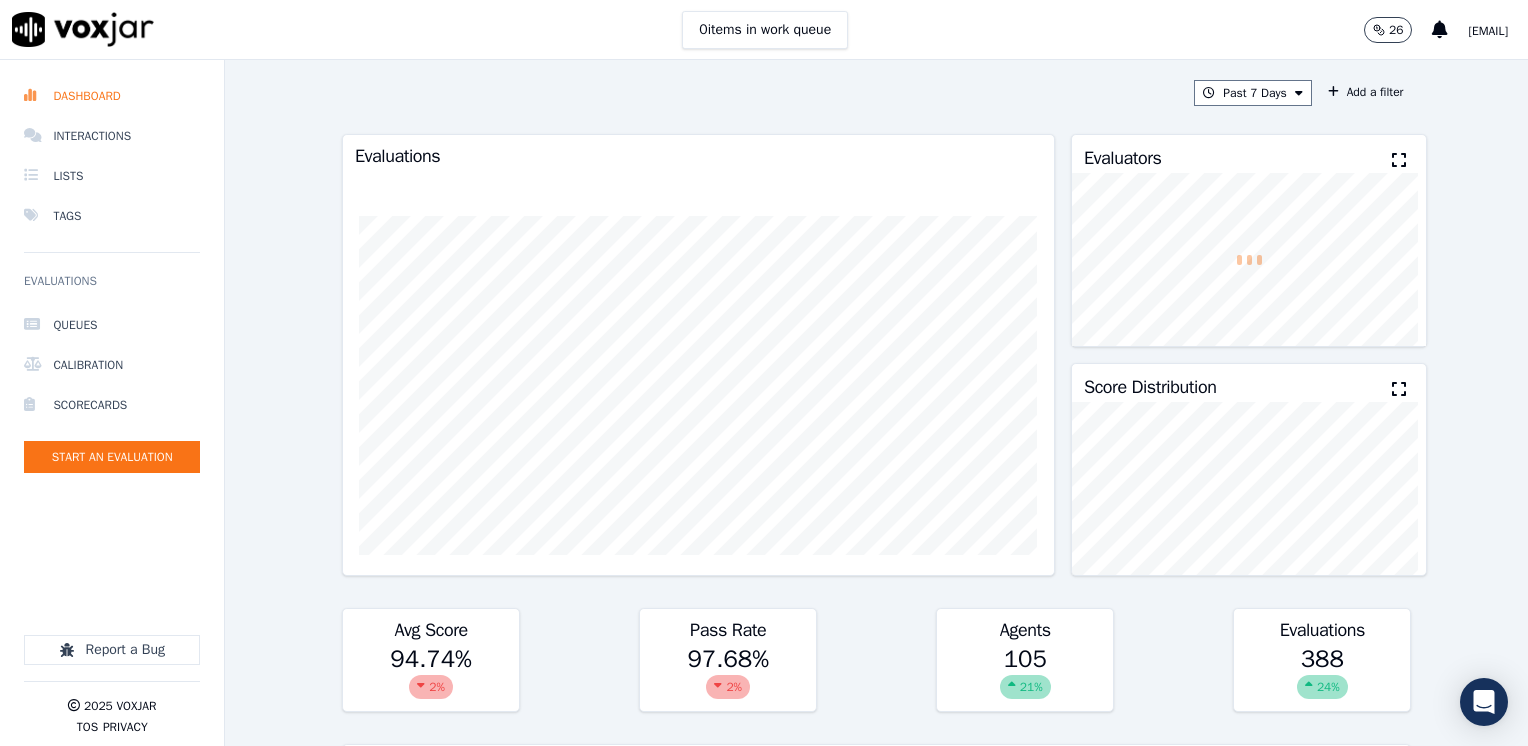 scroll, scrollTop: 0, scrollLeft: 0, axis: both 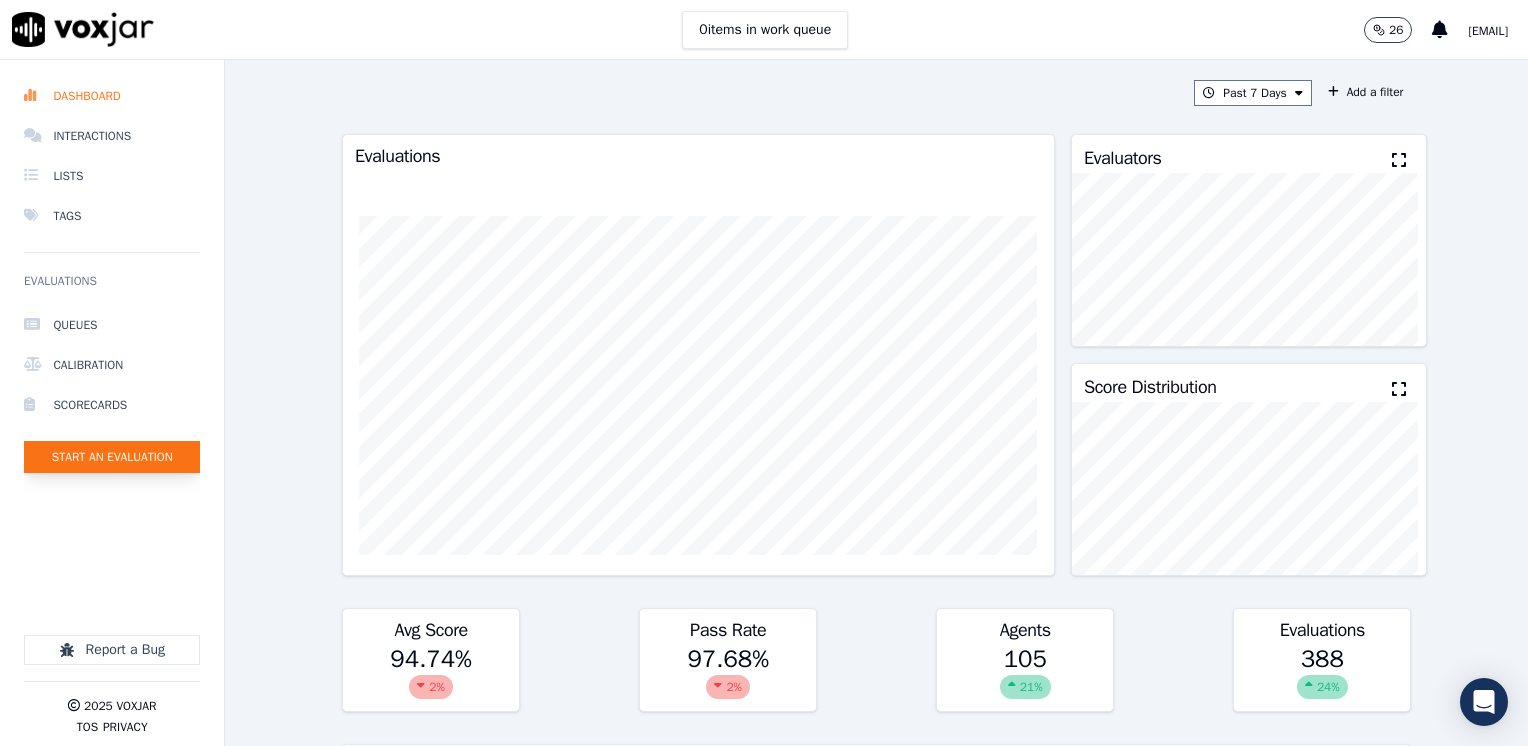 click on "Start an Evaluation" 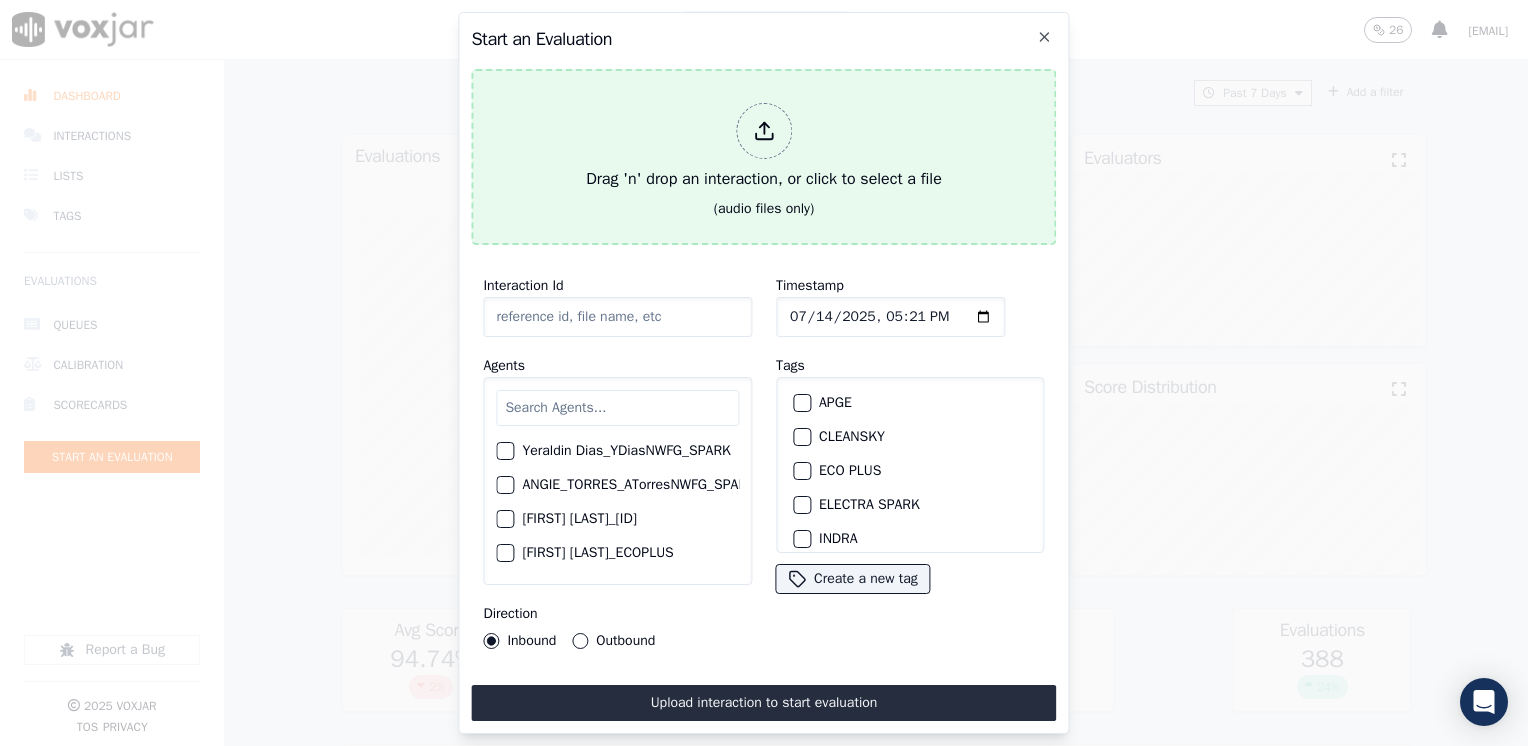 click 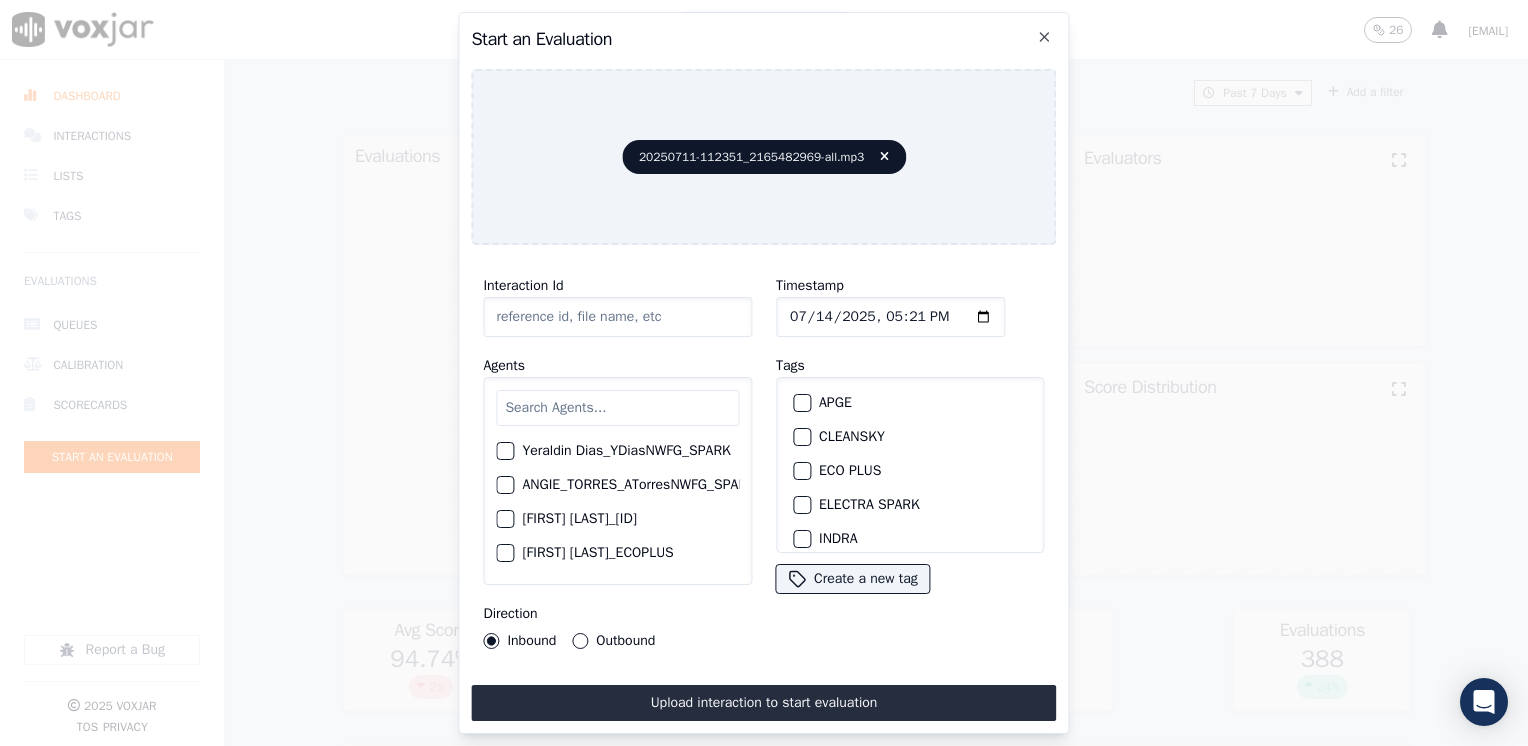 type on "20250711-112351_2165482969-all.mp3" 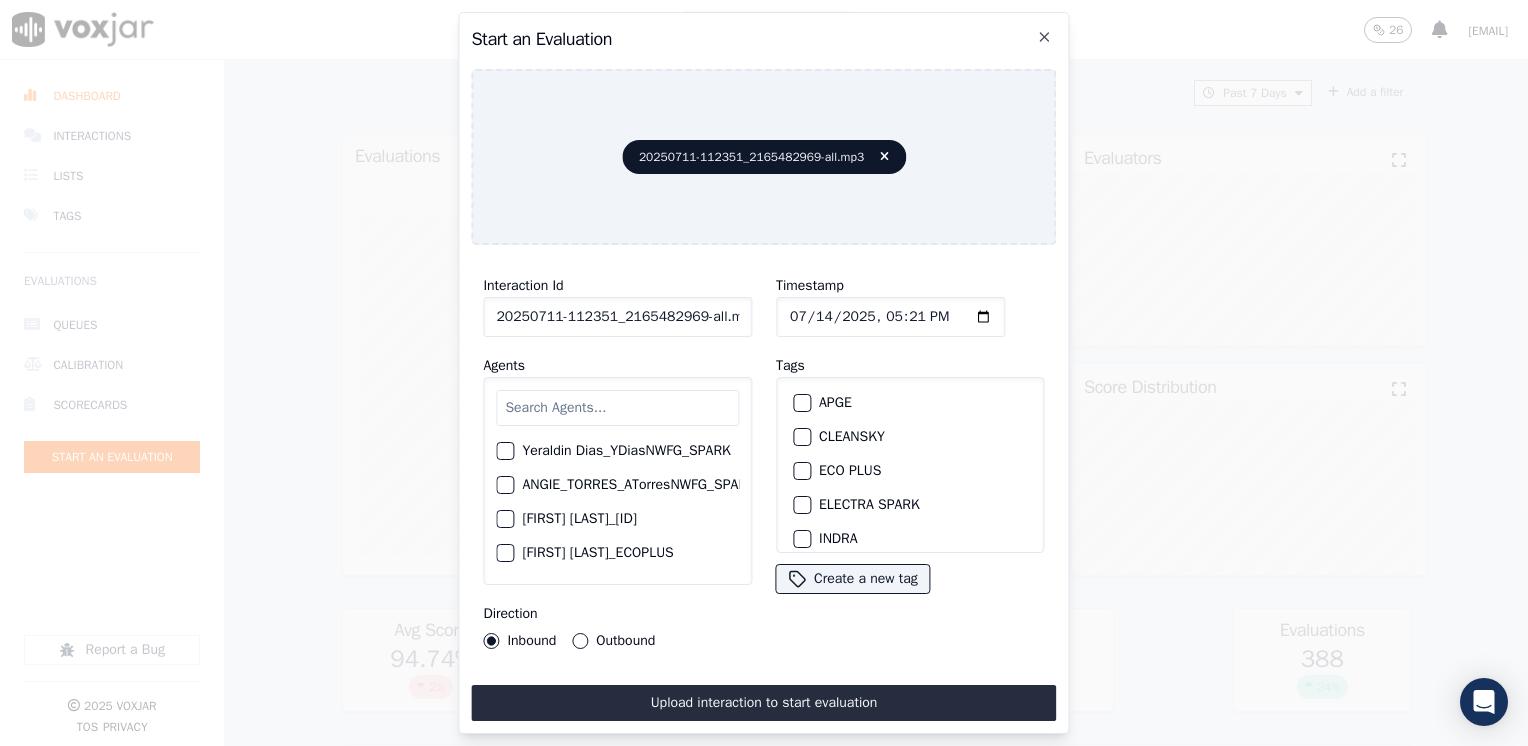 click at bounding box center [617, 408] 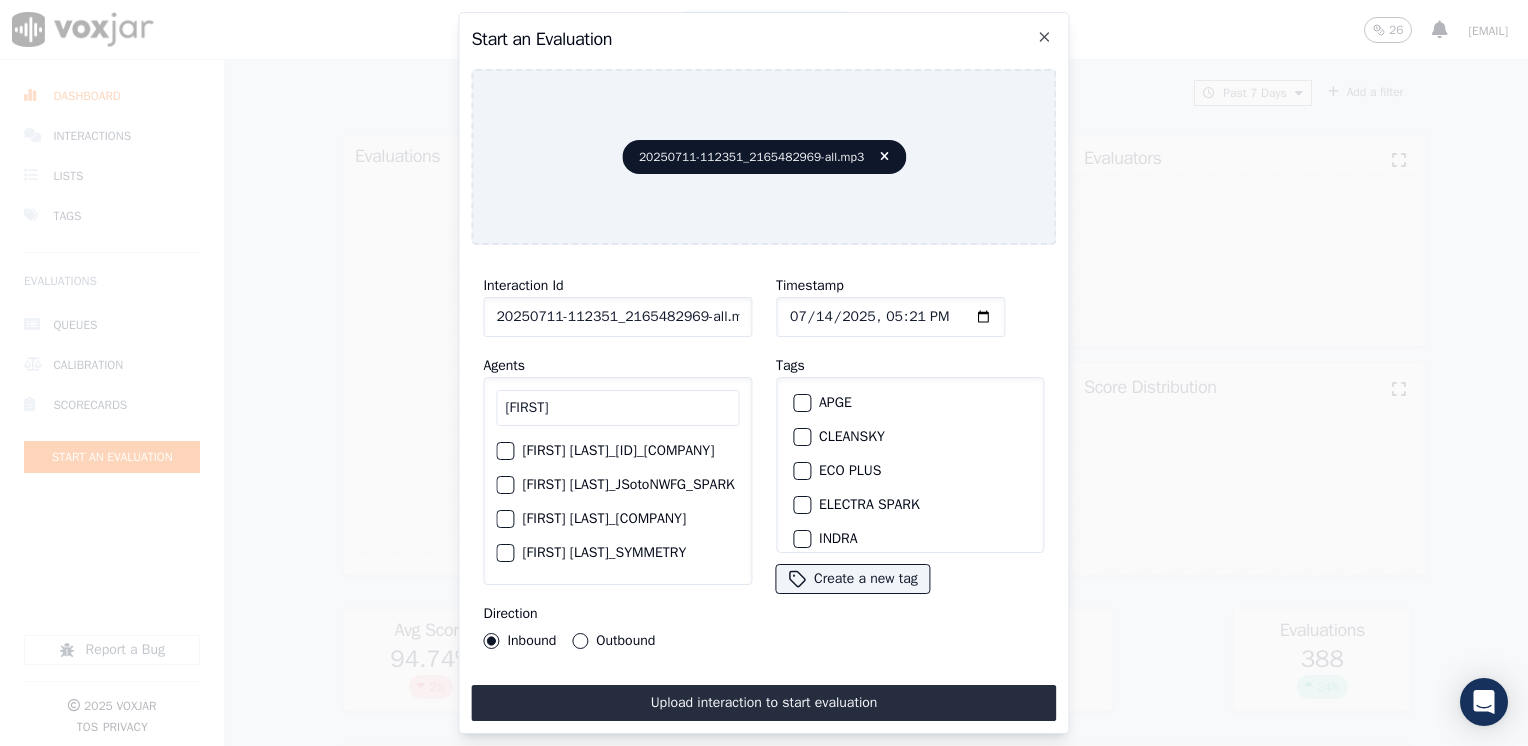 type on "[FIRST]" 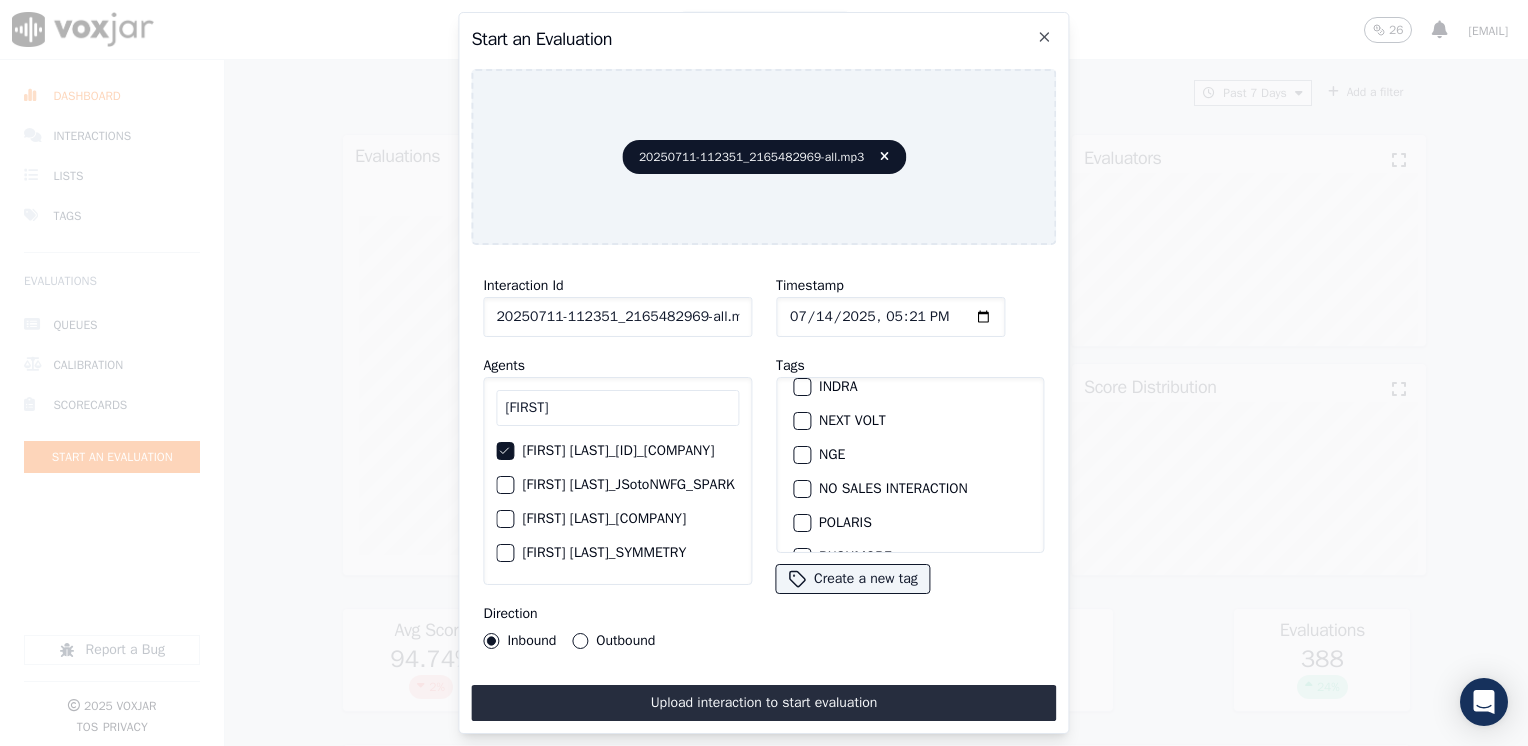 scroll, scrollTop: 200, scrollLeft: 0, axis: vertical 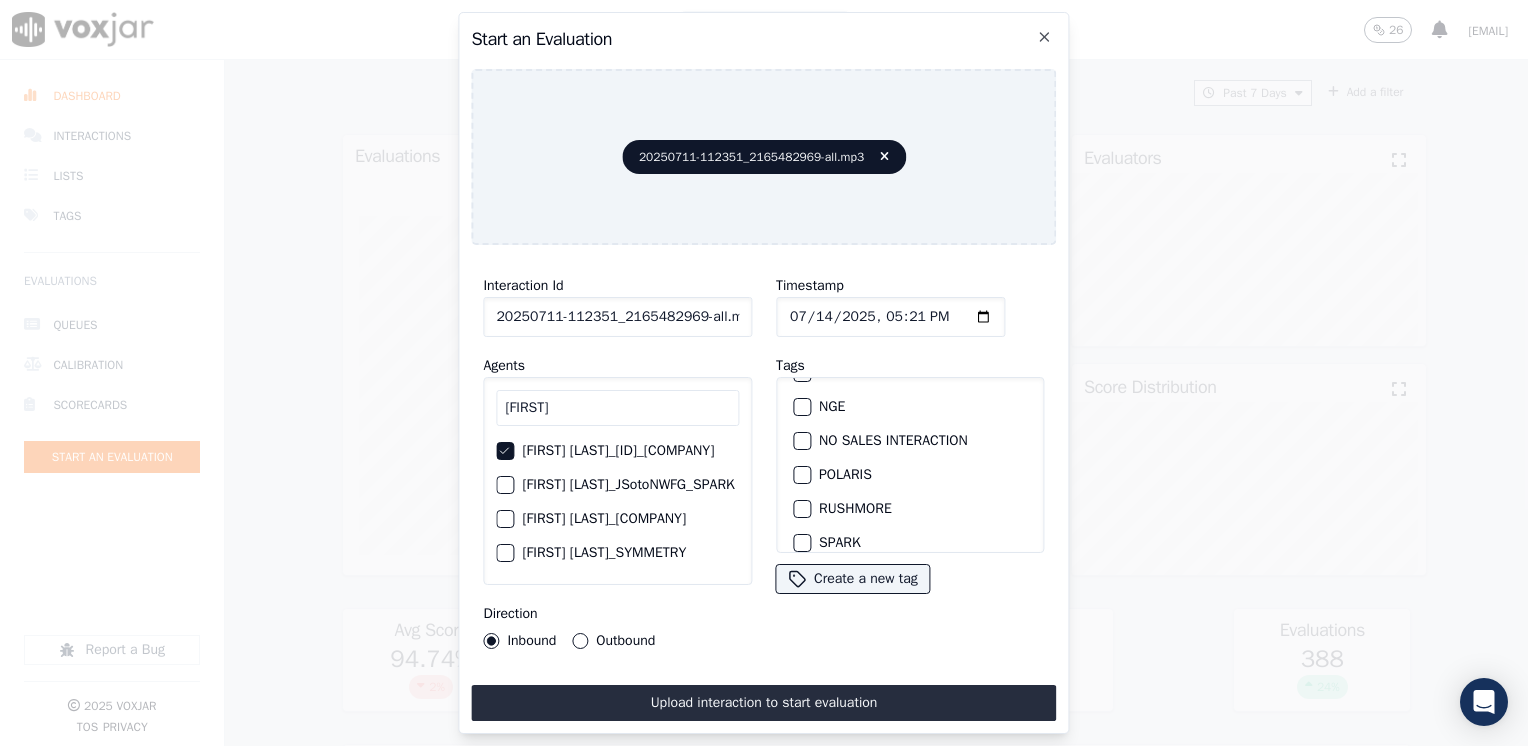 click at bounding box center [801, 407] 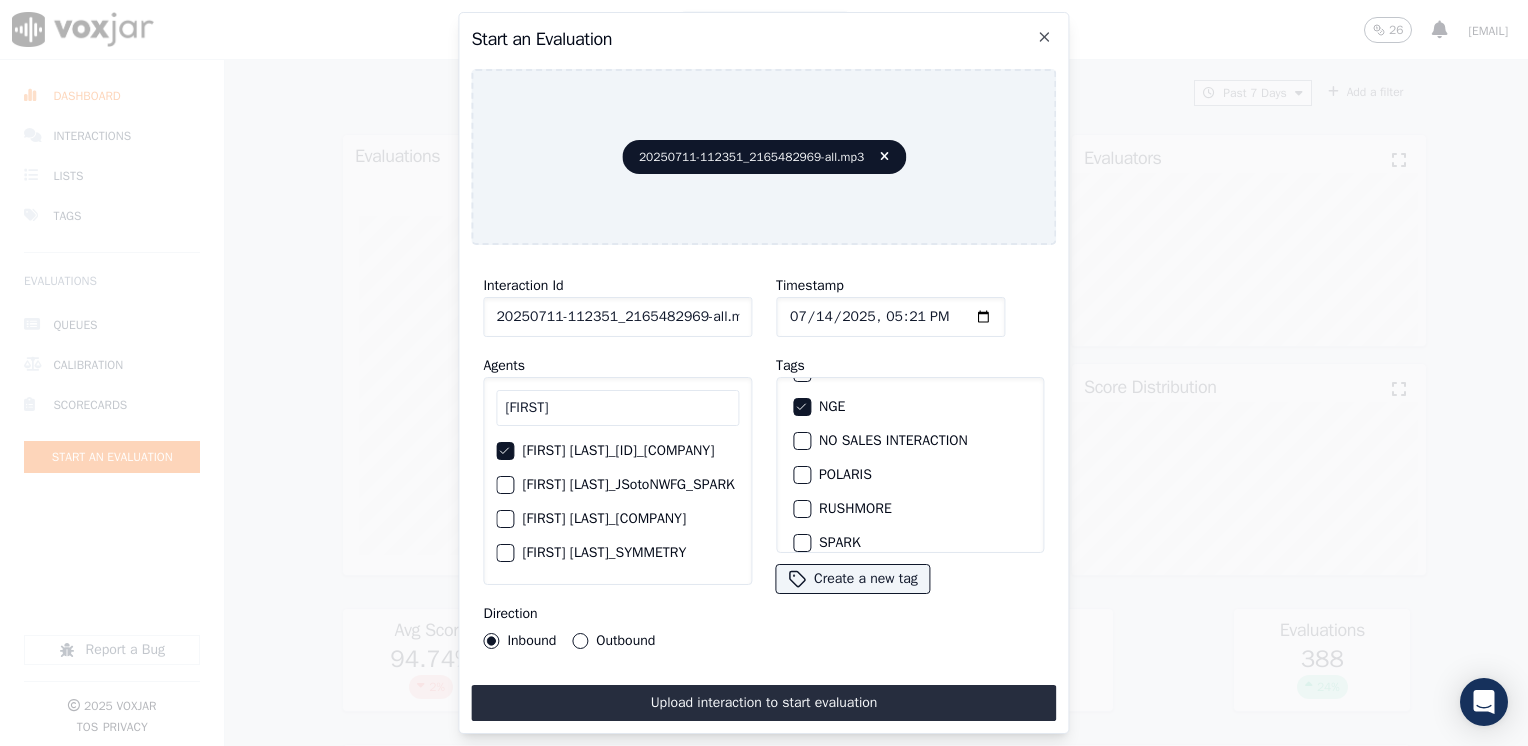 click on "Outbound" at bounding box center [580, 641] 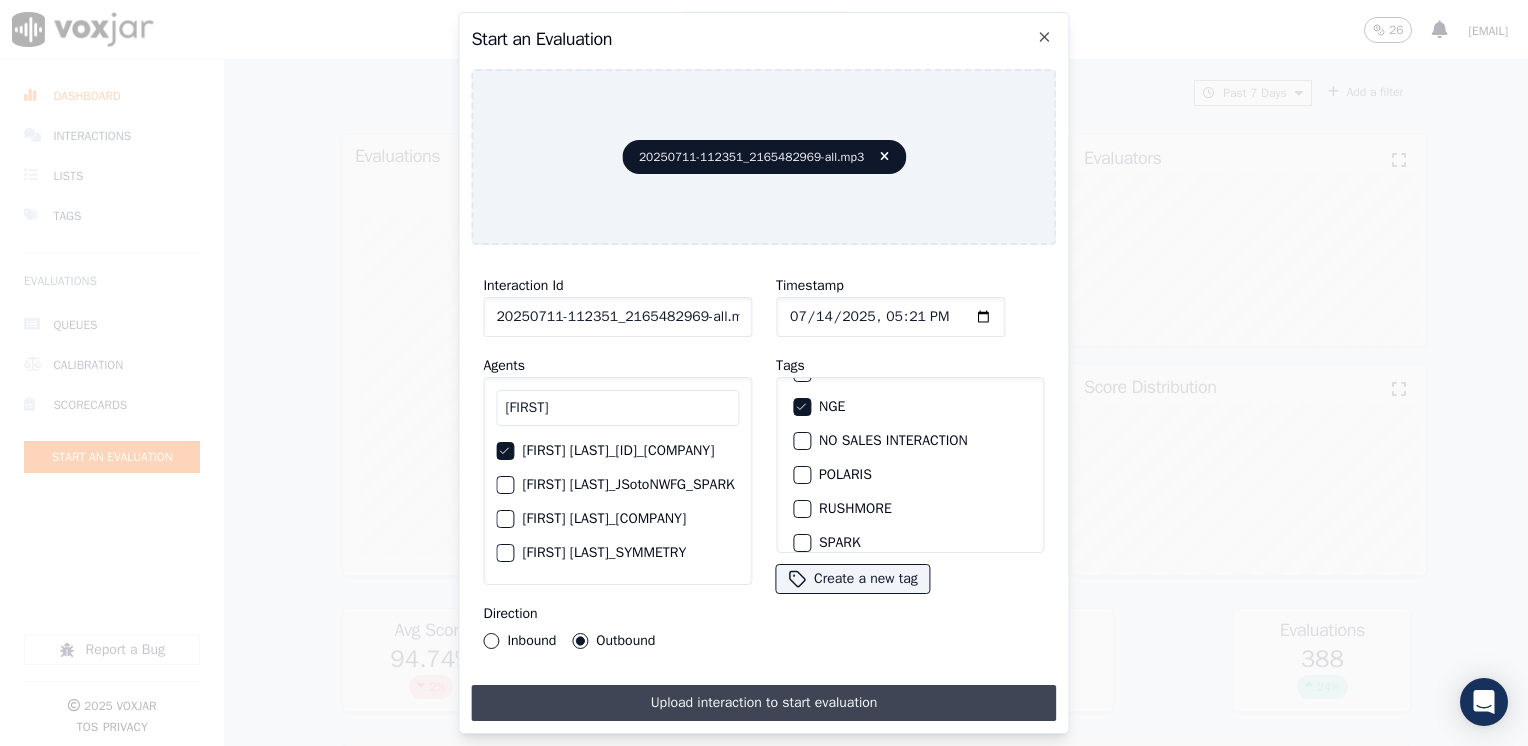 click on "Upload interaction to start evaluation" at bounding box center (763, 703) 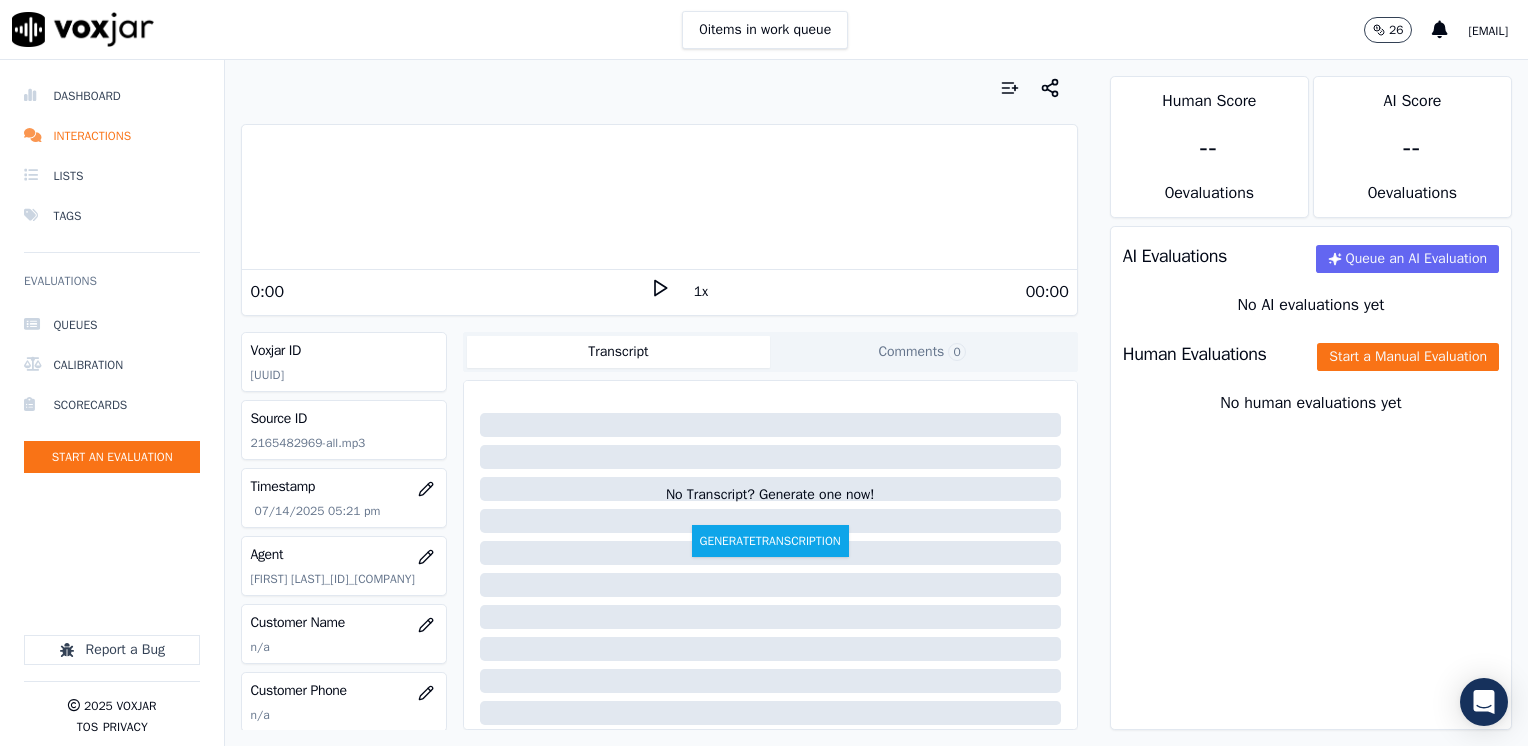 click 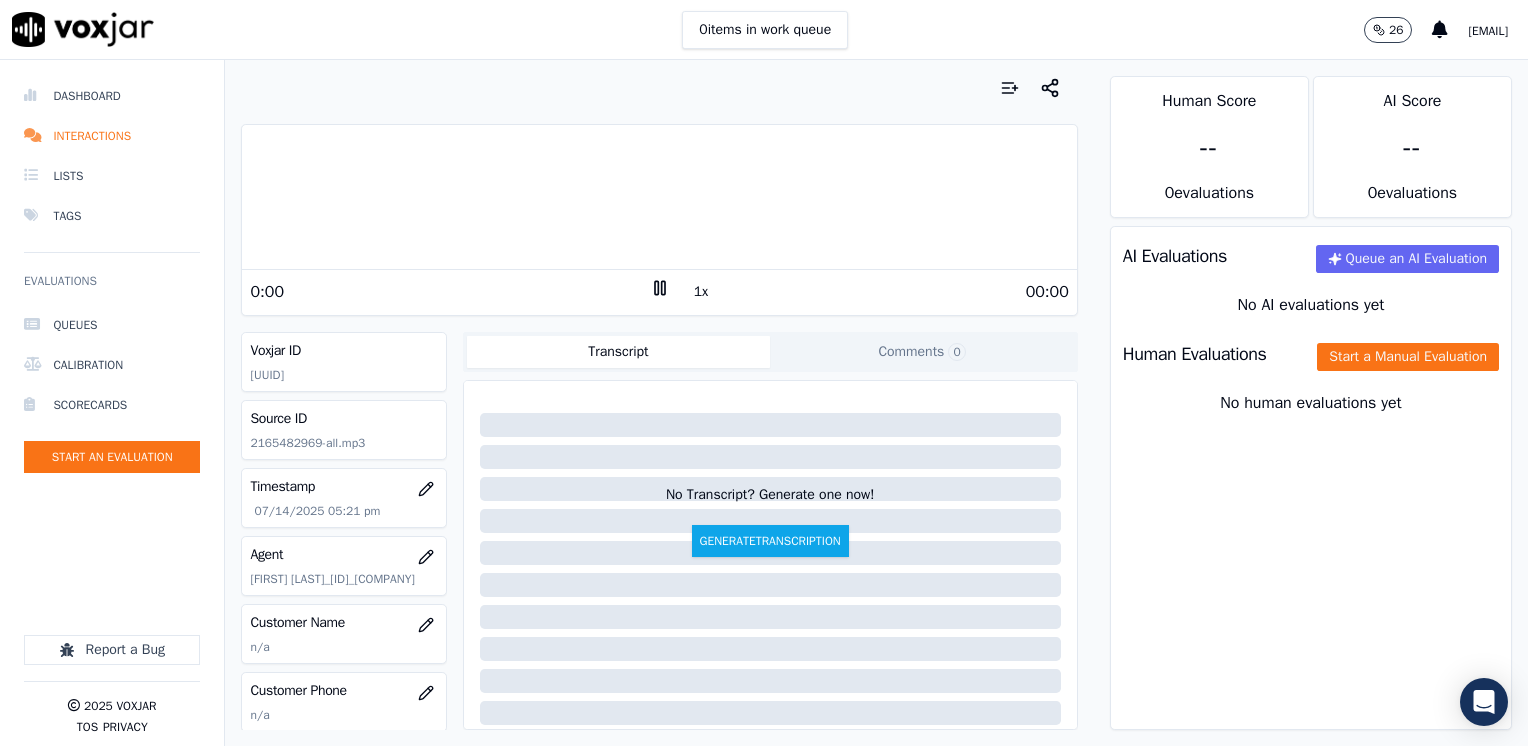click 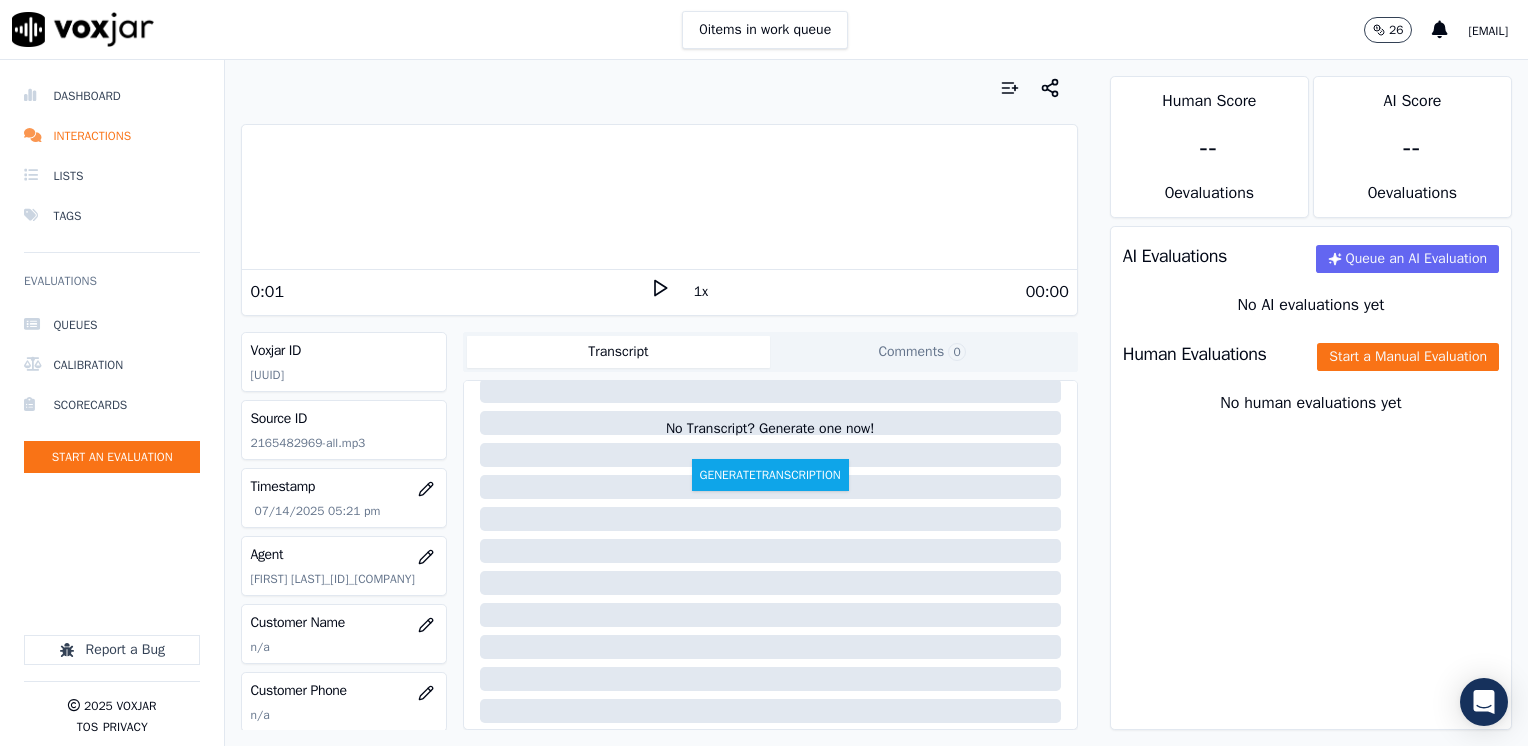 scroll, scrollTop: 100, scrollLeft: 0, axis: vertical 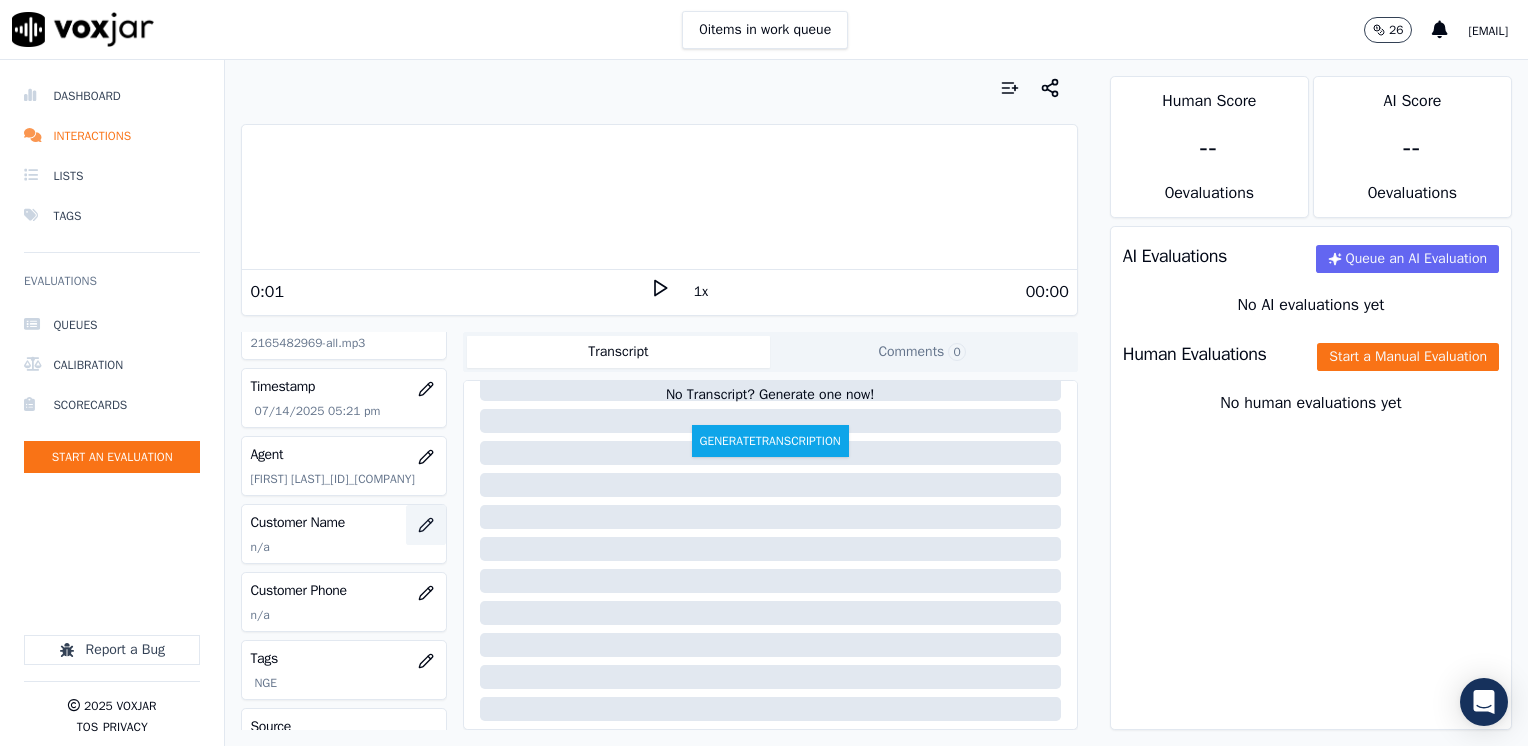 click at bounding box center [426, 525] 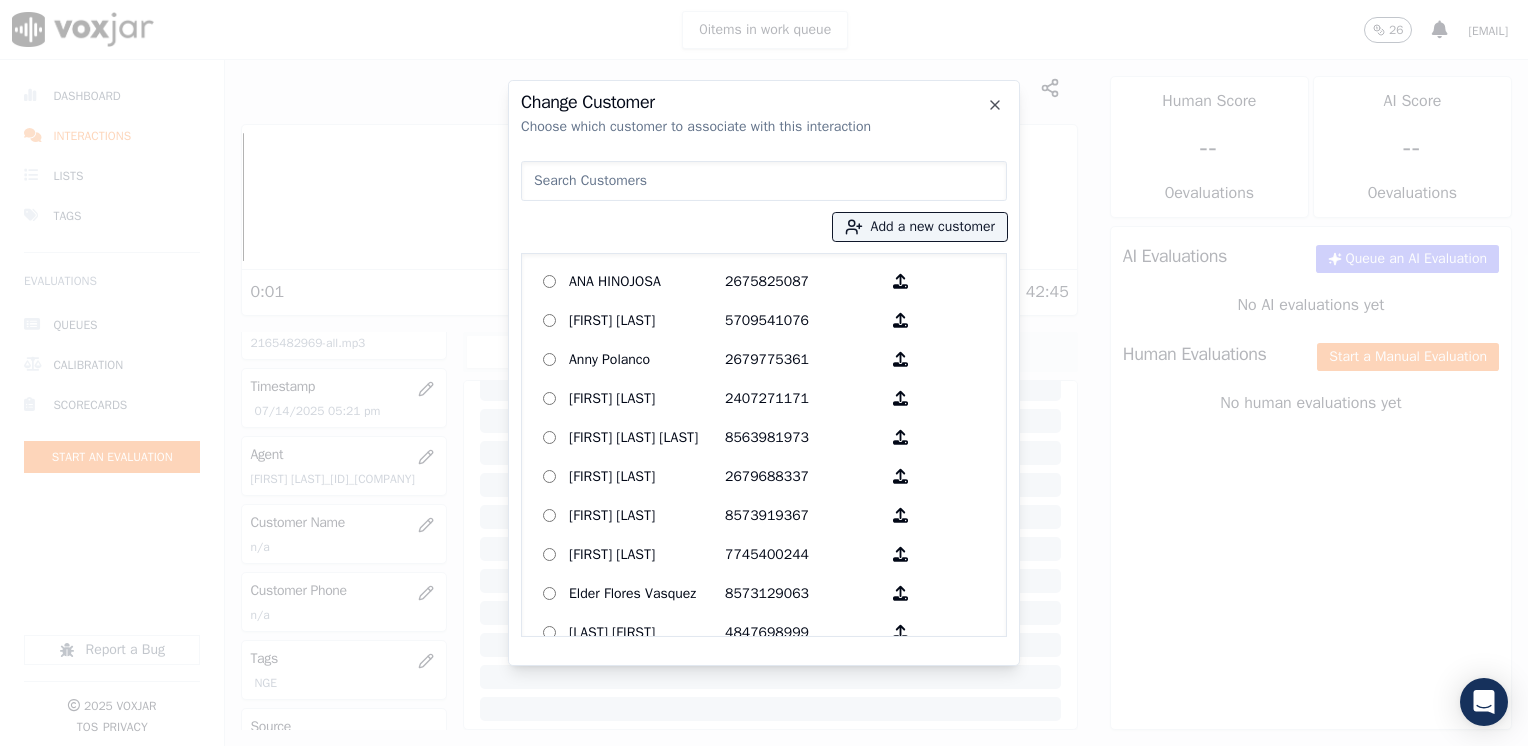 drag, startPoint x: 631, startPoint y: 185, endPoint x: 646, endPoint y: 182, distance: 15.297058 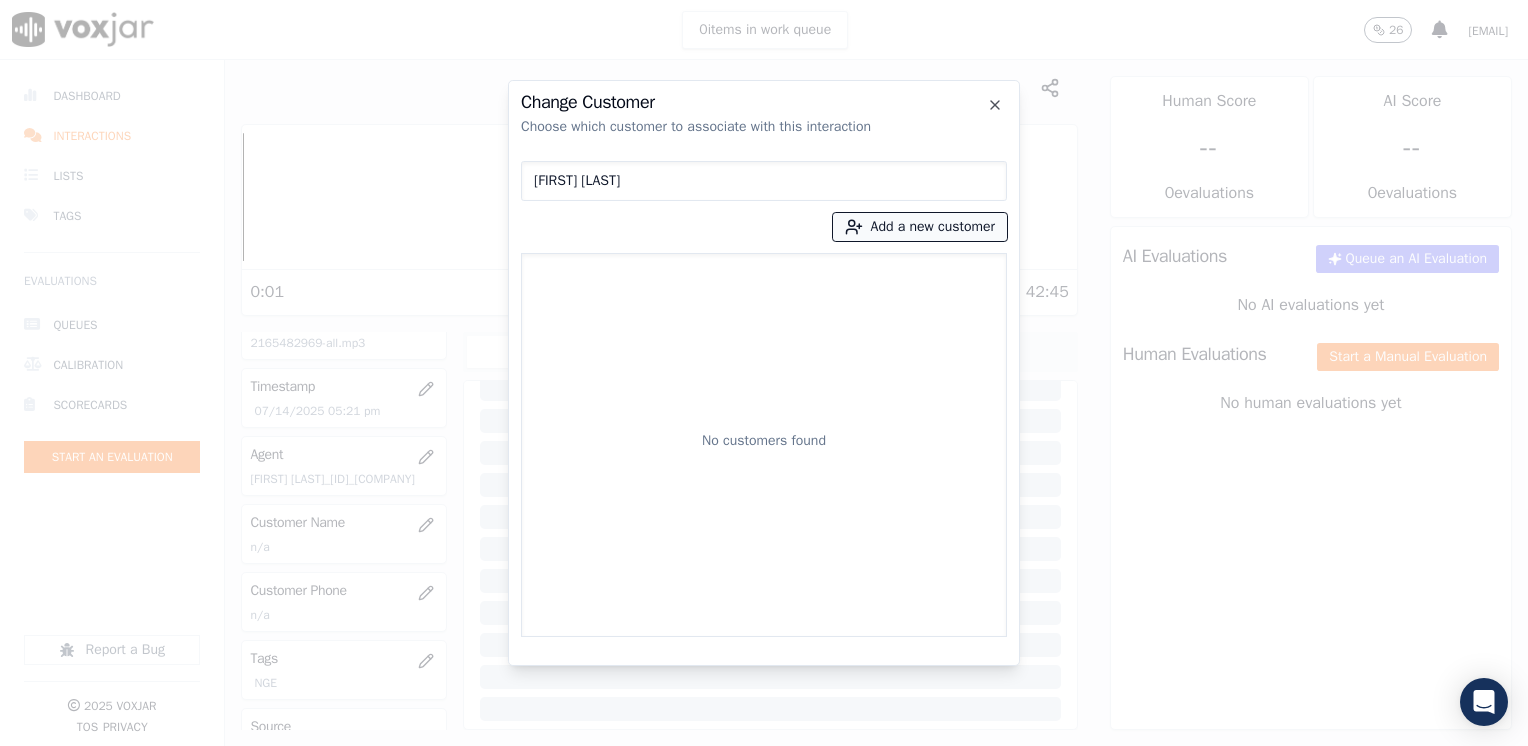 type on "[FIRST] [LAST]" 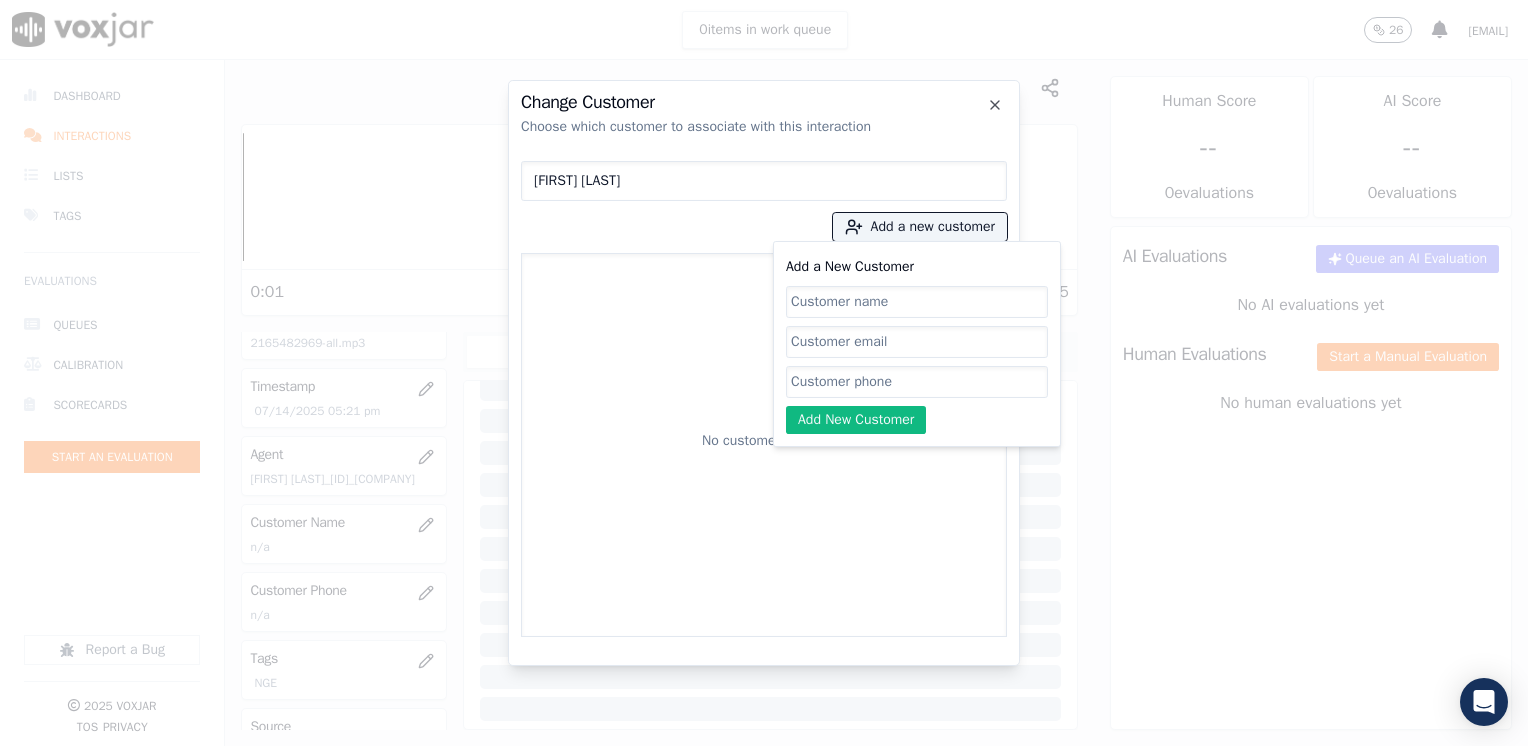 click on "Add a New Customer" 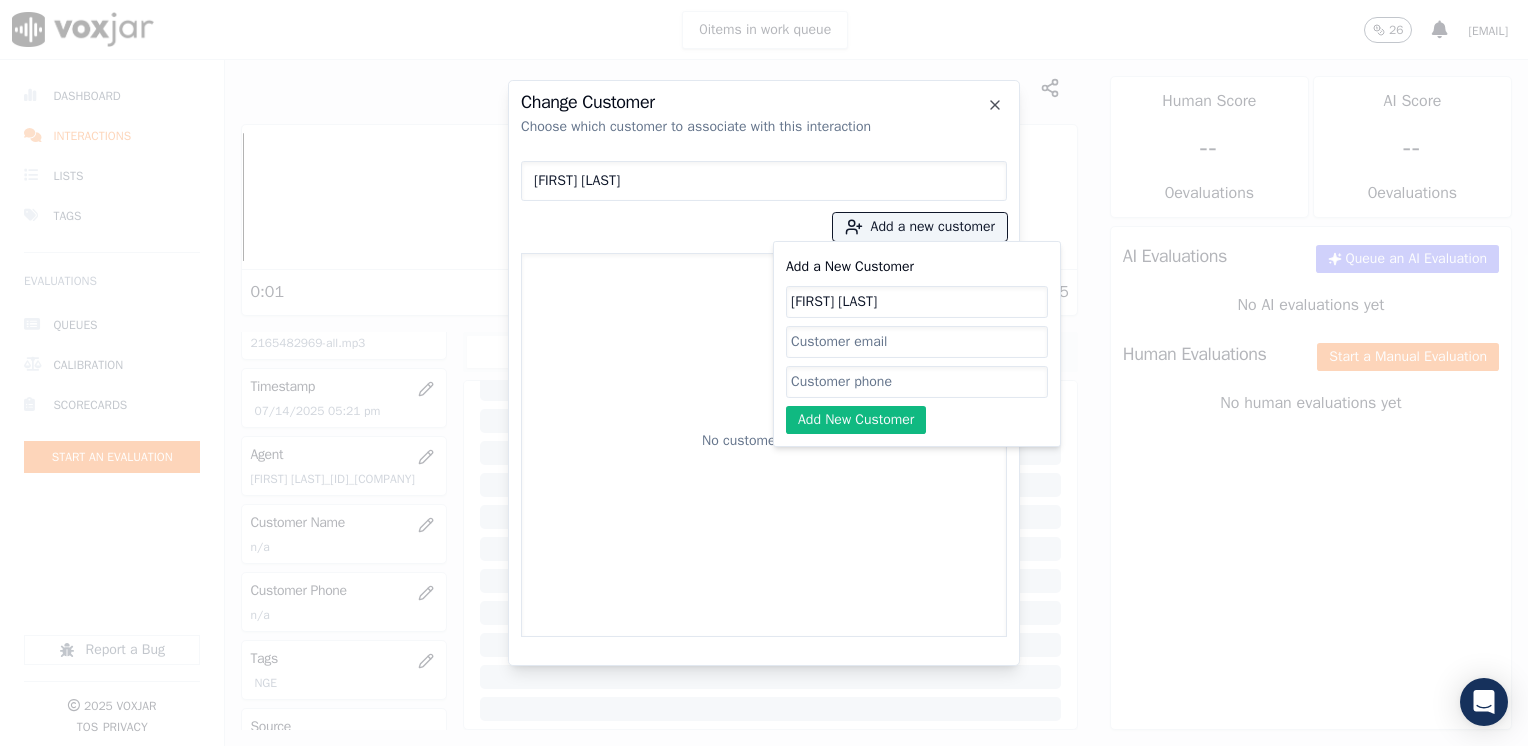 type on "[FIRST] [LAST]" 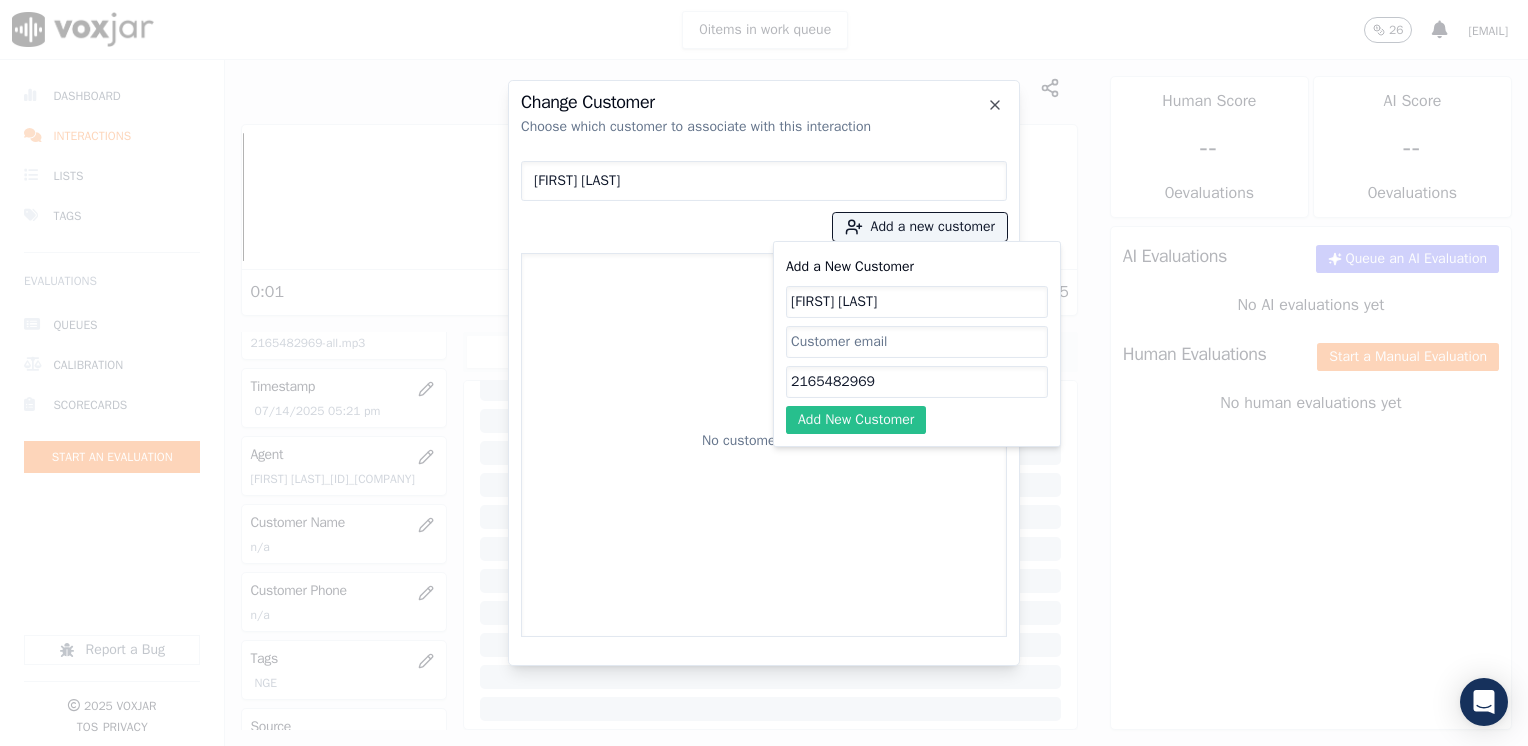 type on "2165482969" 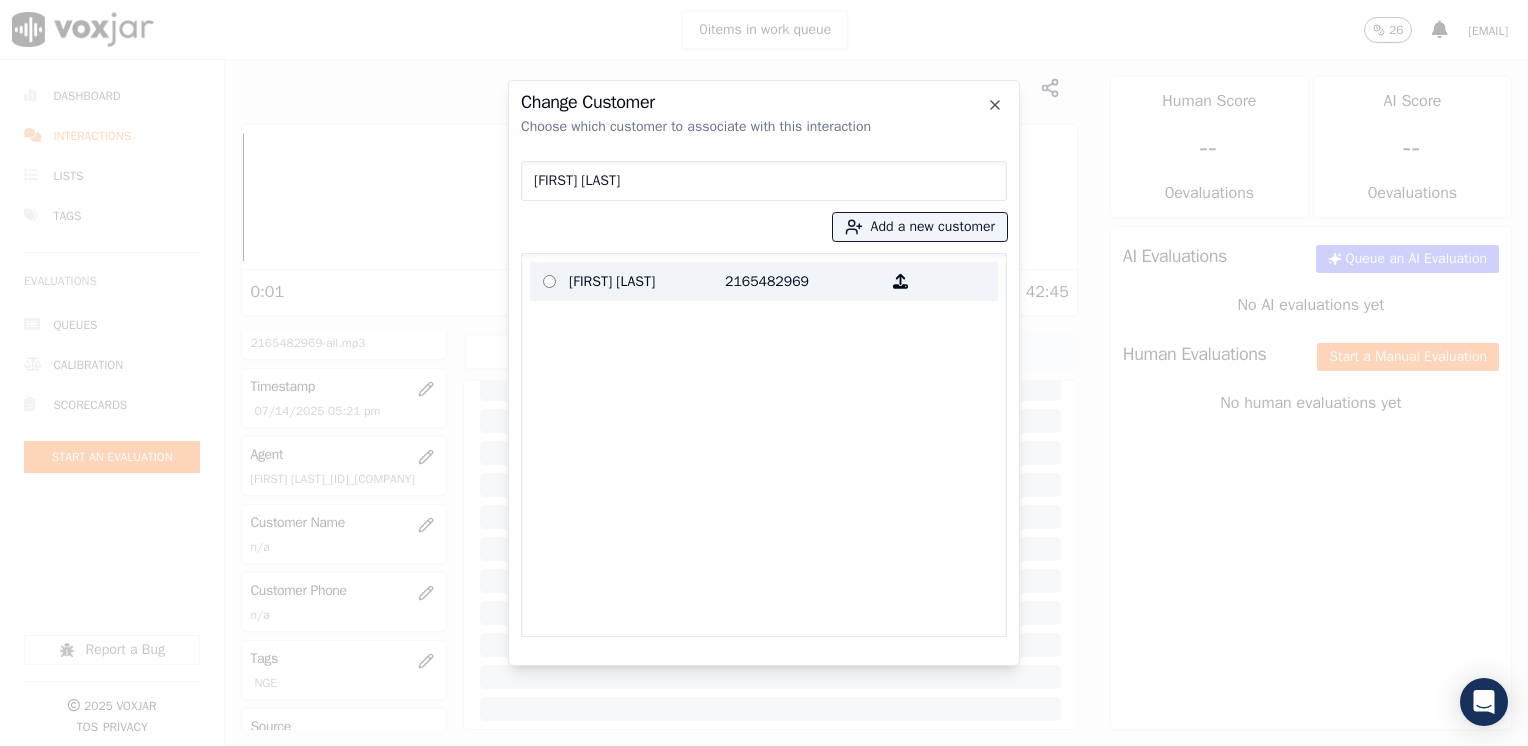 click on "2165482969" at bounding box center (803, 281) 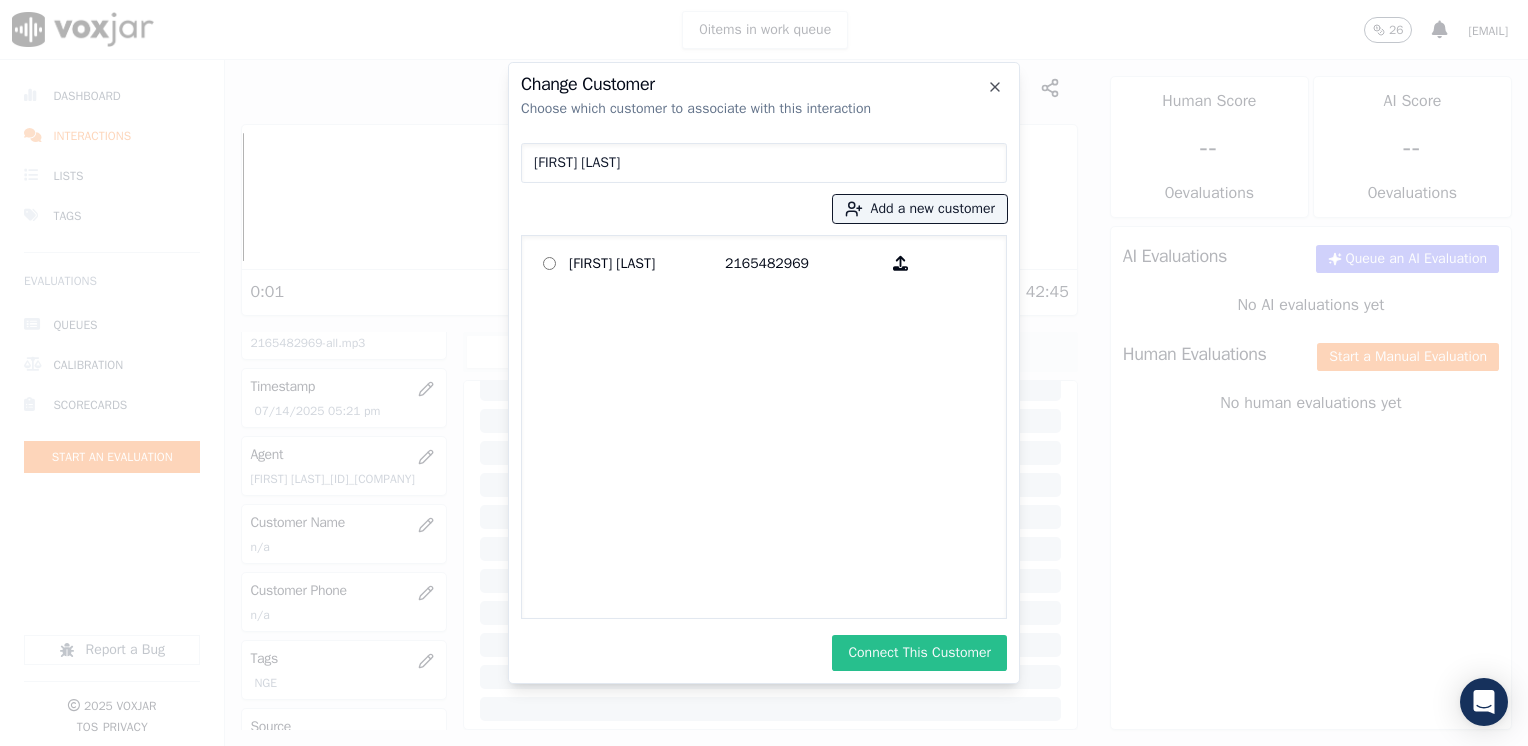 click on "Connect This Customer" at bounding box center [919, 653] 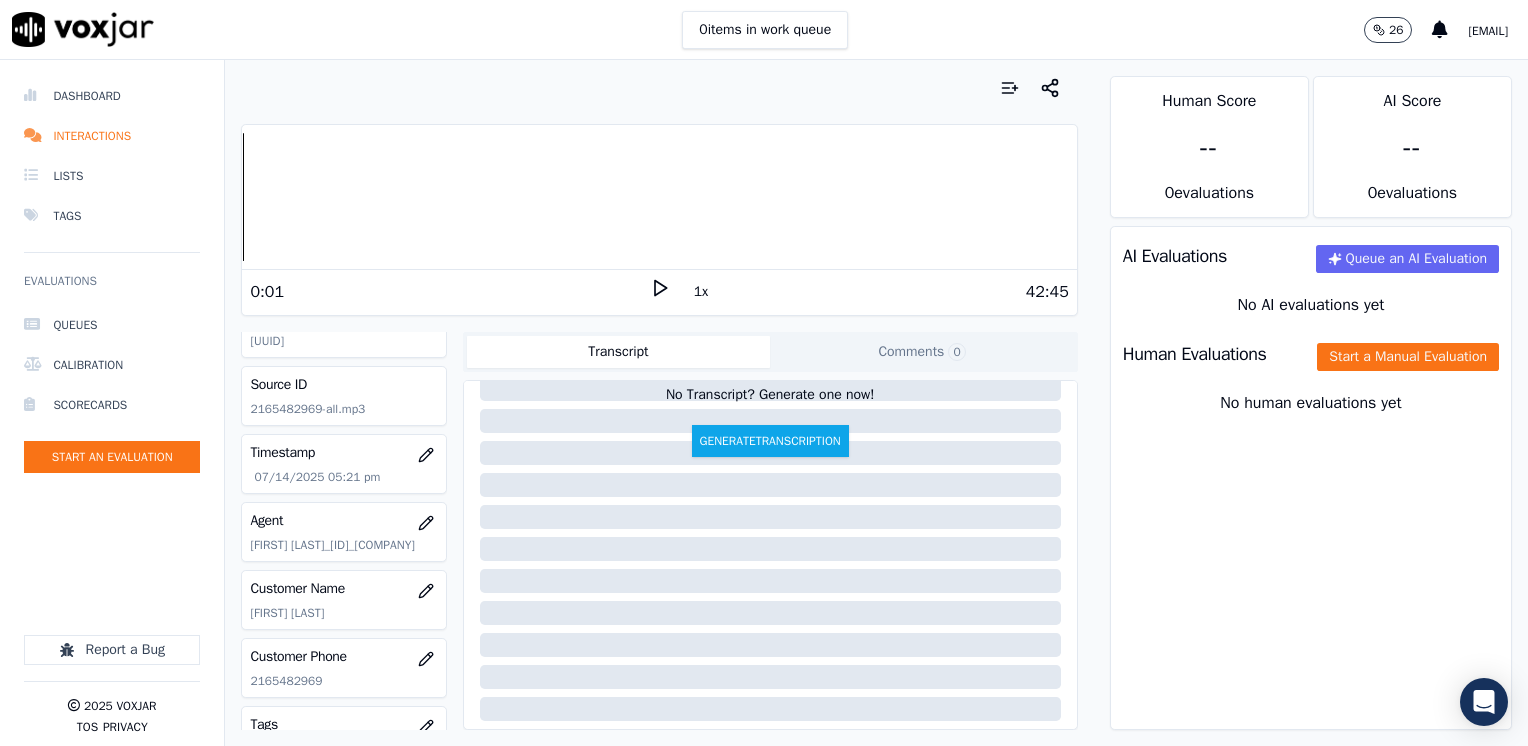 scroll, scrollTop: 0, scrollLeft: 0, axis: both 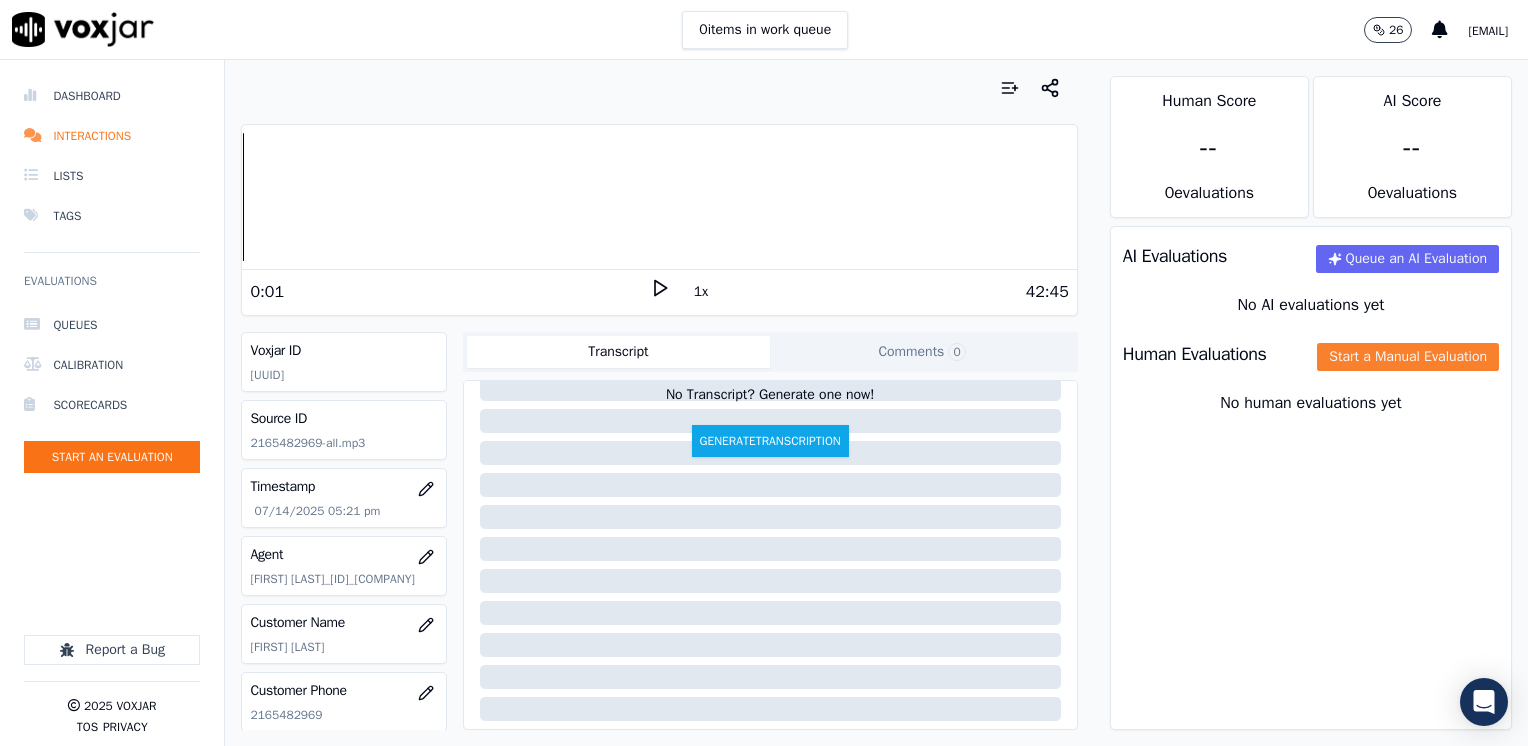 click on "Start a Manual Evaluation" 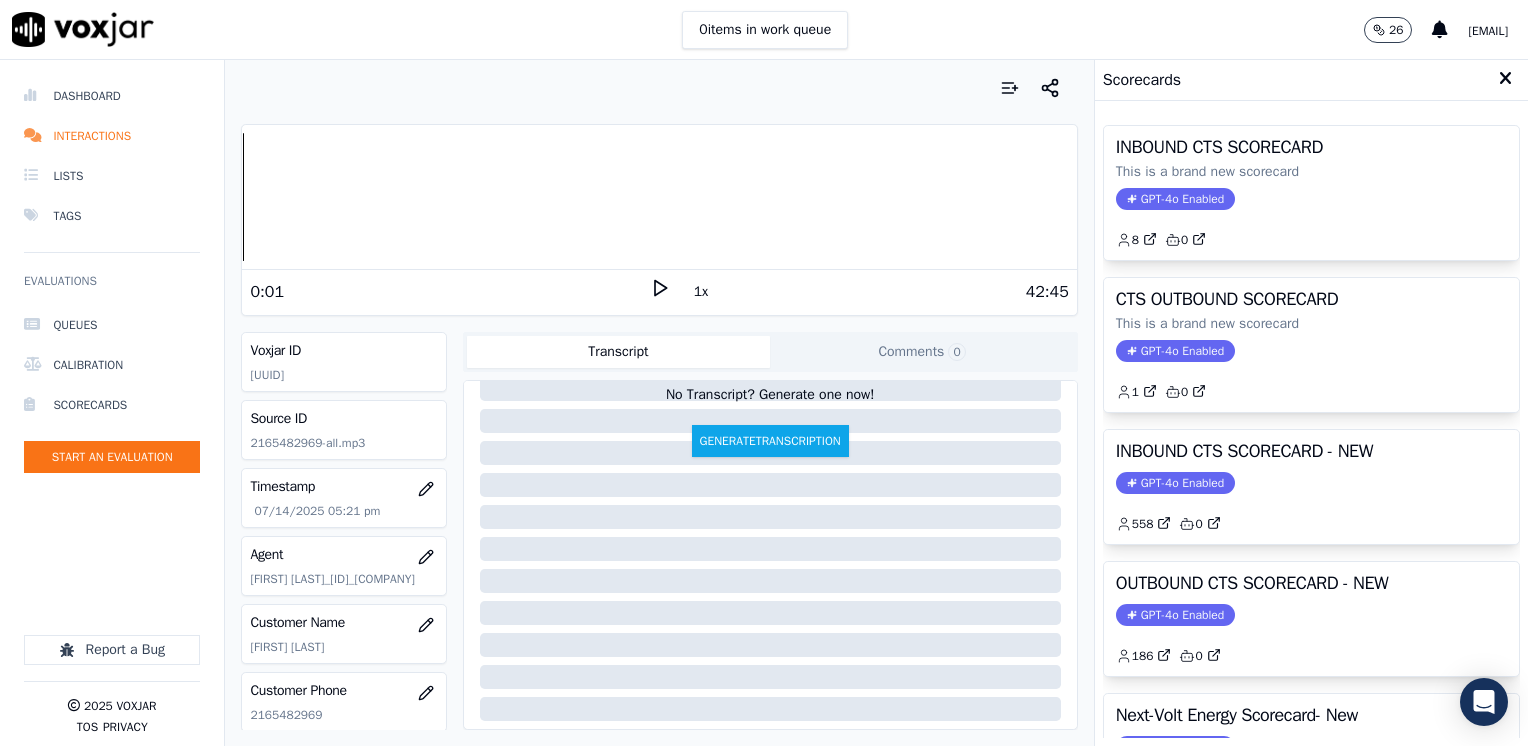 click on "GPT-4o Enabled" at bounding box center (1175, 615) 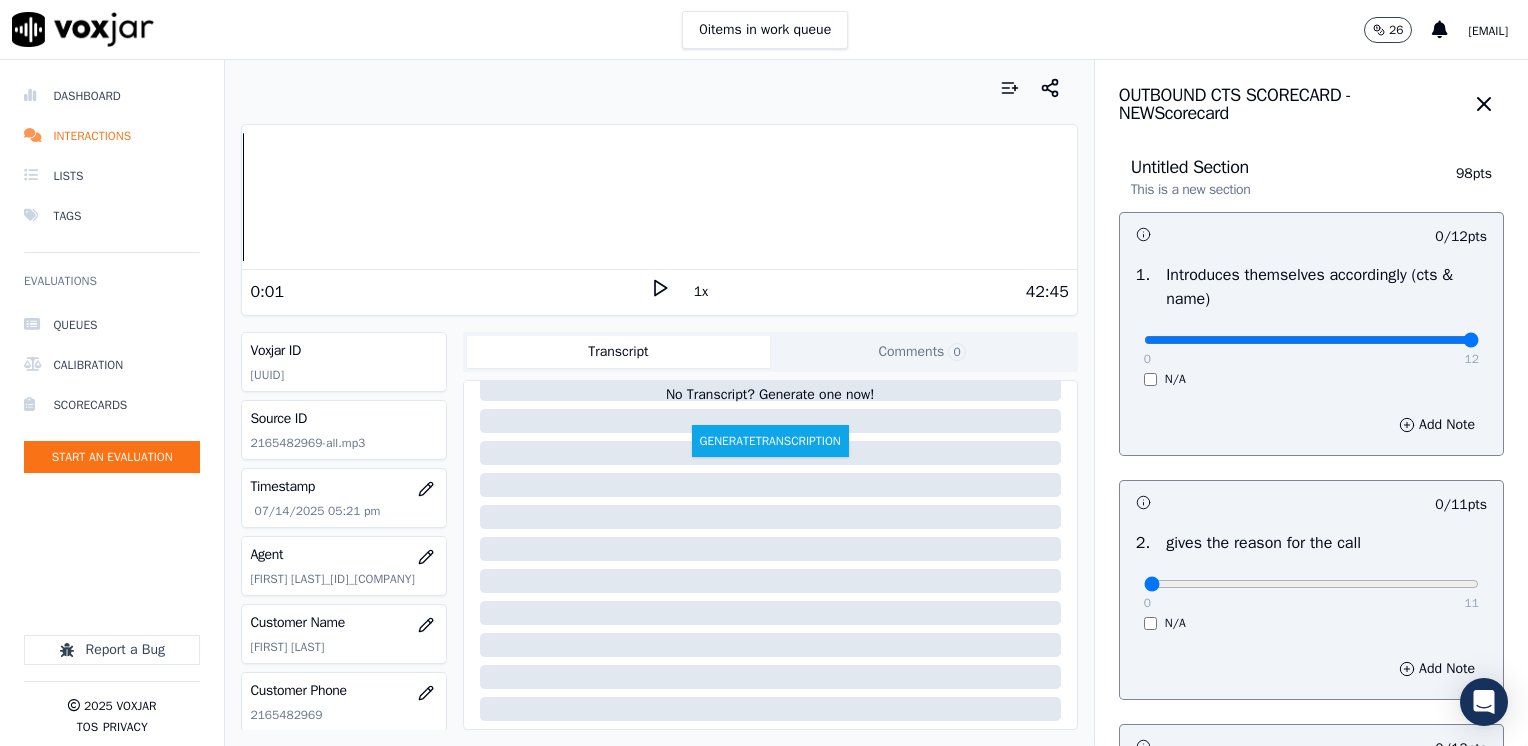 drag, startPoint x: 1127, startPoint y: 335, endPoint x: 1531, endPoint y: 335, distance: 404 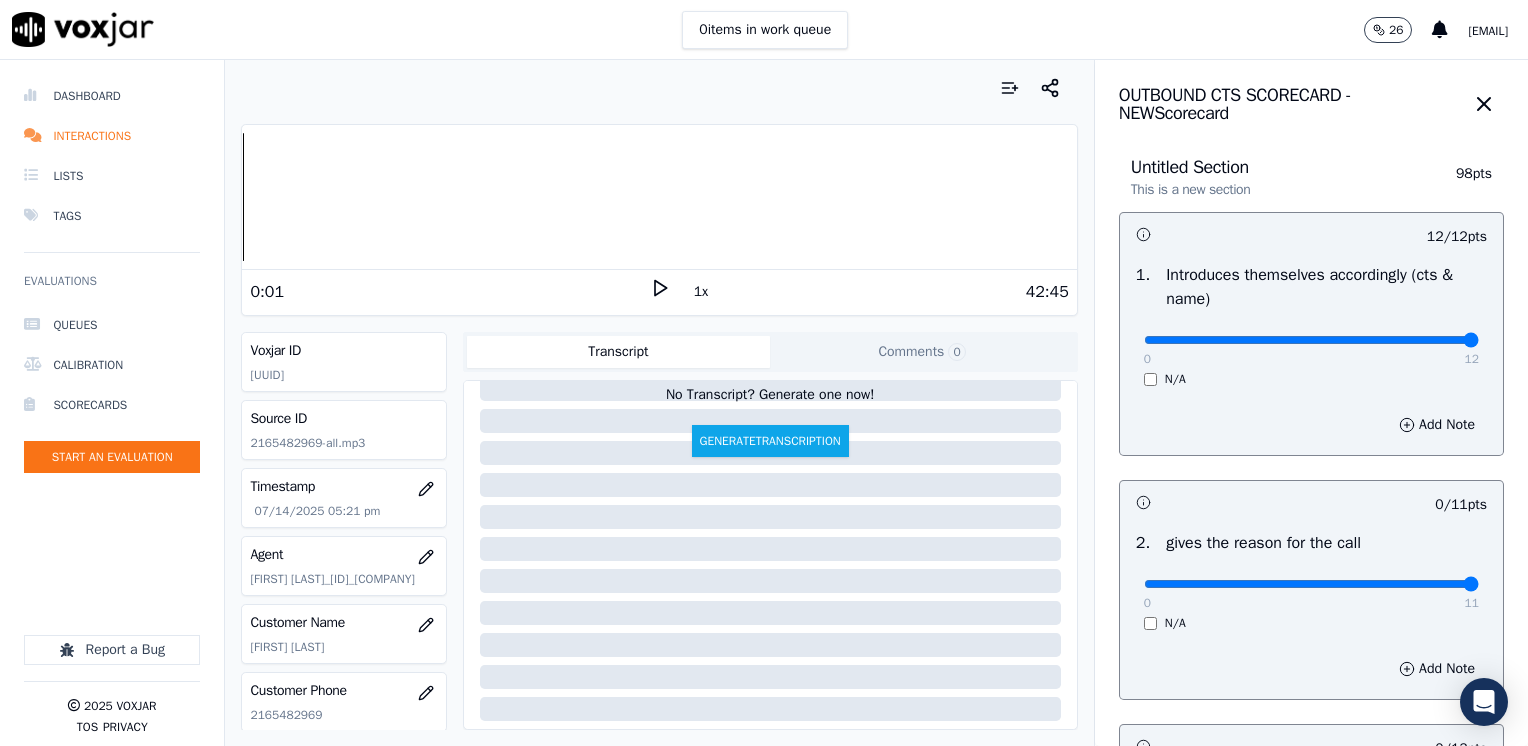 drag, startPoint x: 1131, startPoint y: 589, endPoint x: 1531, endPoint y: 530, distance: 404.32785 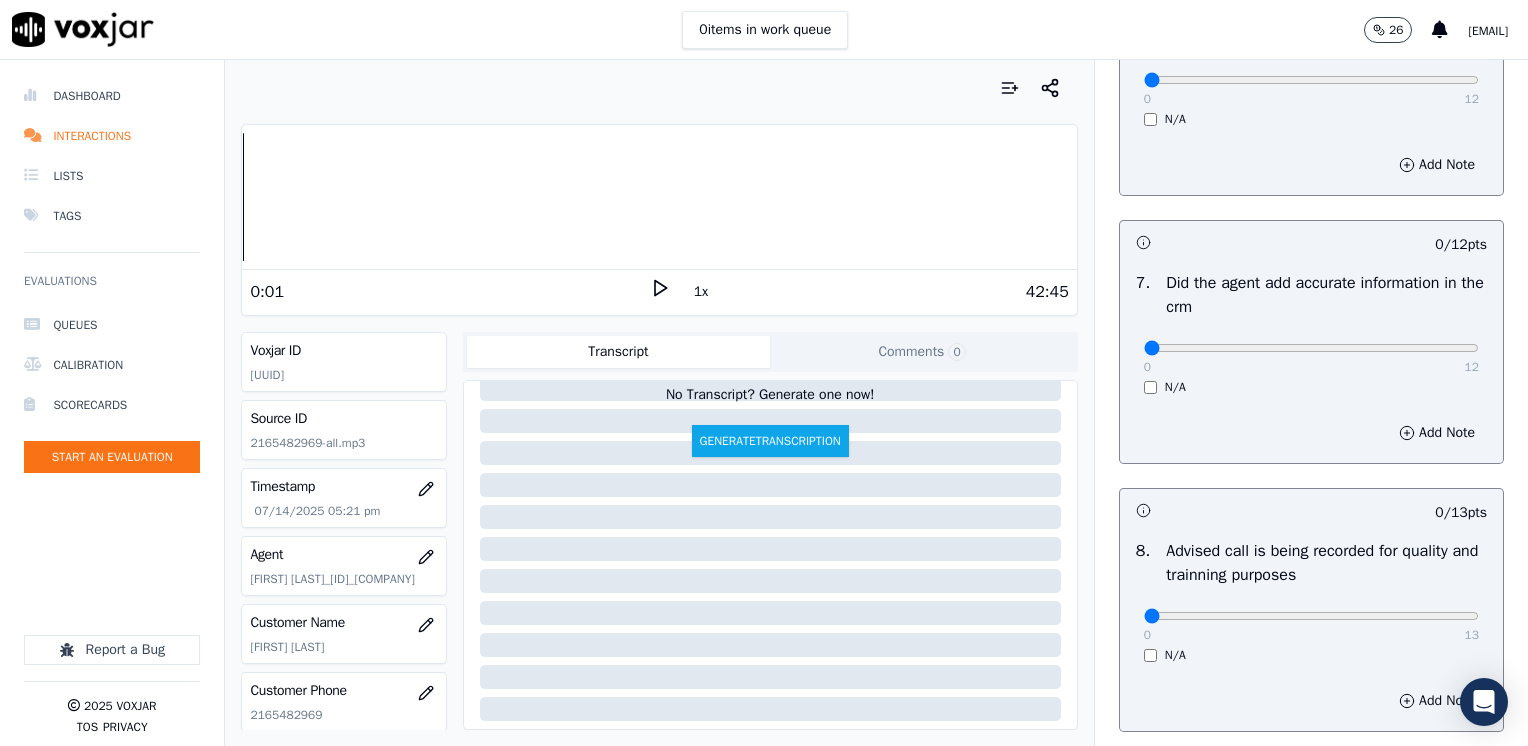 scroll, scrollTop: 1748, scrollLeft: 0, axis: vertical 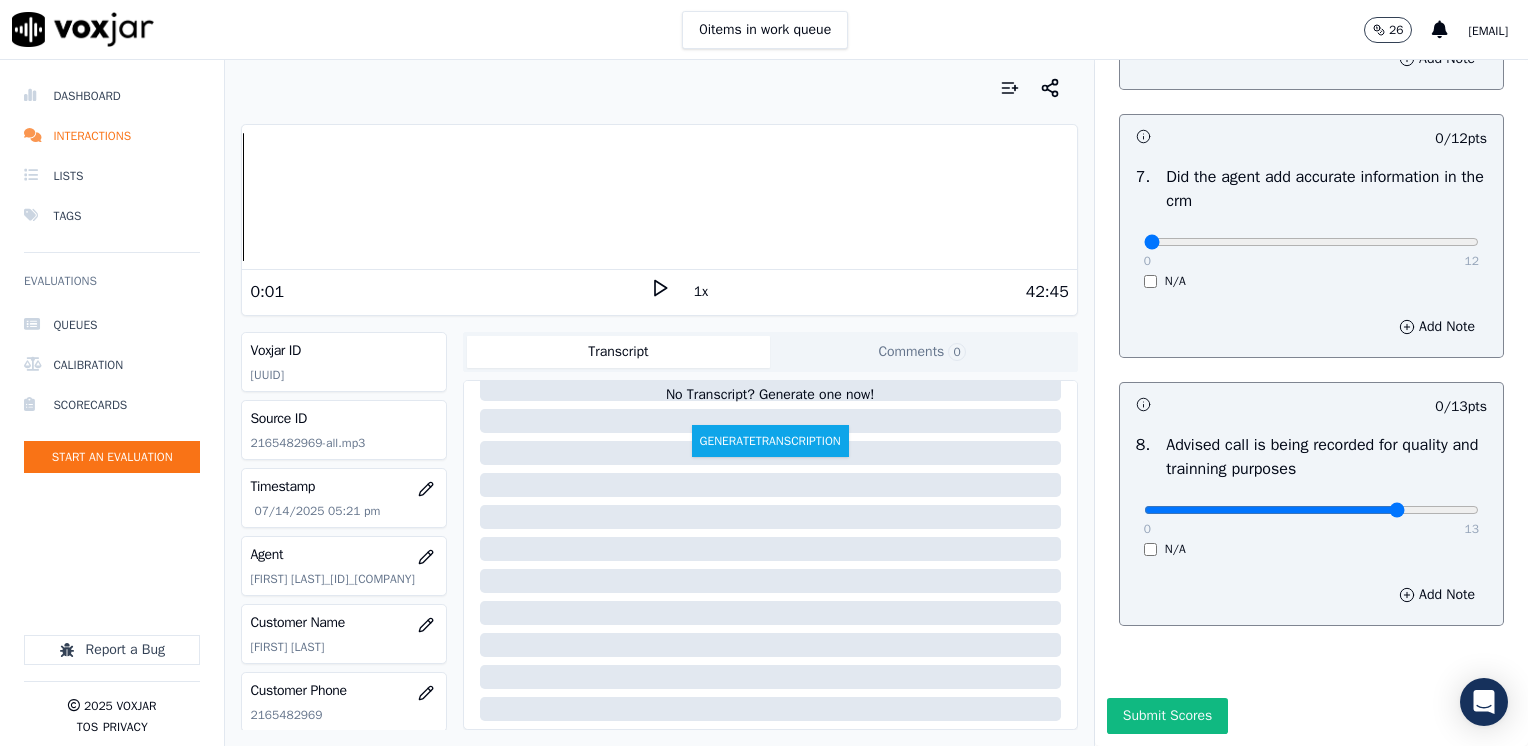 type on "10" 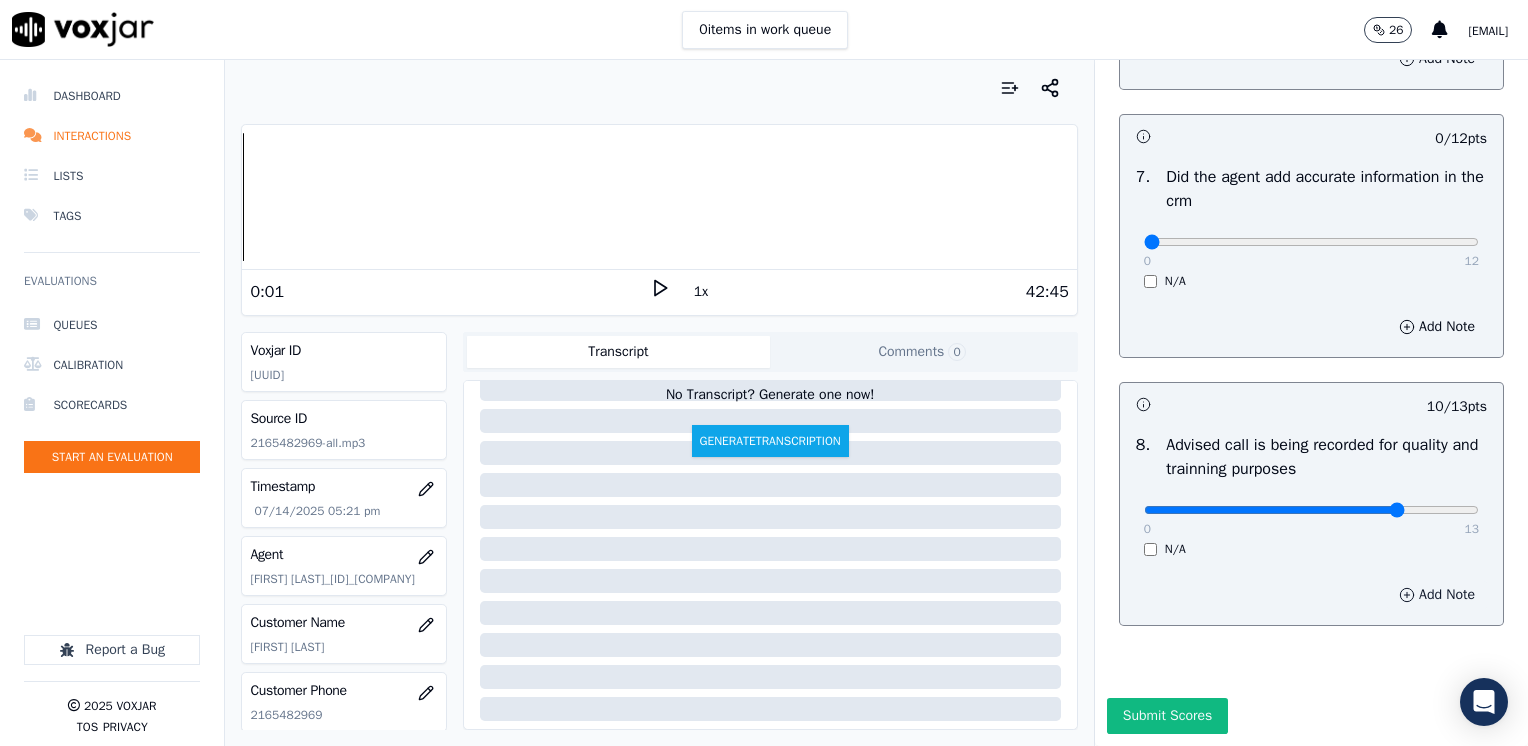 drag, startPoint x: 1416, startPoint y: 527, endPoint x: 1404, endPoint y: 555, distance: 30.463093 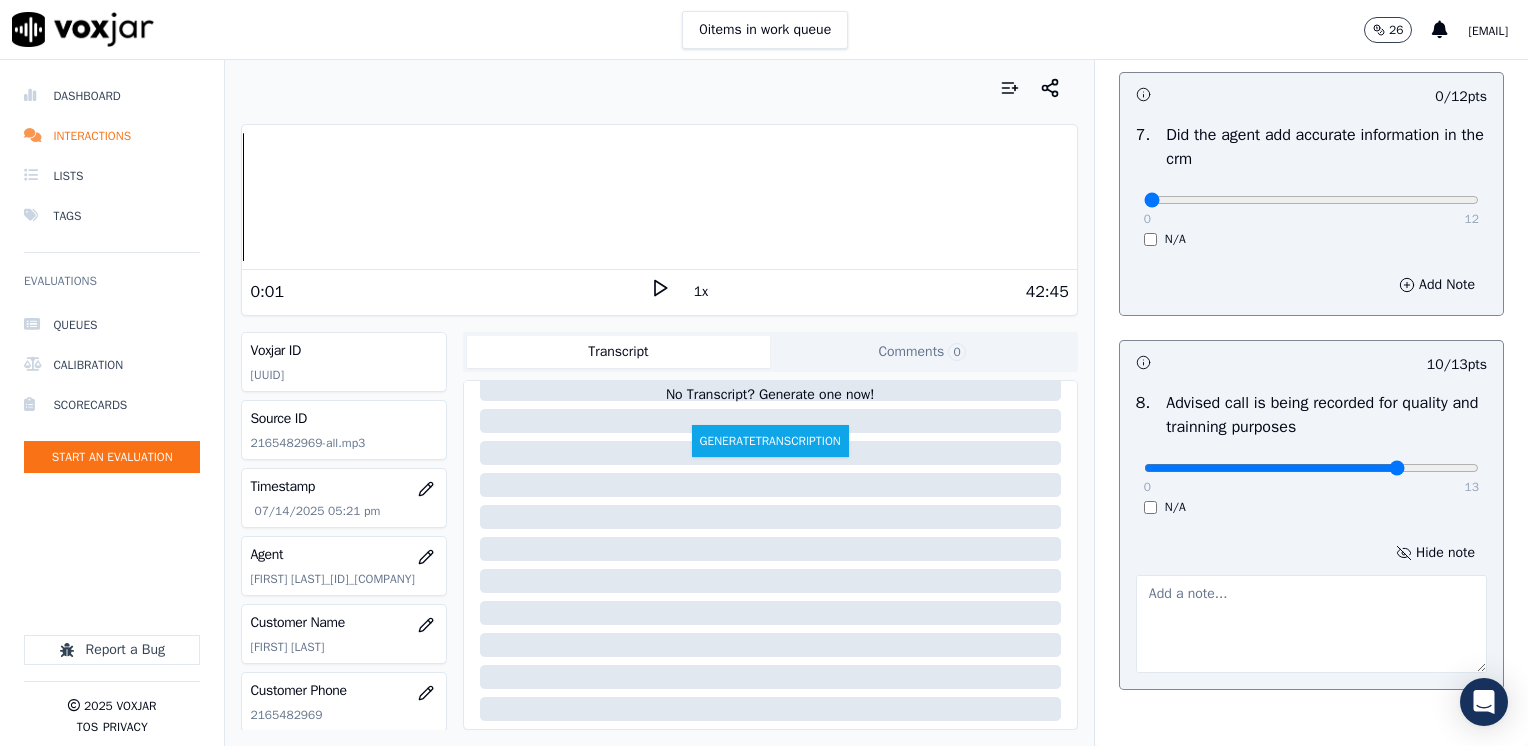 click at bounding box center (1311, 624) 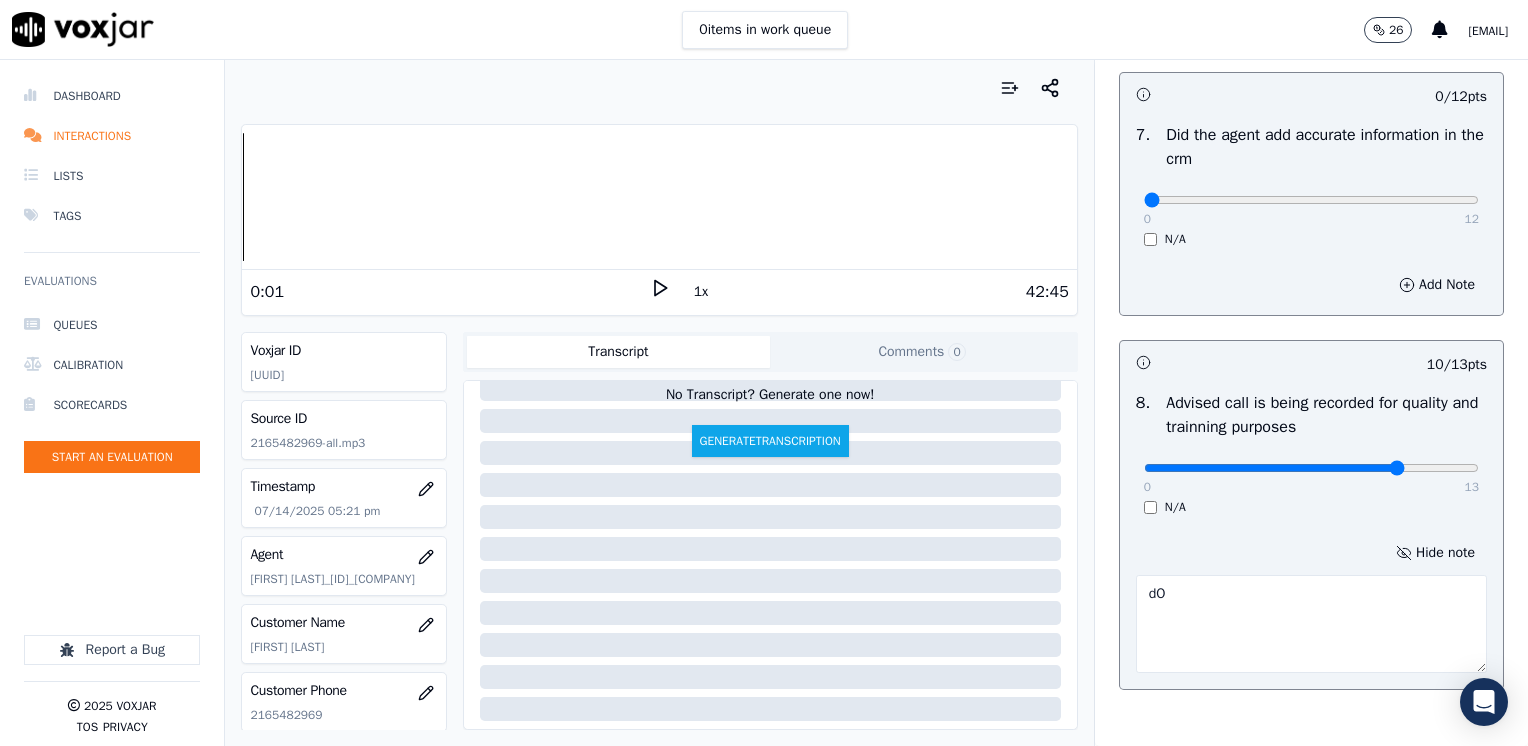 type on "d" 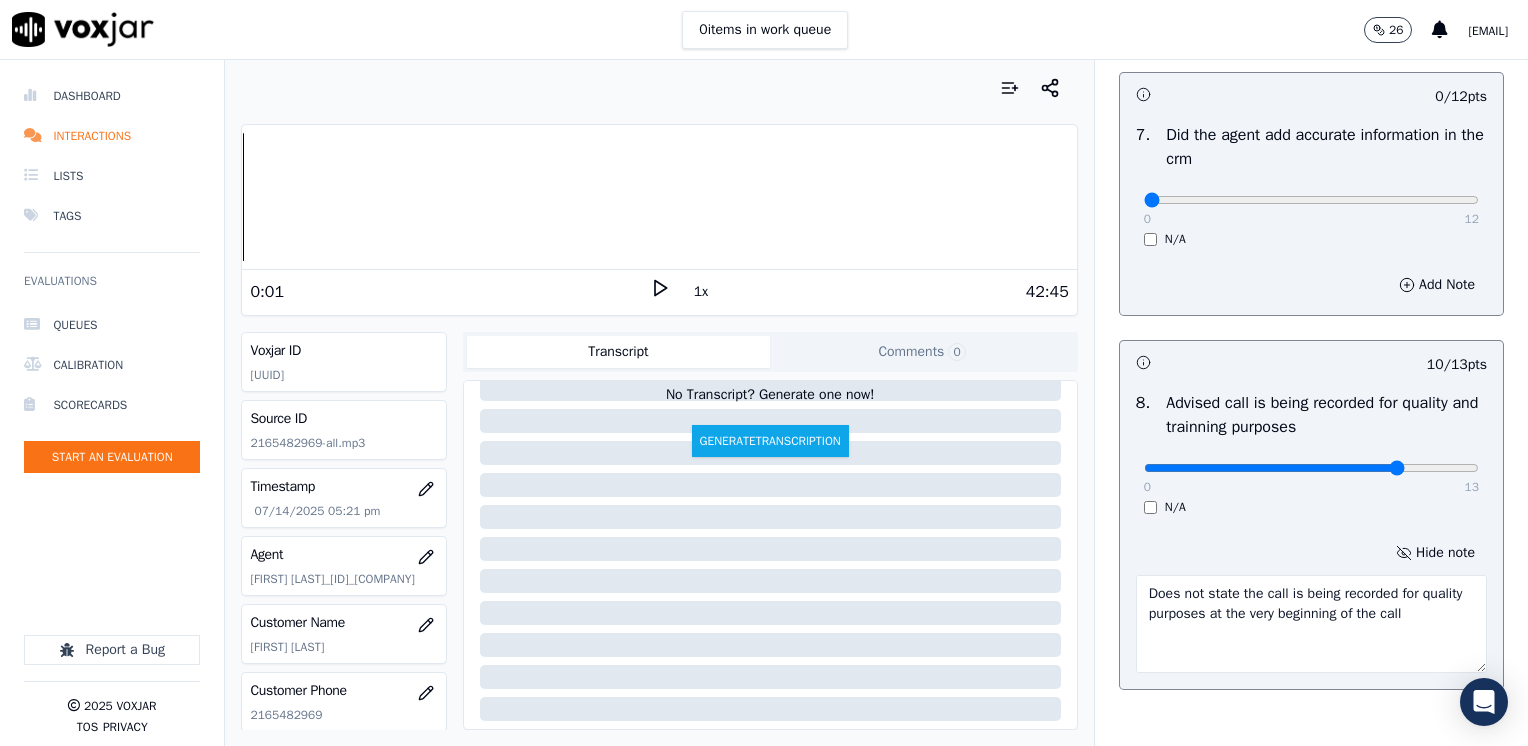 type on "Does not state the call is being recorded for quality purposes at the very beginning of the call" 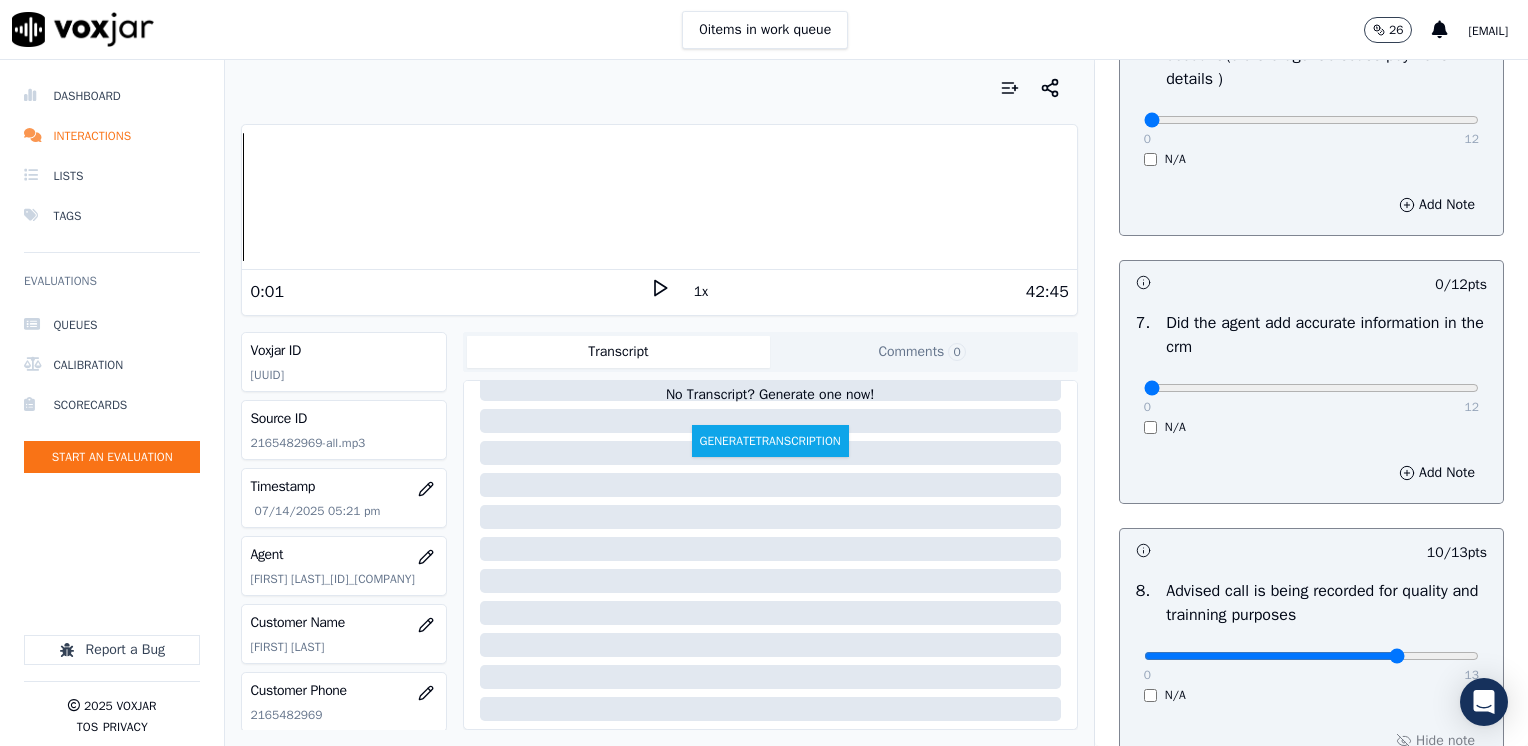 scroll, scrollTop: 1548, scrollLeft: 0, axis: vertical 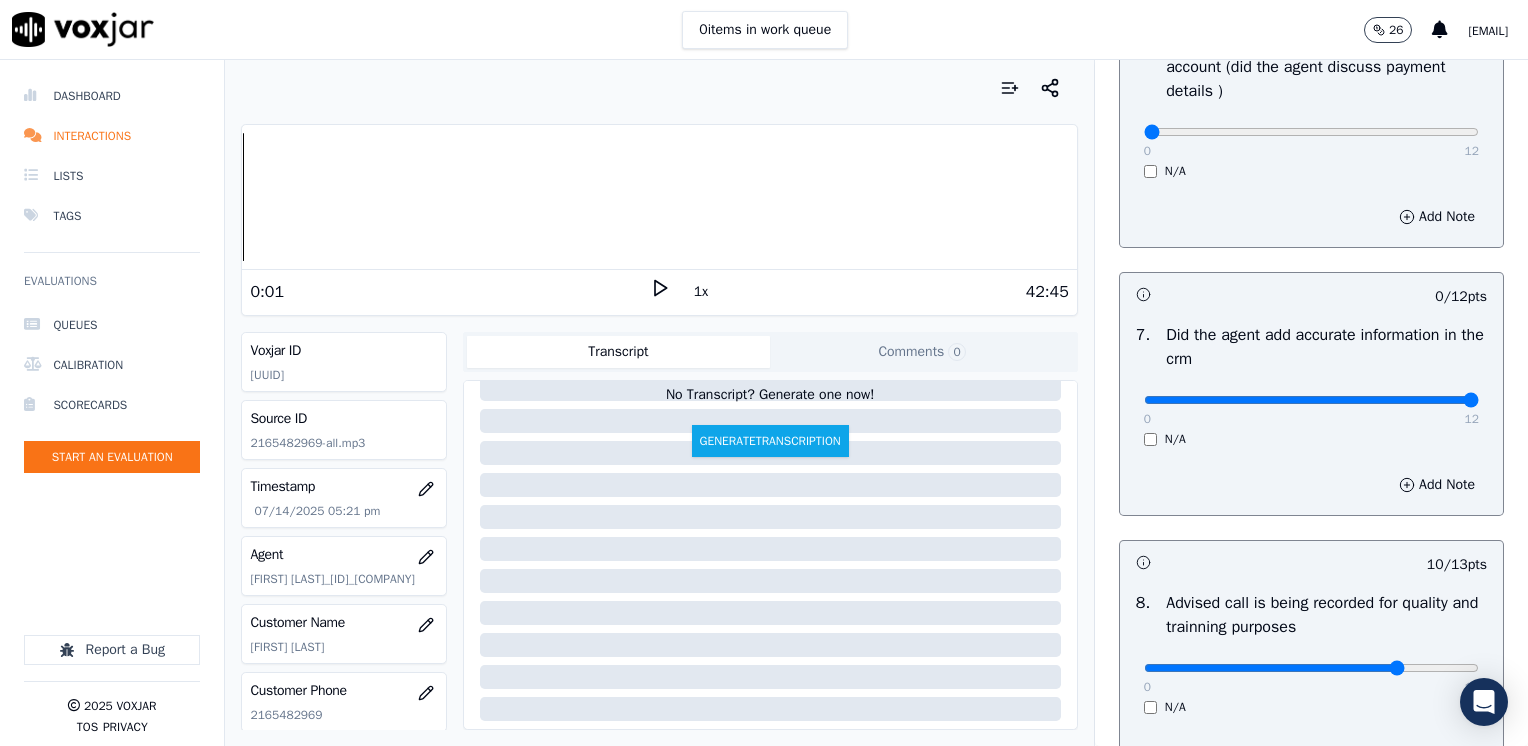 drag, startPoint x: 1129, startPoint y: 402, endPoint x: 1531, endPoint y: 404, distance: 402.00497 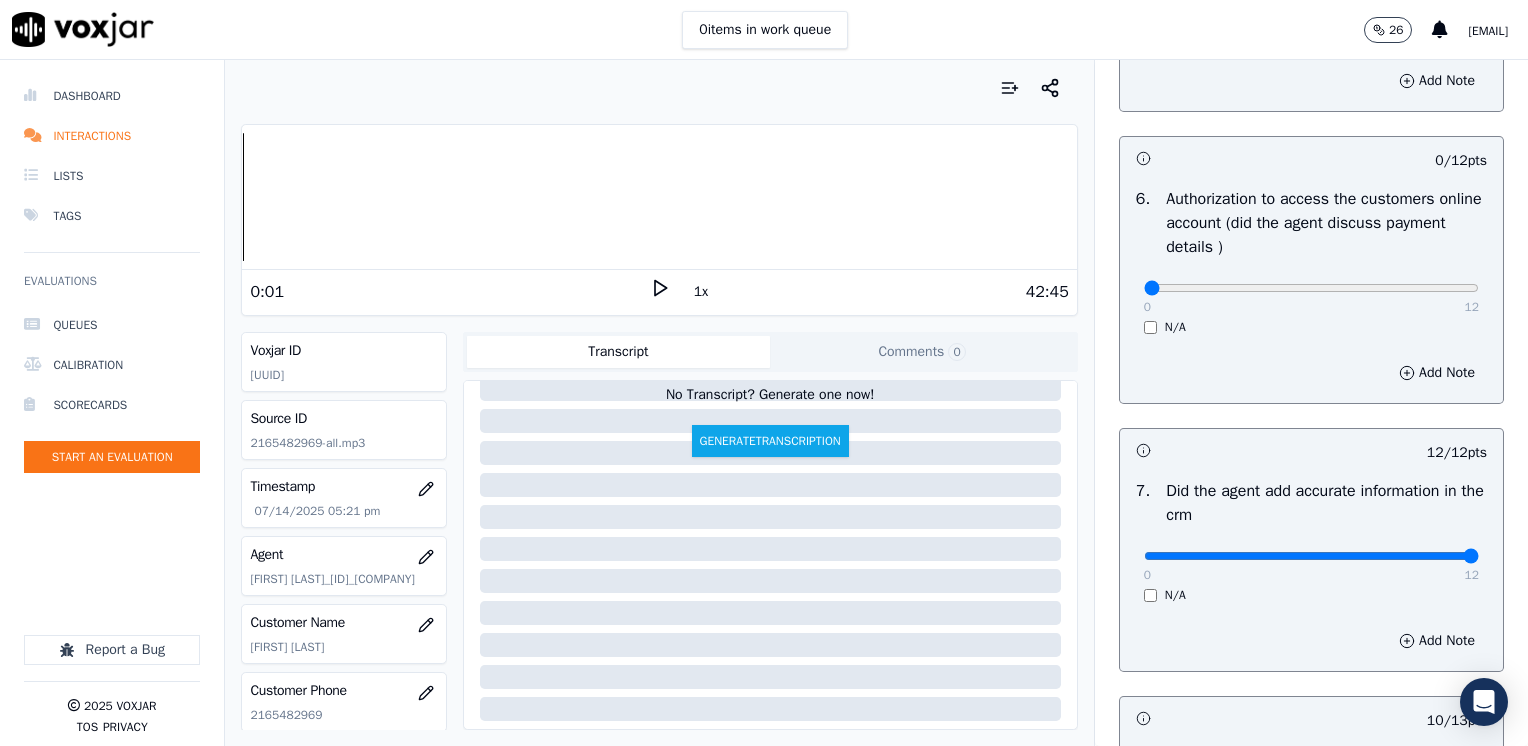 scroll, scrollTop: 1348, scrollLeft: 0, axis: vertical 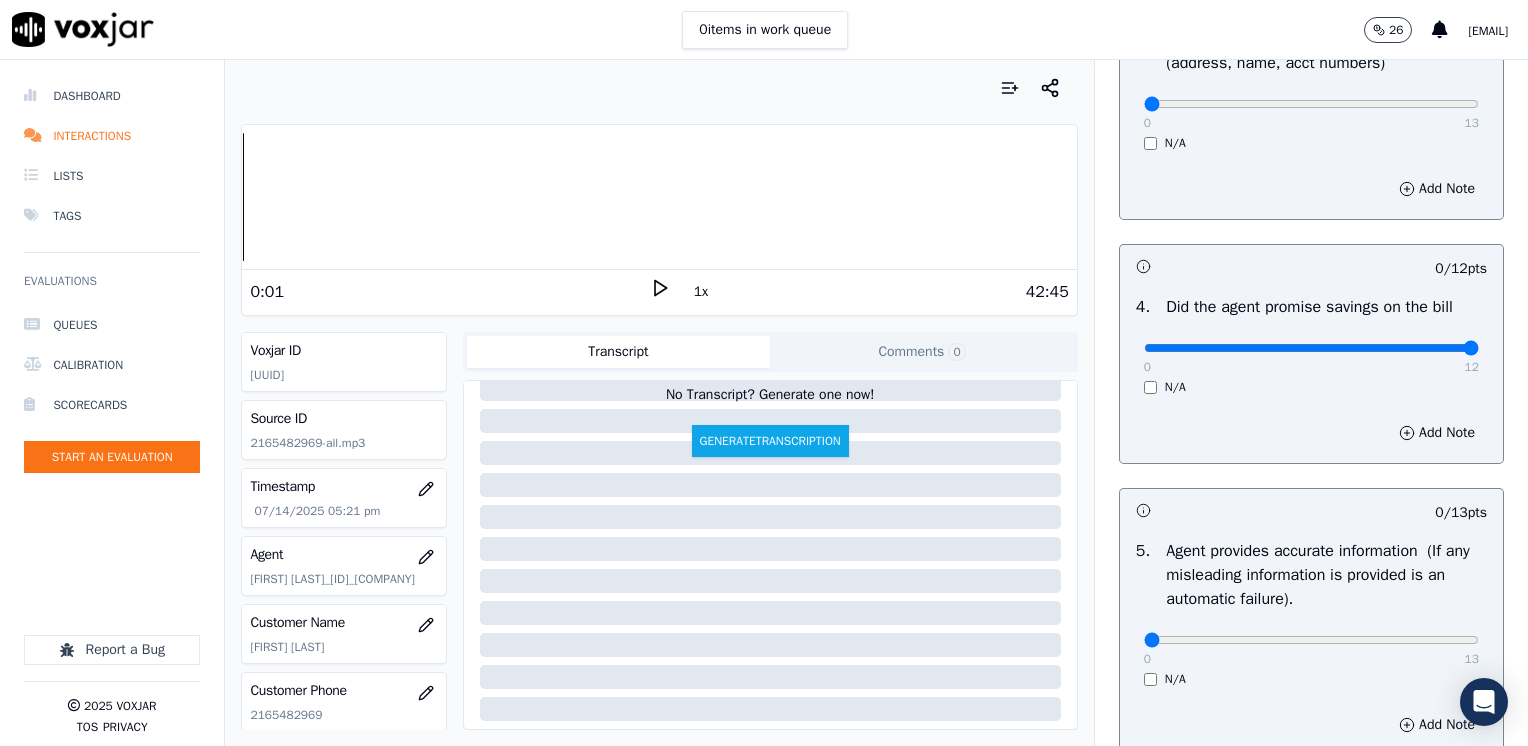 drag, startPoint x: 1132, startPoint y: 346, endPoint x: 1492, endPoint y: 333, distance: 360.23465 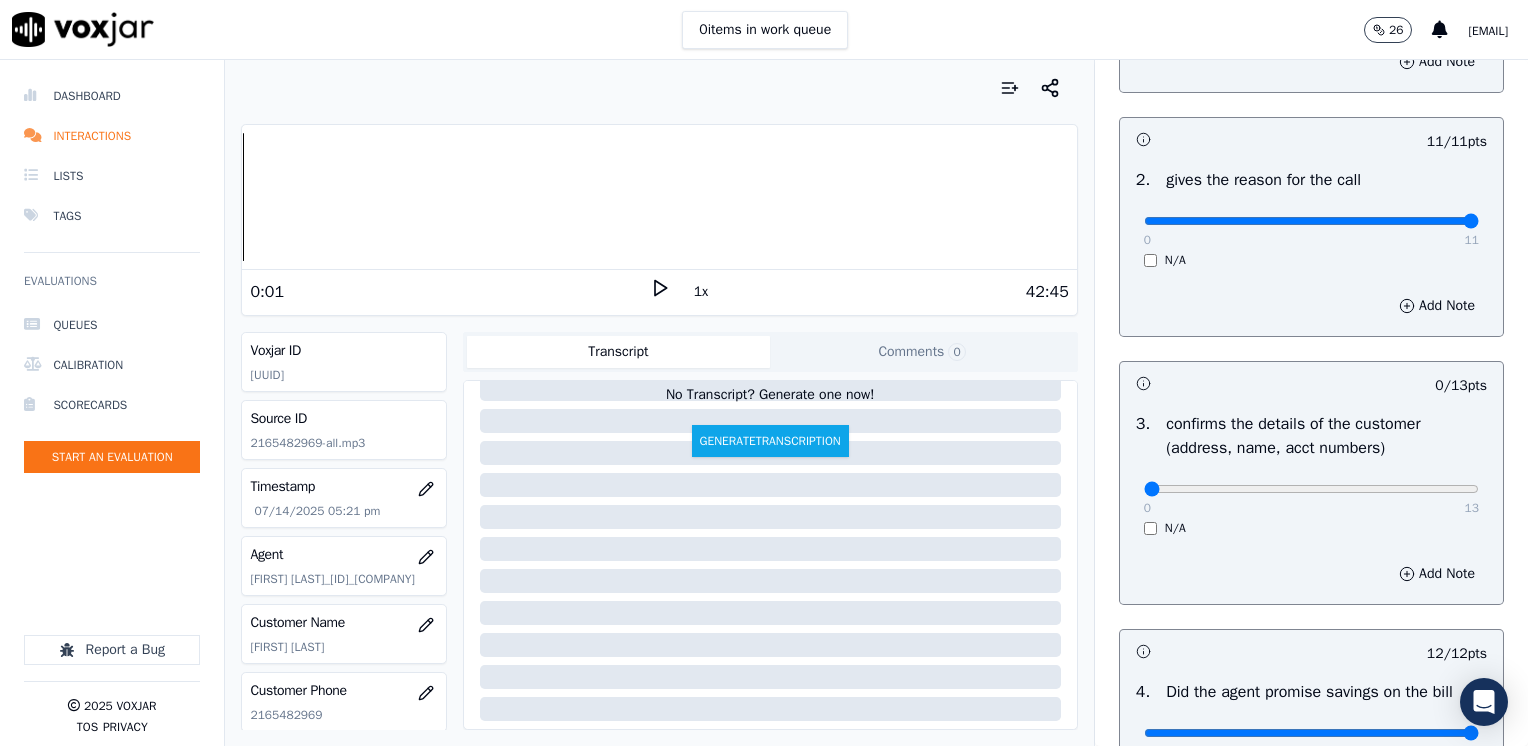 scroll, scrollTop: 400, scrollLeft: 0, axis: vertical 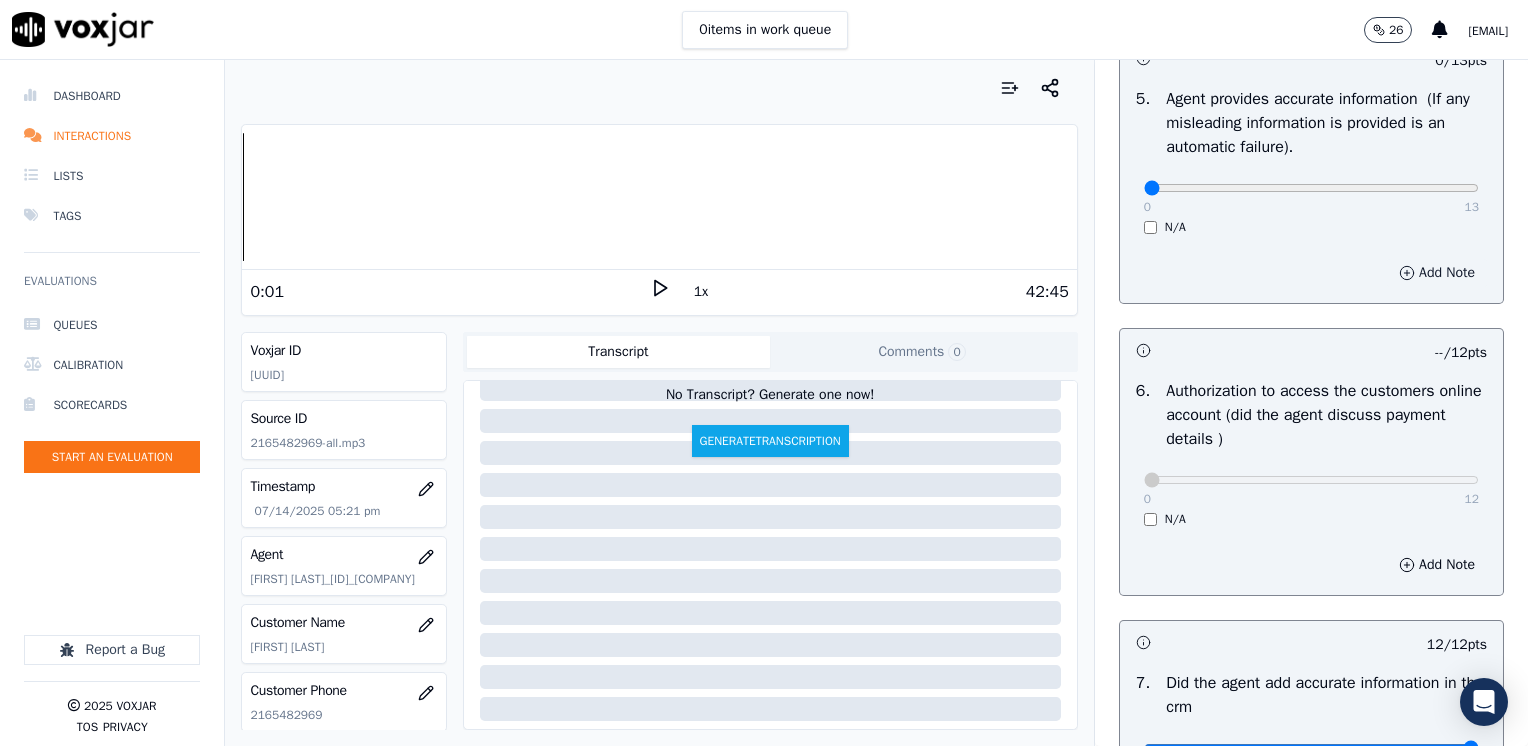 click on "Add Note" at bounding box center [1437, 273] 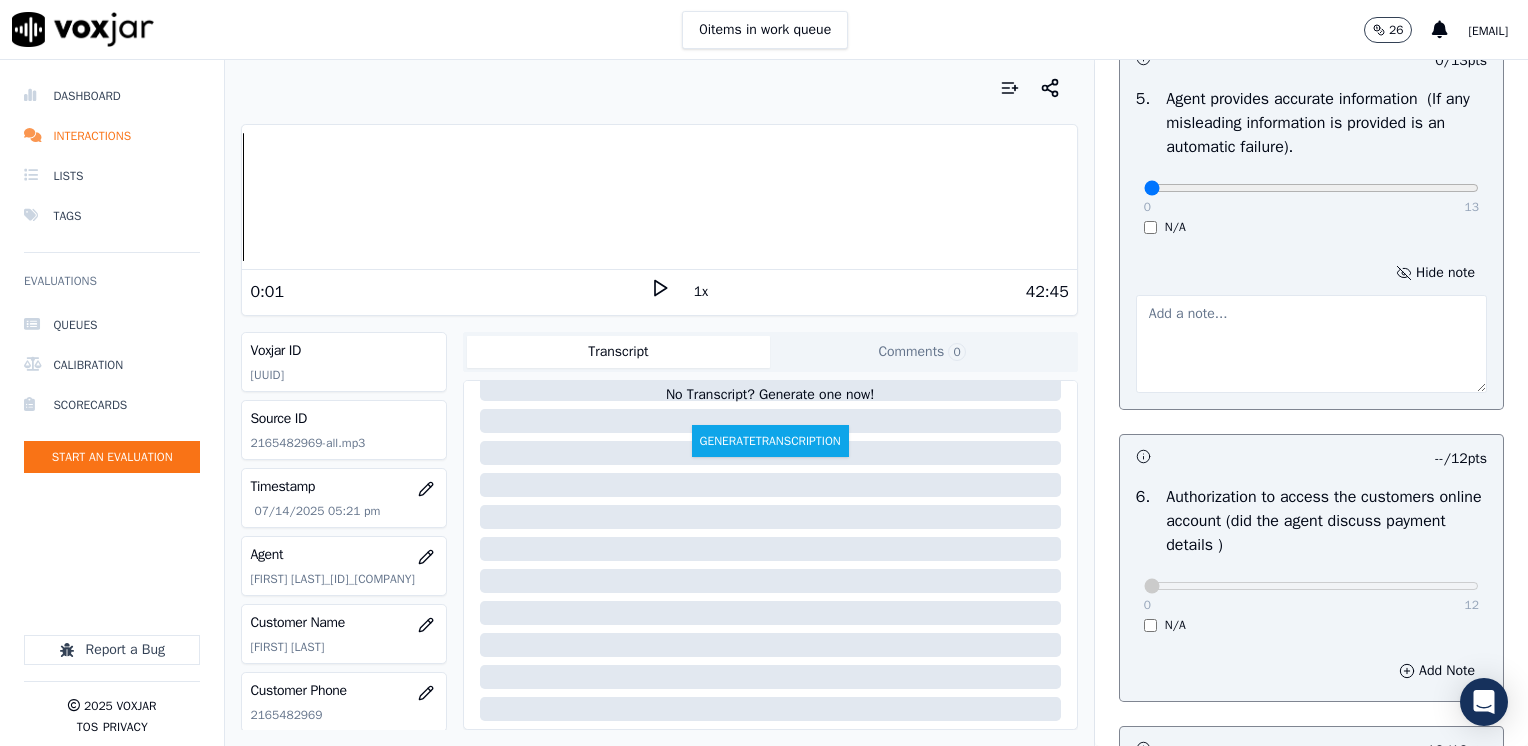 click at bounding box center (1311, 344) 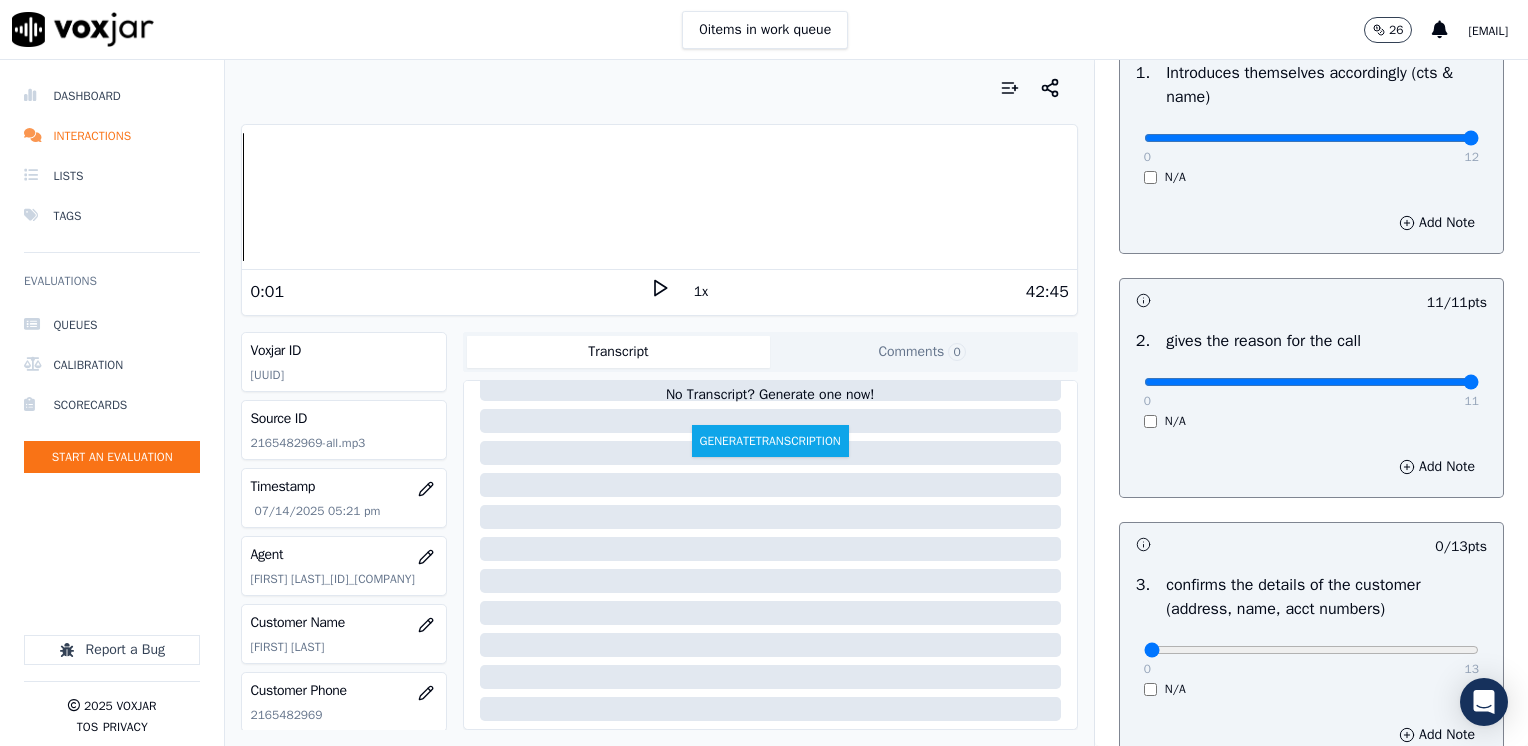 scroll, scrollTop: 0, scrollLeft: 0, axis: both 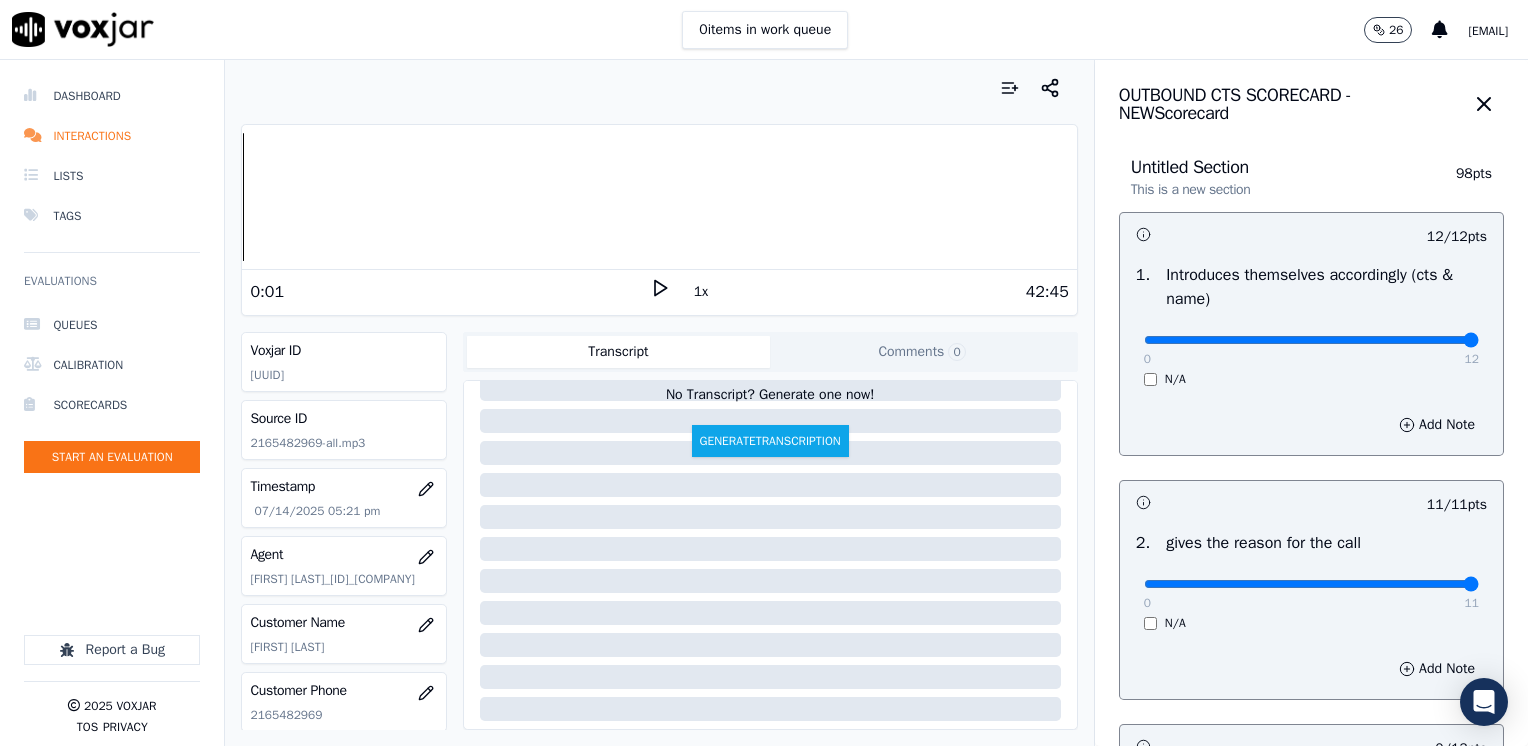 type on "Agent advised customer does not have to pay the $25.00 ETF" 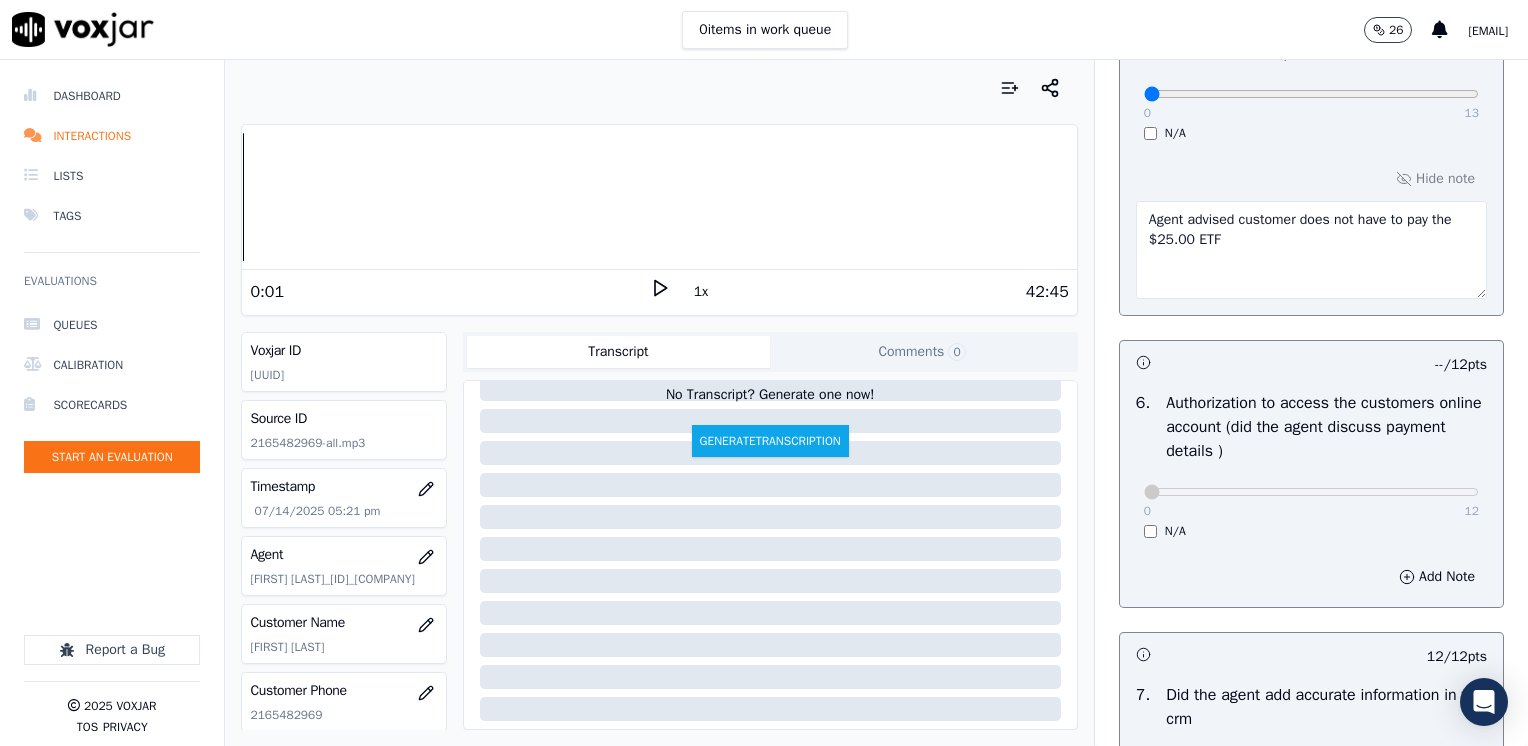 scroll, scrollTop: 1259, scrollLeft: 0, axis: vertical 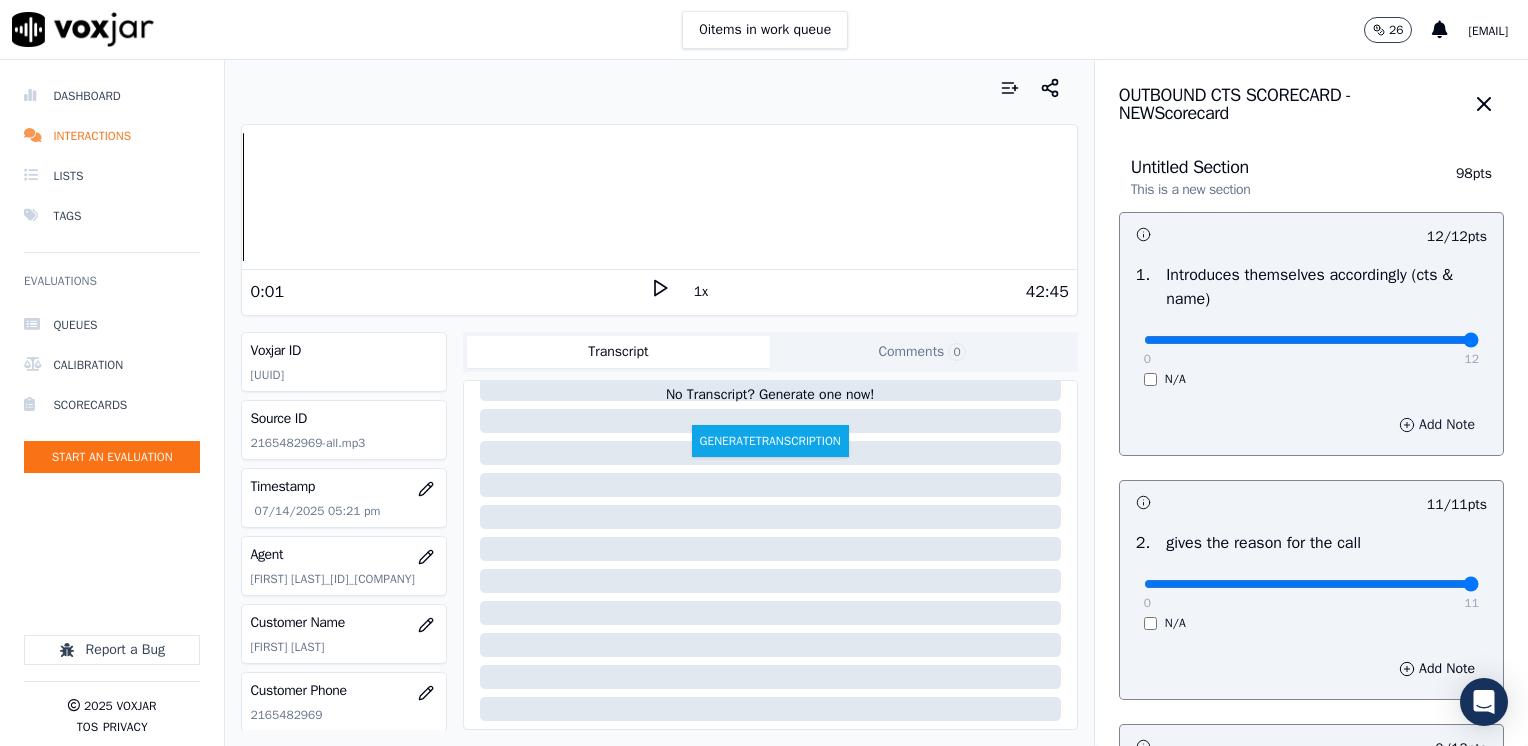 click on "Add Note" at bounding box center [1437, 425] 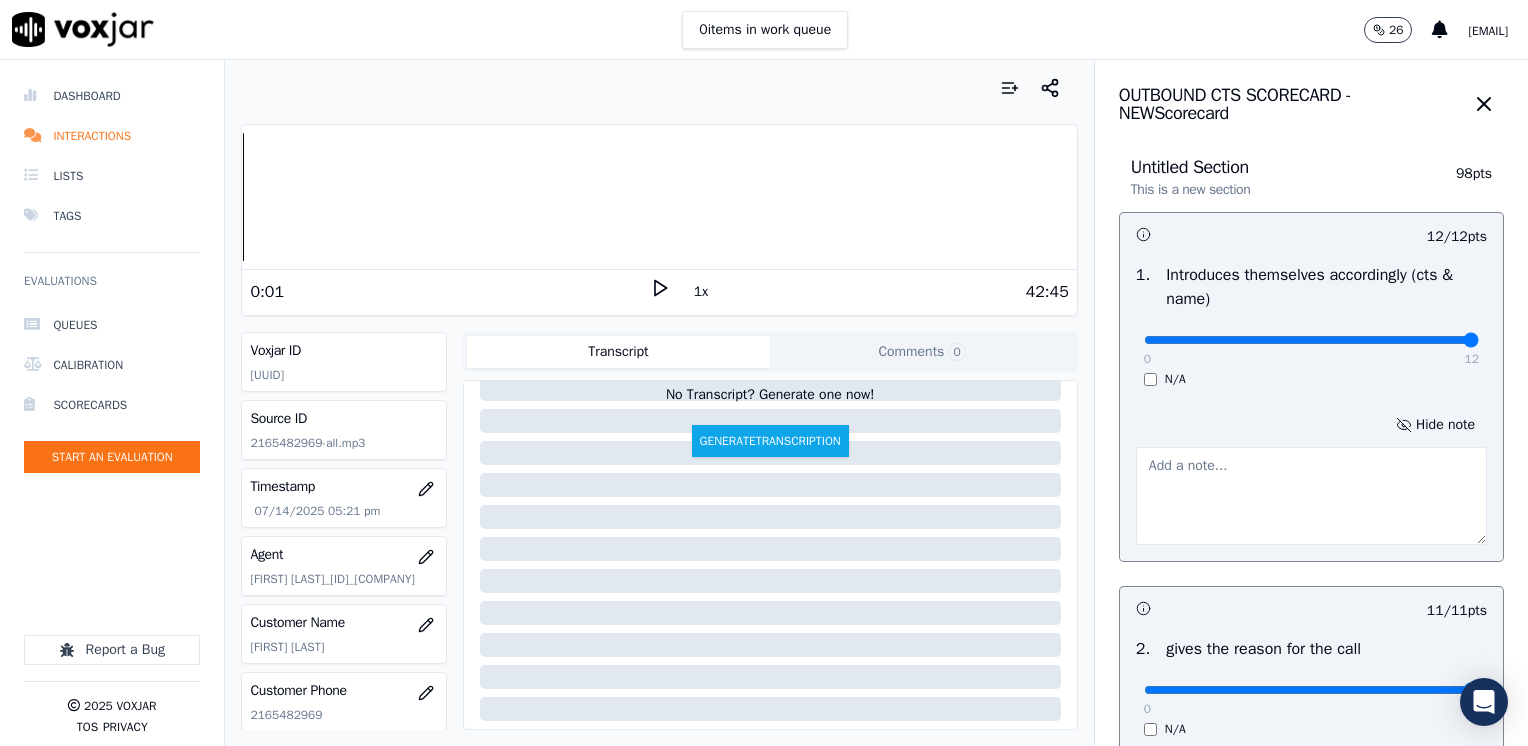click at bounding box center (1311, 496) 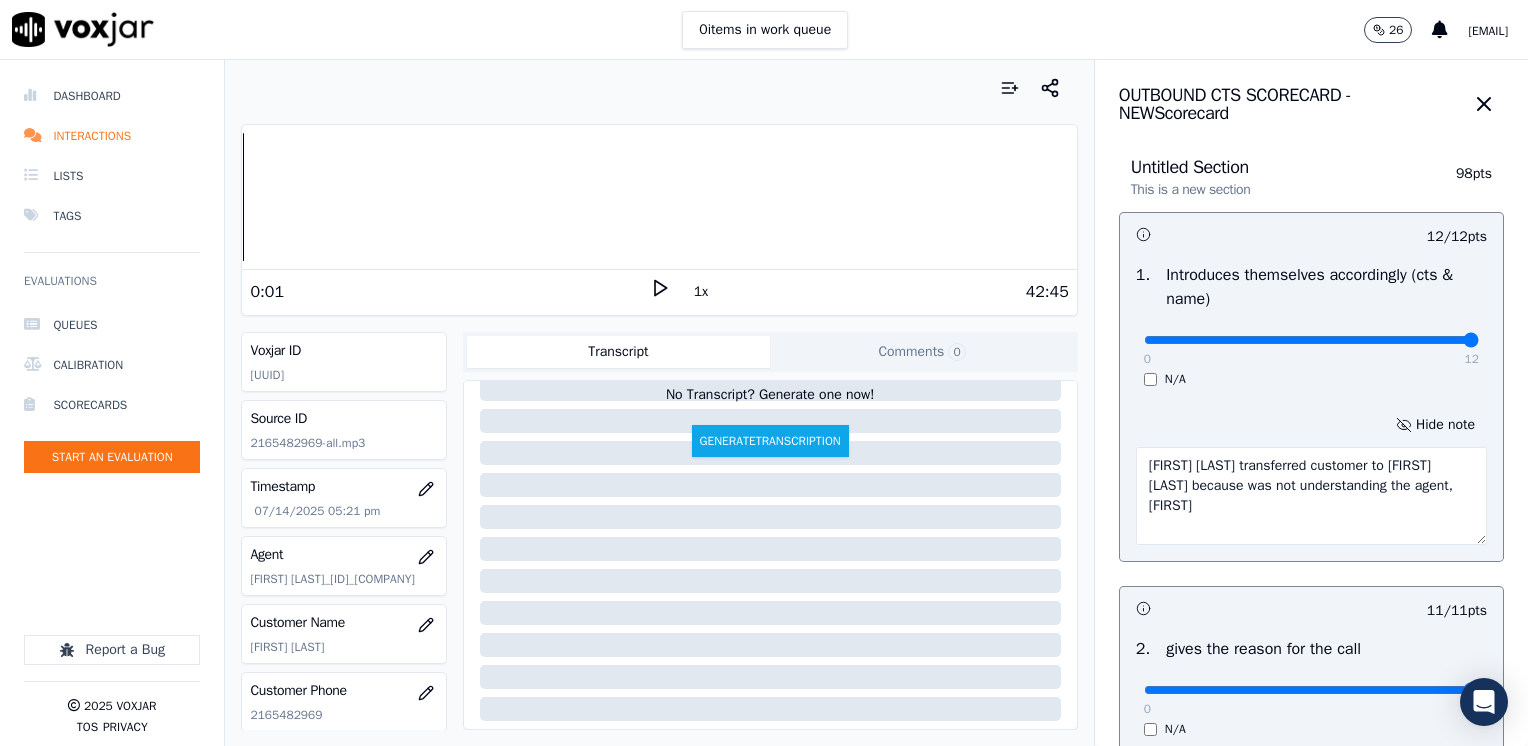 click on "[FIRST] [LAST] transferred customer to [FIRST] [LAST] because was not understanding the agent, [FIRST]" at bounding box center [1311, 496] 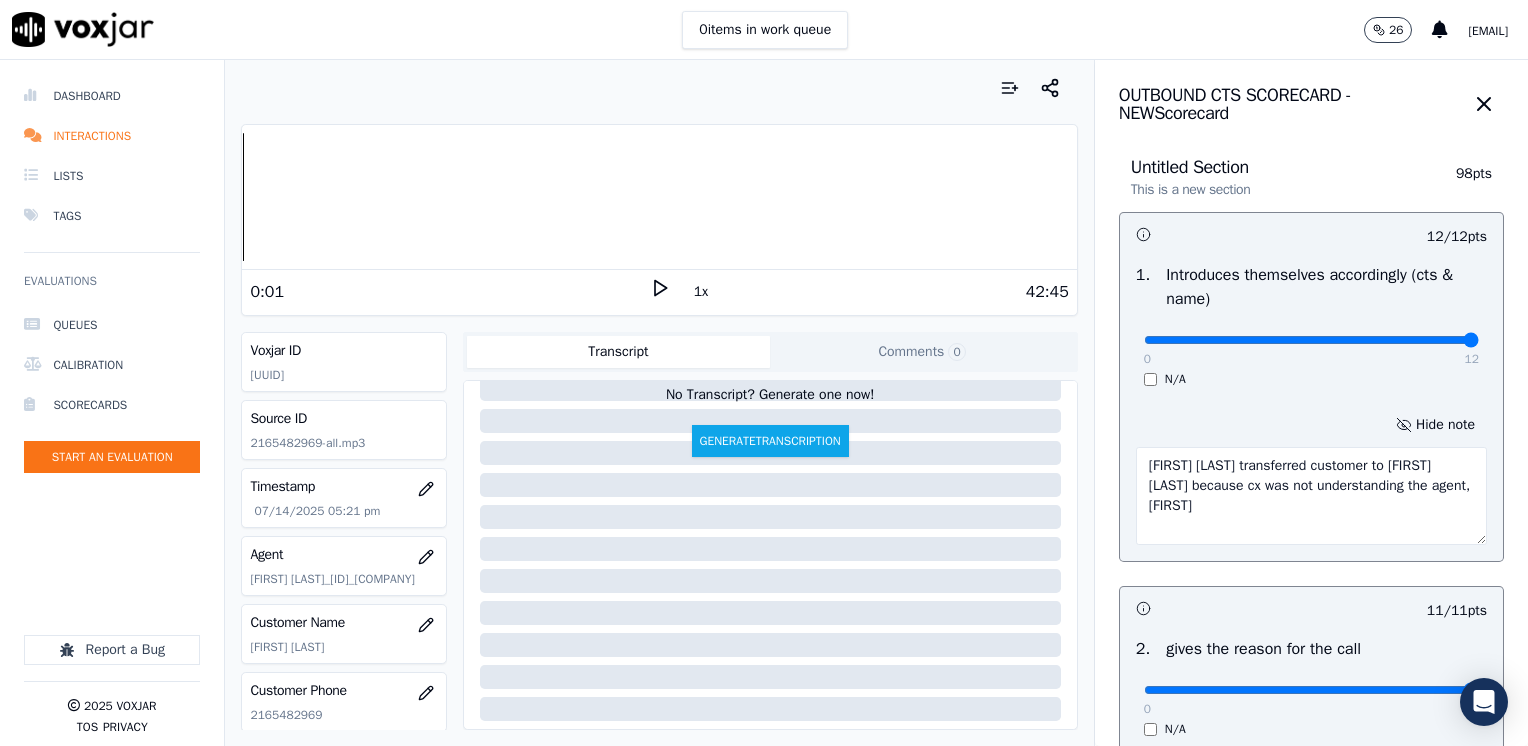 click on "[FIRST] [LAST] transferred customer to [FIRST] [LAST] because cx was not understanding the agent, [FIRST]" at bounding box center (1311, 496) 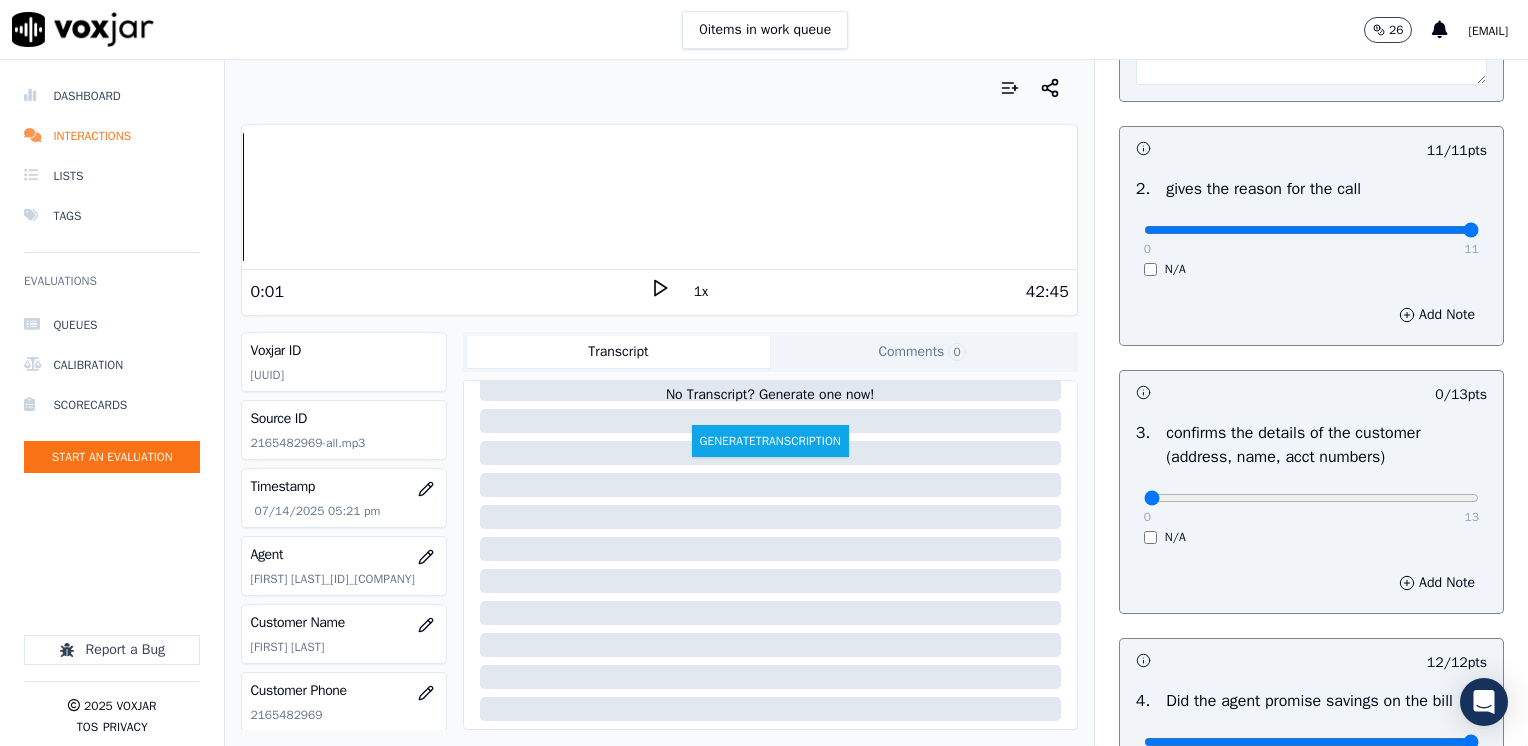 scroll, scrollTop: 700, scrollLeft: 0, axis: vertical 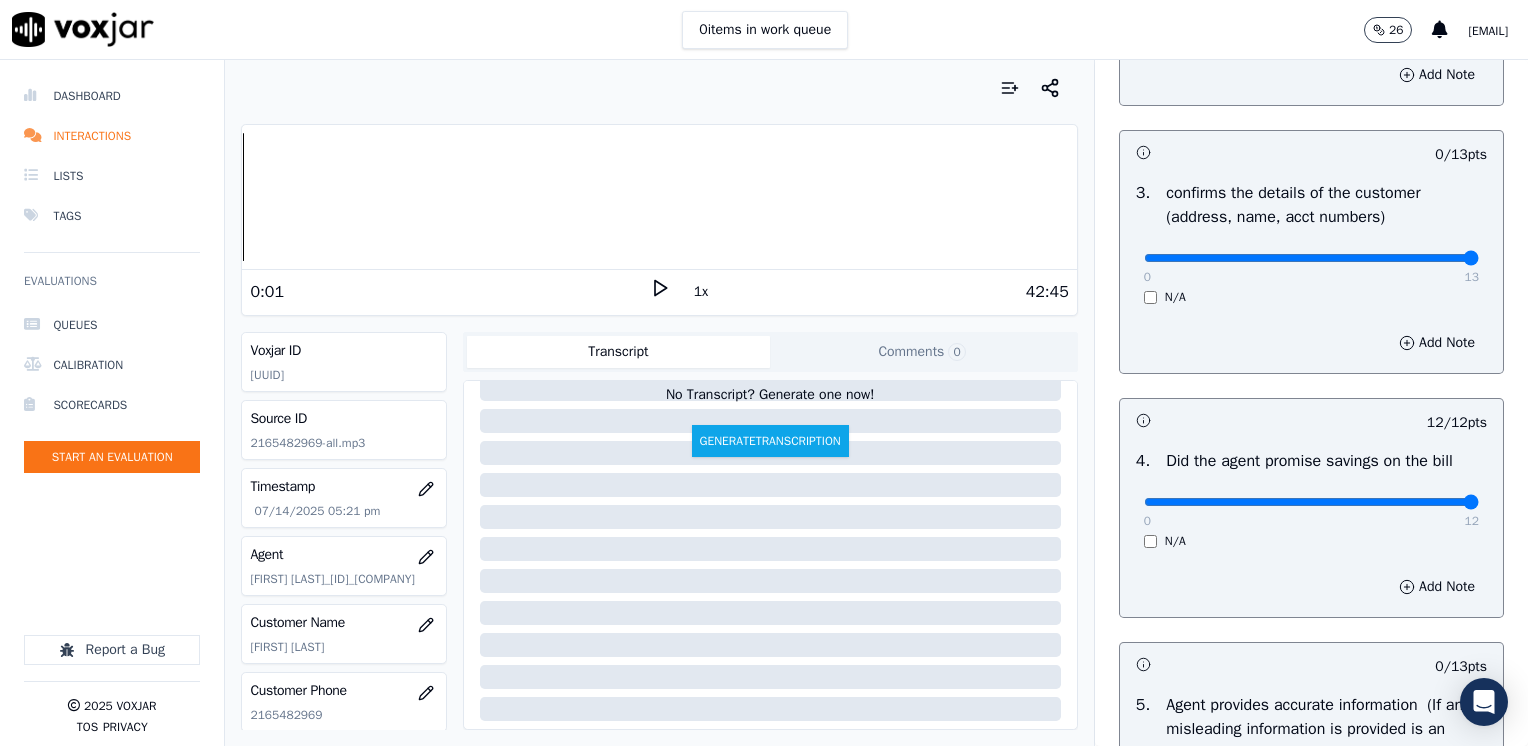 drag, startPoint x: 1134, startPoint y: 254, endPoint x: 1507, endPoint y: 289, distance: 374.6385 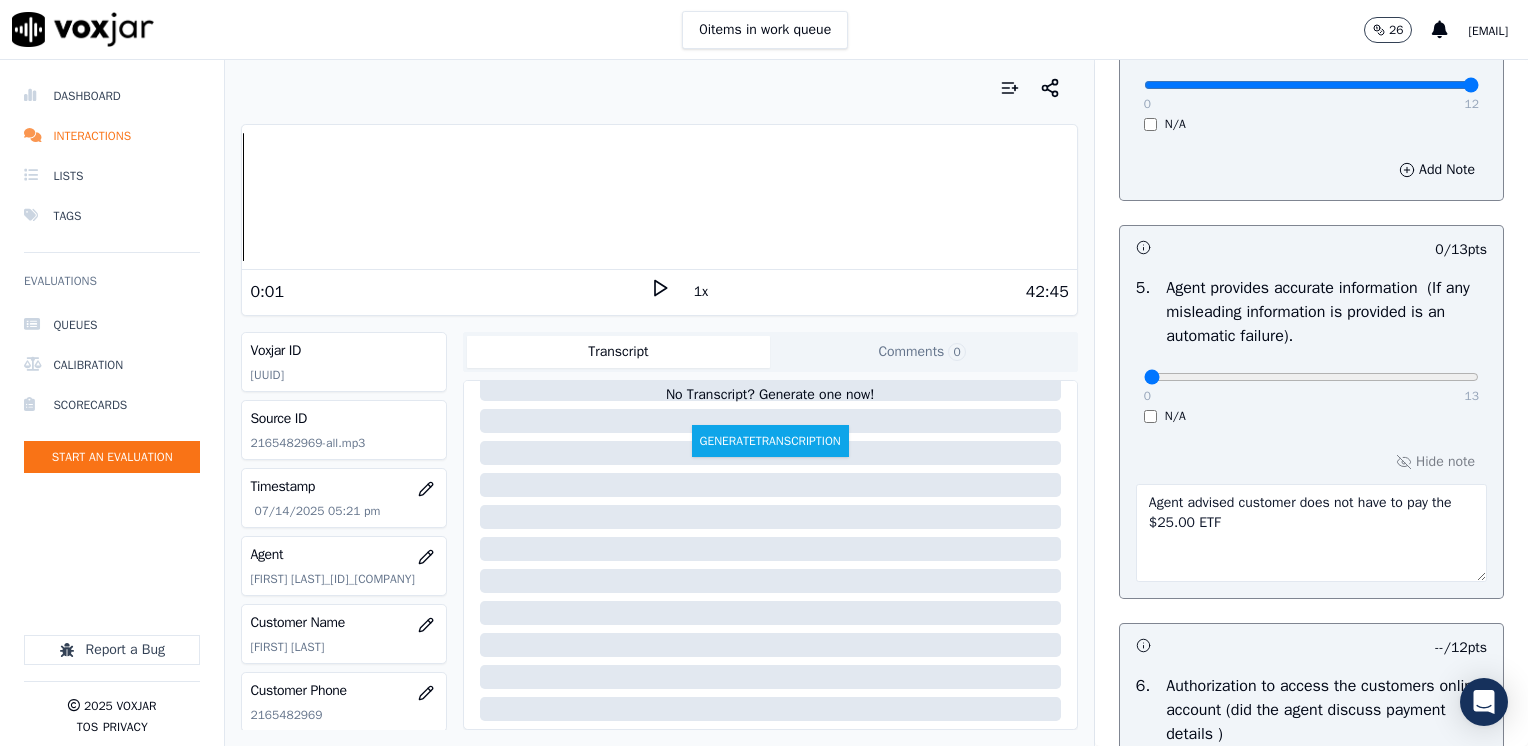 scroll, scrollTop: 1200, scrollLeft: 0, axis: vertical 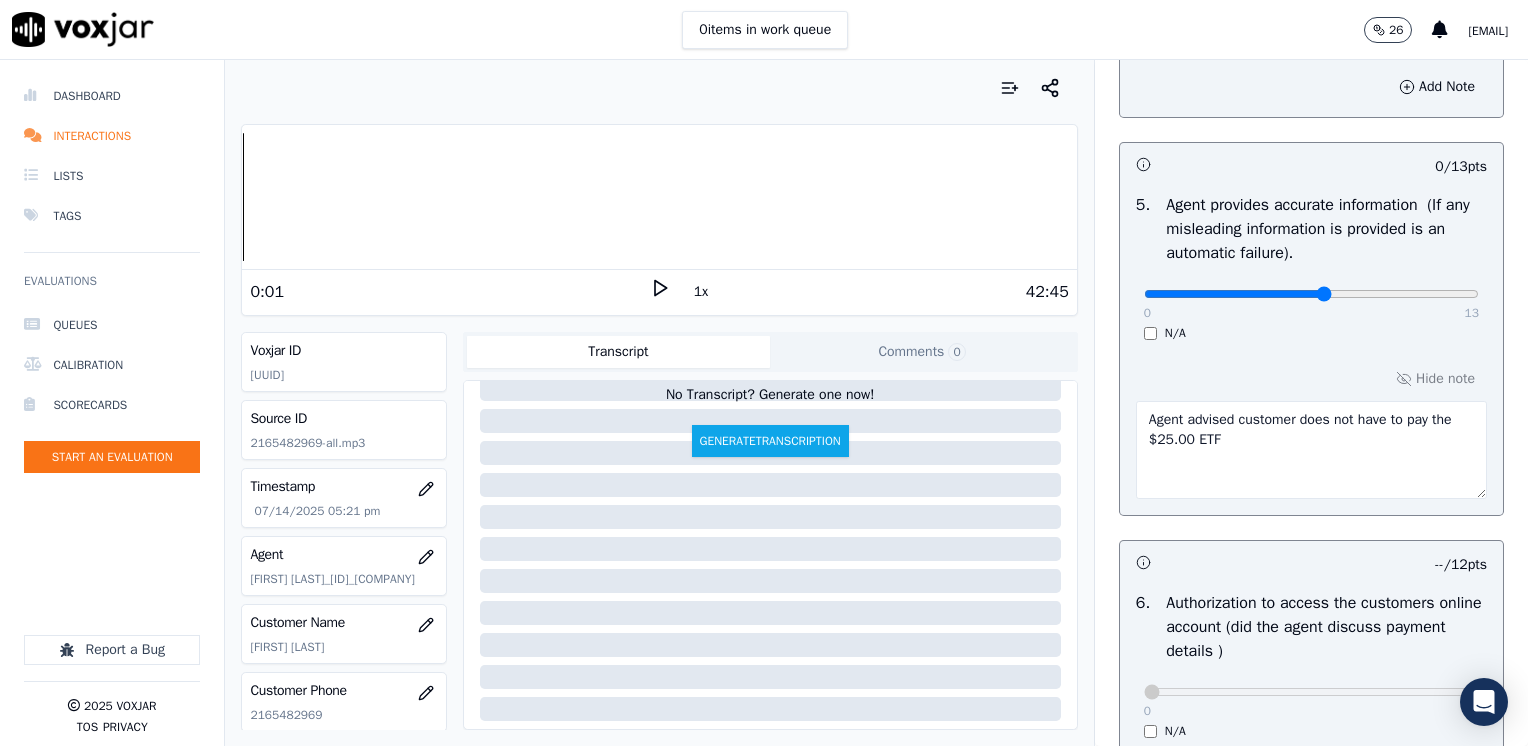 type on "7" 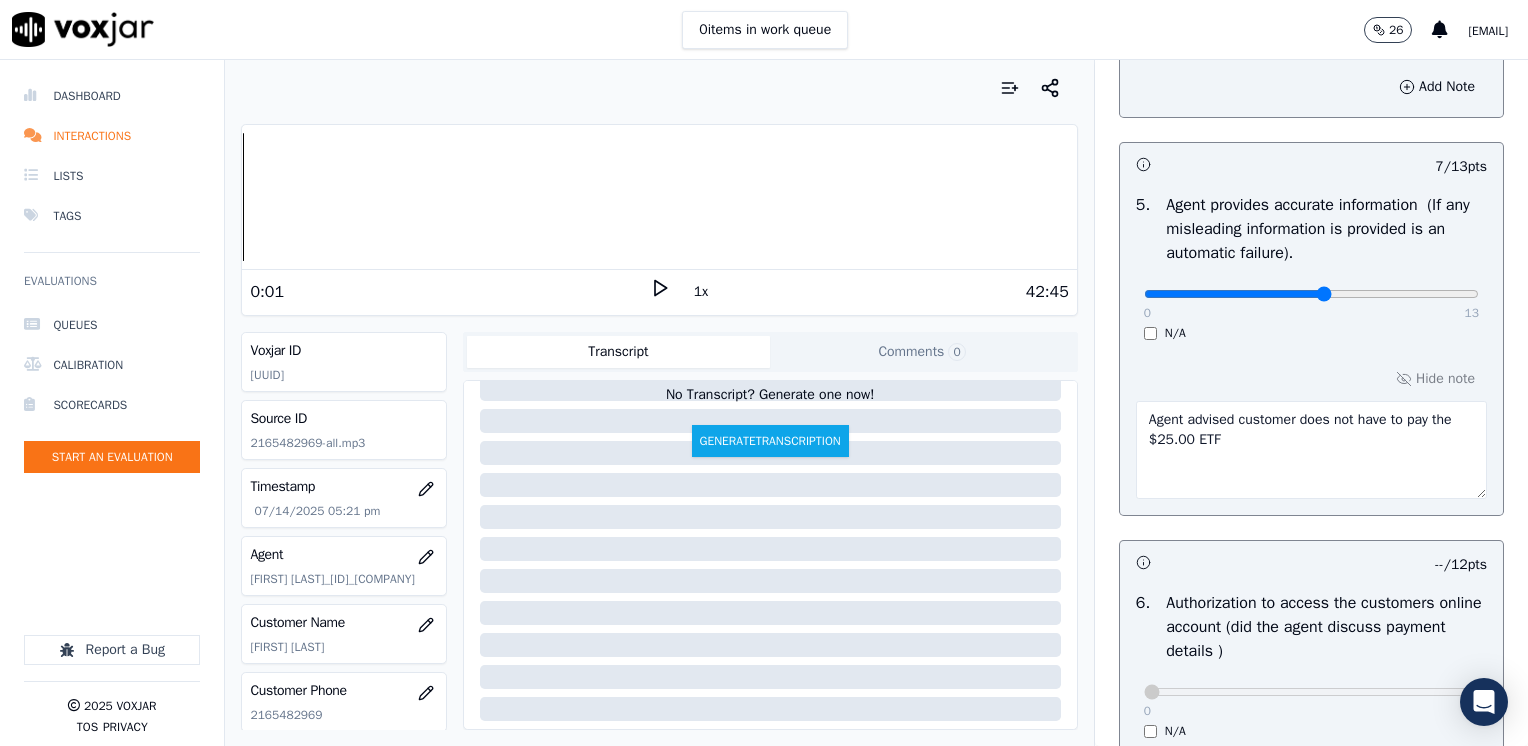drag, startPoint x: 1166, startPoint y: 417, endPoint x: 1045, endPoint y: 406, distance: 121.49897 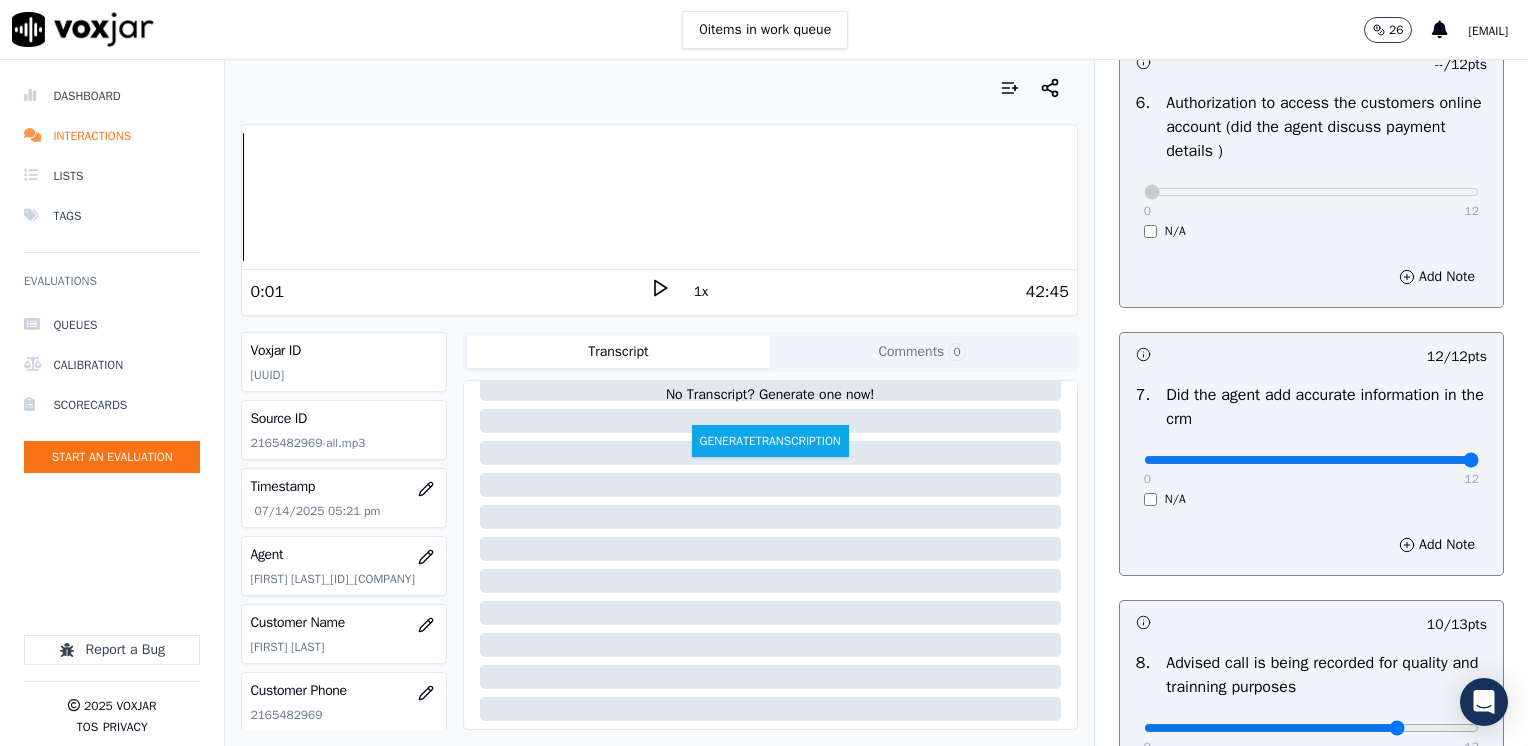 scroll, scrollTop: 2064, scrollLeft: 0, axis: vertical 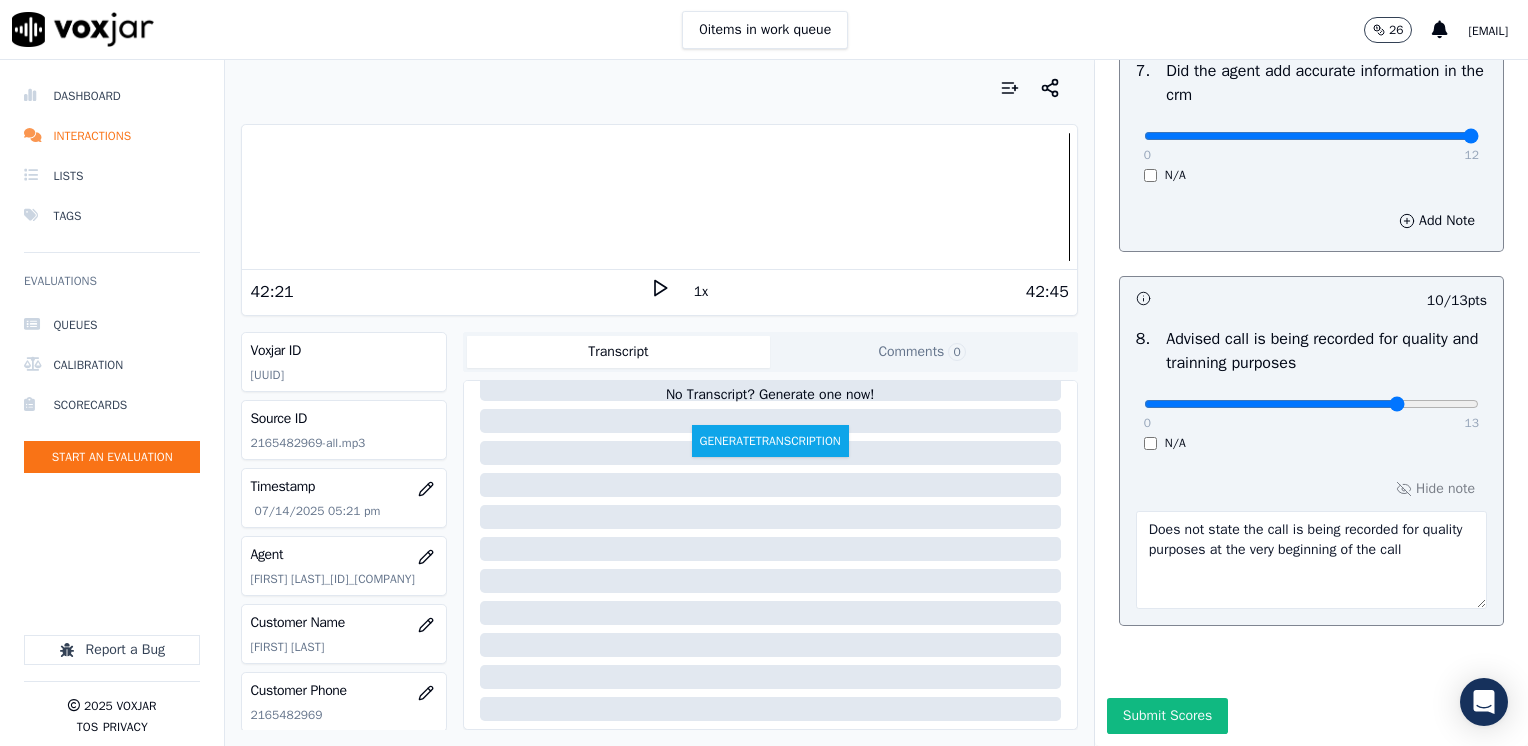 type on "[FIRST] [LAST] advised customer does not have to pay the $[PRICE] ETF" 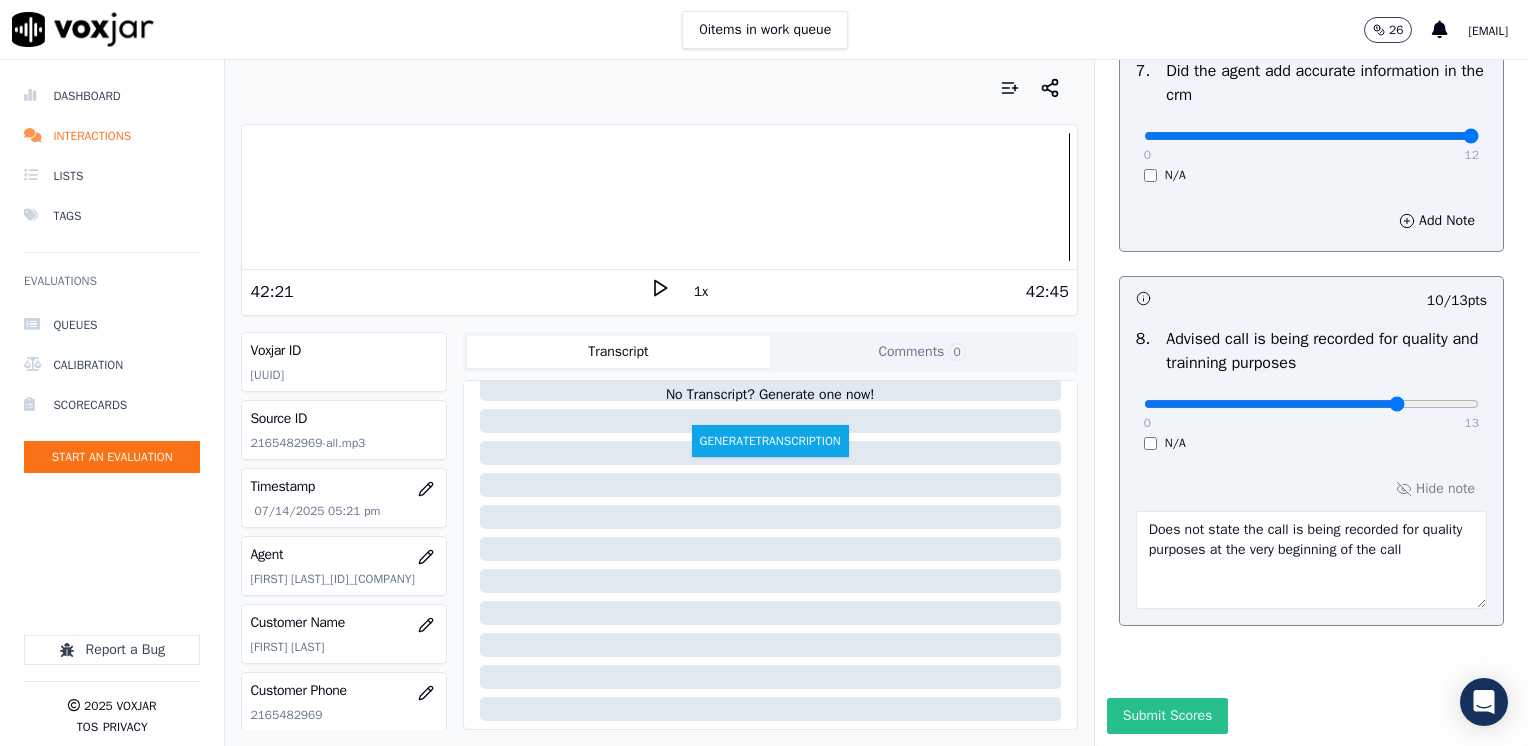 click on "Submit Scores" at bounding box center [1167, 716] 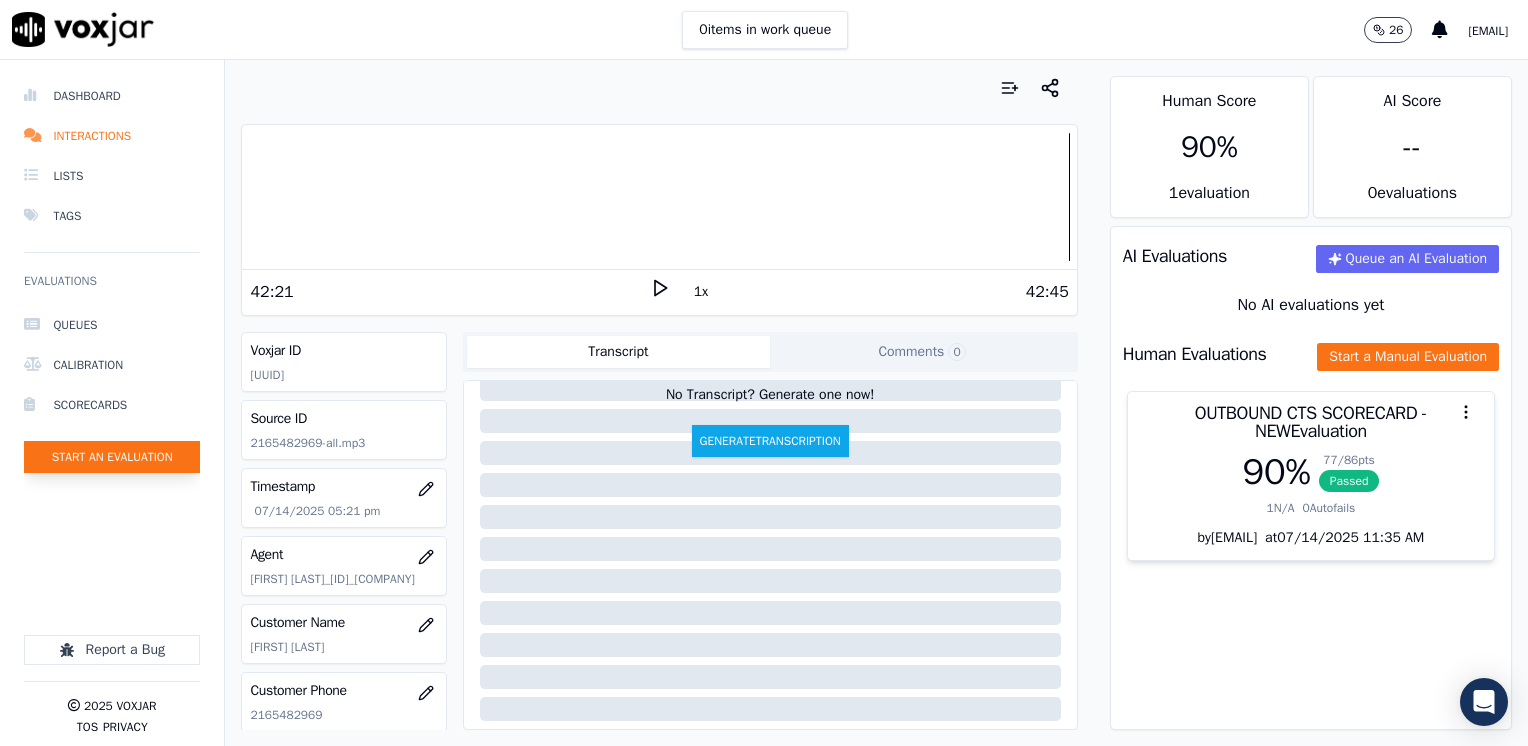 click on "Start an Evaluation" 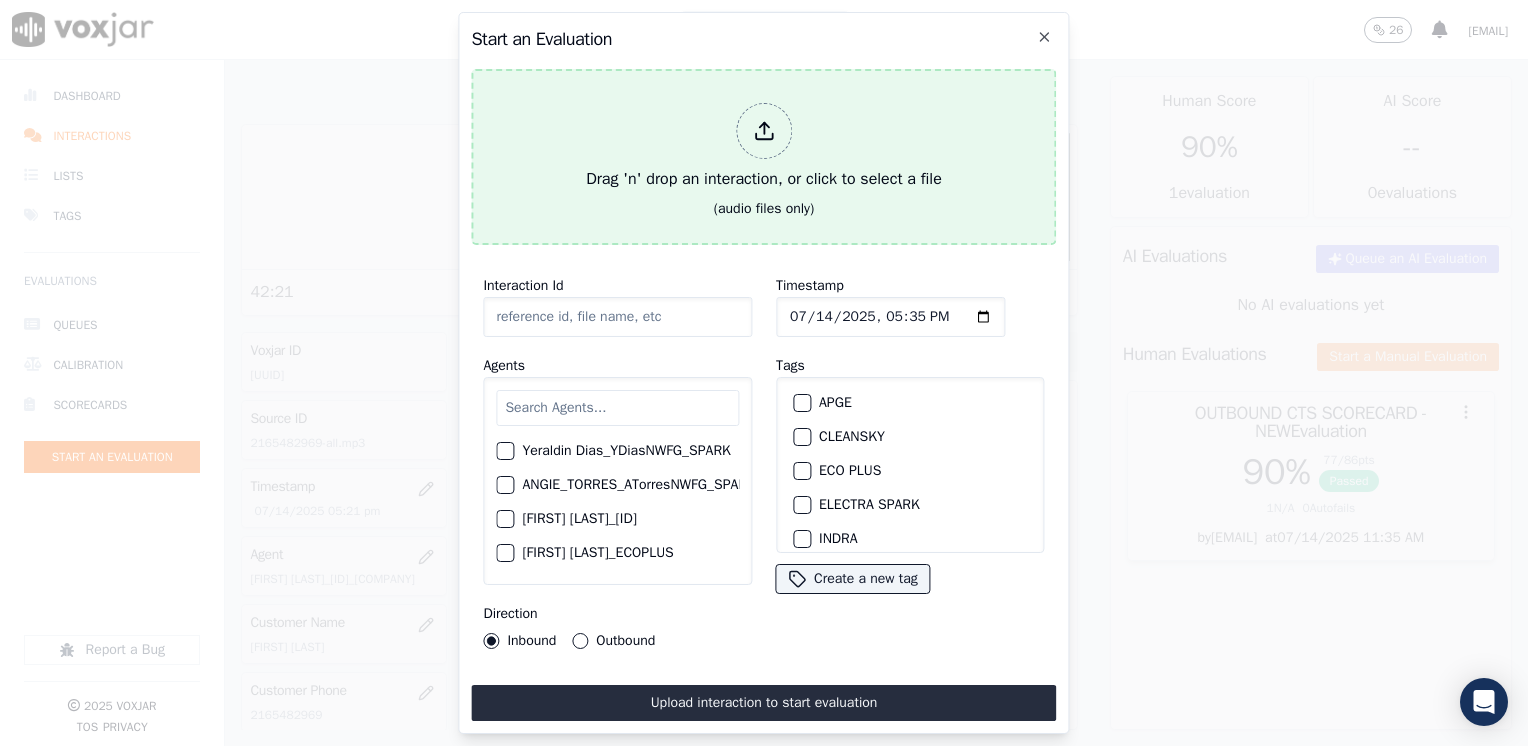 click 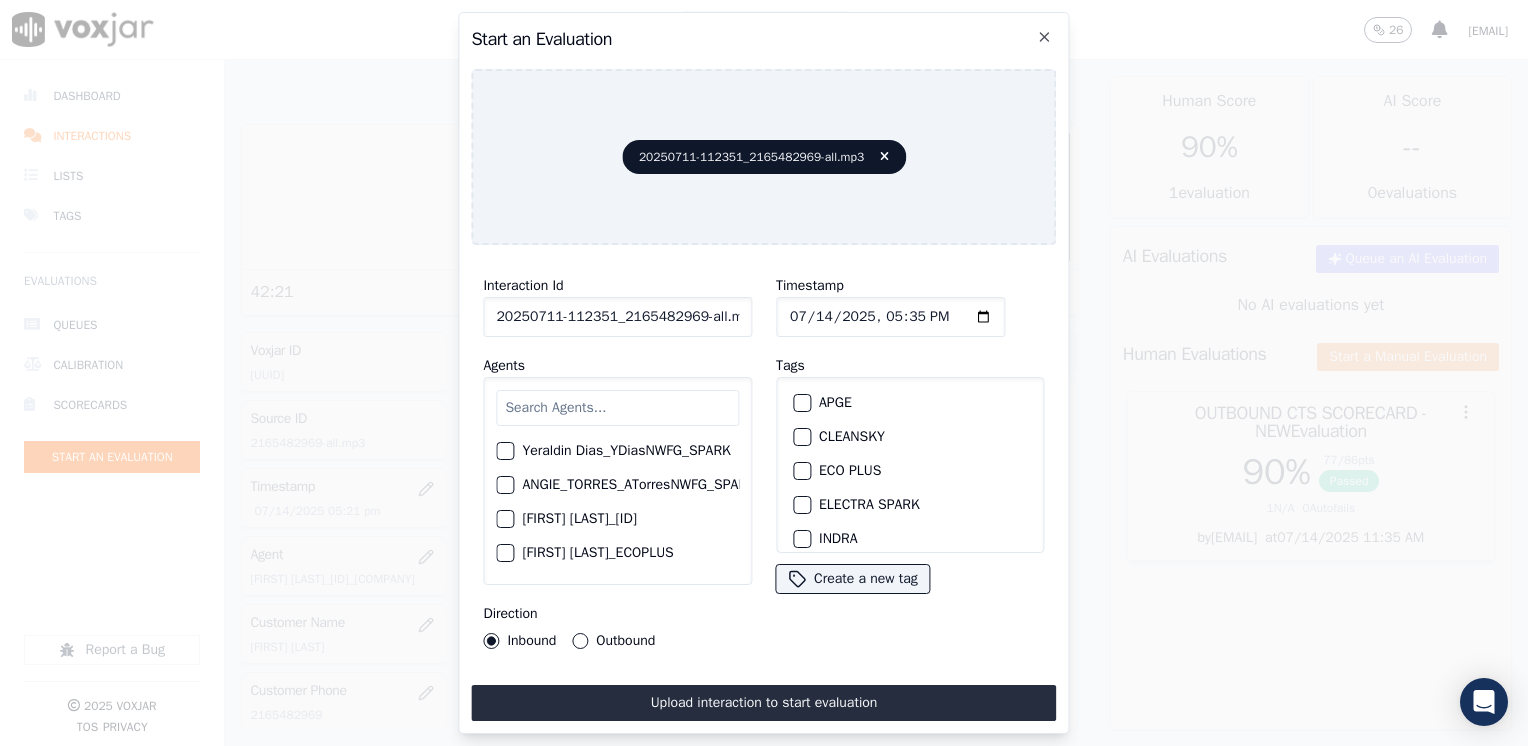 click on "Outbound" at bounding box center (580, 641) 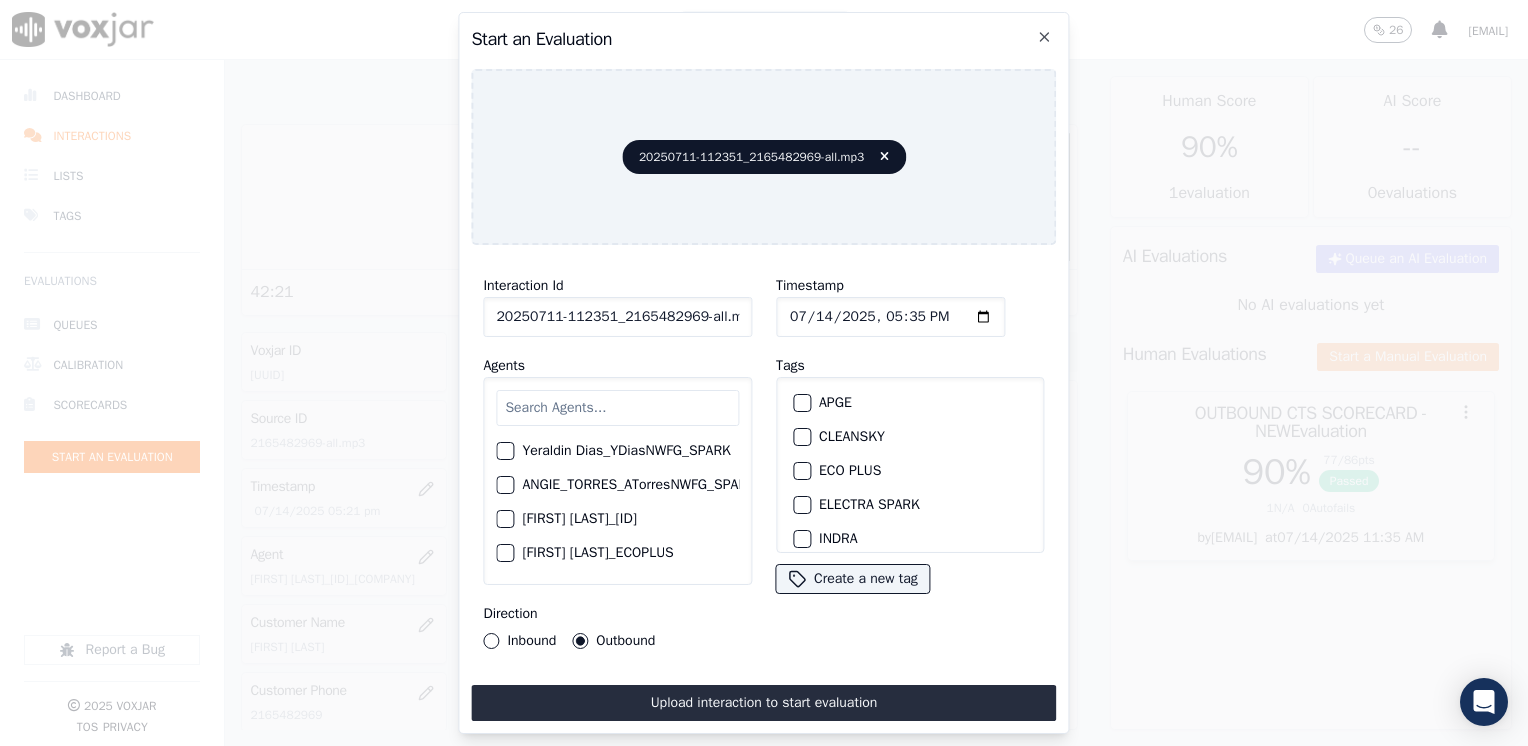 click at bounding box center (617, 408) 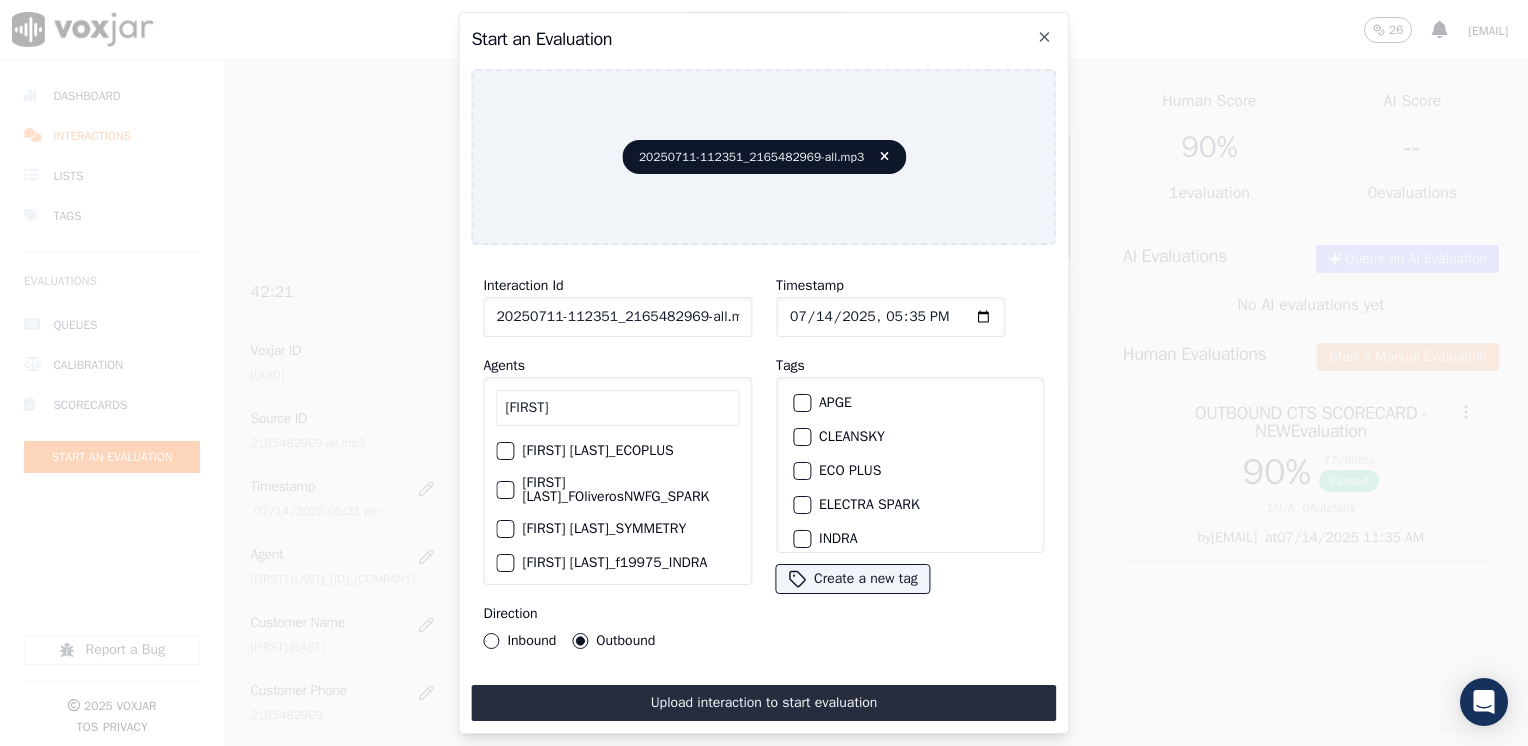 type on "V" 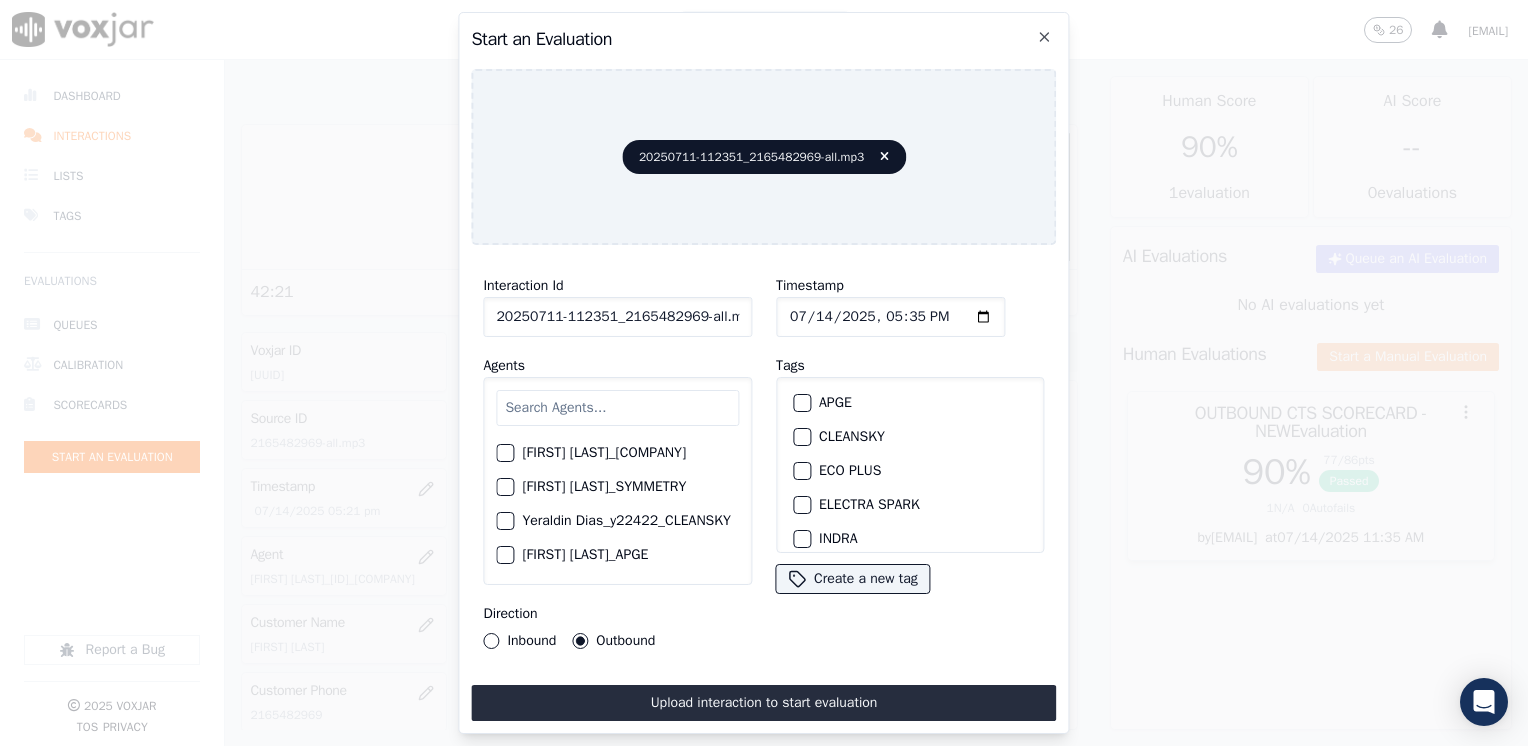 scroll, scrollTop: 8758, scrollLeft: 0, axis: vertical 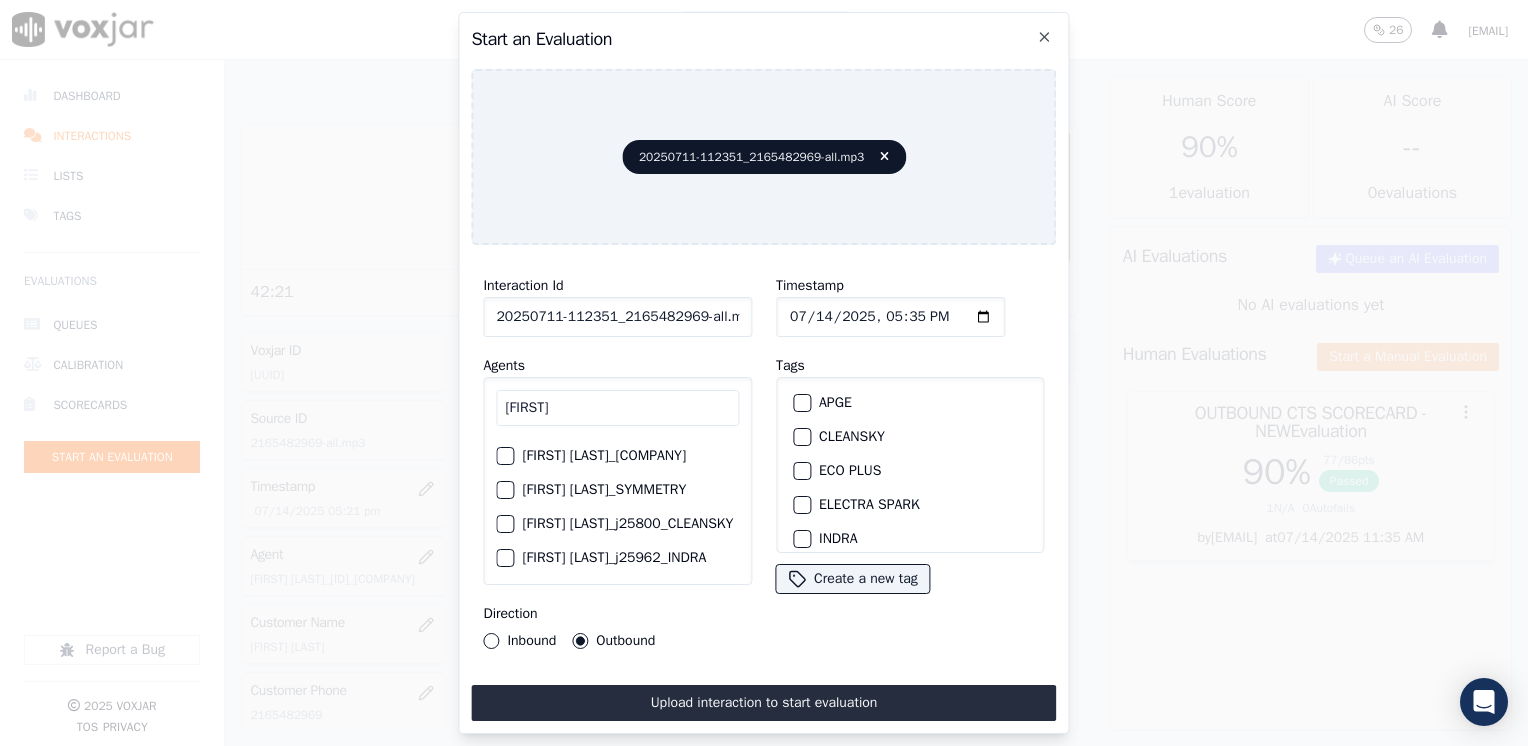 type on "J" 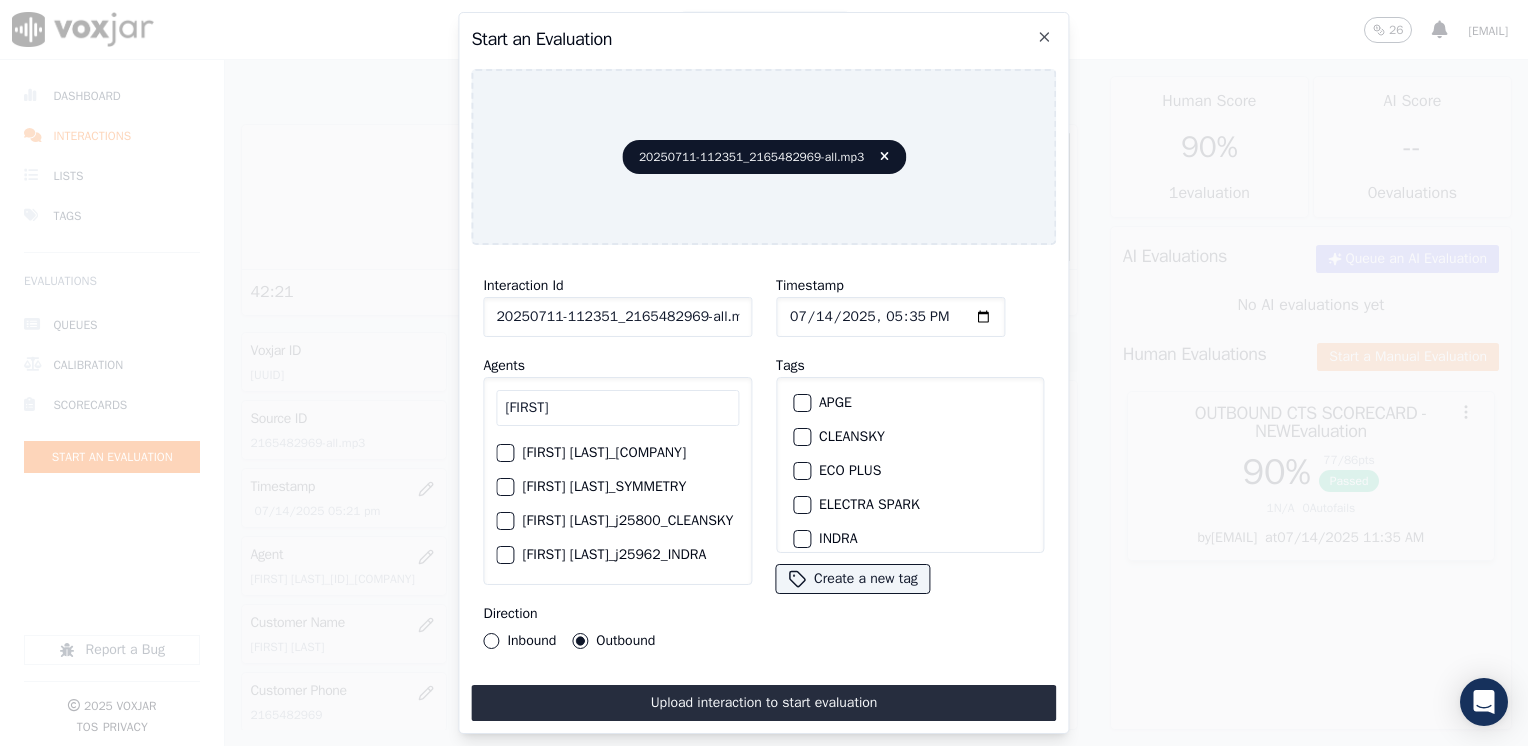 scroll, scrollTop: 63, scrollLeft: 0, axis: vertical 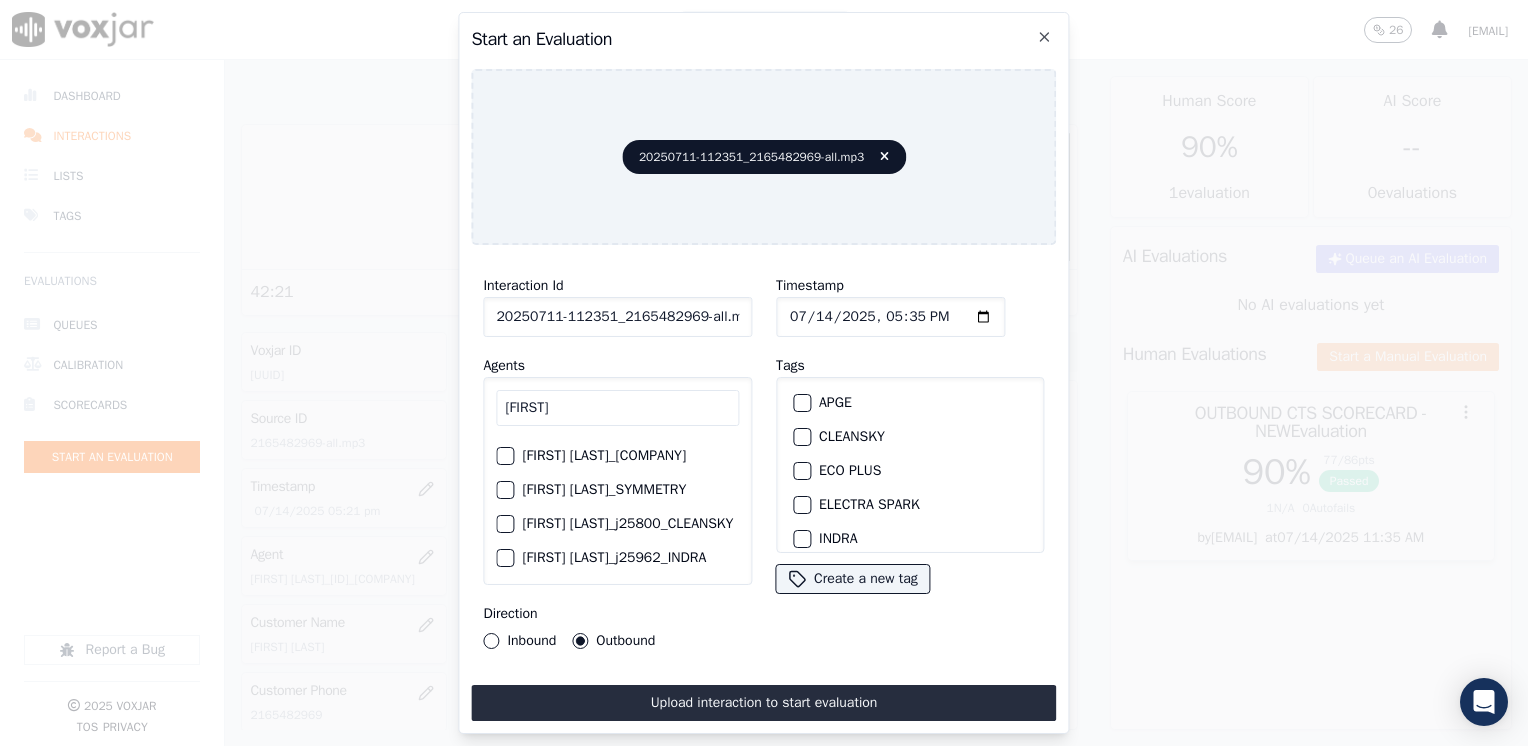 type on "j" 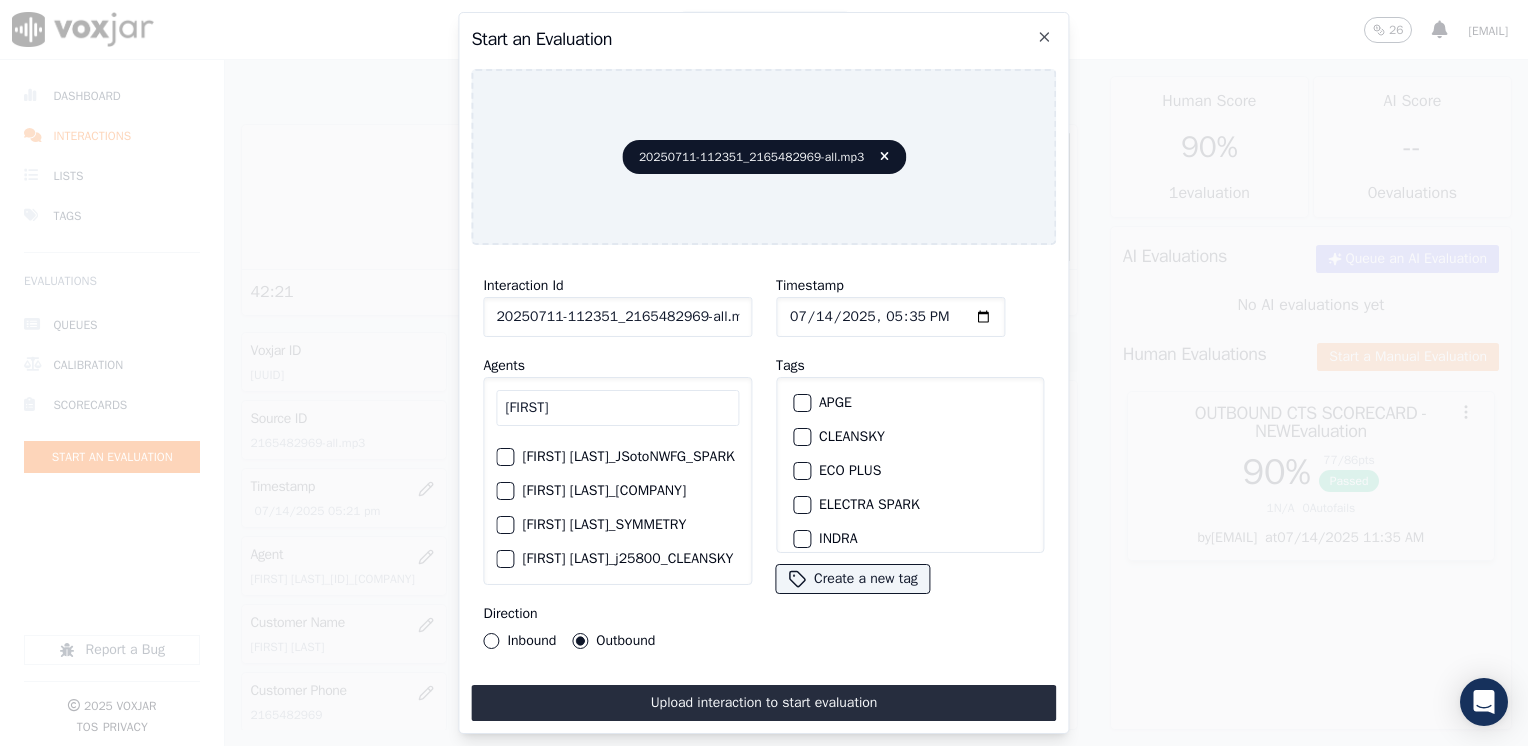 scroll, scrollTop: 0, scrollLeft: 0, axis: both 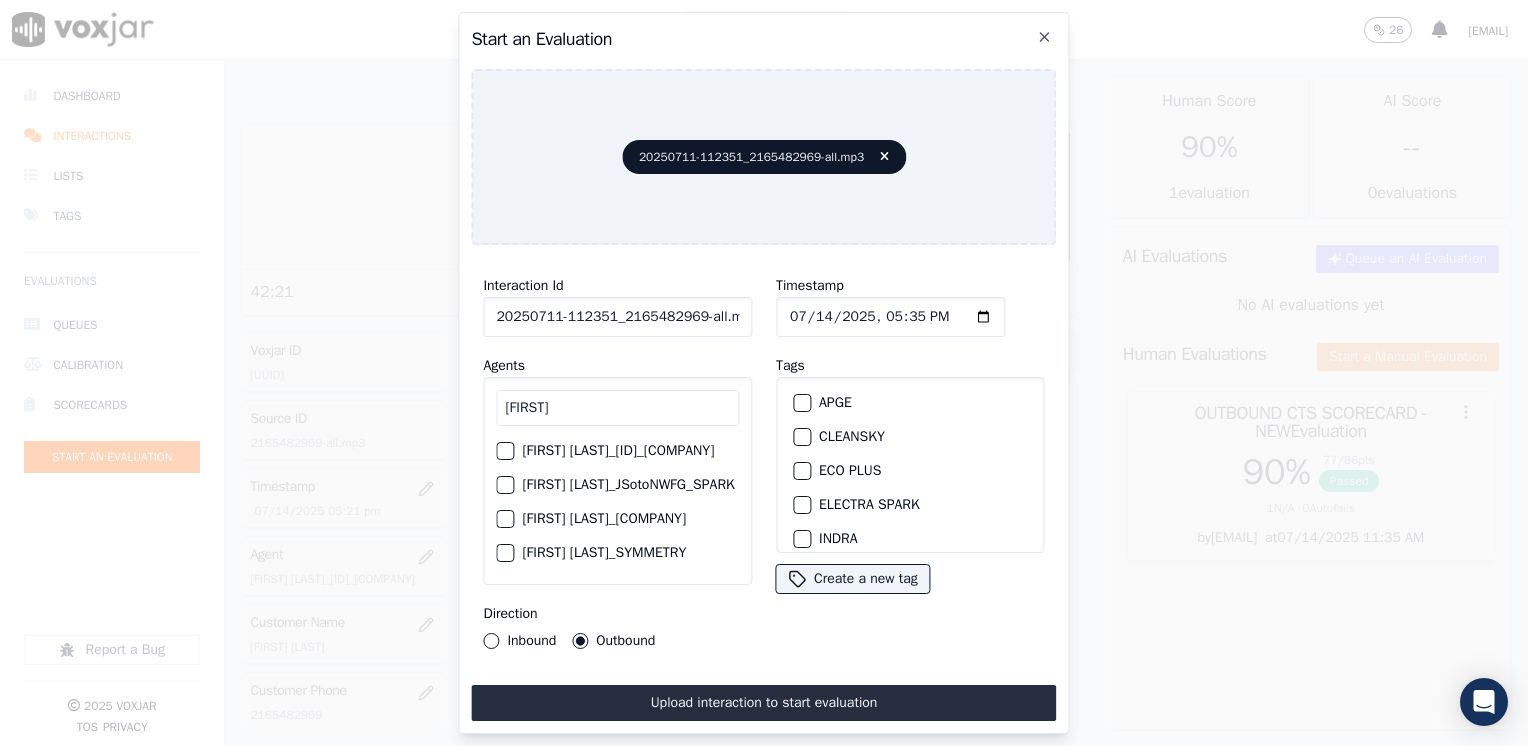 type on "[FIRST]" 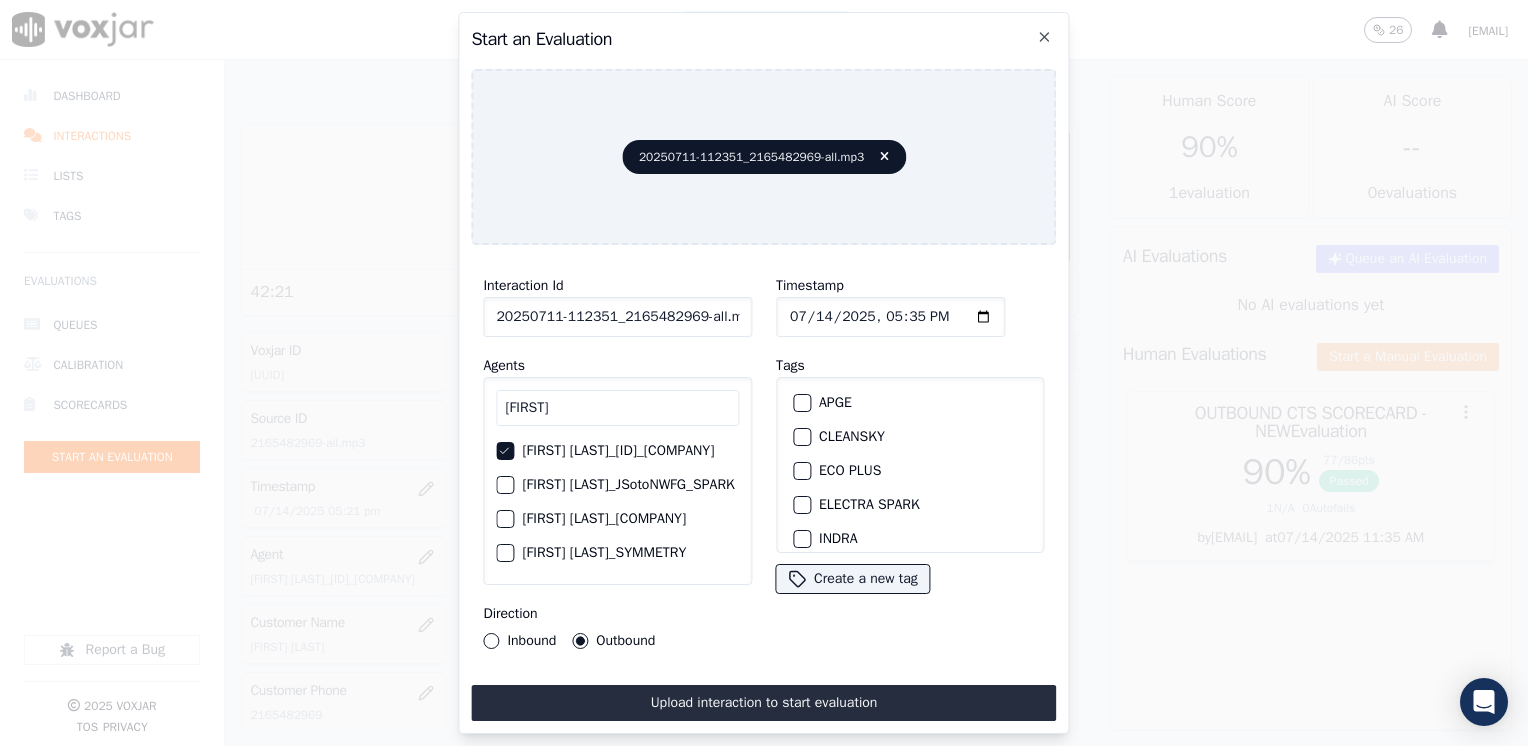 scroll, scrollTop: 100, scrollLeft: 0, axis: vertical 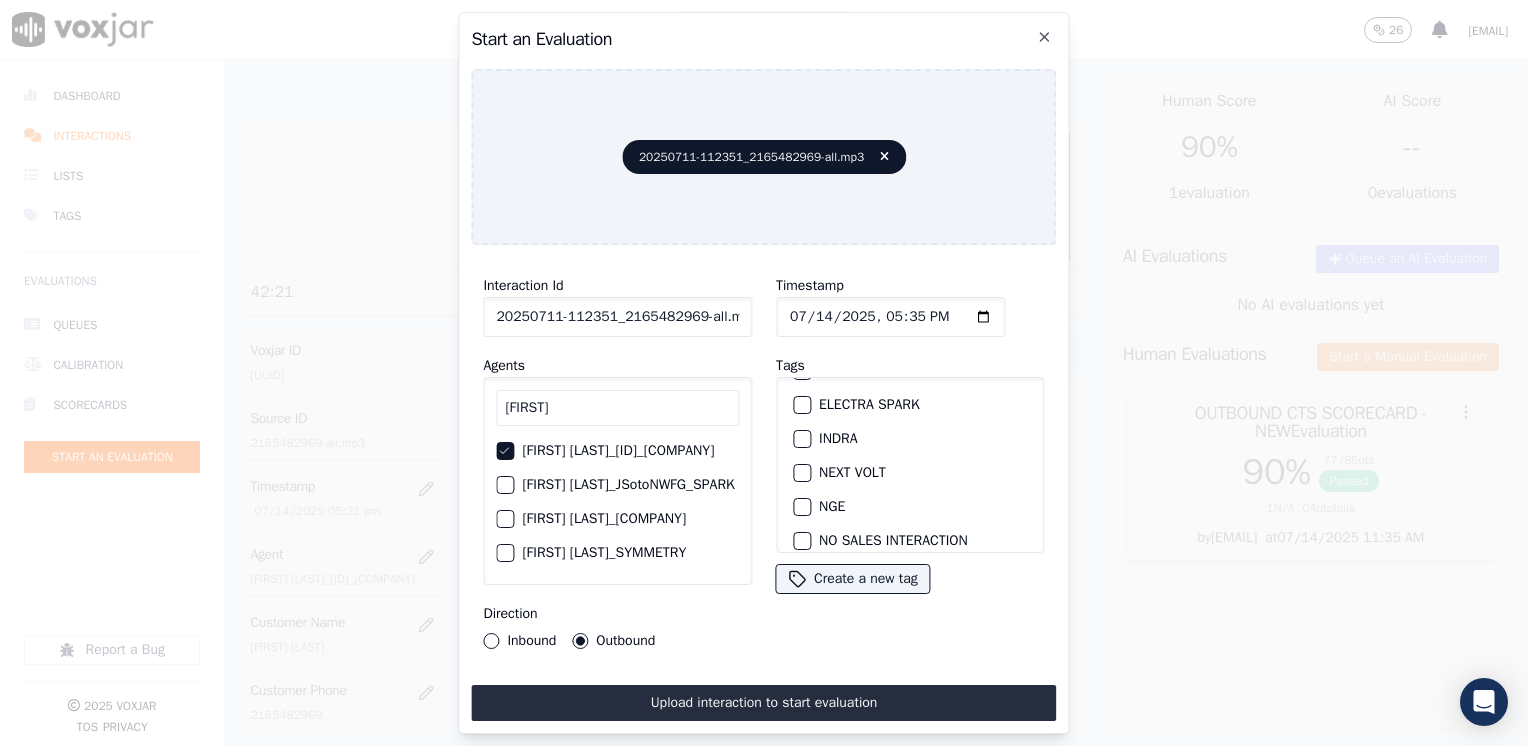 click on "[FIRST] [LAST]_SYMMETRY" at bounding box center (505, 553) 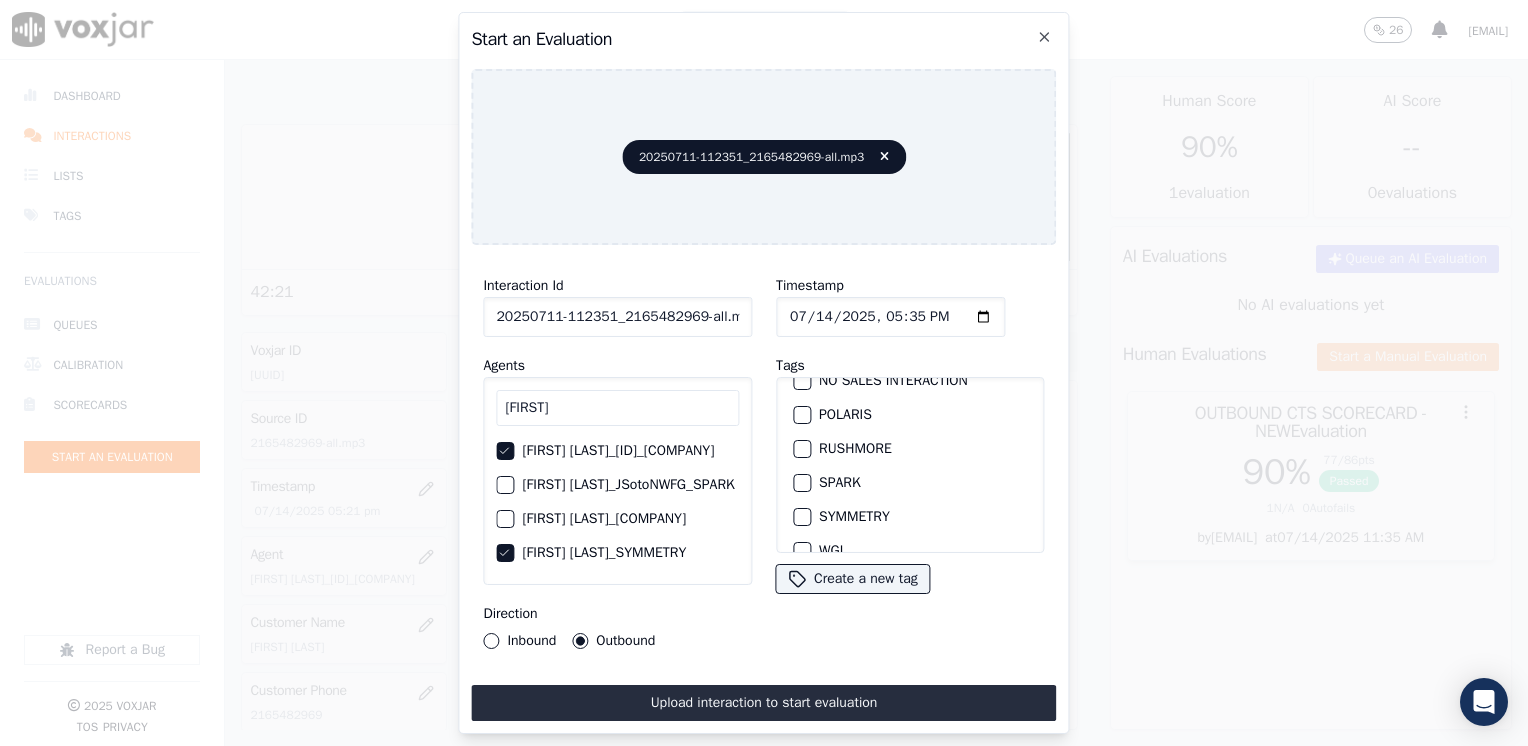 scroll, scrollTop: 293, scrollLeft: 0, axis: vertical 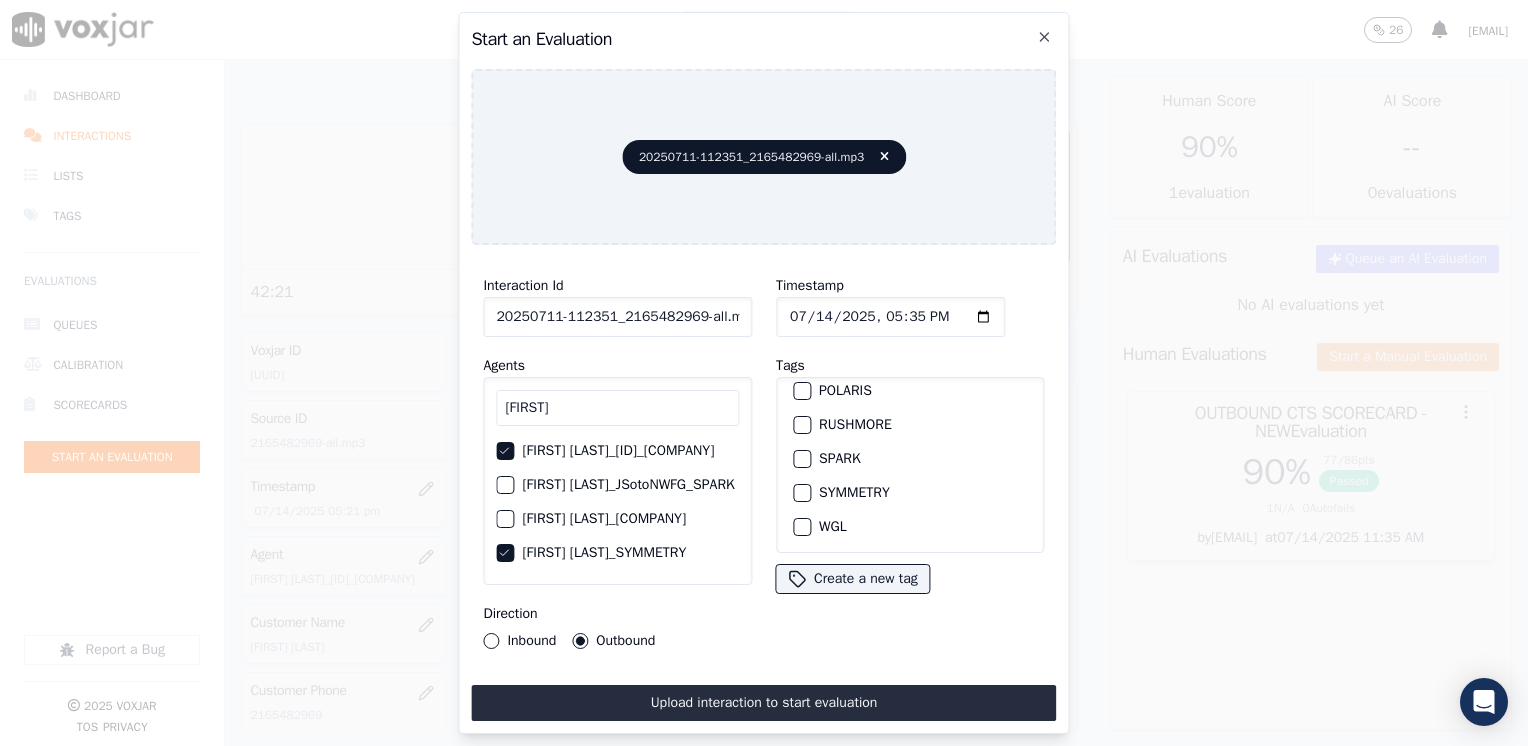 click at bounding box center (801, 493) 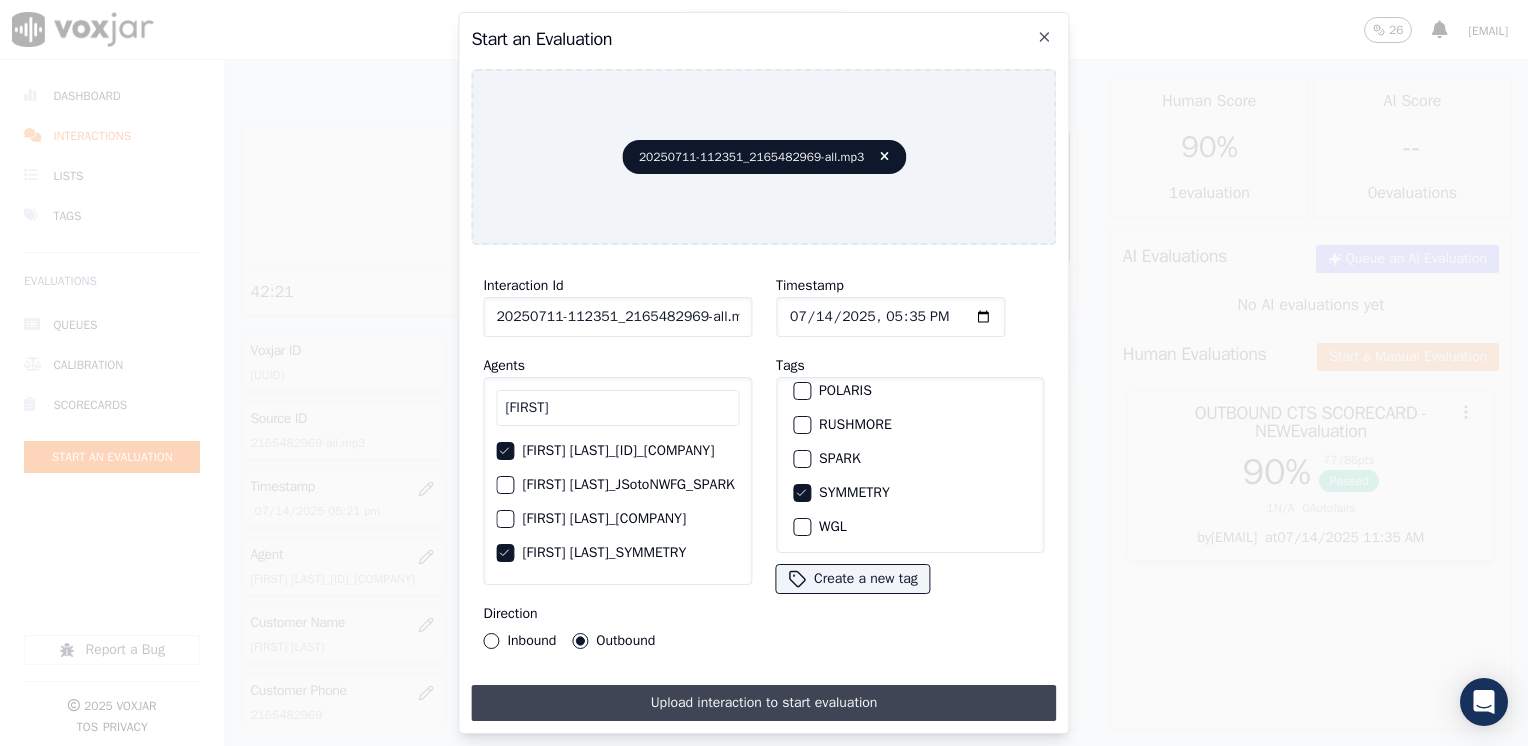click on "Upload interaction to start evaluation" at bounding box center [763, 703] 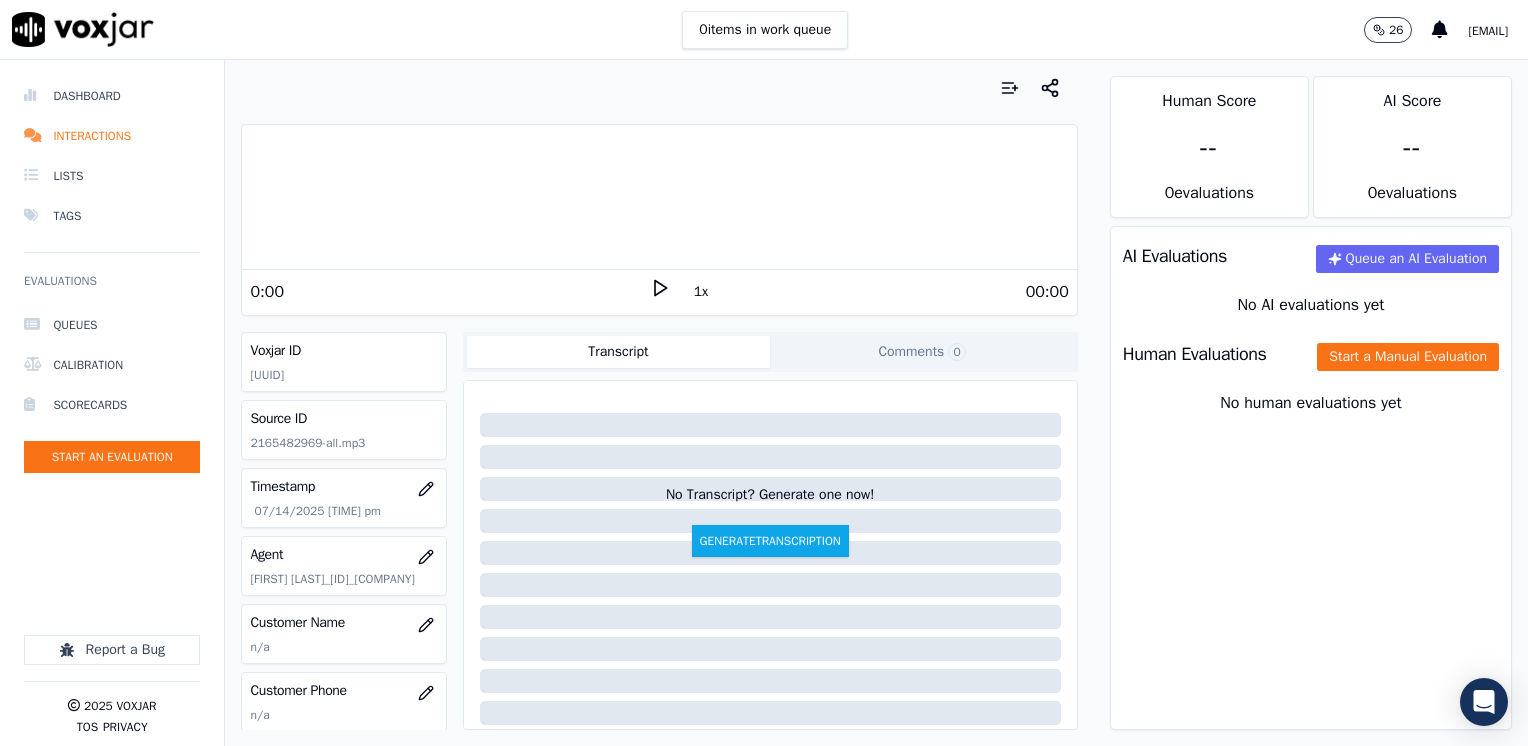 click 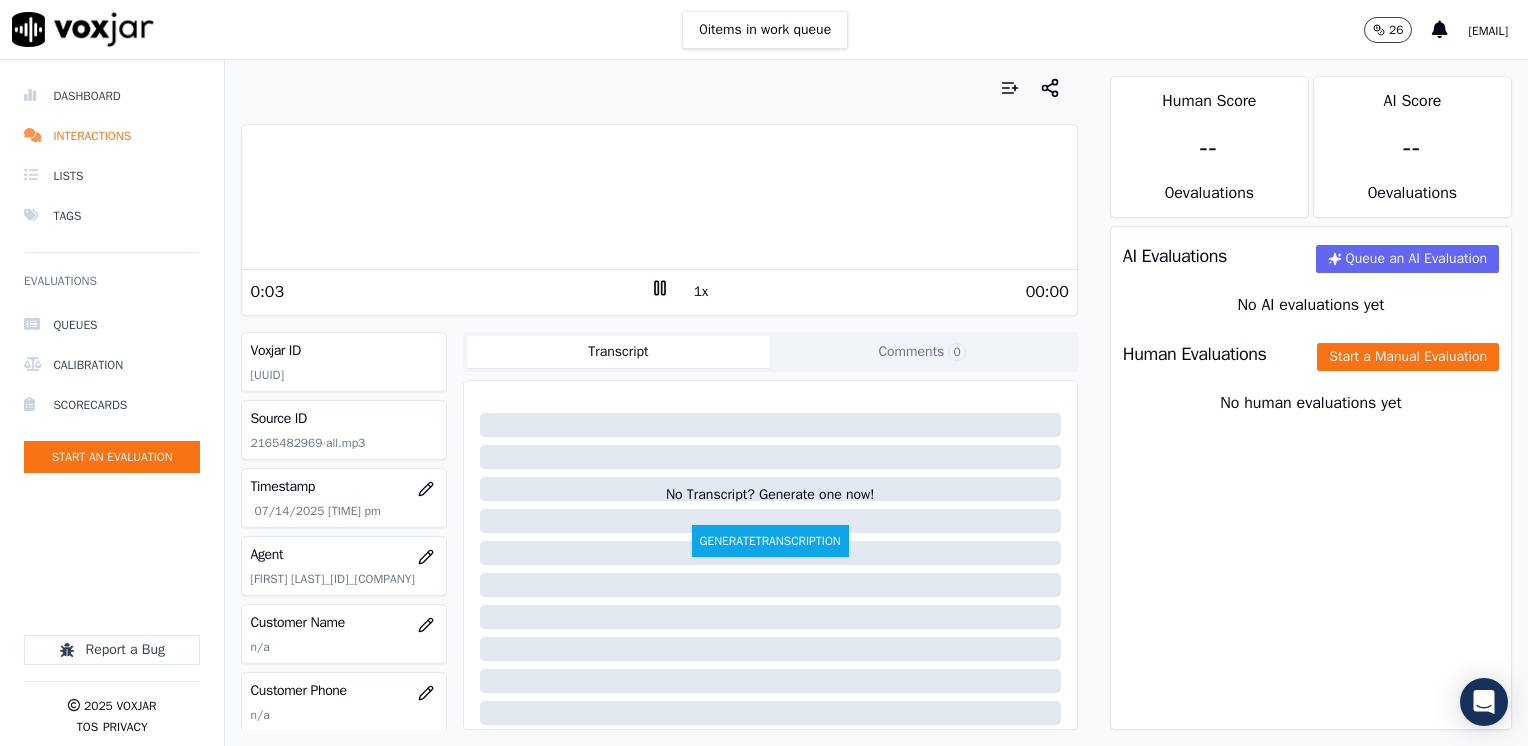 click 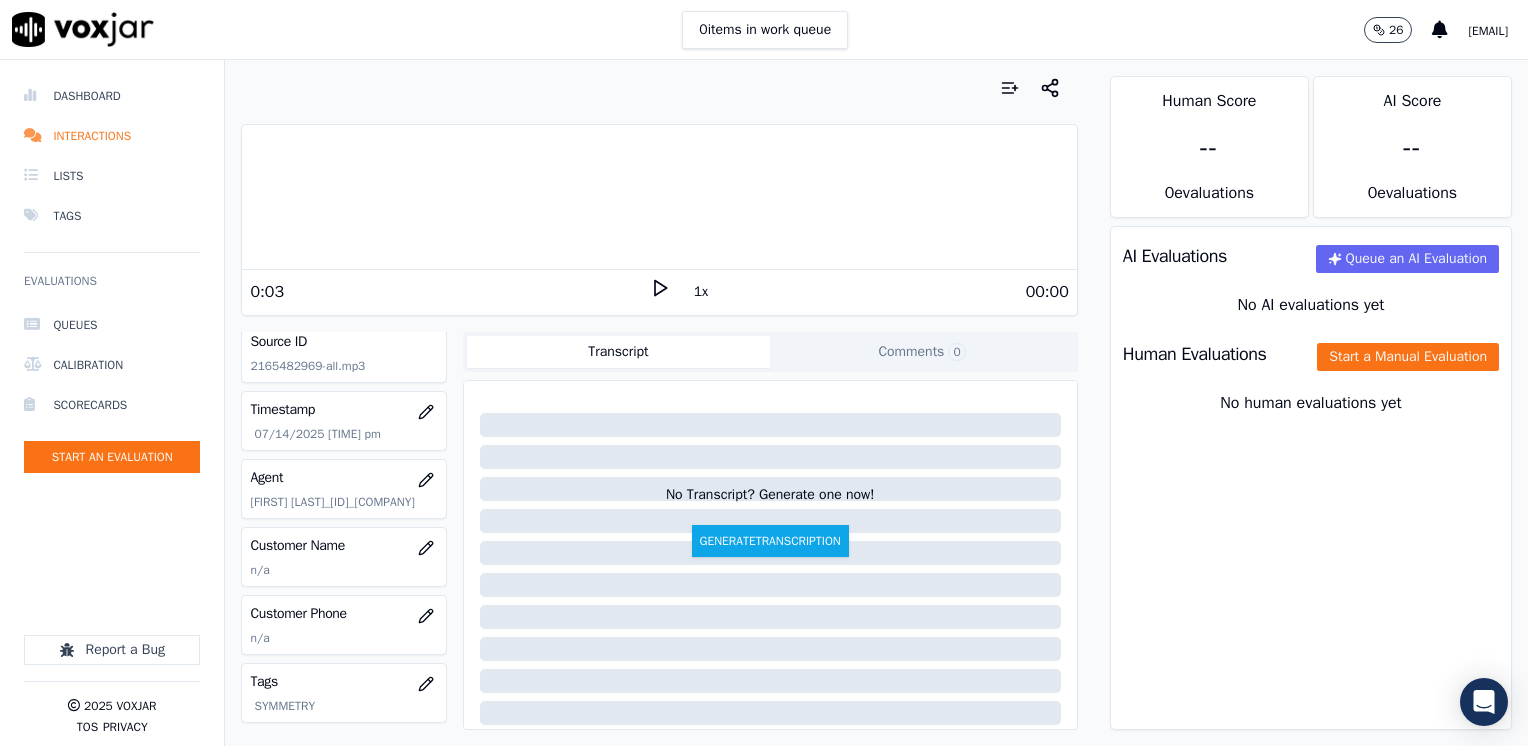 scroll, scrollTop: 100, scrollLeft: 0, axis: vertical 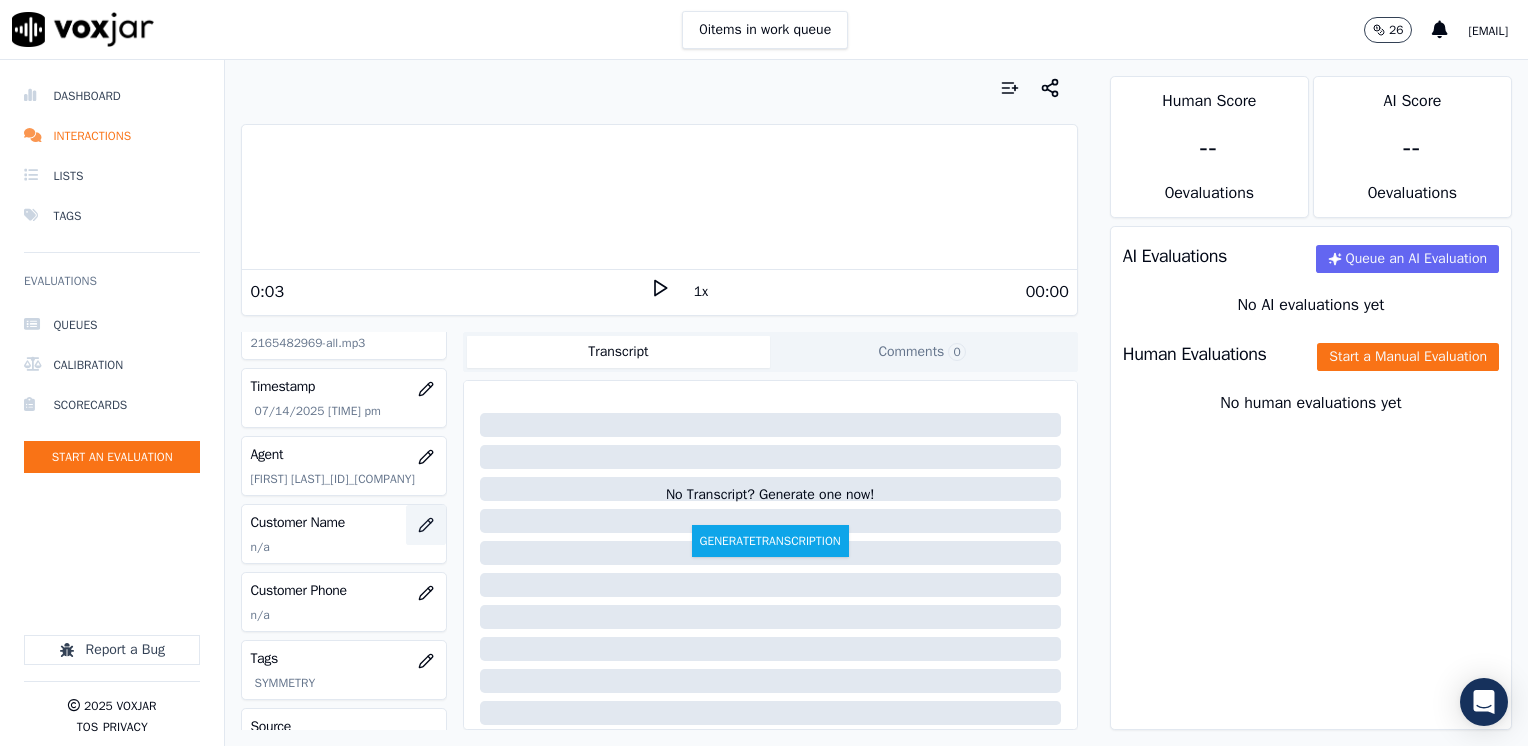 click 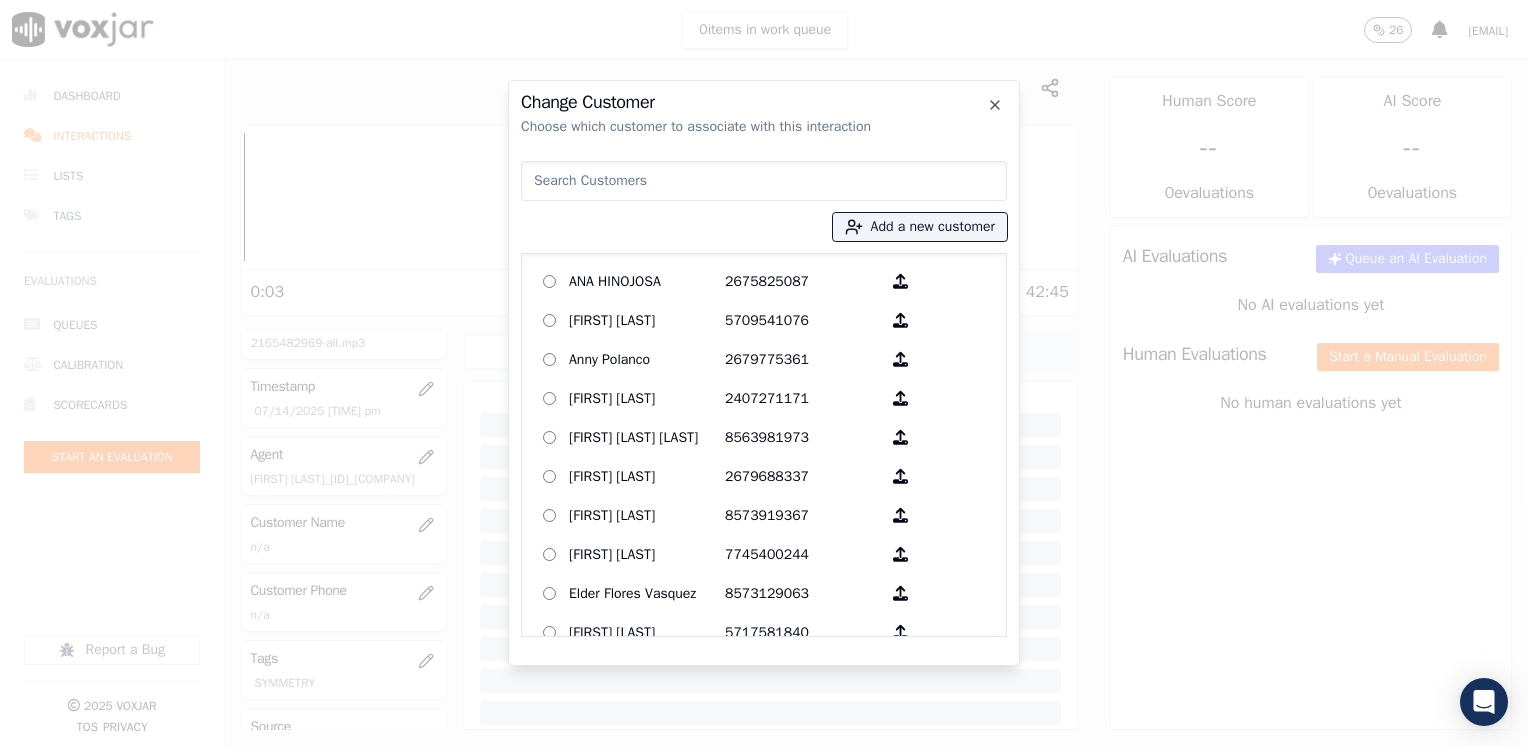 click at bounding box center [764, 181] 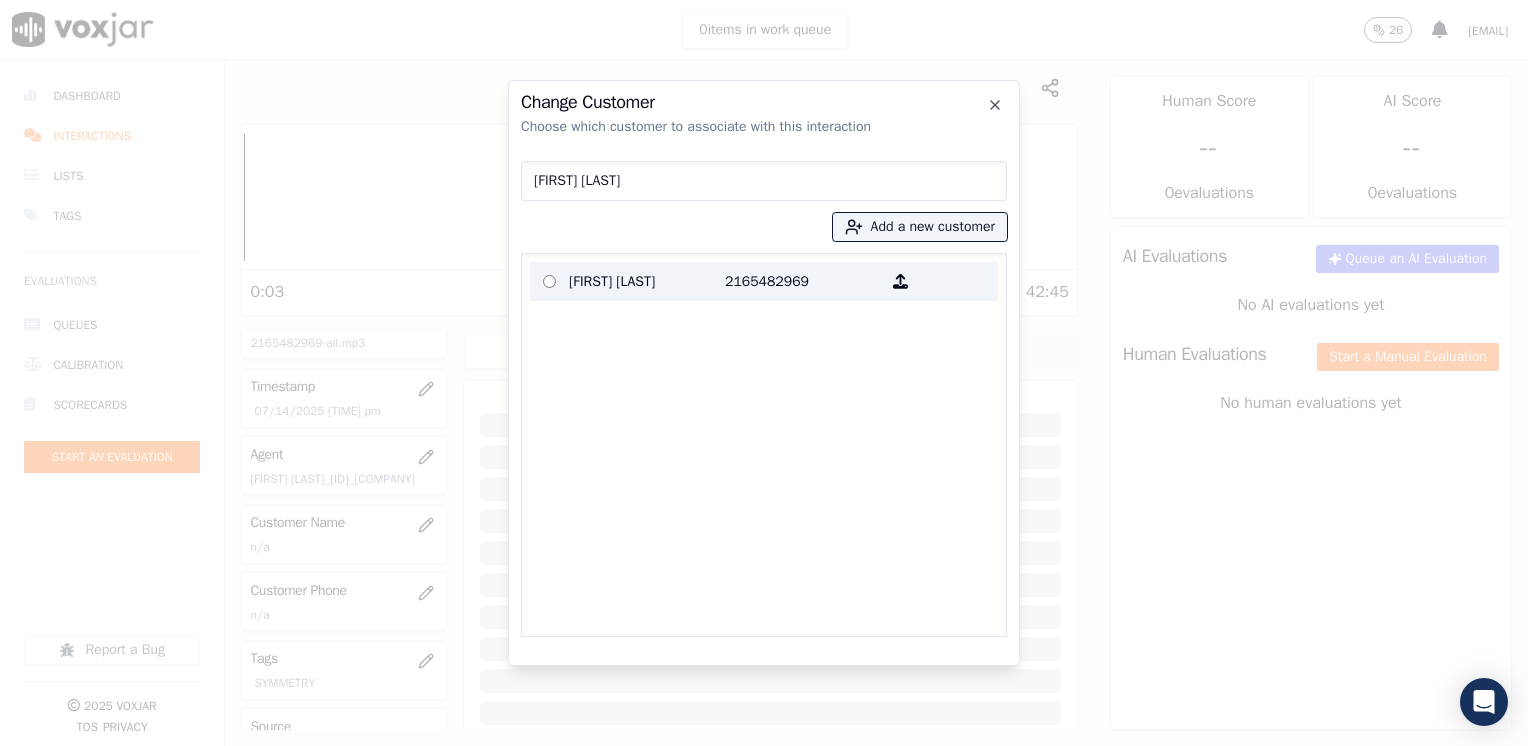 type on "[FIRST] [LAST]" 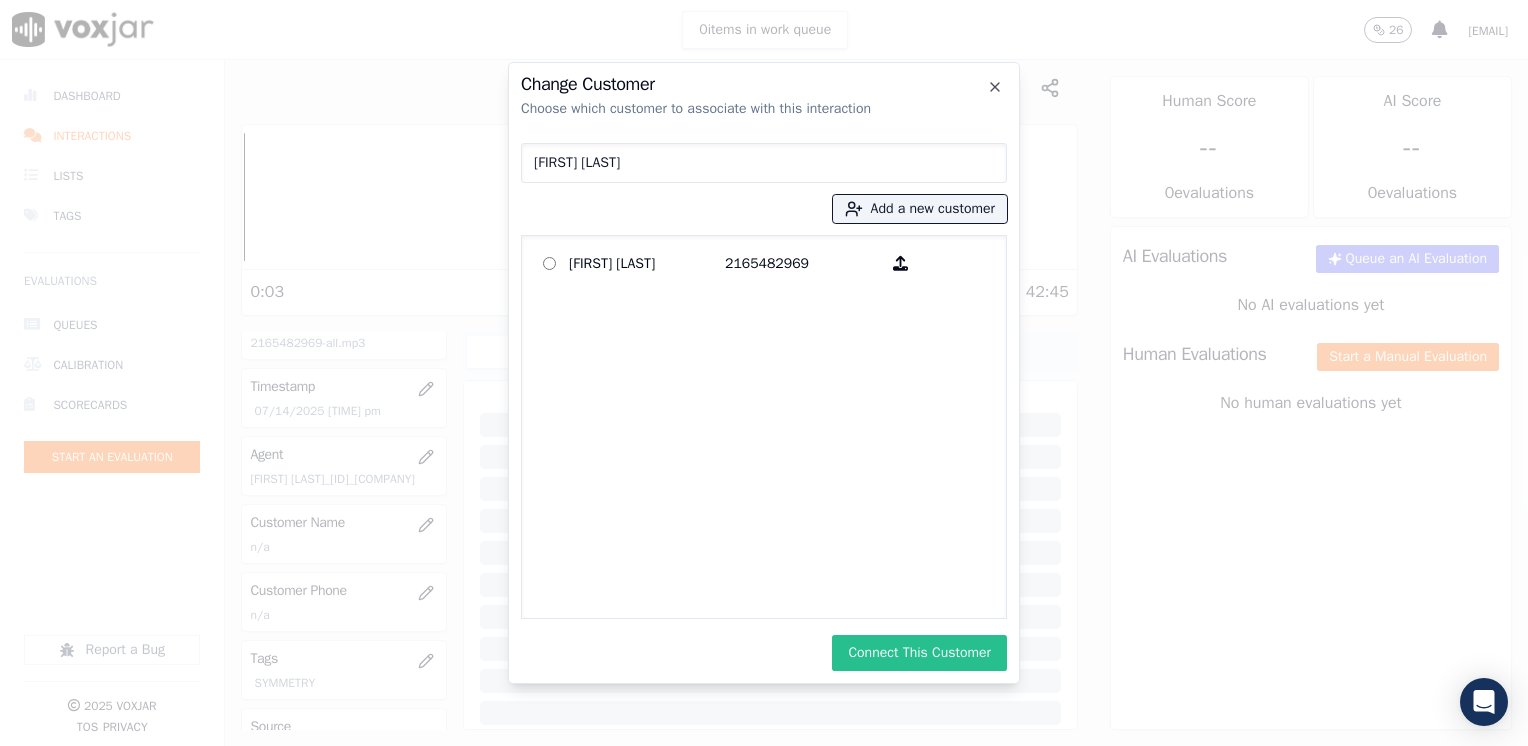 click on "Connect This Customer" at bounding box center (919, 653) 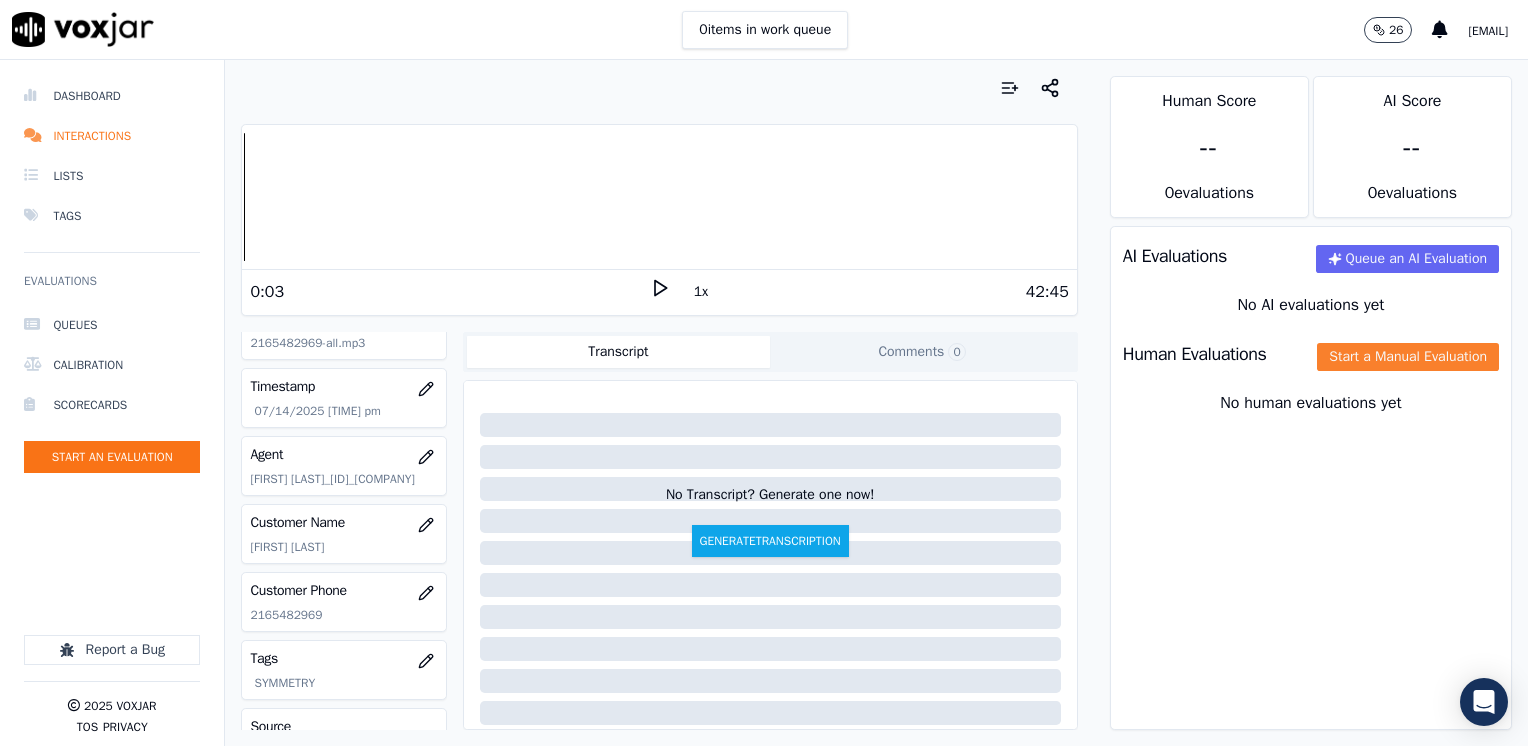 click on "Start a Manual Evaluation" 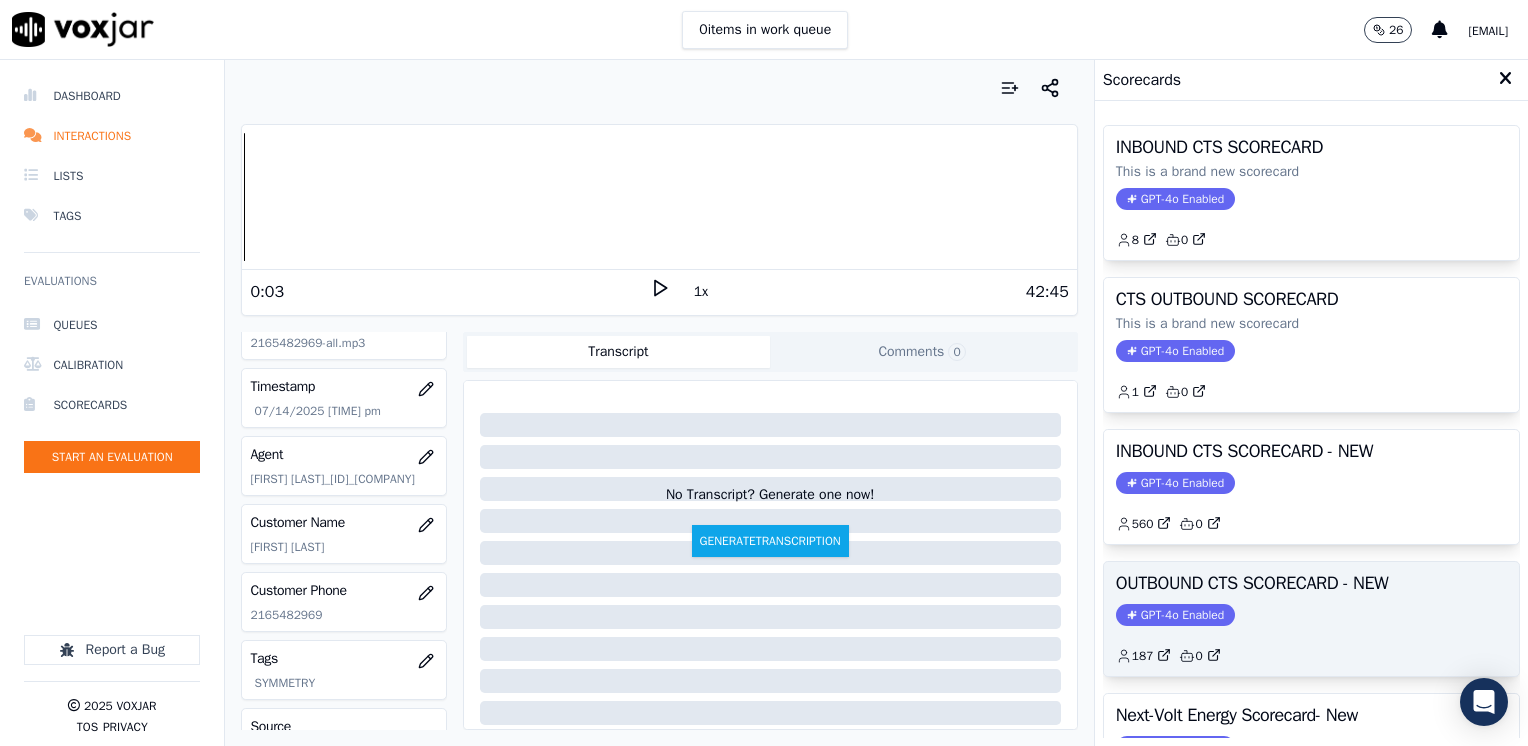 click on "GPT-4o Enabled" at bounding box center (1175, 615) 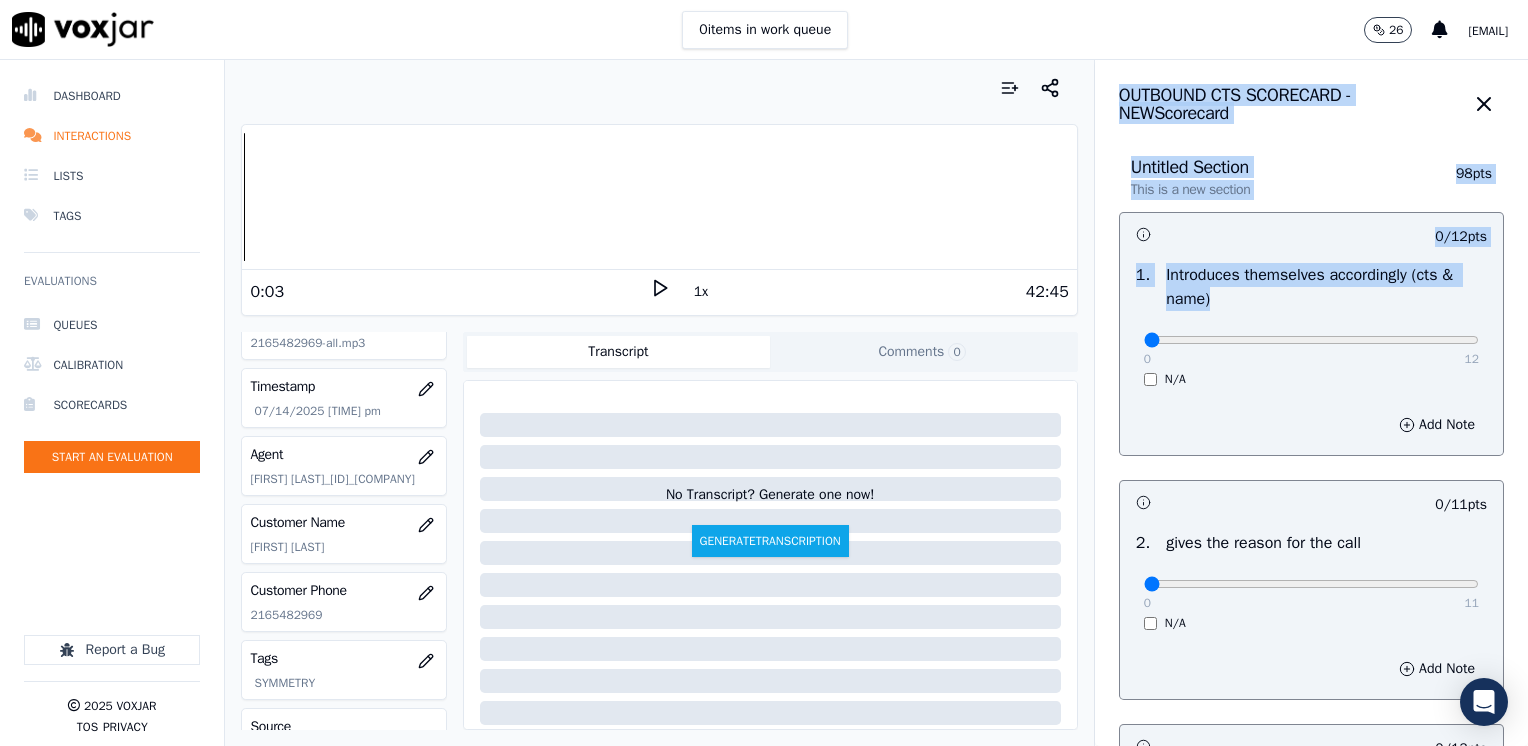 drag, startPoint x: 1130, startPoint y: 330, endPoint x: 1531, endPoint y: 333, distance: 401.01123 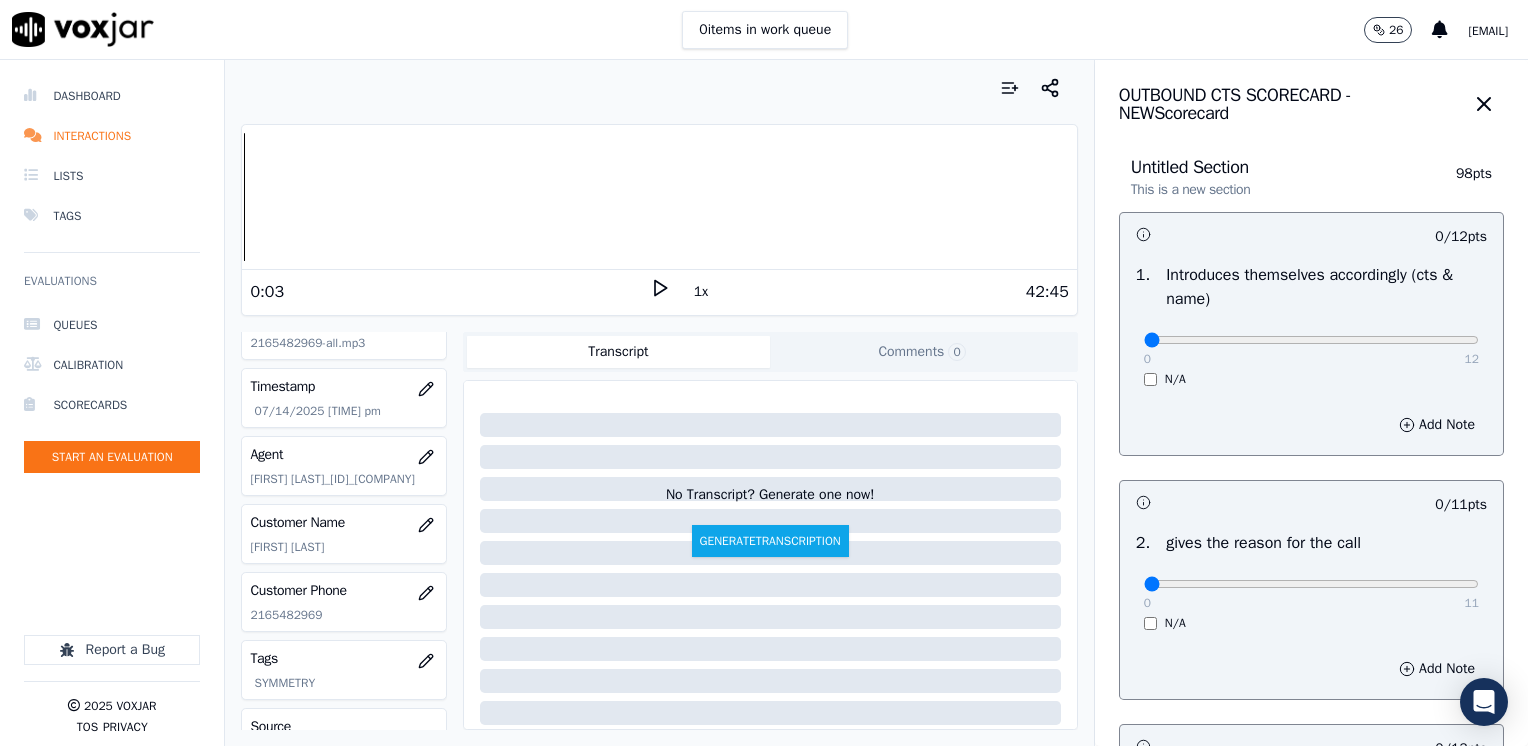drag, startPoint x: 1531, startPoint y: 333, endPoint x: 1313, endPoint y: 378, distance: 222.59605 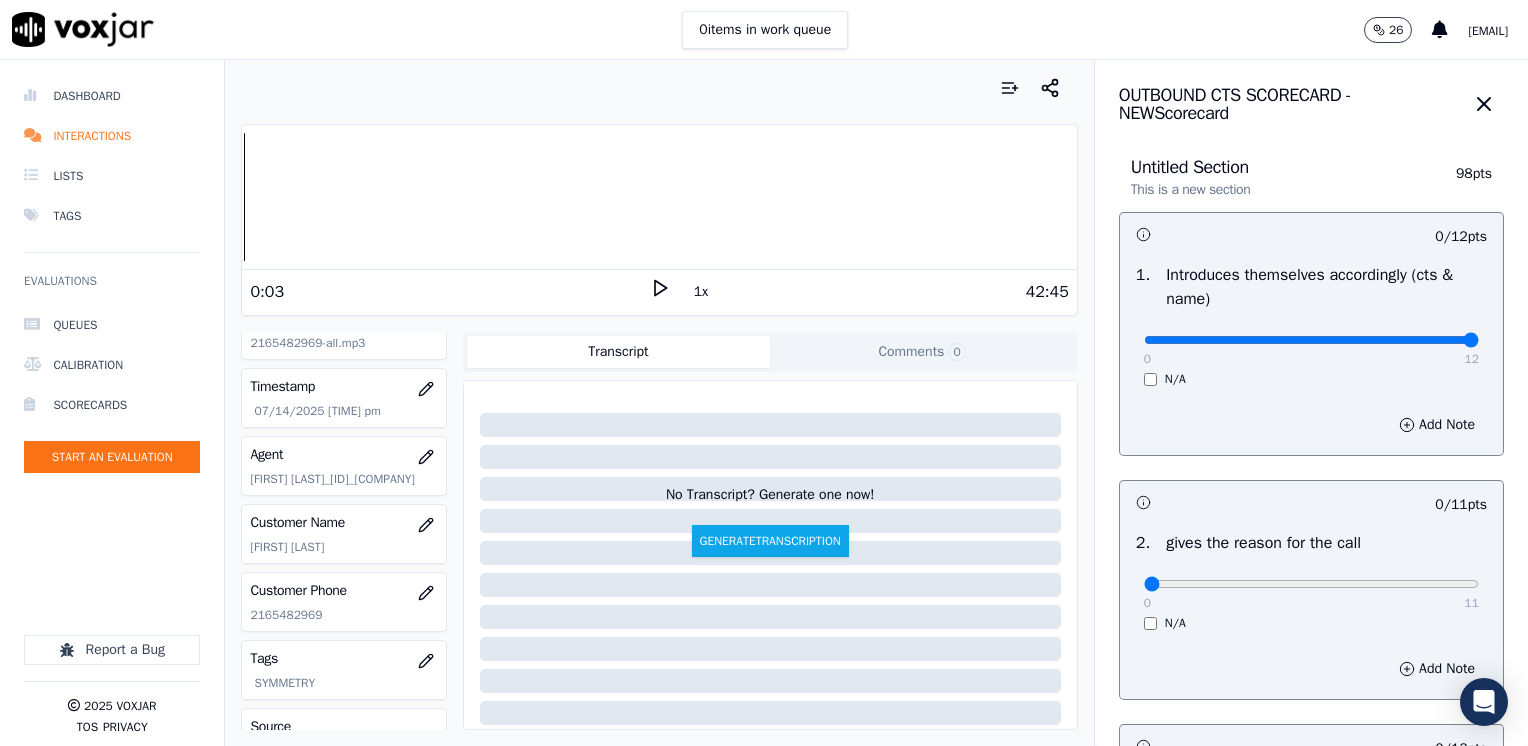 drag, startPoint x: 1124, startPoint y: 339, endPoint x: 1531, endPoint y: 318, distance: 407.5414 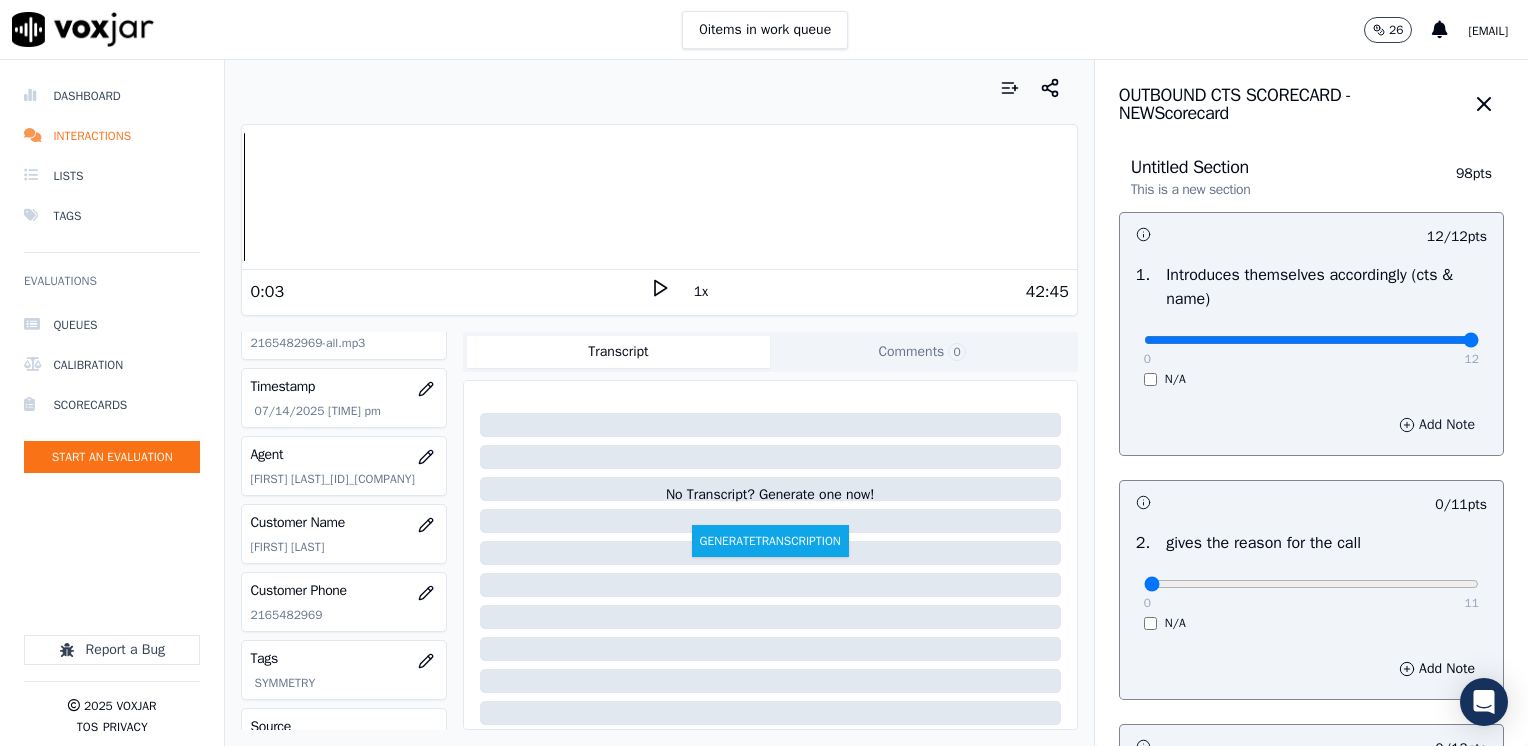 click on "Add Note" at bounding box center (1437, 425) 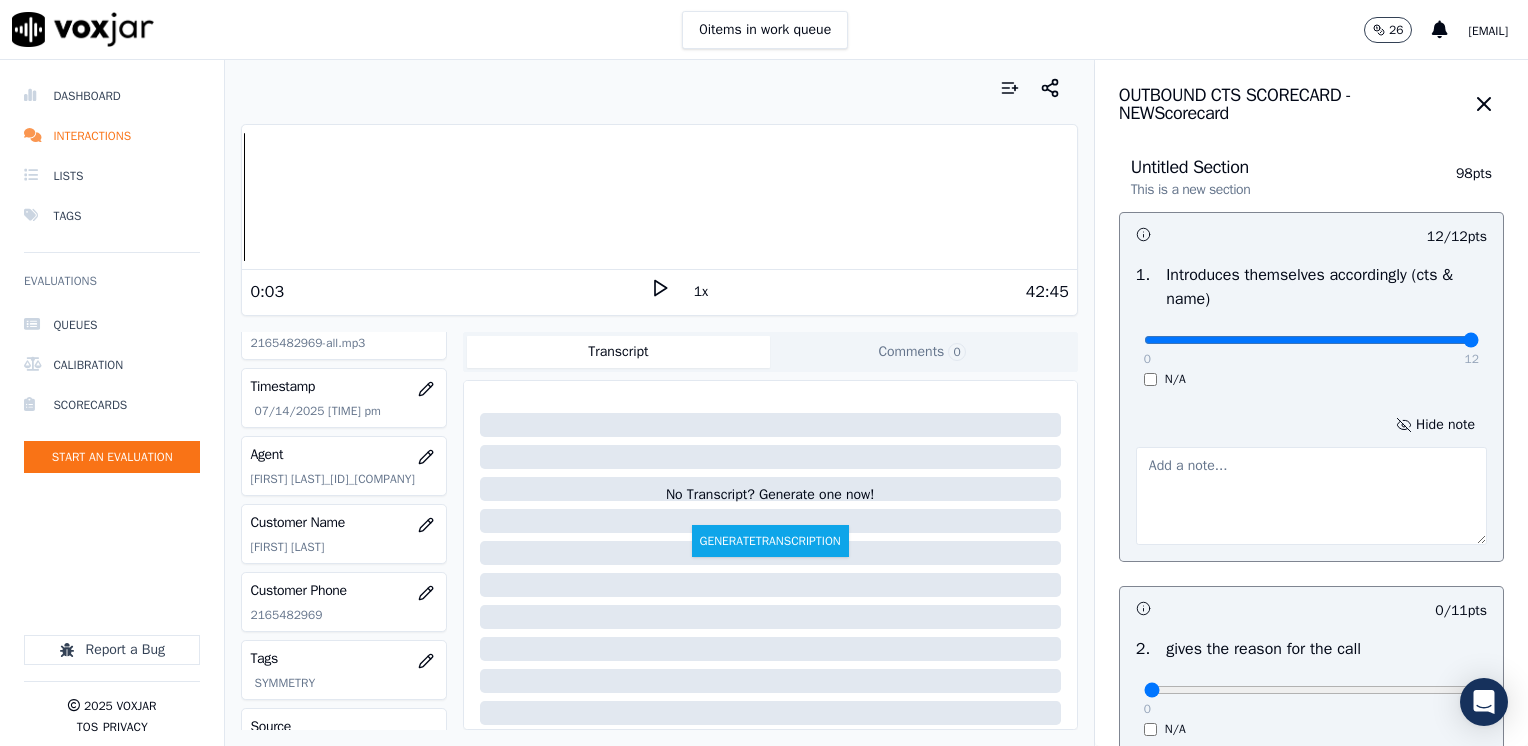 click at bounding box center [1311, 496] 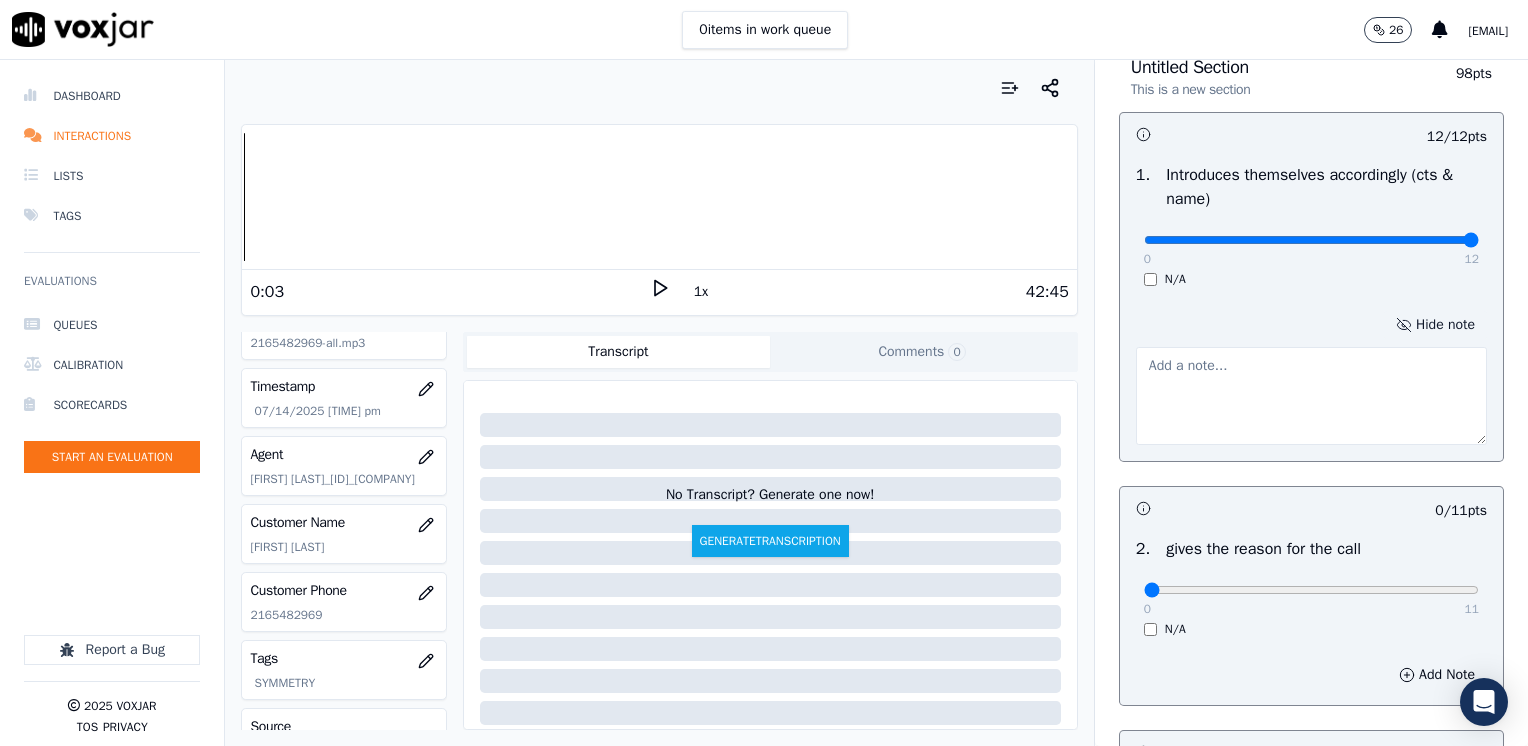 click on "Hide note" at bounding box center (1435, 325) 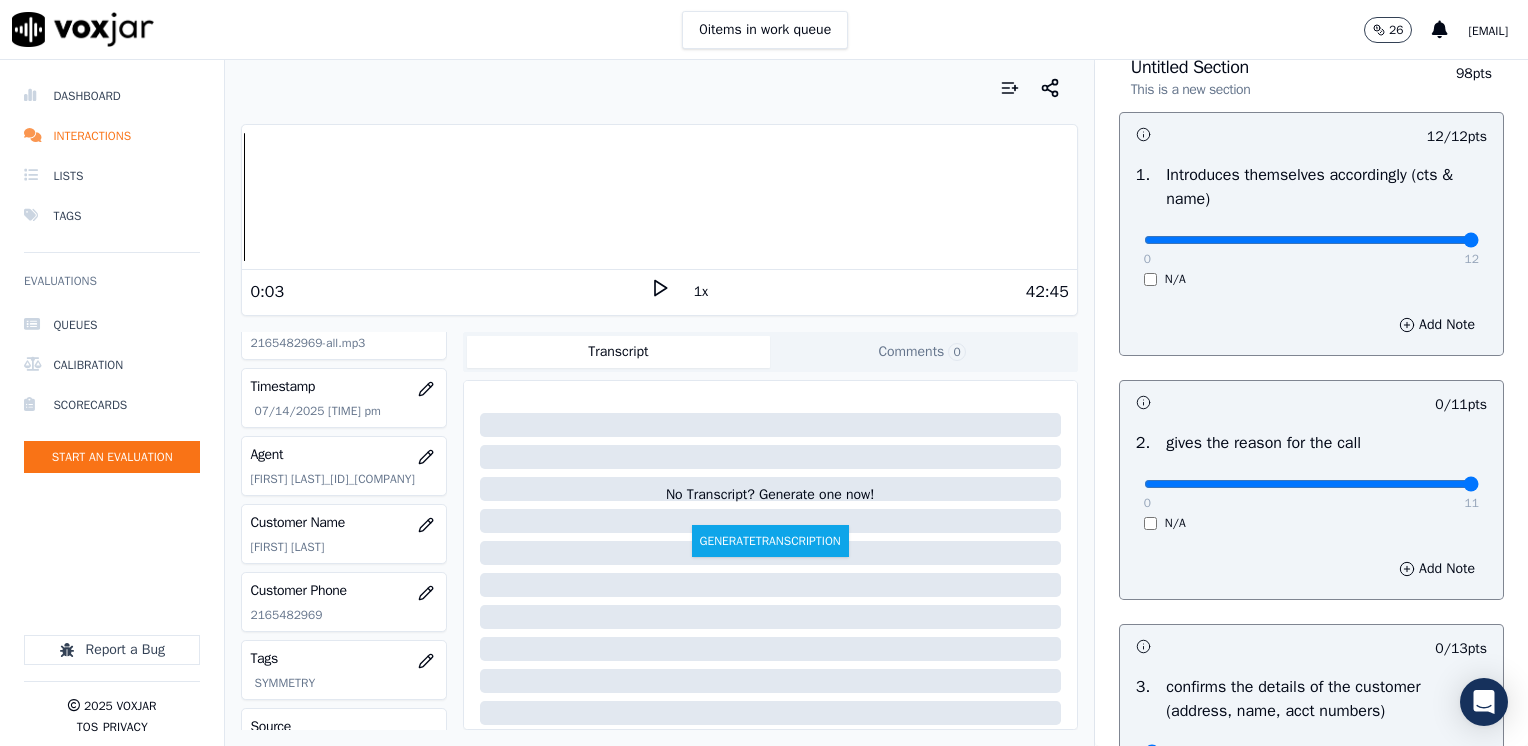 drag, startPoint x: 1128, startPoint y: 491, endPoint x: 1531, endPoint y: 470, distance: 403.54678 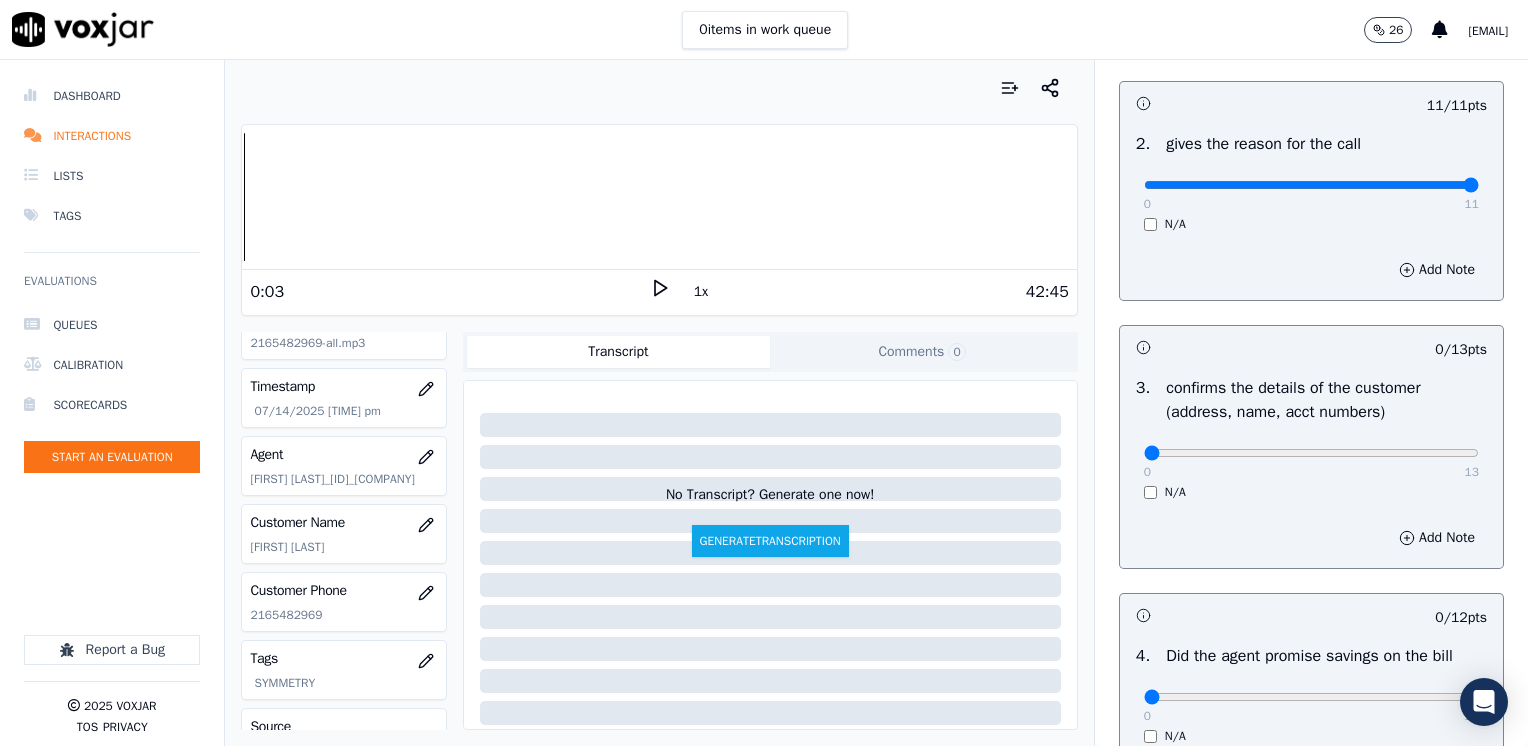 scroll, scrollTop: 400, scrollLeft: 0, axis: vertical 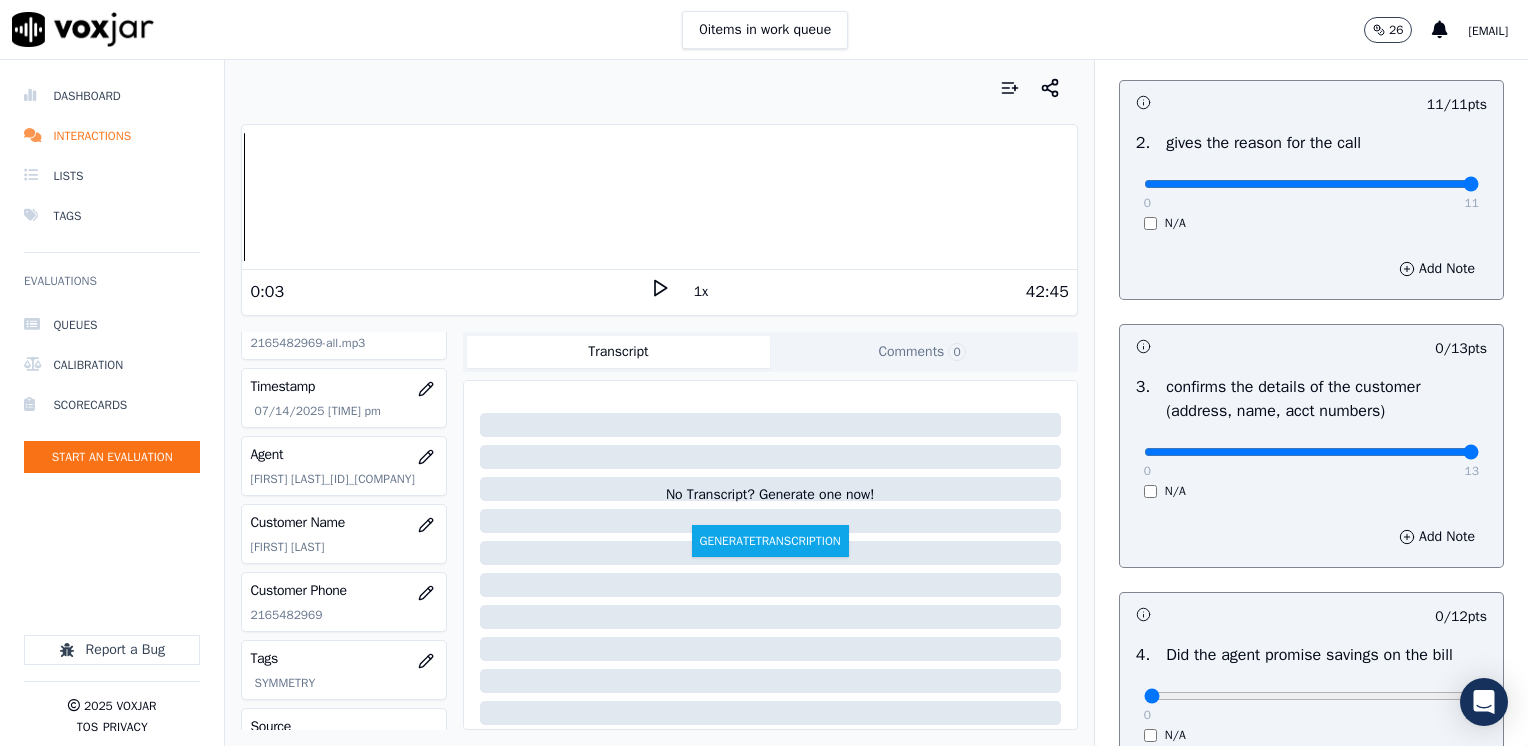 drag, startPoint x: 1135, startPoint y: 448, endPoint x: 1531, endPoint y: 462, distance: 396.2474 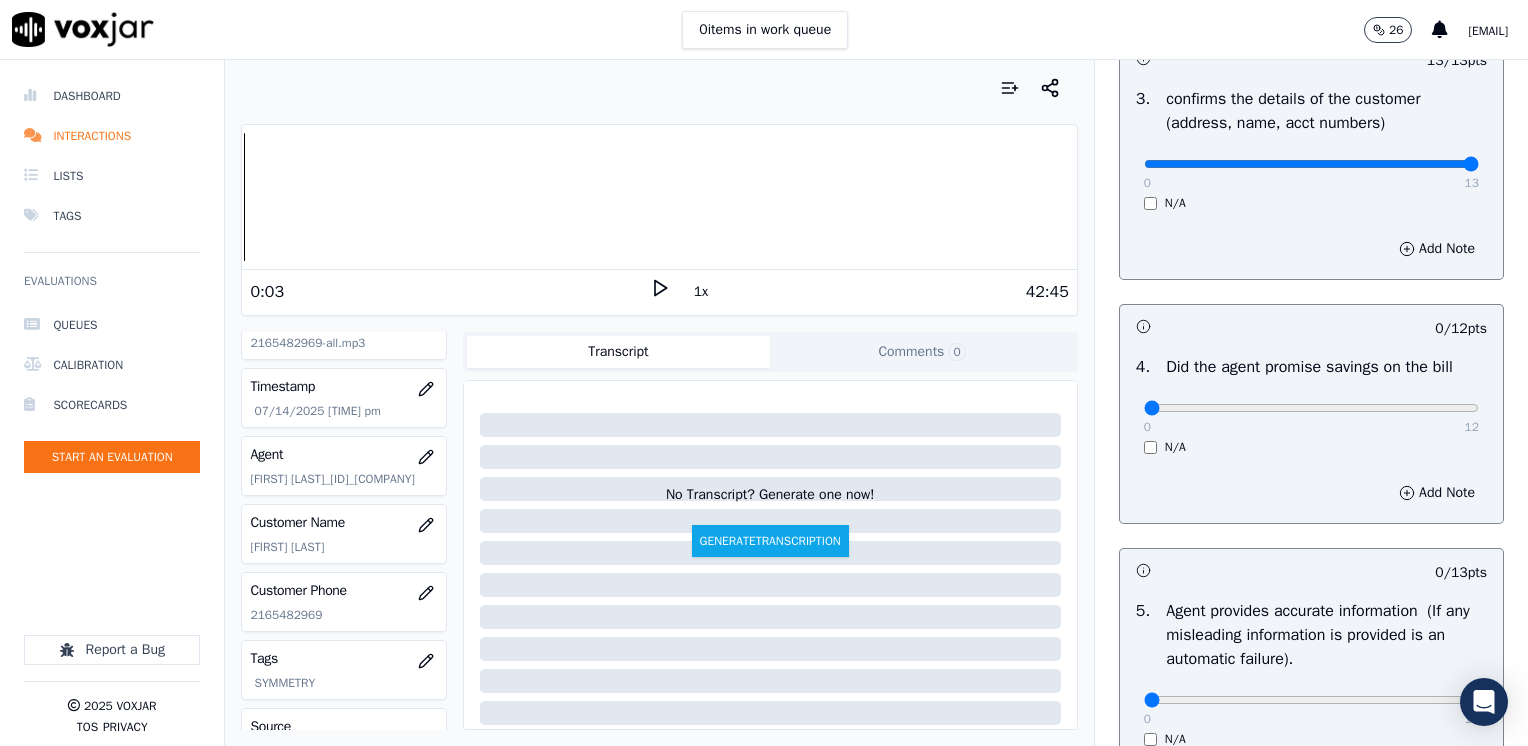 scroll, scrollTop: 700, scrollLeft: 0, axis: vertical 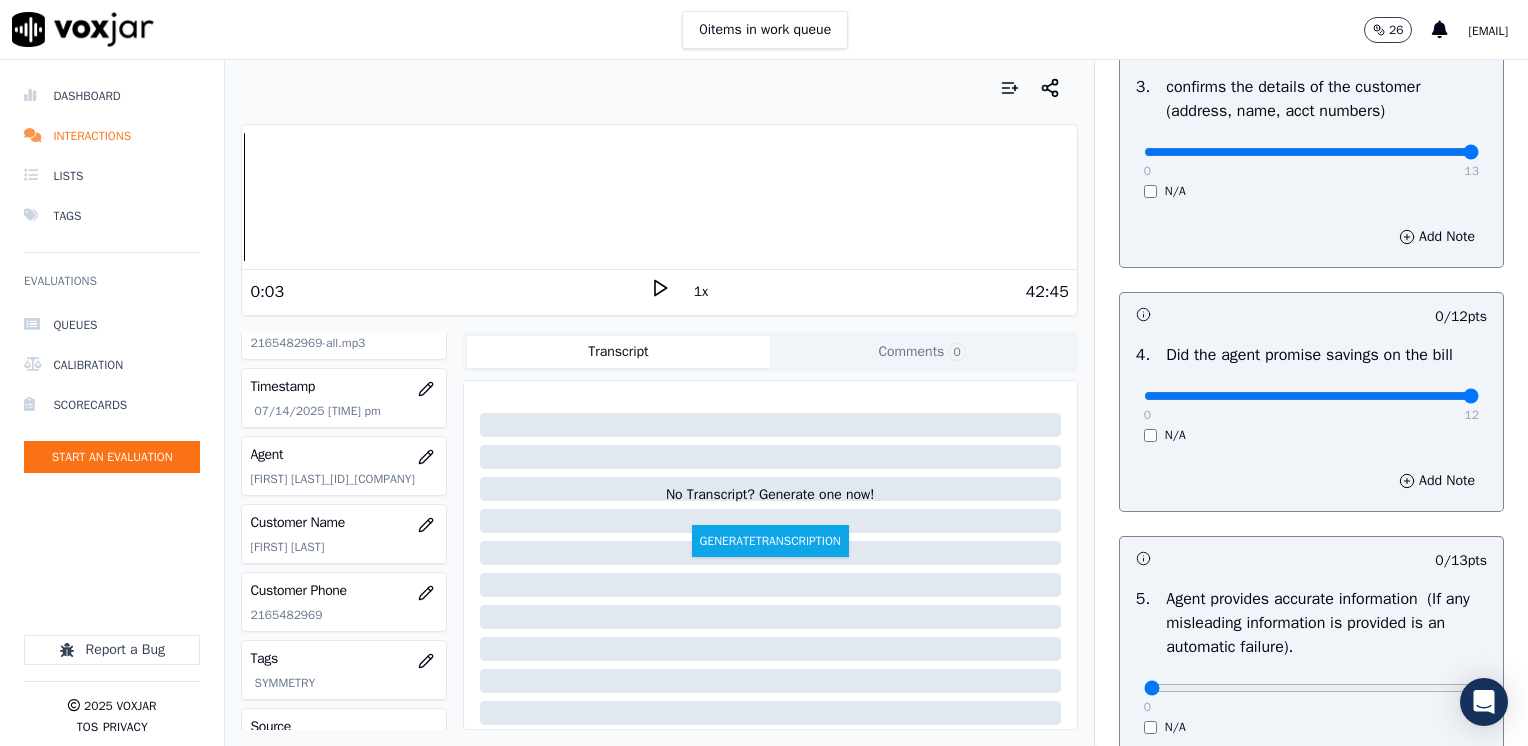 drag, startPoint x: 1131, startPoint y: 396, endPoint x: 1531, endPoint y: 413, distance: 400.36108 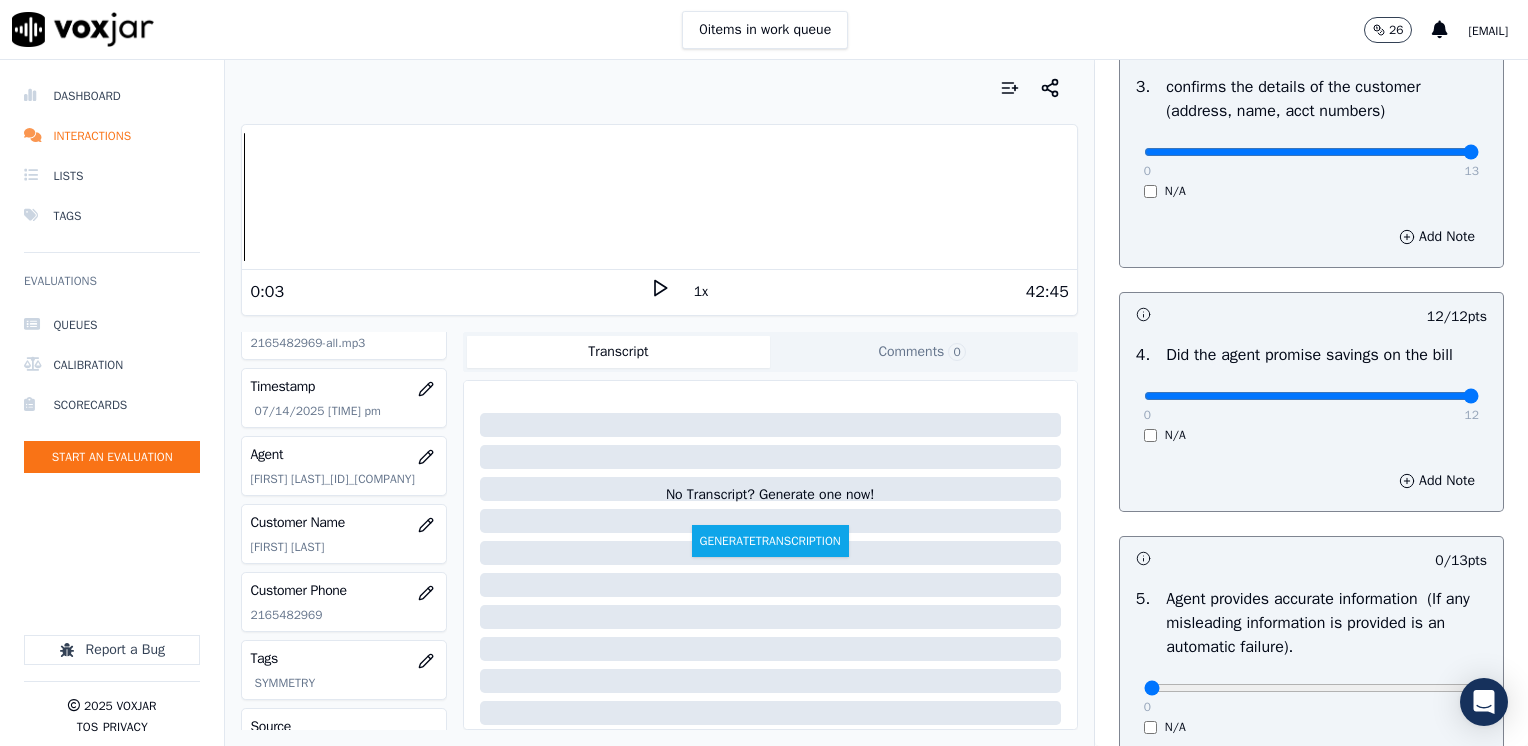 scroll, scrollTop: 1000, scrollLeft: 0, axis: vertical 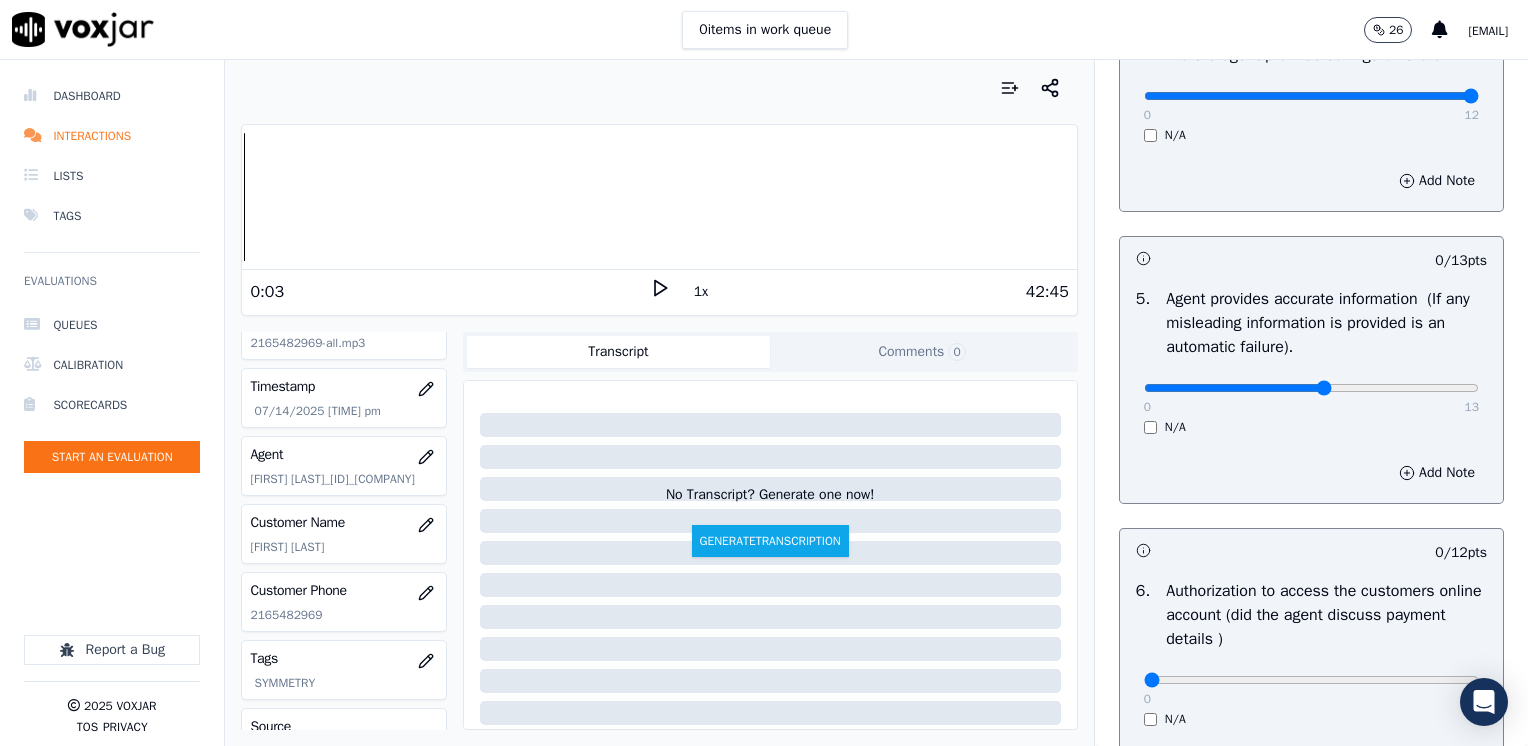 drag, startPoint x: 1128, startPoint y: 382, endPoint x: 1286, endPoint y: 402, distance: 159.26079 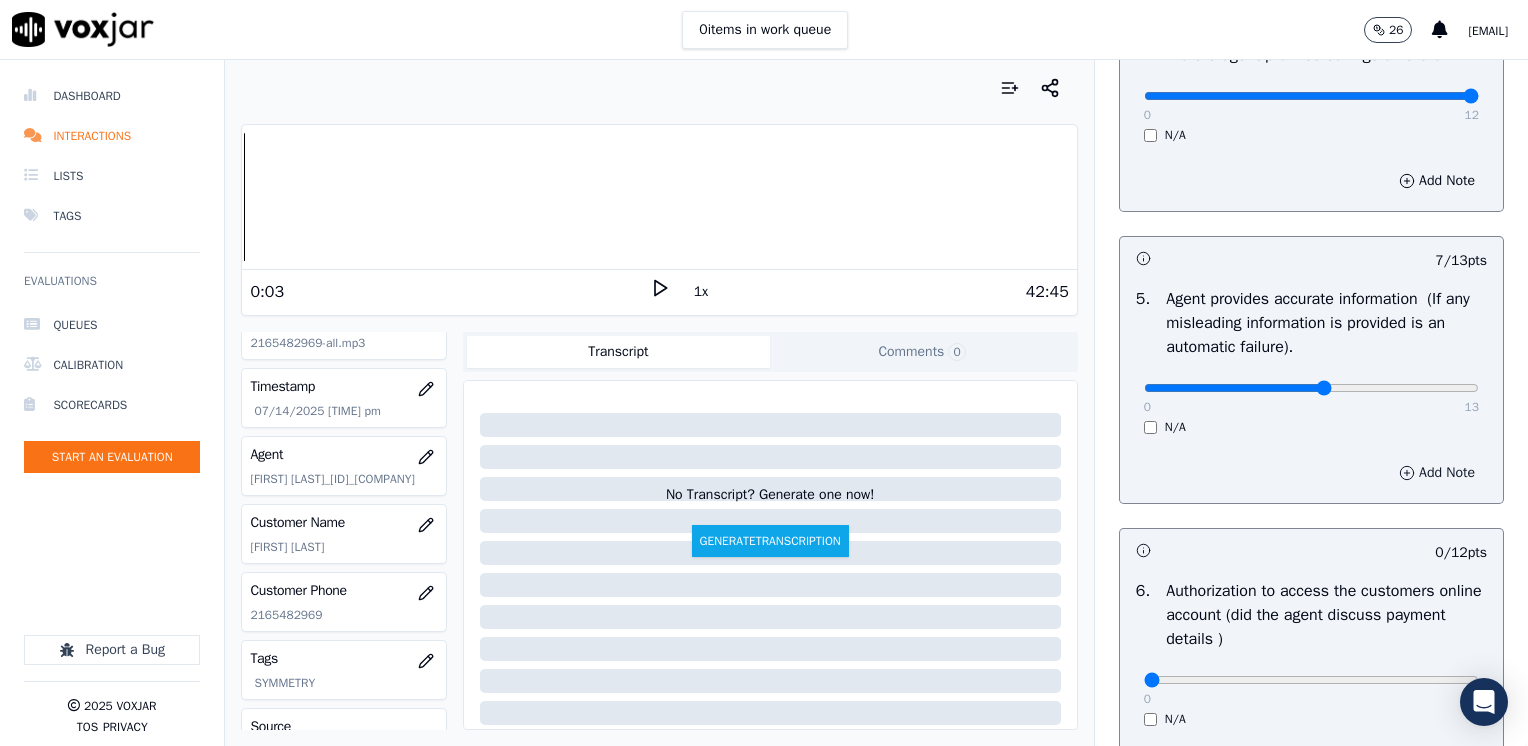 click on "Add Note" at bounding box center (1437, 473) 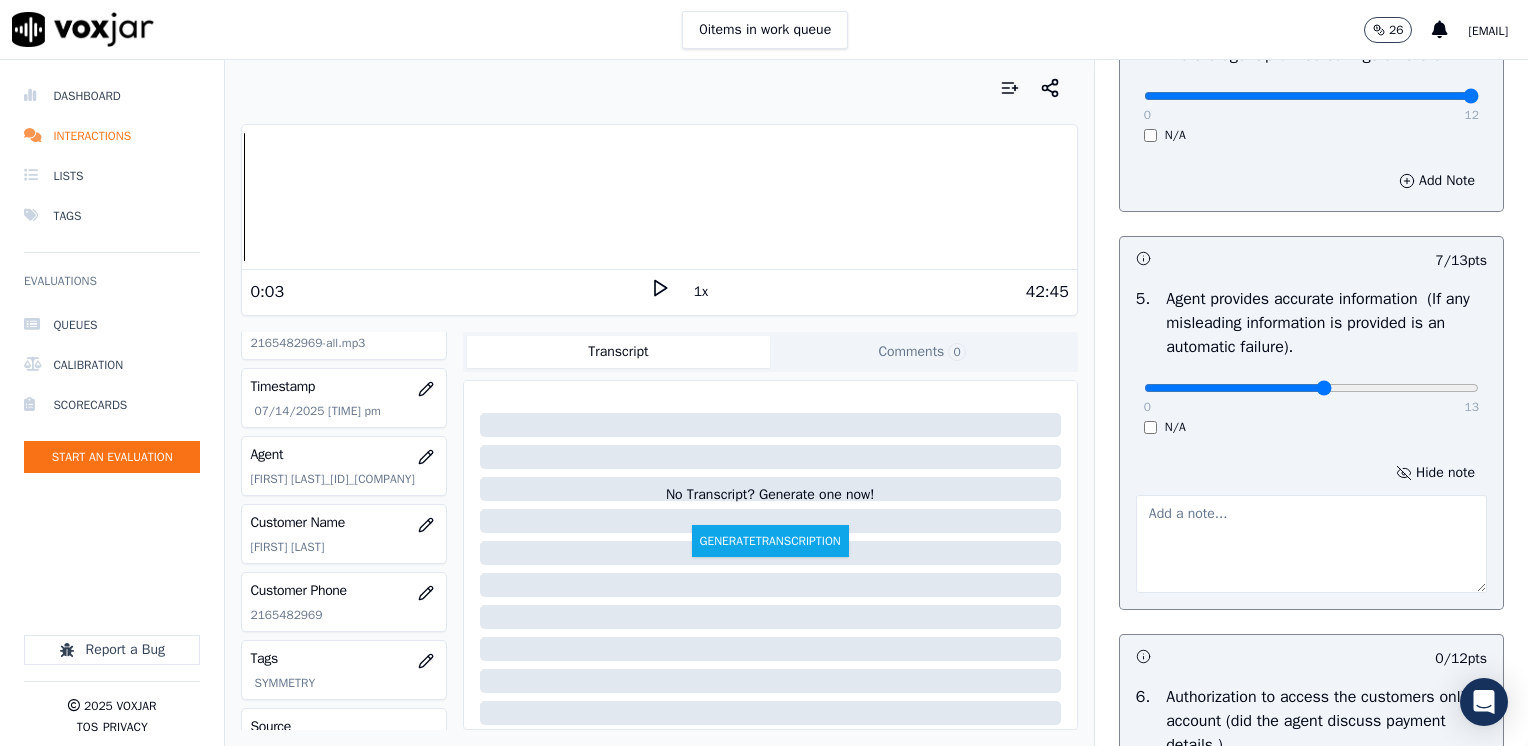 click at bounding box center (1311, 544) 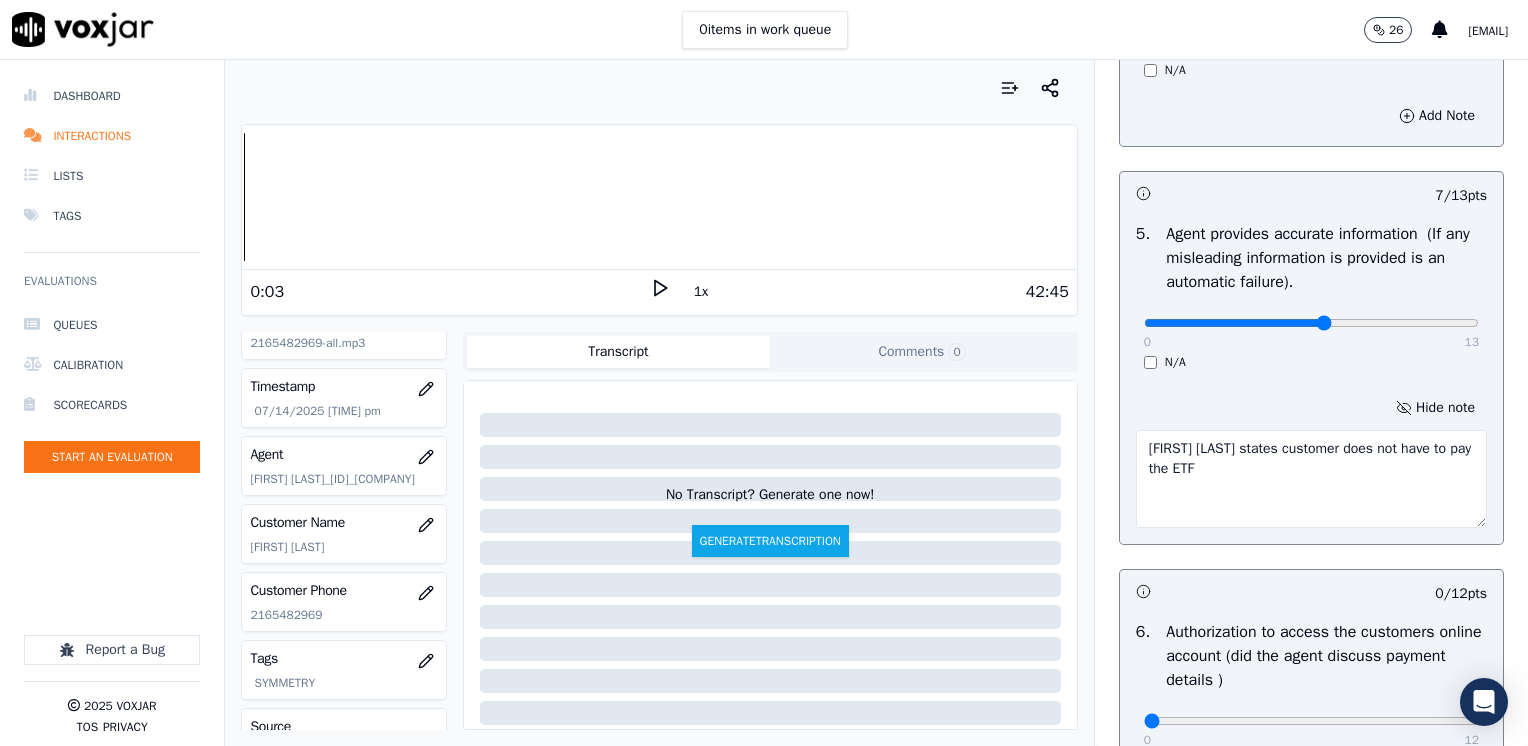 scroll, scrollTop: 1200, scrollLeft: 0, axis: vertical 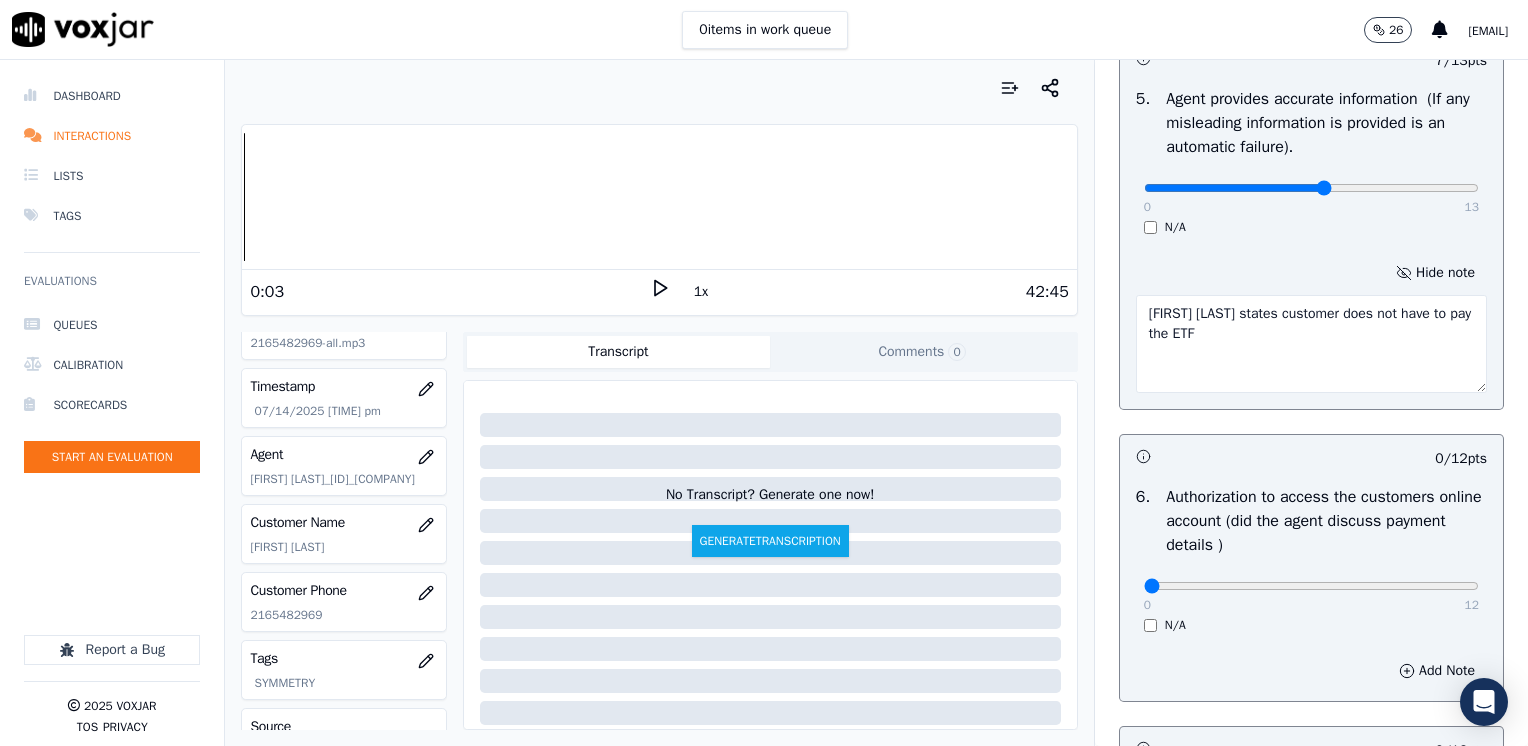 click on "[FIRST] [LAST] states customer does not have to pay the ETF" at bounding box center (1311, 344) 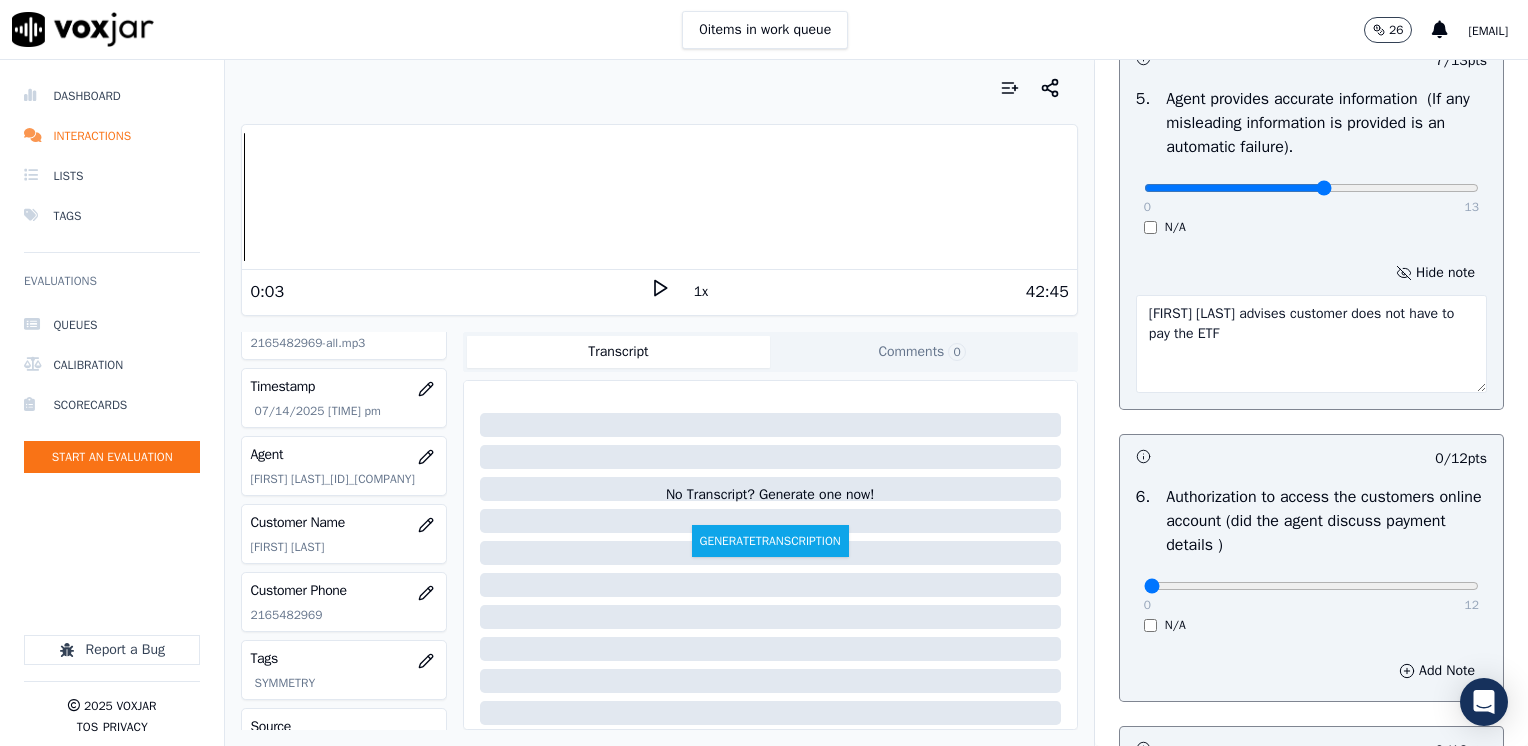 type on "[FIRST] [LAST] advises customer does not have to pay the ETF" 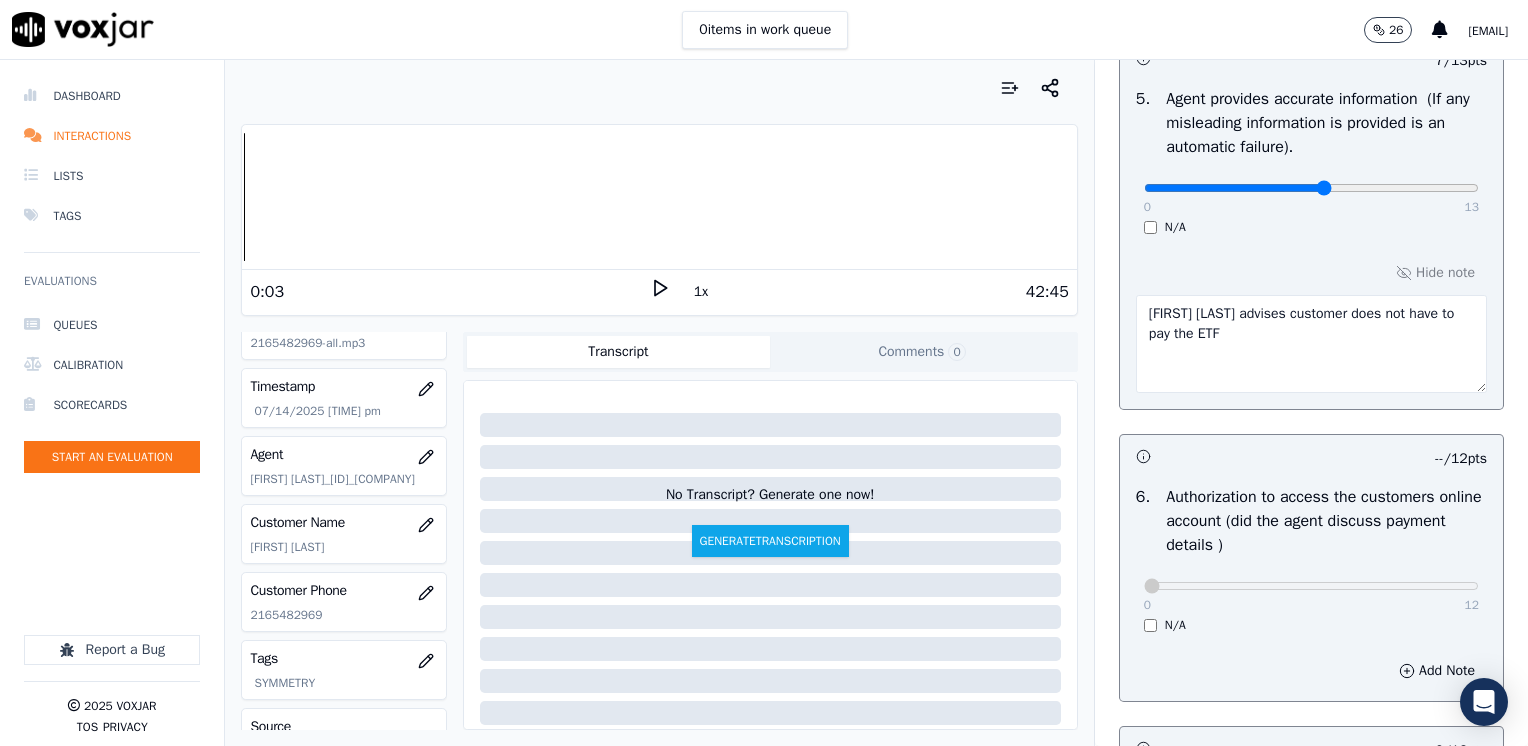 scroll, scrollTop: 1600, scrollLeft: 0, axis: vertical 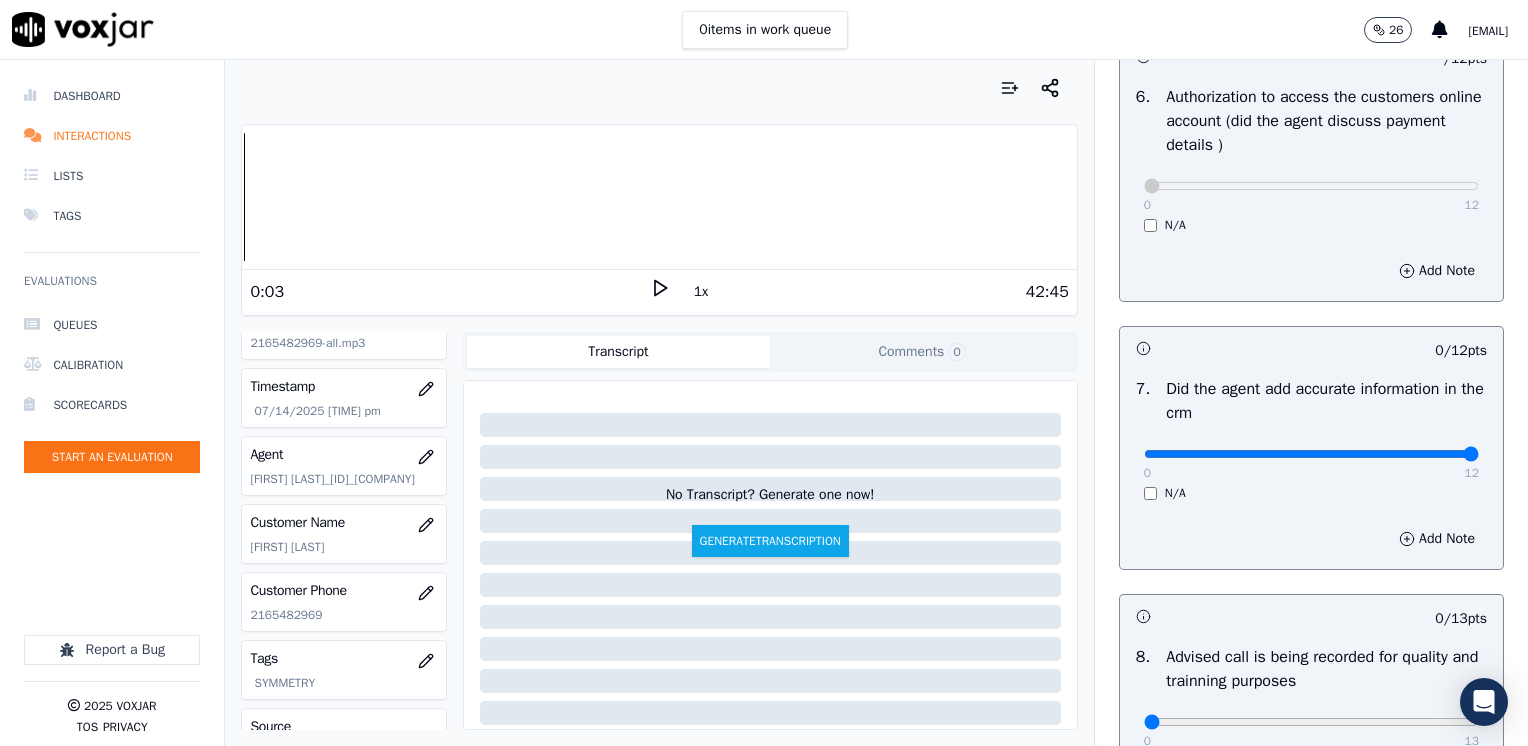 drag, startPoint x: 1138, startPoint y: 454, endPoint x: 1531, endPoint y: 445, distance: 393.10303 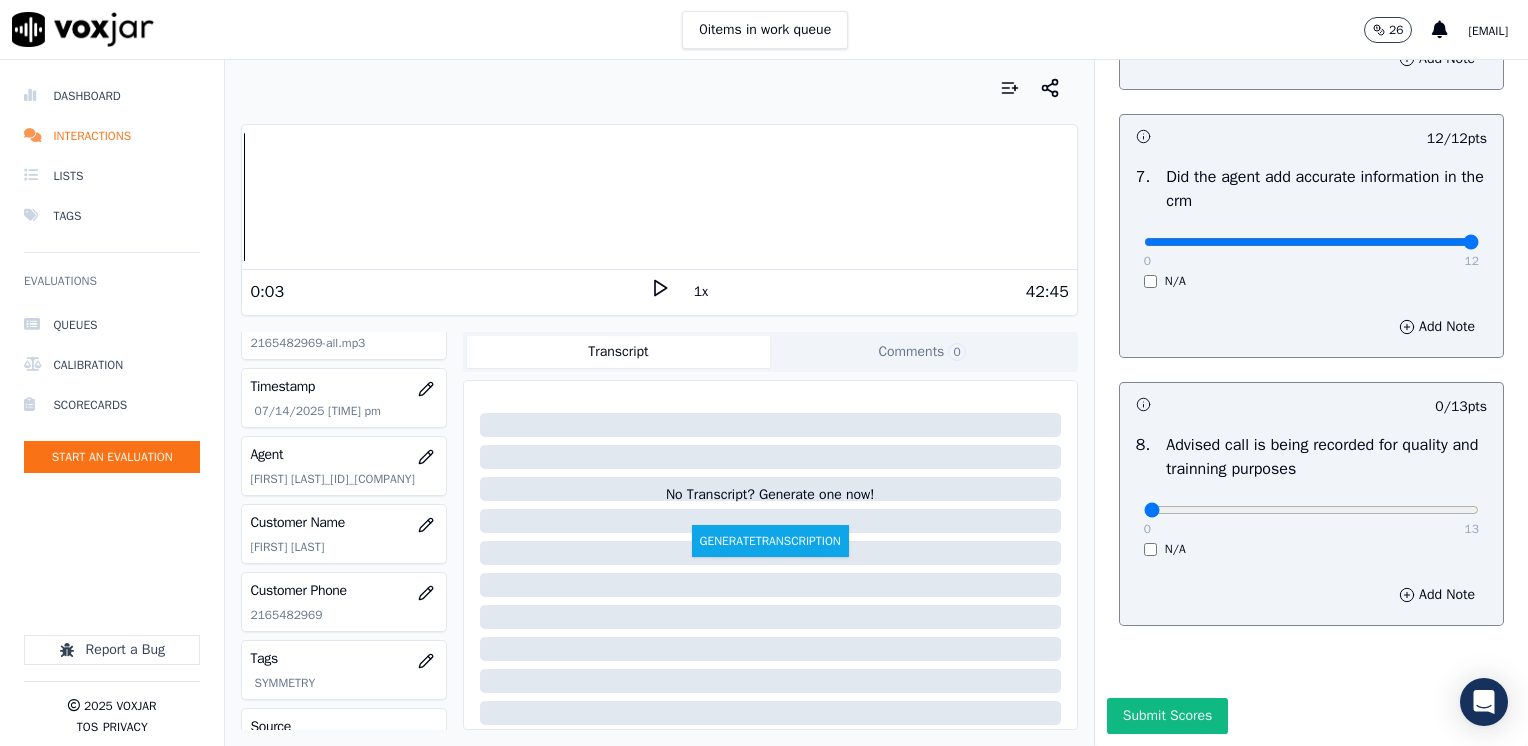 scroll, scrollTop: 1853, scrollLeft: 0, axis: vertical 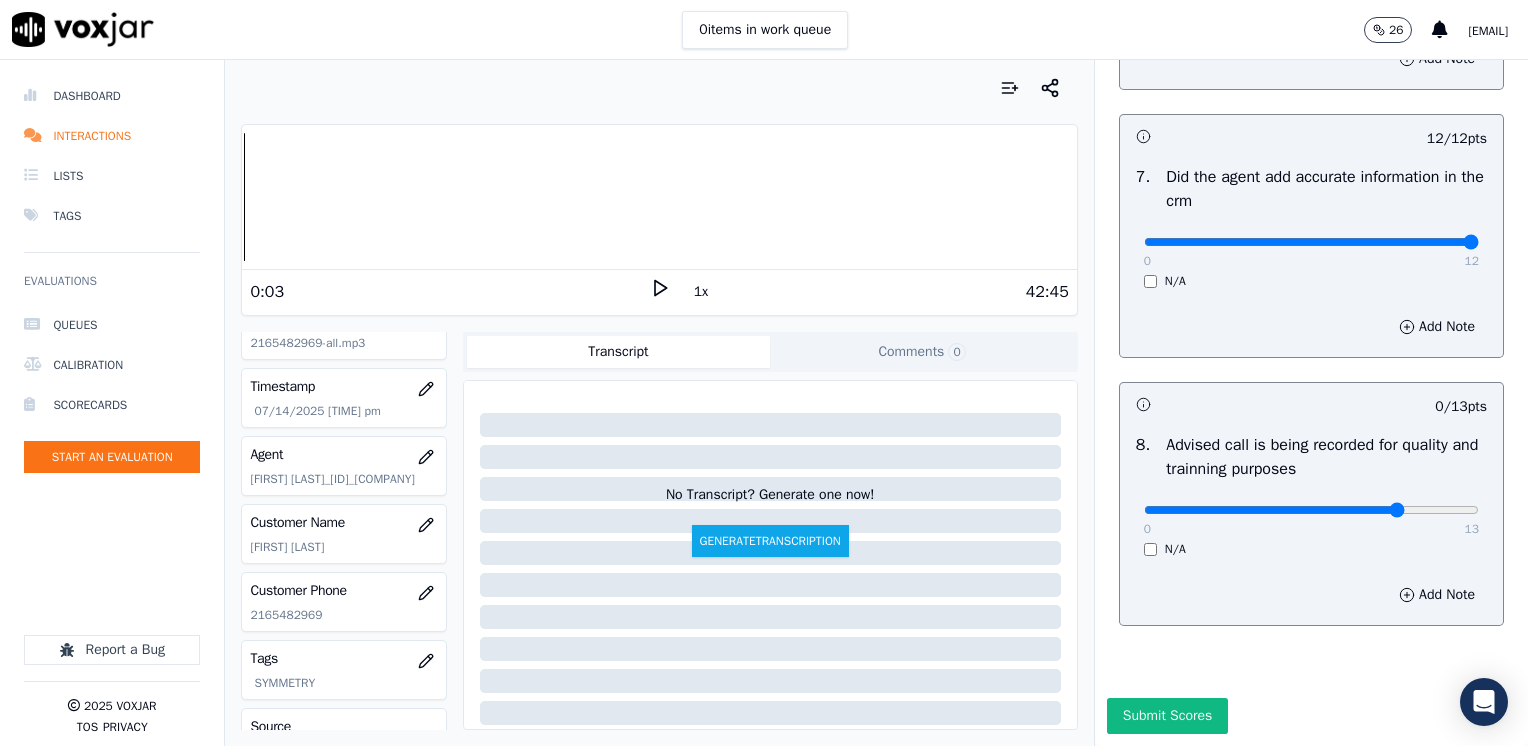 type on "10" 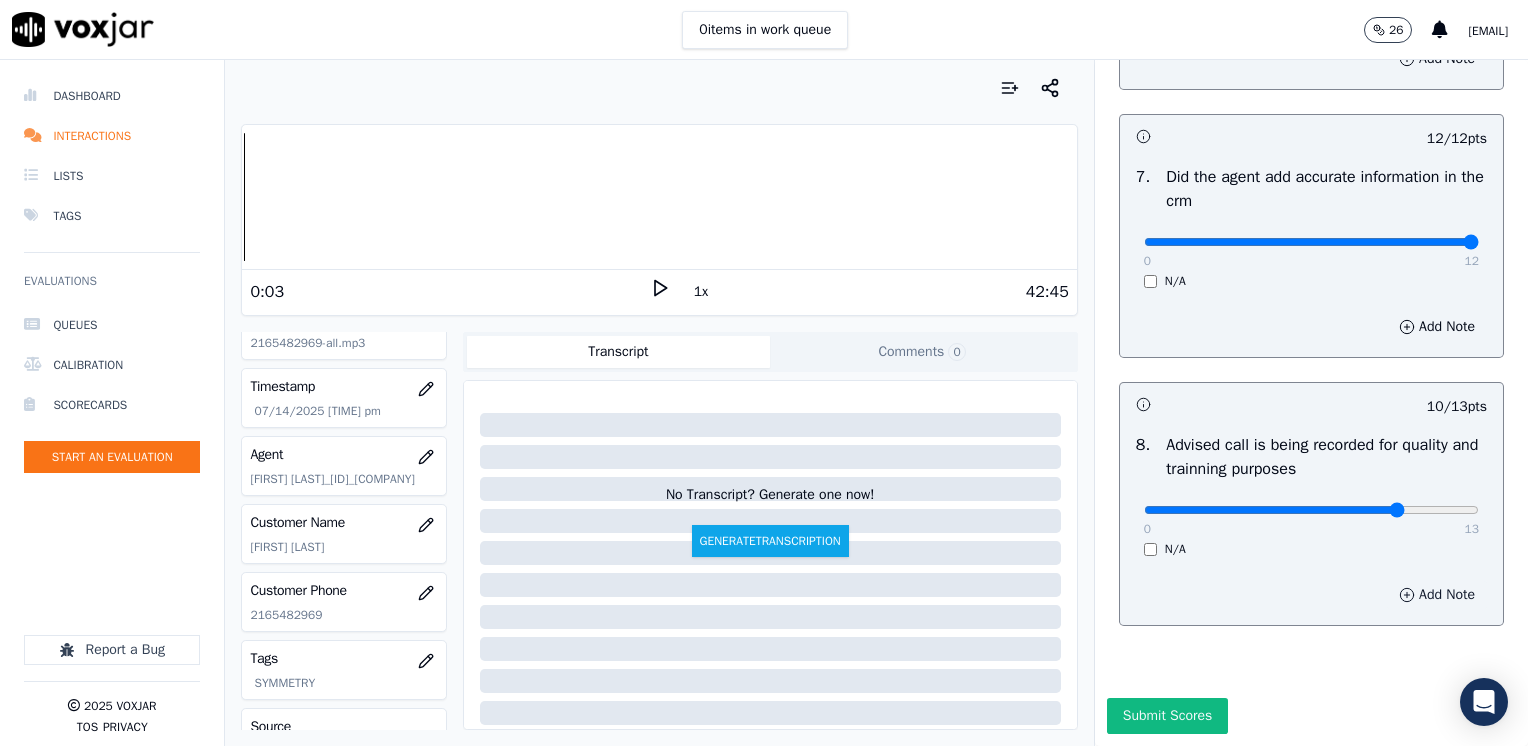 click on "Add Note" at bounding box center [1437, 595] 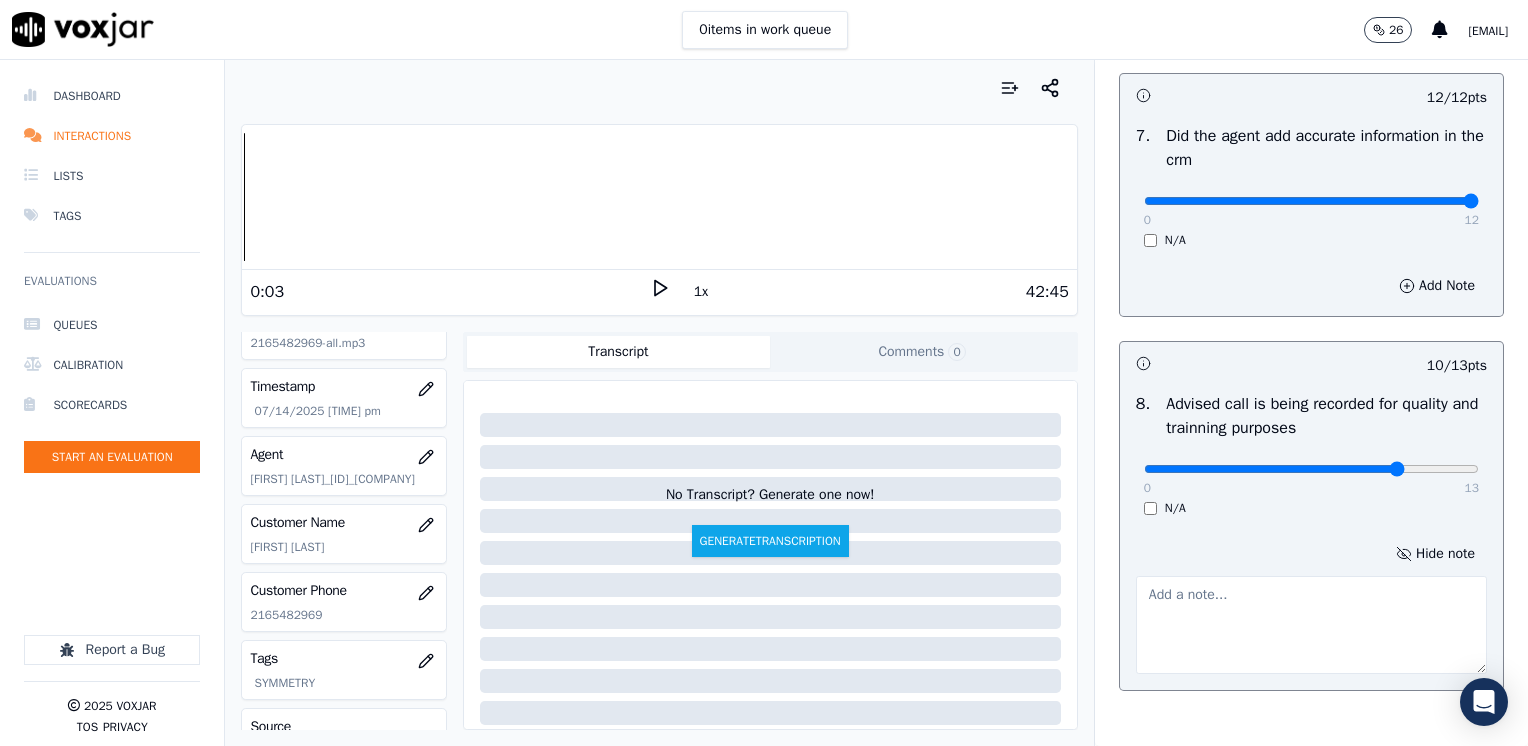 click at bounding box center [1311, 625] 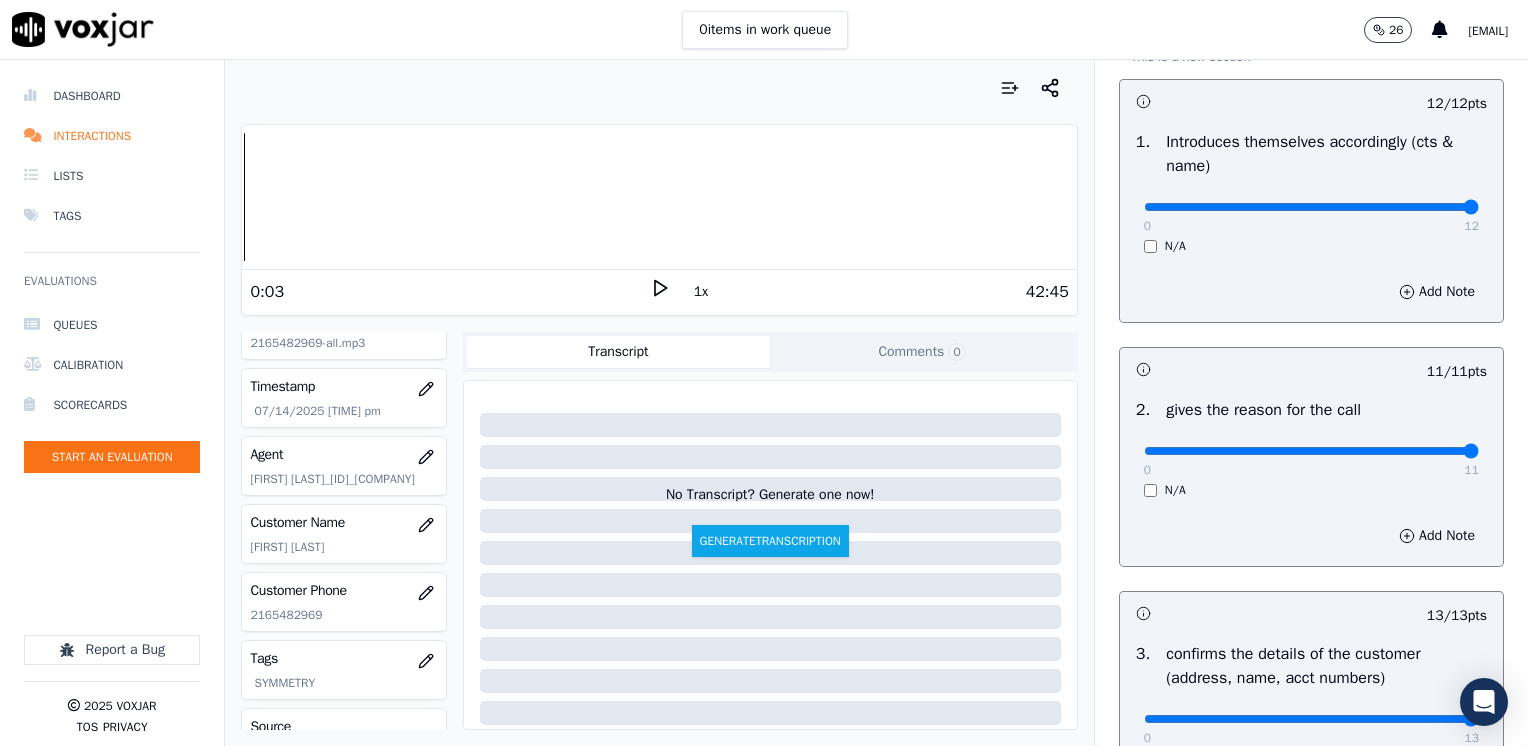scroll, scrollTop: 0, scrollLeft: 0, axis: both 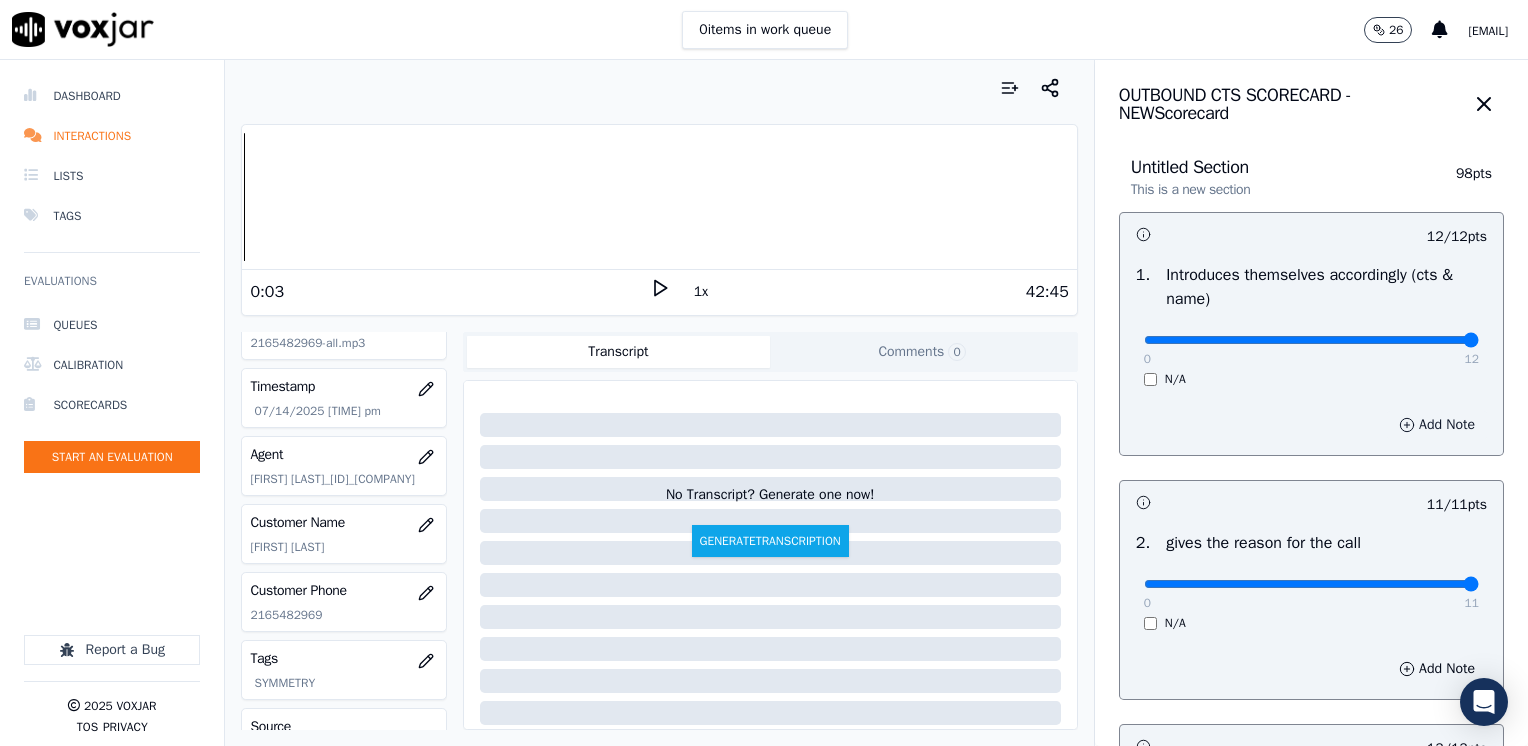 type on "Does not advise the call is being recorded for quality purposes at the very beginning of the call" 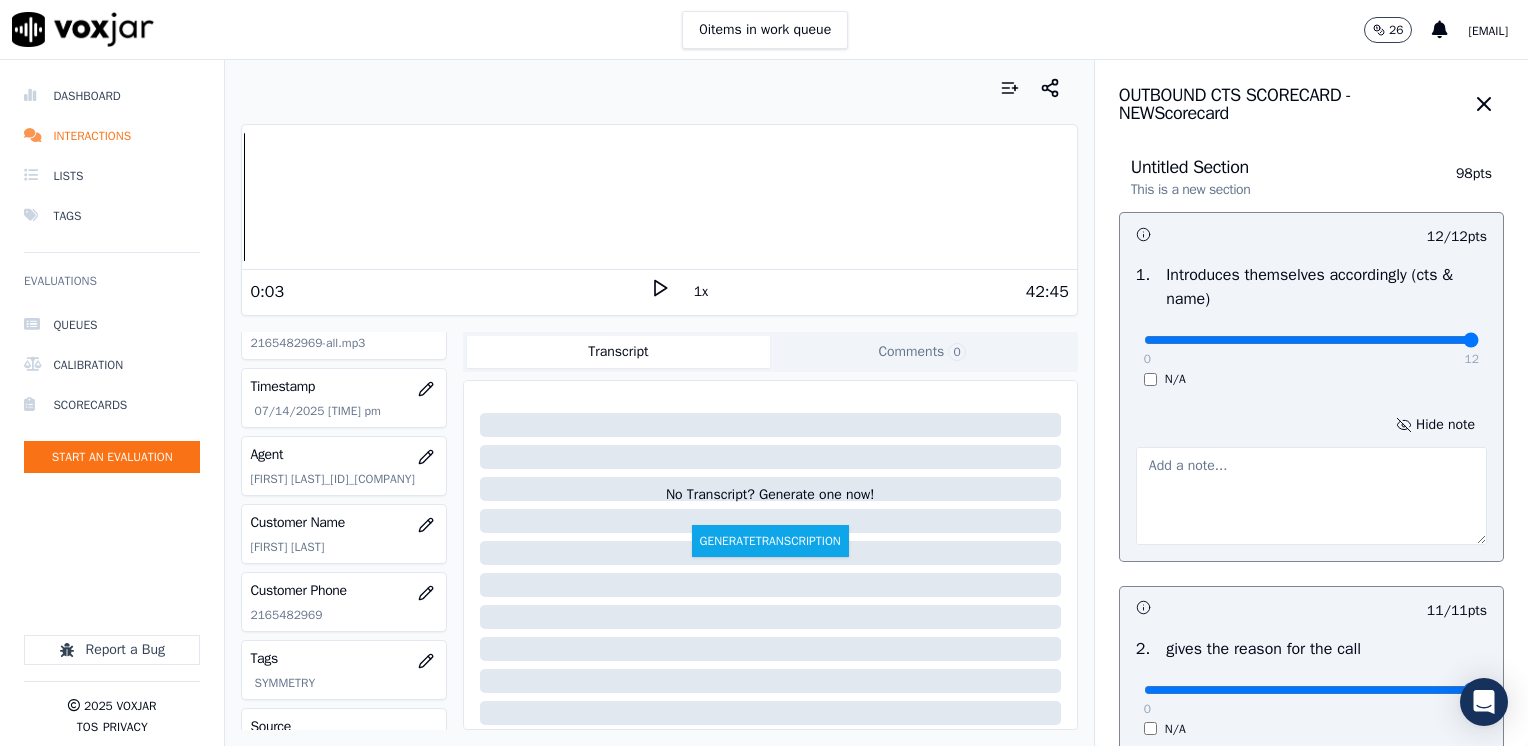 click at bounding box center [1311, 496] 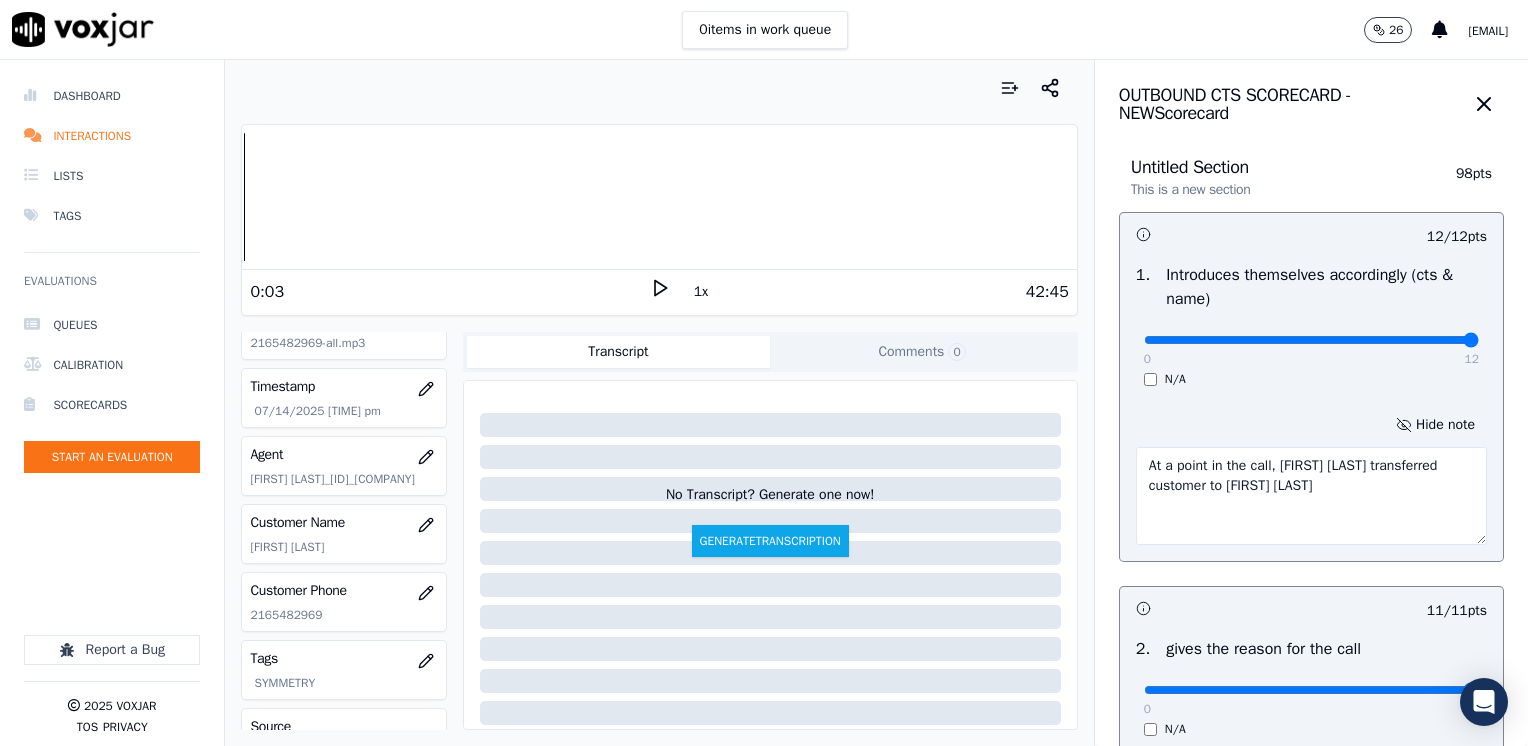 click on "At a point in the call, [FIRST] [LAST] transferred customer to [FIRST] [LAST]" at bounding box center (1311, 496) 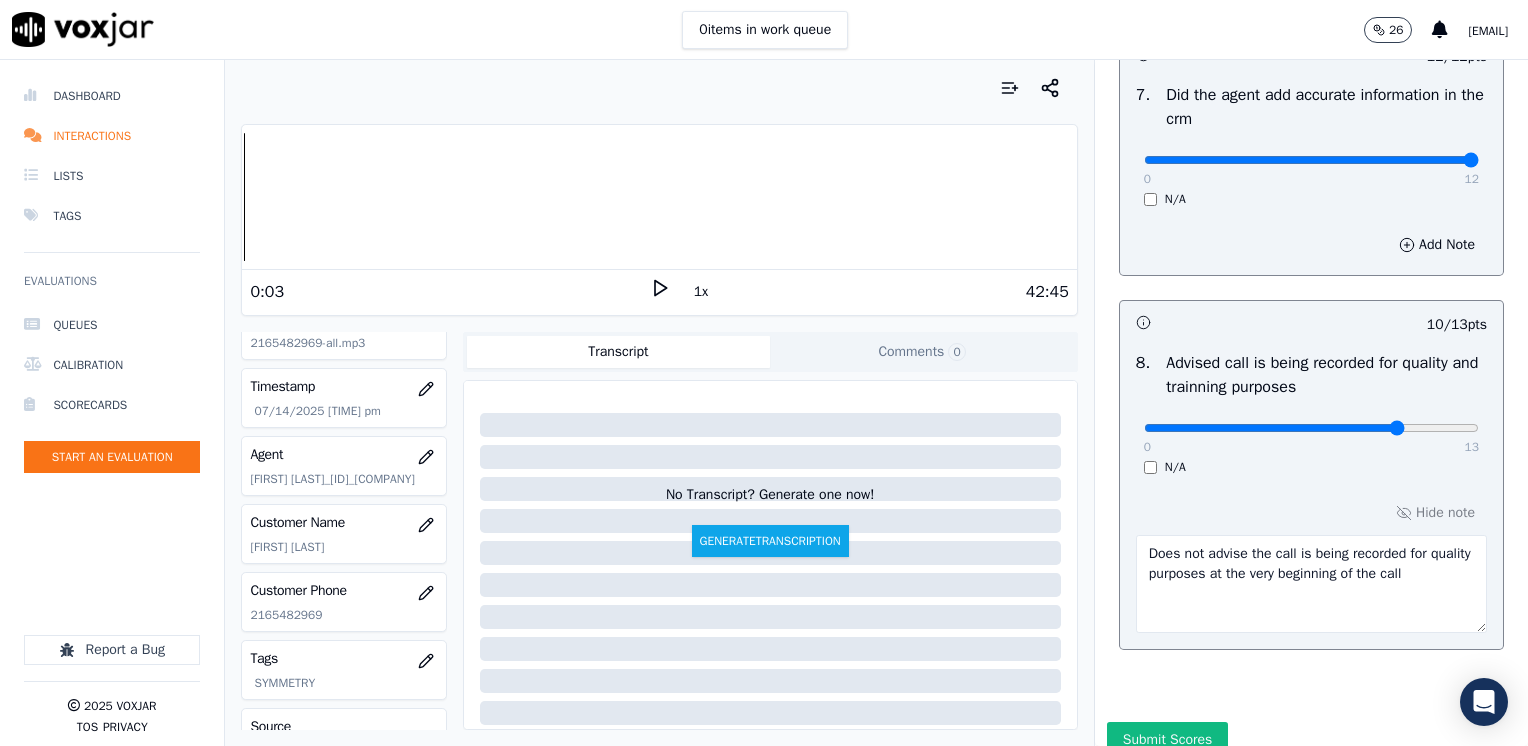 scroll, scrollTop: 2064, scrollLeft: 0, axis: vertical 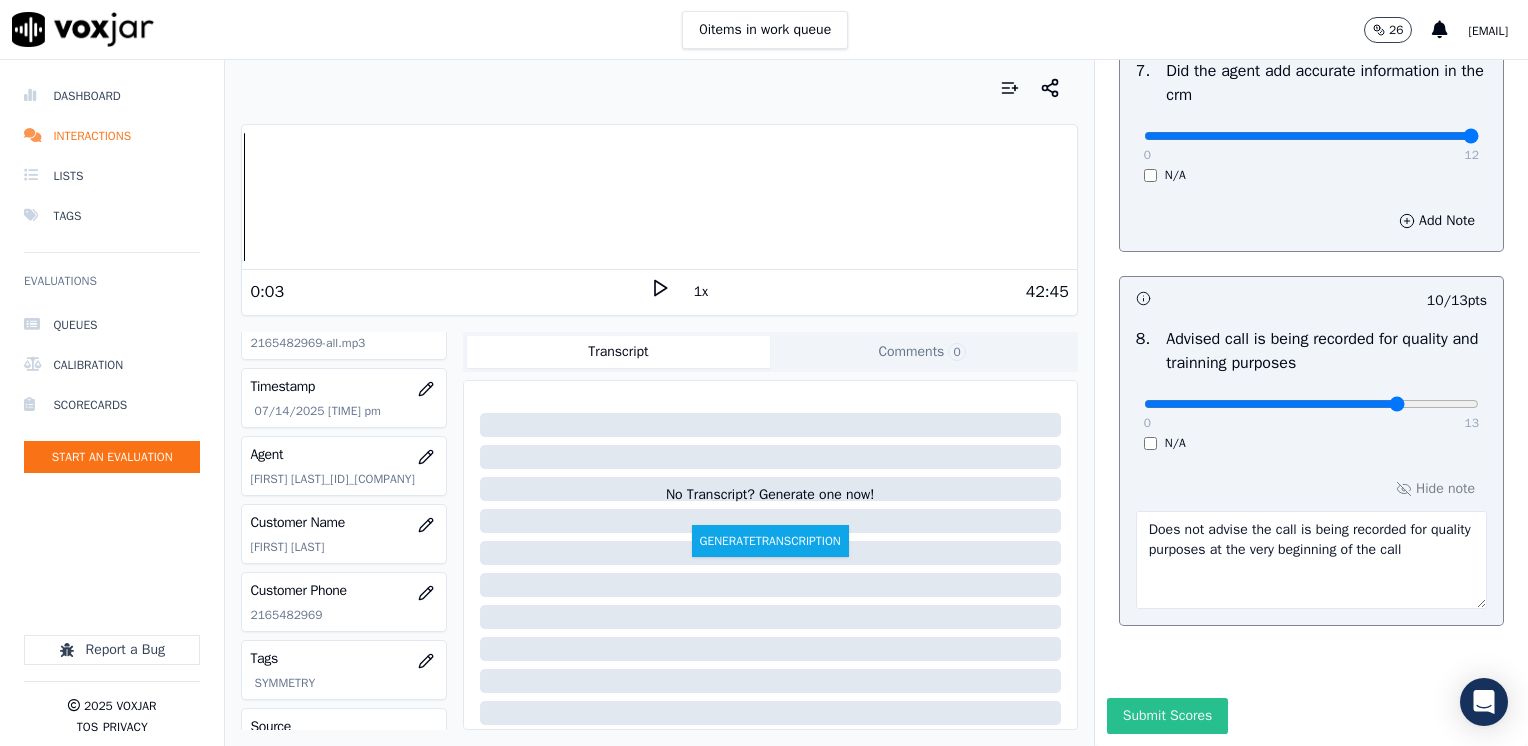 type on "At a point in the call during front end, [FIRST] [LAST] transferred customer to [FIRST] [LAST]" 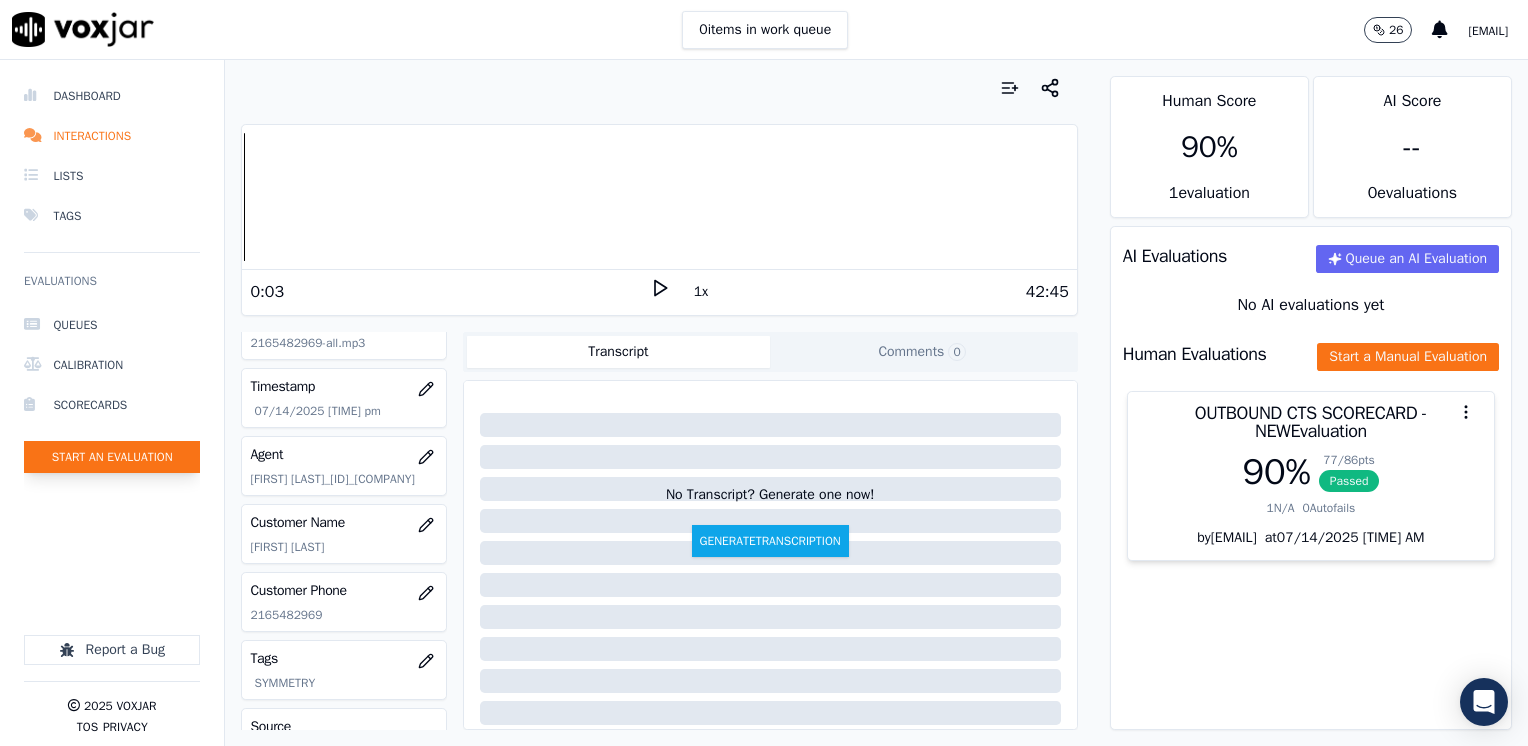 click on "Start an Evaluation" 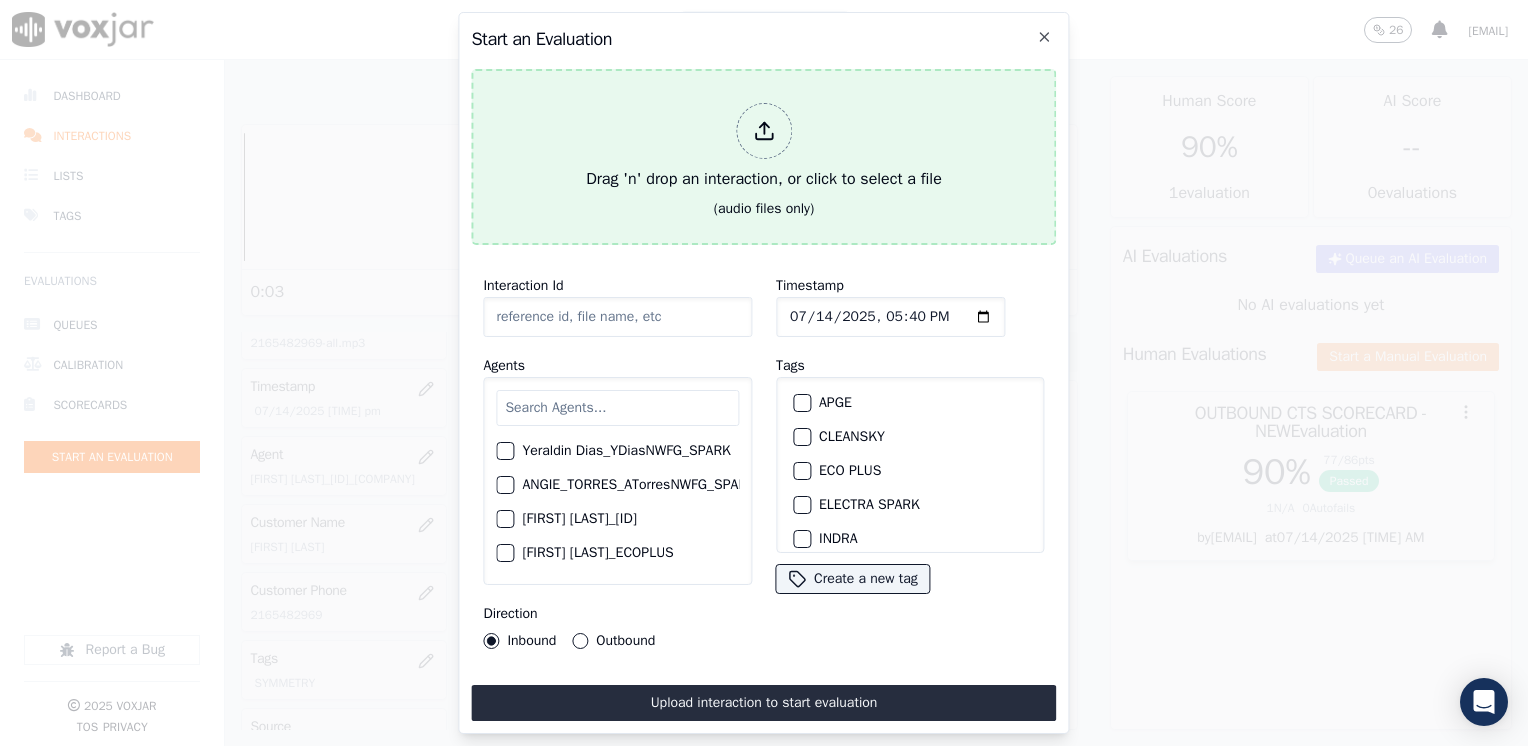 click on "Drag 'n' drop an interaction, or click to select a file" at bounding box center [764, 147] 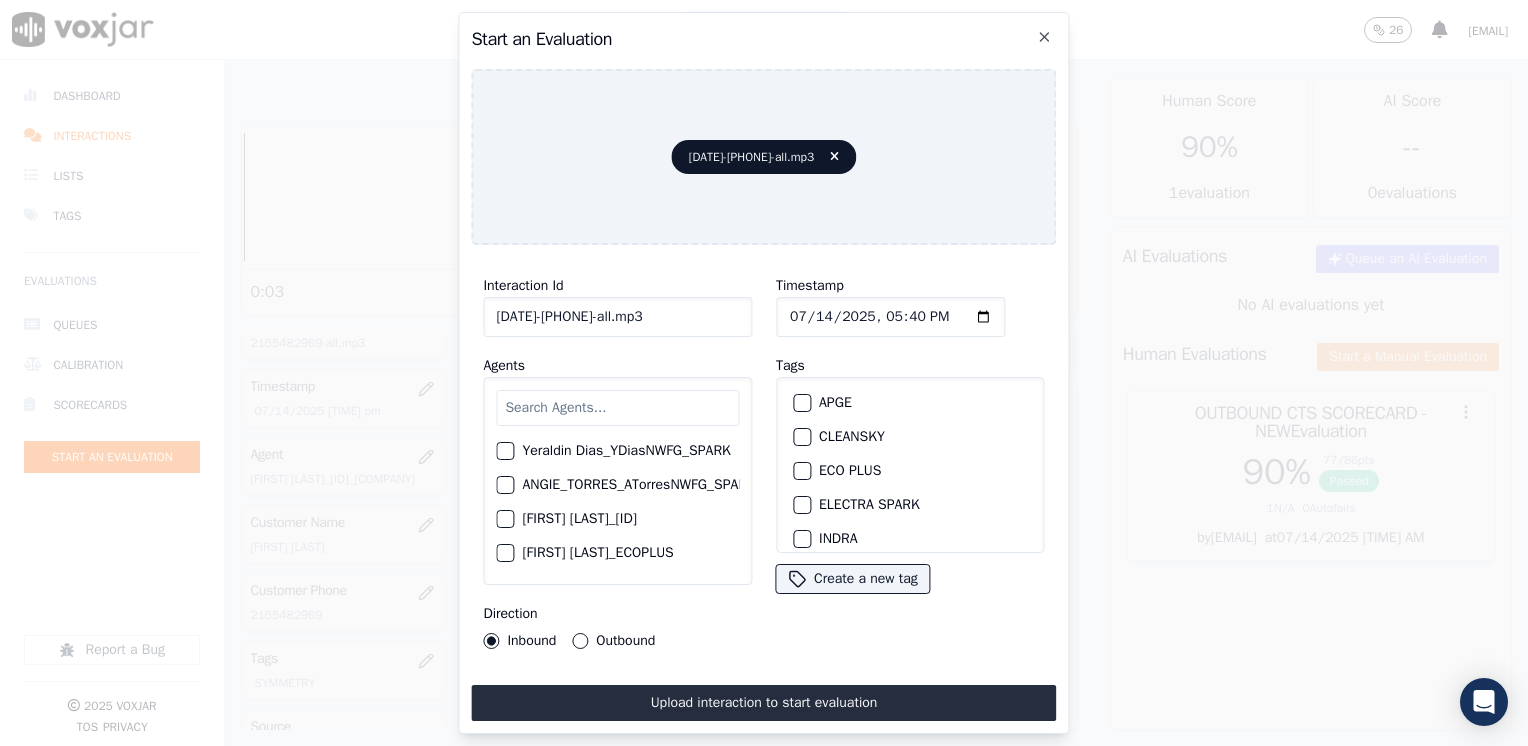 click at bounding box center (617, 408) 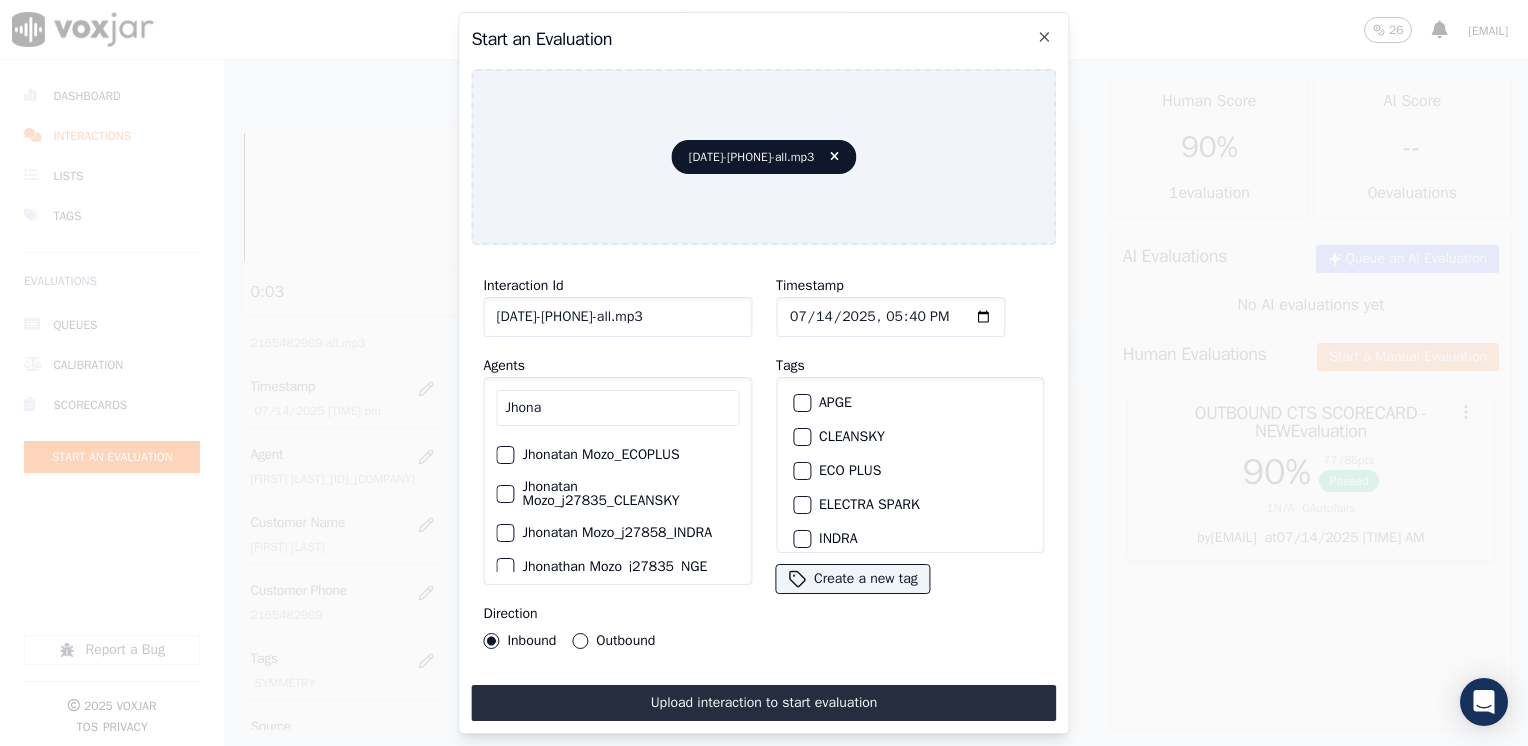 scroll, scrollTop: 60, scrollLeft: 0, axis: vertical 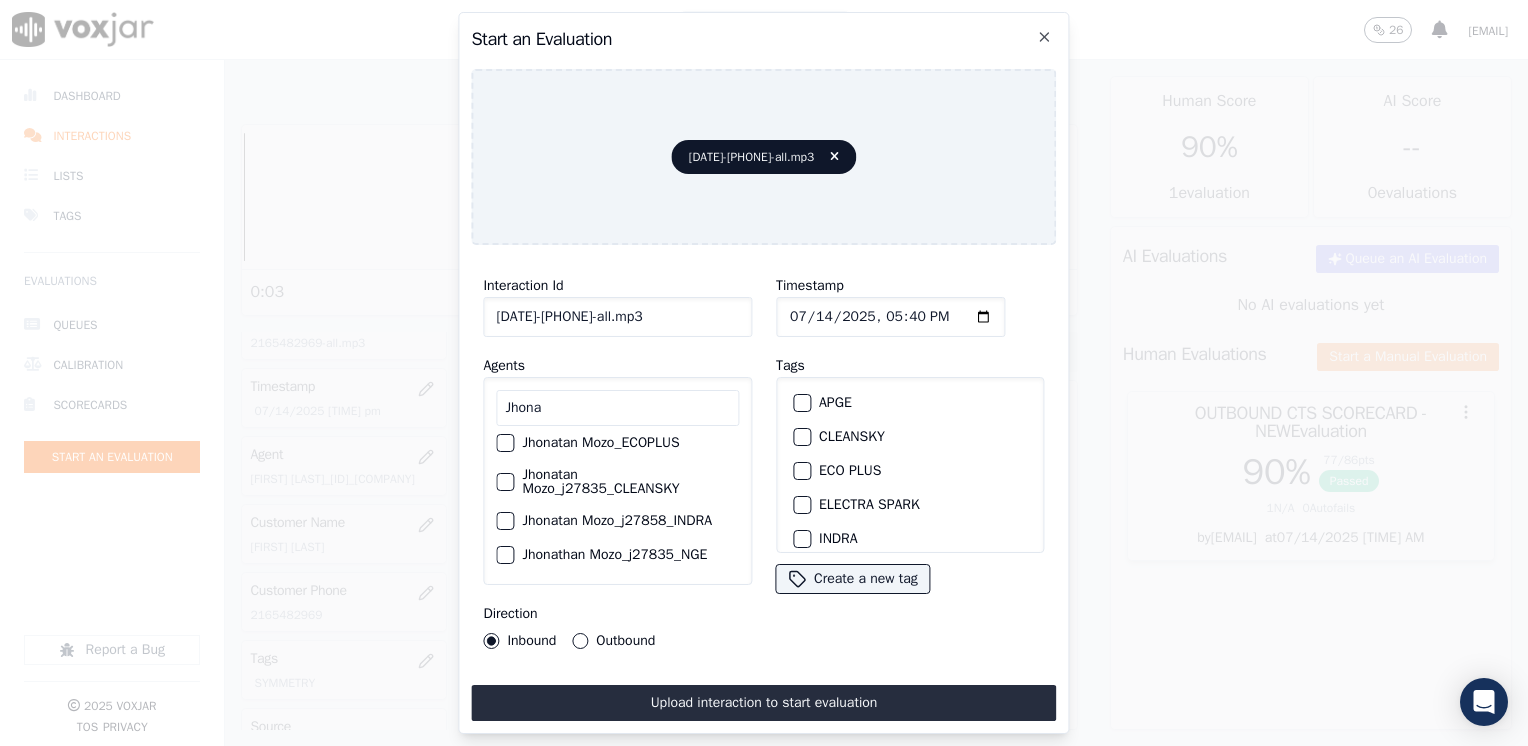 type on "Jhona" 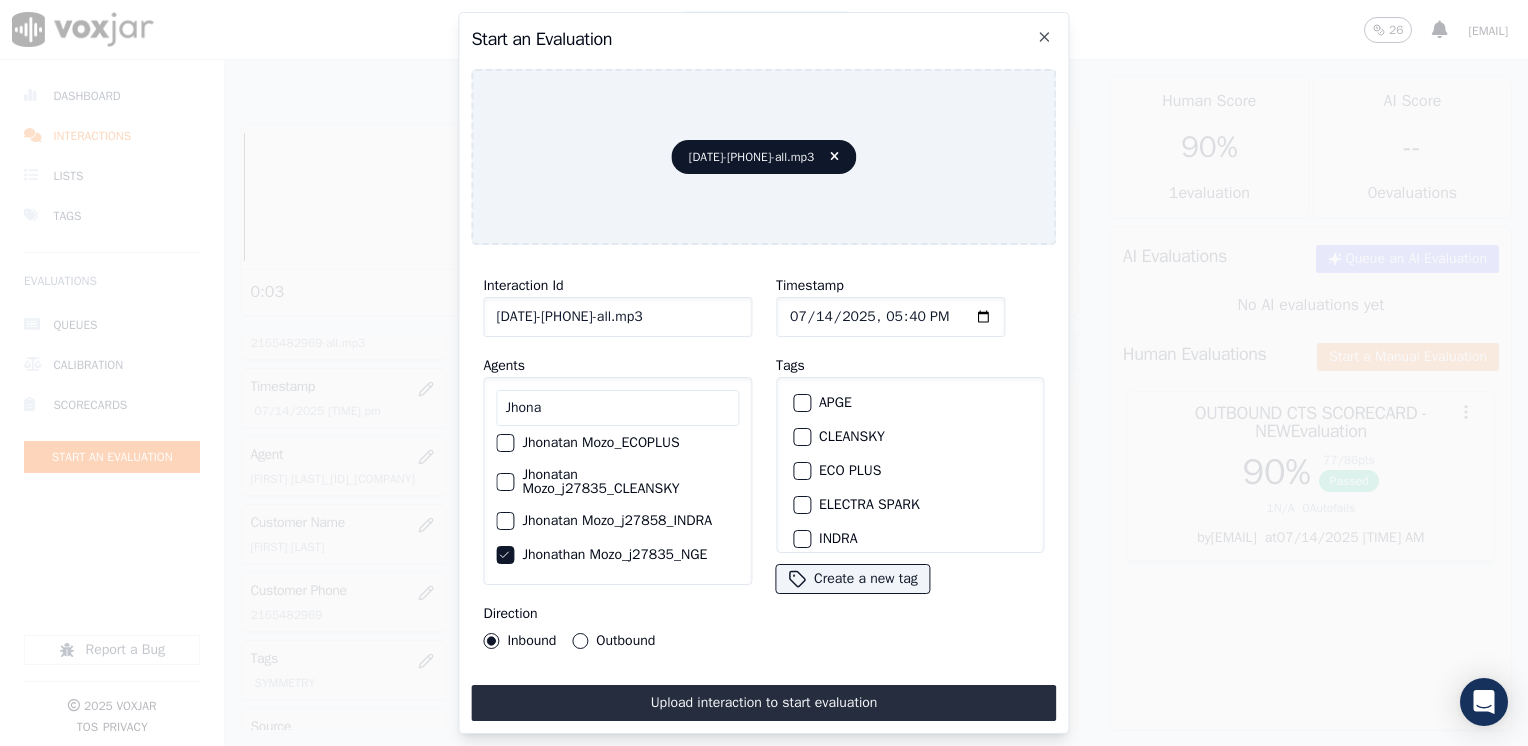 scroll, scrollTop: 100, scrollLeft: 0, axis: vertical 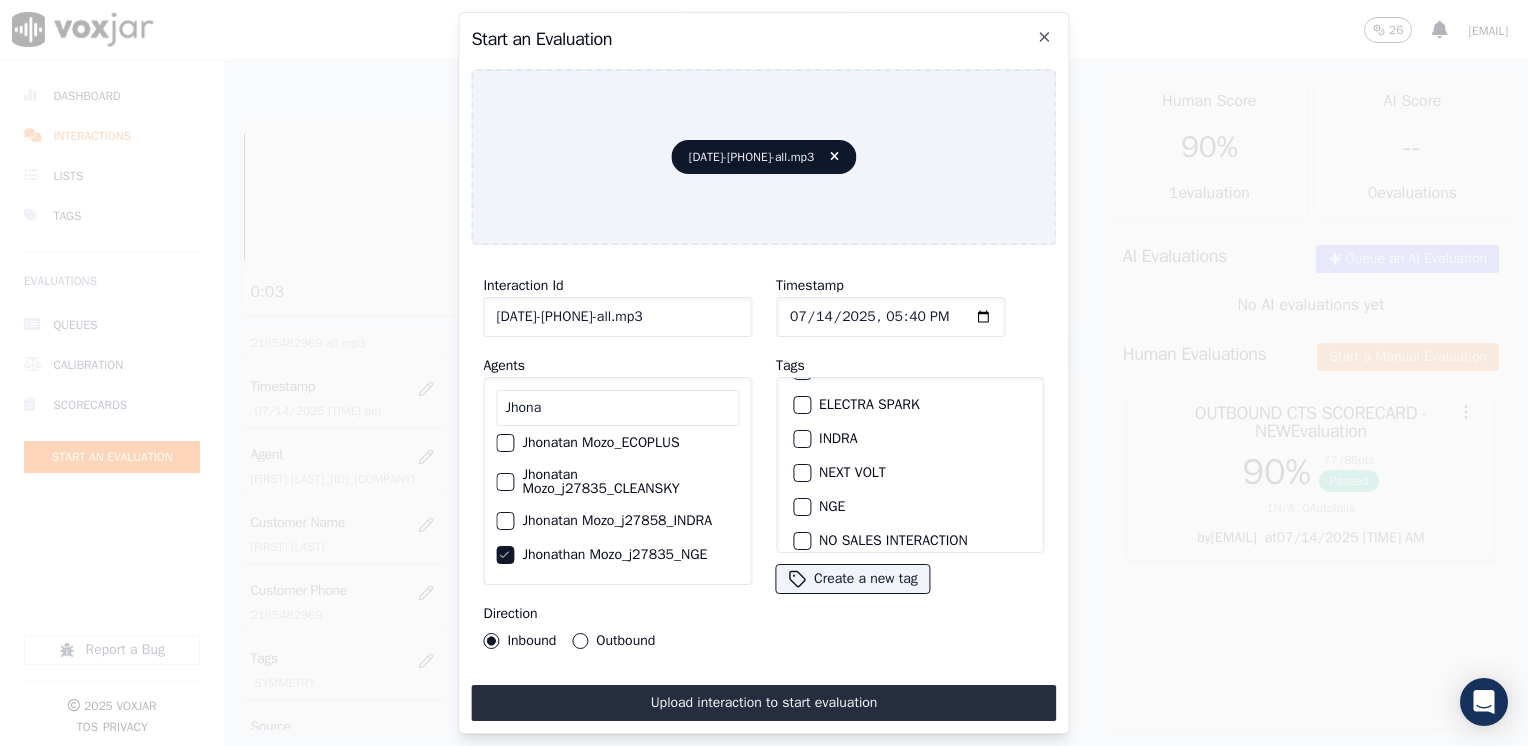 click at bounding box center [801, 507] 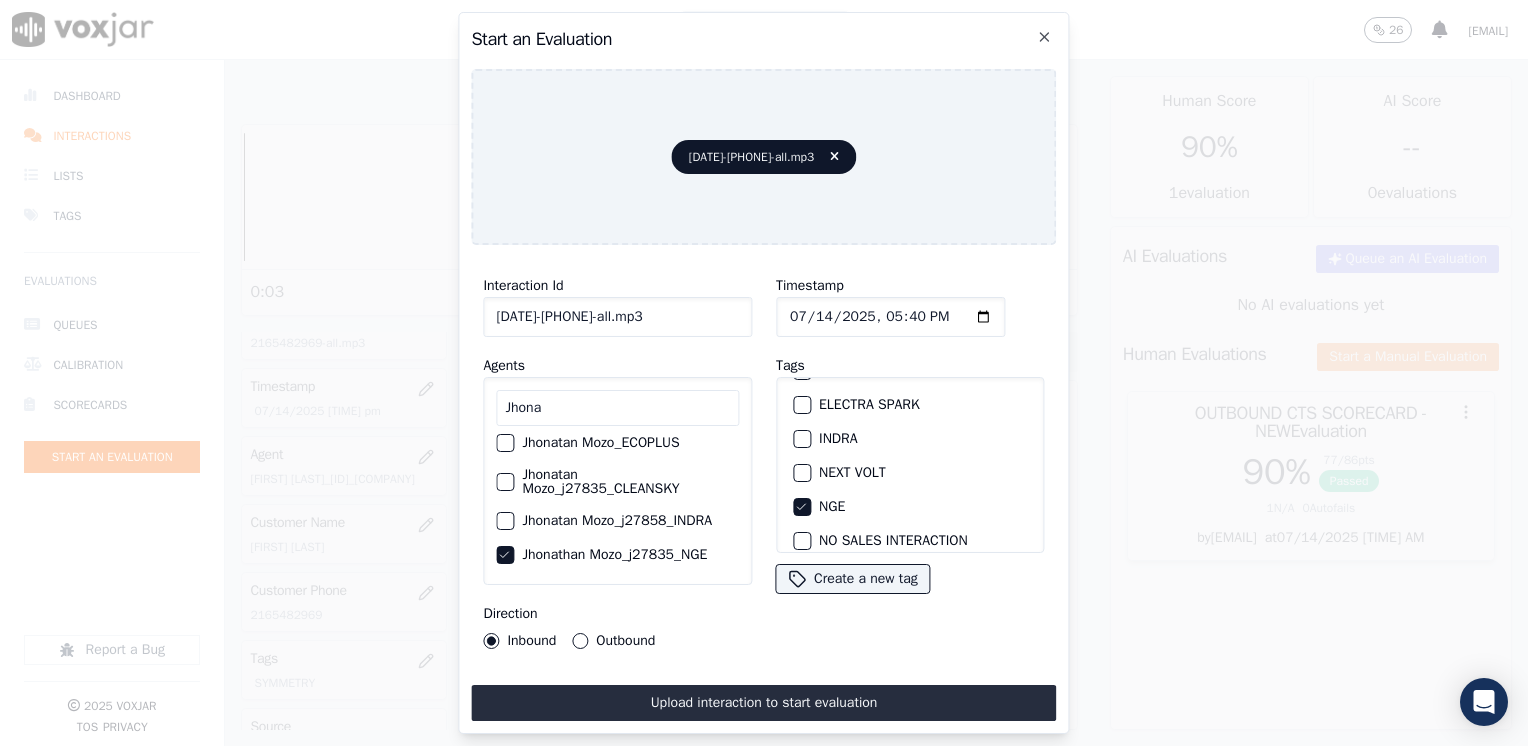 click on "Outbound" at bounding box center [580, 641] 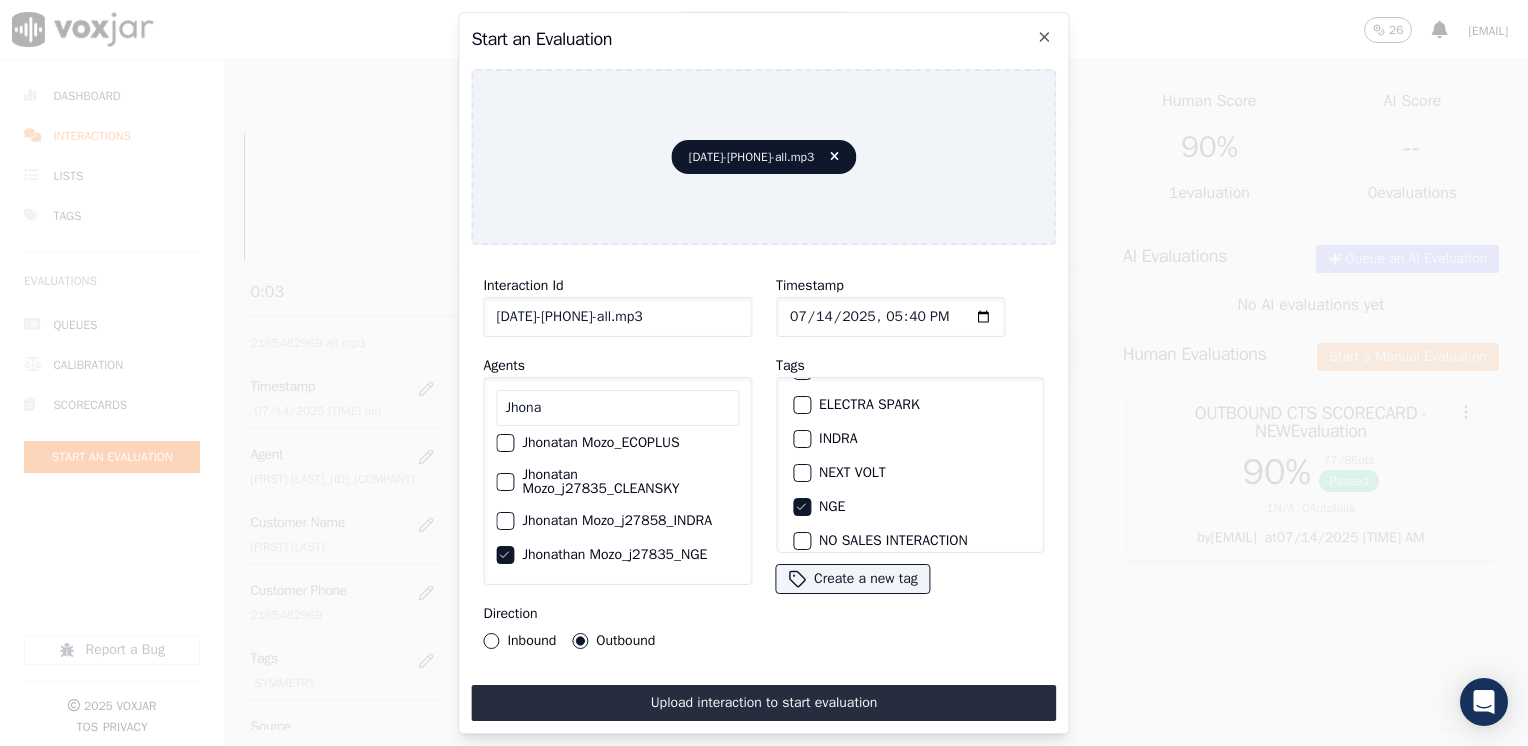 click on "Interaction Id   20250711-122223_3526679525-all.mp3     Agents   [FIRST]     [FIRST] [LAST]_NWFG7136_RUSHMORE     [FIRST] [LAST]_ECOPLUS     [FIRST] [LAST]_j27835_CLEANSKY     [FIRST] [LAST]_j27858_INDRA     [FIRST] [LAST]_j27835_NGE     Direction     Inbound     Outbound   Timestamp       Tags     APGE     CLEANSKY     ECO PLUS     ELECTRA SPARK     INDRA     NEXT VOLT     NGE     NO SALES INTERACTION     POLARIS     RUSHMORE     SPARK     SYMMETRY     WGL
Create a new tag     Upload interaction to start evaluation" at bounding box center [763, 491] 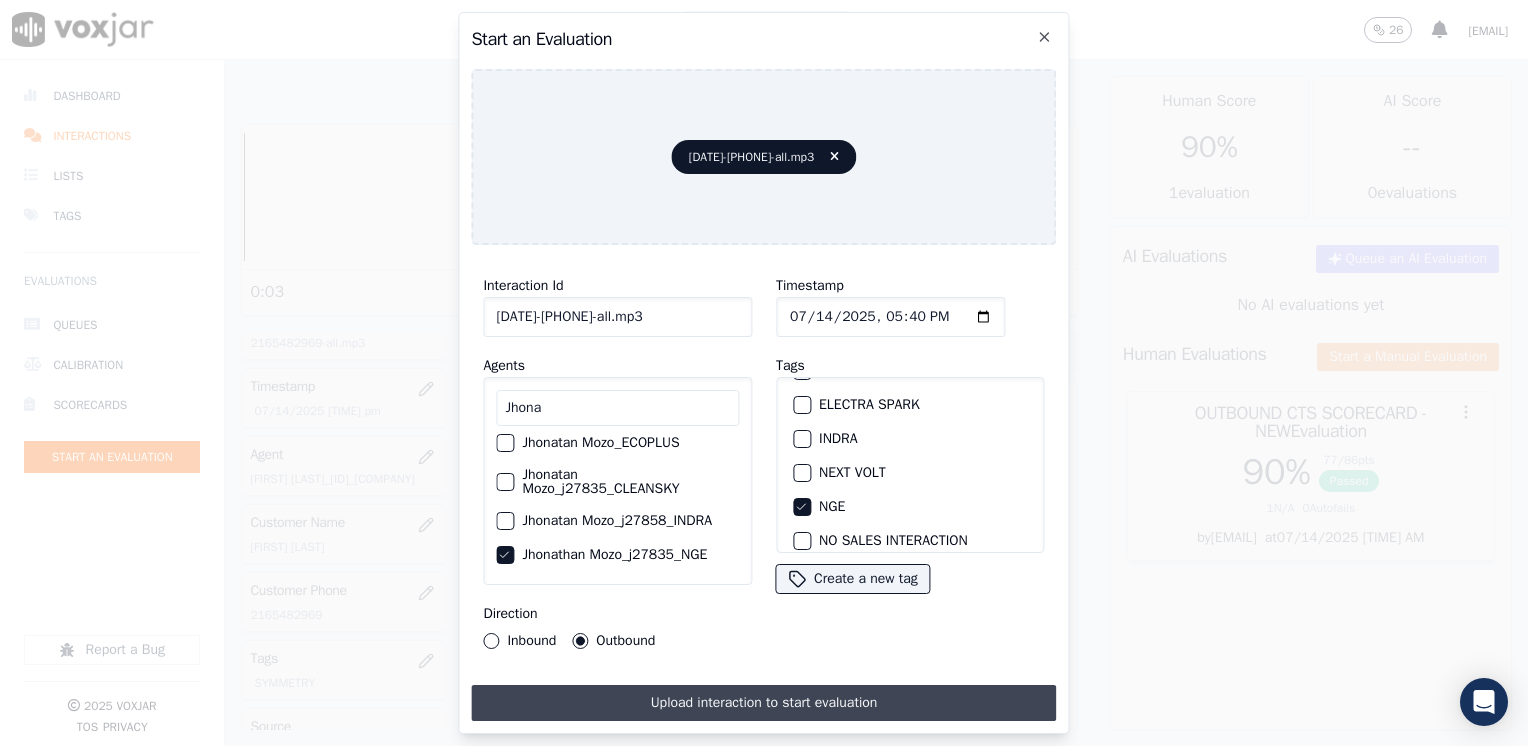 click on "Upload interaction to start evaluation" at bounding box center (763, 703) 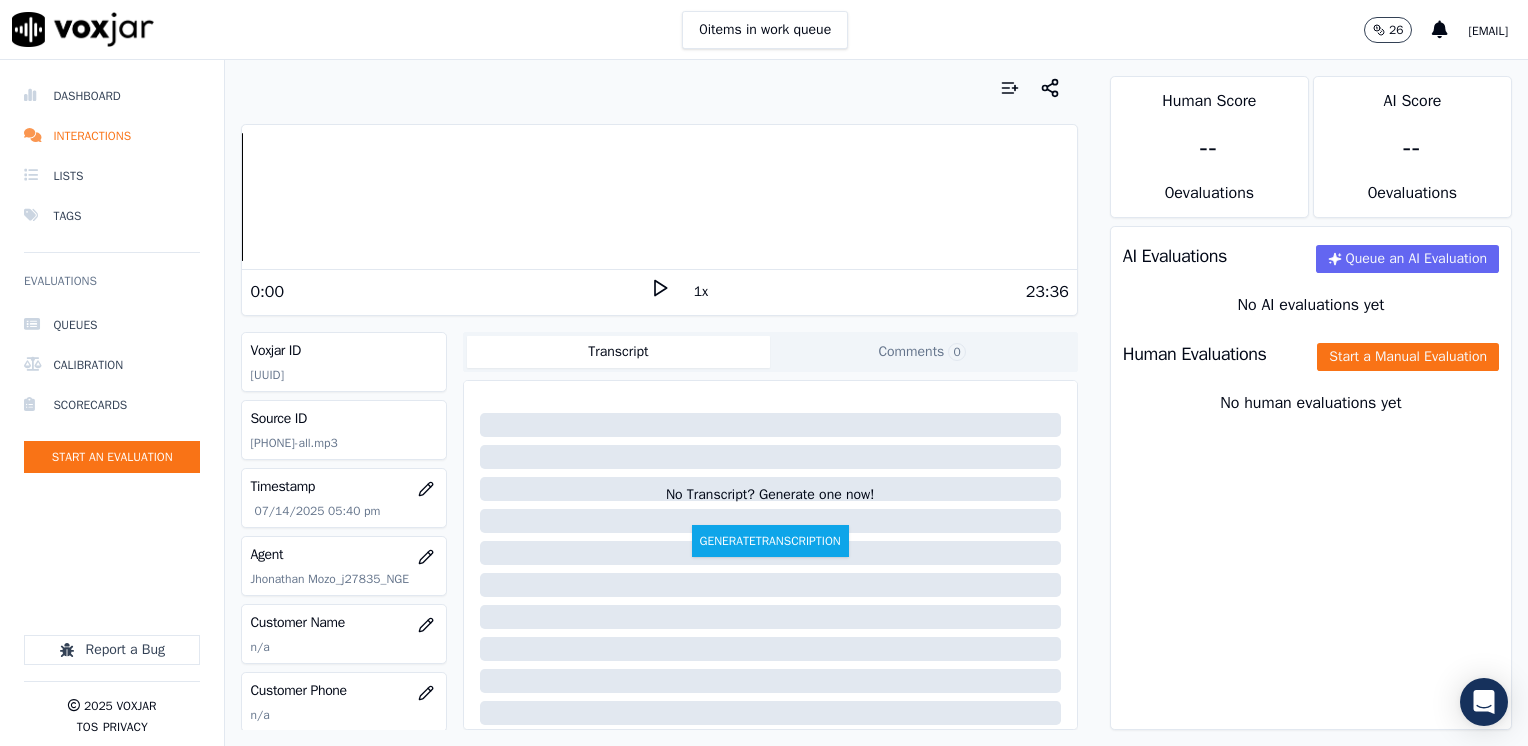 click 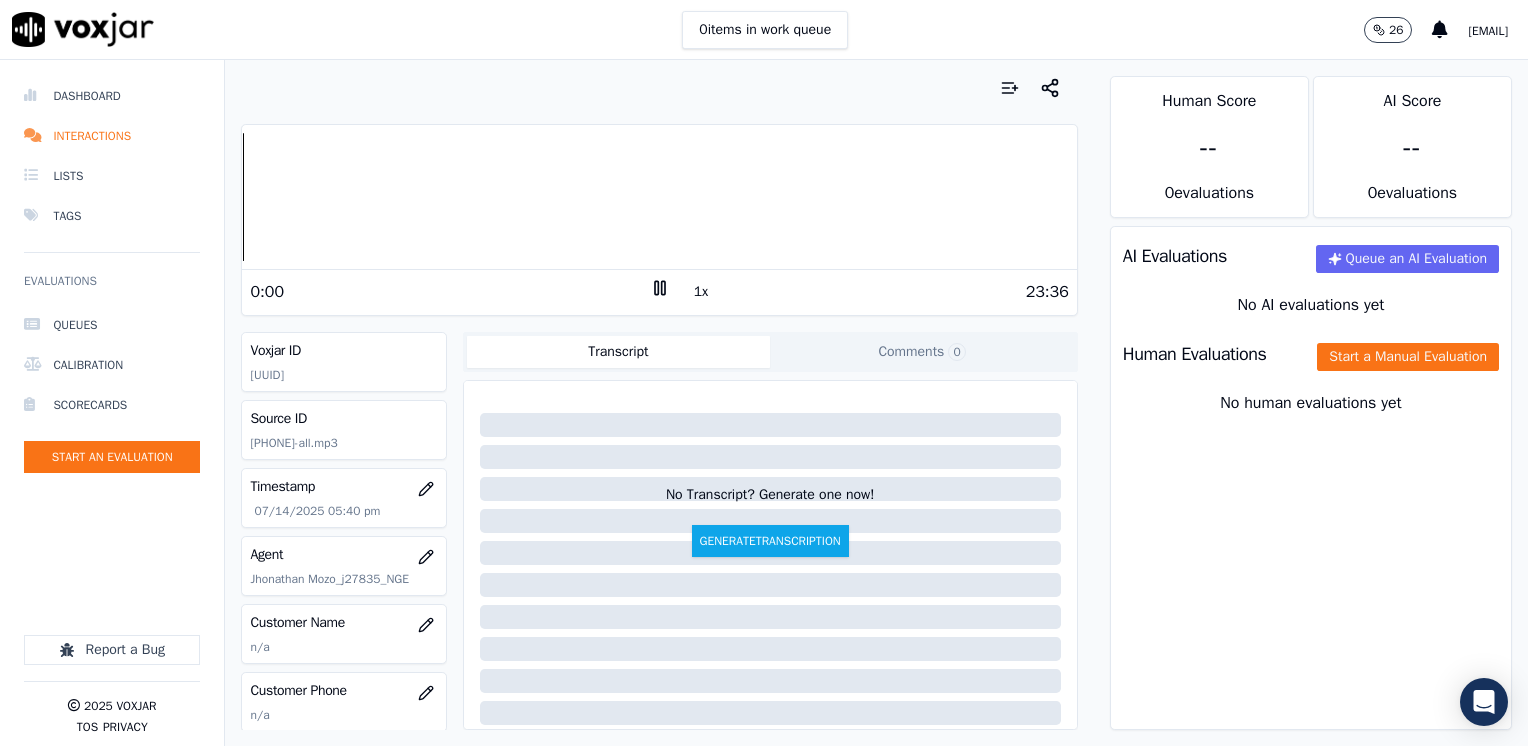 click 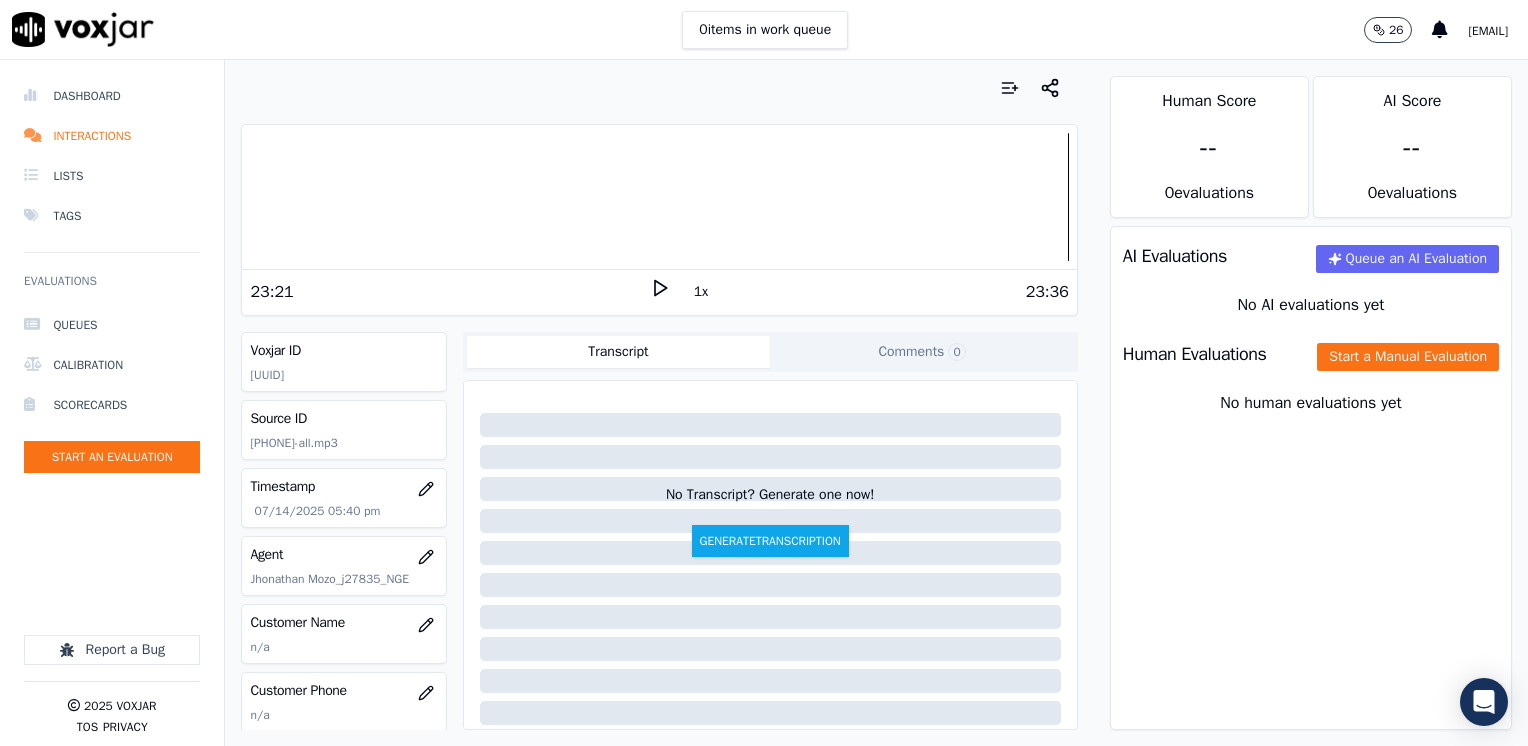 scroll, scrollTop: 100, scrollLeft: 0, axis: vertical 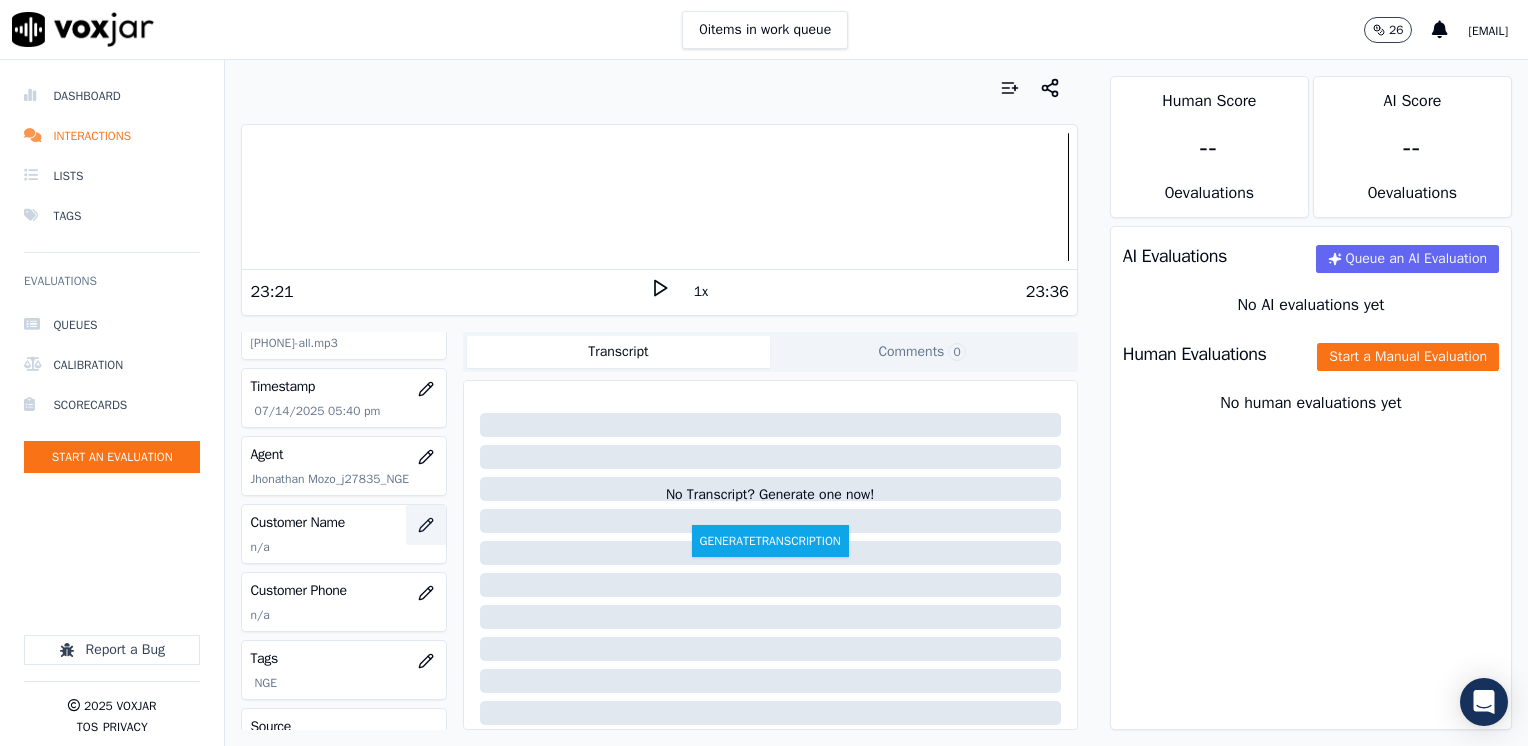 click 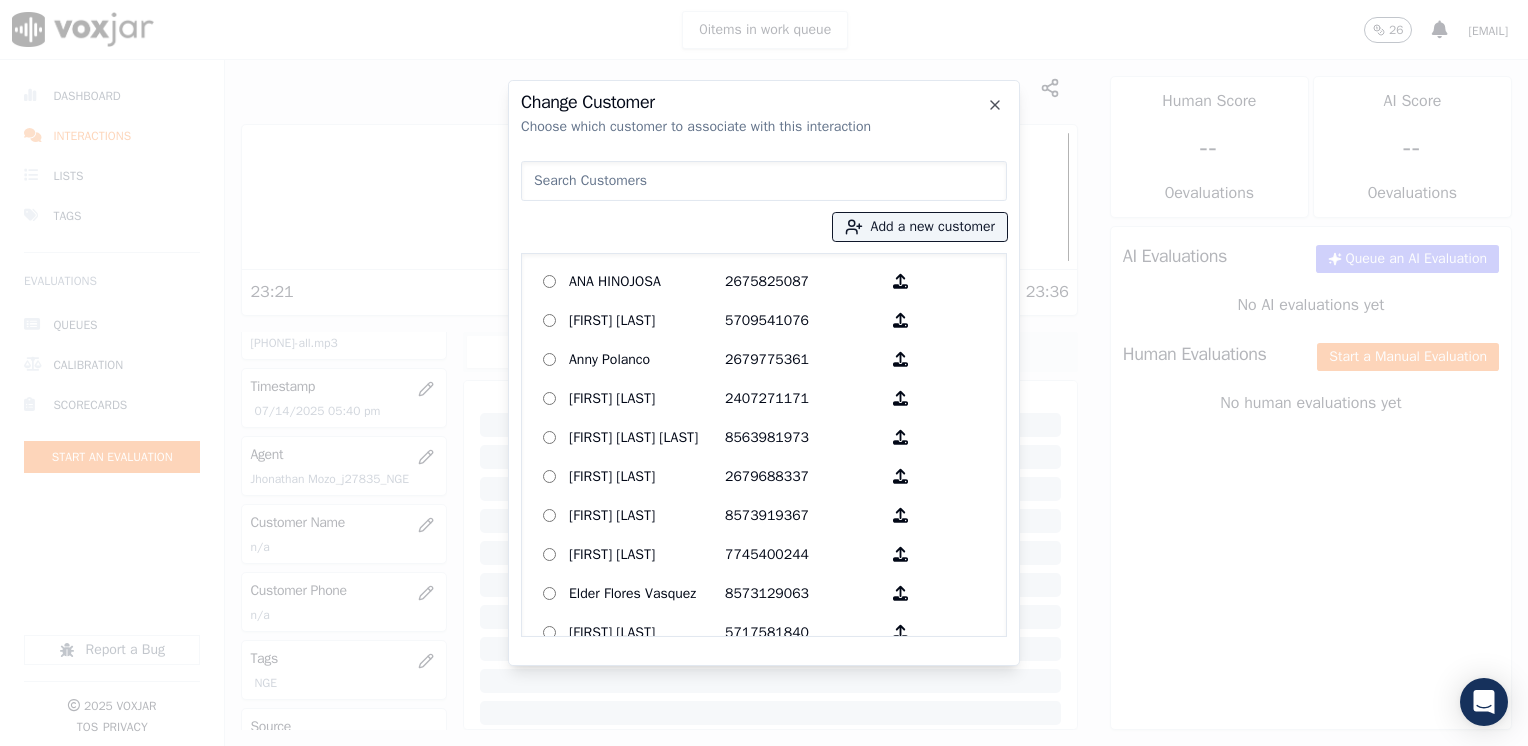 click at bounding box center (764, 181) 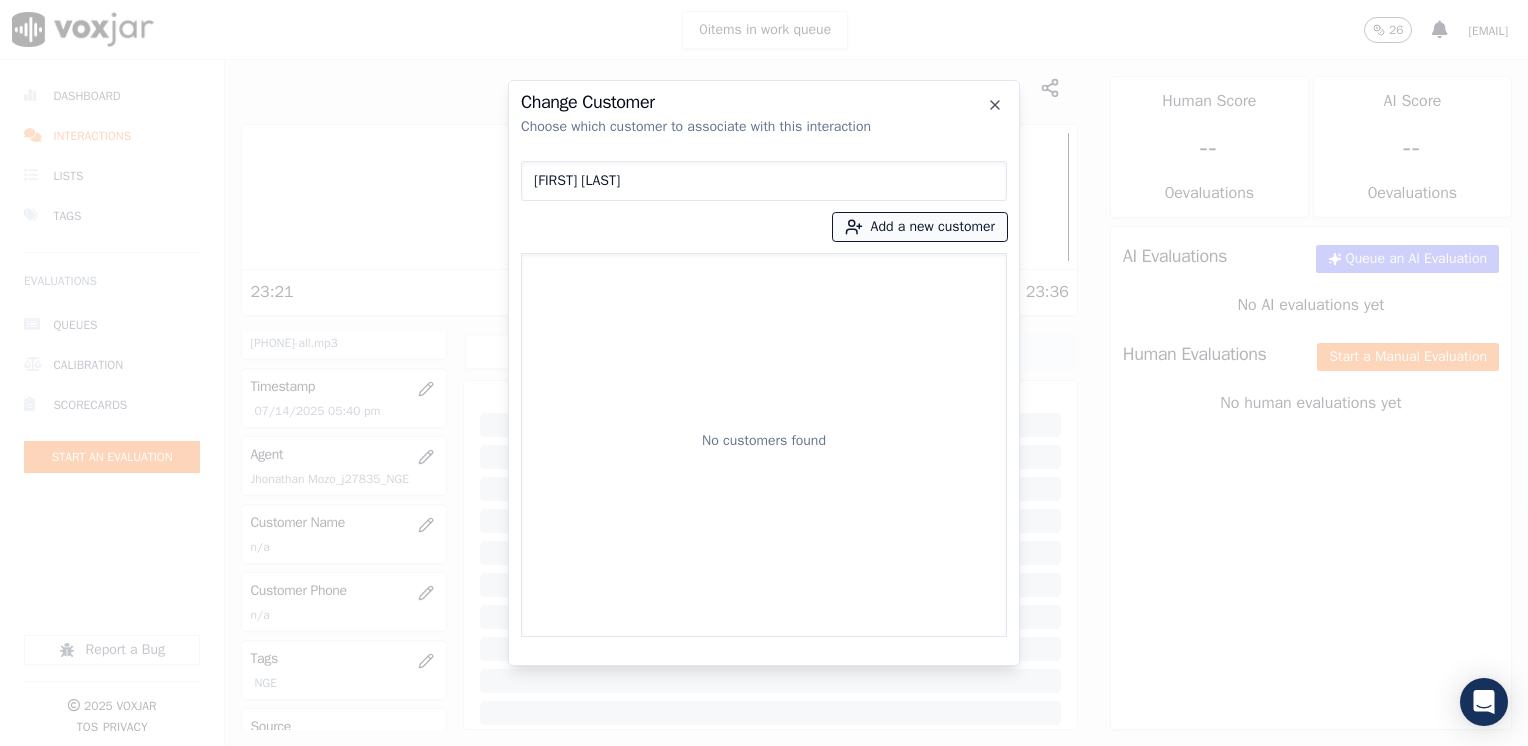 type on "[FIRST] [LAST]" 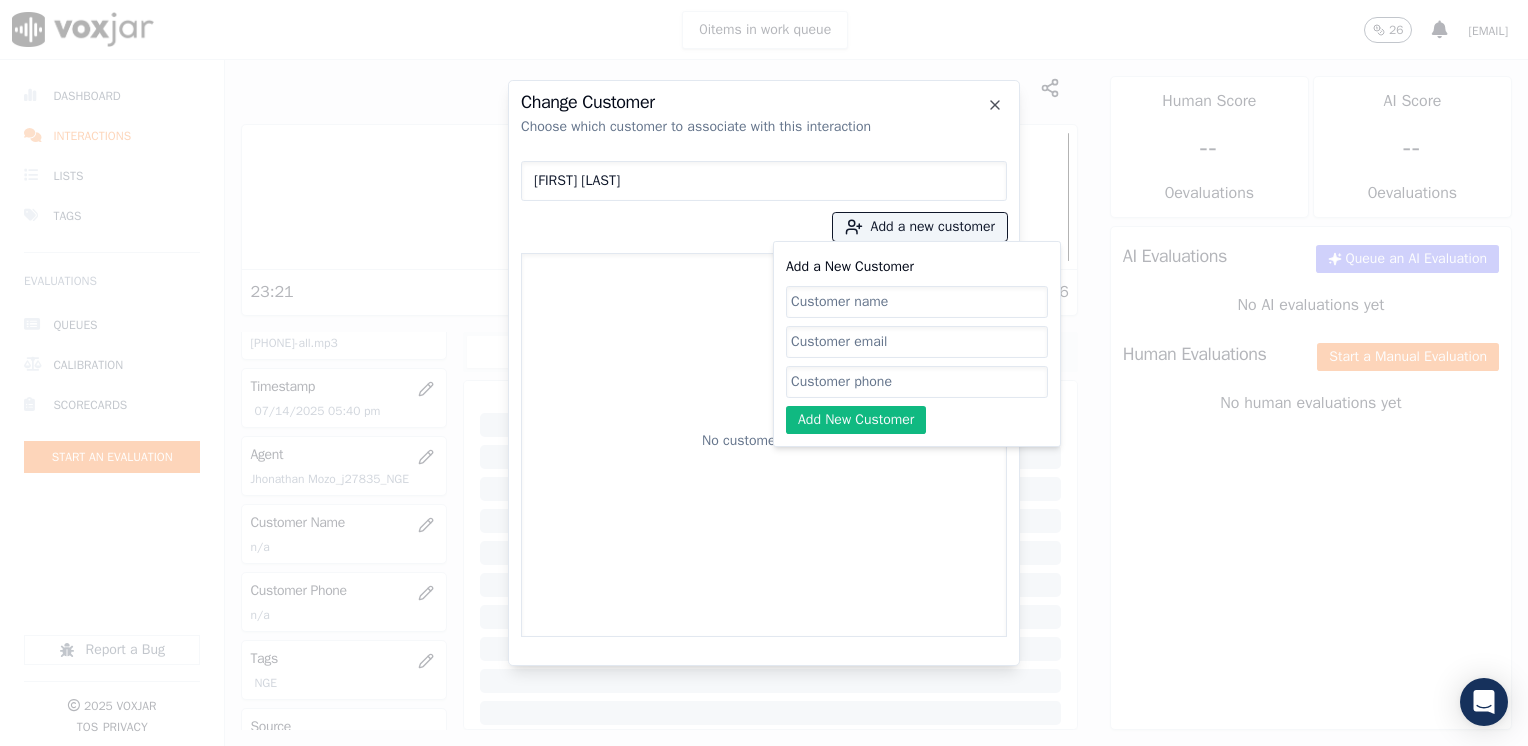 click on "Add a New Customer" 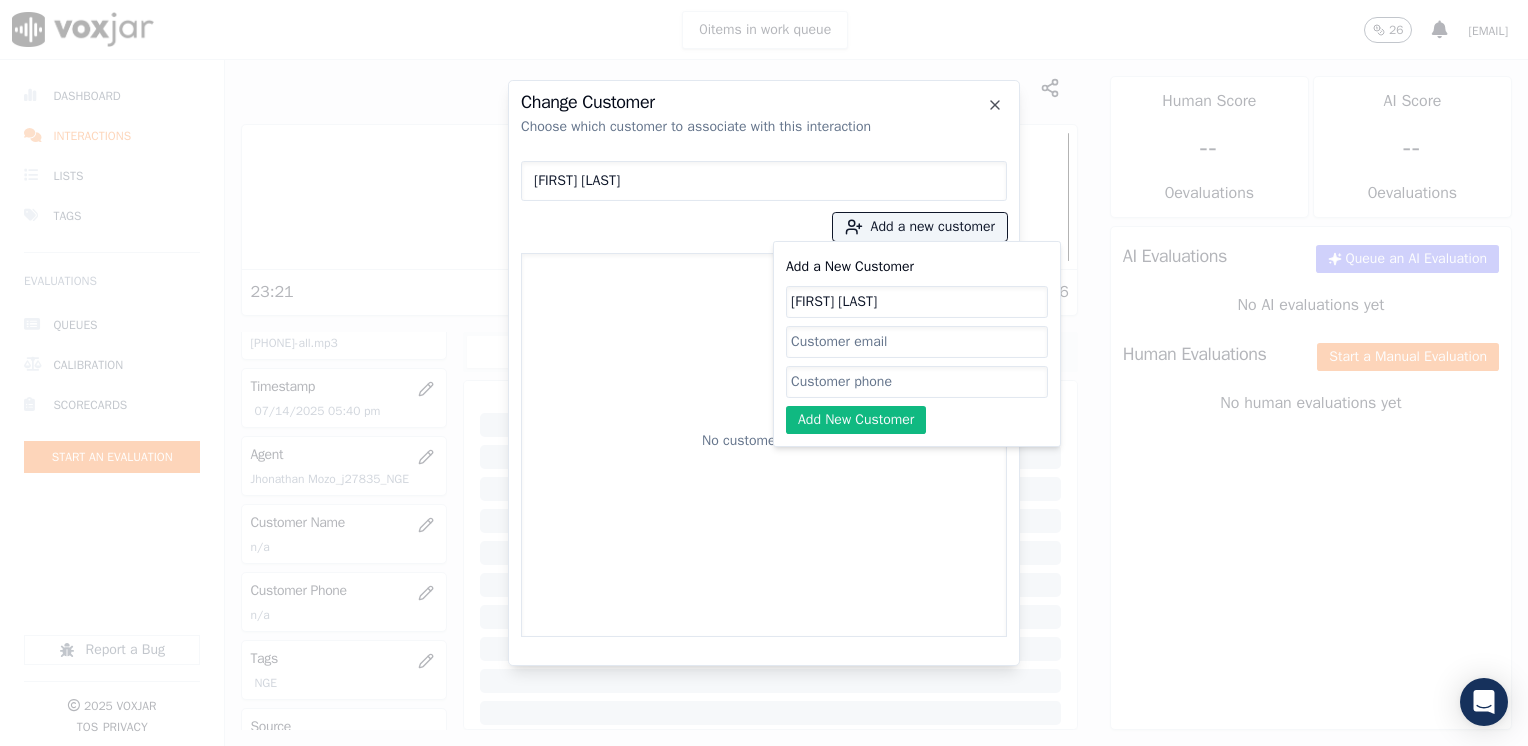 type on "[FIRST] [LAST]" 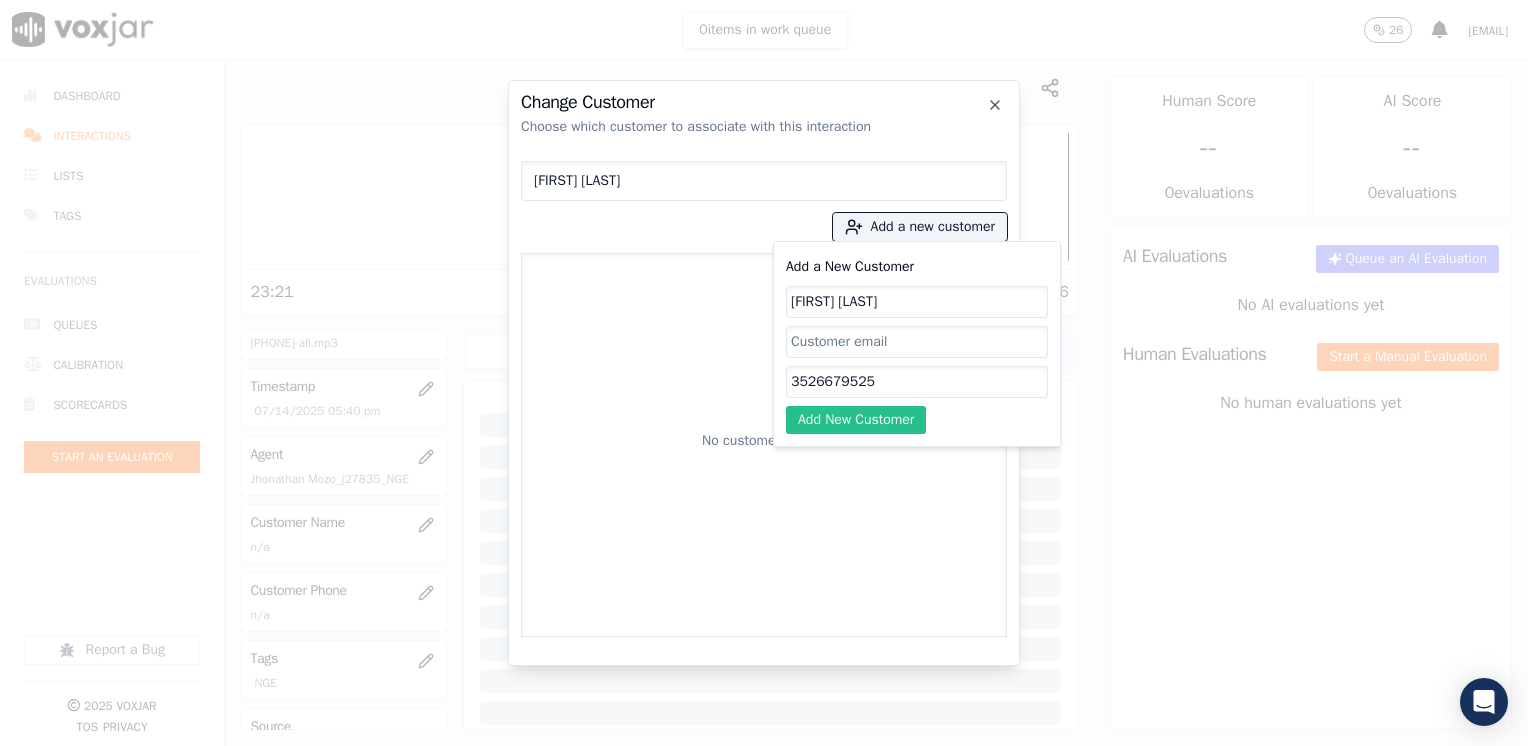 type on "3526679525" 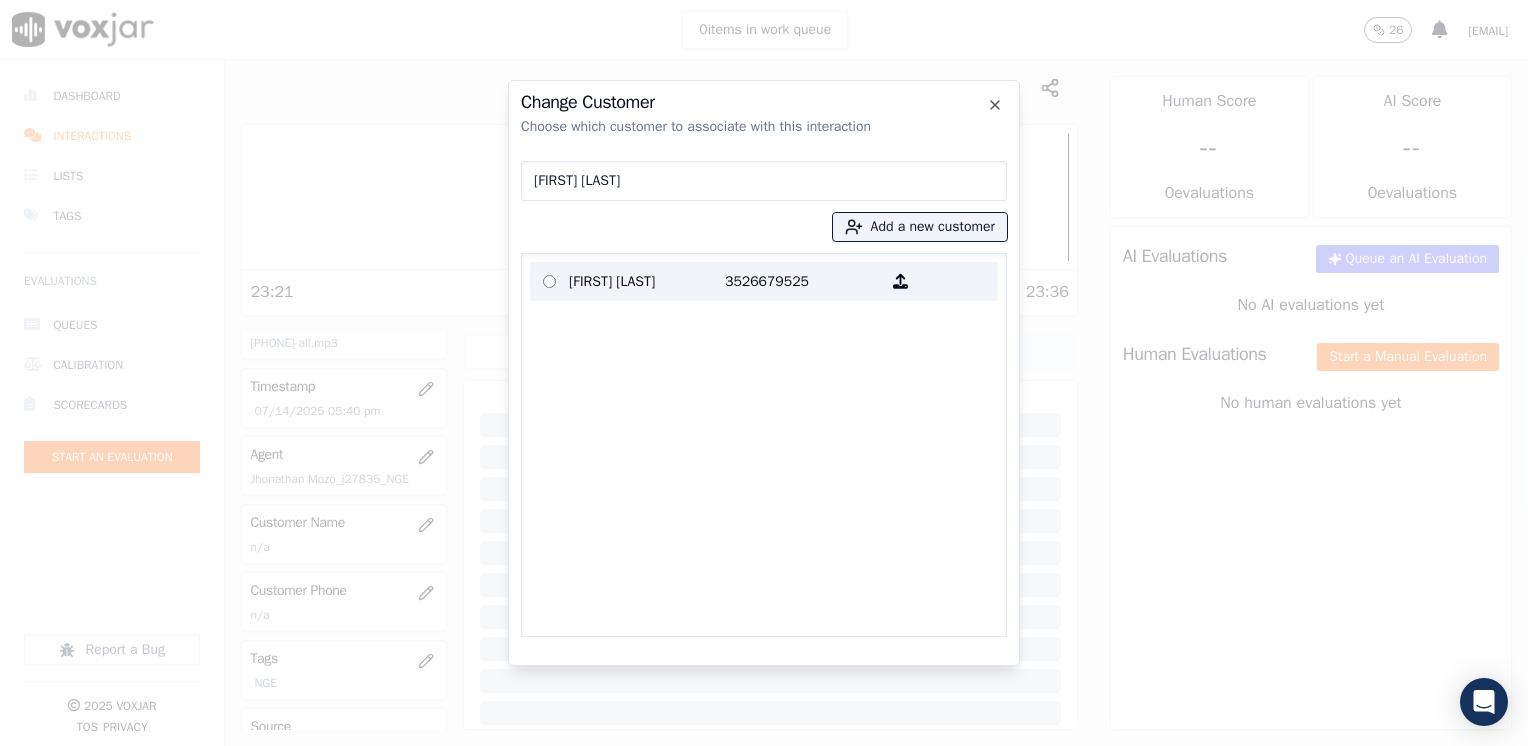 click on "3526679525" at bounding box center (803, 281) 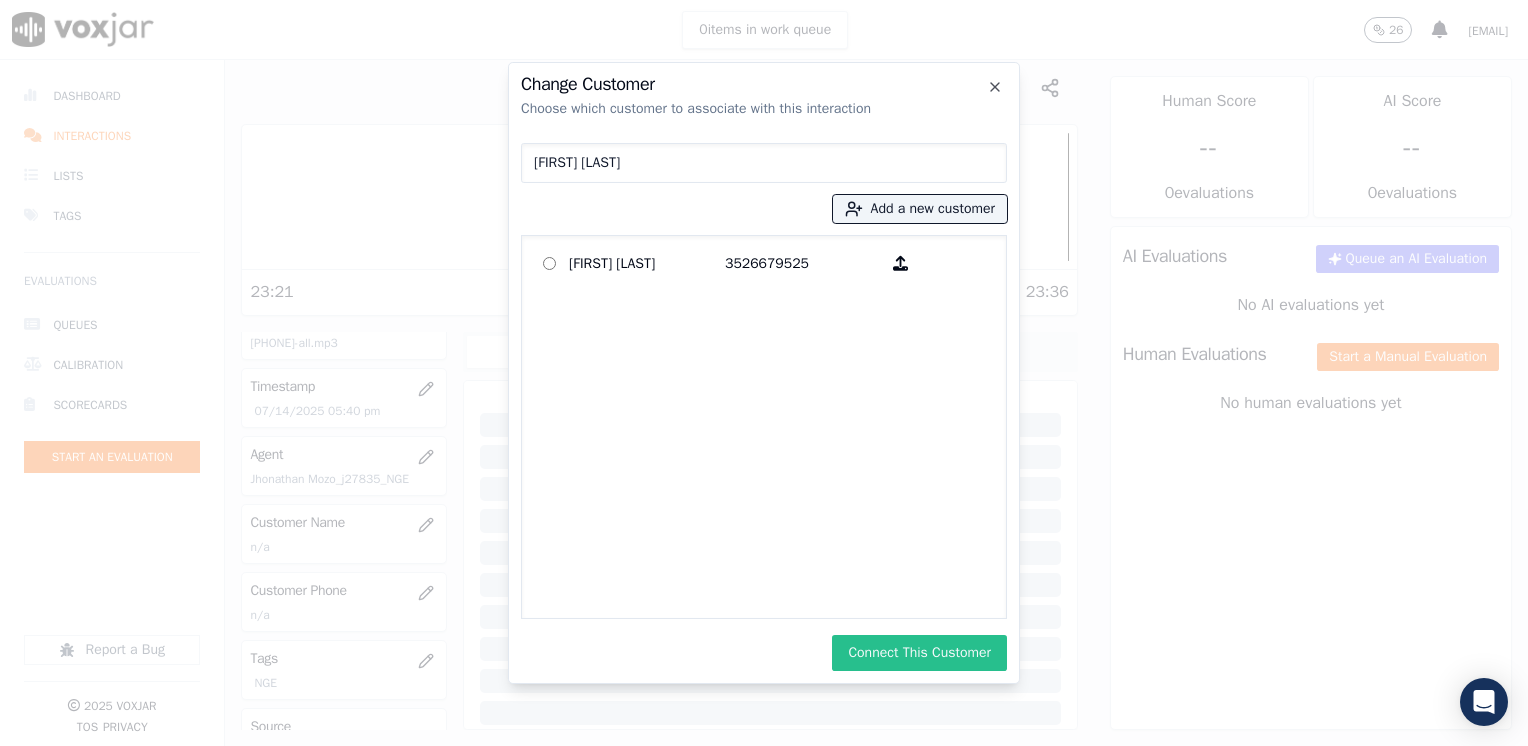 click on "Connect This Customer" at bounding box center [919, 653] 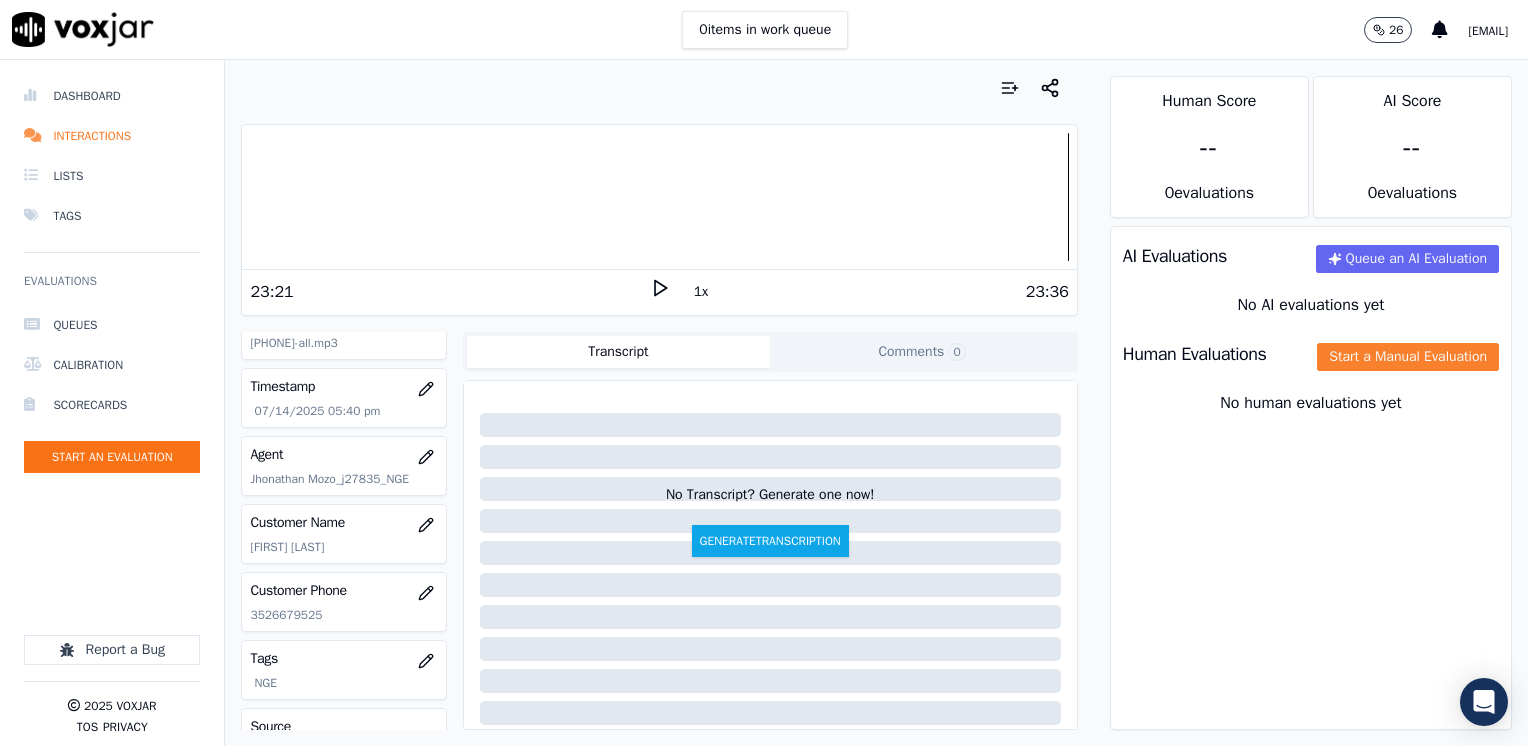 click on "Start a Manual Evaluation" 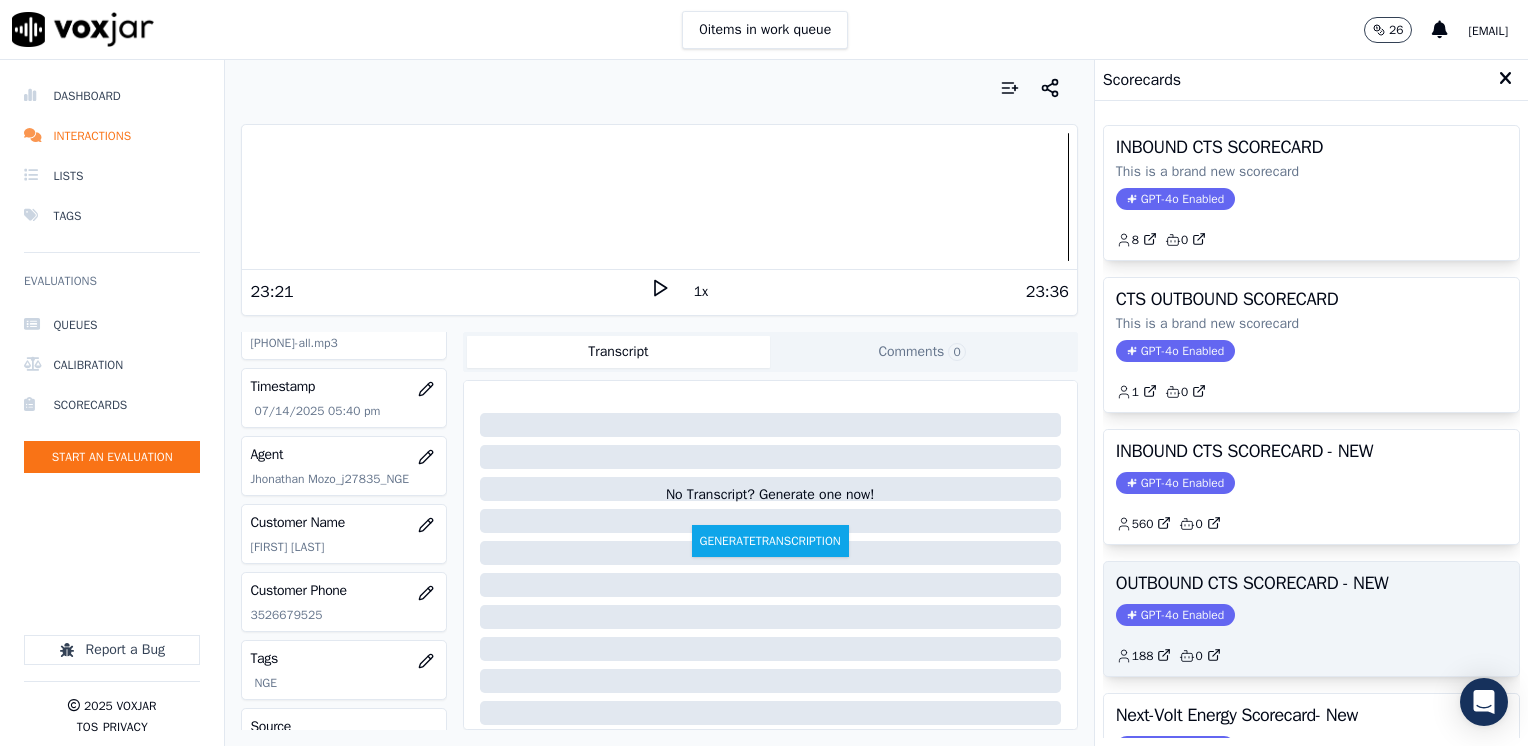 click on "GPT-4o Enabled" at bounding box center (1175, 615) 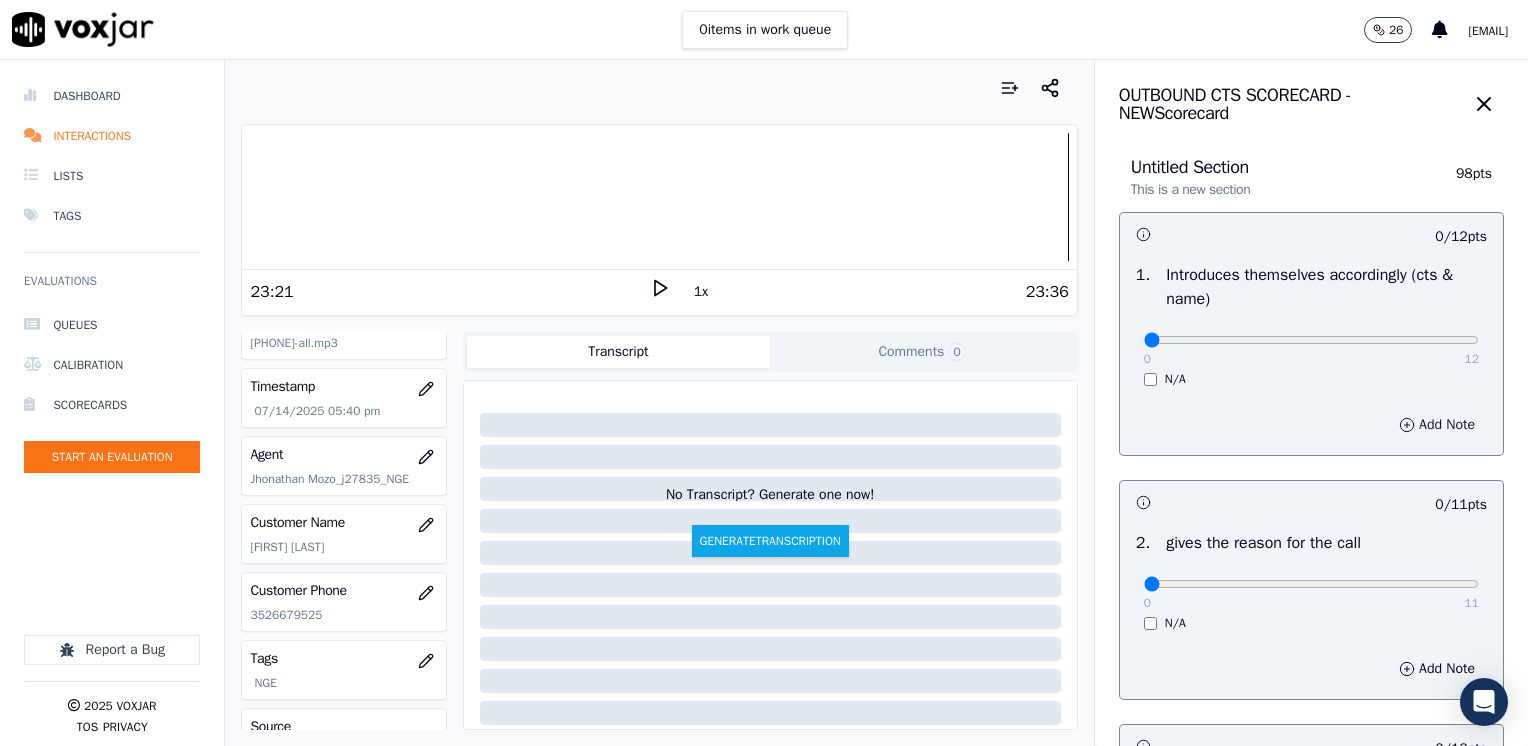 click on "Add Note" at bounding box center [1437, 425] 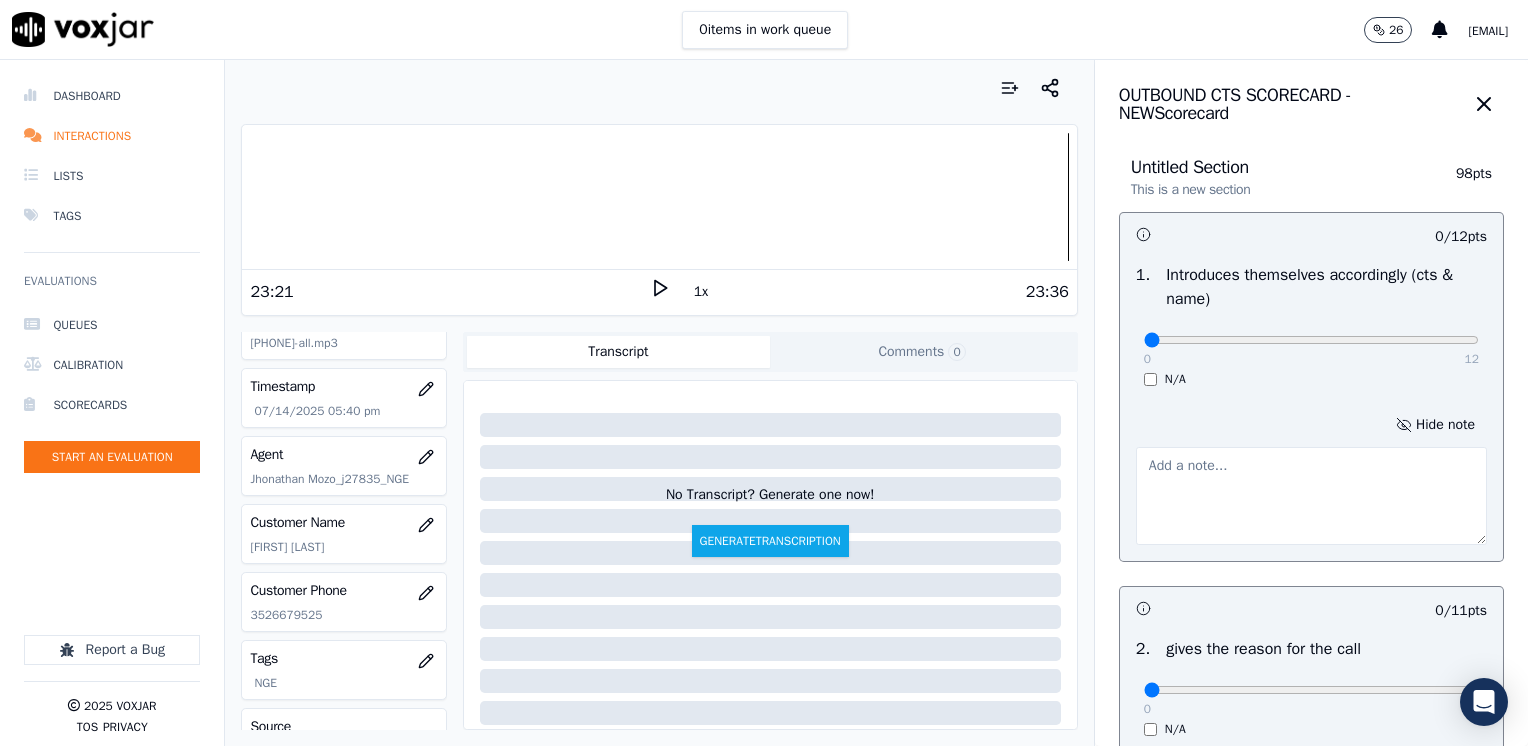 click at bounding box center (1311, 496) 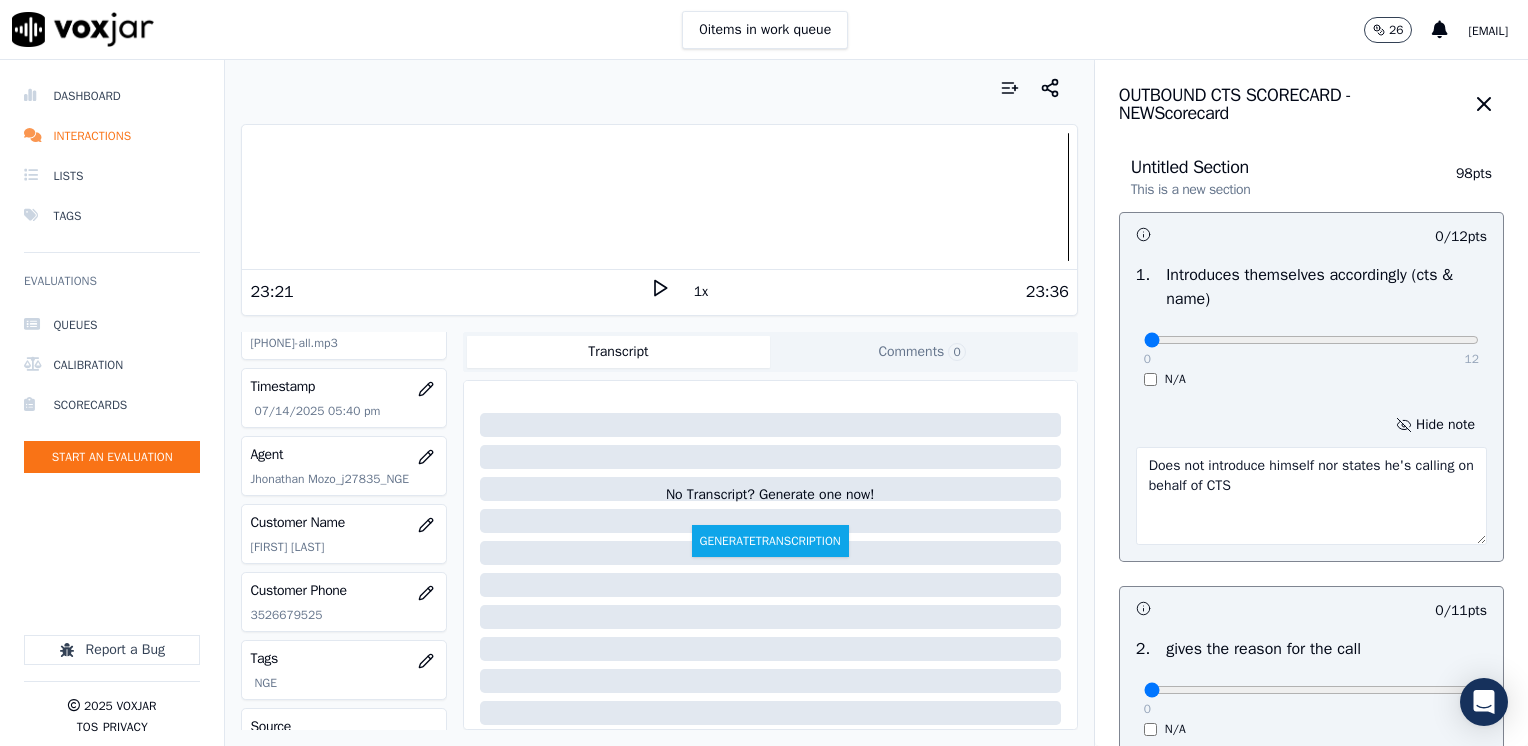 scroll, scrollTop: 100, scrollLeft: 0, axis: vertical 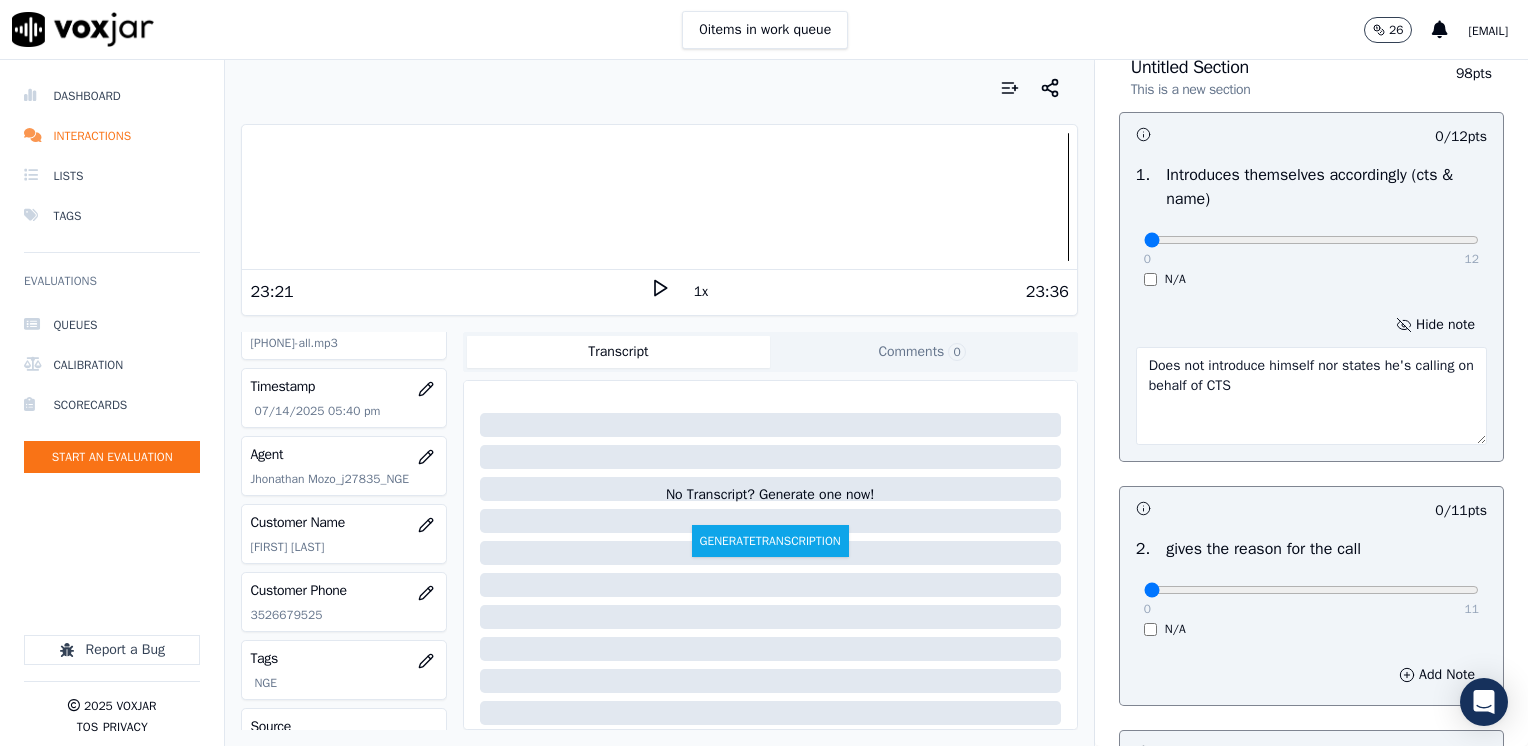 type on "Does not introduce himself nor states he's calling on behalf of CTS" 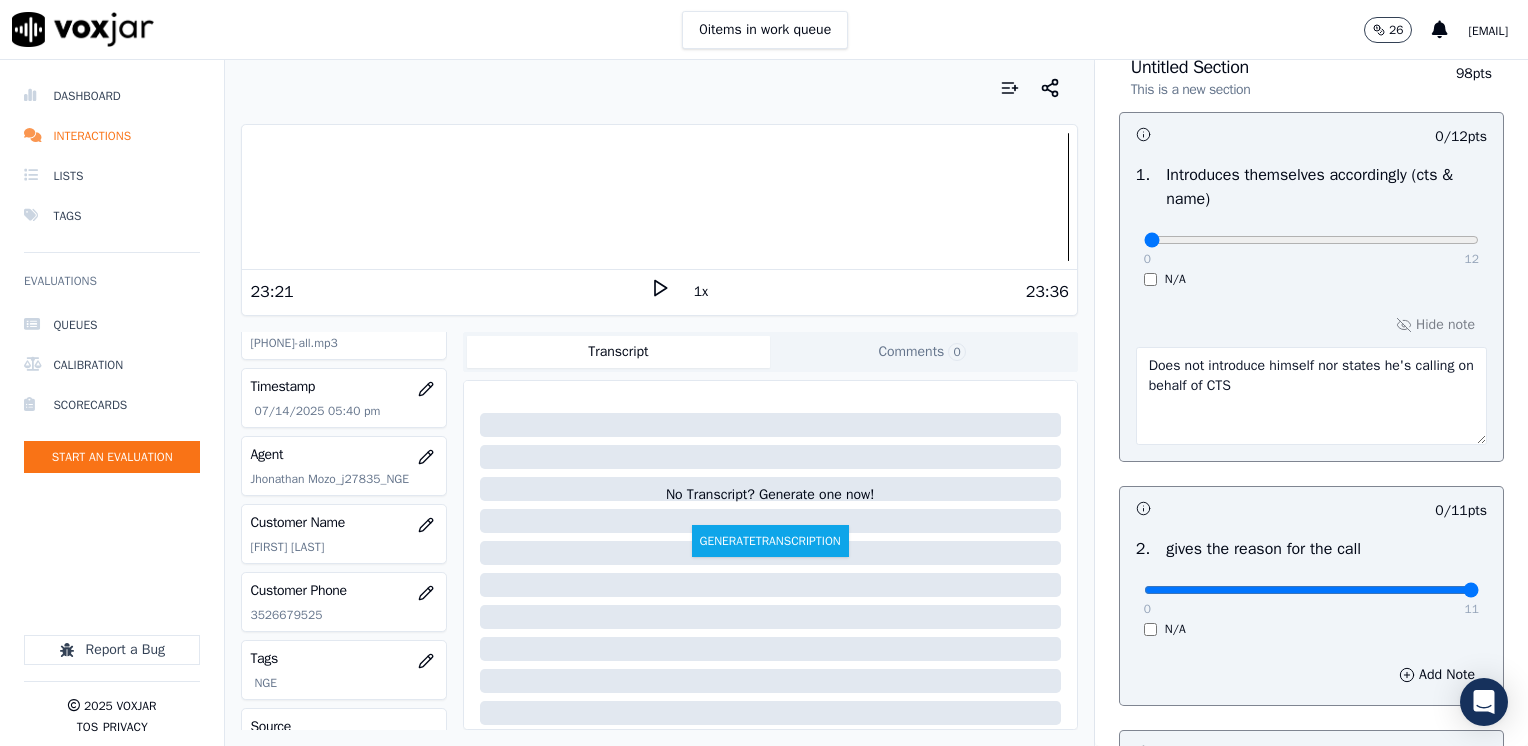 drag, startPoint x: 1135, startPoint y: 591, endPoint x: 1531, endPoint y: 612, distance: 396.55643 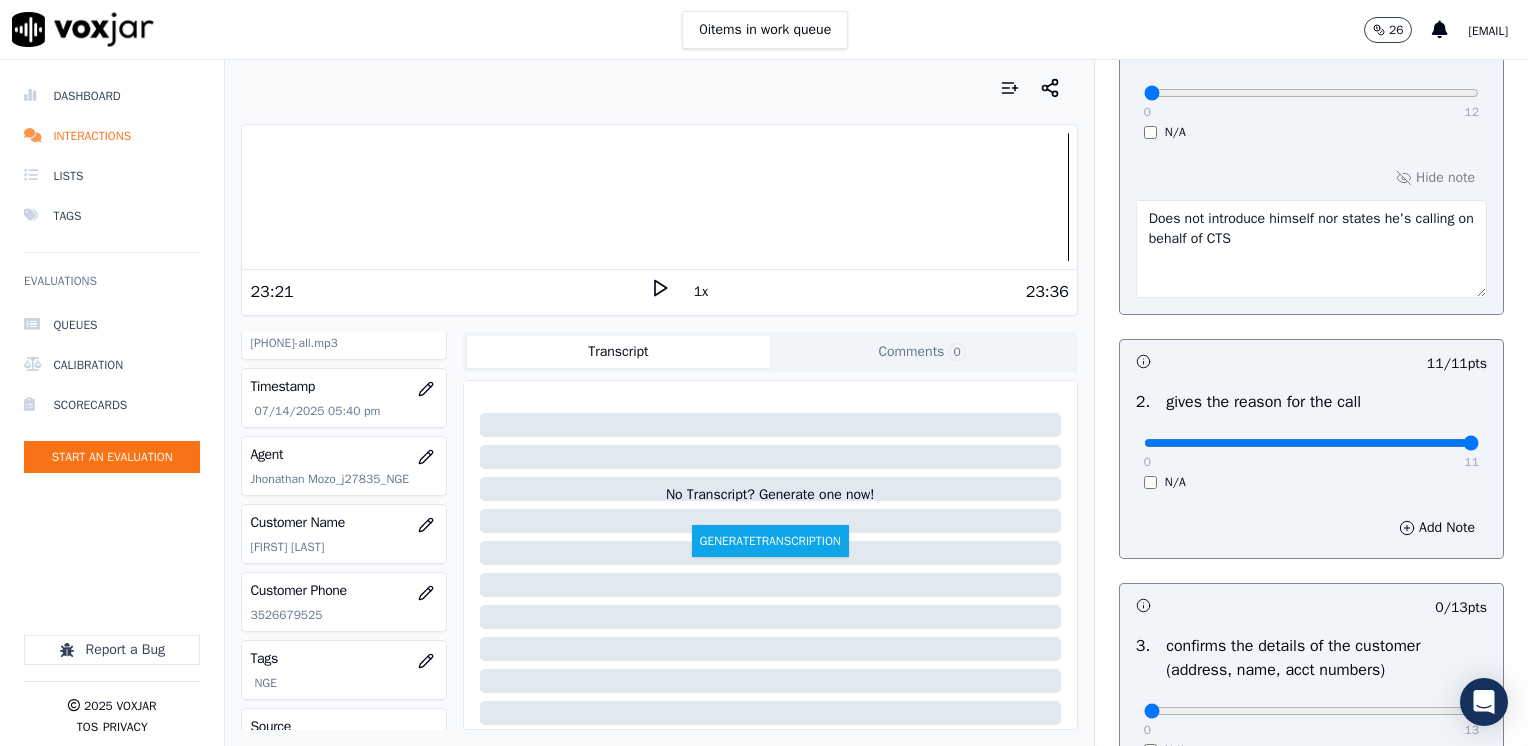 scroll, scrollTop: 500, scrollLeft: 0, axis: vertical 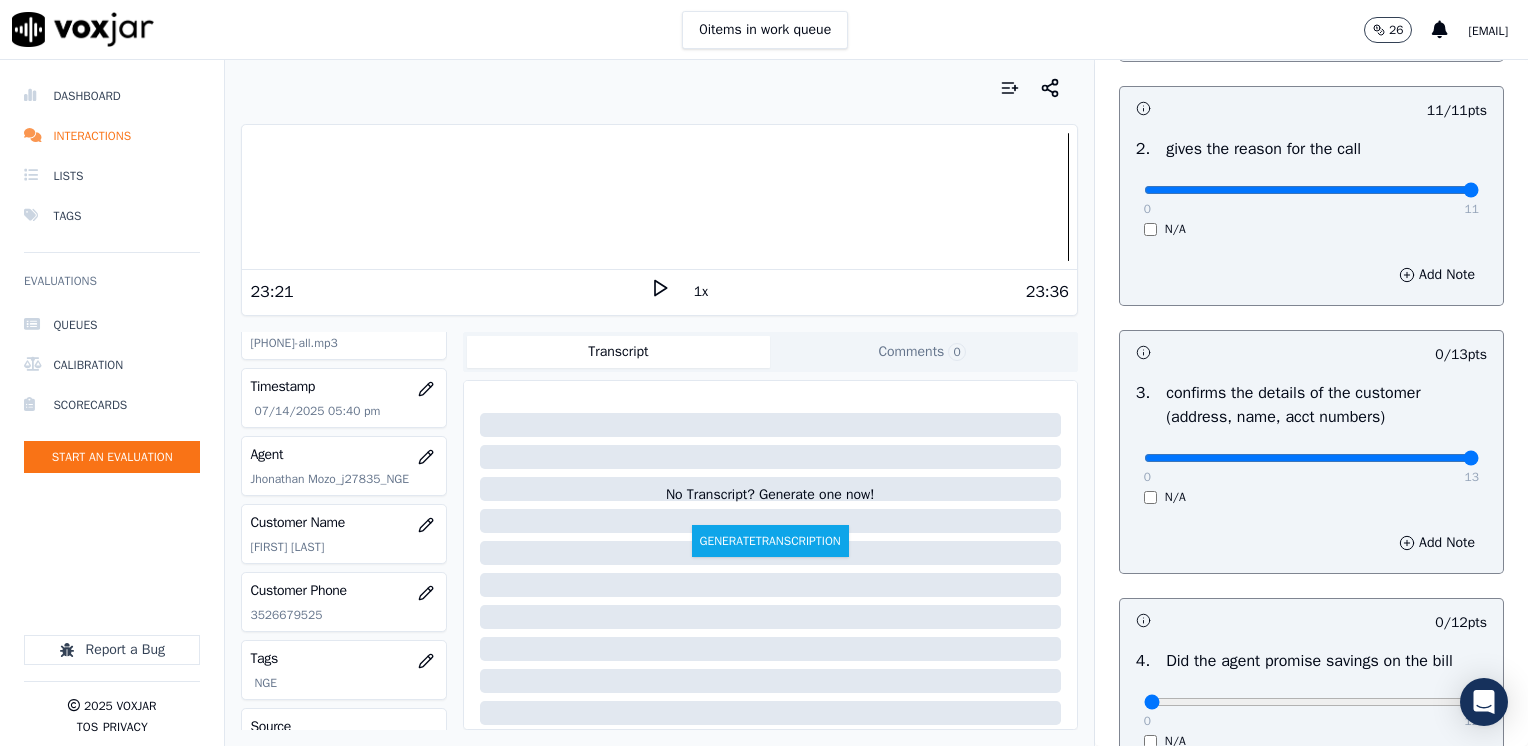 drag, startPoint x: 1128, startPoint y: 461, endPoint x: 1527, endPoint y: 454, distance: 399.0614 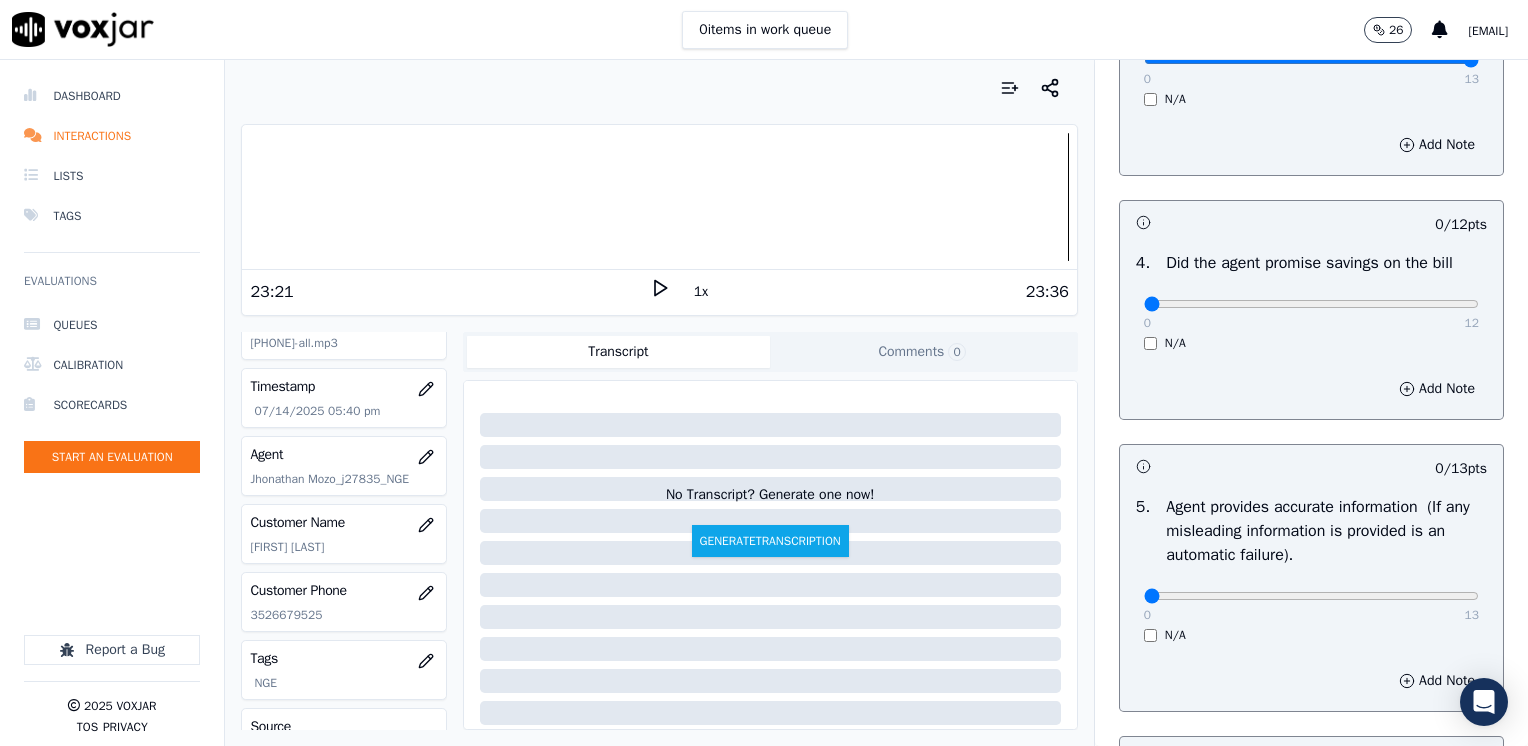 scroll, scrollTop: 900, scrollLeft: 0, axis: vertical 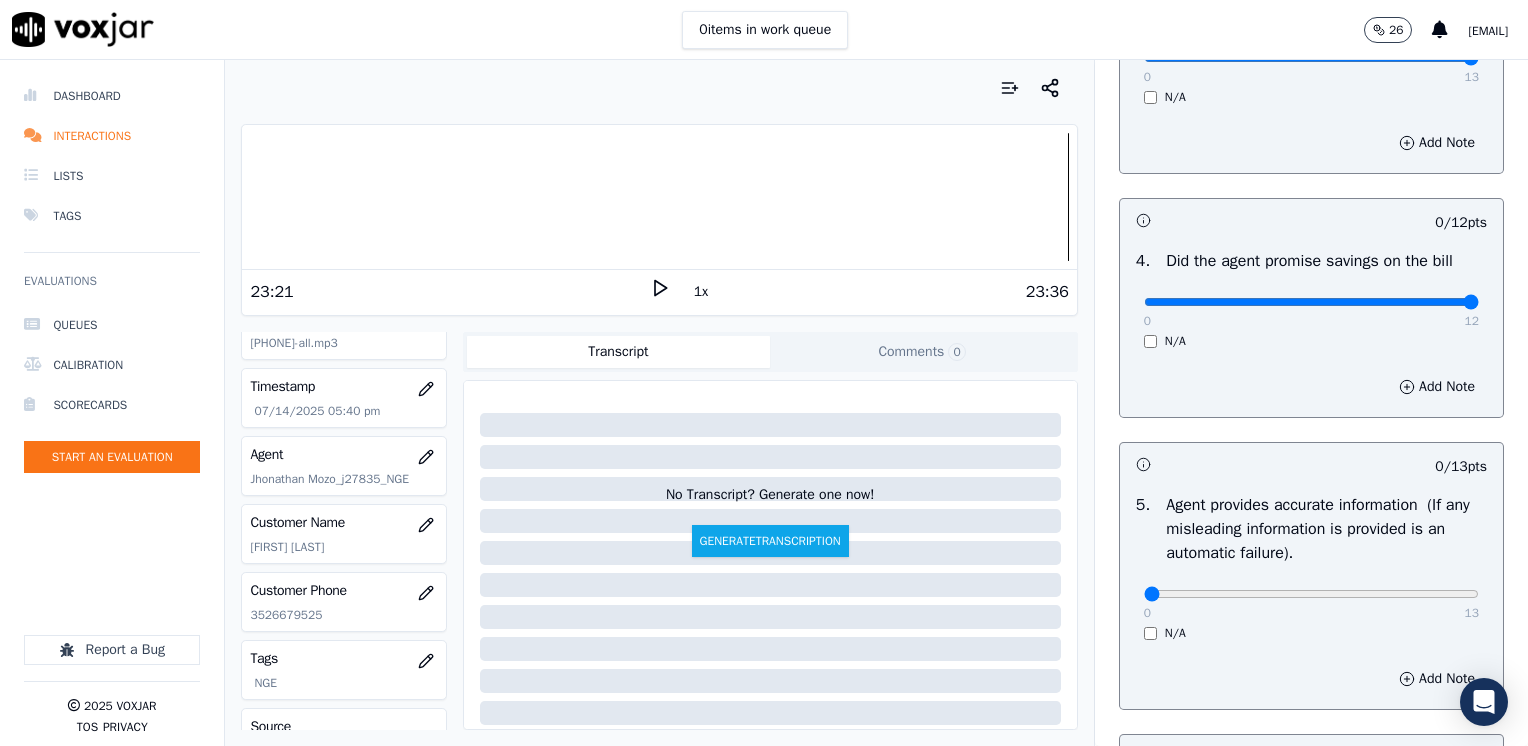 drag, startPoint x: 1127, startPoint y: 298, endPoint x: 1488, endPoint y: 330, distance: 362.4155 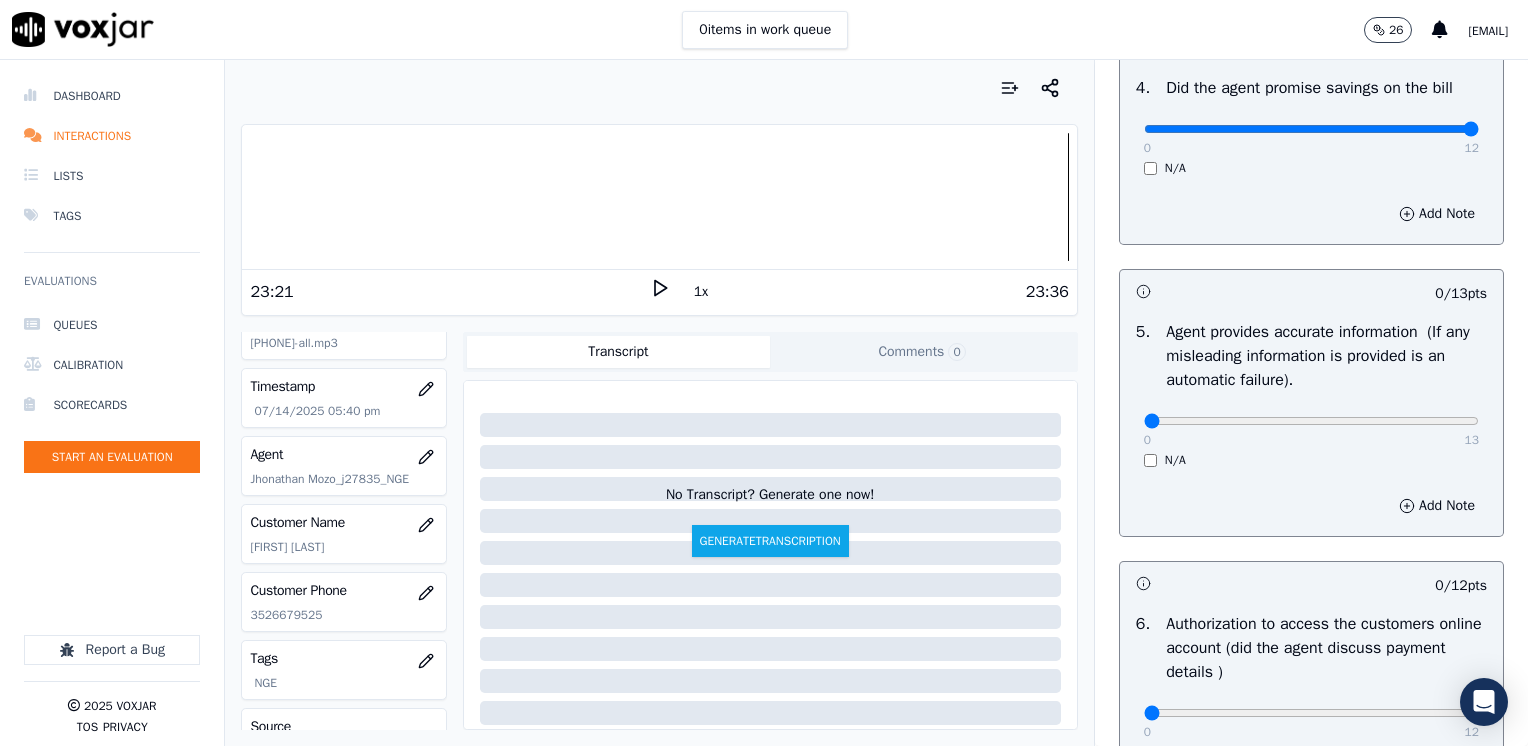 scroll, scrollTop: 1200, scrollLeft: 0, axis: vertical 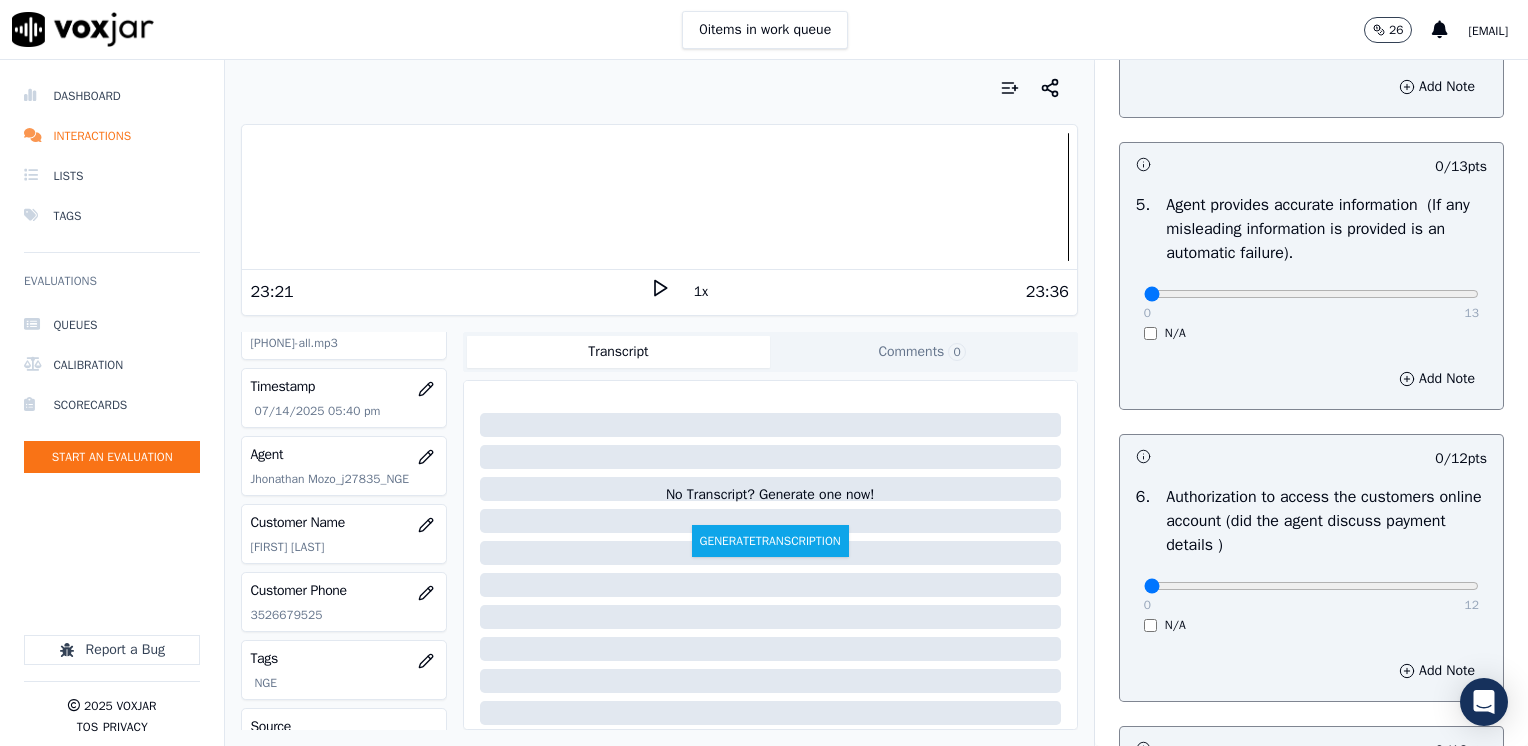 click on "0   12     N/A" at bounding box center [1311, 595] 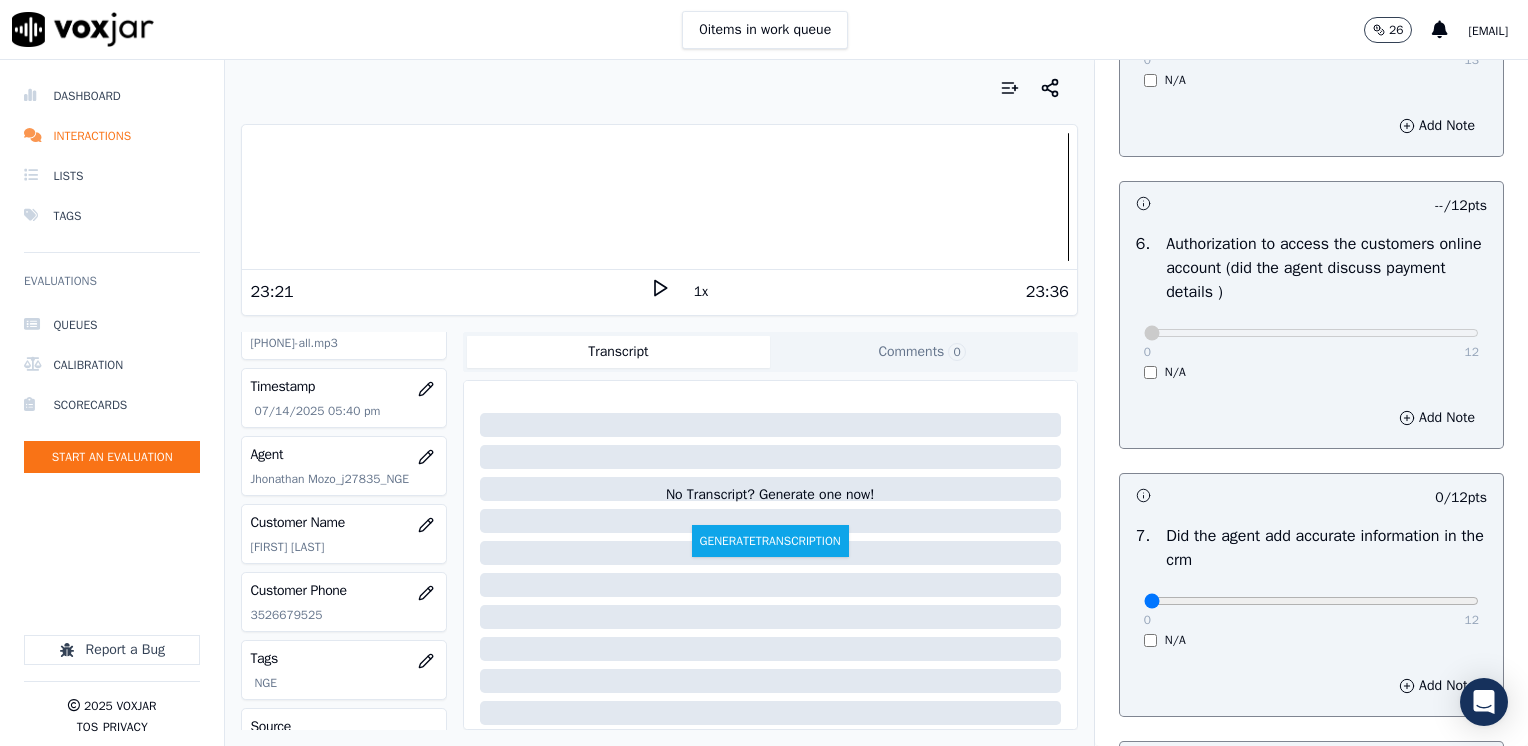 scroll, scrollTop: 1700, scrollLeft: 0, axis: vertical 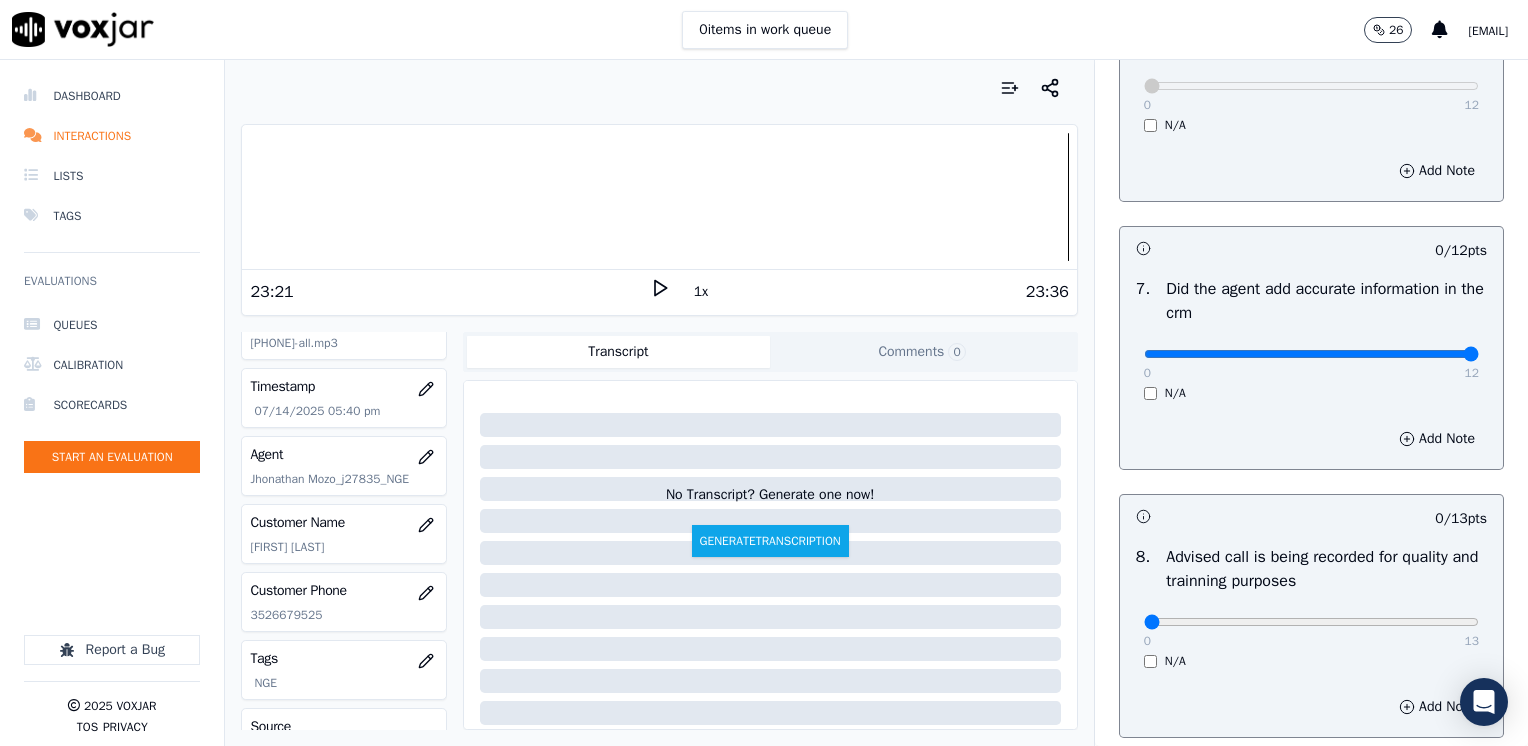 drag, startPoint x: 1136, startPoint y: 353, endPoint x: 1531, endPoint y: 412, distance: 399.38202 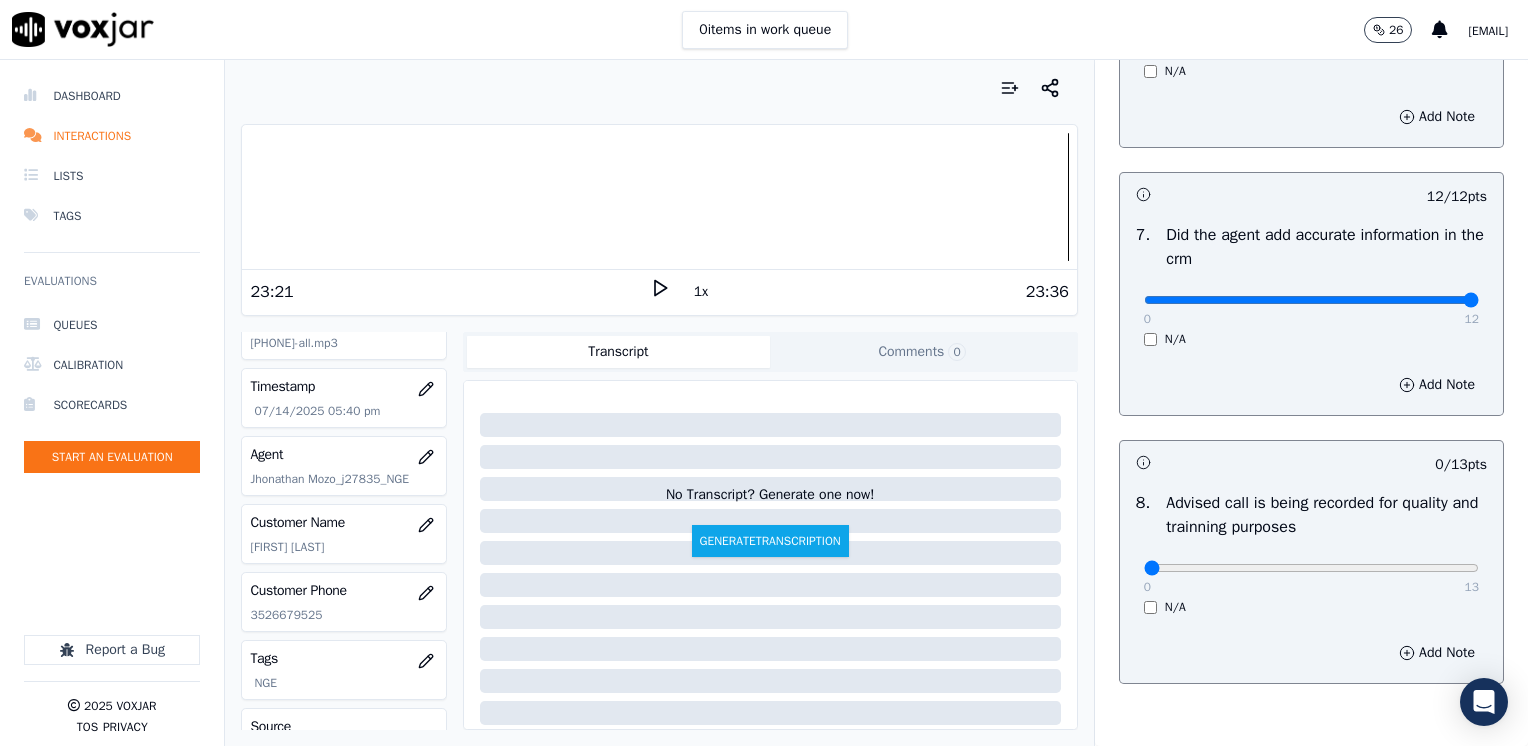 scroll, scrollTop: 1753, scrollLeft: 0, axis: vertical 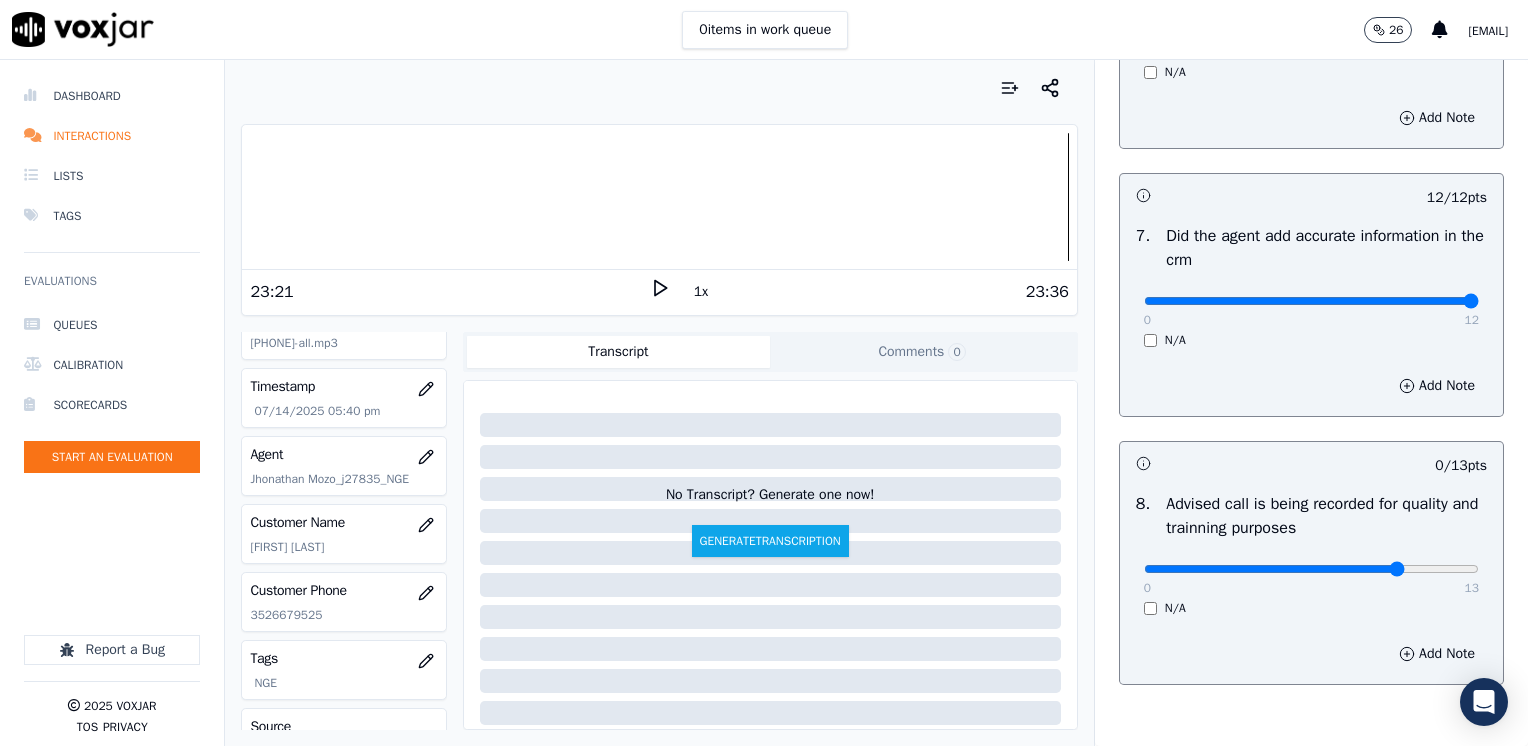 type on "10" 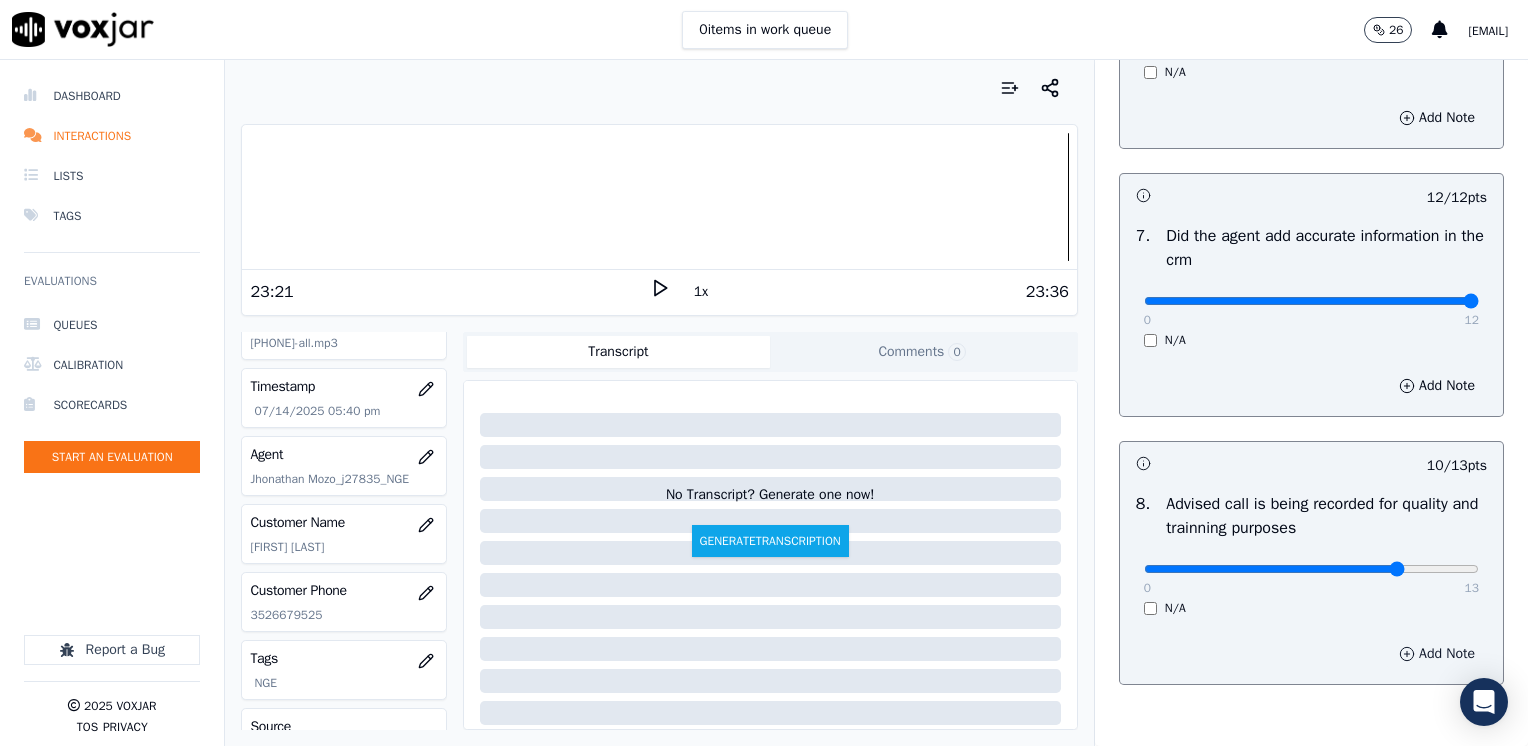 click on "Add Note" at bounding box center (1437, 654) 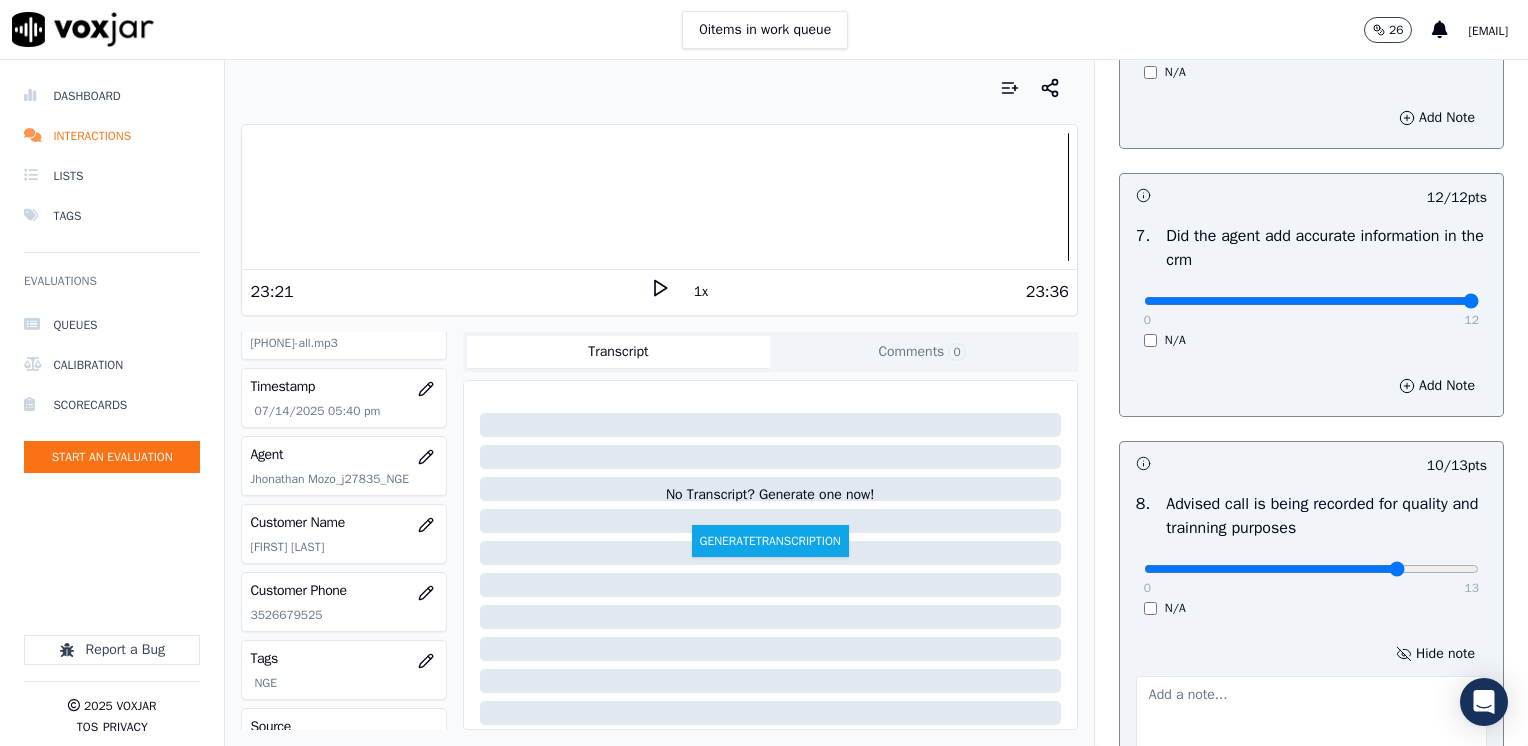 type 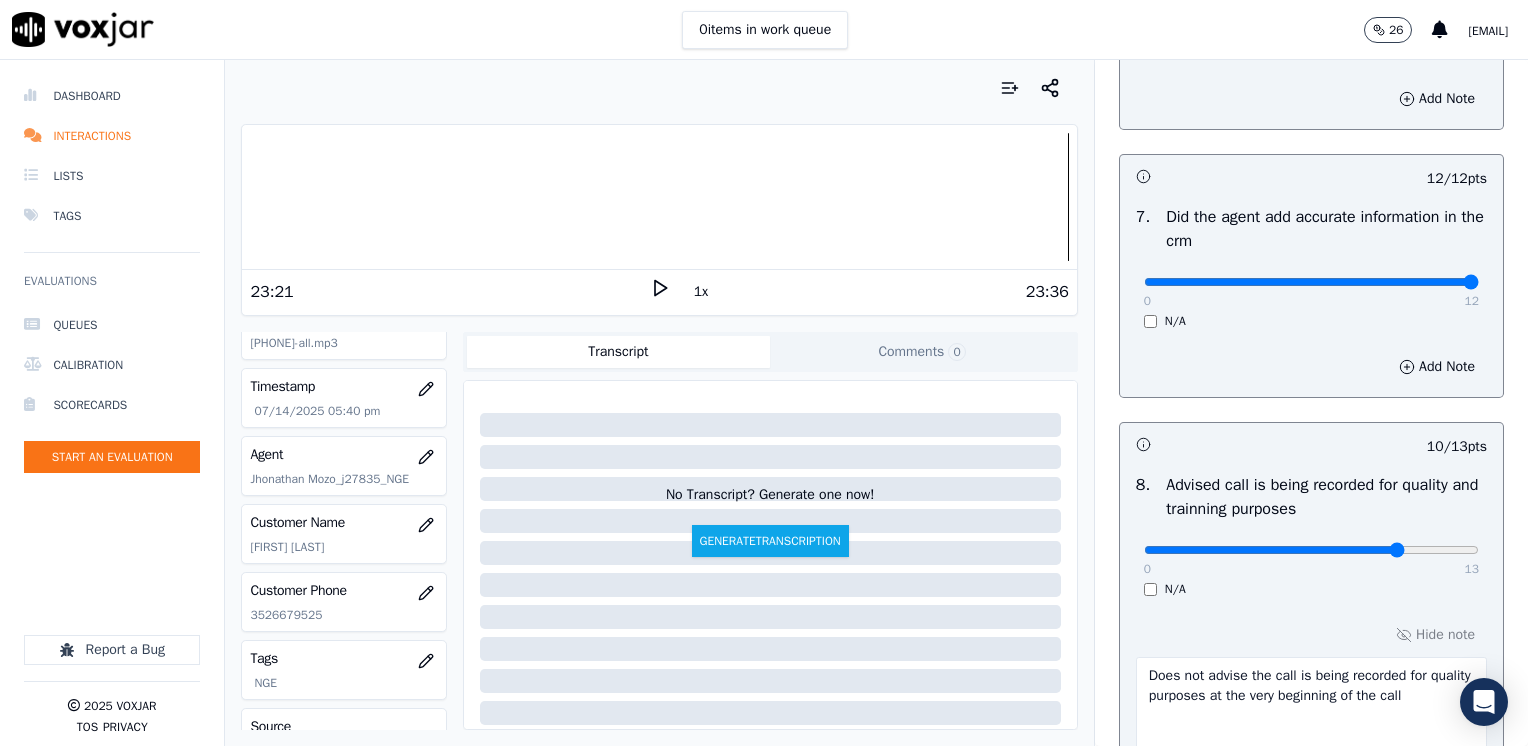 scroll, scrollTop: 1792, scrollLeft: 0, axis: vertical 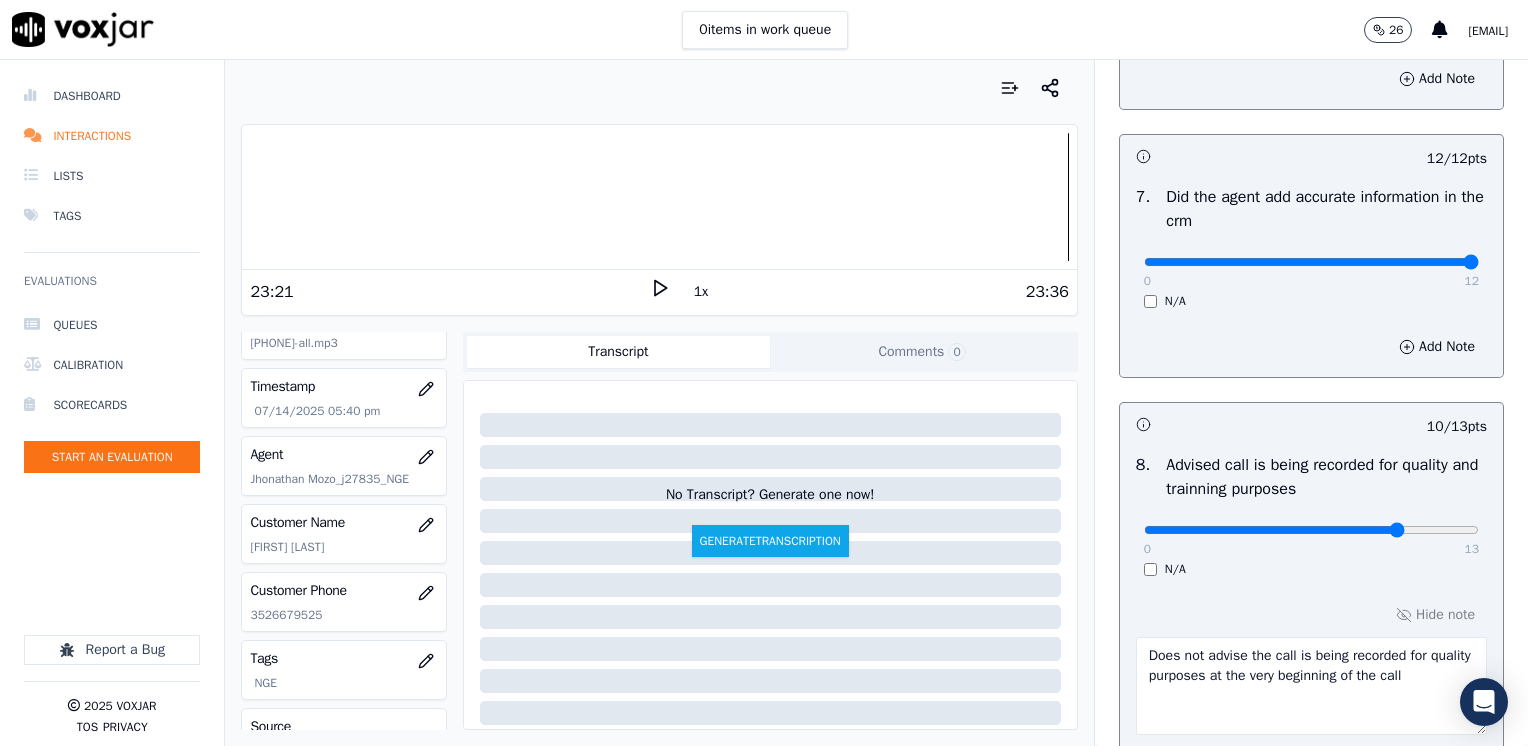 type on "Does not advise the call is being recorded for quality purposes at the very beginning of the call" 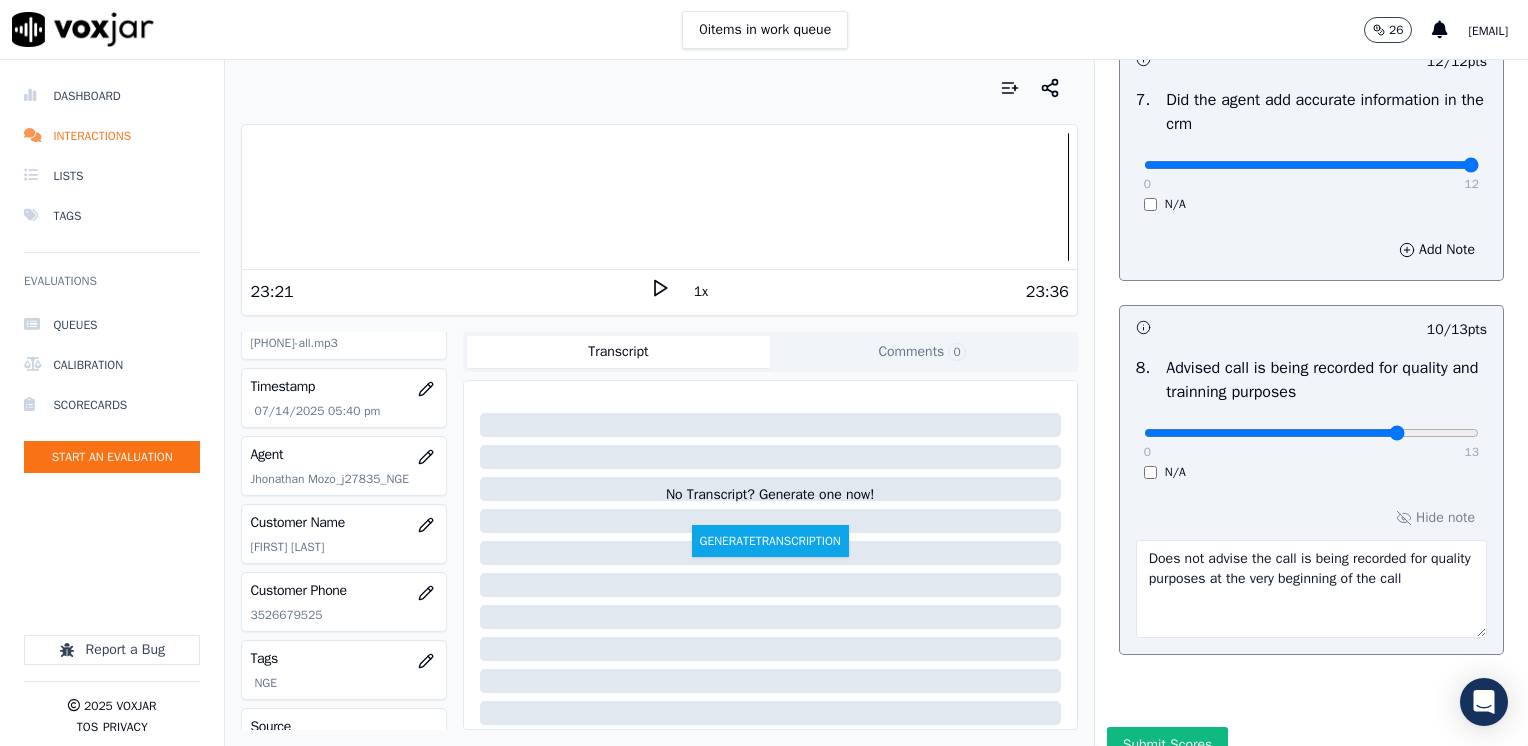 scroll, scrollTop: 1959, scrollLeft: 0, axis: vertical 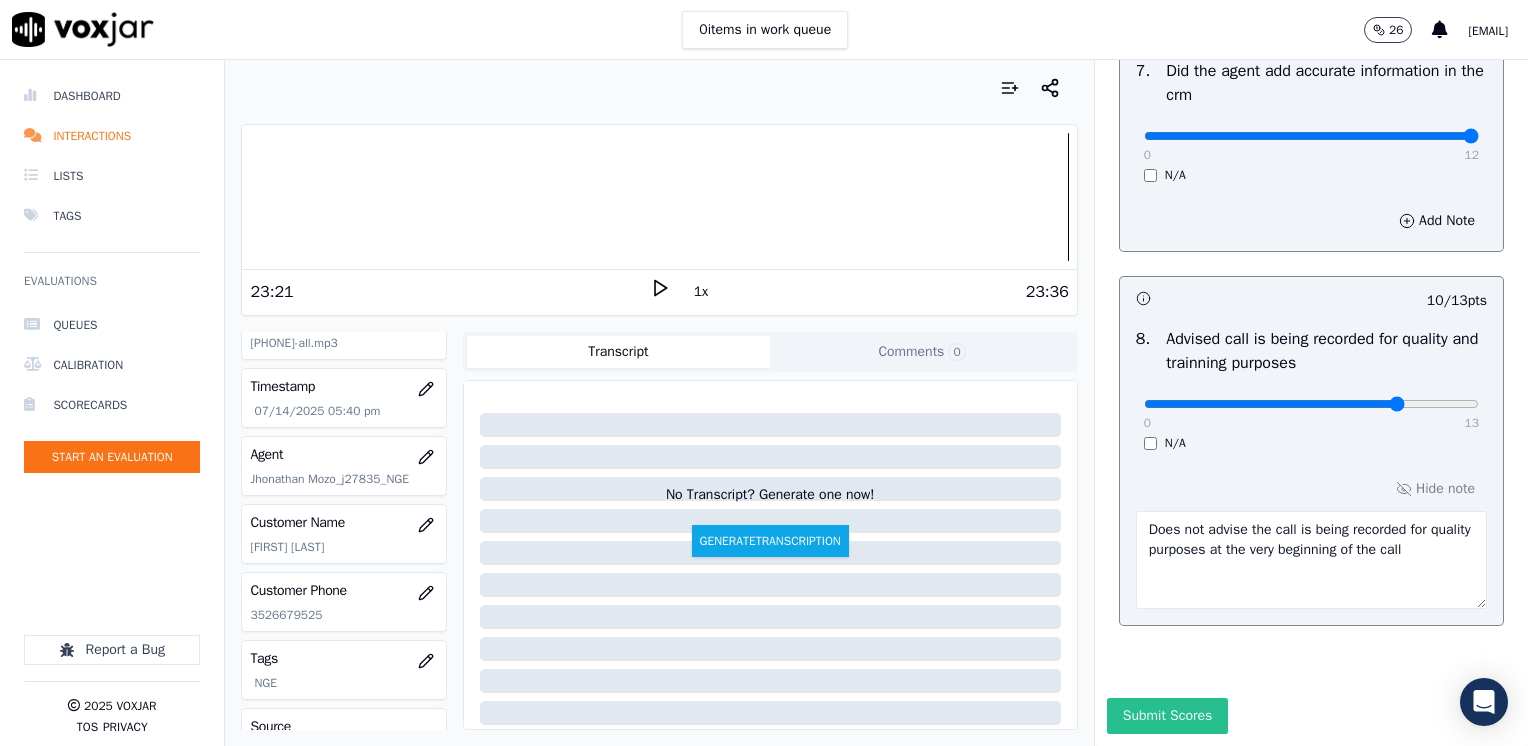 click on "Submit Scores" at bounding box center [1167, 716] 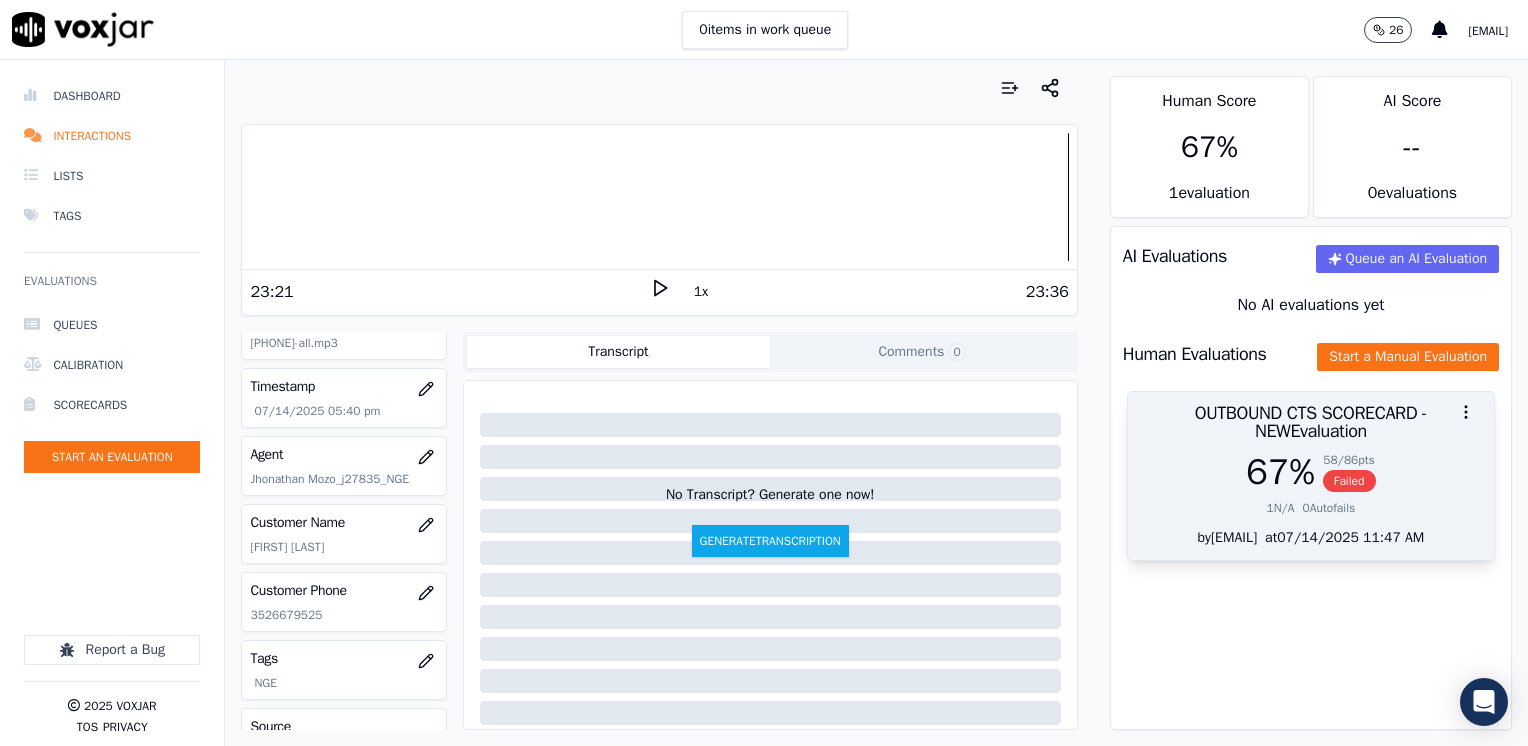 click on "OUTBOUND CTS SCORECARD - NEW   Evaluation" at bounding box center [1311, 422] 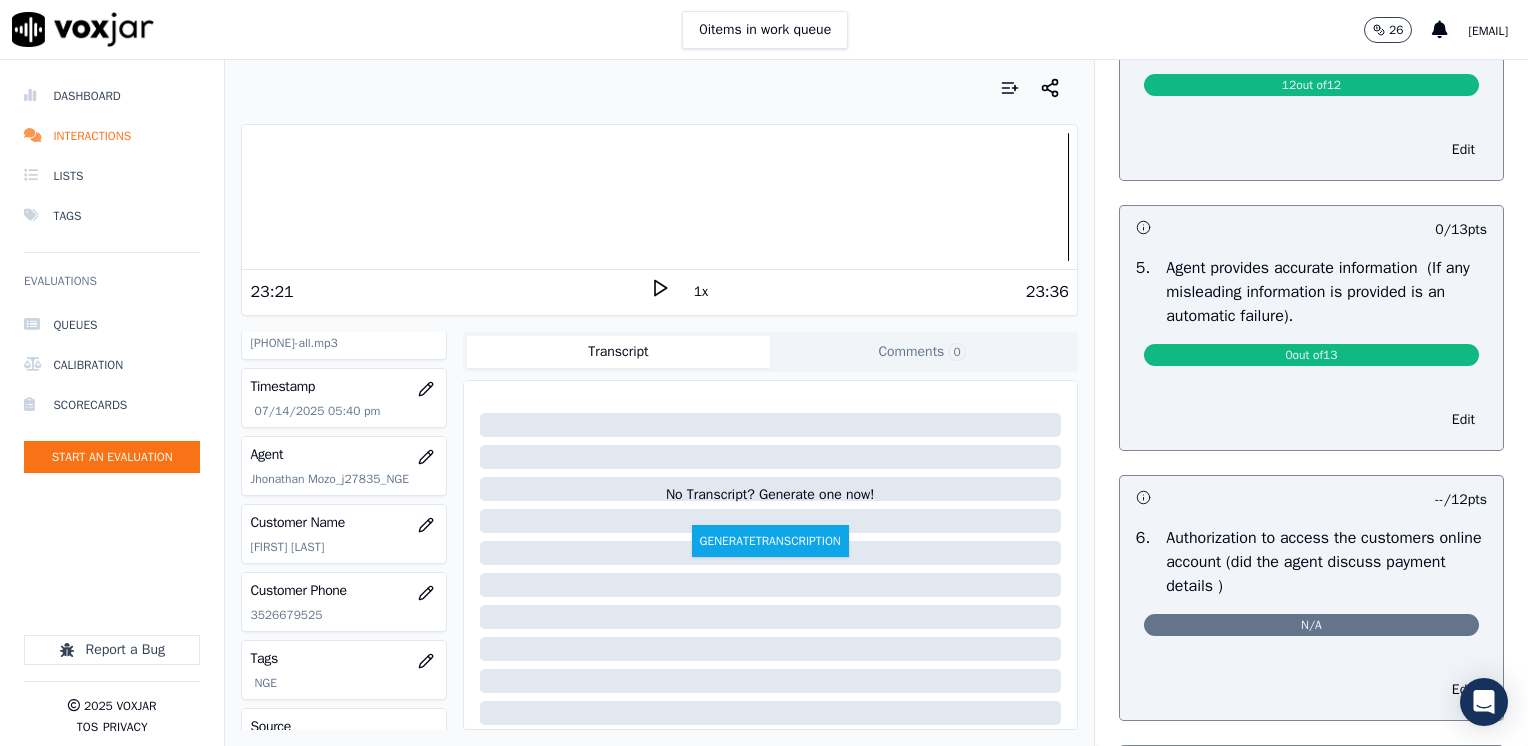 scroll, scrollTop: 1032, scrollLeft: 0, axis: vertical 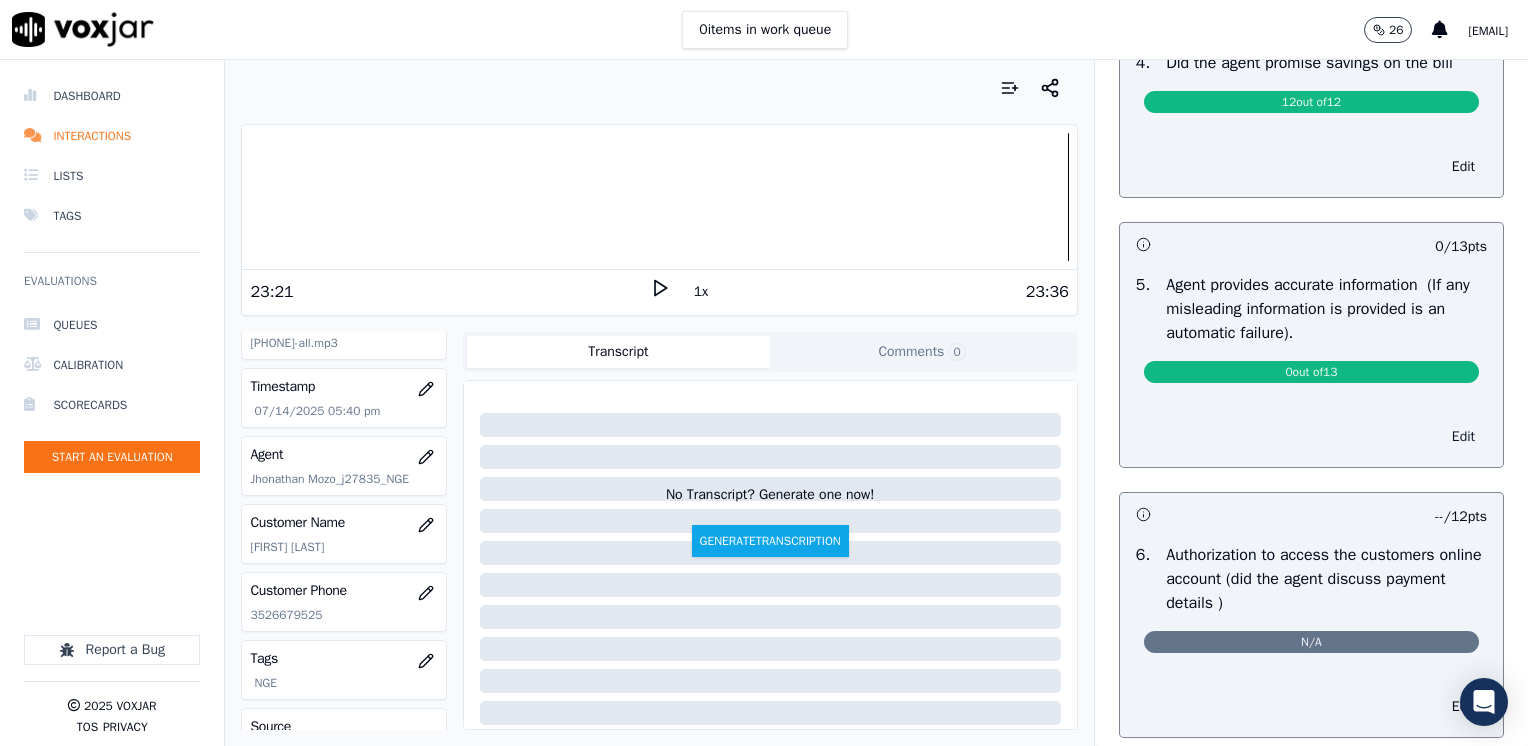 click on "Edit" at bounding box center (1463, 437) 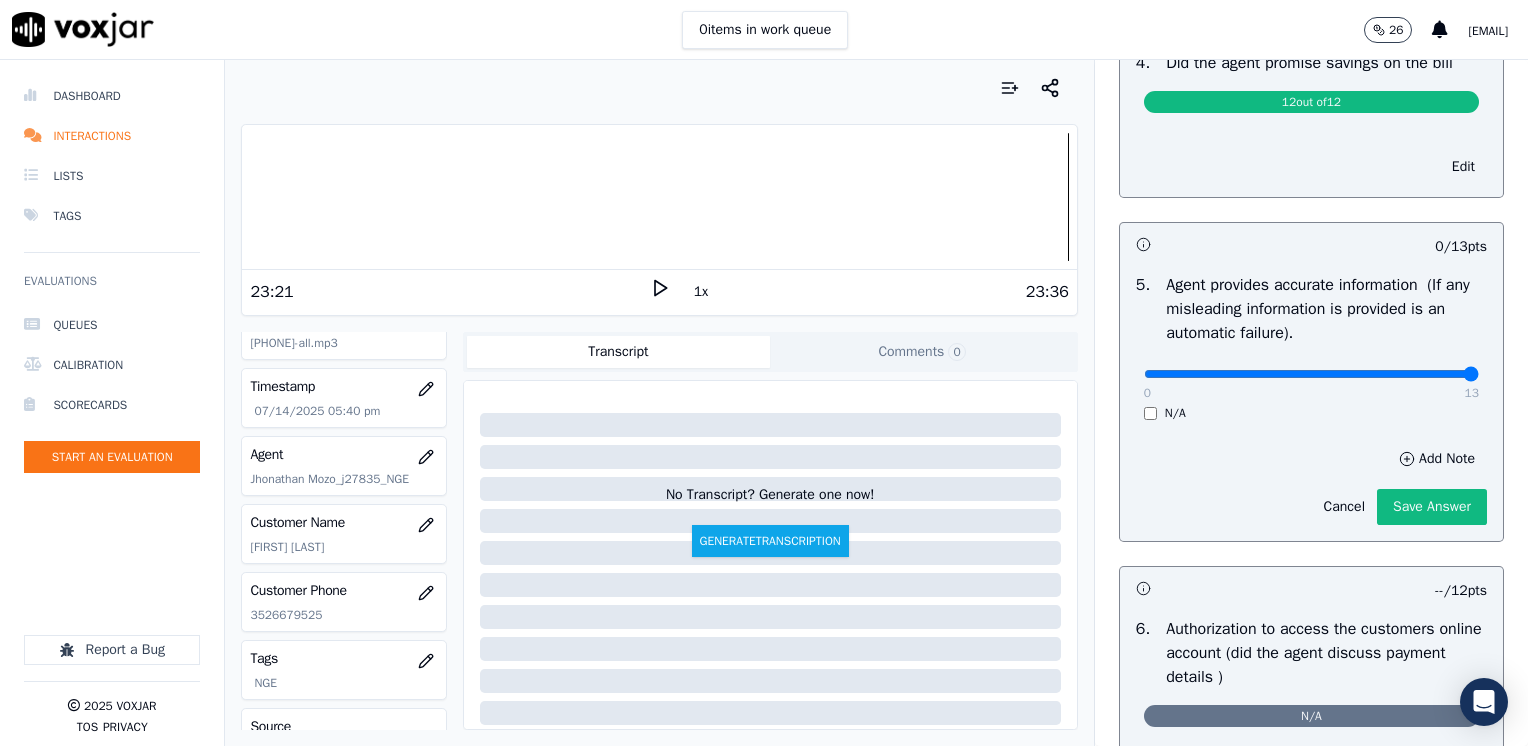 drag, startPoint x: 1126, startPoint y: 372, endPoint x: 1531, endPoint y: 366, distance: 405.04443 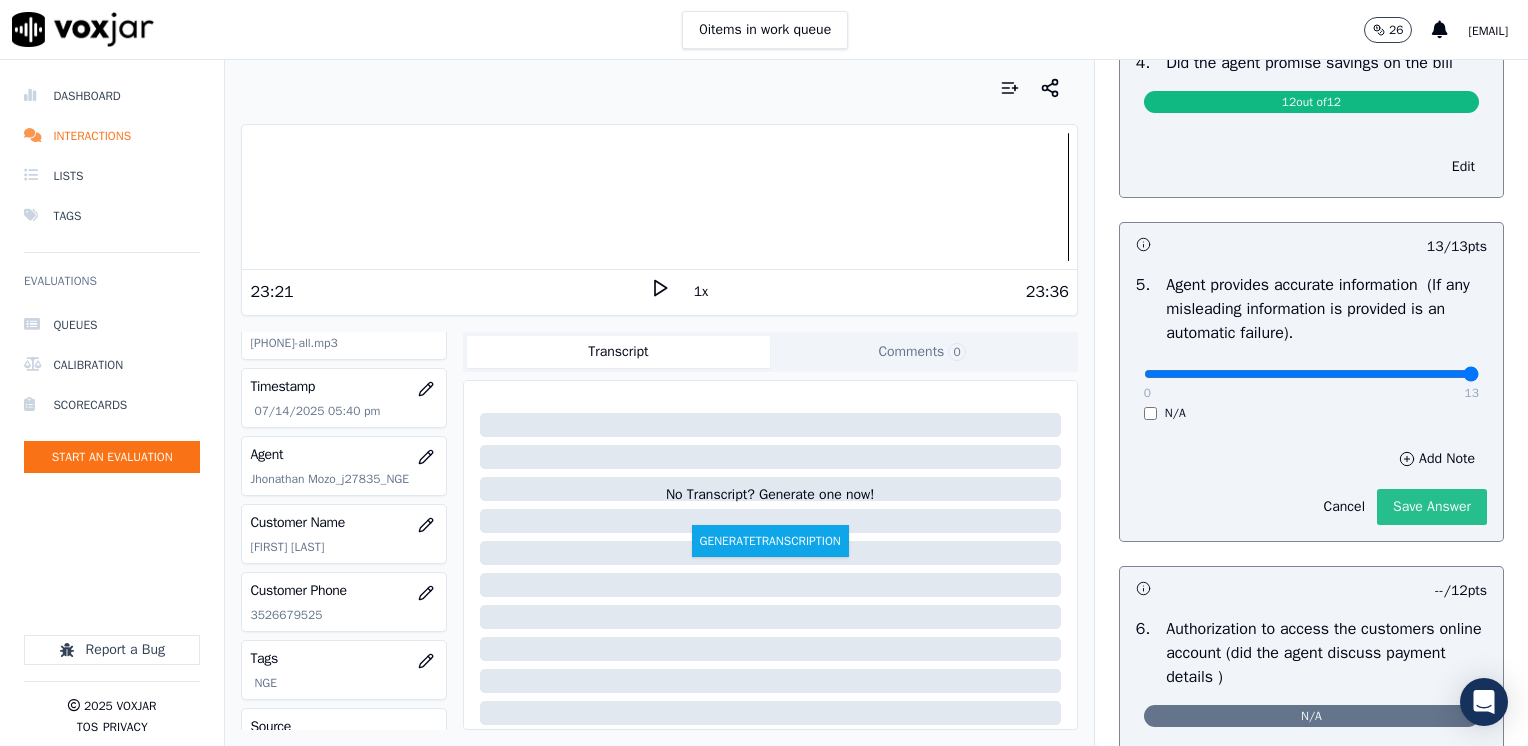 click on "Save Answer" 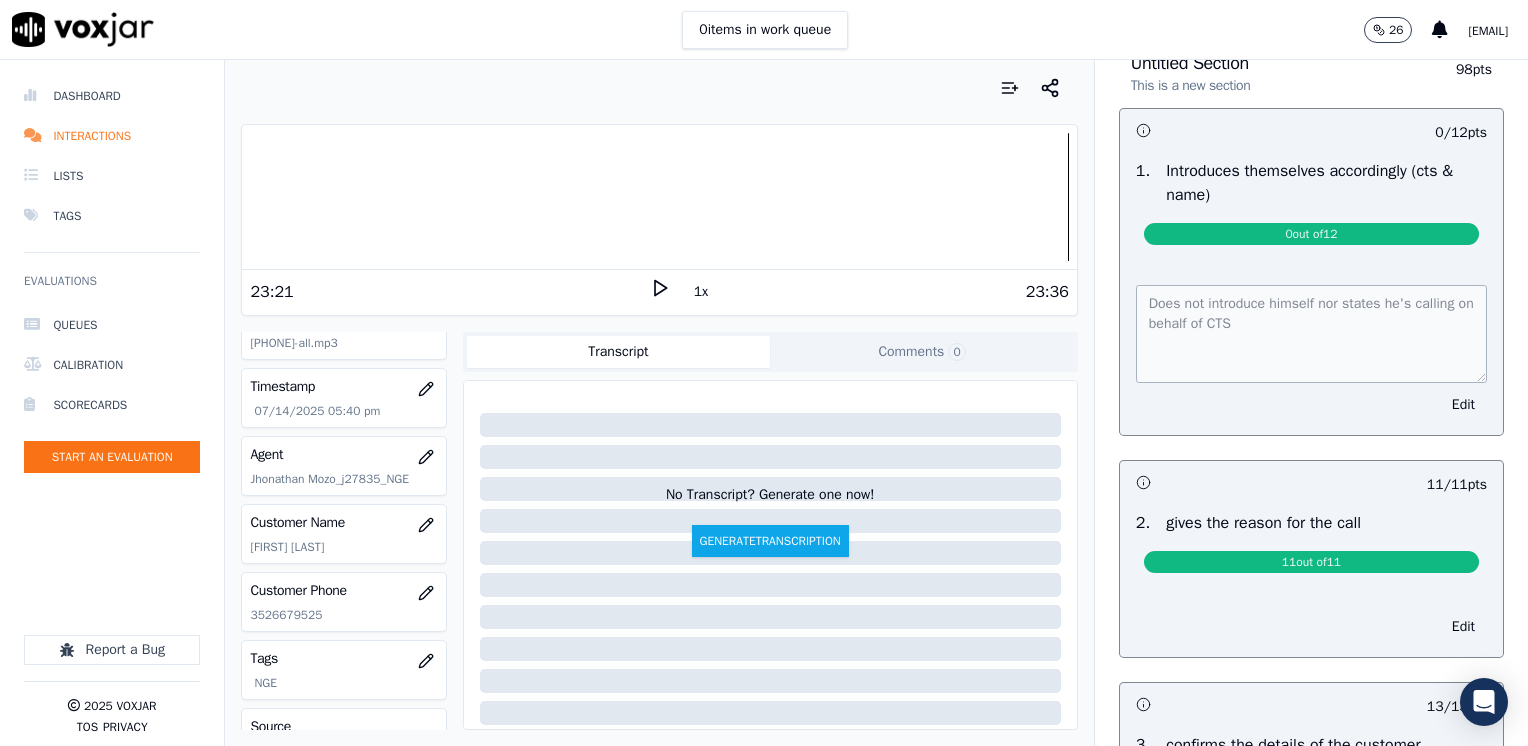 scroll, scrollTop: 0, scrollLeft: 0, axis: both 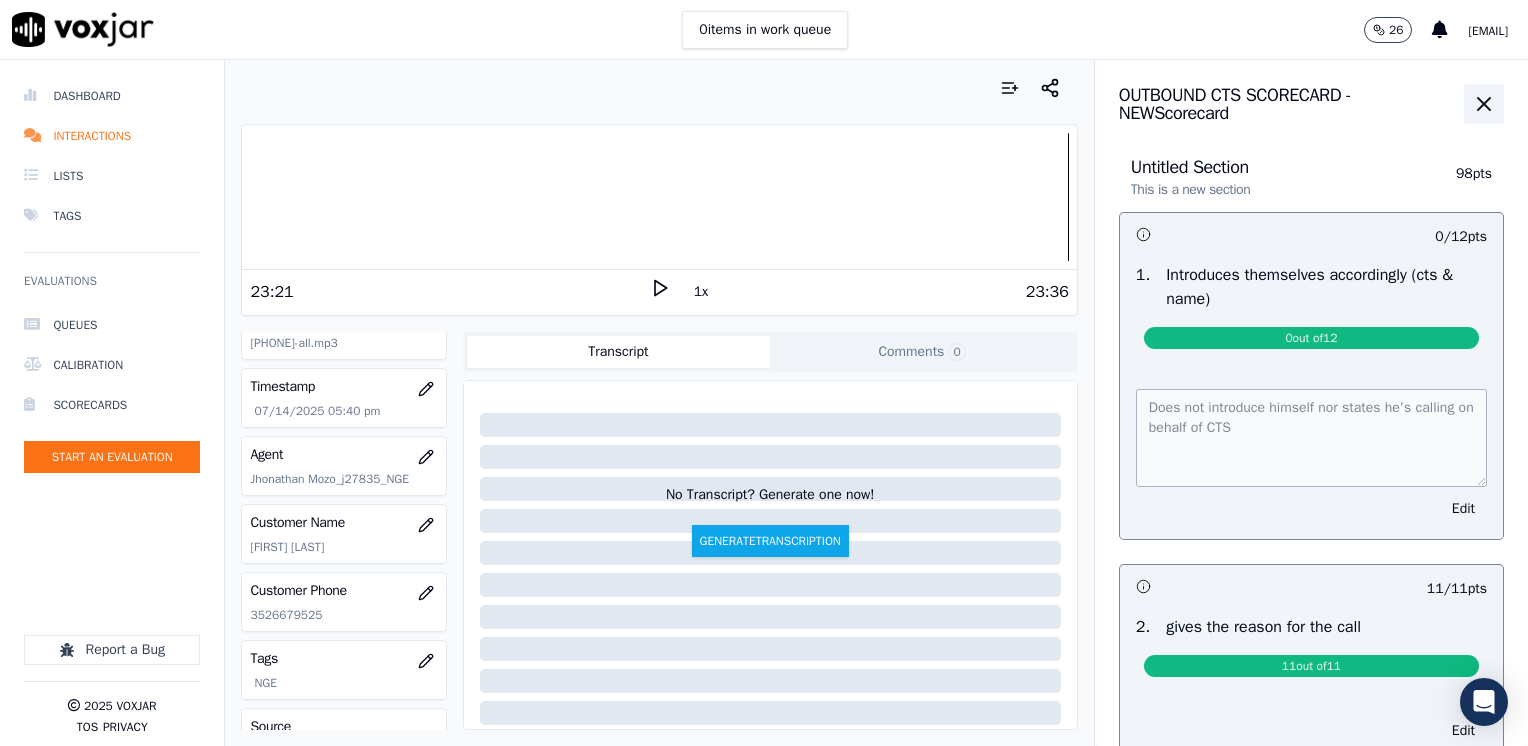 click 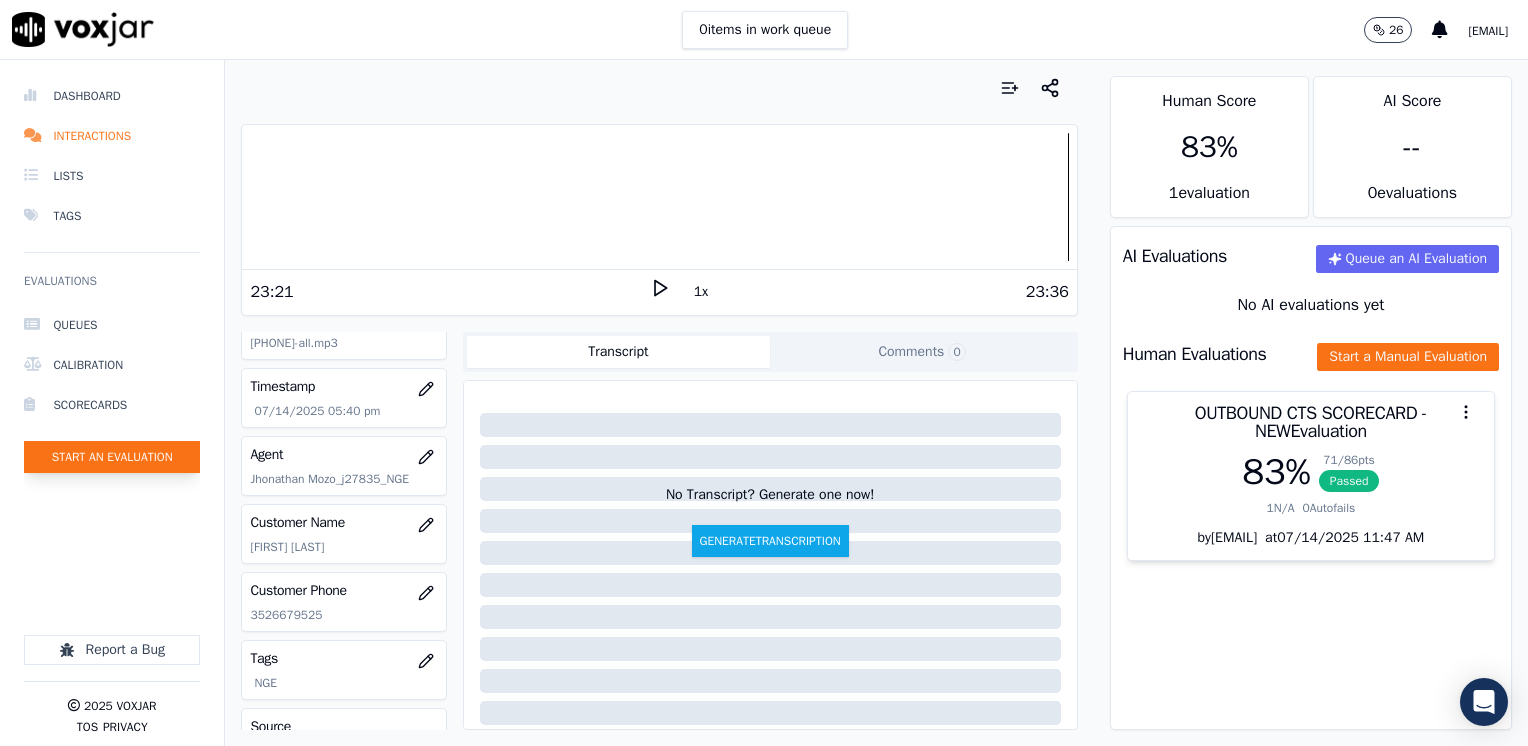 click on "Start an Evaluation" 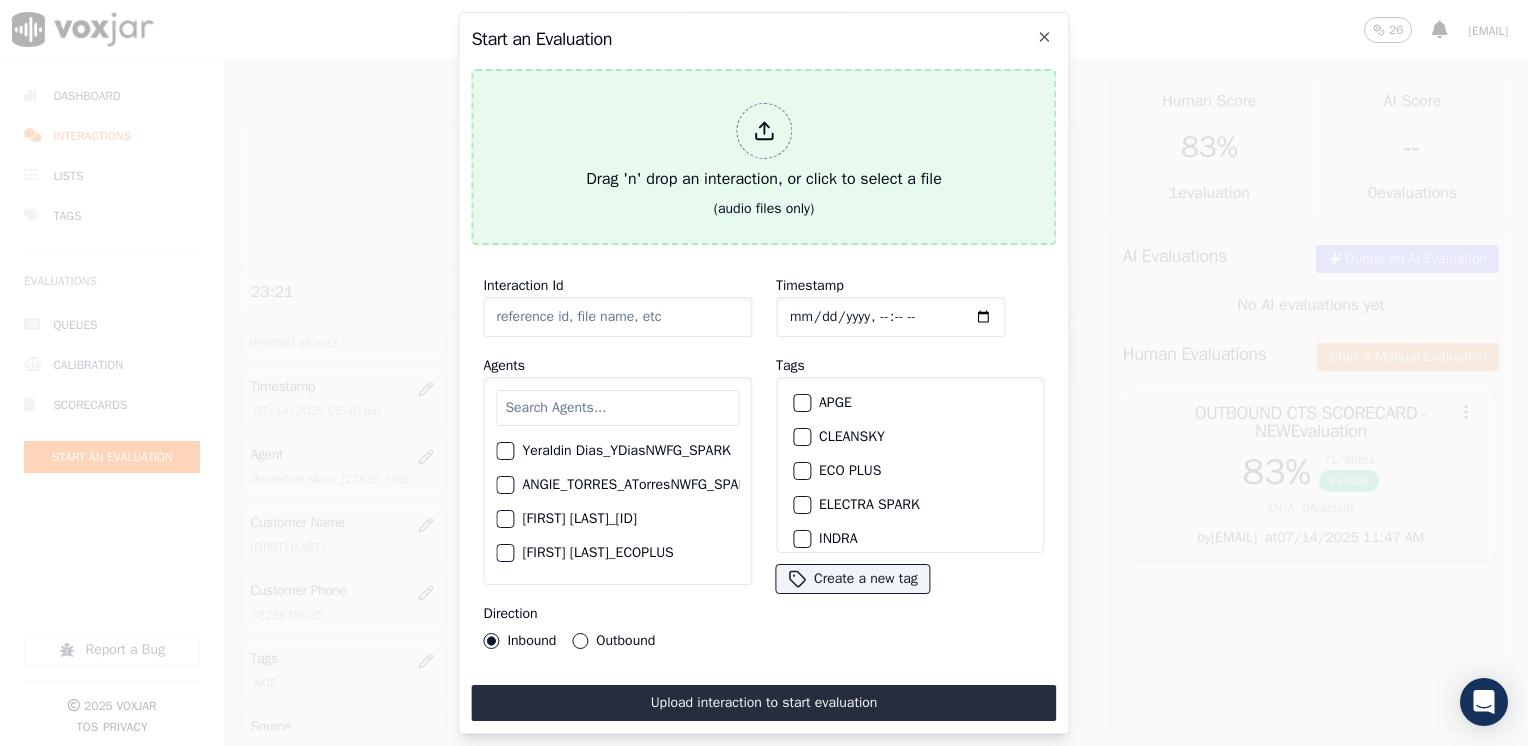 click at bounding box center (764, 131) 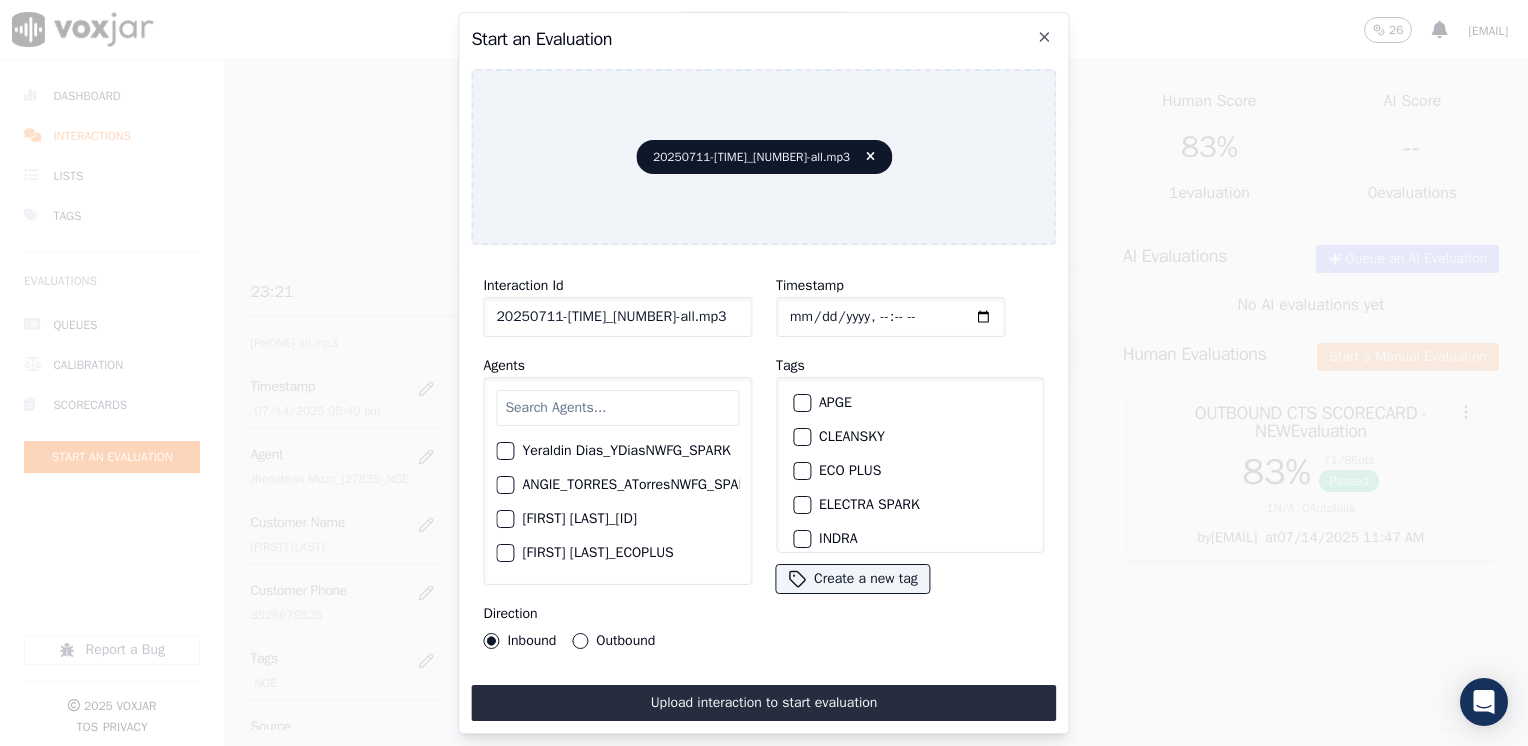 click at bounding box center (617, 408) 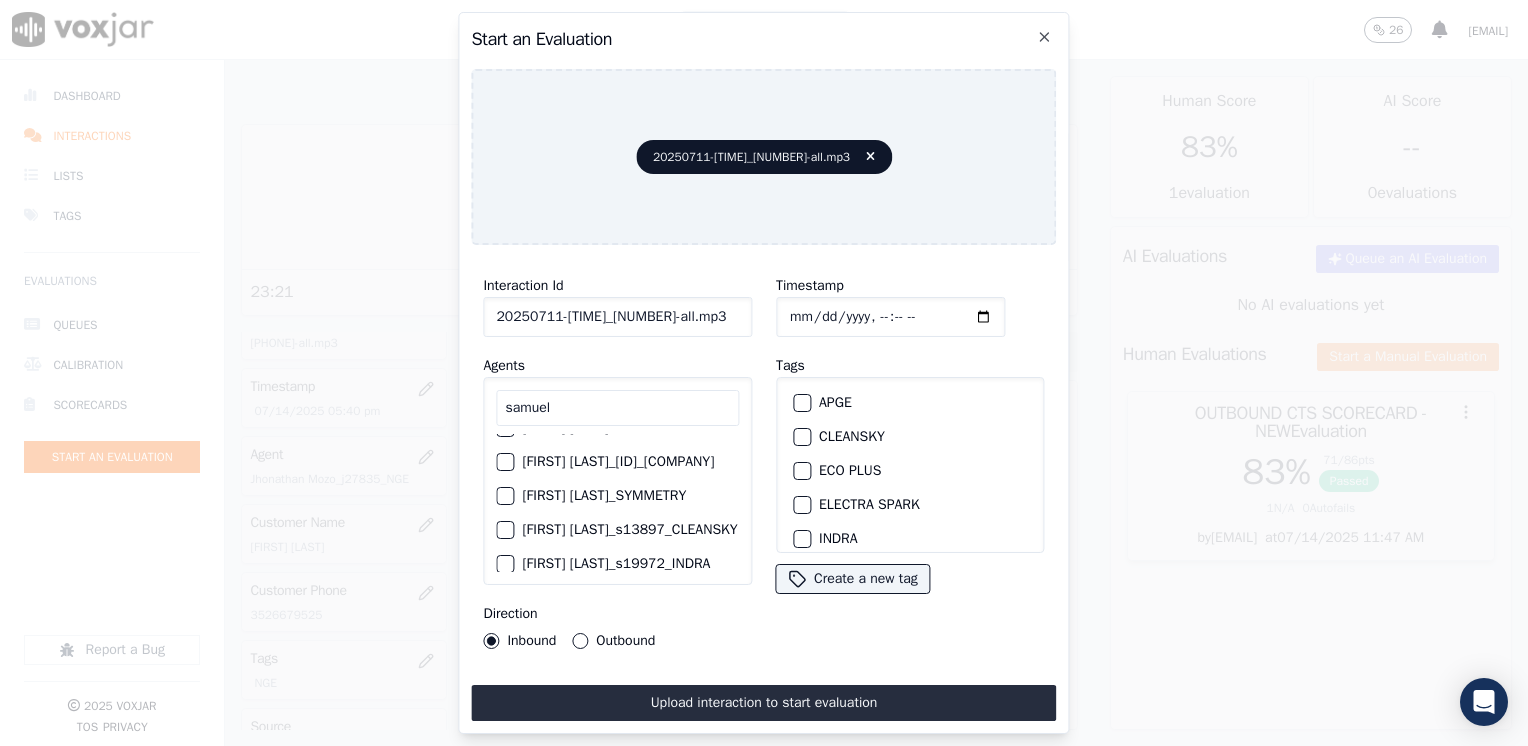 scroll, scrollTop: 0, scrollLeft: 0, axis: both 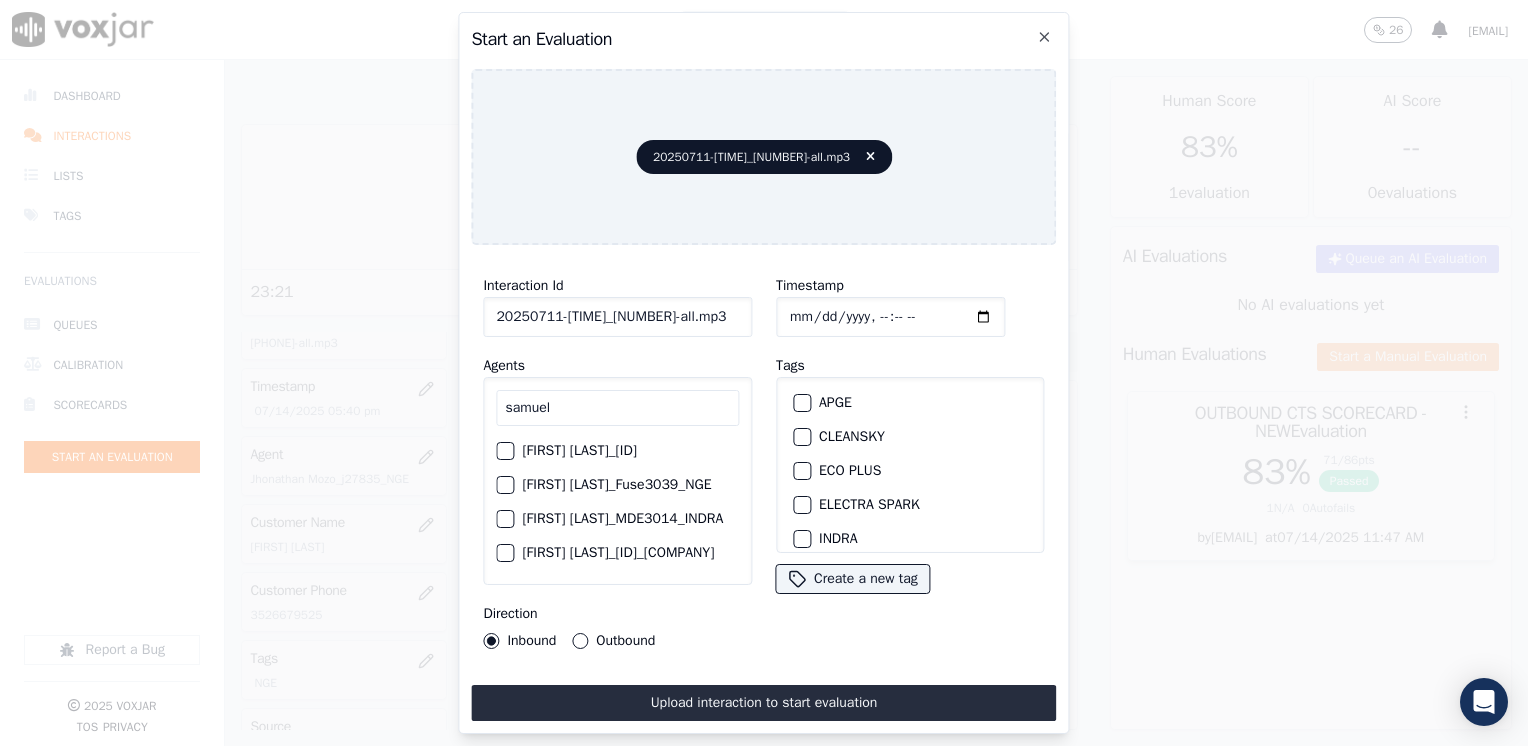 type on "samuel" 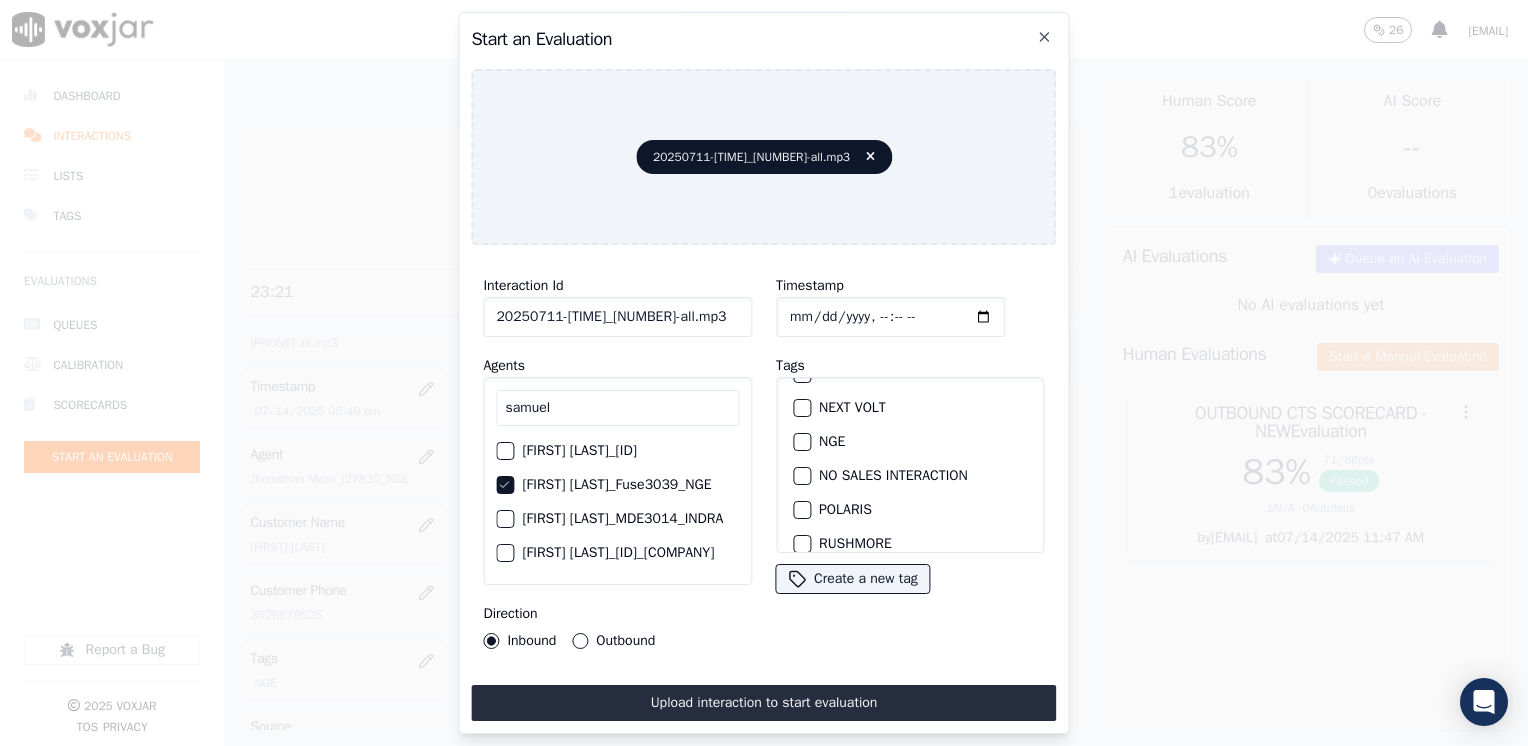 scroll, scrollTop: 200, scrollLeft: 0, axis: vertical 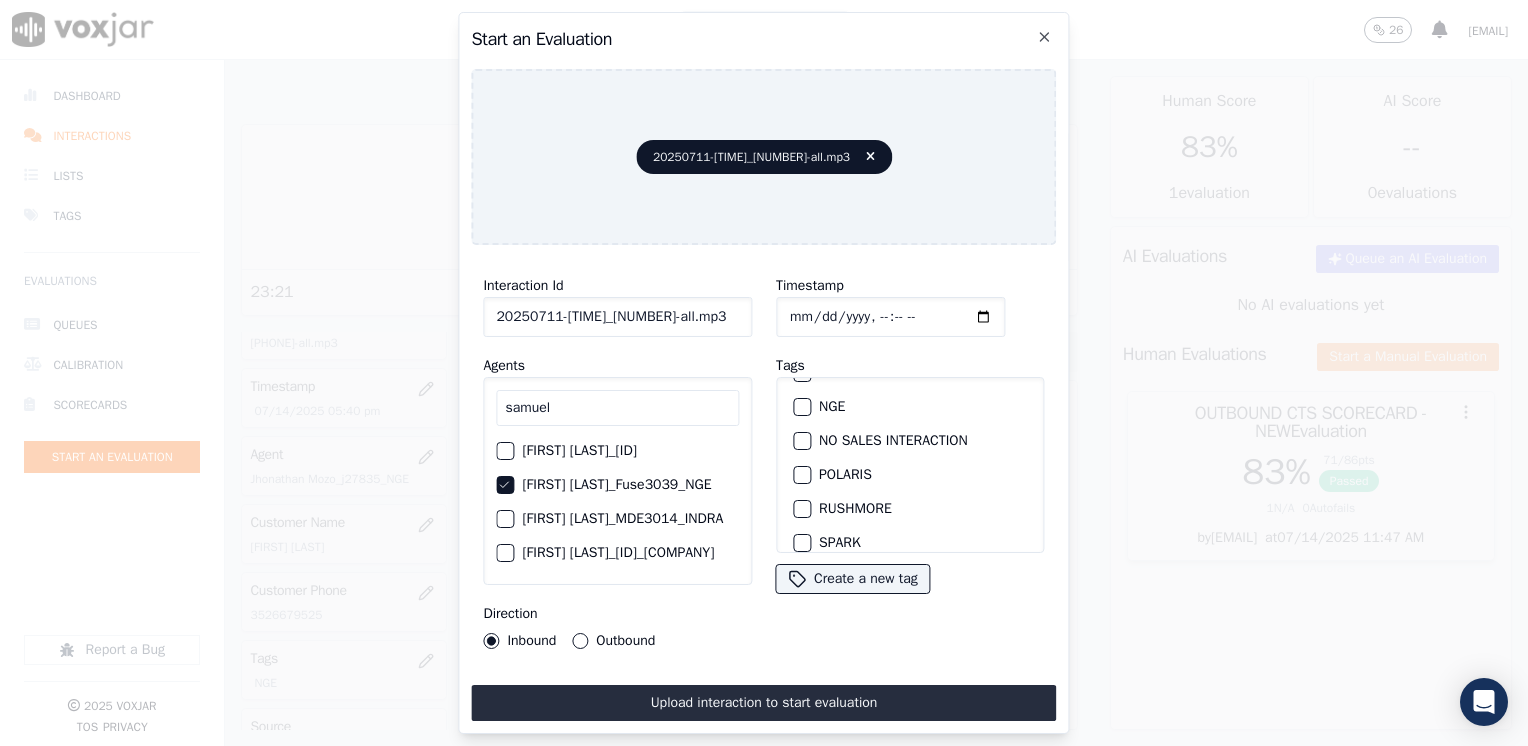 click on "NGE" at bounding box center [802, 407] 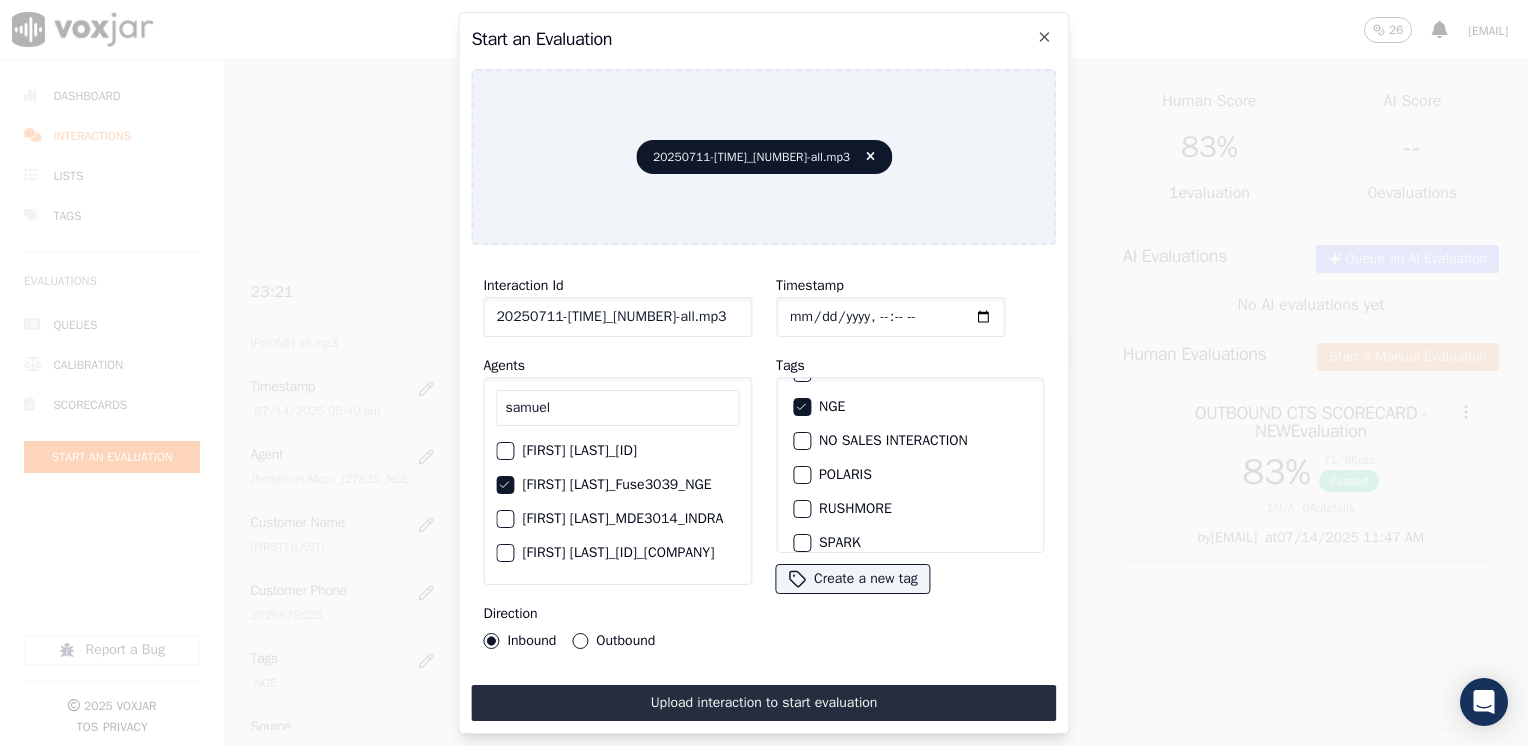click on "Outbound" at bounding box center (580, 641) 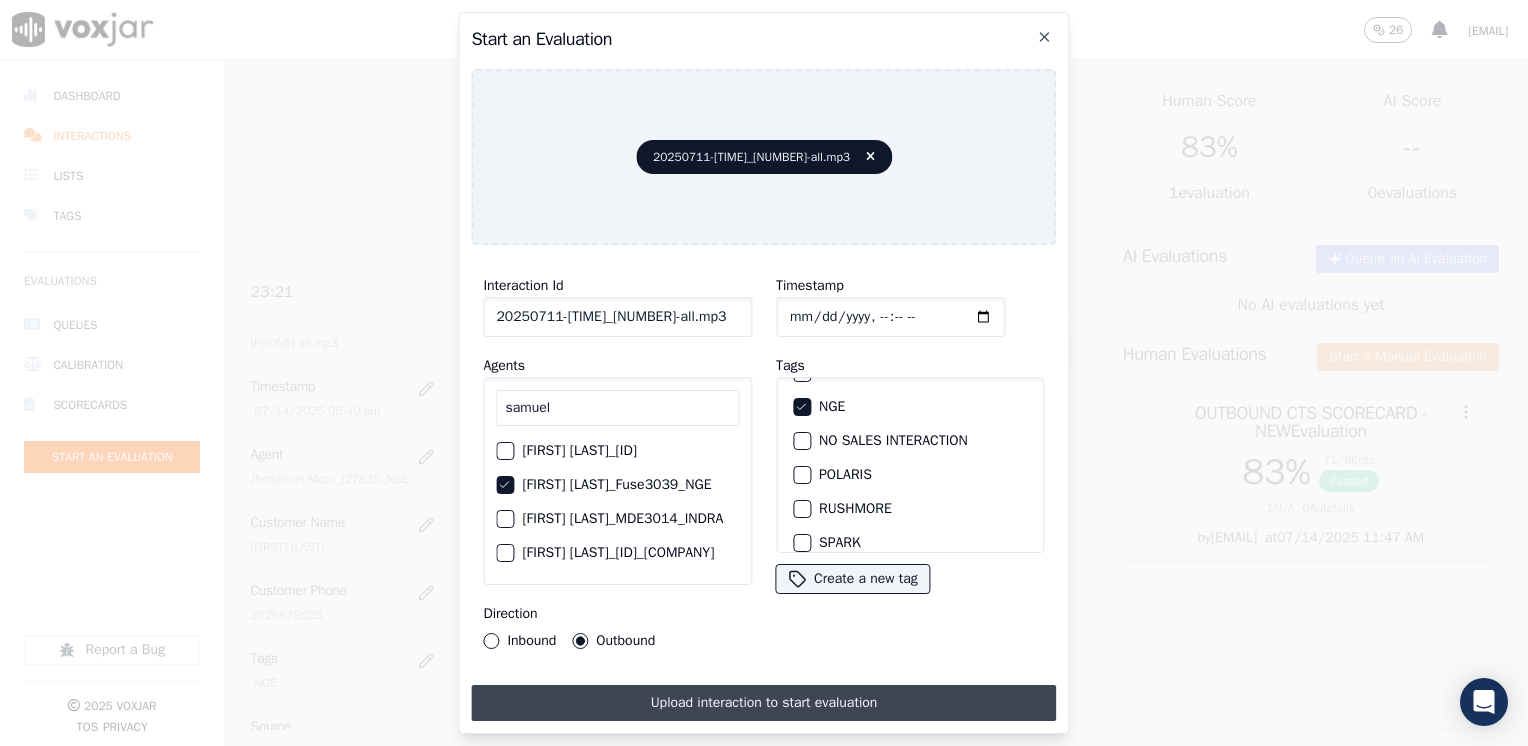 click on "Upload interaction to start evaluation" at bounding box center (763, 703) 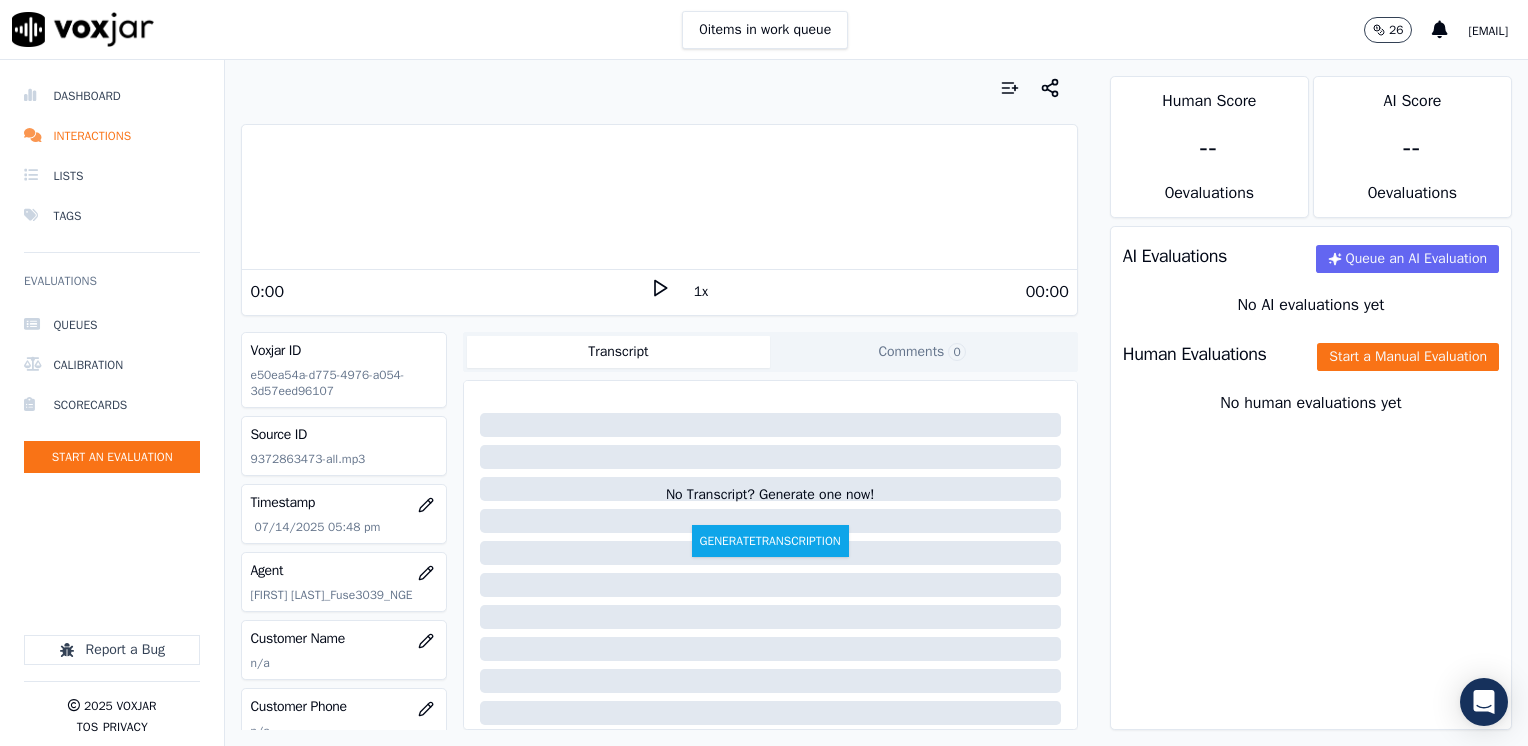 click on "1x" at bounding box center [660, 291] 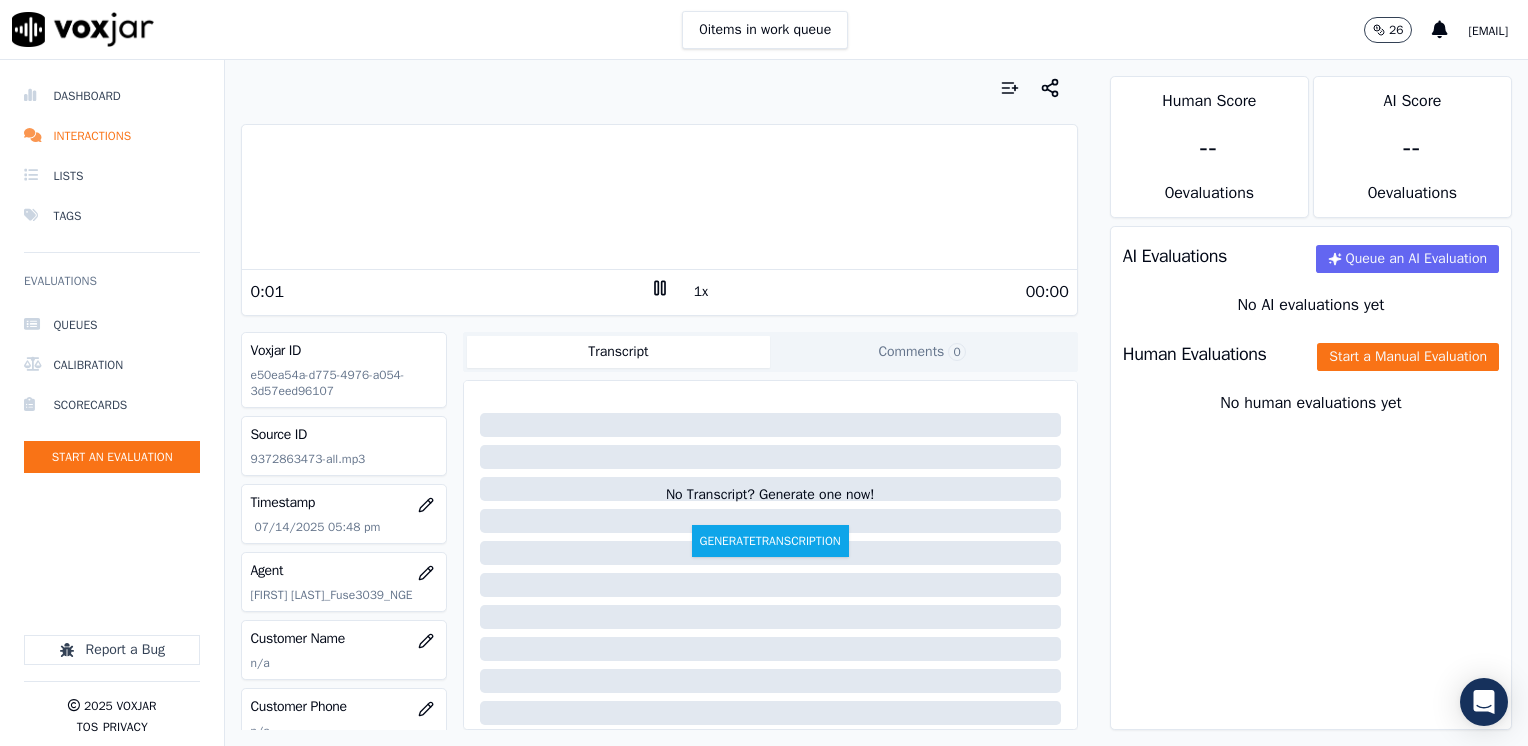 click 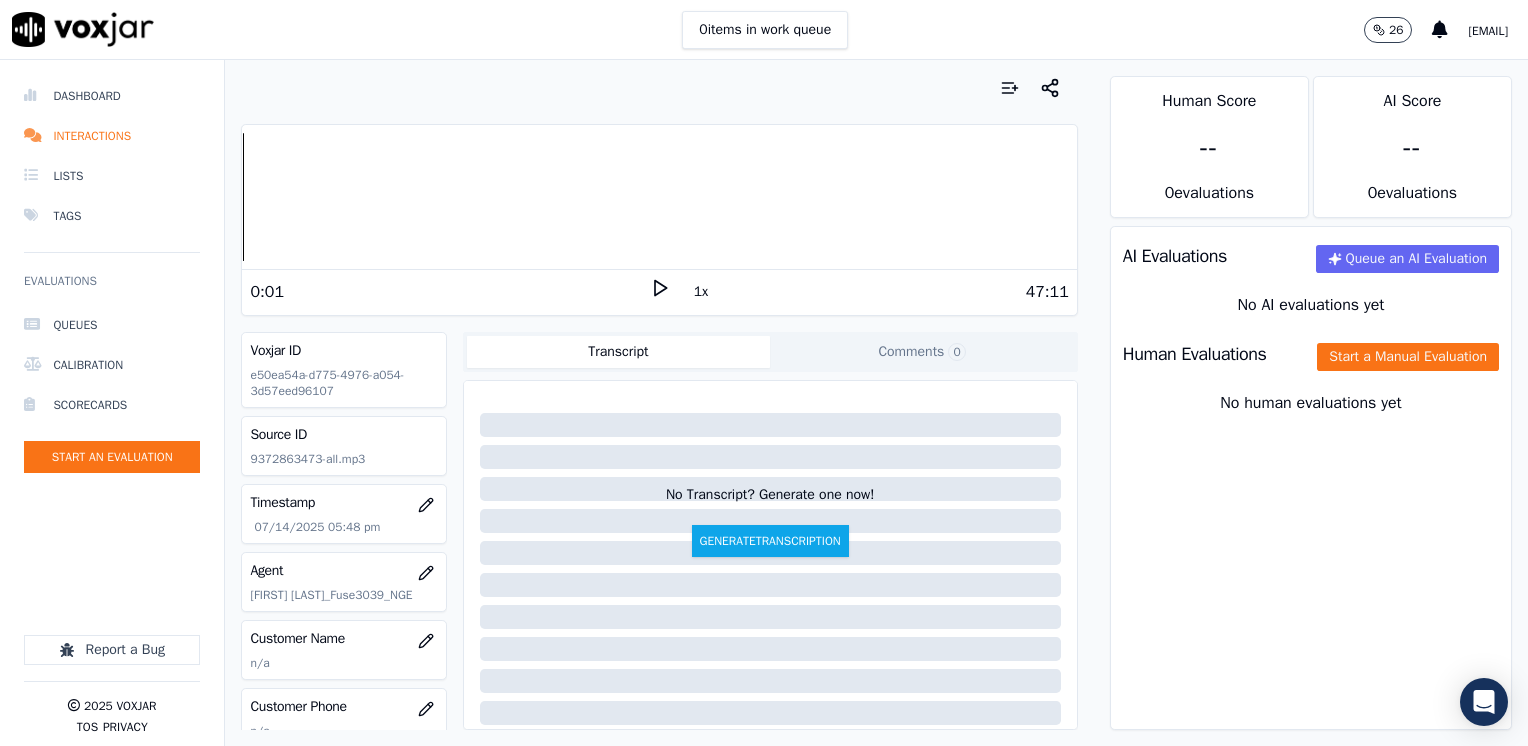scroll, scrollTop: 100, scrollLeft: 0, axis: vertical 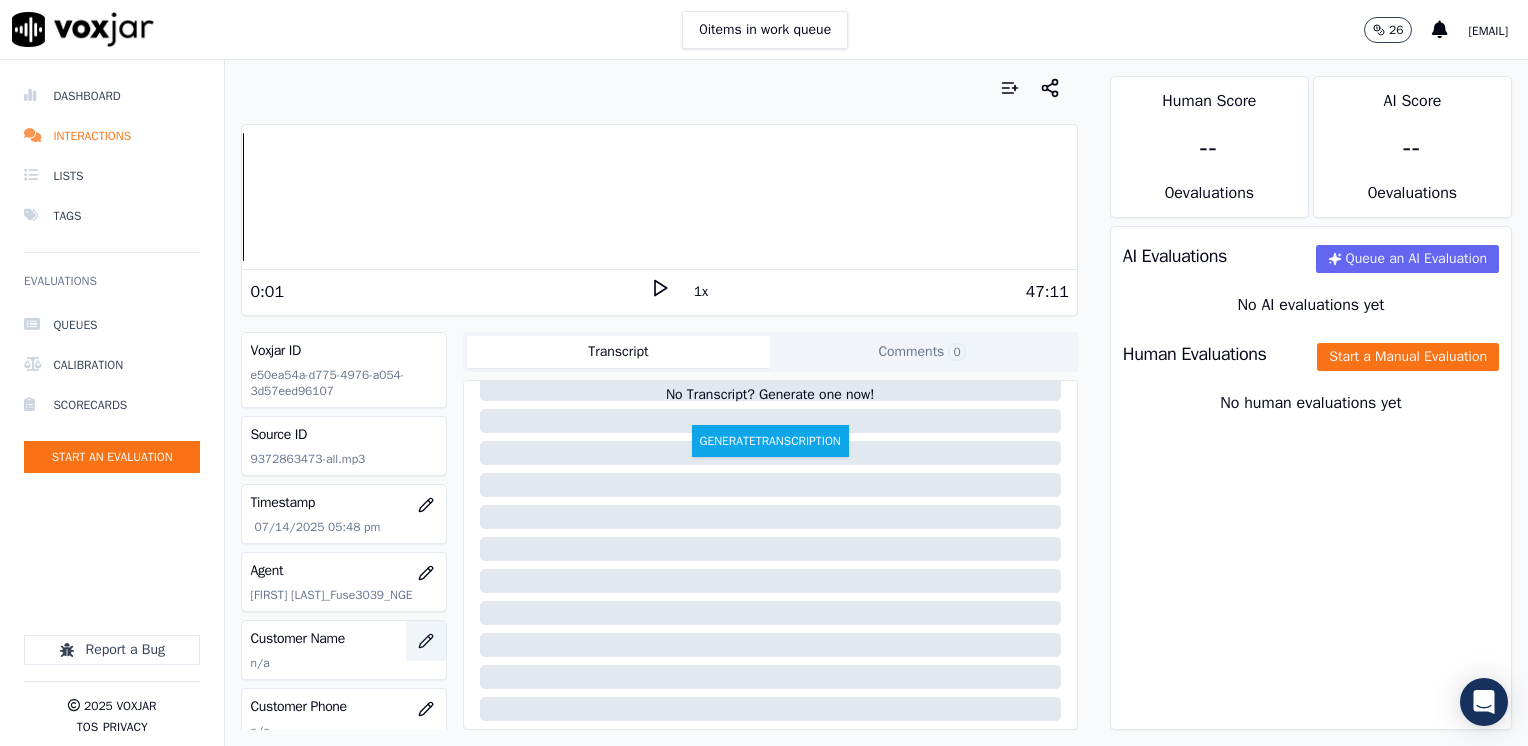 click 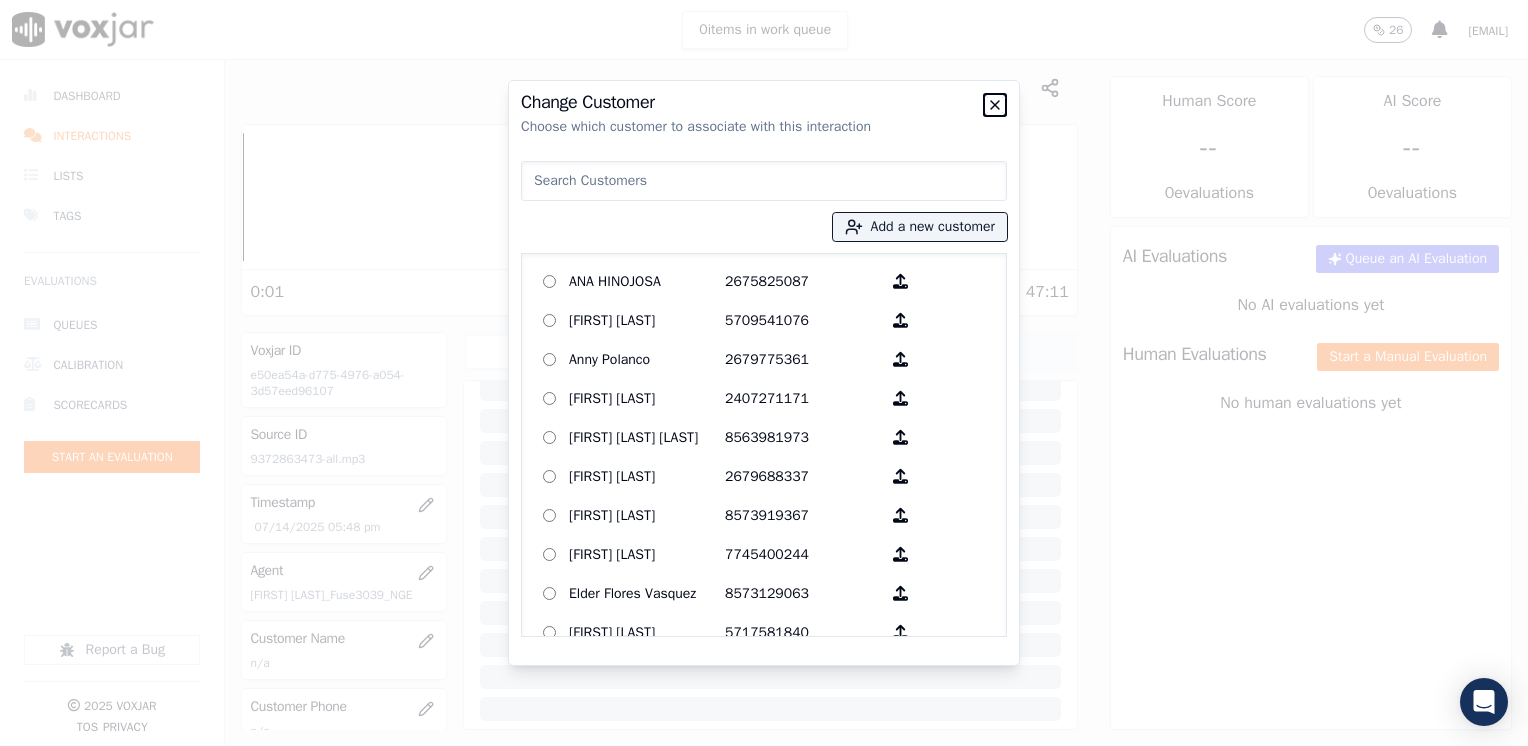 click 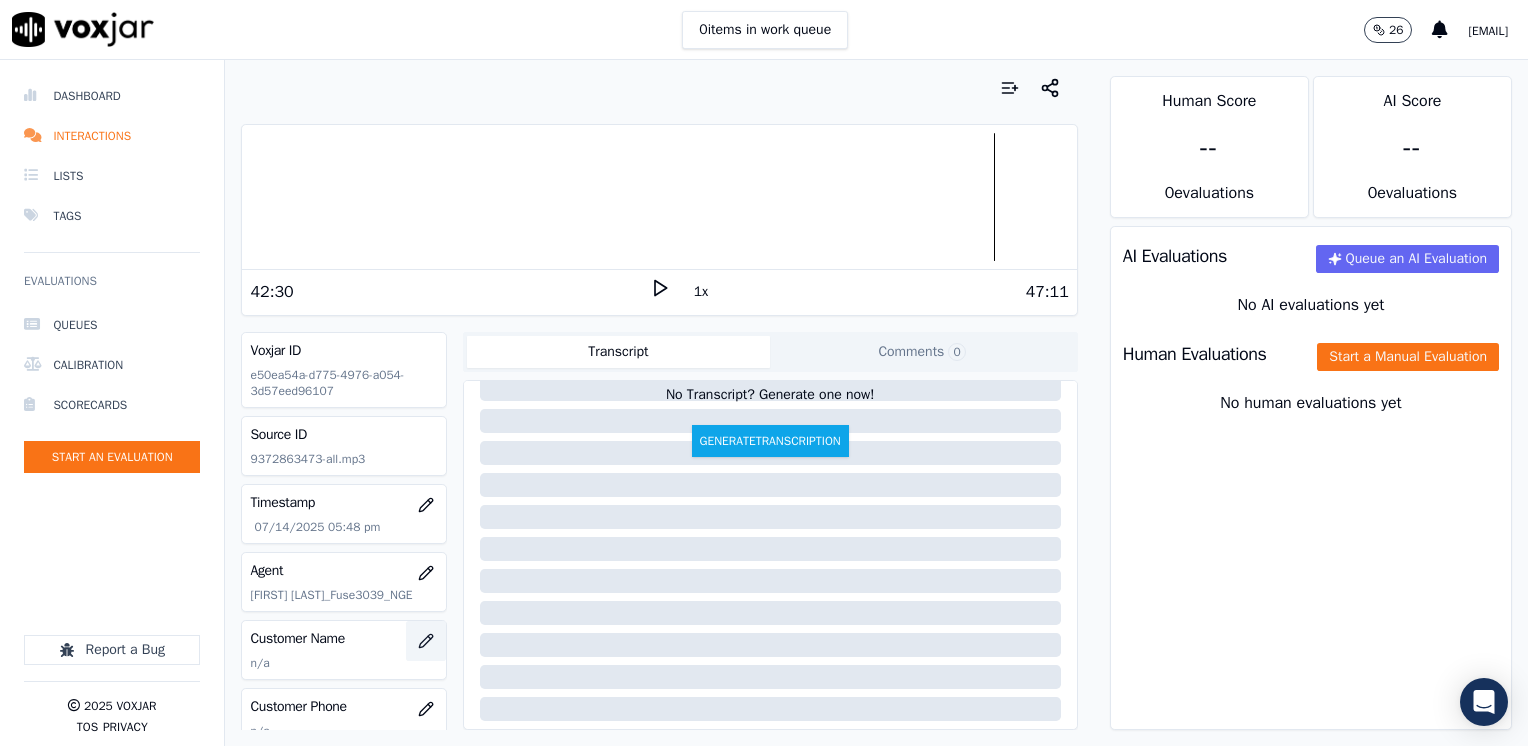 click 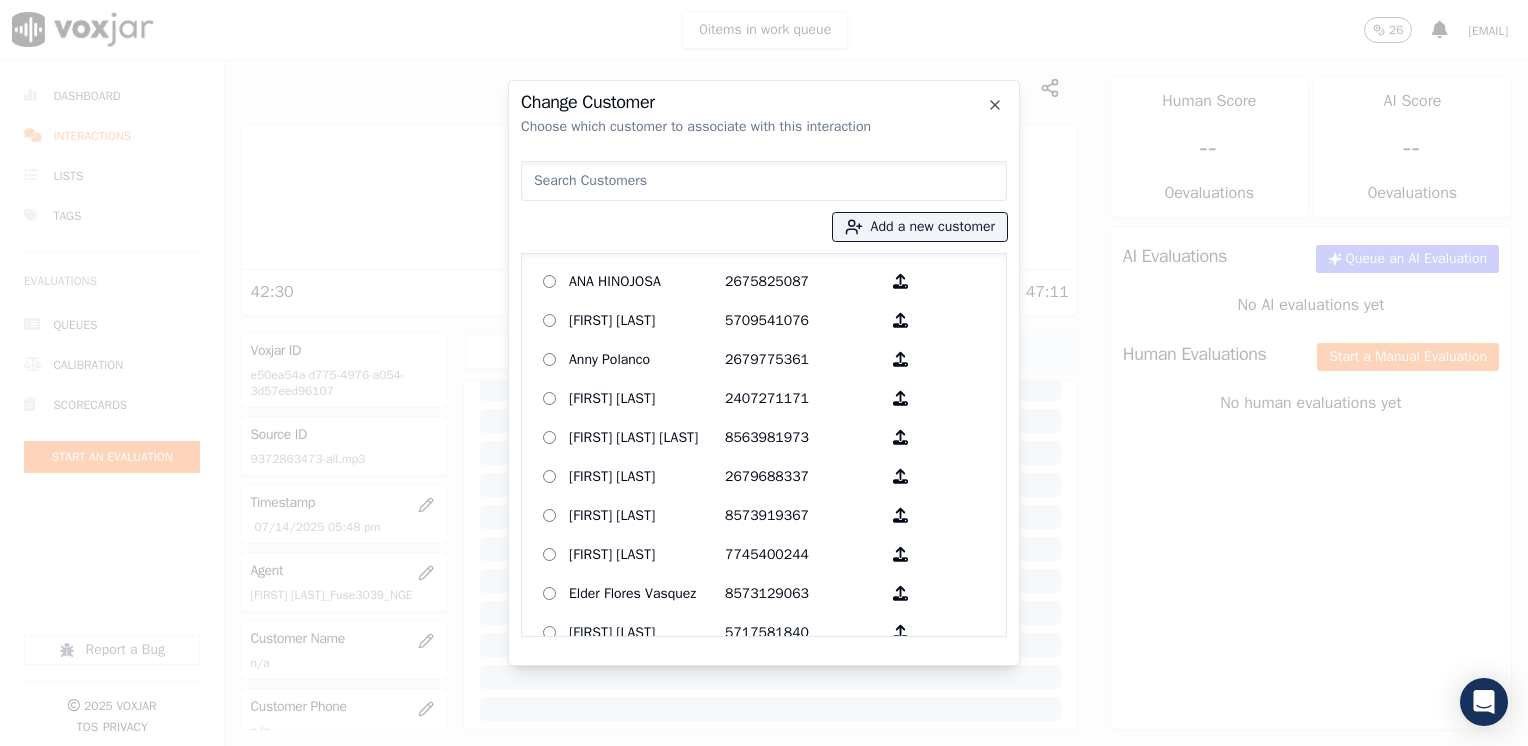 click at bounding box center (764, 181) 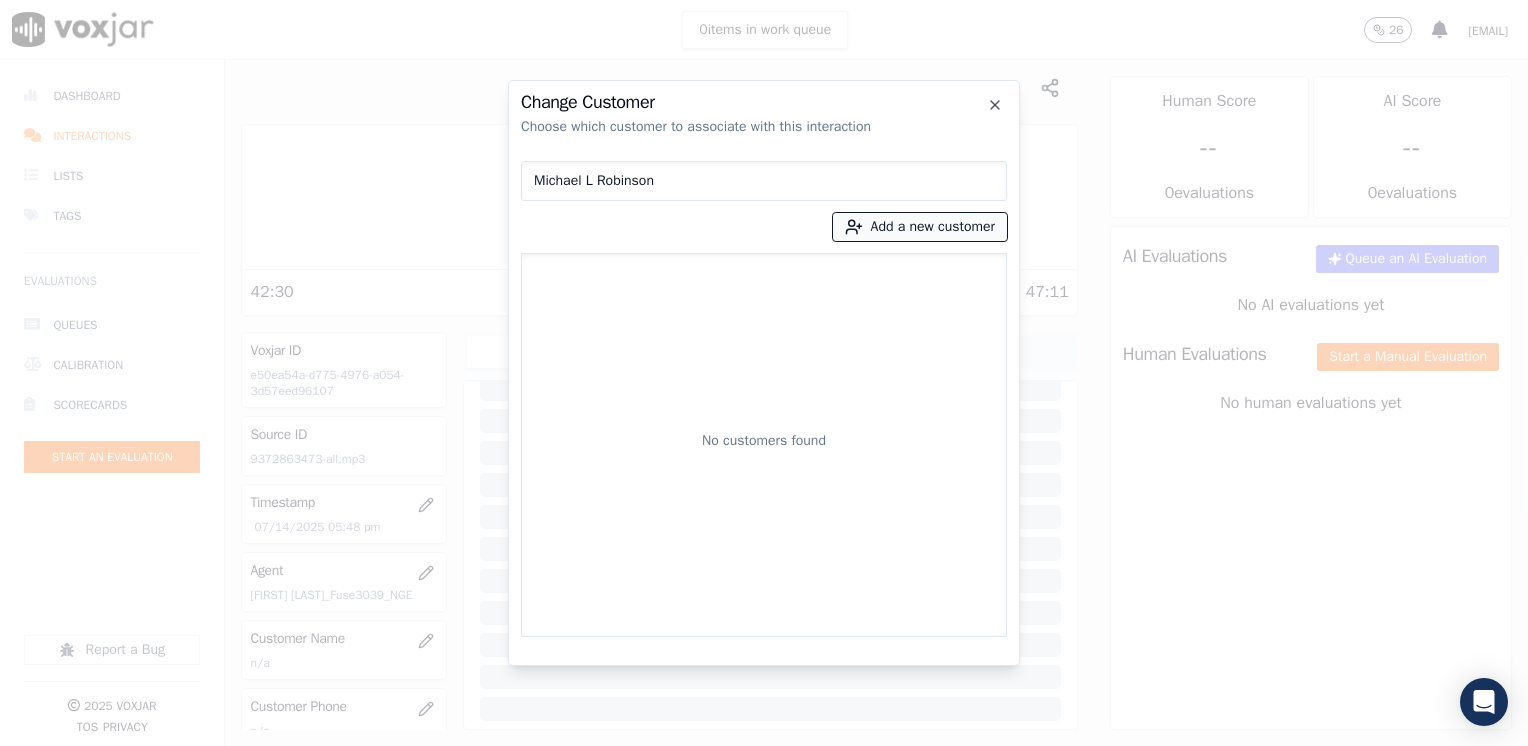 click on "Add a new customer" at bounding box center [920, 227] 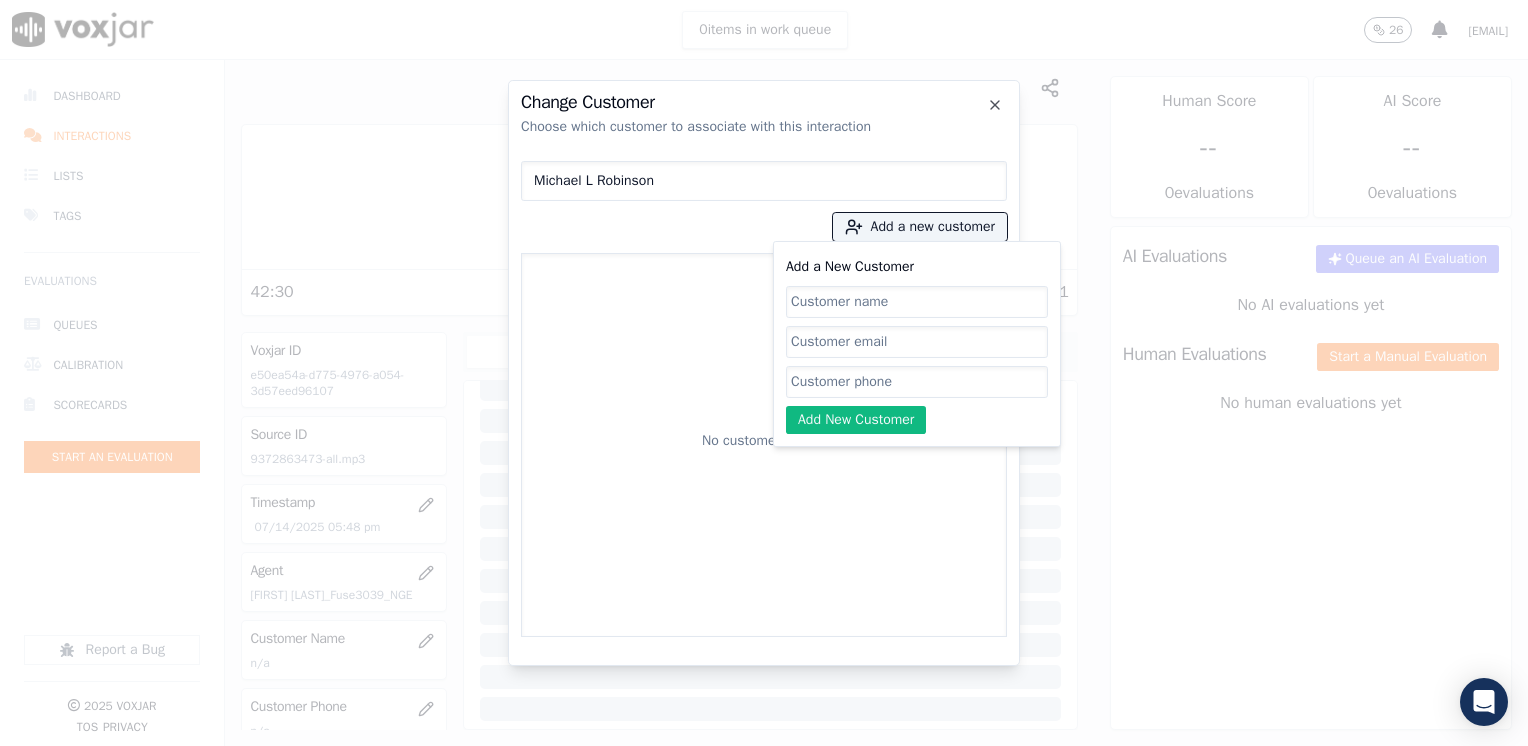 click on "Michael L Robinson" at bounding box center [764, 181] 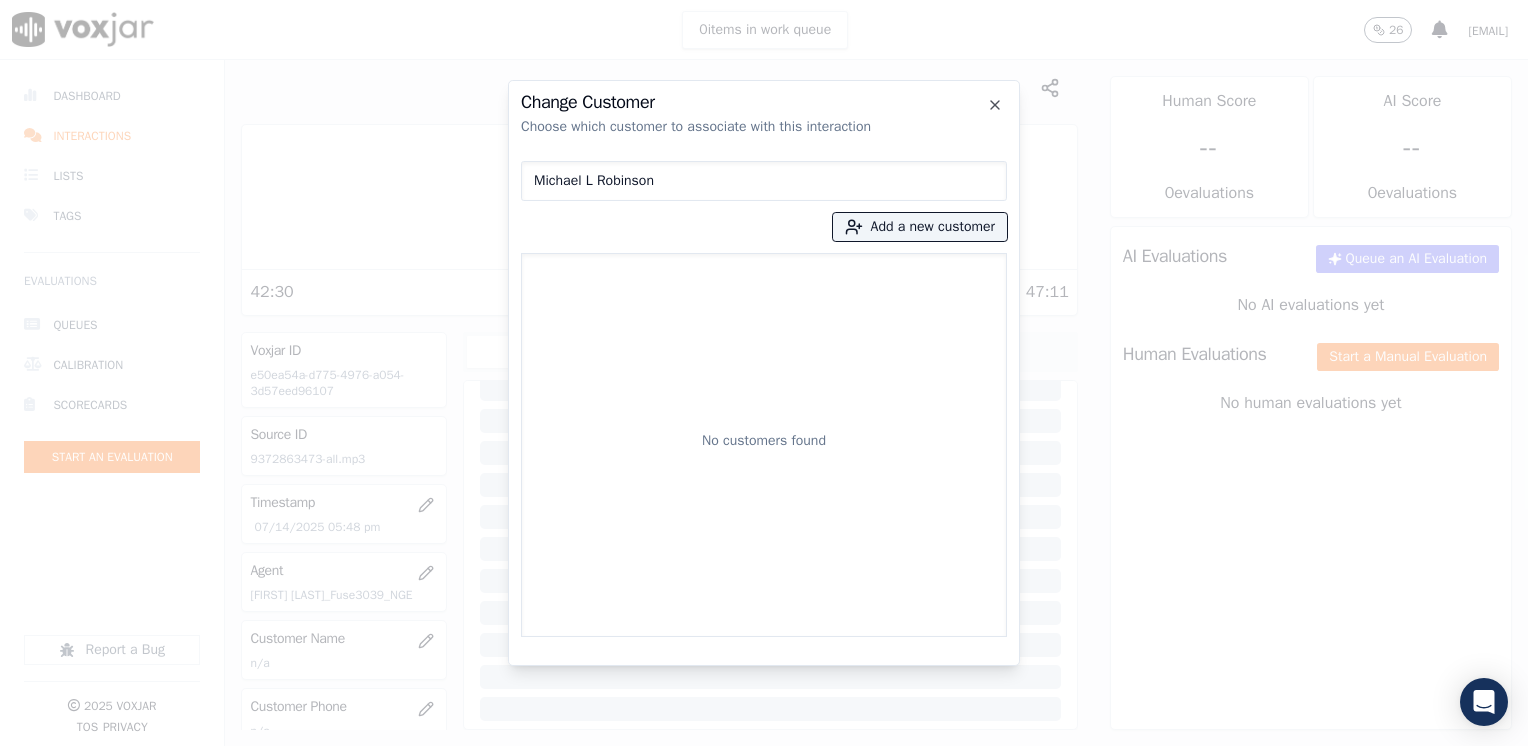 drag, startPoint x: 697, startPoint y: 186, endPoint x: 202, endPoint y: 158, distance: 495.7913 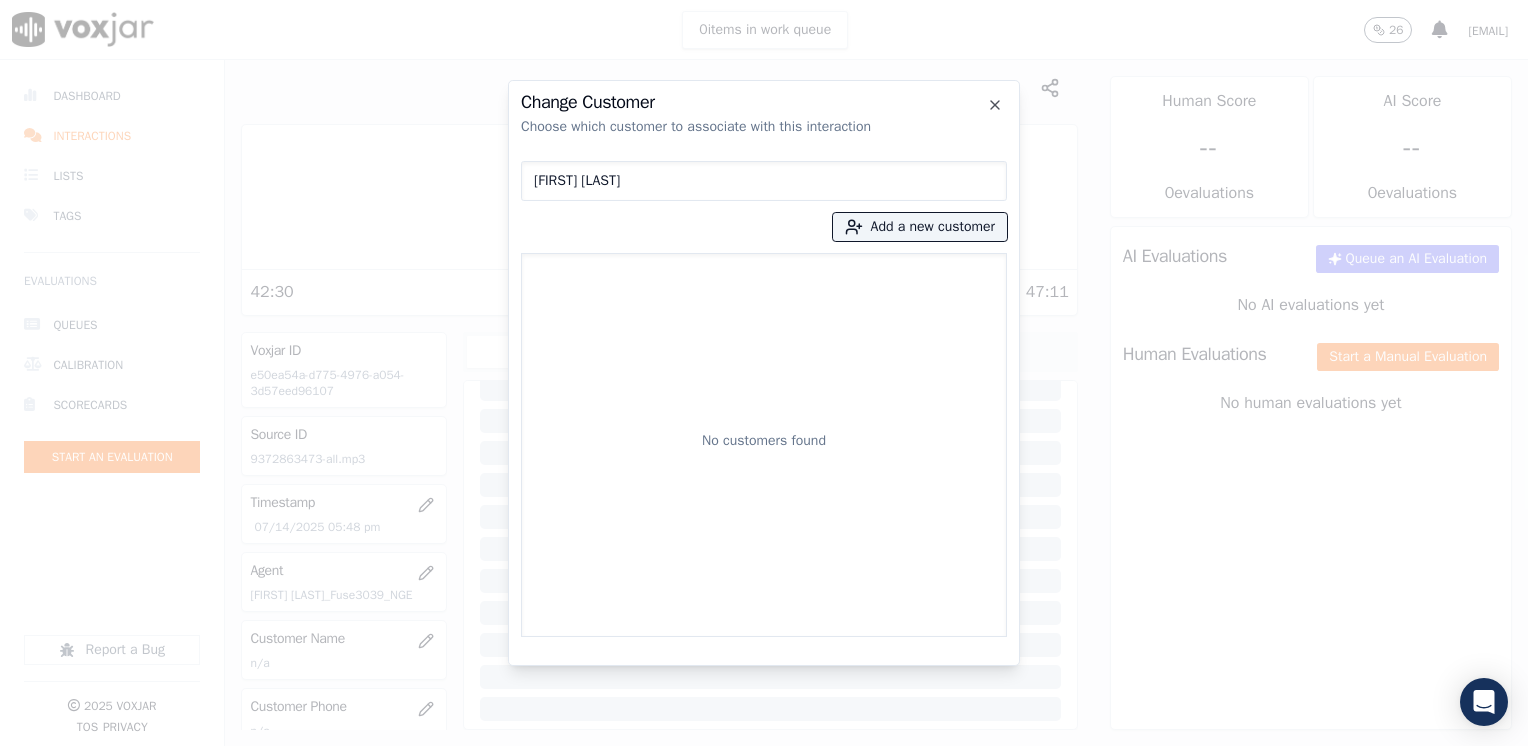 drag, startPoint x: 671, startPoint y: 181, endPoint x: 368, endPoint y: 174, distance: 303.08084 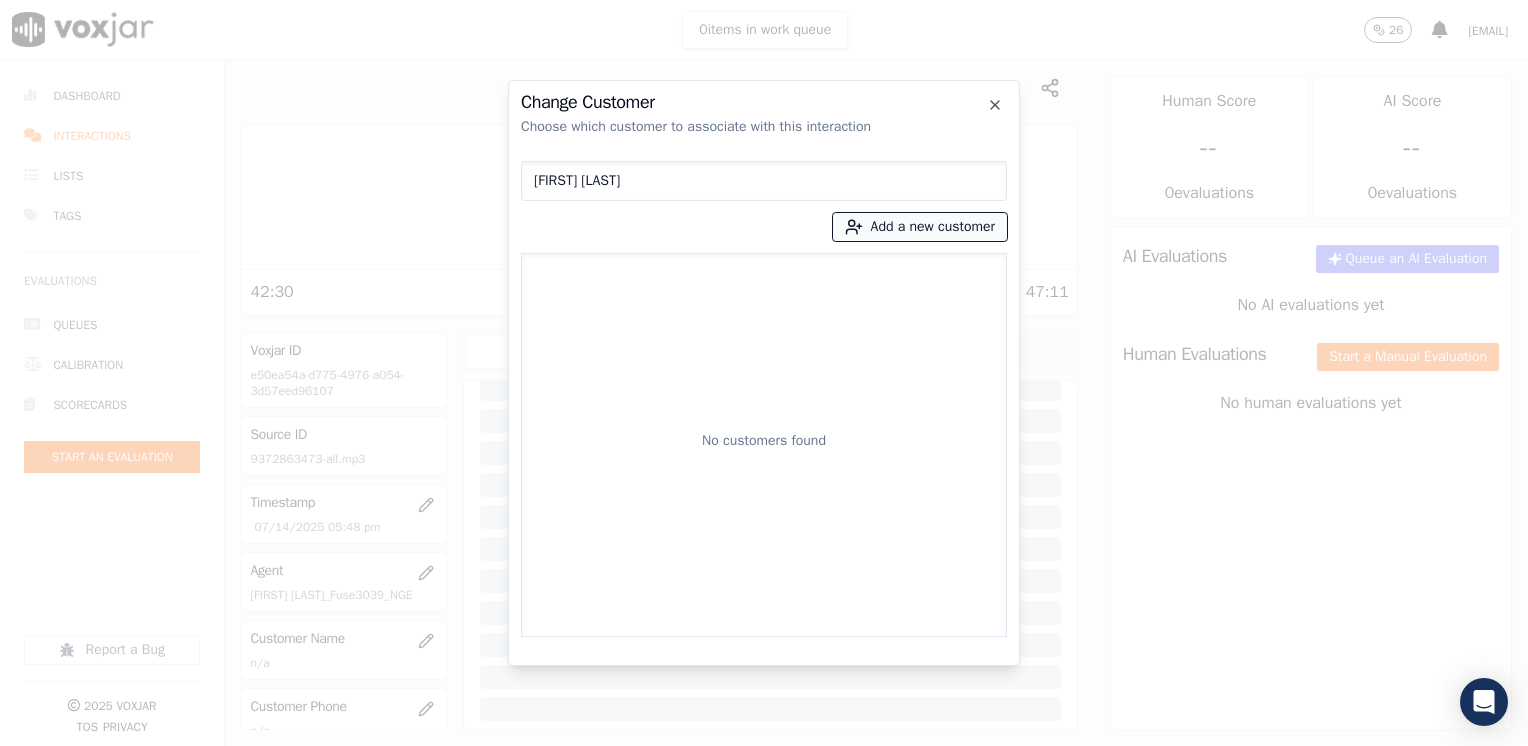 paste on "[FIRST] [LAST]" 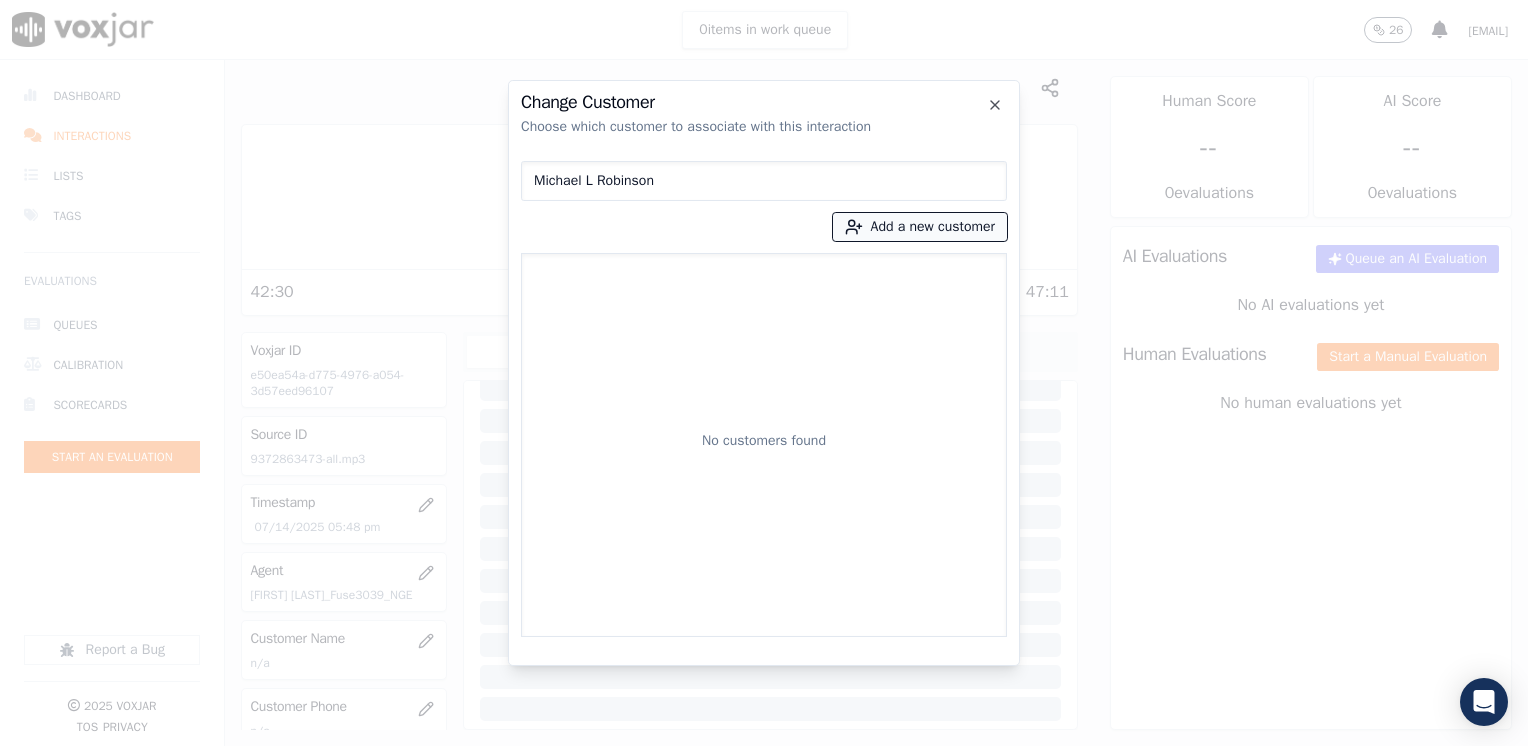 type on "Michael L Robinson" 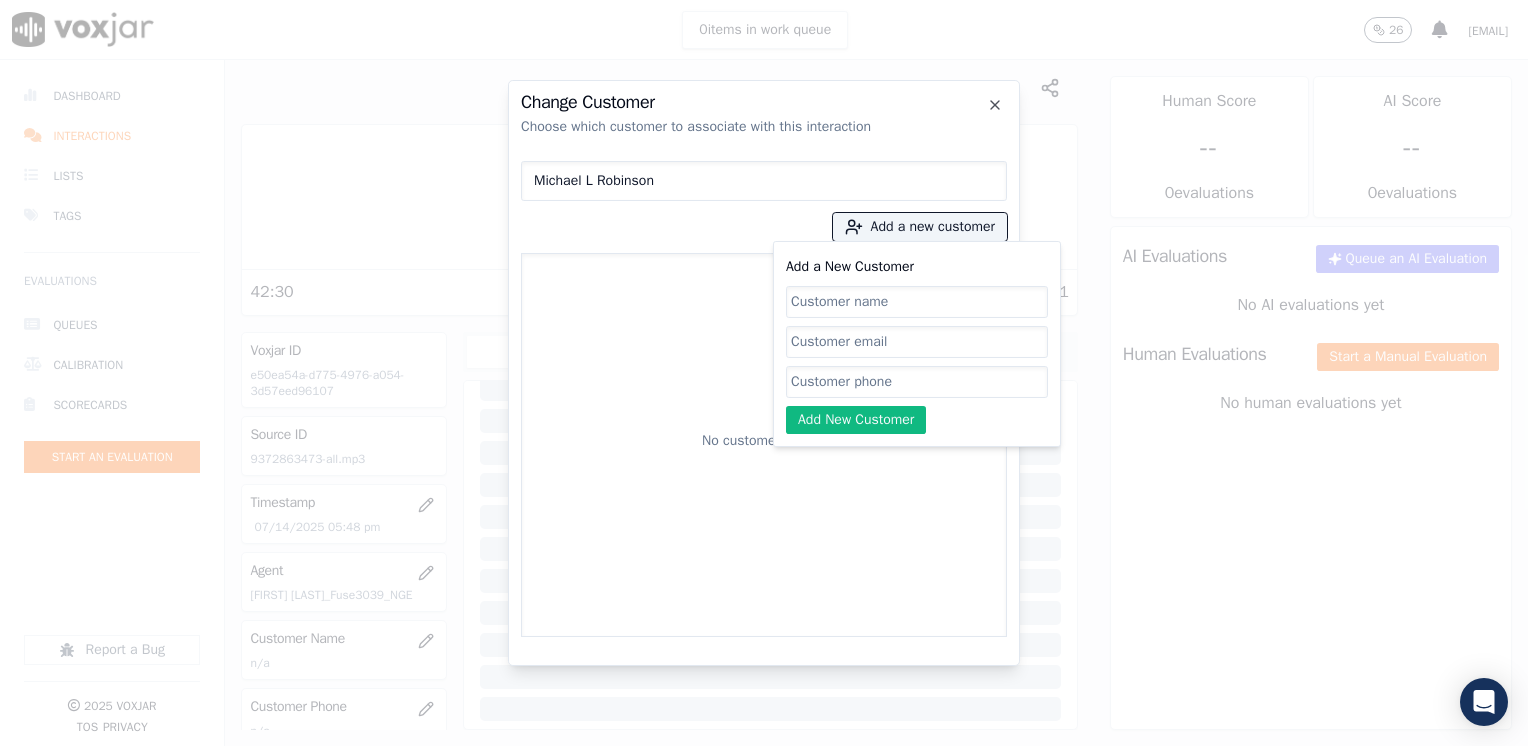 click on "Add a New Customer" 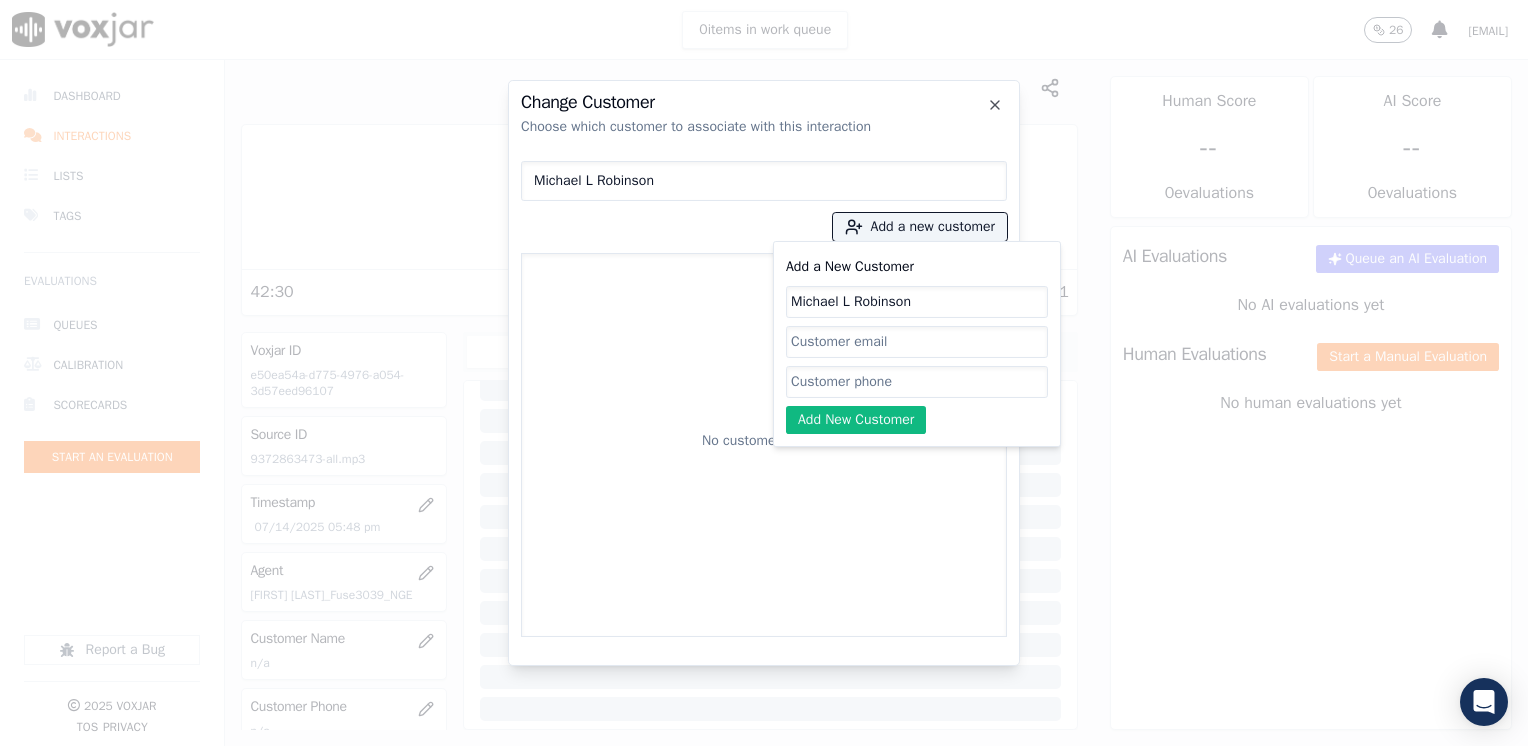 type on "Michael L Robinson" 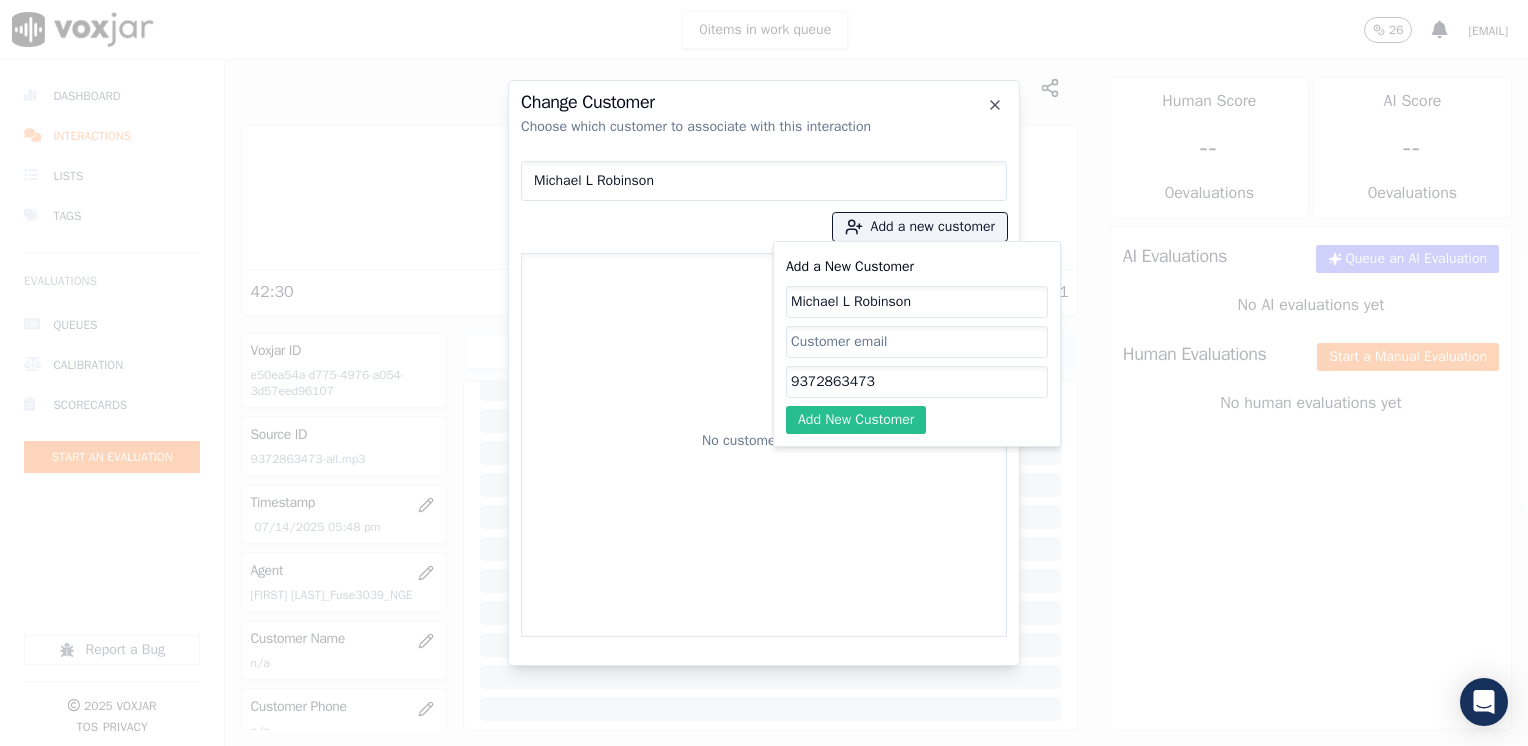 type on "9372863473" 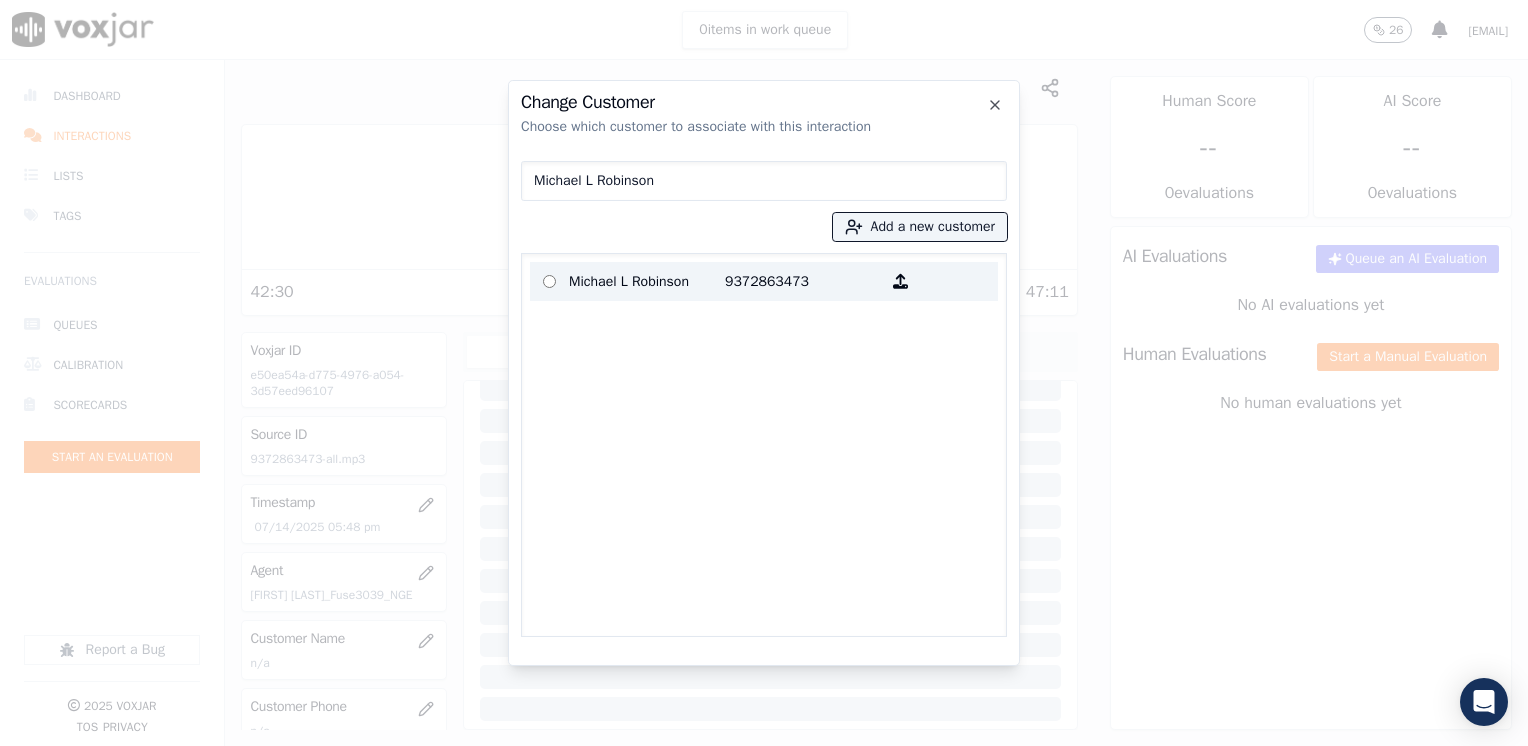 click on "9372863473" at bounding box center [803, 281] 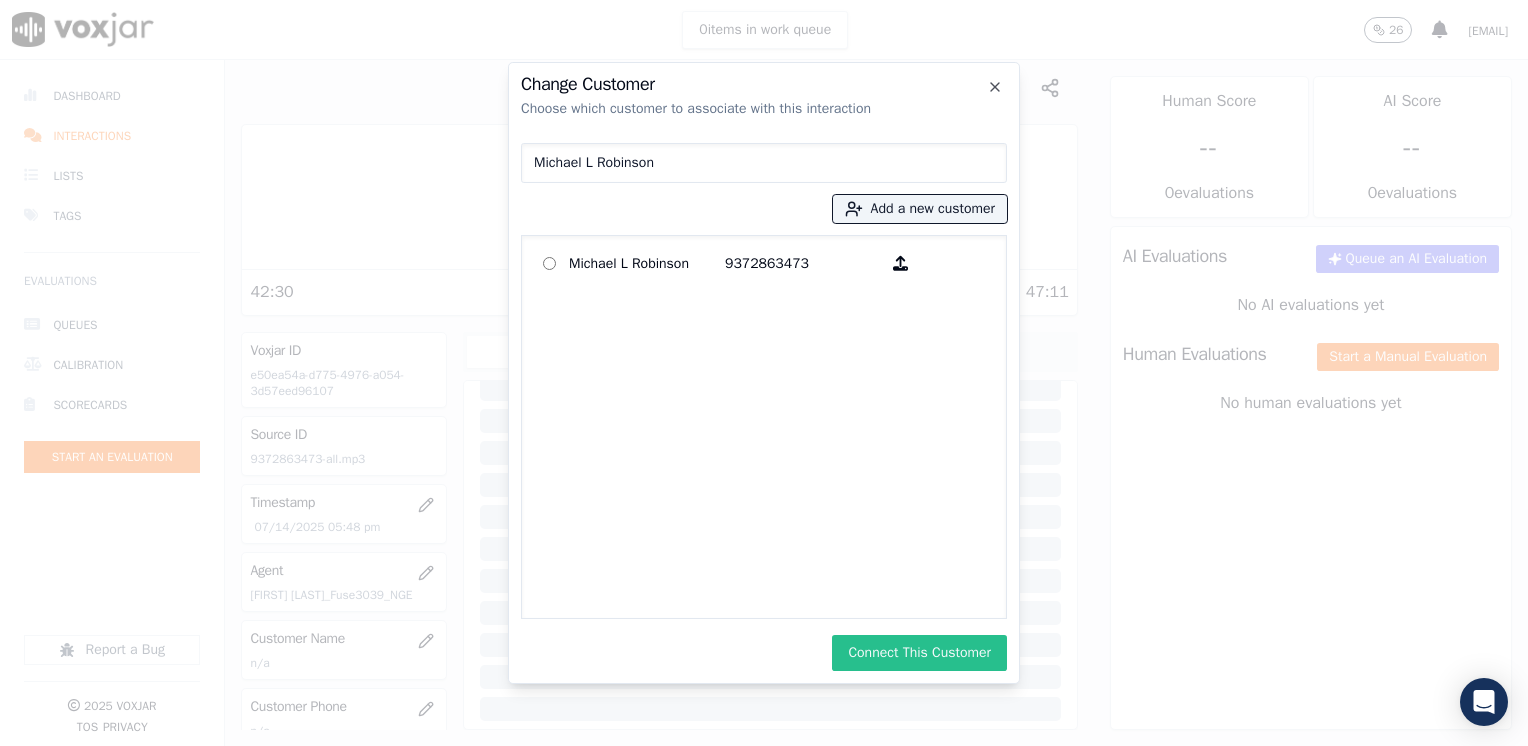 click on "Connect This Customer" at bounding box center [919, 653] 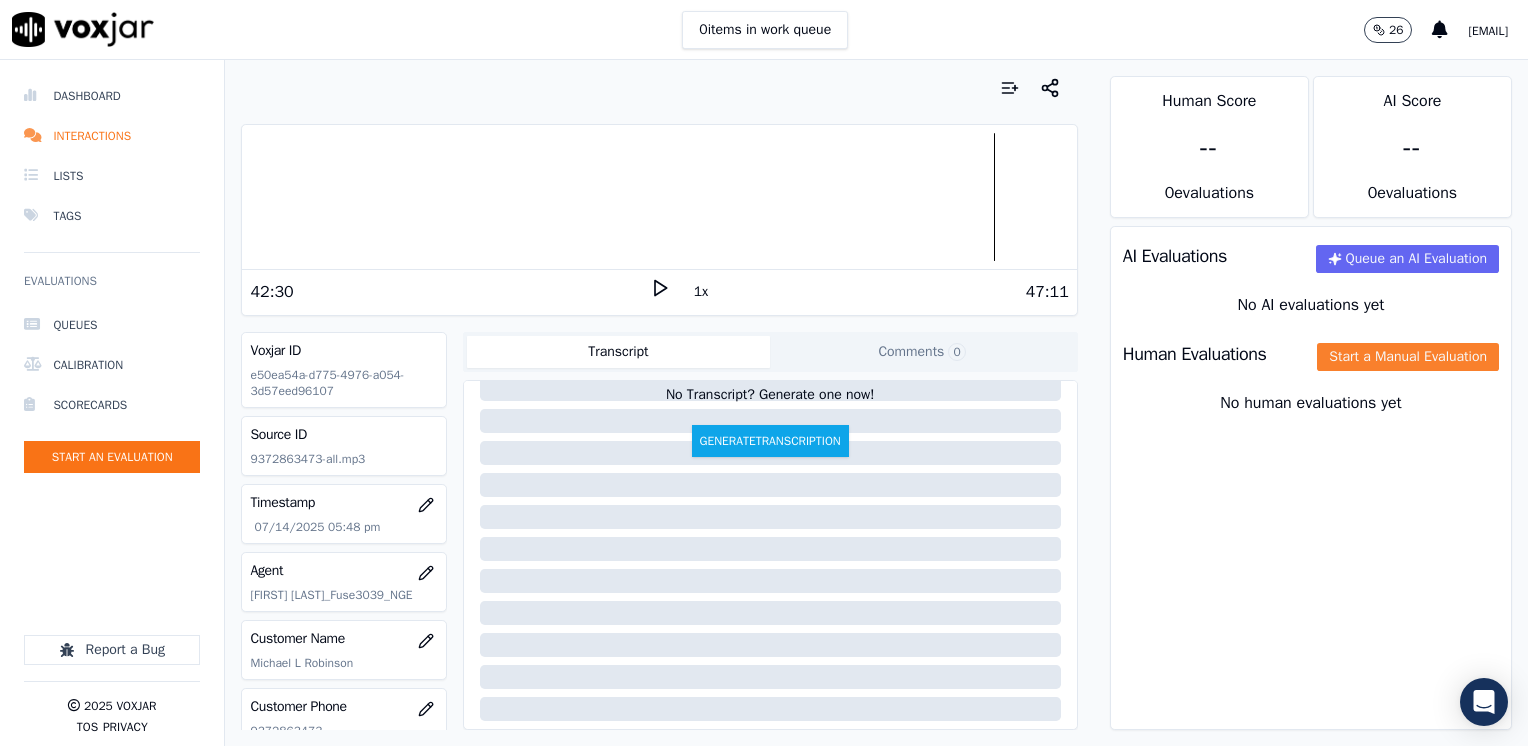 click on "Start a Manual Evaluation" 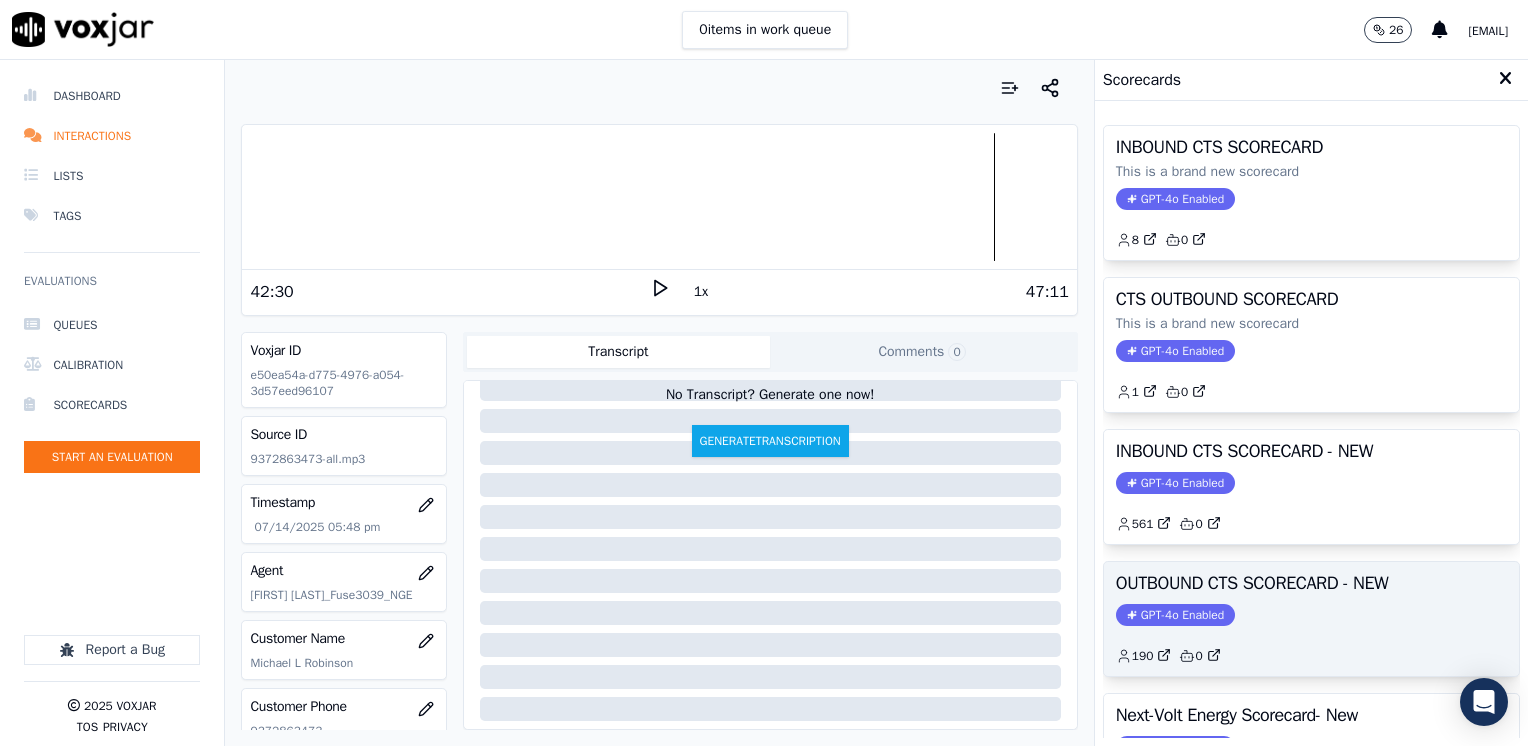 click on "GPT-4o Enabled" at bounding box center (1175, 615) 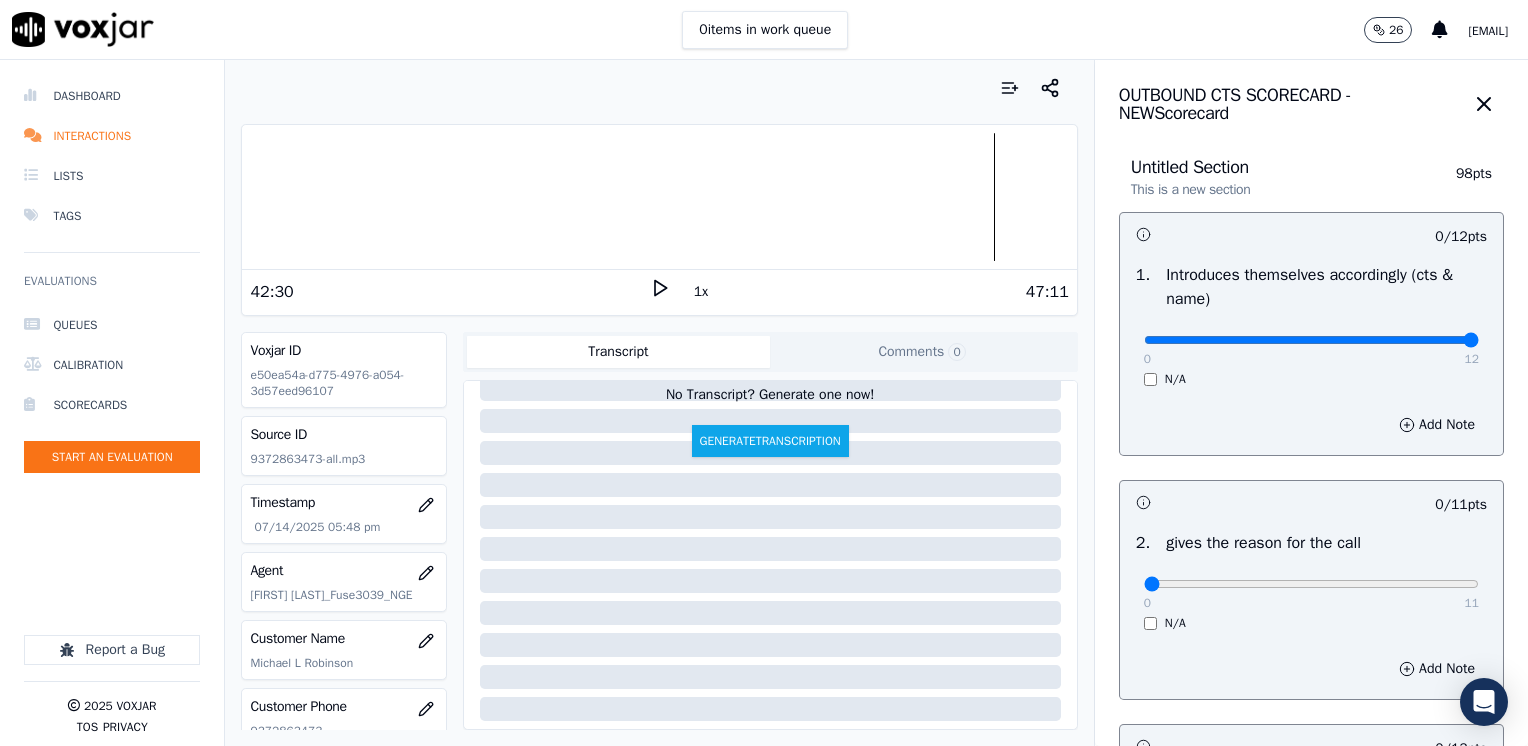 drag, startPoint x: 1128, startPoint y: 343, endPoint x: 1531, endPoint y: 312, distance: 404.19055 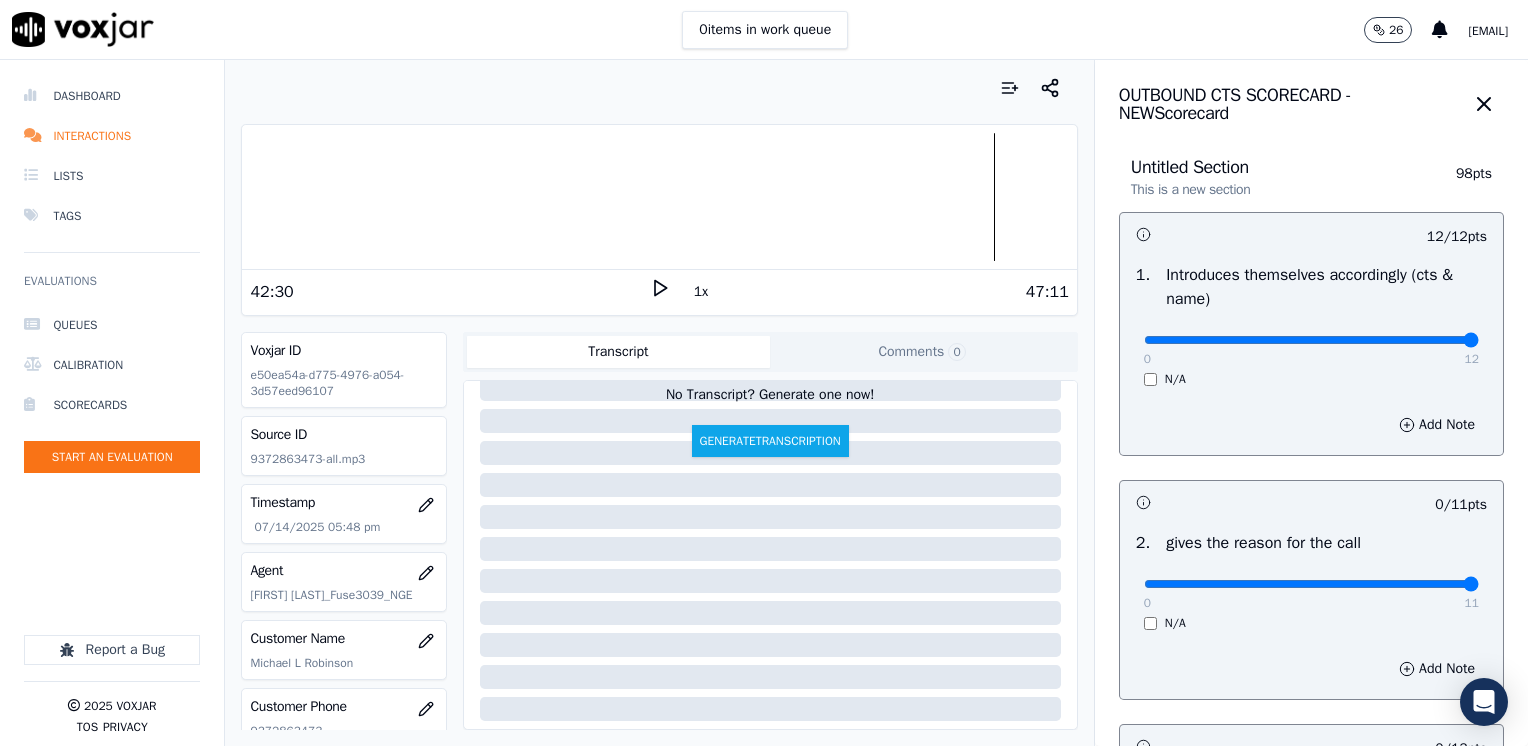 drag, startPoint x: 1132, startPoint y: 584, endPoint x: 1531, endPoint y: 596, distance: 399.18042 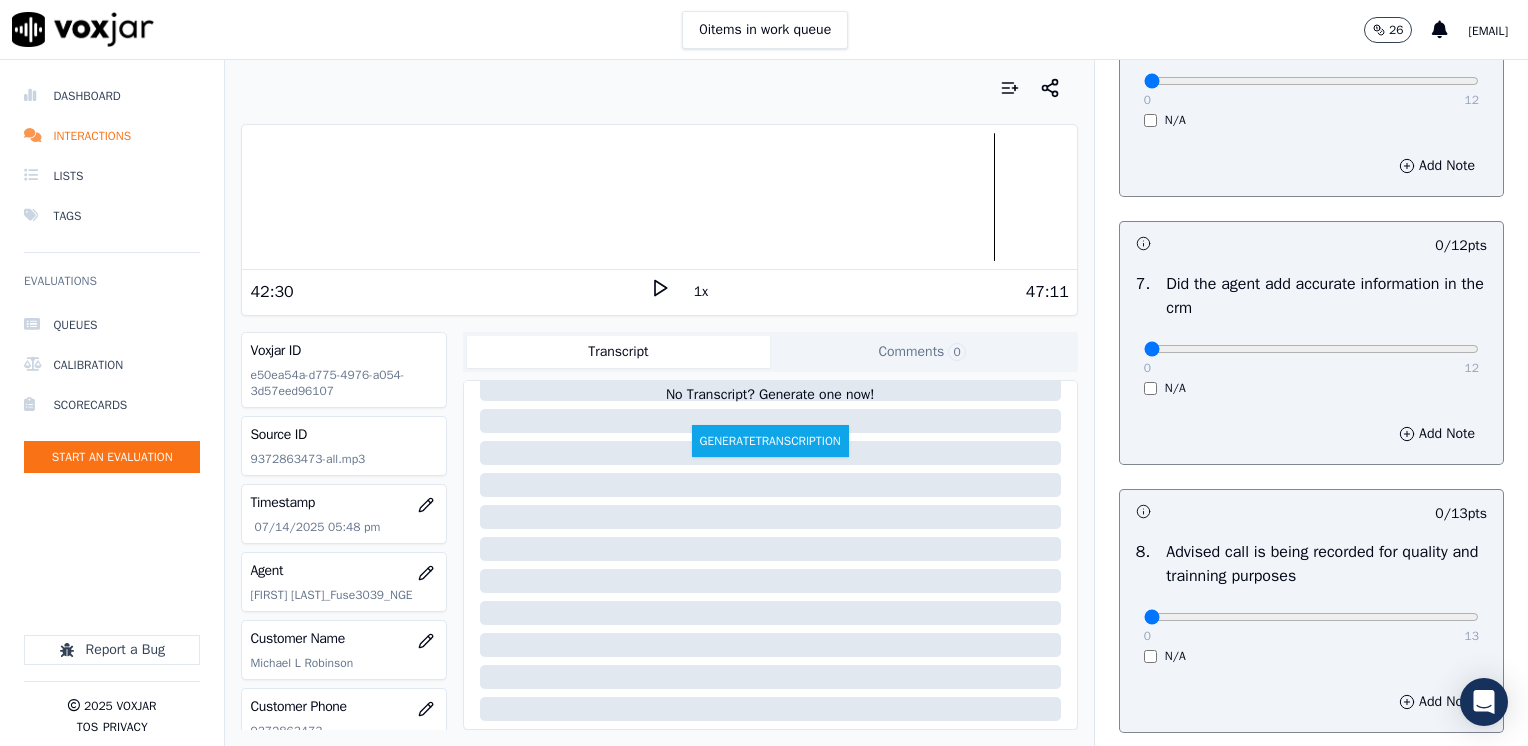 scroll, scrollTop: 1700, scrollLeft: 0, axis: vertical 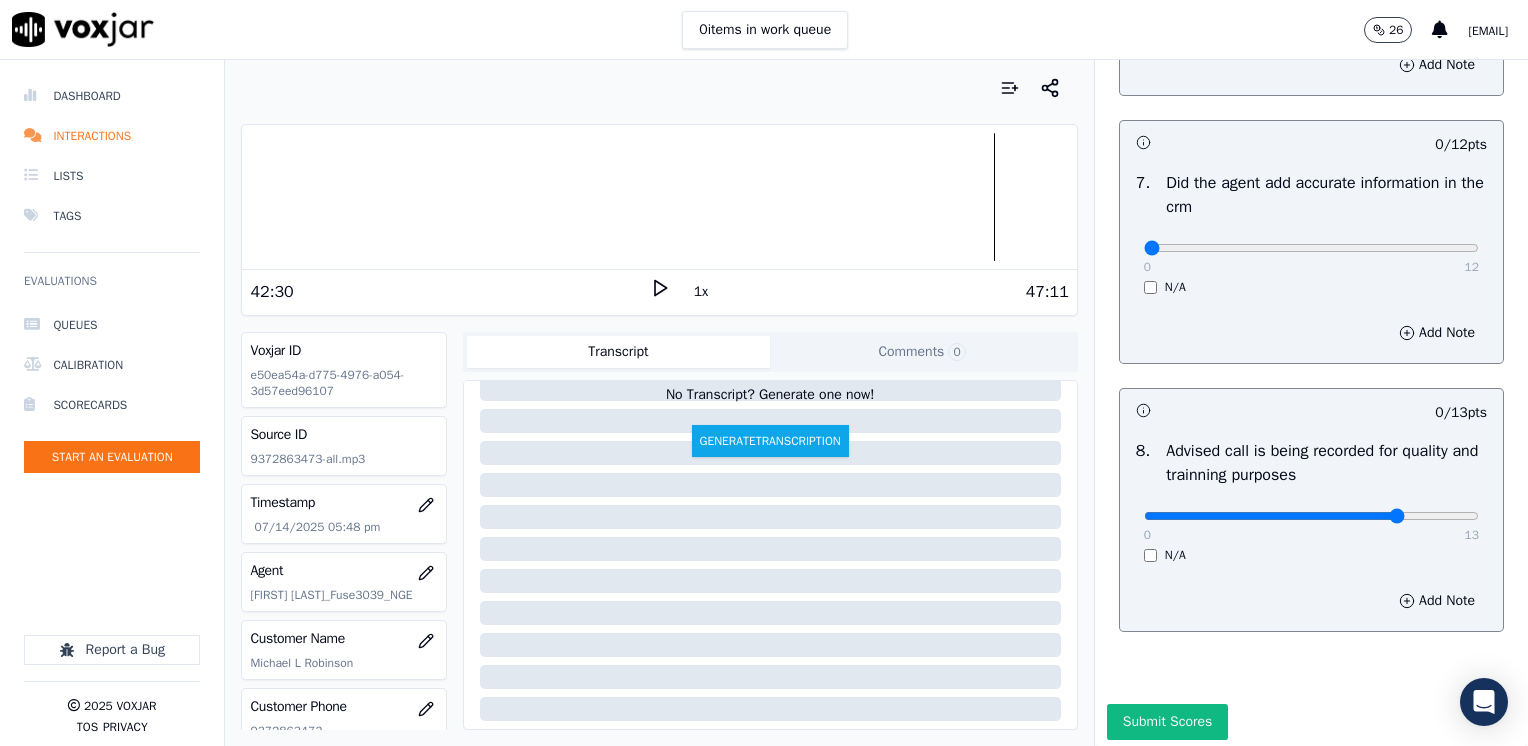 type on "10" 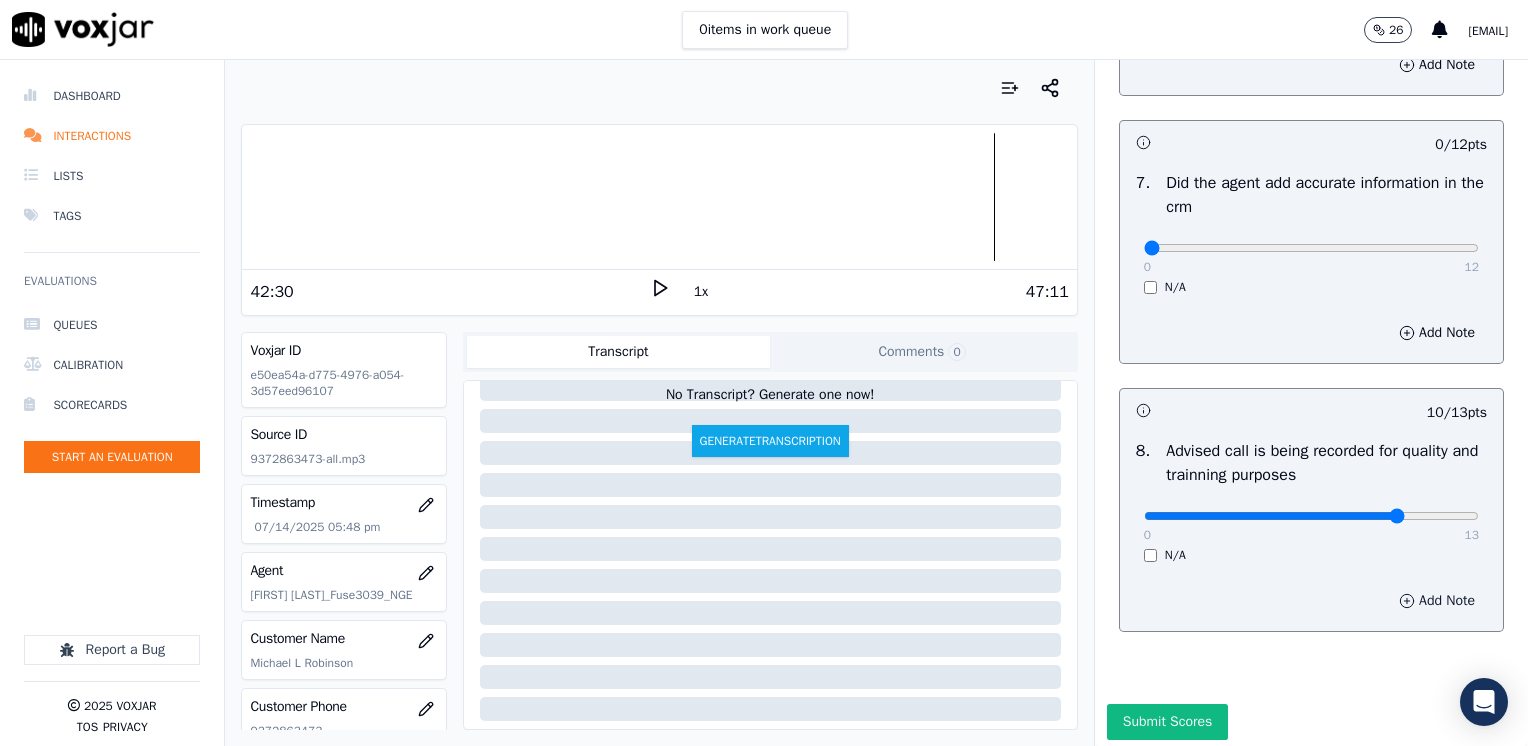 click on "Add Note" at bounding box center (1437, 601) 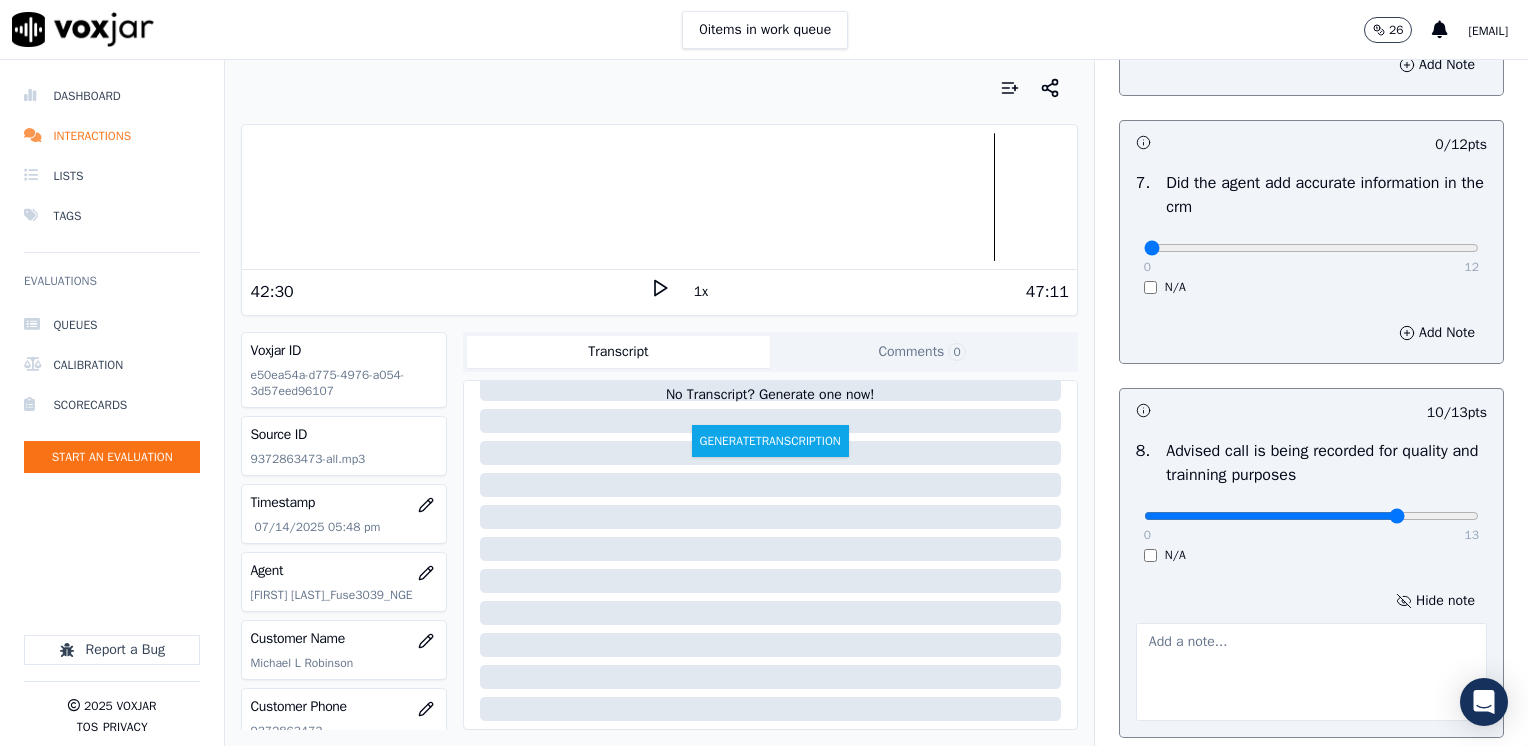 click at bounding box center (1311, 672) 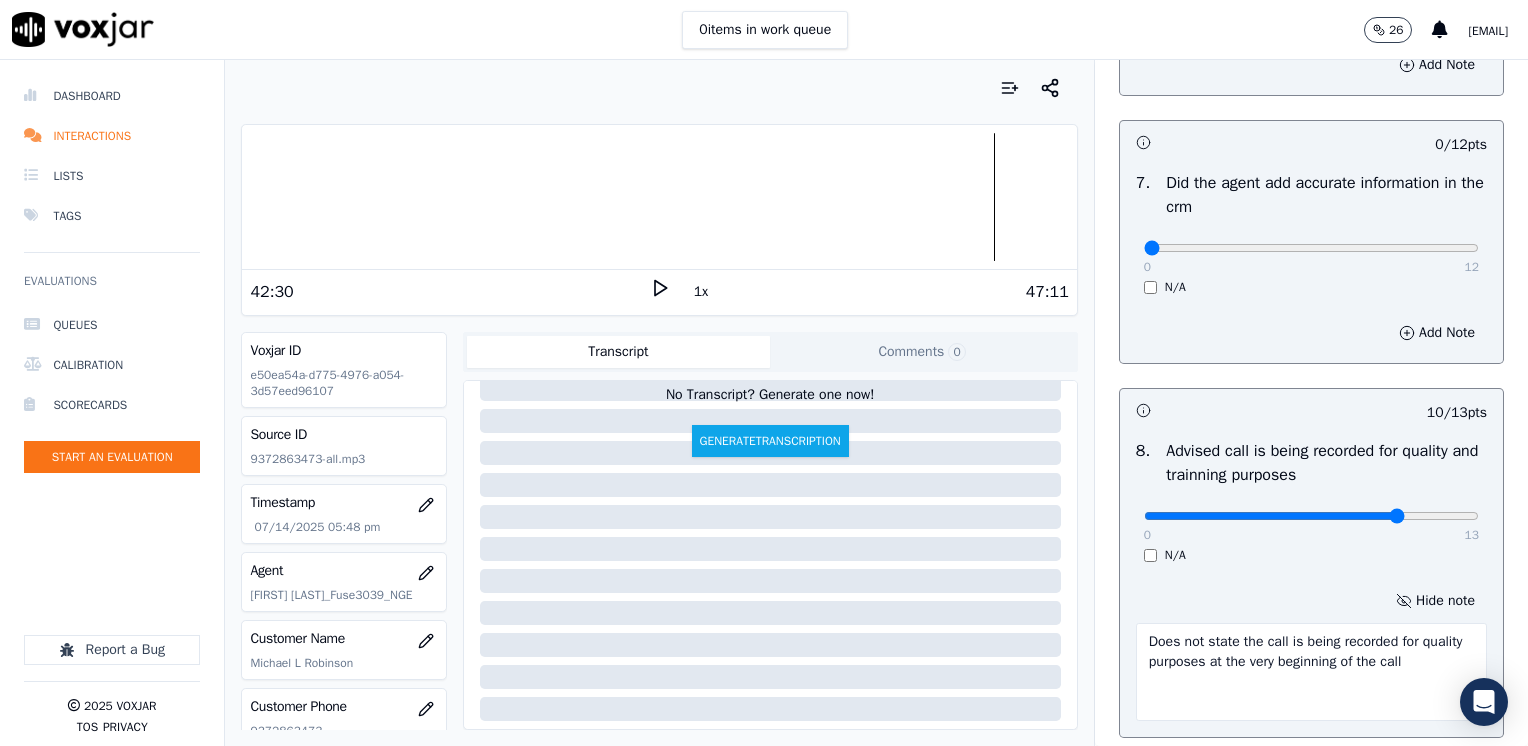 type on "Does not state the call is being recorded for quality purposes at the very beginning of the call" 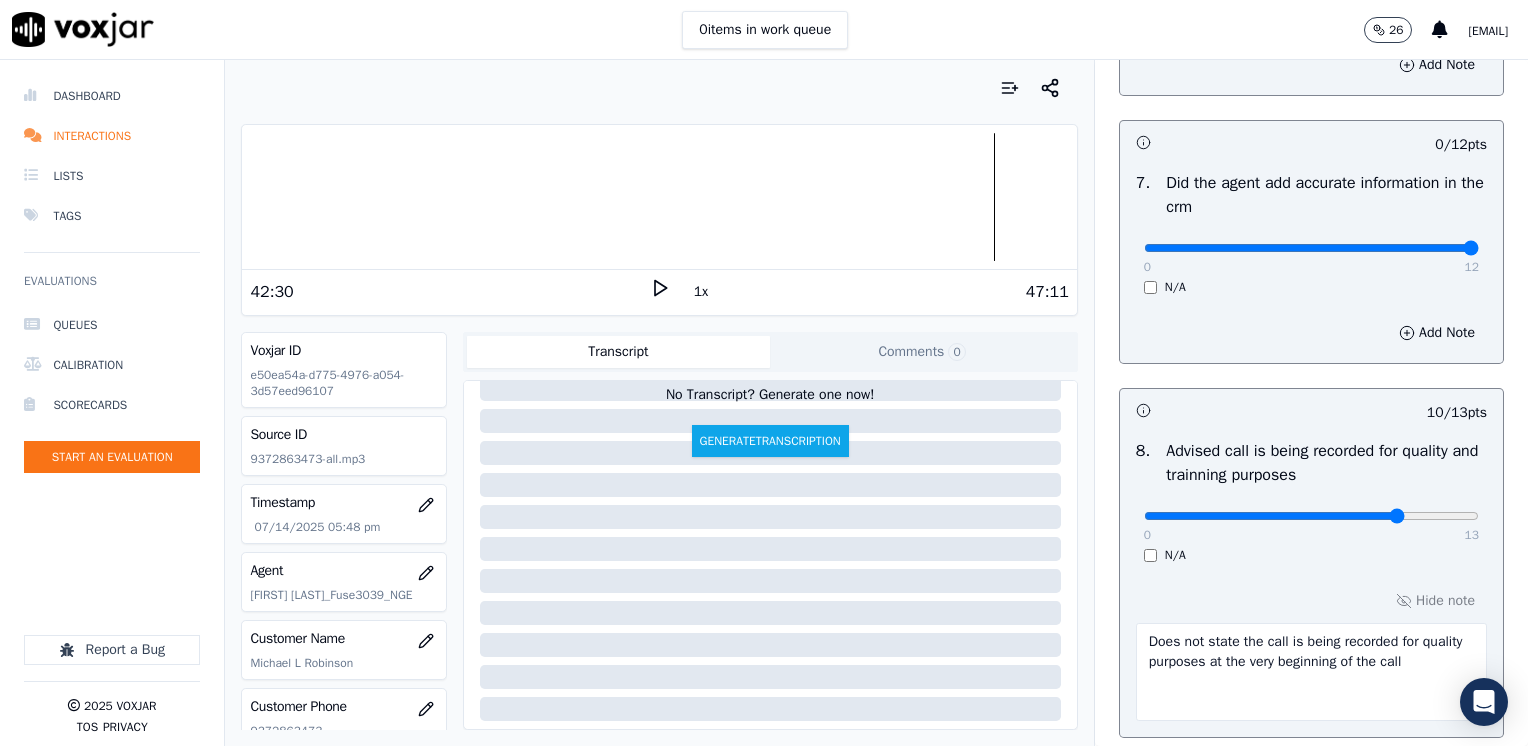 drag, startPoint x: 1138, startPoint y: 247, endPoint x: 1531, endPoint y: 318, distance: 399.362 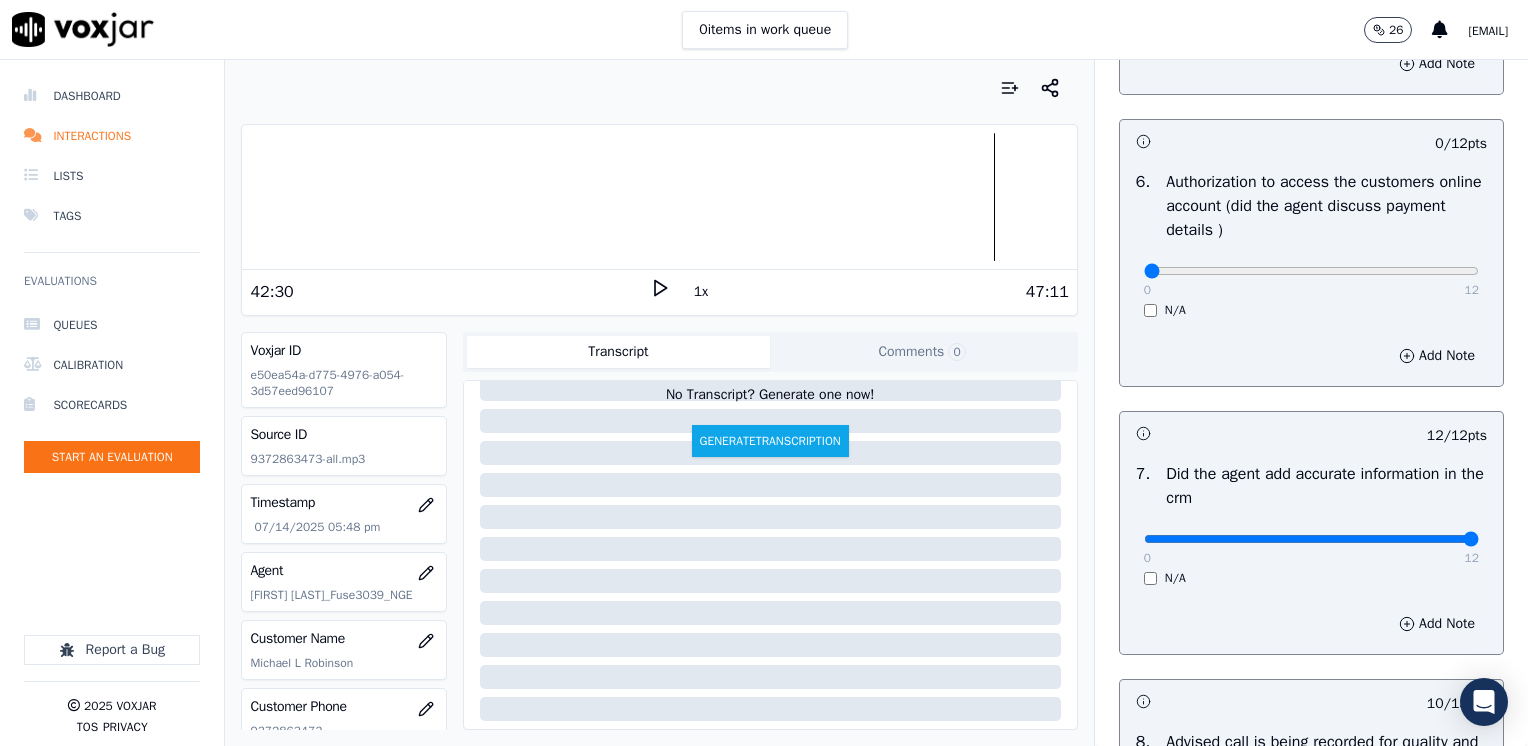 scroll, scrollTop: 1400, scrollLeft: 0, axis: vertical 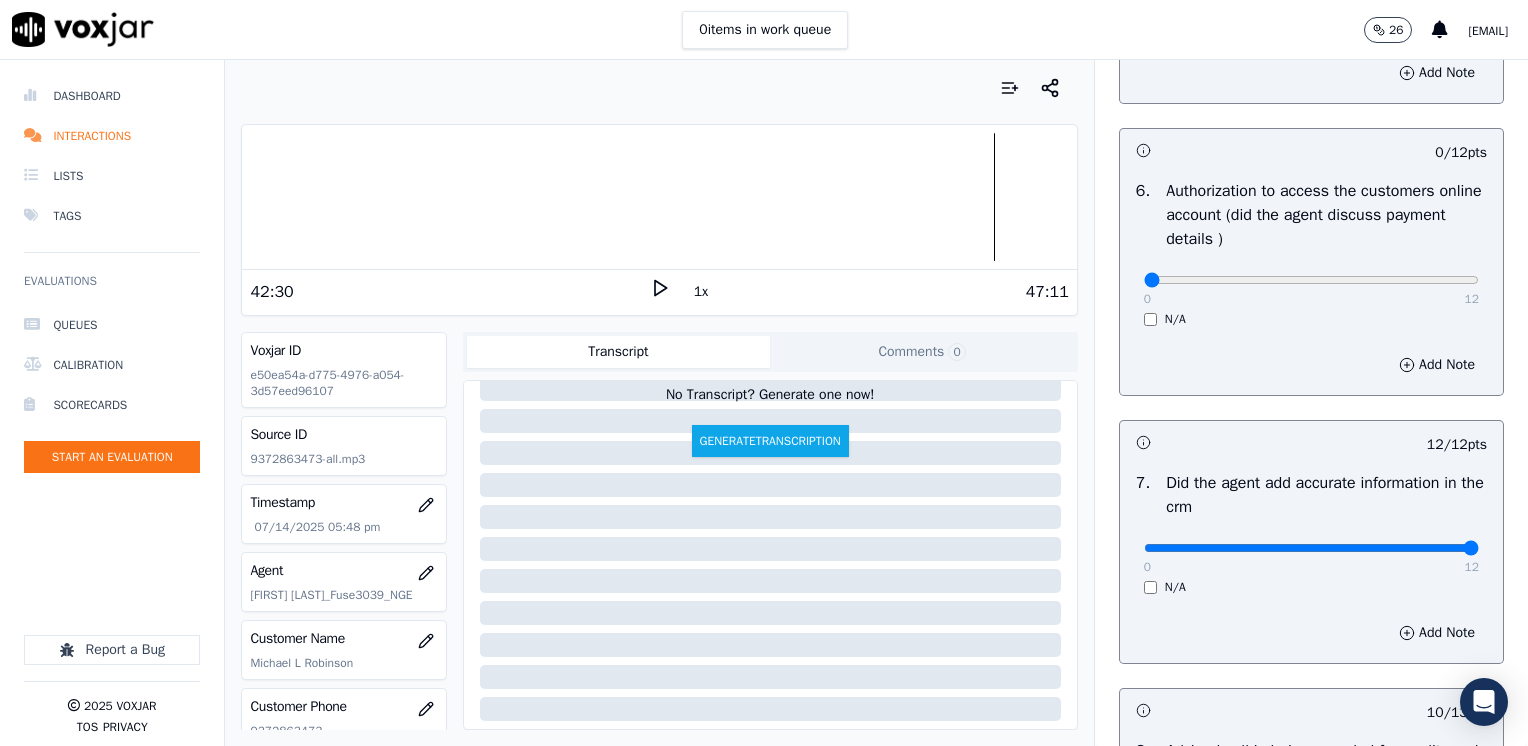 click on "0   12     N/A" at bounding box center (1311, 289) 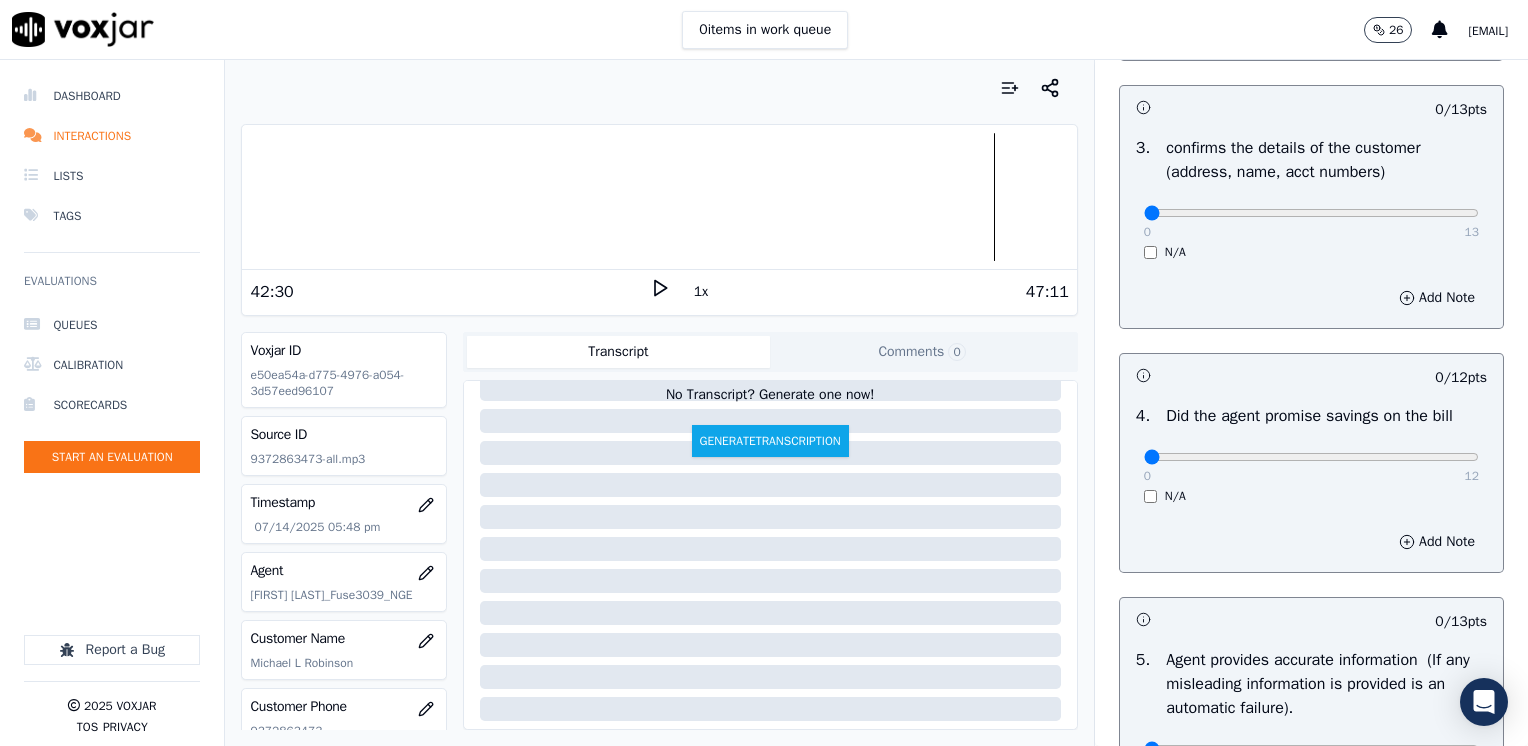scroll, scrollTop: 600, scrollLeft: 0, axis: vertical 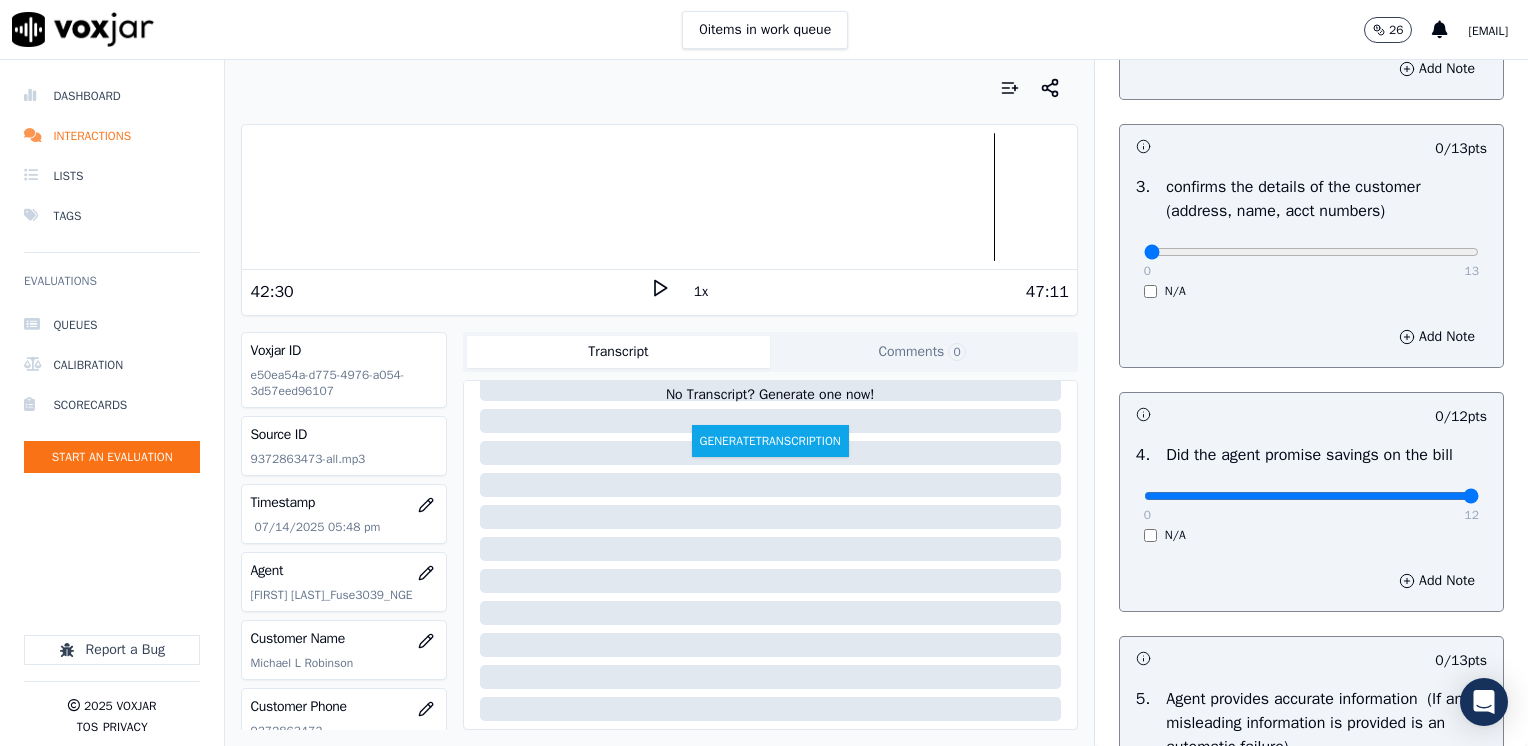 drag, startPoint x: 1132, startPoint y: 500, endPoint x: 1531, endPoint y: 482, distance: 399.40582 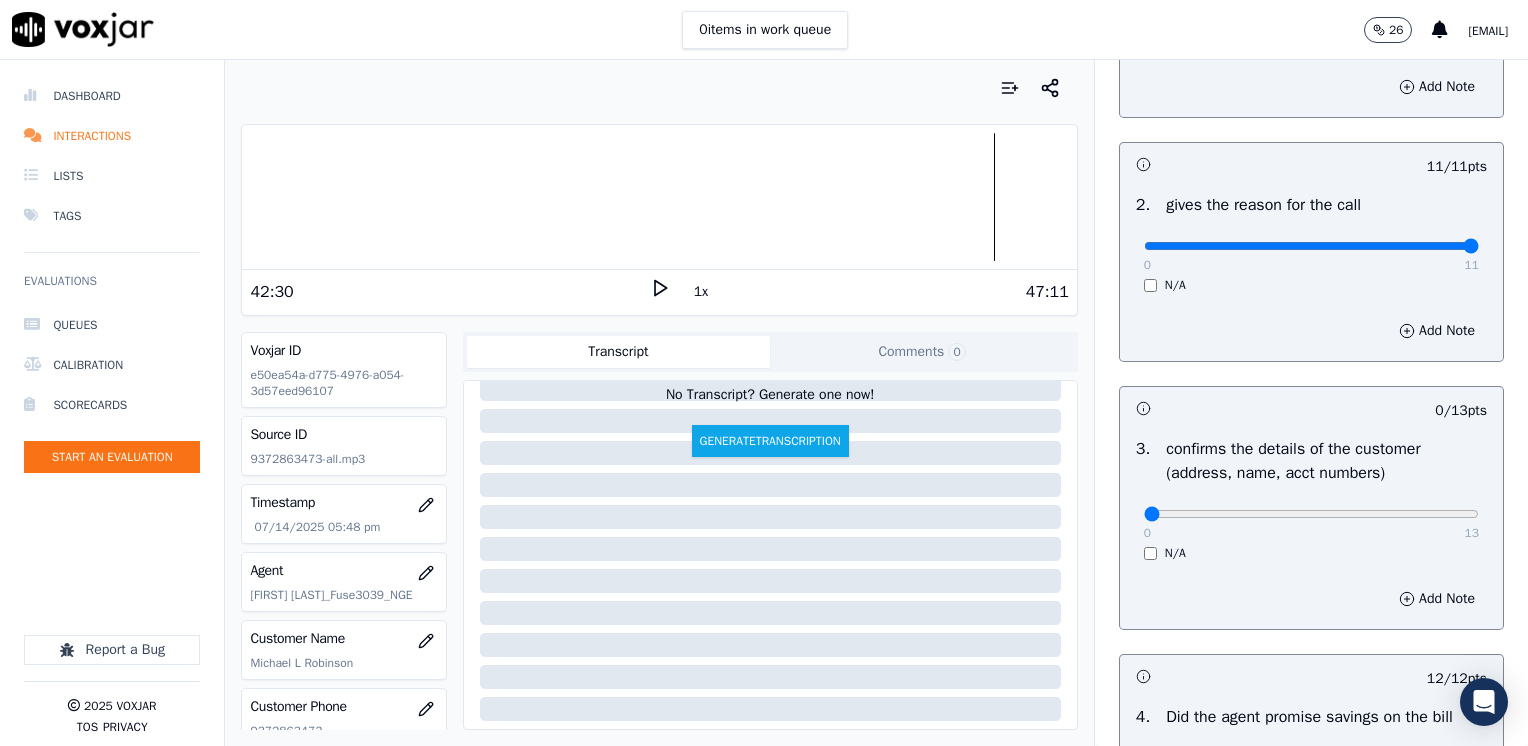 scroll, scrollTop: 300, scrollLeft: 0, axis: vertical 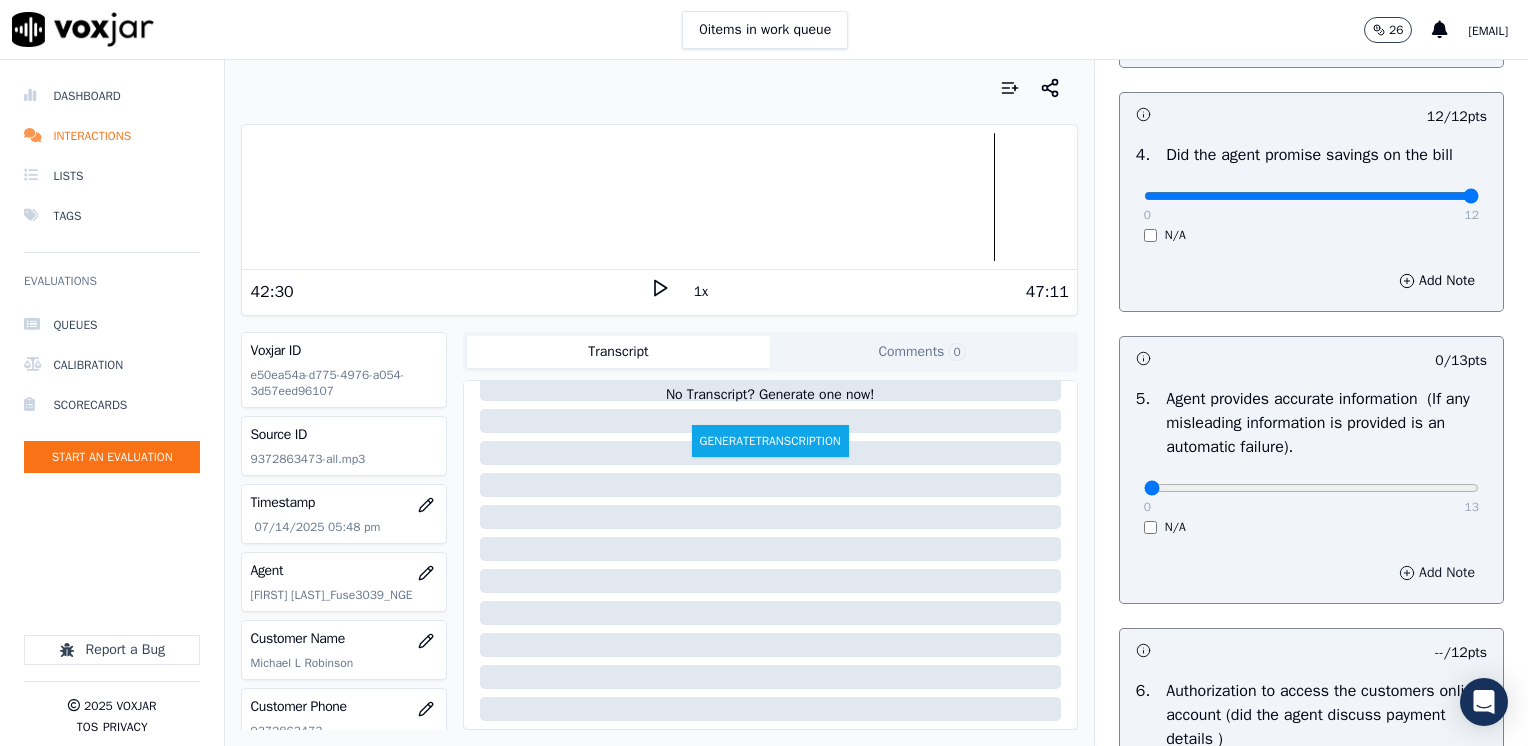 click on "Add Note" at bounding box center [1437, 573] 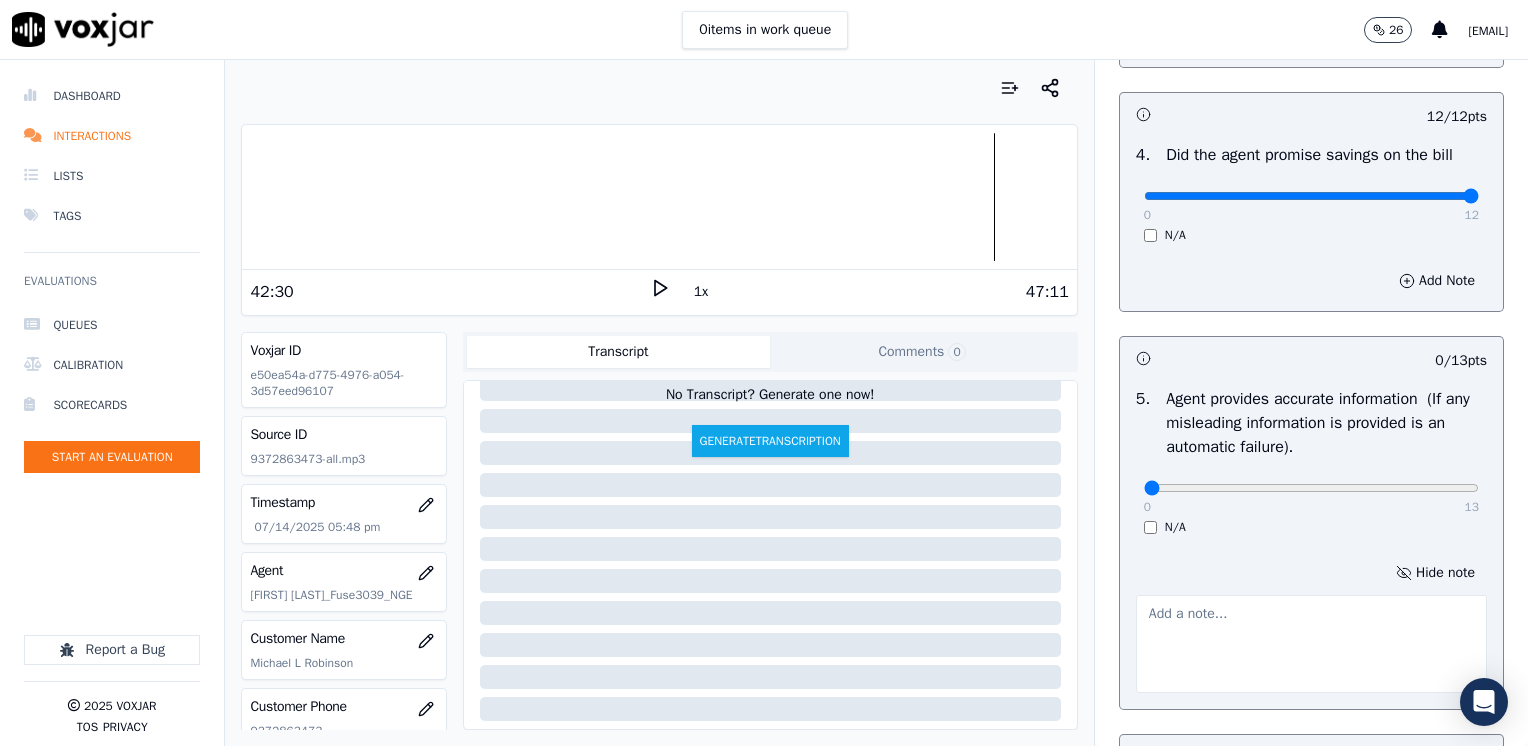 click at bounding box center (1311, 644) 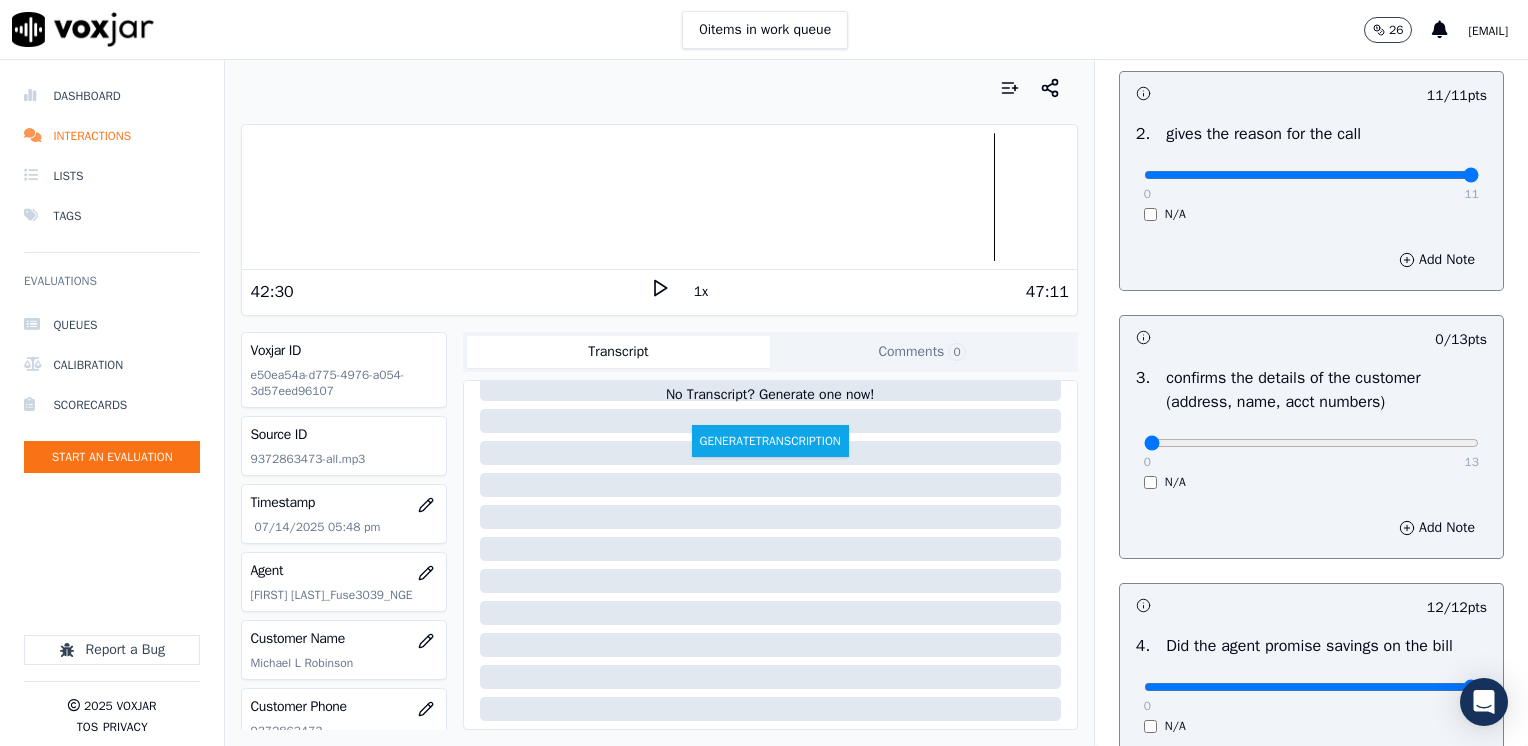 scroll, scrollTop: 400, scrollLeft: 0, axis: vertical 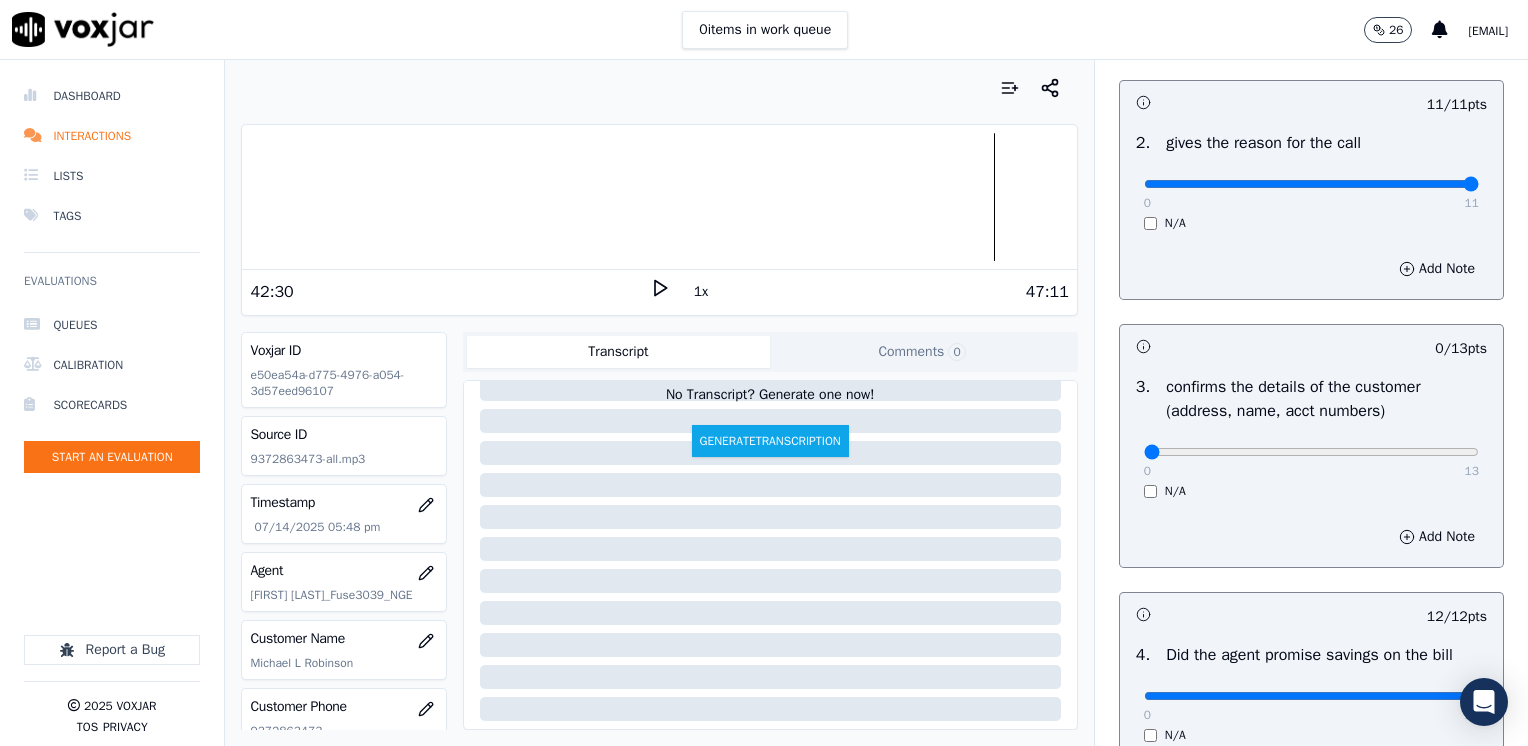 type on "Advised cx does not have to pay the $25.00 ETF" 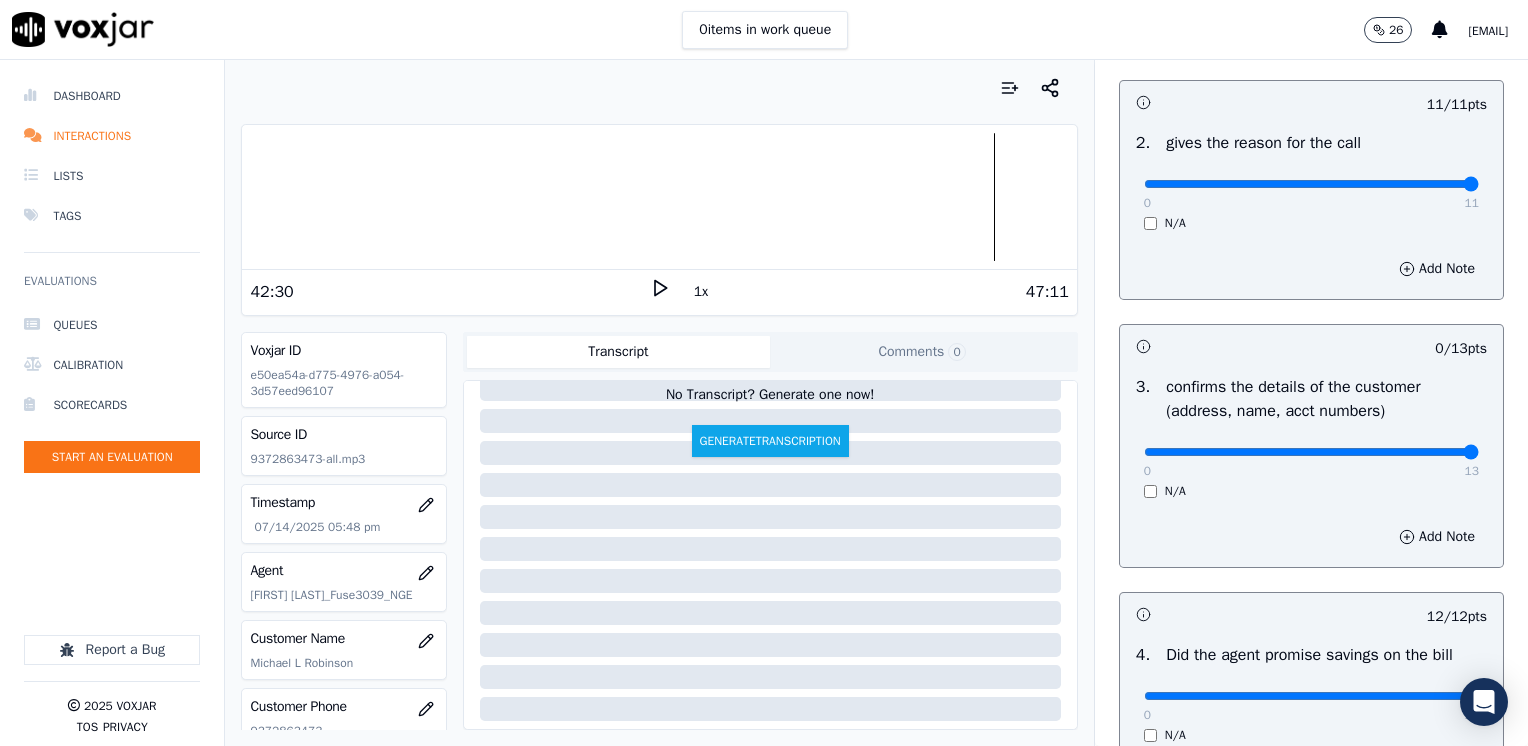 drag, startPoint x: 1132, startPoint y: 448, endPoint x: 1531, endPoint y: 450, distance: 399.005 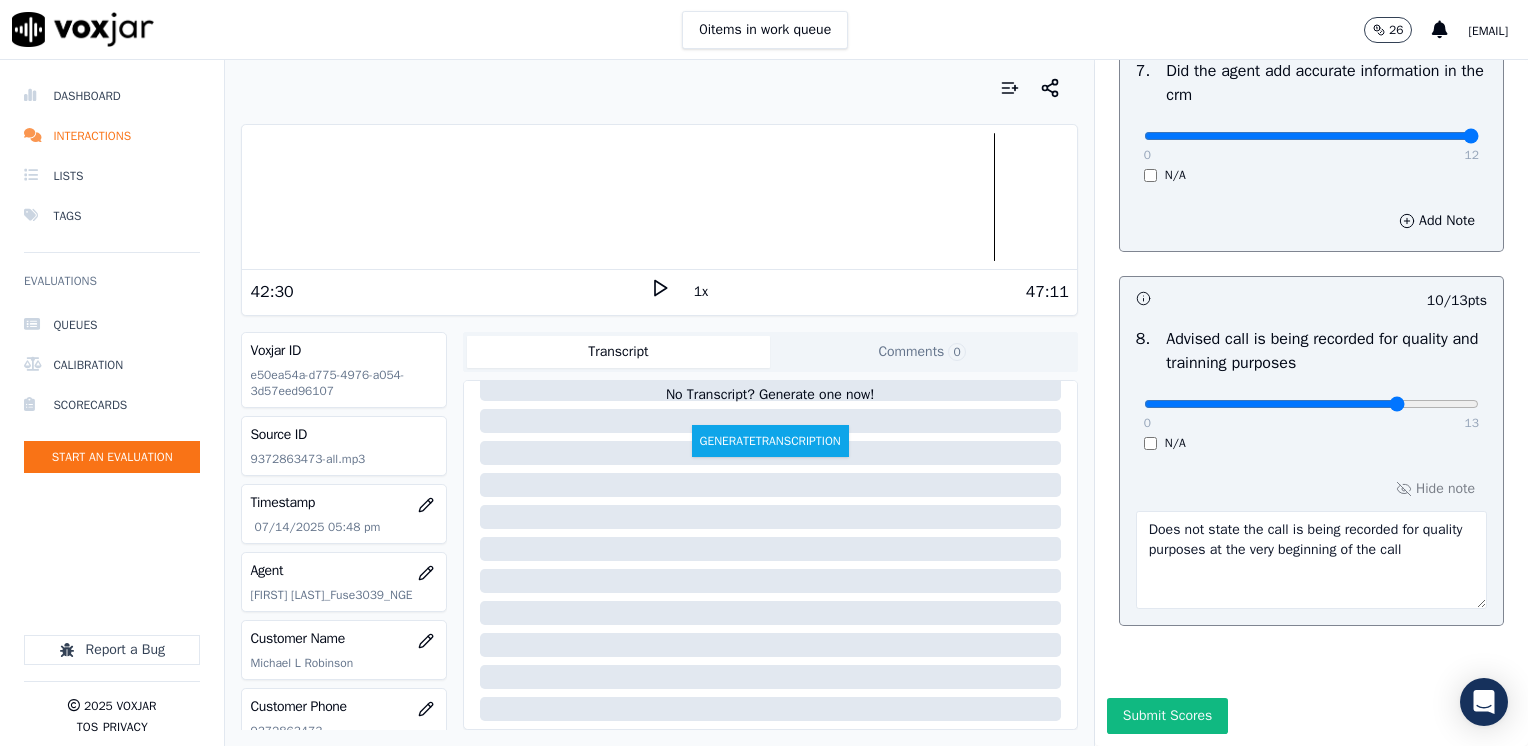 scroll, scrollTop: 1959, scrollLeft: 0, axis: vertical 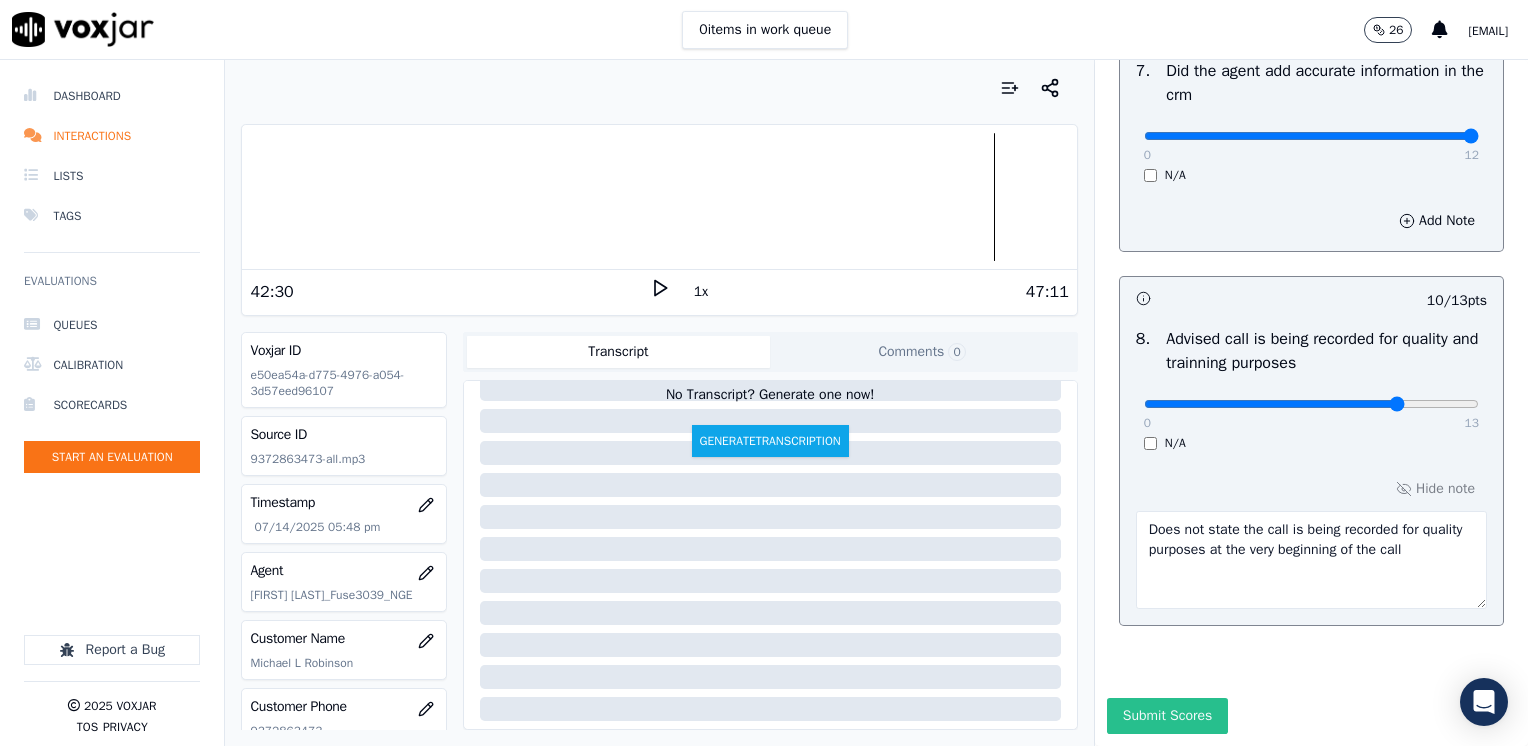 click on "Submit Scores" at bounding box center (1167, 716) 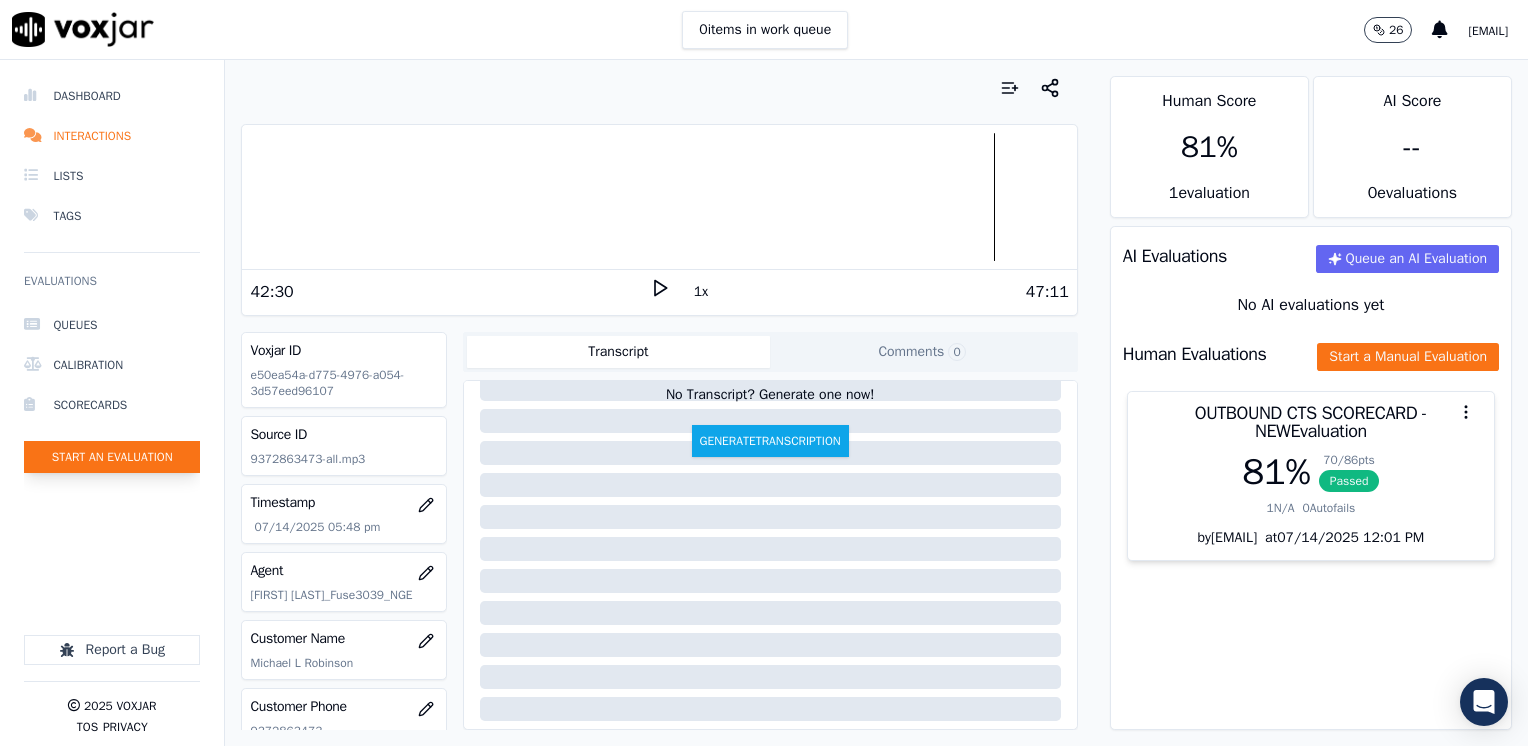 click on "Start an Evaluation" 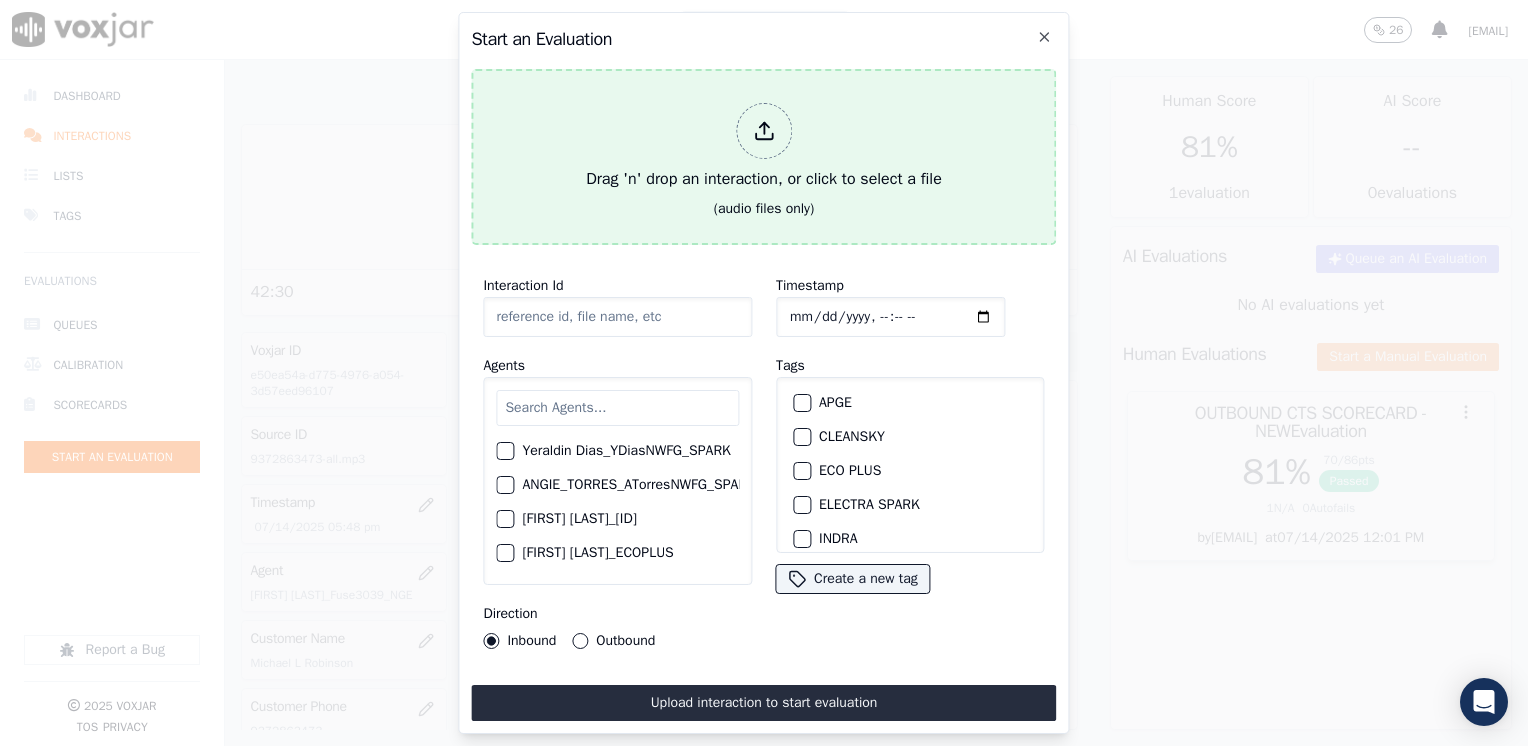 click at bounding box center [764, 131] 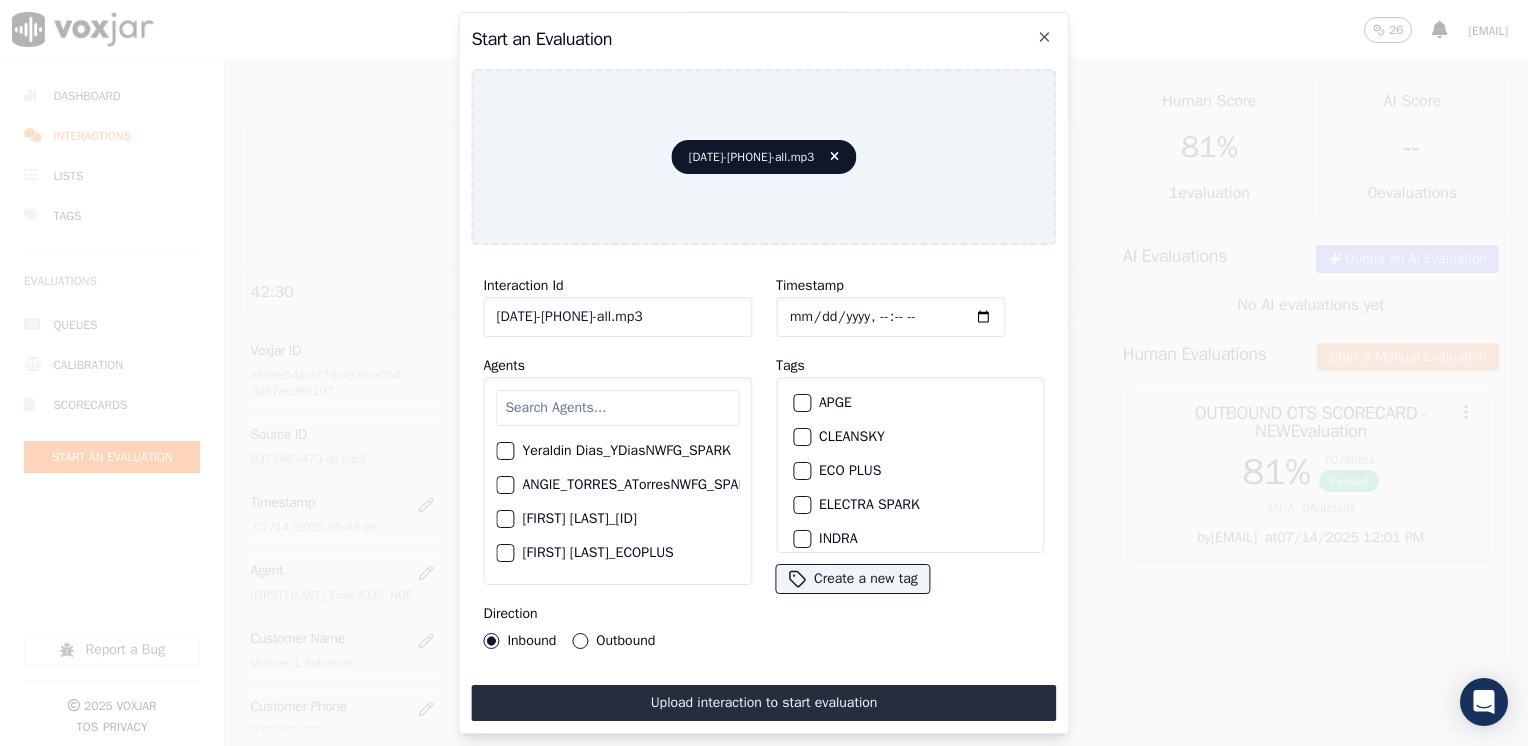 click on "Yeraldin Dias_YDiasNWFG_SPARK     ANGIE_TORRES_ATorresNWFG_SPARK     Adrian Viloria_AViloriaNWFG     Adrian Viloria_ECOPLUS     Adrian Viloria_a25003_CLEANSKY     Adrian Viloria_a25016_WGL     Adrian Viloria_a25046_INDRA     Adrian Viloria_fuse1164_NGE     Alan Marruaga_a26181_WGL     Alejandra Chavarro_SYMMETRY     Alejandra Chavarro_a26184_WGL     Alejandro Vizcaino_a13916_CLEANSKY     Alejandro Vizcaino­_NW2906_CLEANSKY     Andres Higuita_AHiguitaNWFG_SPARK     Andres Higuita_Fuse3185_NGE     Andres Higuita_No Sales      Andres Higuita_a27435_CLEANSKY     Andres Higuita_a27490_INDRA     Andres Prias_APriasNWFG     Andres Prias_SYMMETRY     Andres Prias_a27400_CLEANSKY     Andres Prias_a27447_INDRA     Andres Prias_fuse1184_NGE     Angie Torres_ATorresNWFG     Angie Torres_SYMMETRY     Angie Torres_WANN1185_NGE     Angie Torres_a27399_CLEANSKY     Angie Torres_a27445_INDRA     Brandon Camacho_BAQ2083_INDRA     Brandon Camacho_BCamachoNWFG     Brandon Camacho_ECOPLUS     Brandon Camacho_b27395_CLEANSKY" 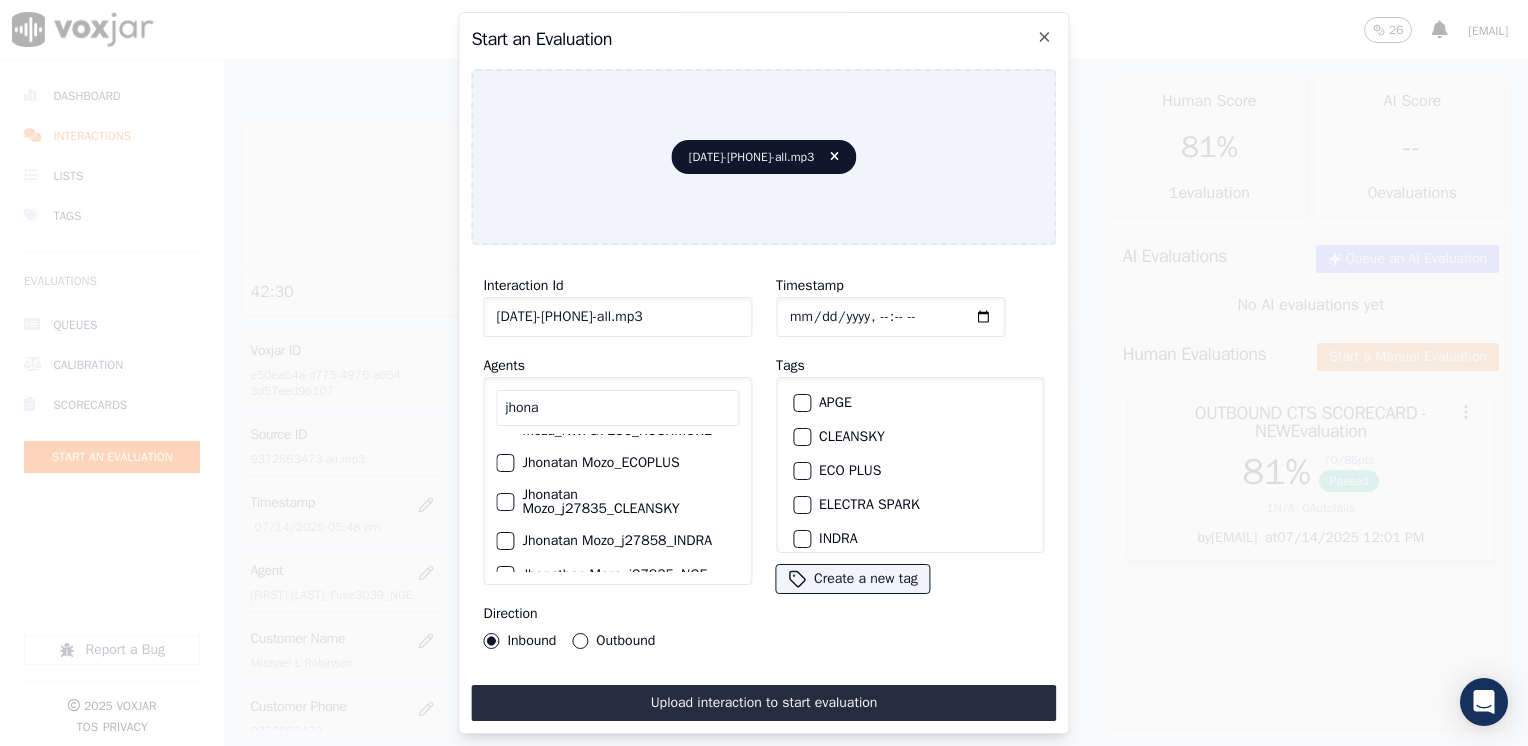 scroll, scrollTop: 60, scrollLeft: 0, axis: vertical 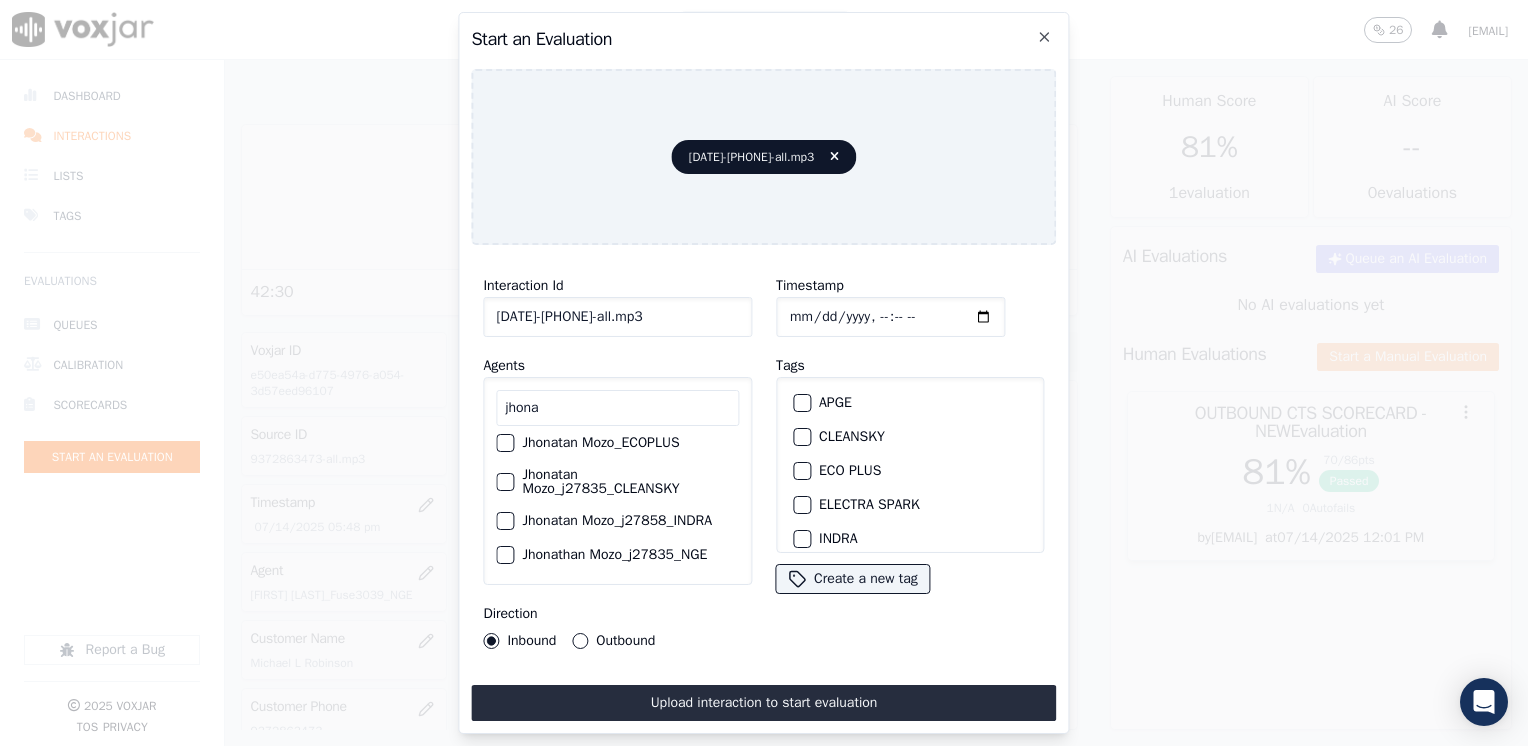 type on "jhona" 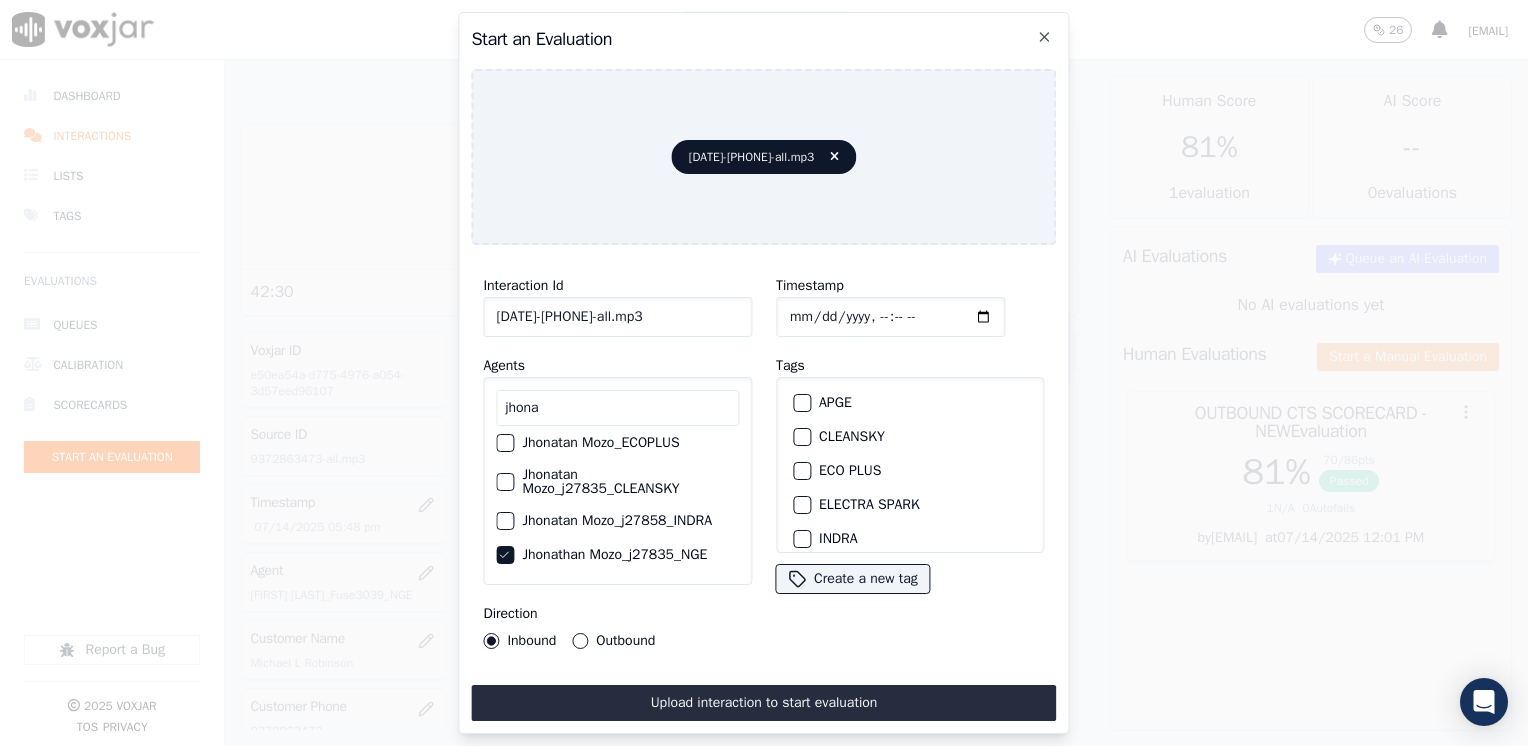 click on "Outbound" at bounding box center (580, 641) 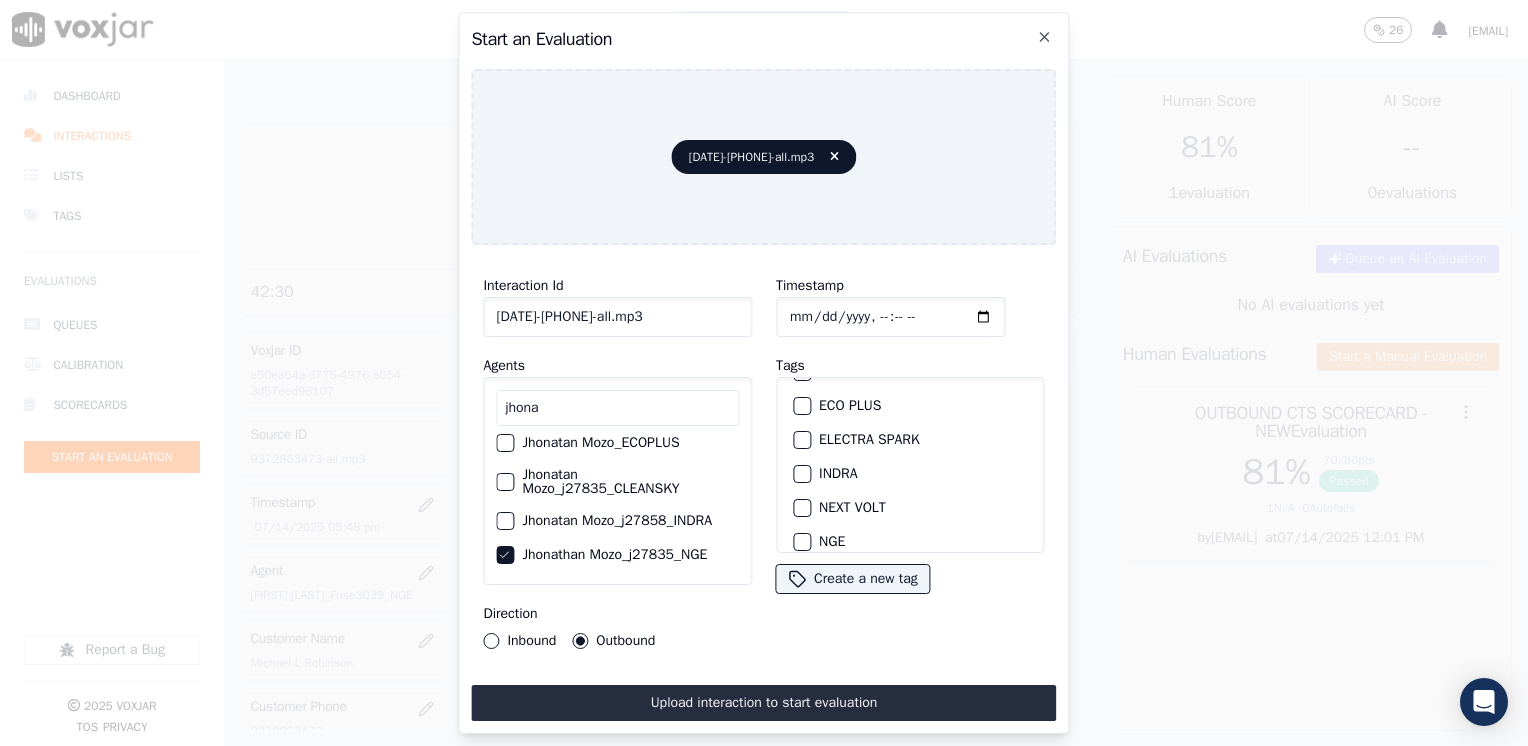 scroll, scrollTop: 100, scrollLeft: 0, axis: vertical 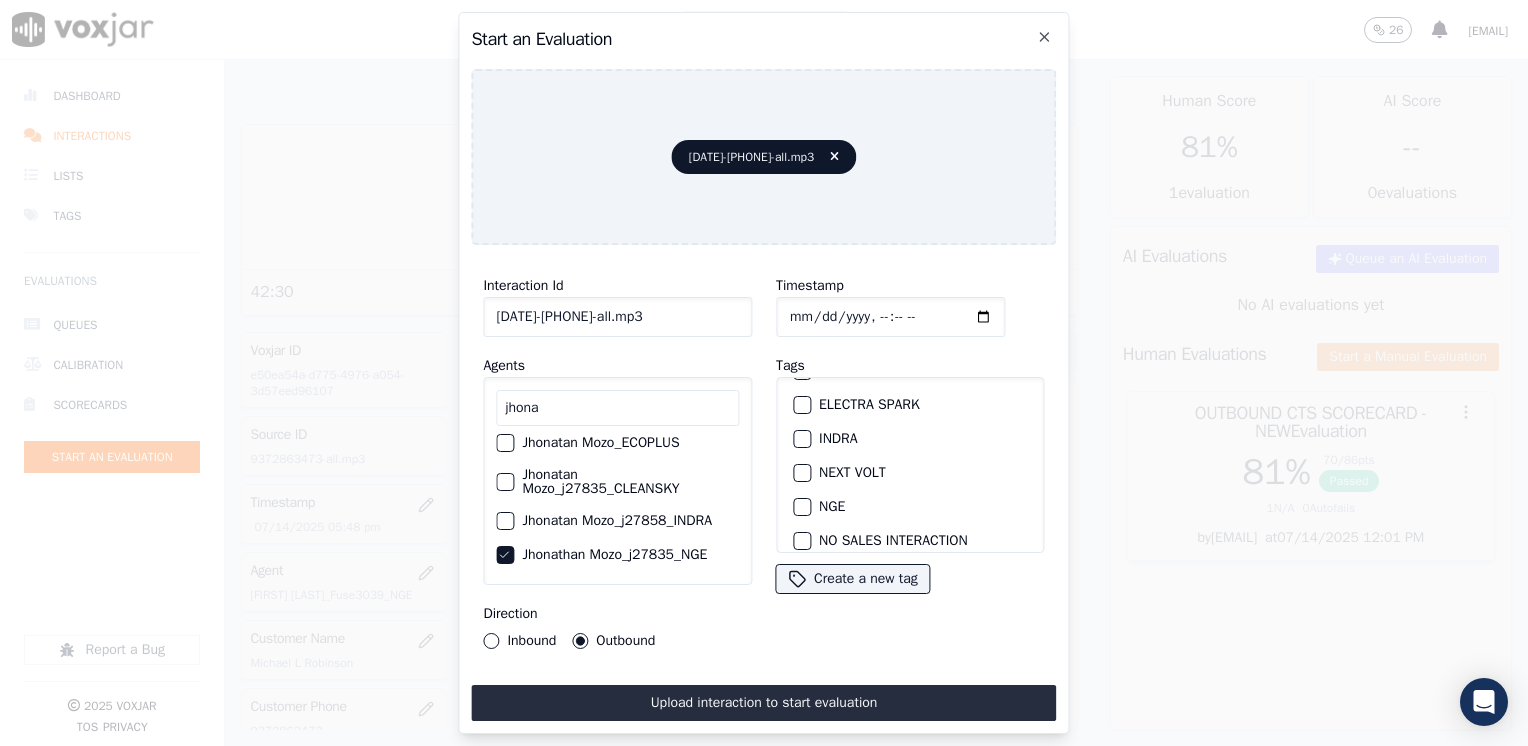click at bounding box center [801, 507] 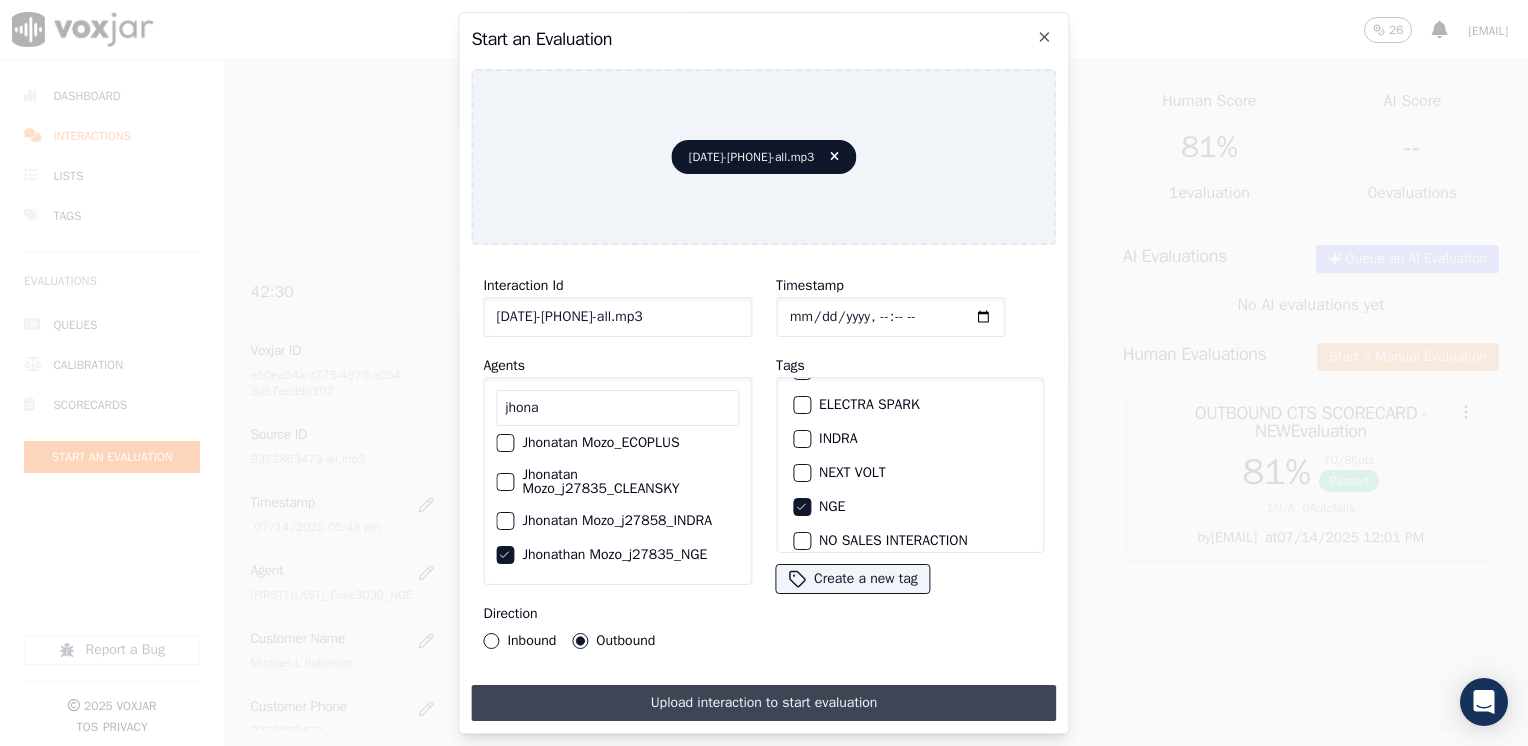 click on "Upload interaction to start evaluation" at bounding box center (763, 703) 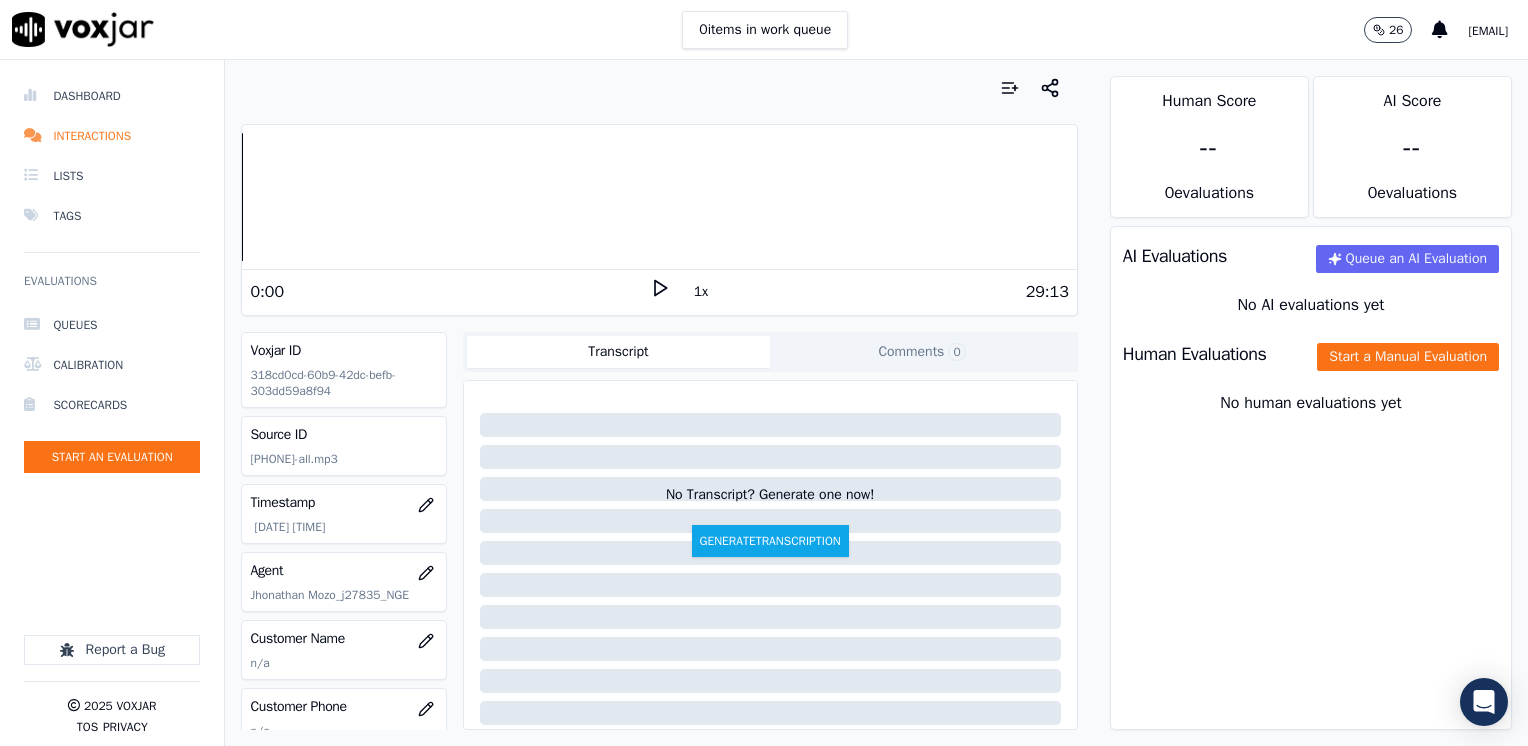 click 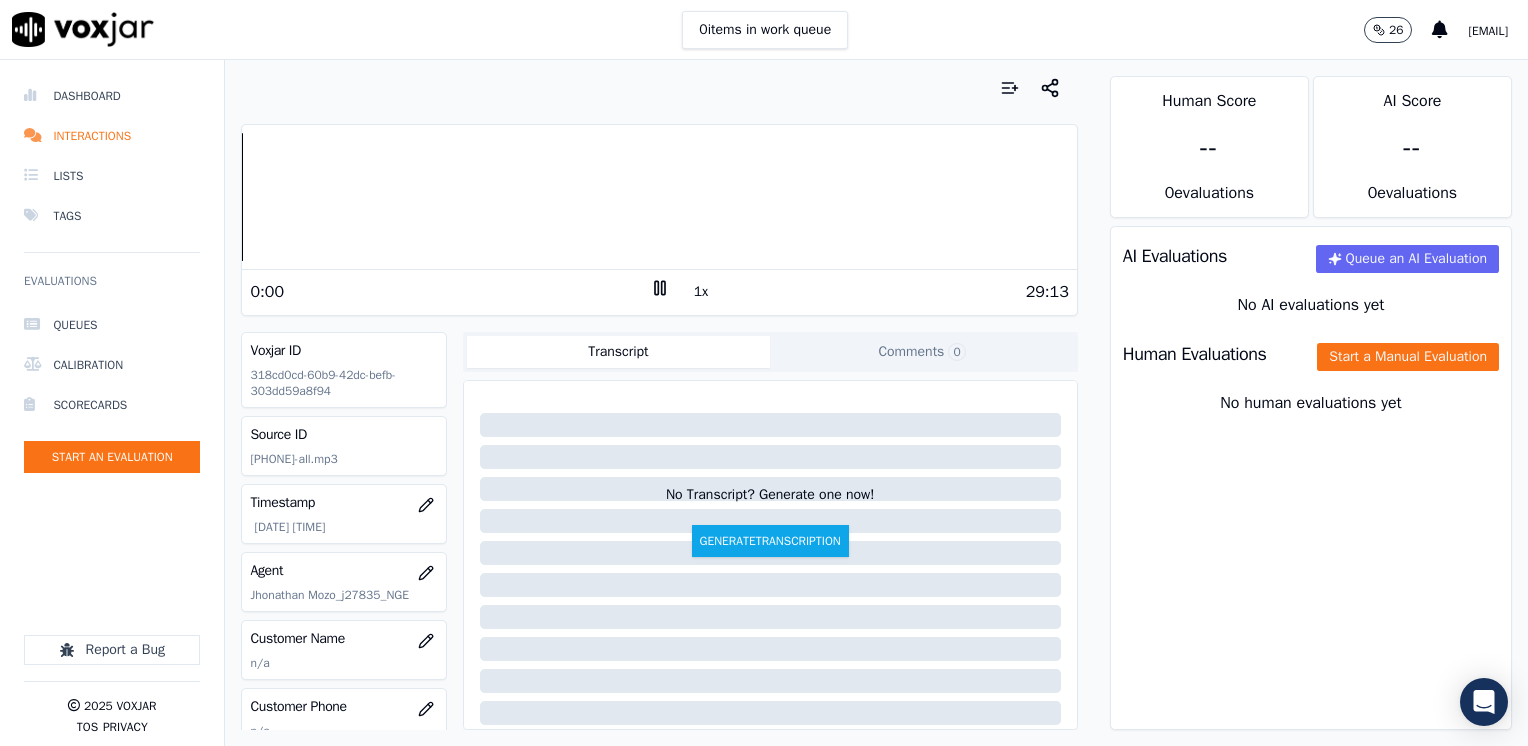 click 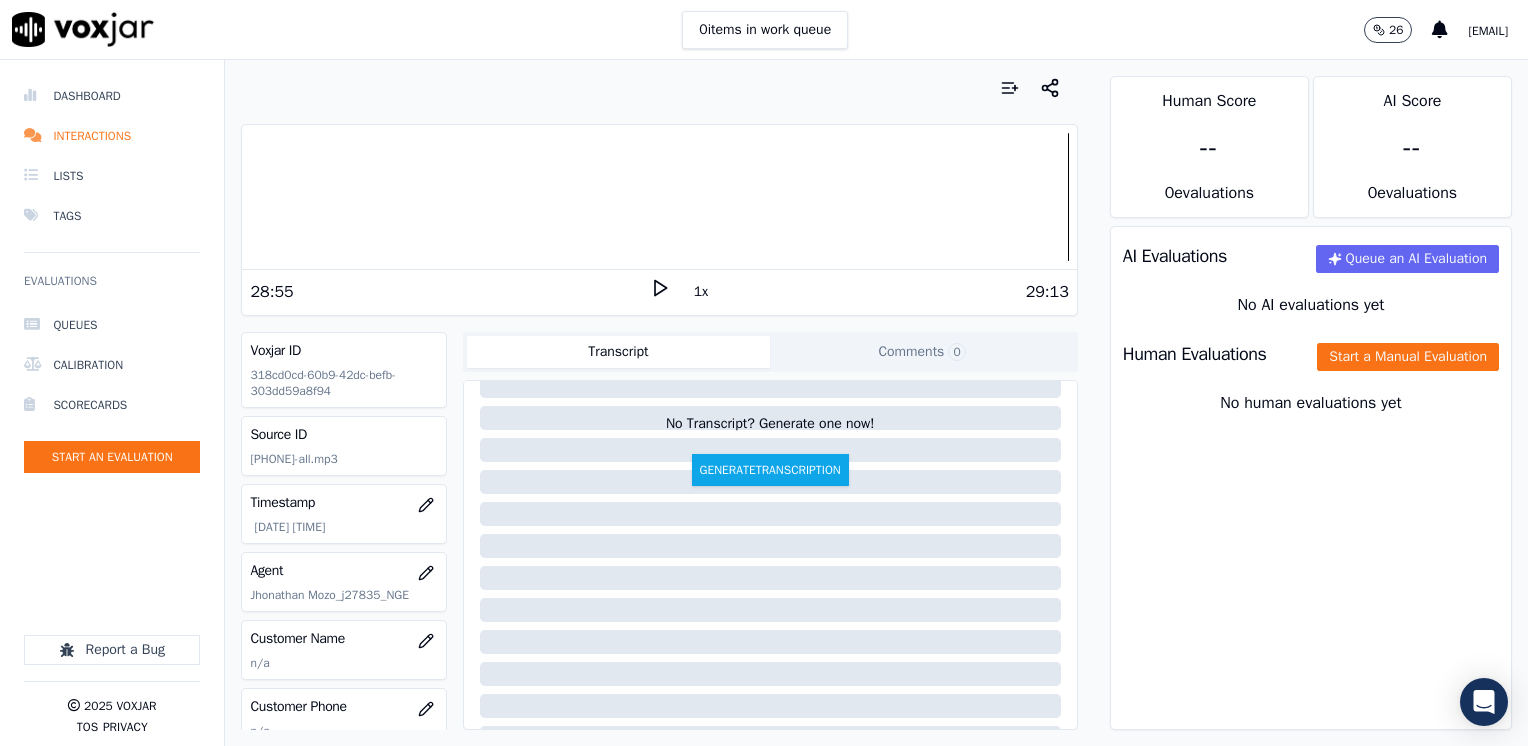 scroll, scrollTop: 296, scrollLeft: 0, axis: vertical 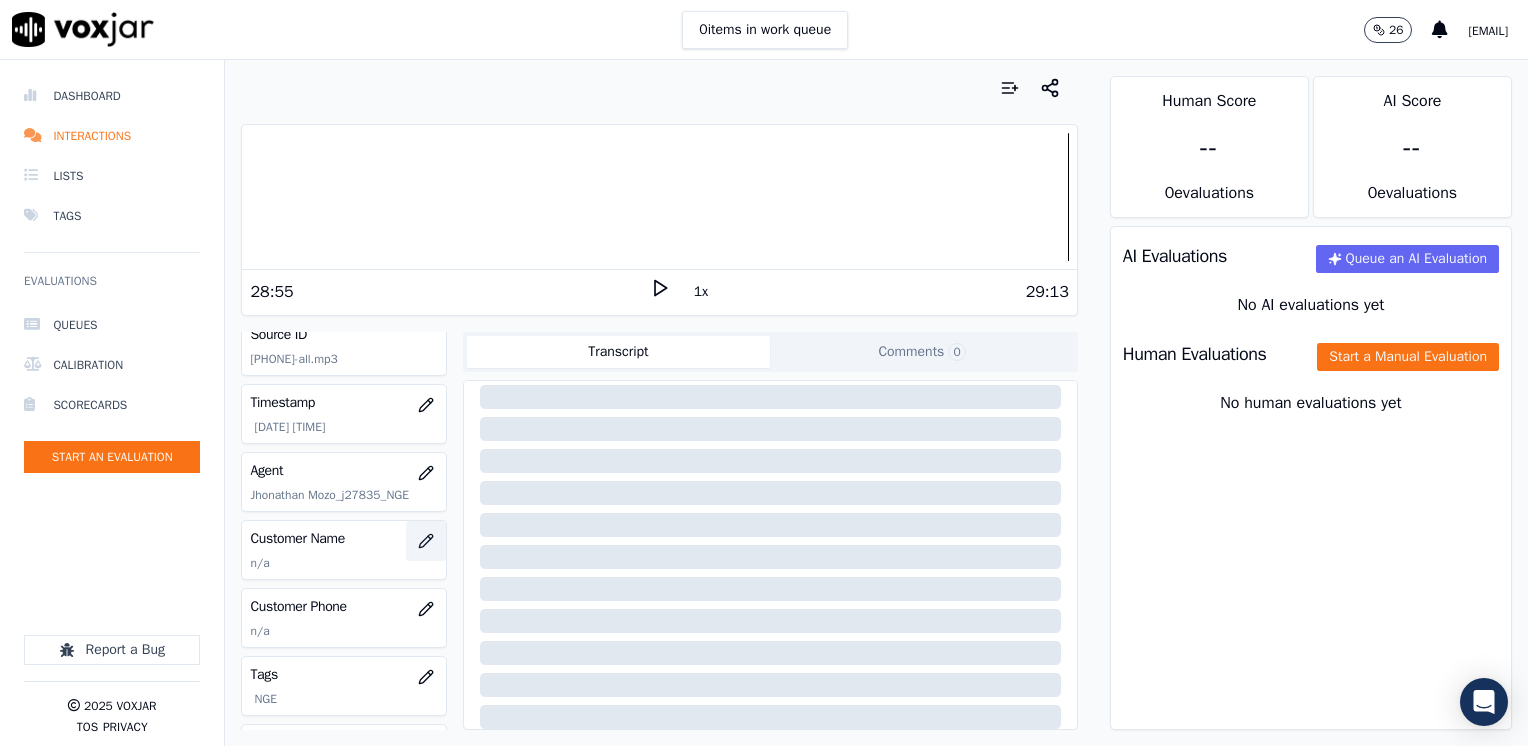 click 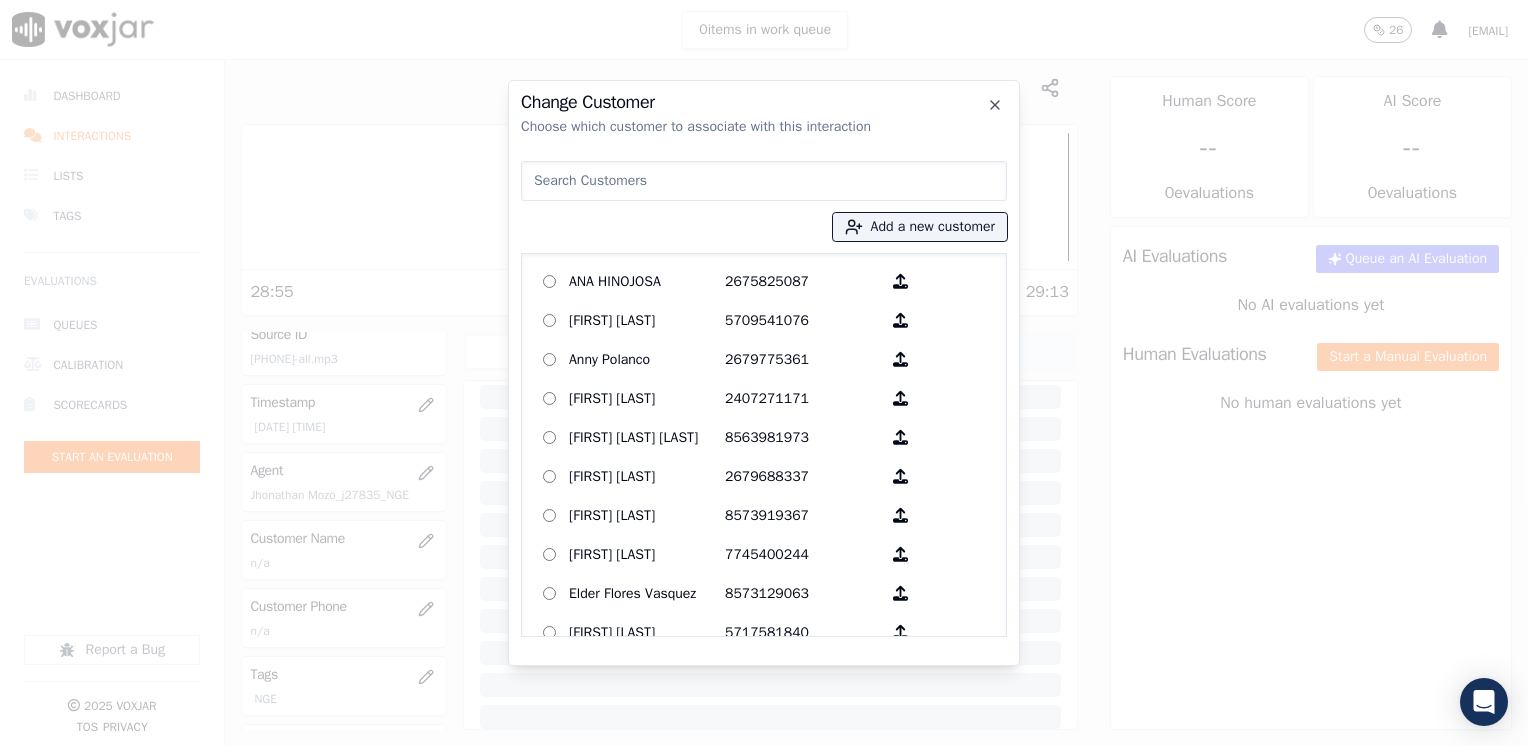 click at bounding box center [764, 181] 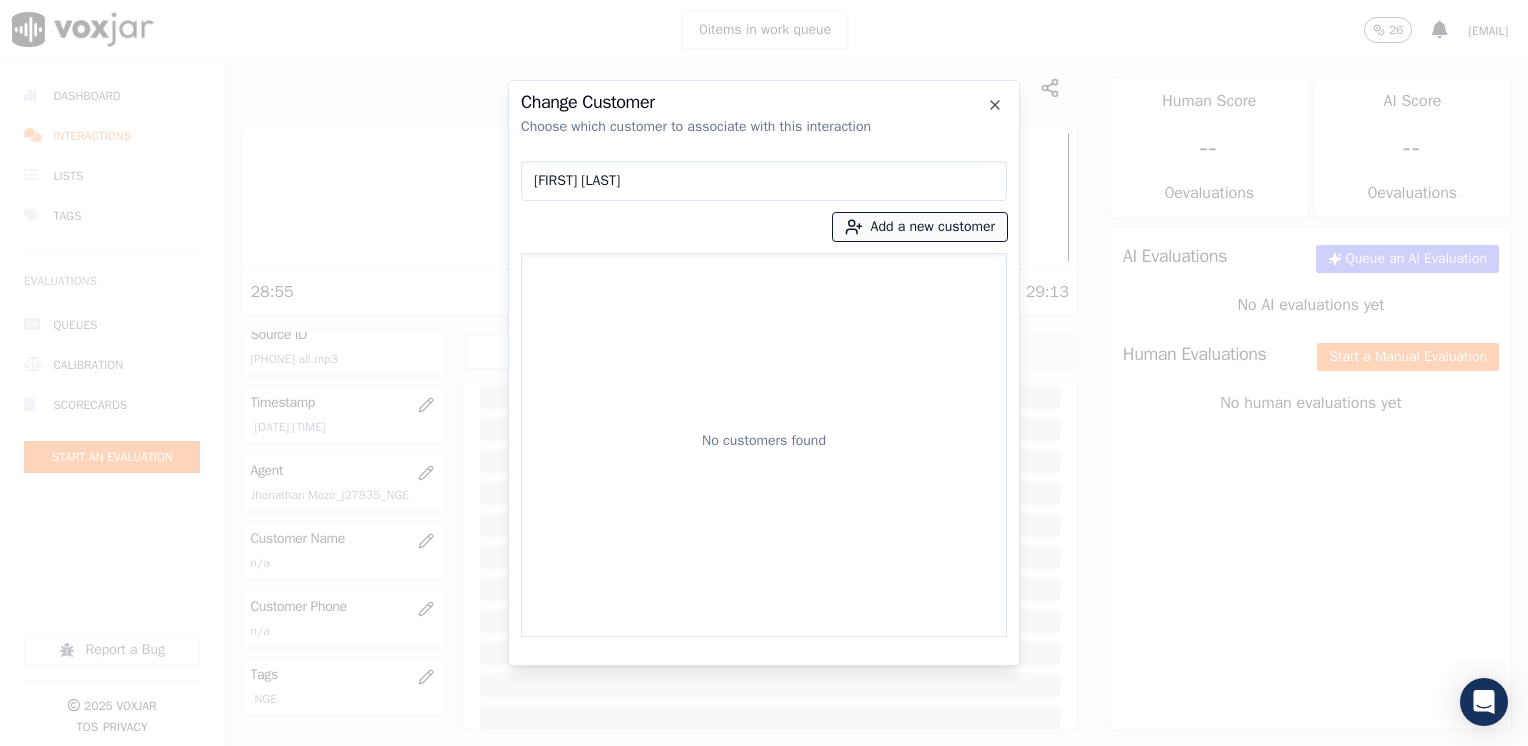 type on "[FIRST] [LAST]" 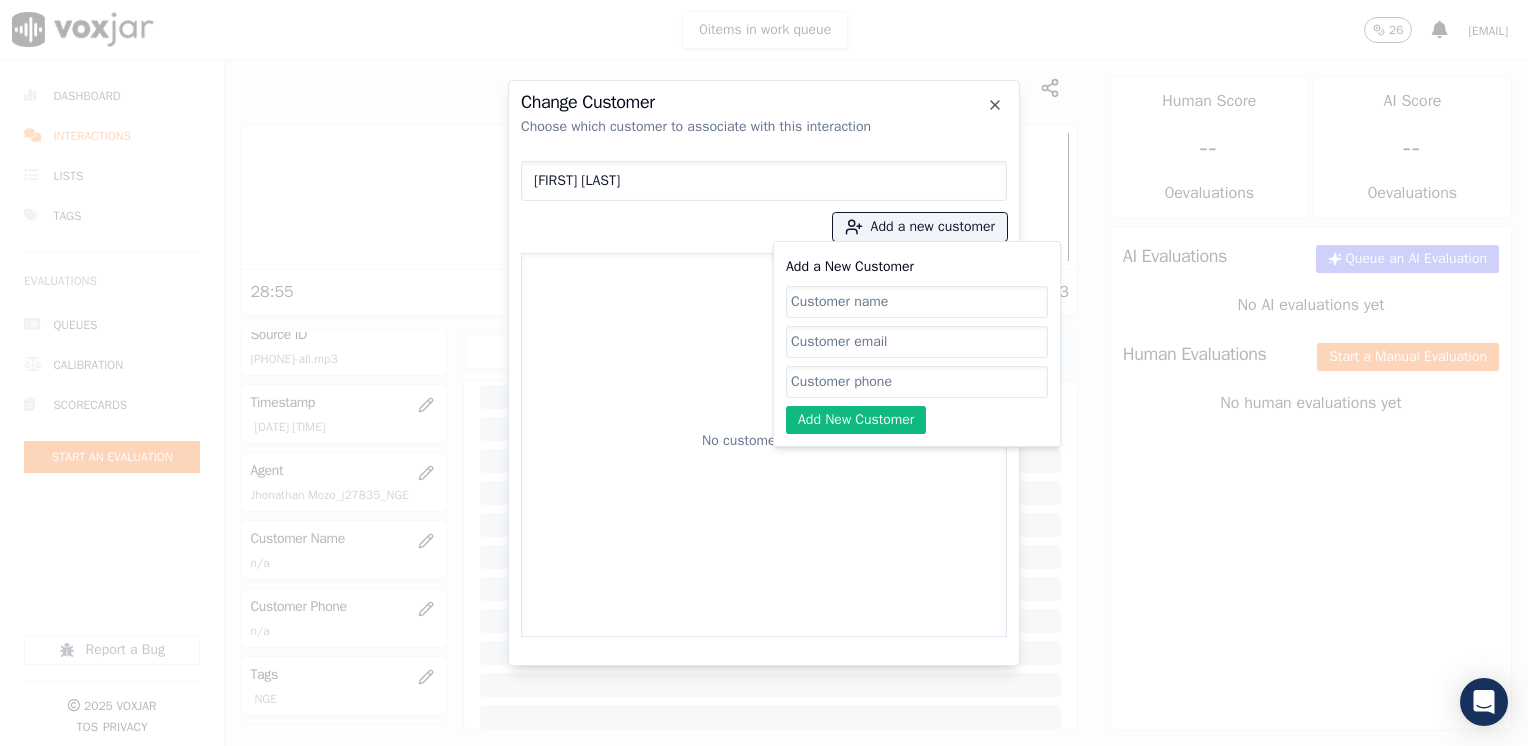 click on "Add a New Customer" 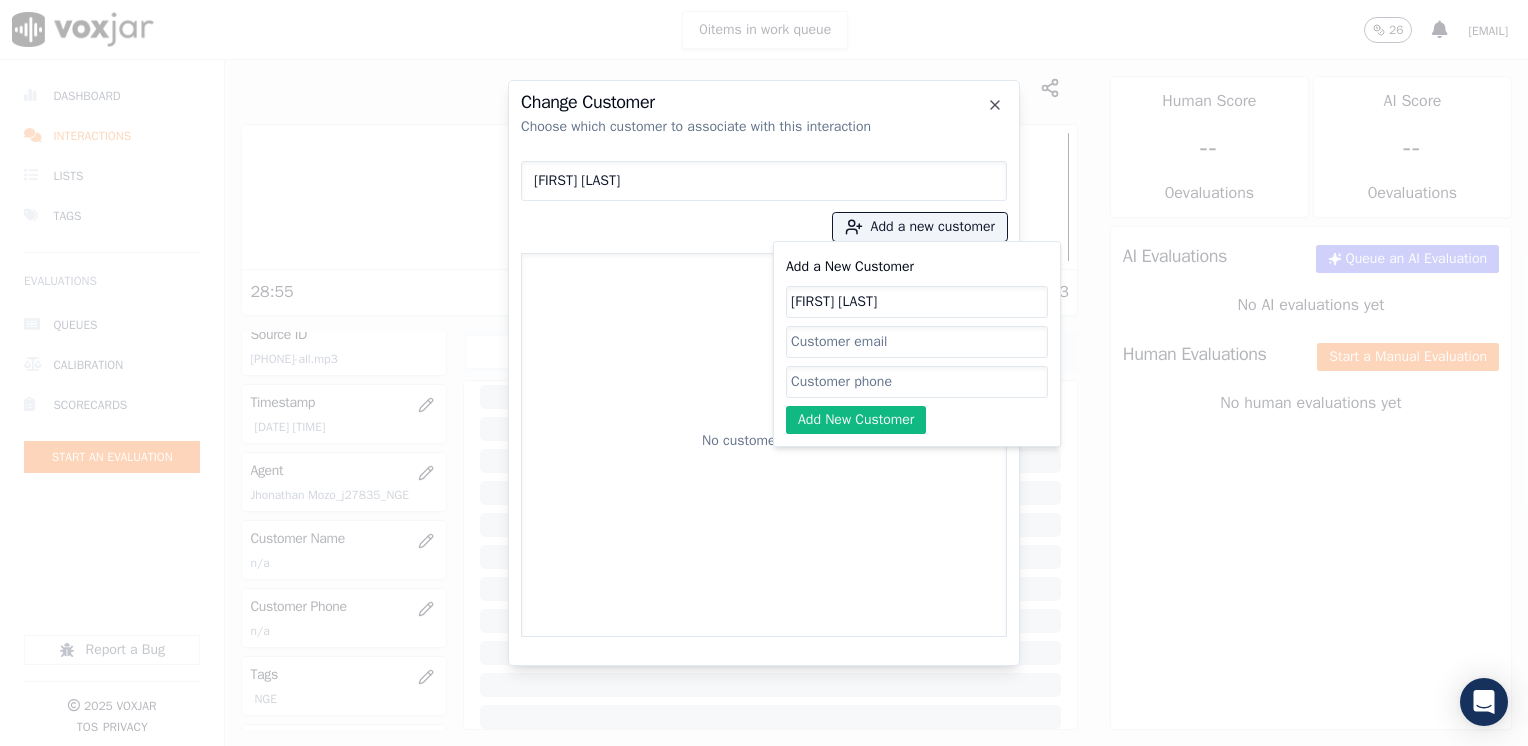 type on "[FIRST] [LAST]" 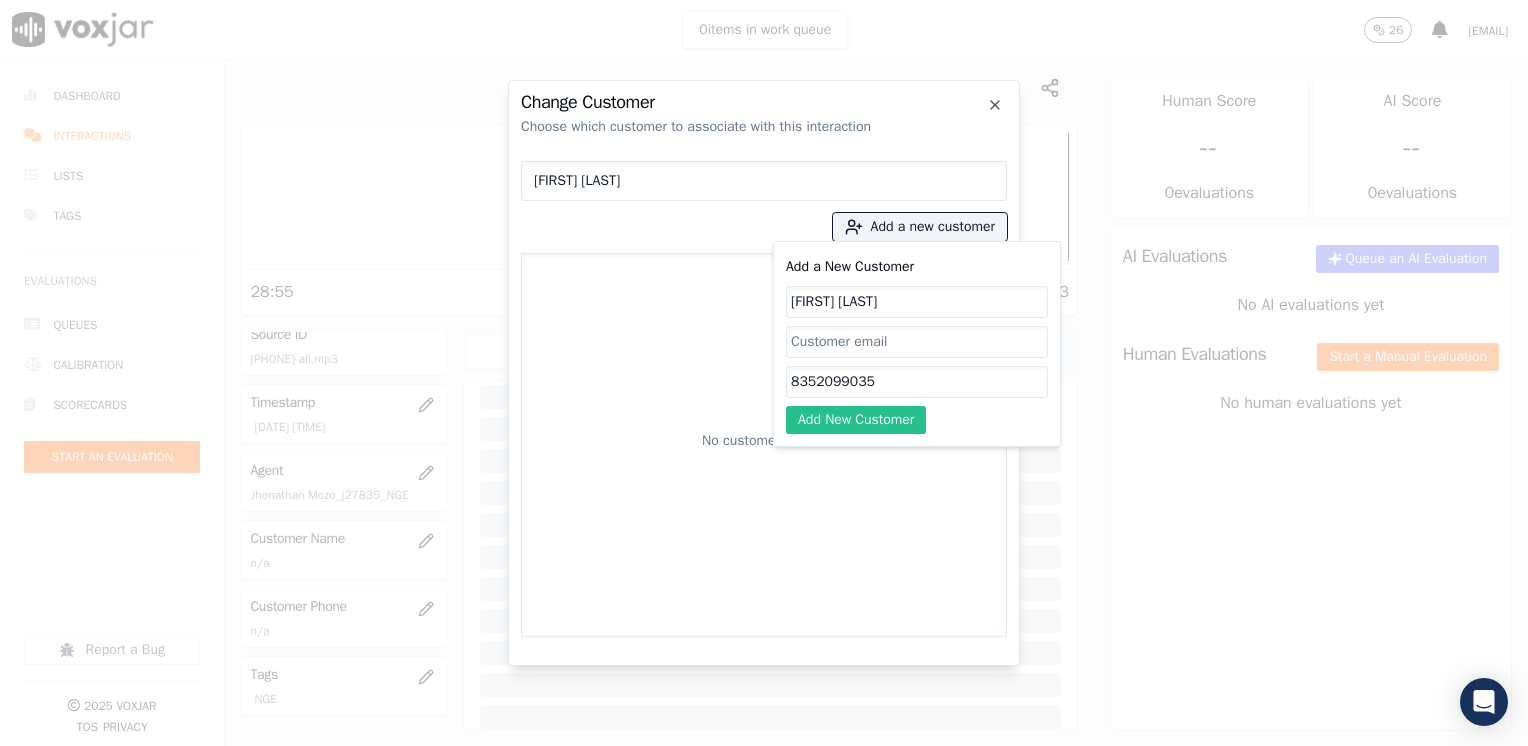 type on "8352099035" 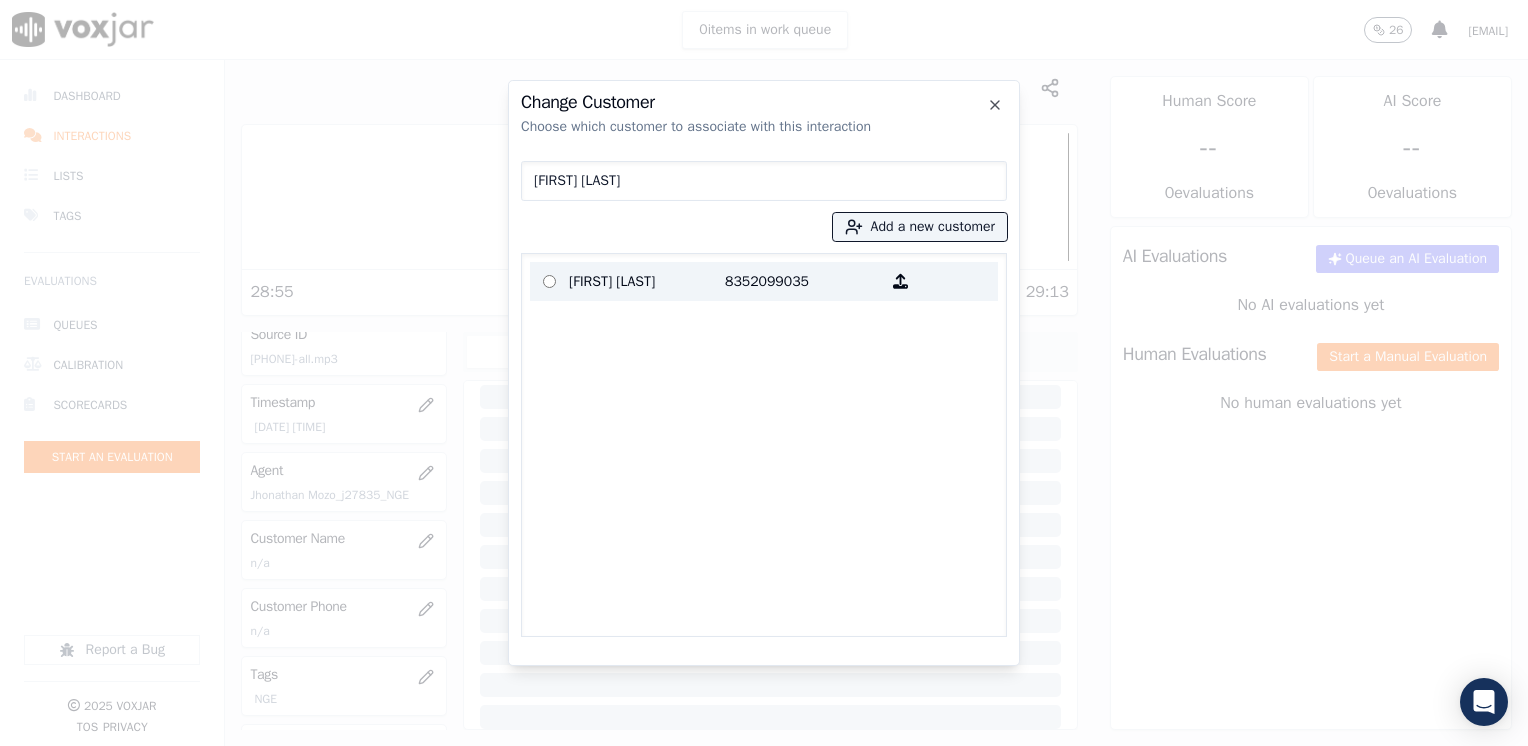 click on "8352099035" at bounding box center (803, 281) 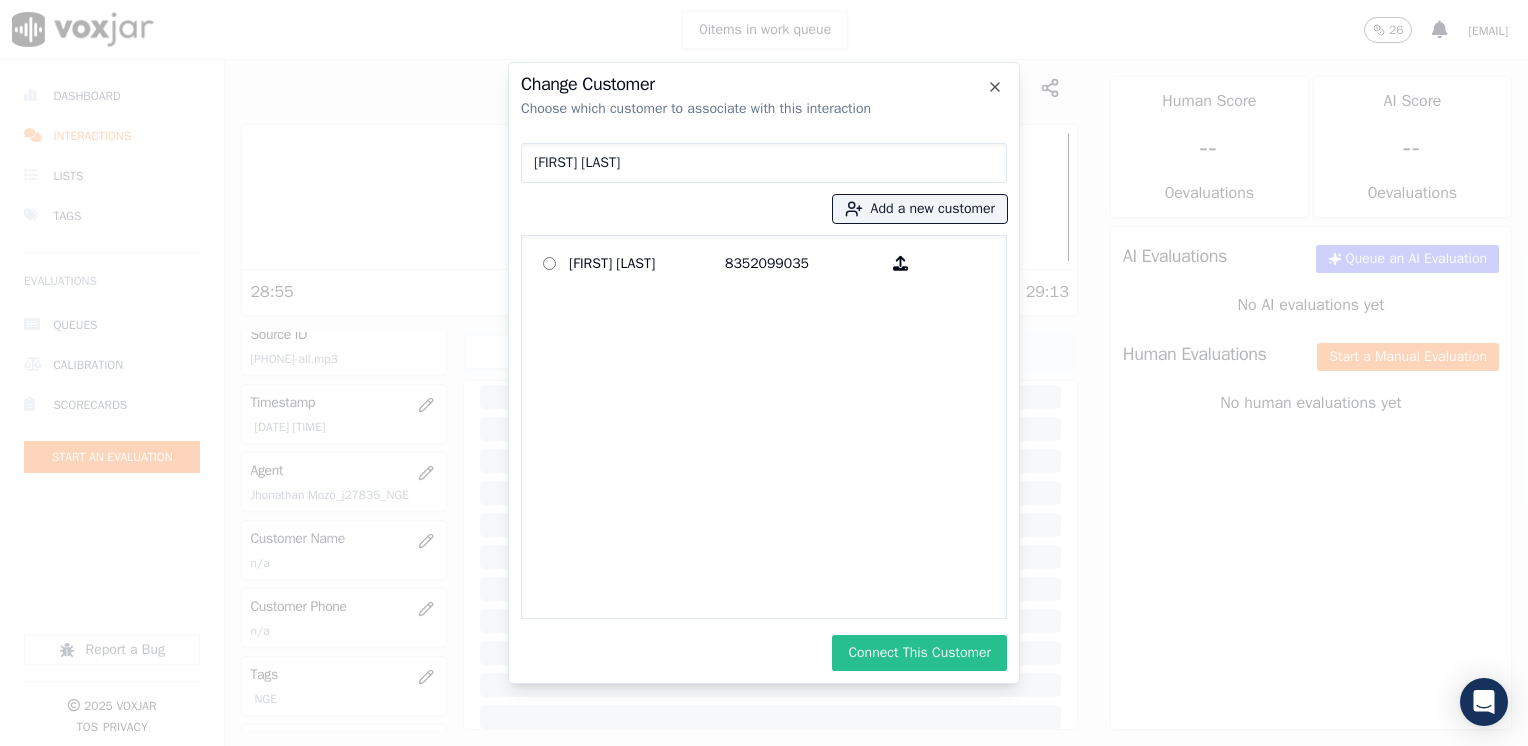 click on "Connect This Customer" at bounding box center [919, 653] 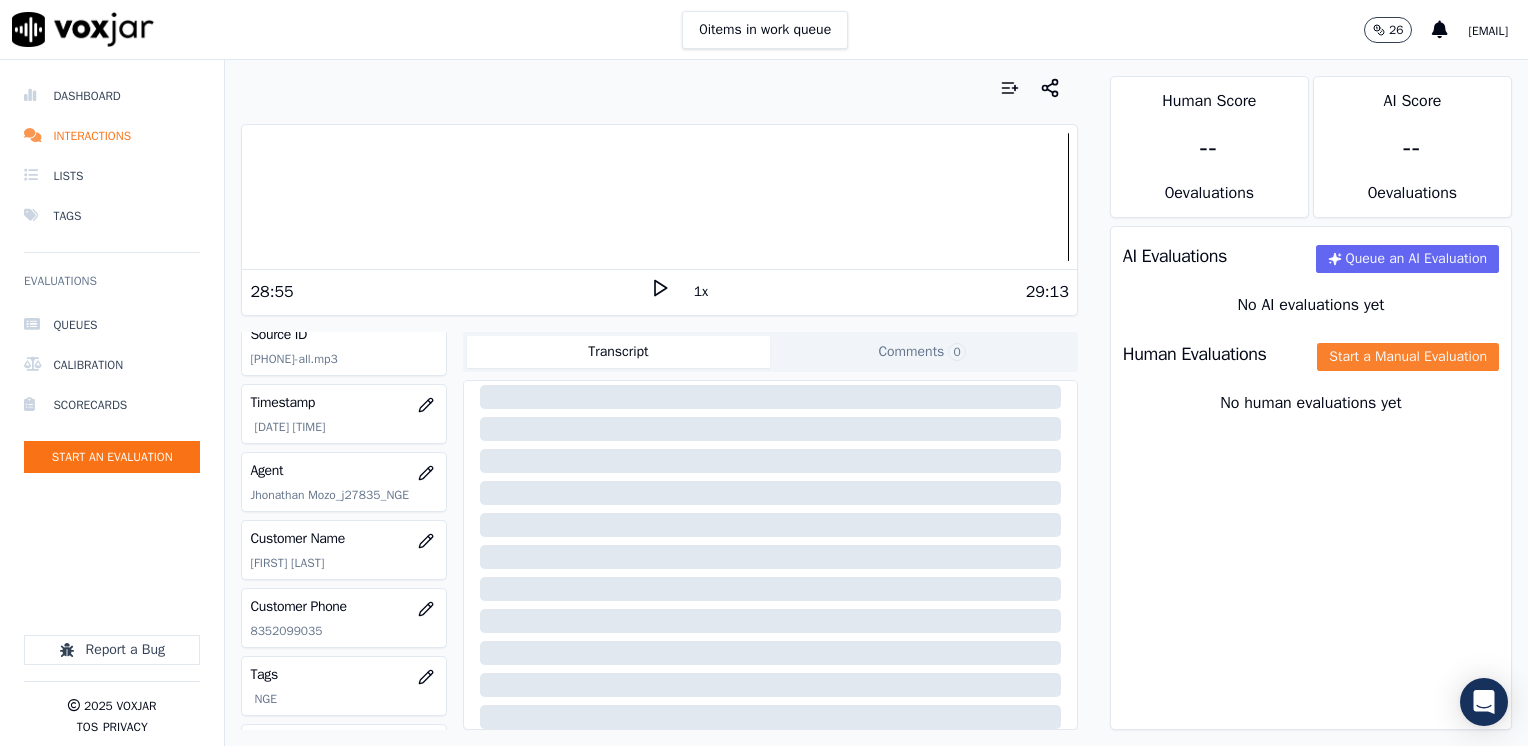 click on "Start a Manual Evaluation" 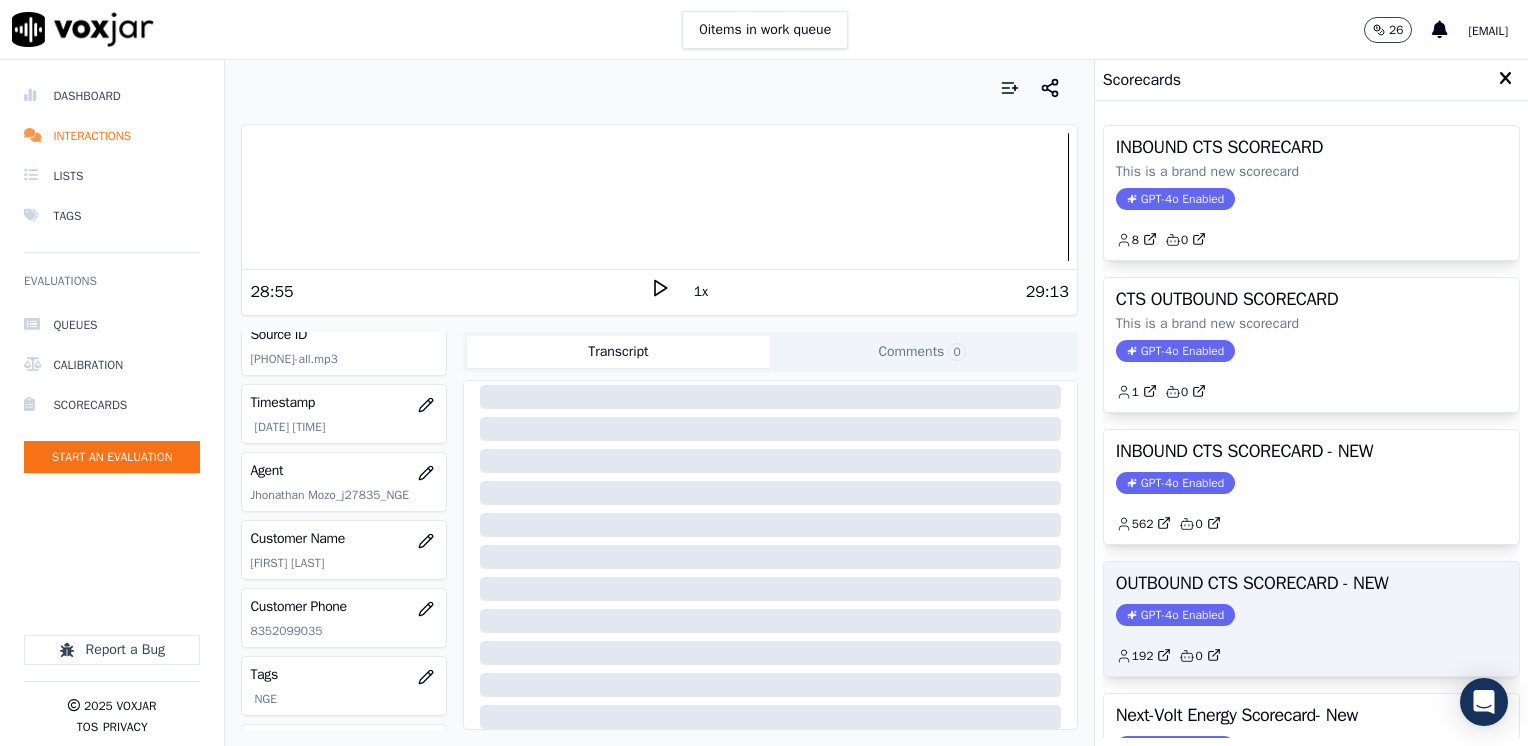click on "GPT-4o Enabled" at bounding box center [1175, 615] 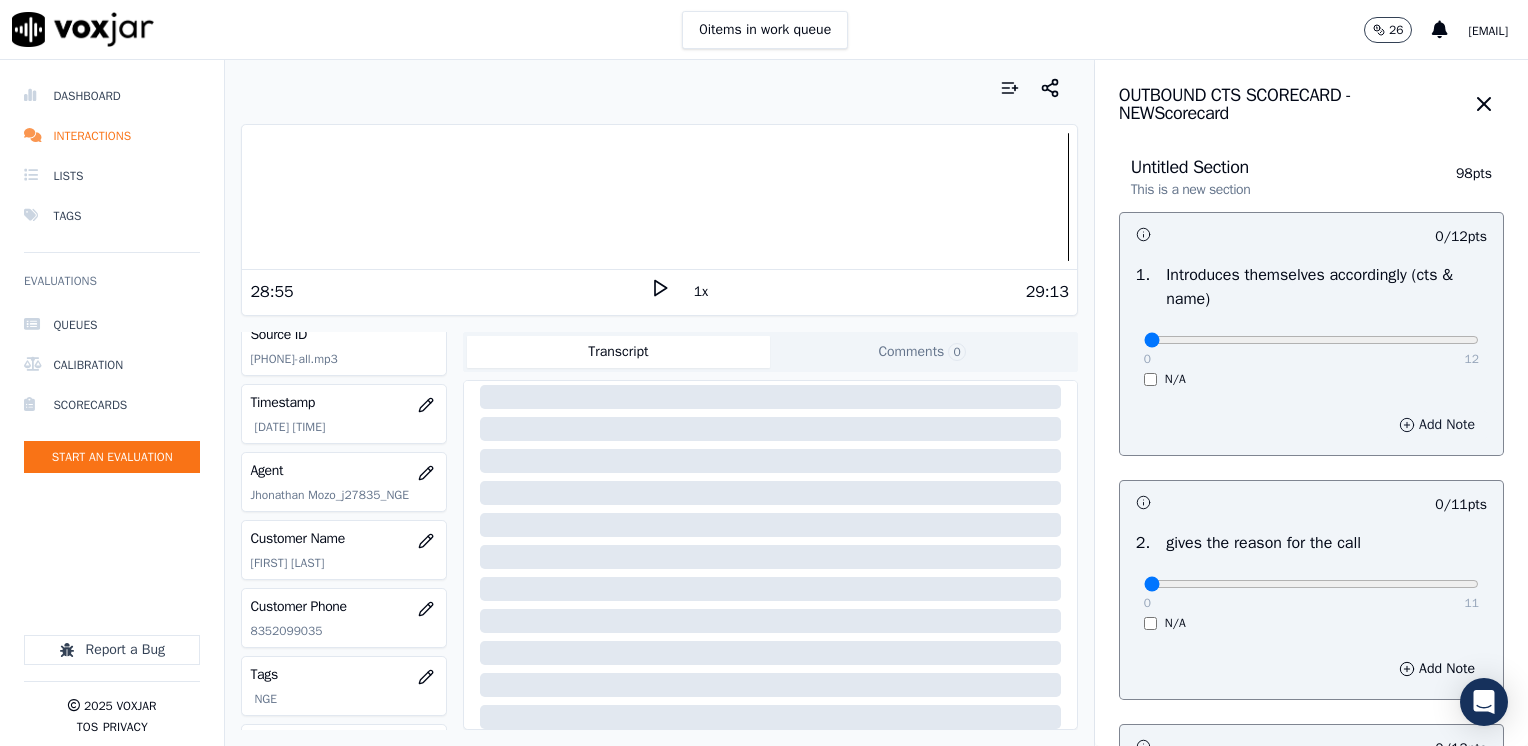 click on "Add Note" at bounding box center [1437, 425] 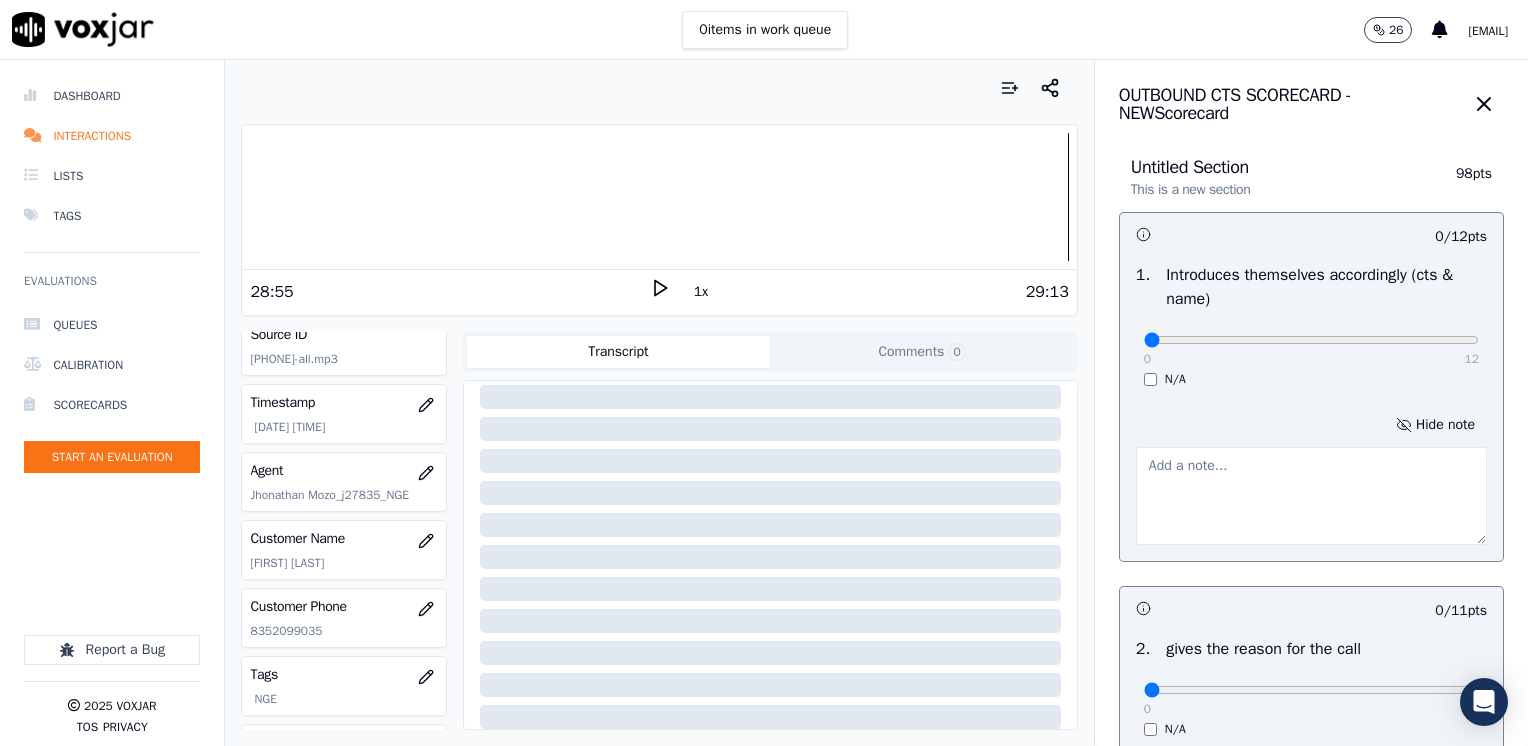click at bounding box center [1311, 496] 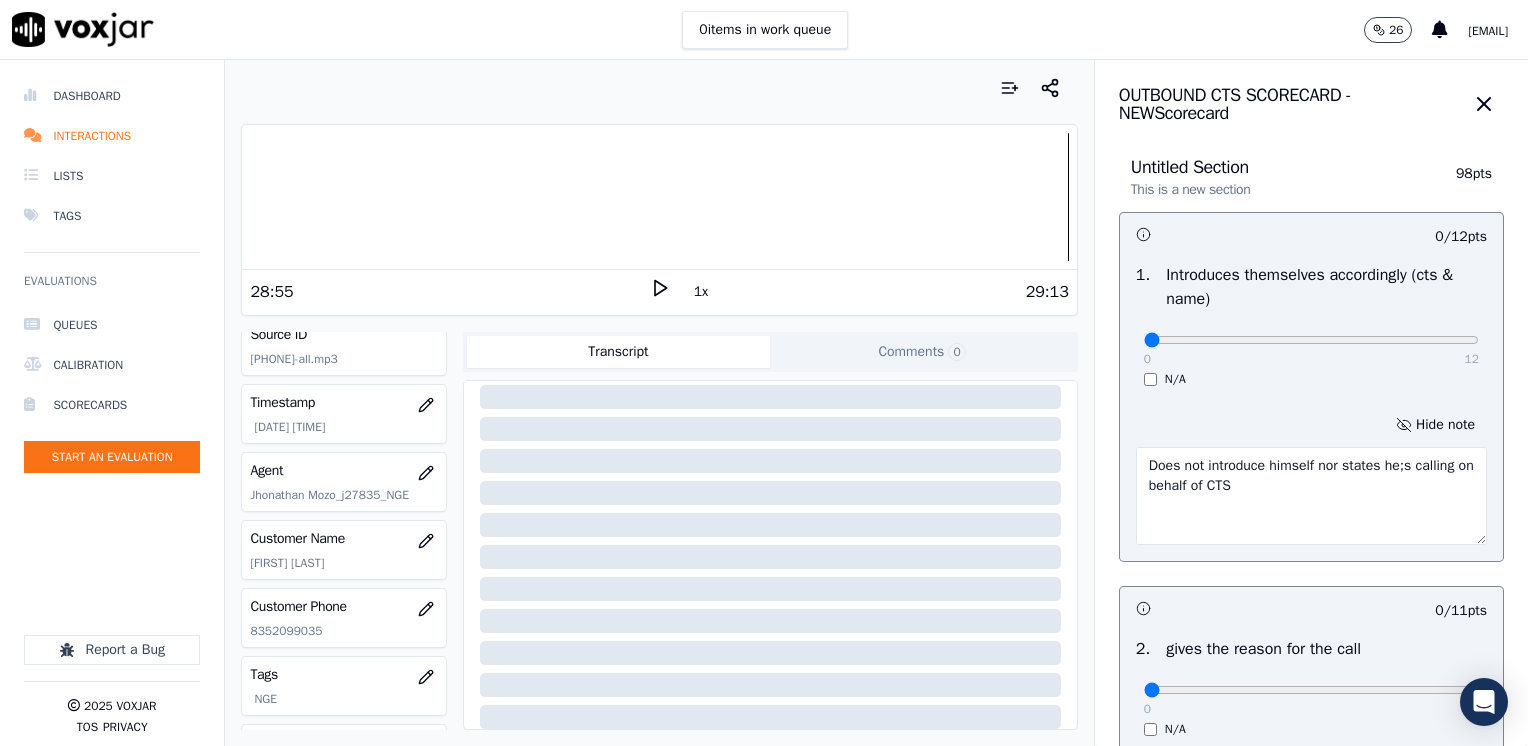 type on "Does not introduce himself nor states he;s calling on behalf of CTS" 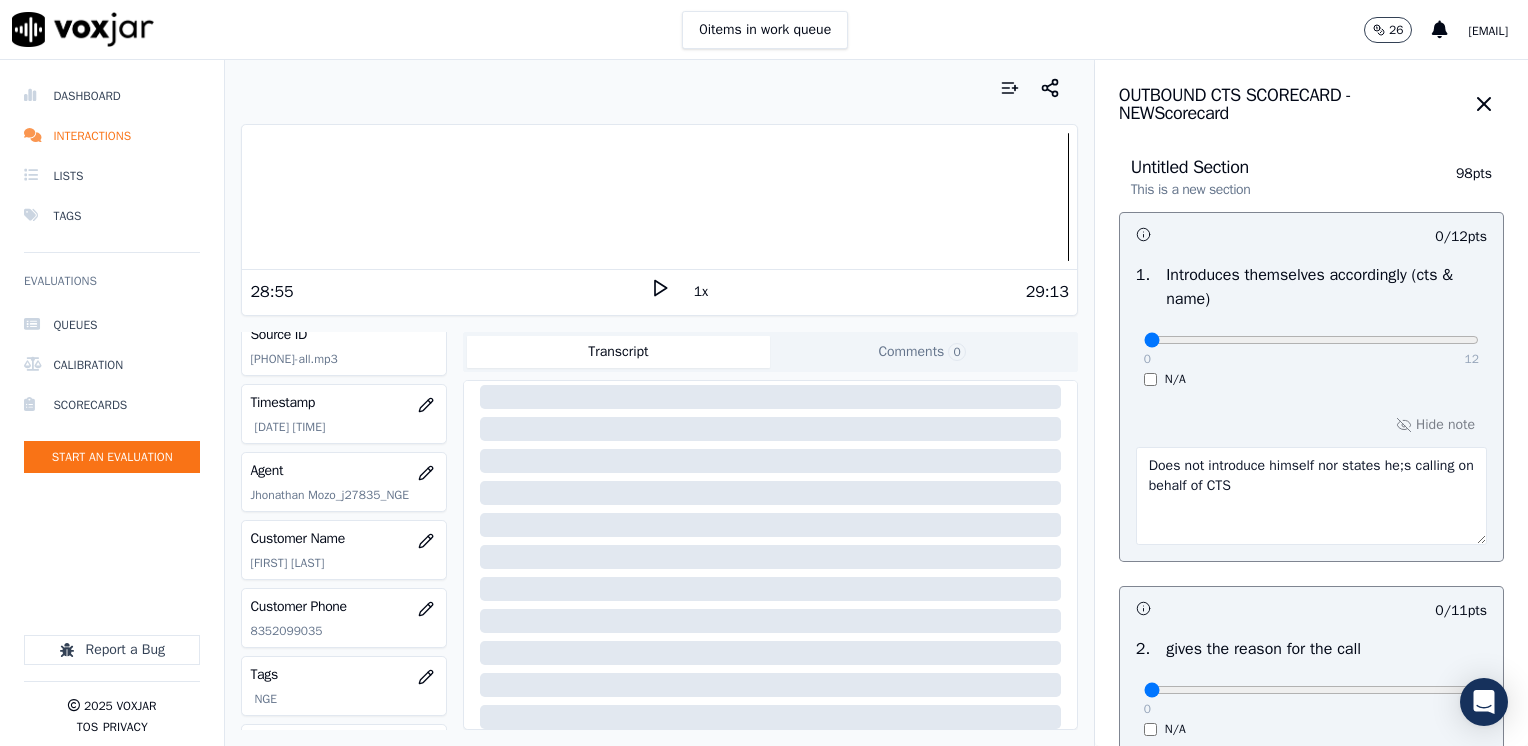 scroll, scrollTop: 300, scrollLeft: 0, axis: vertical 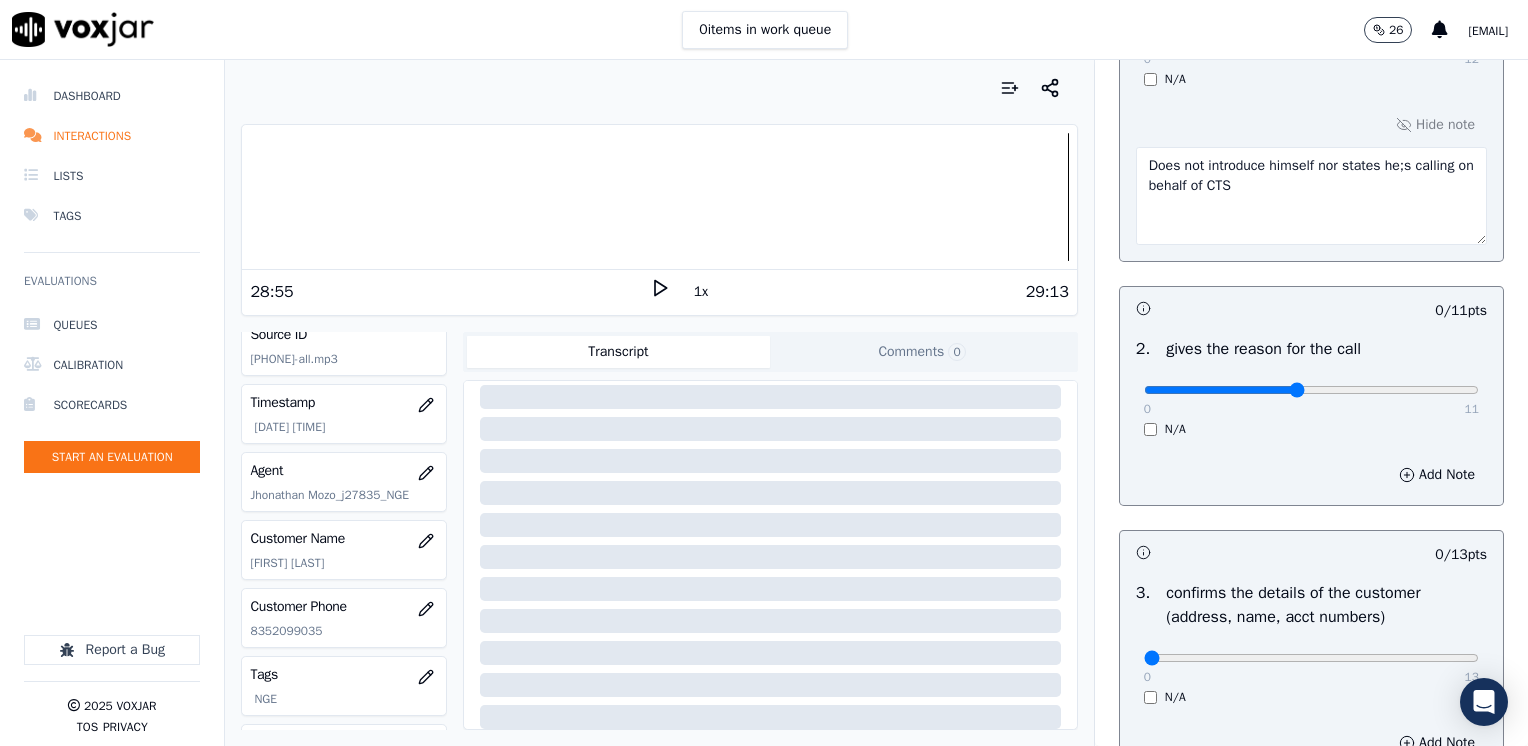 click at bounding box center (1311, 40) 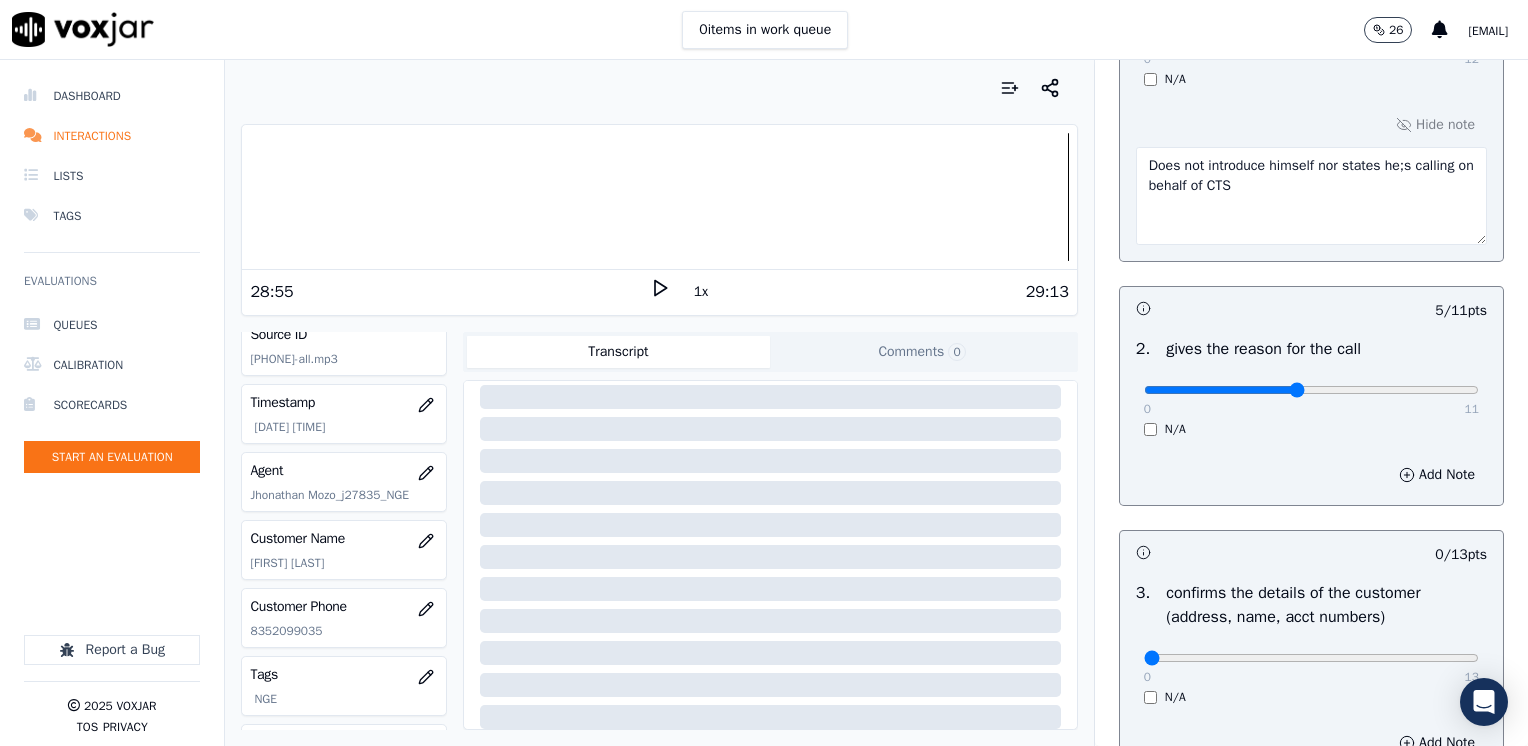 click on "0   11" at bounding box center (1311, 389) 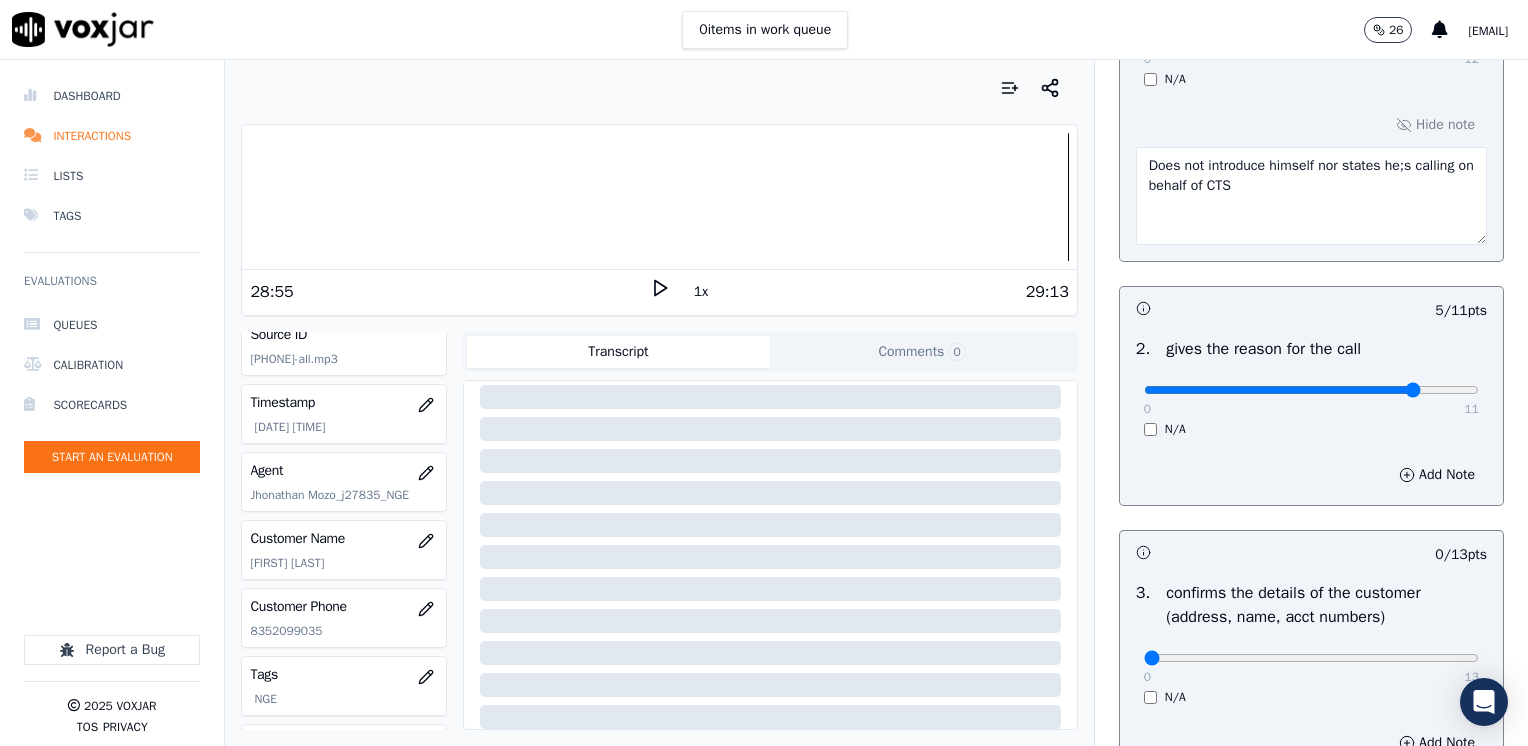 type on "9" 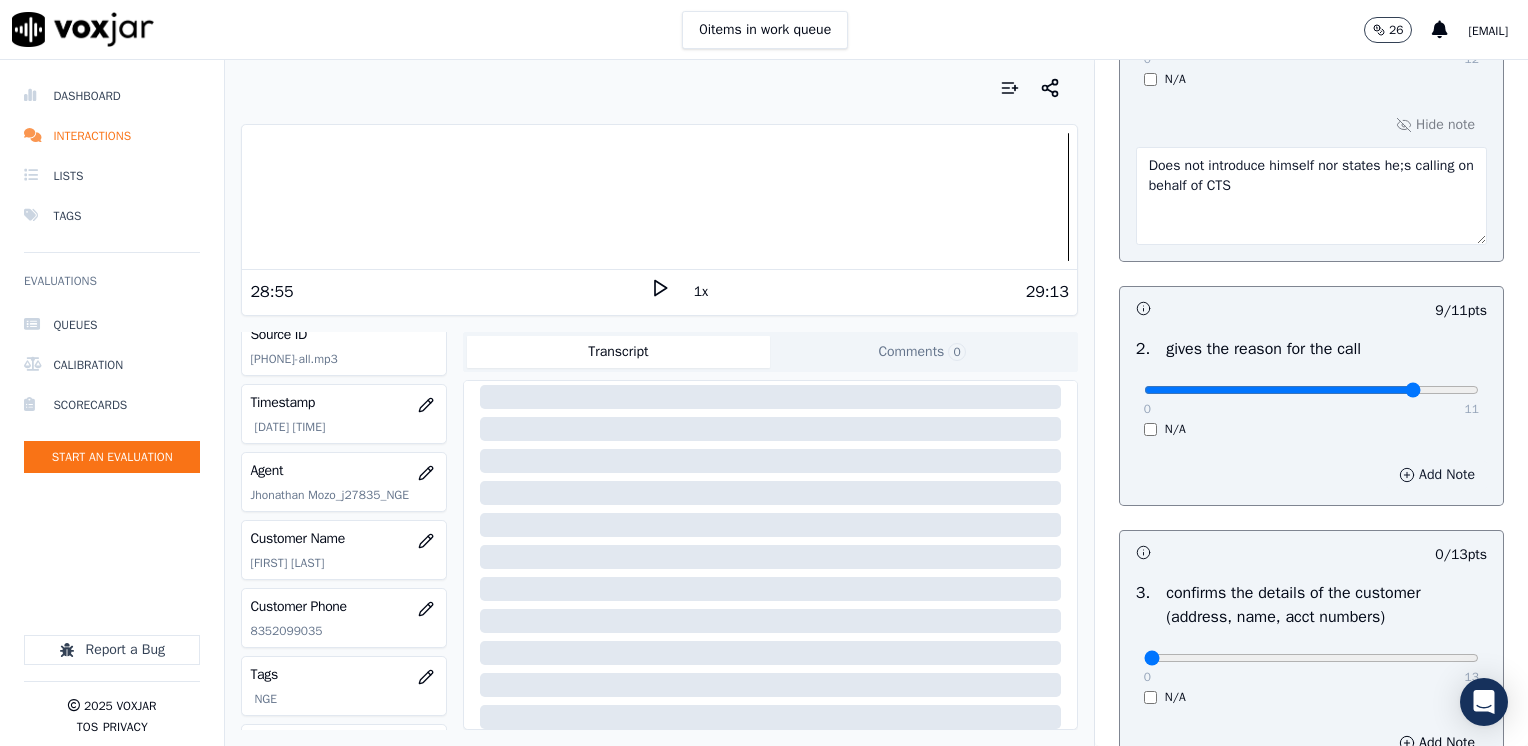 click on "Add Note" at bounding box center [1437, 475] 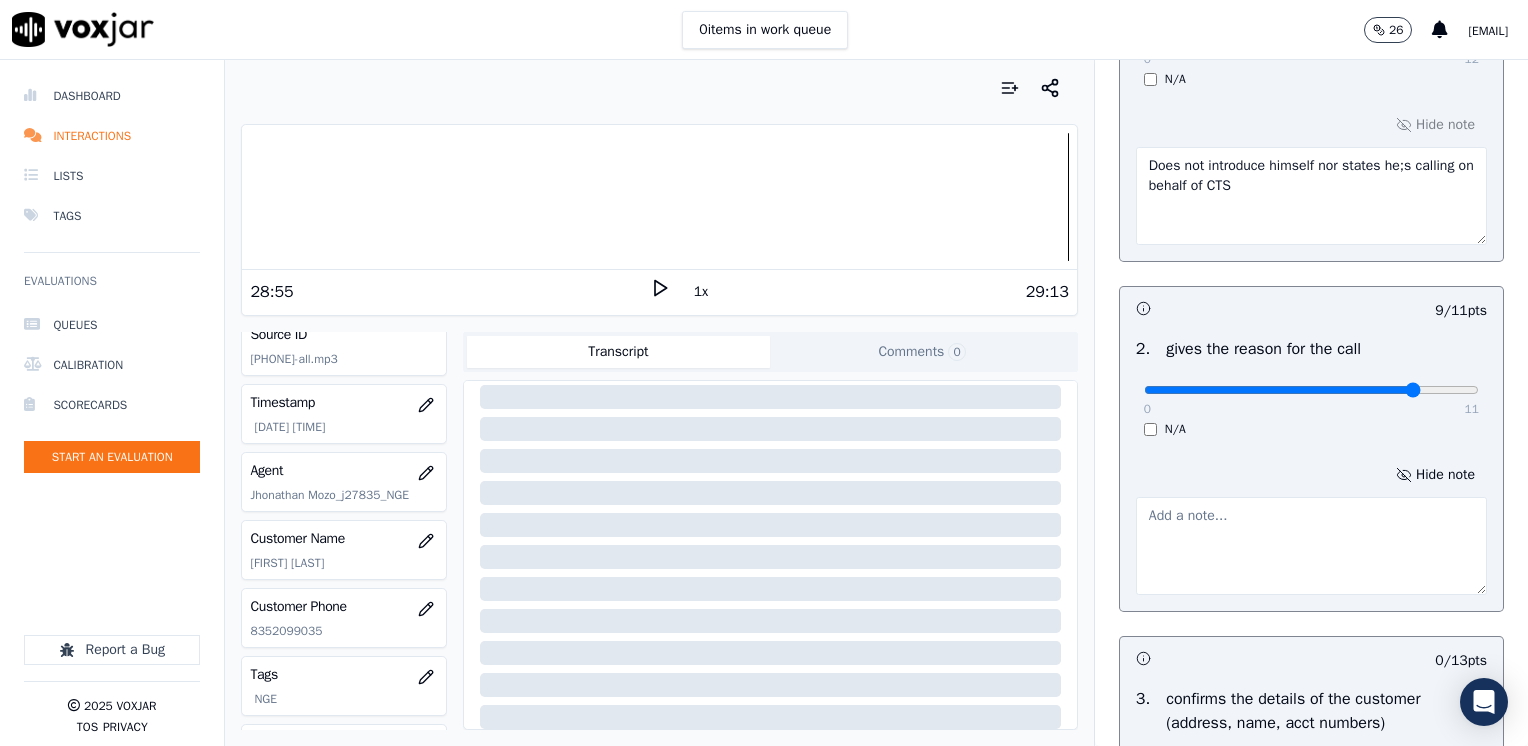 click at bounding box center (1311, 546) 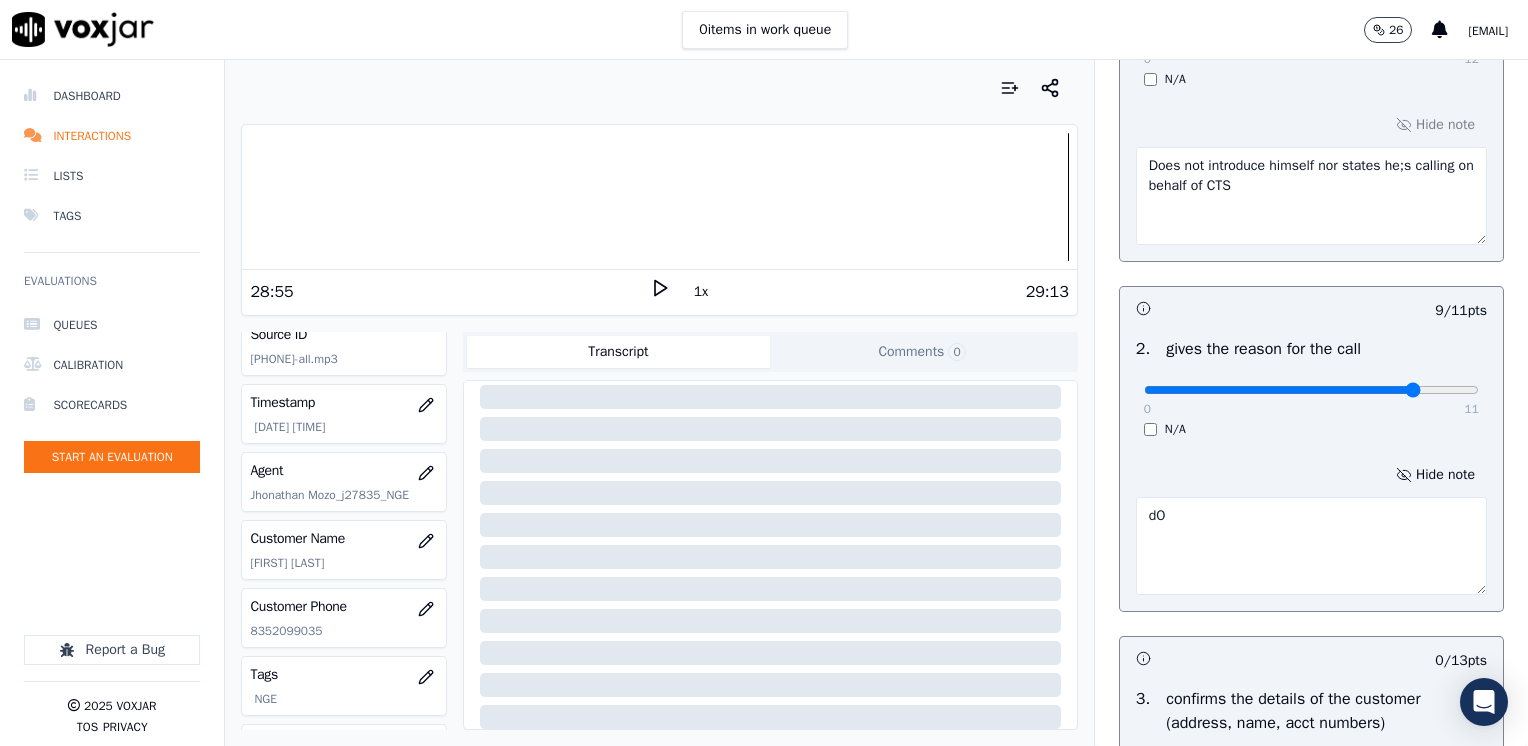 type on "d" 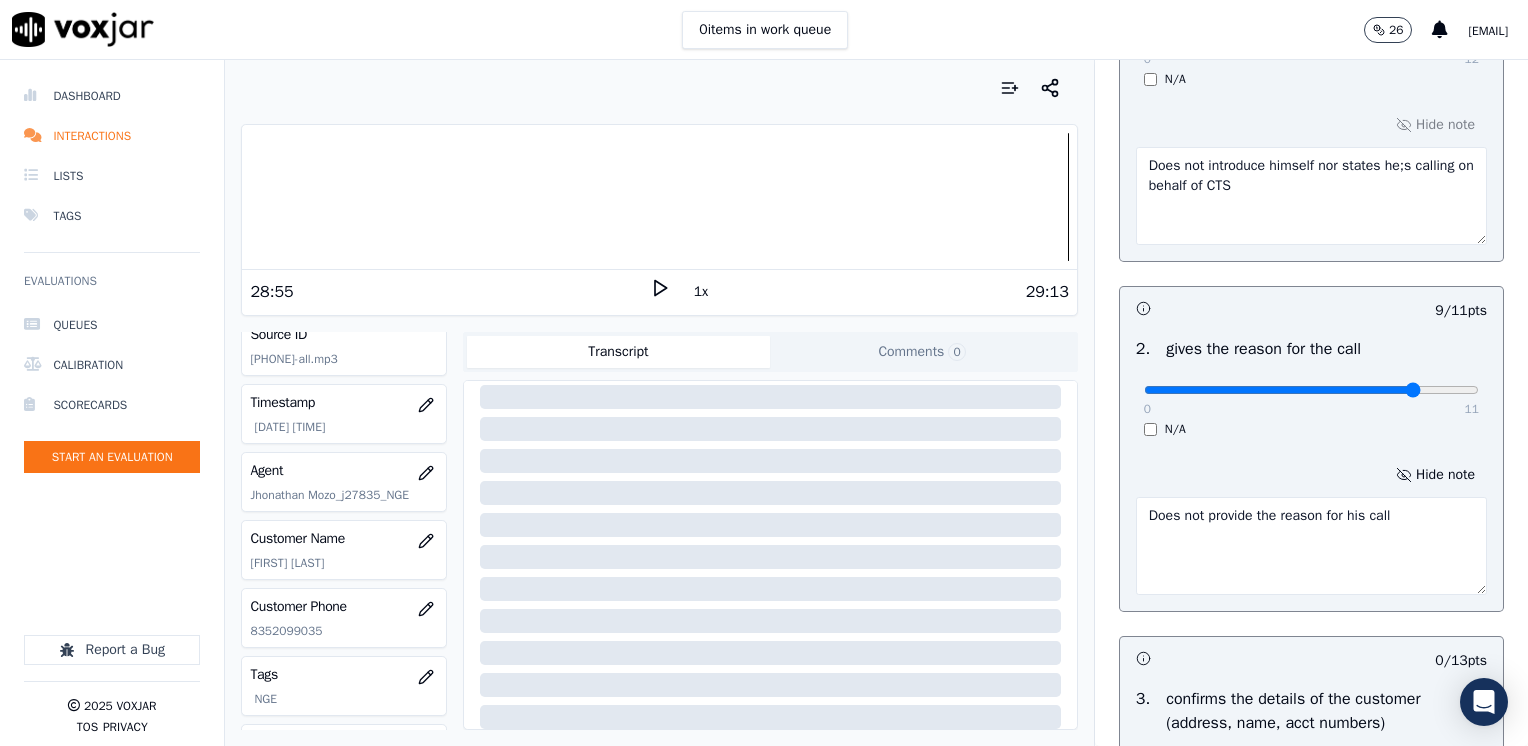 type on "Does not provide the reason for his call" 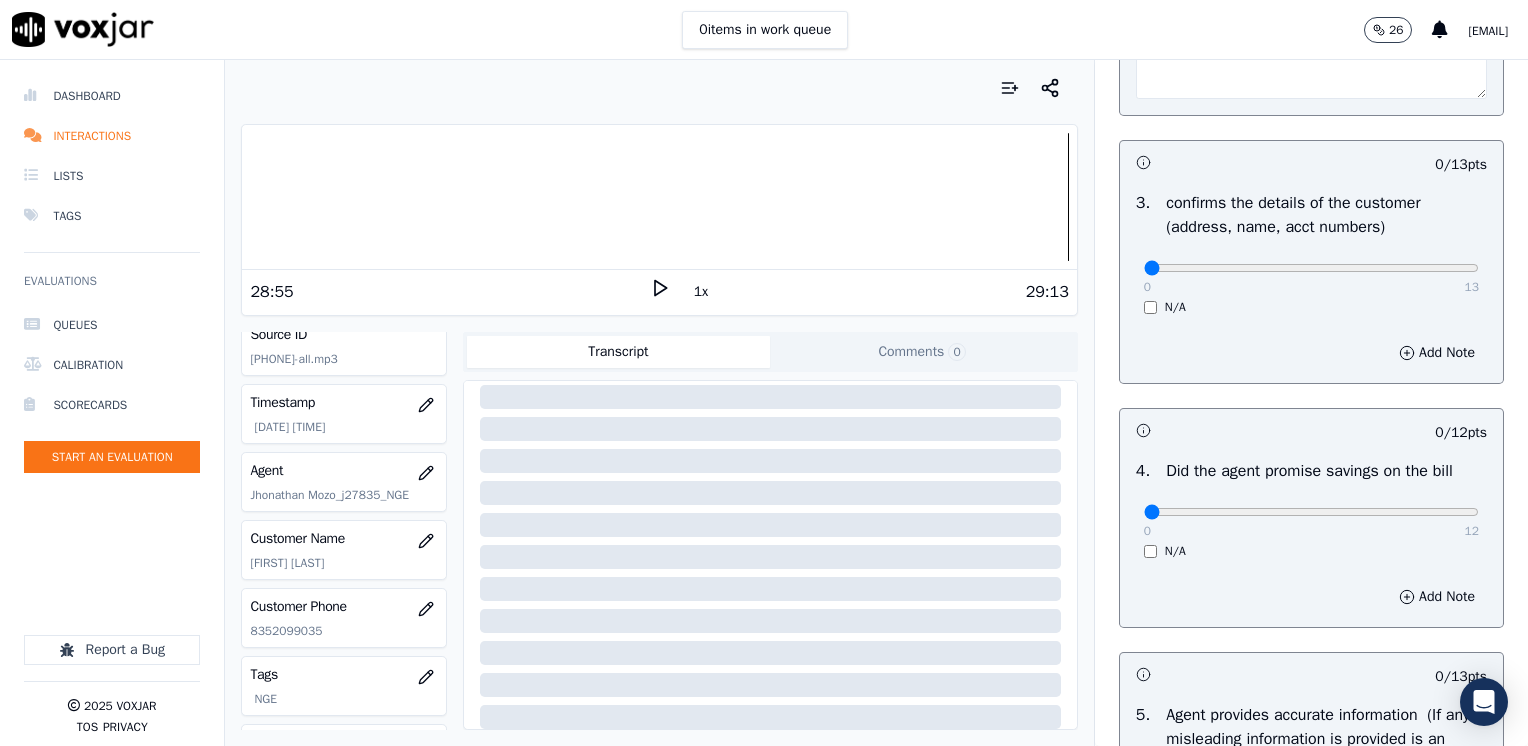 scroll, scrollTop: 800, scrollLeft: 0, axis: vertical 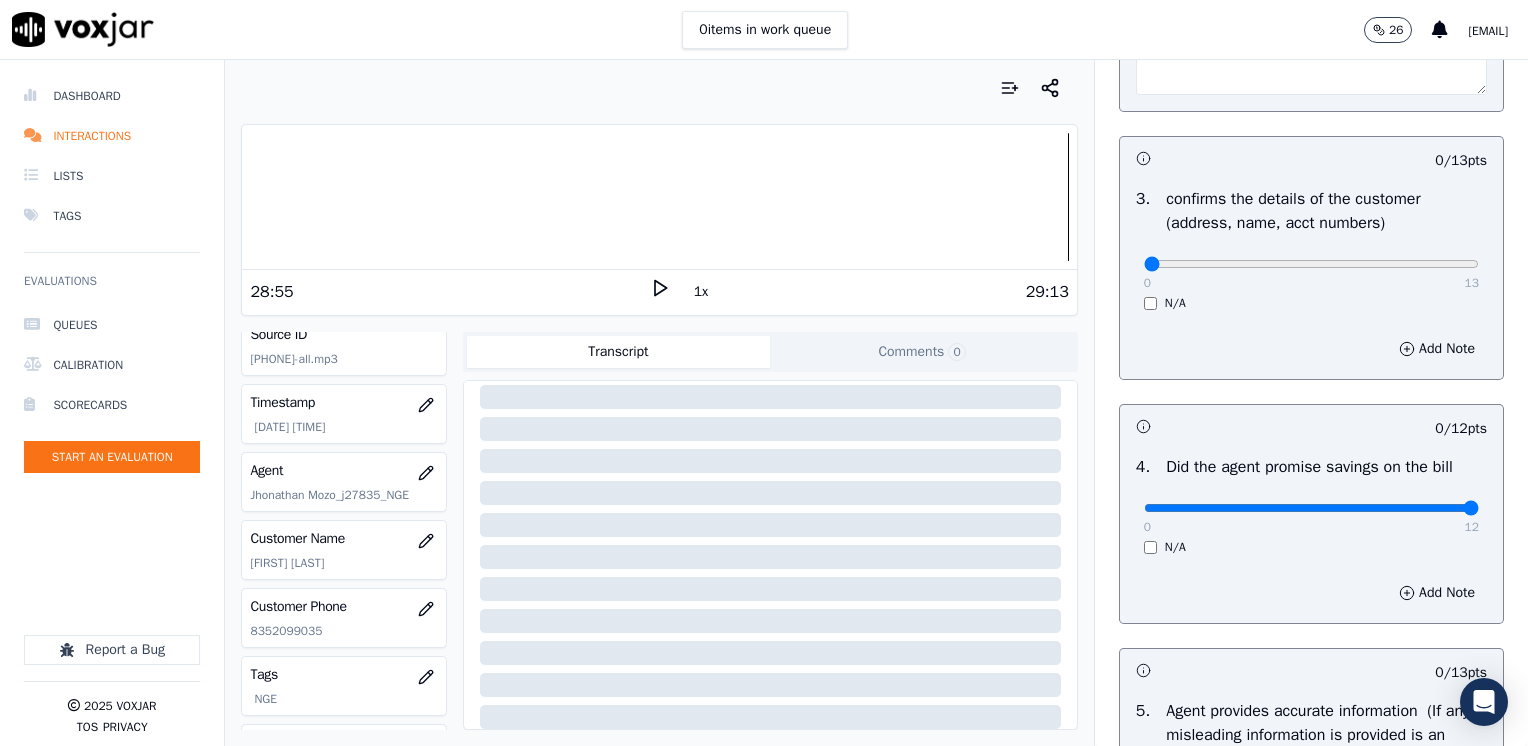 drag, startPoint x: 1158, startPoint y: 503, endPoint x: 1531, endPoint y: 494, distance: 373.10855 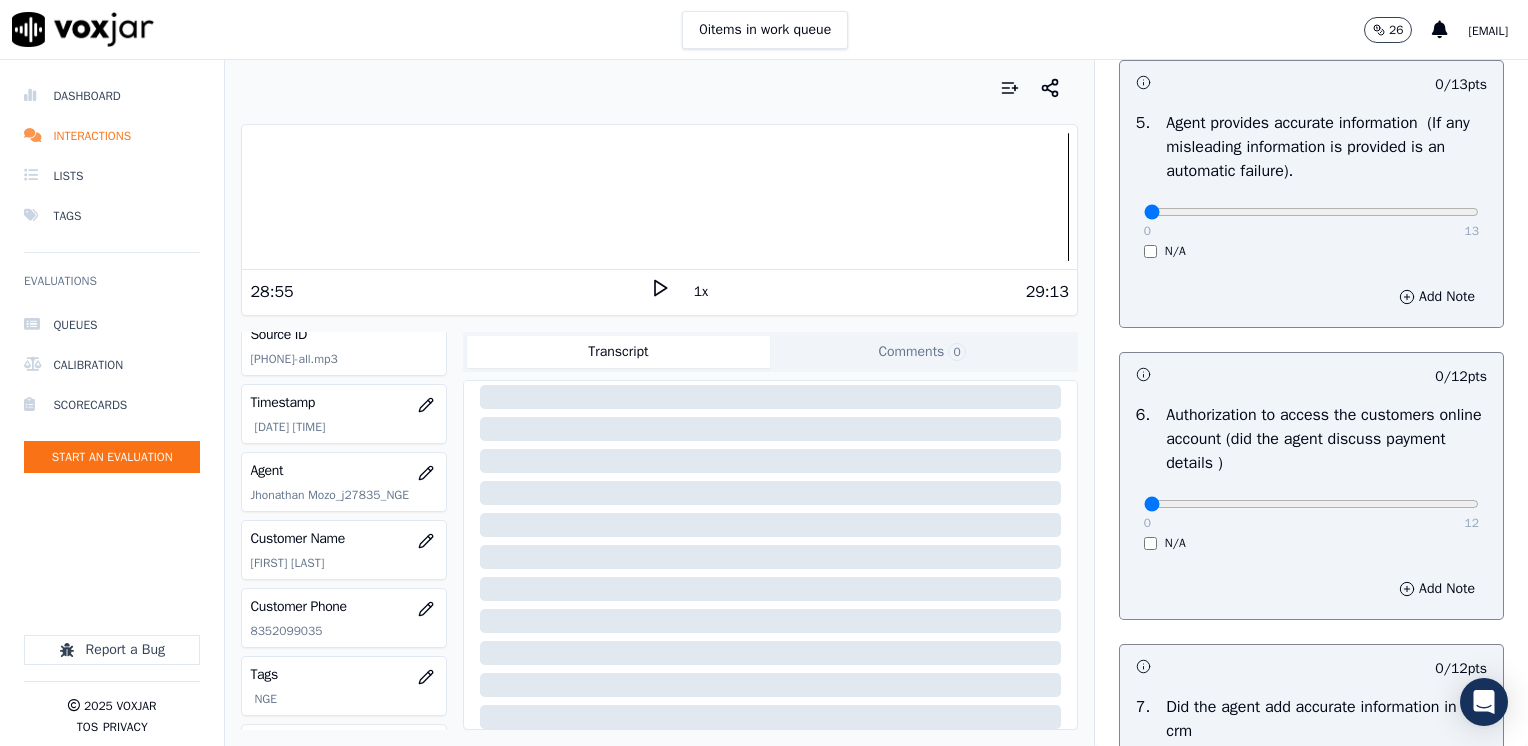 scroll, scrollTop: 1400, scrollLeft: 0, axis: vertical 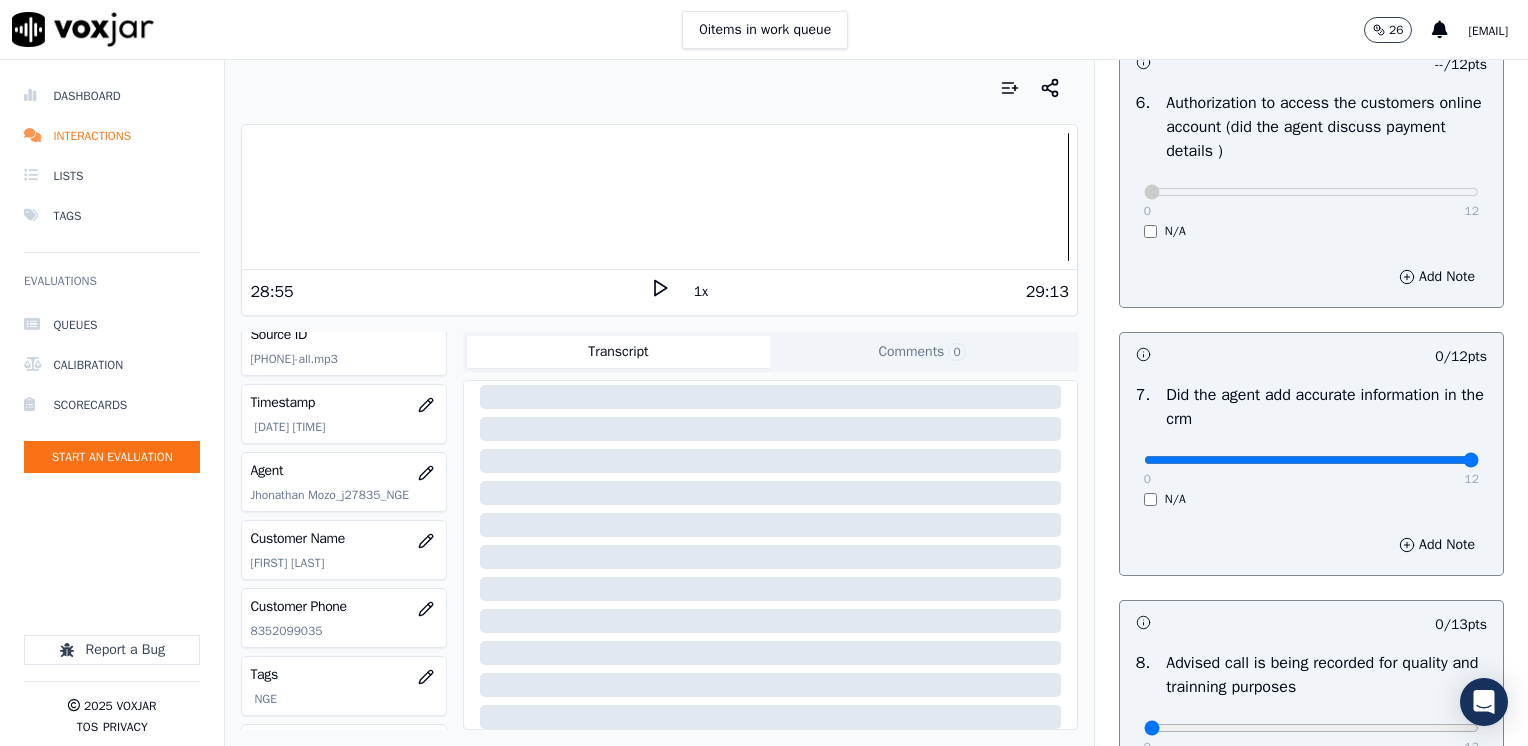 drag, startPoint x: 1132, startPoint y: 451, endPoint x: 1531, endPoint y: 451, distance: 399 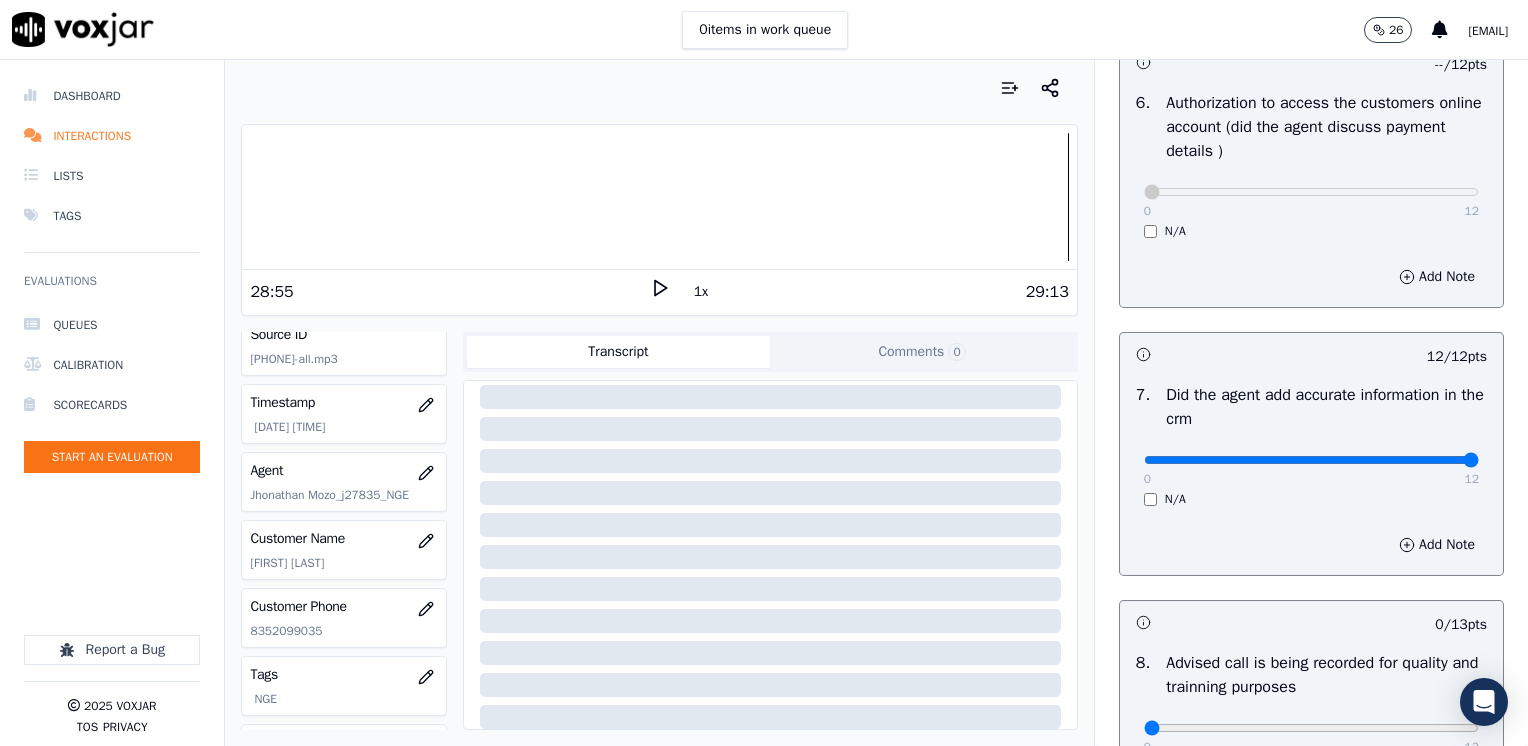 scroll, scrollTop: 1959, scrollLeft: 0, axis: vertical 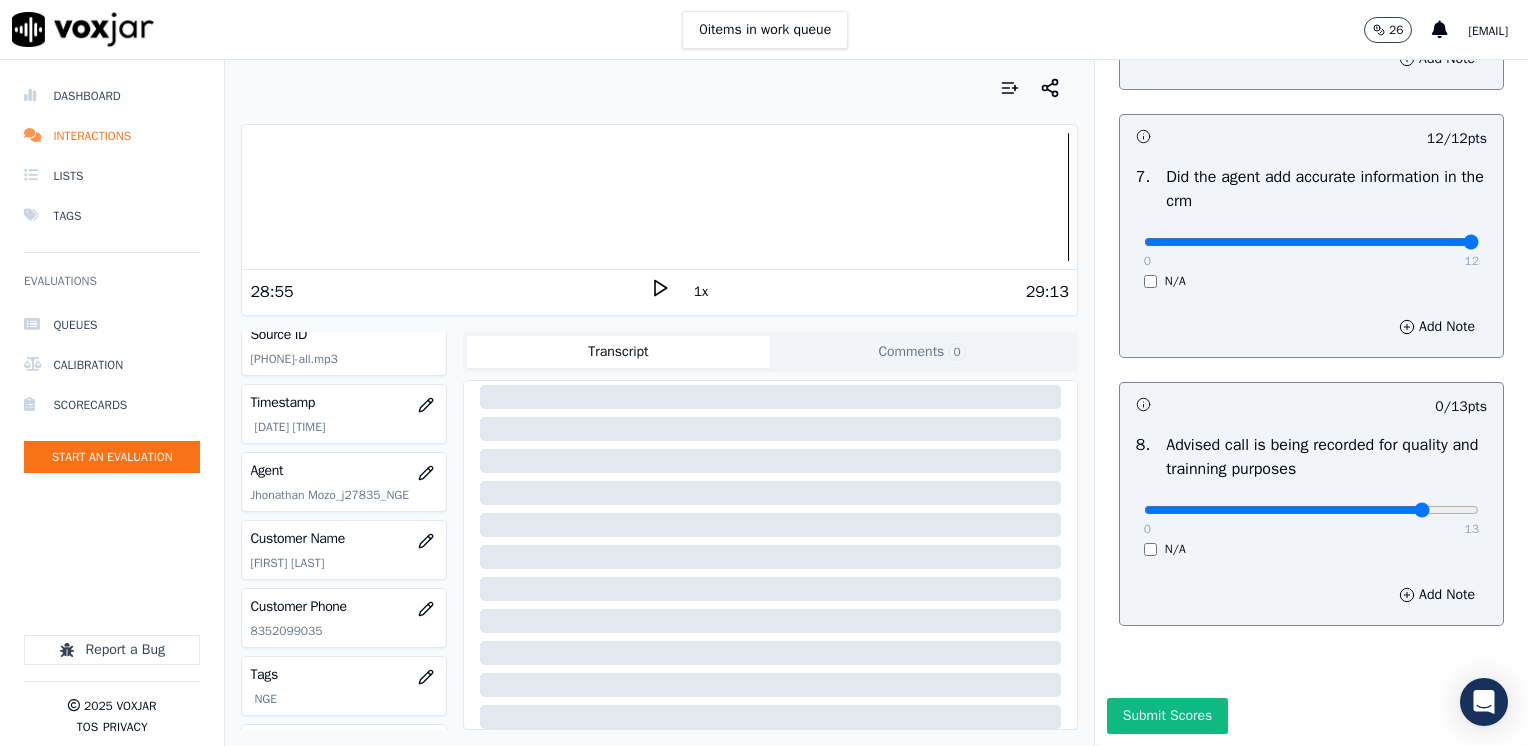 drag, startPoint x: 1128, startPoint y: 470, endPoint x: 1381, endPoint y: 482, distance: 253.28442 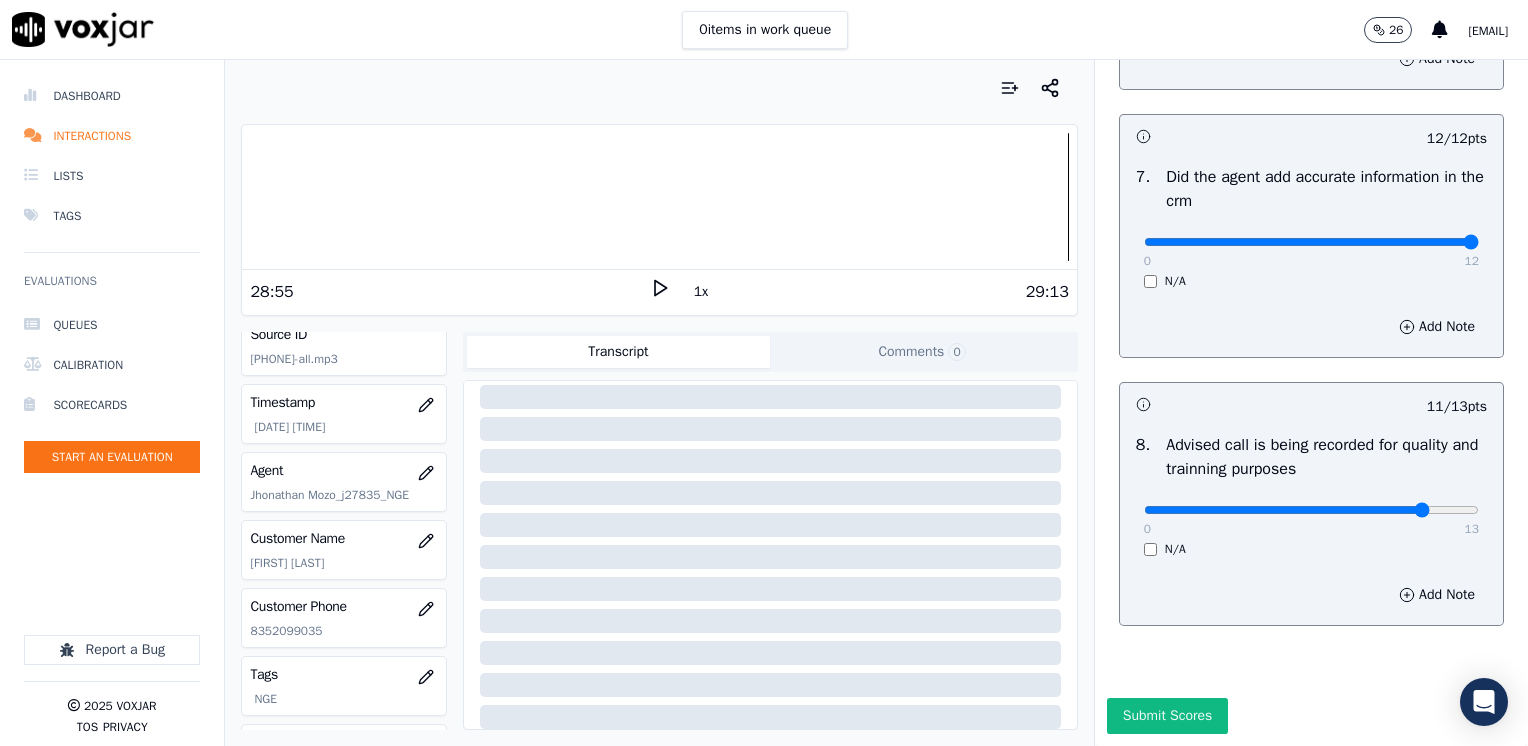 click at bounding box center [1311, -1578] 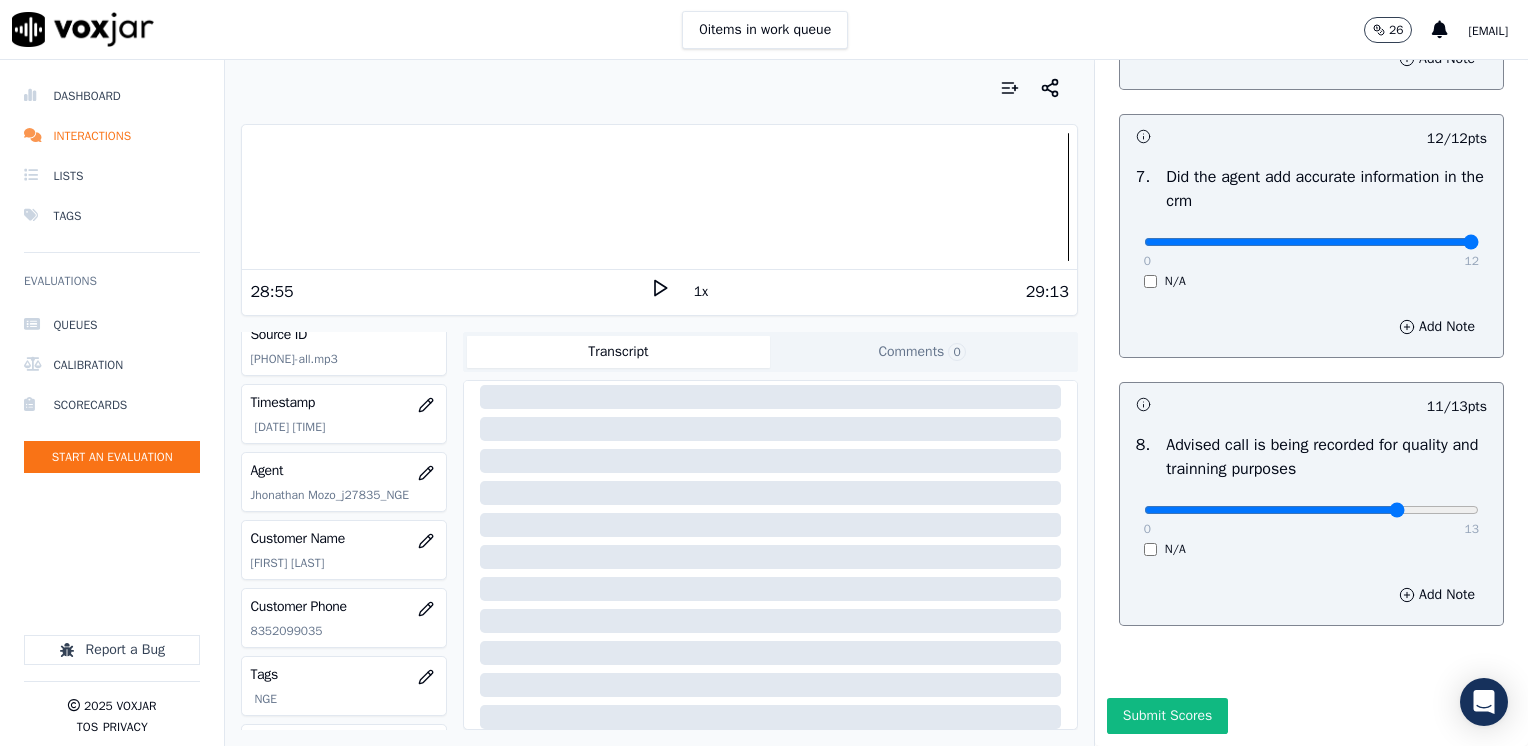 type on "10" 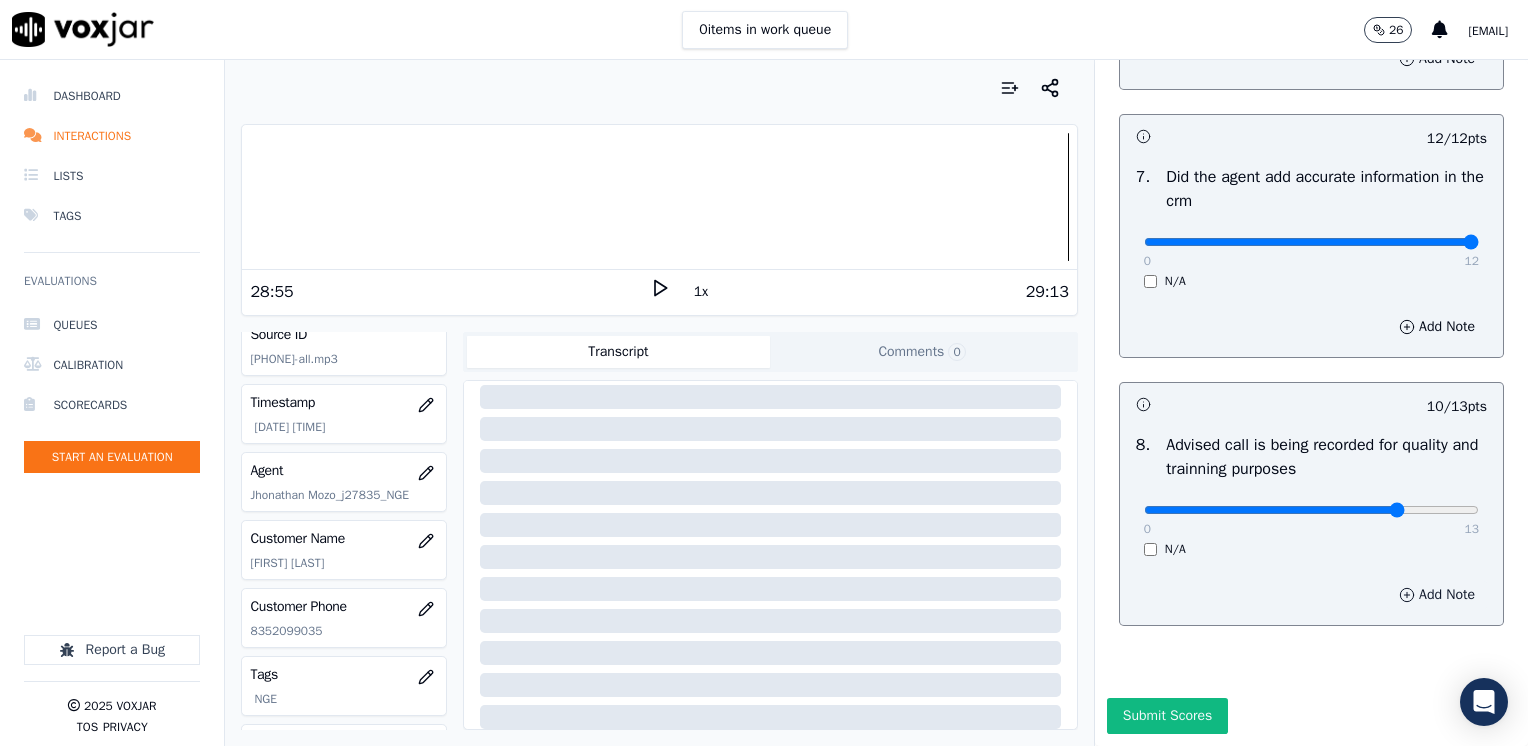 click on "Add Note" at bounding box center [1437, 595] 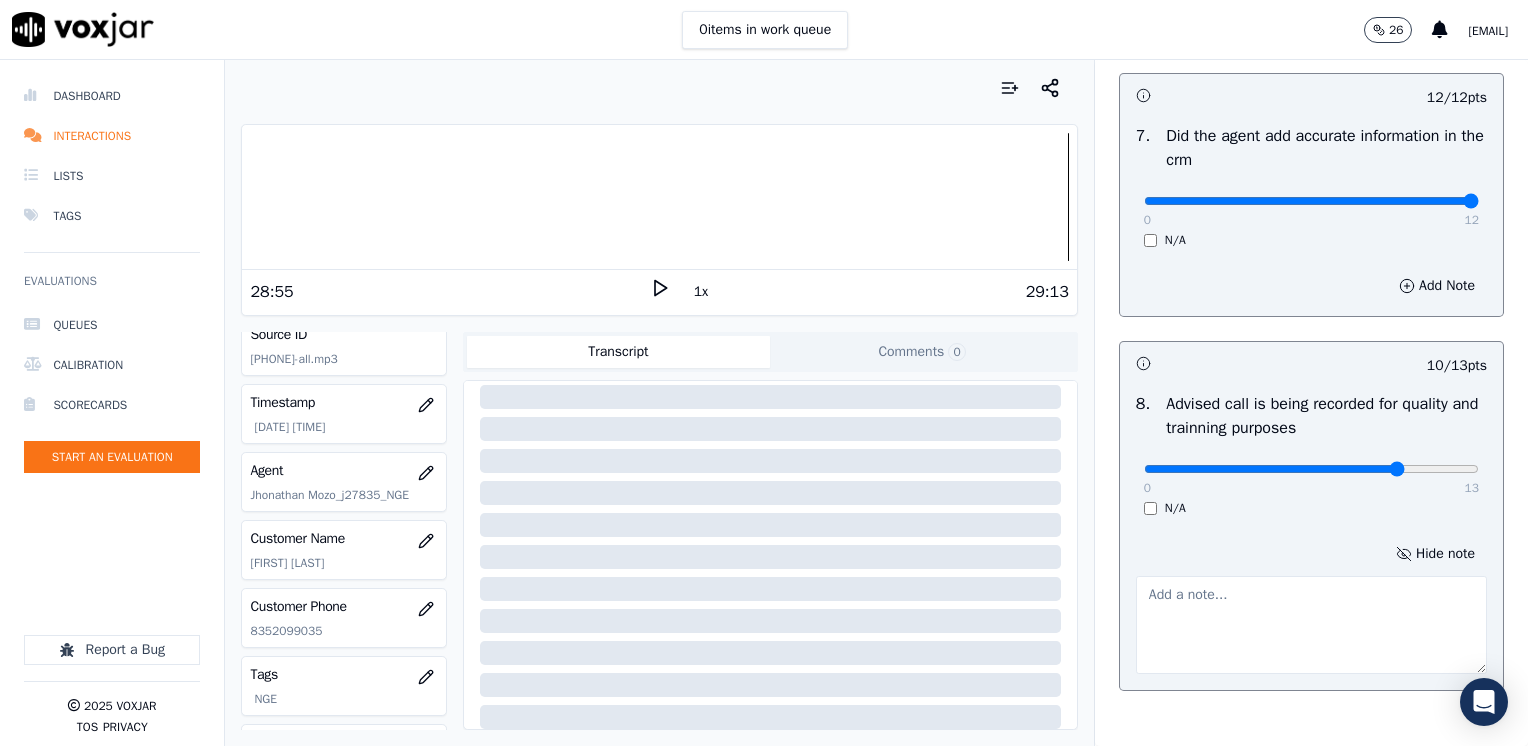 click at bounding box center [1311, 625] 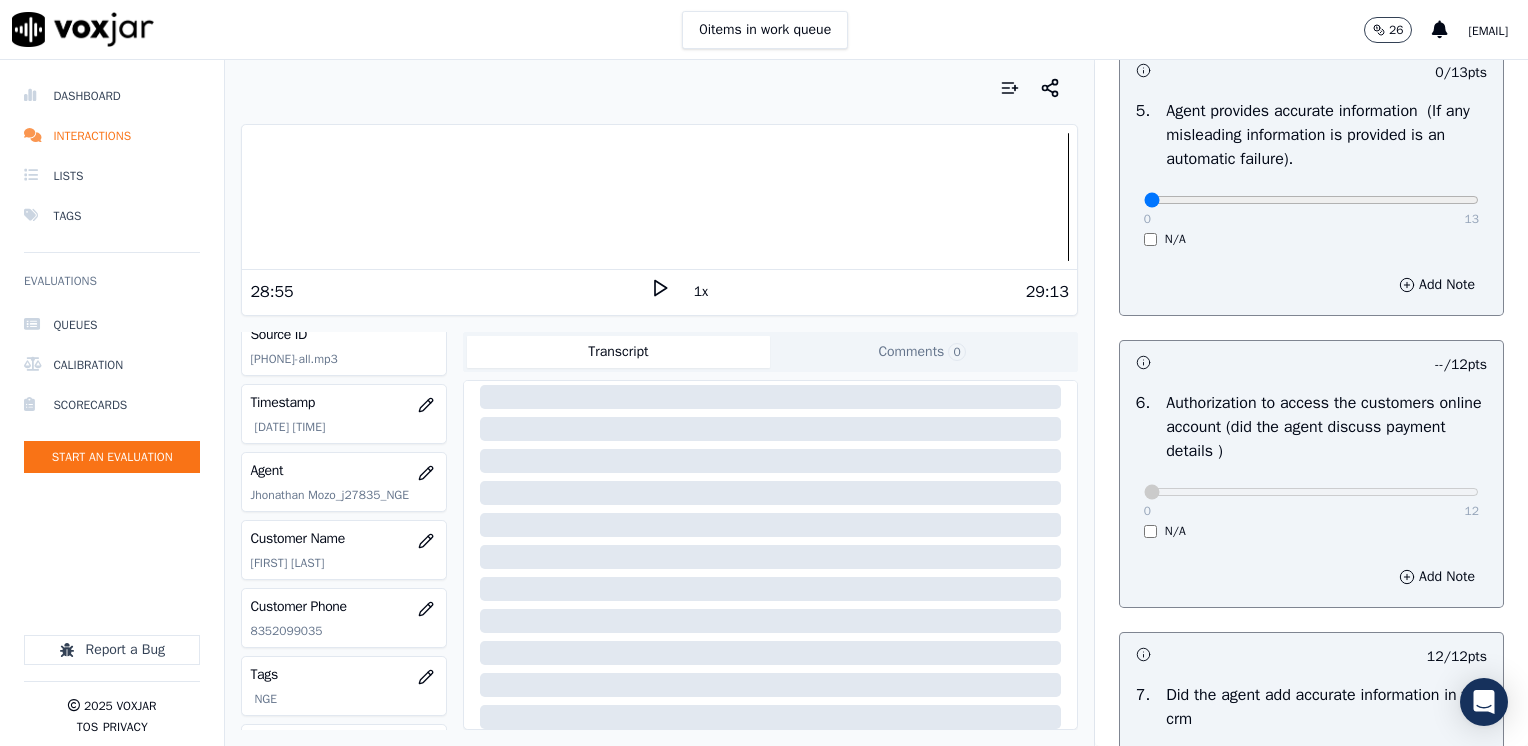 scroll, scrollTop: 1159, scrollLeft: 0, axis: vertical 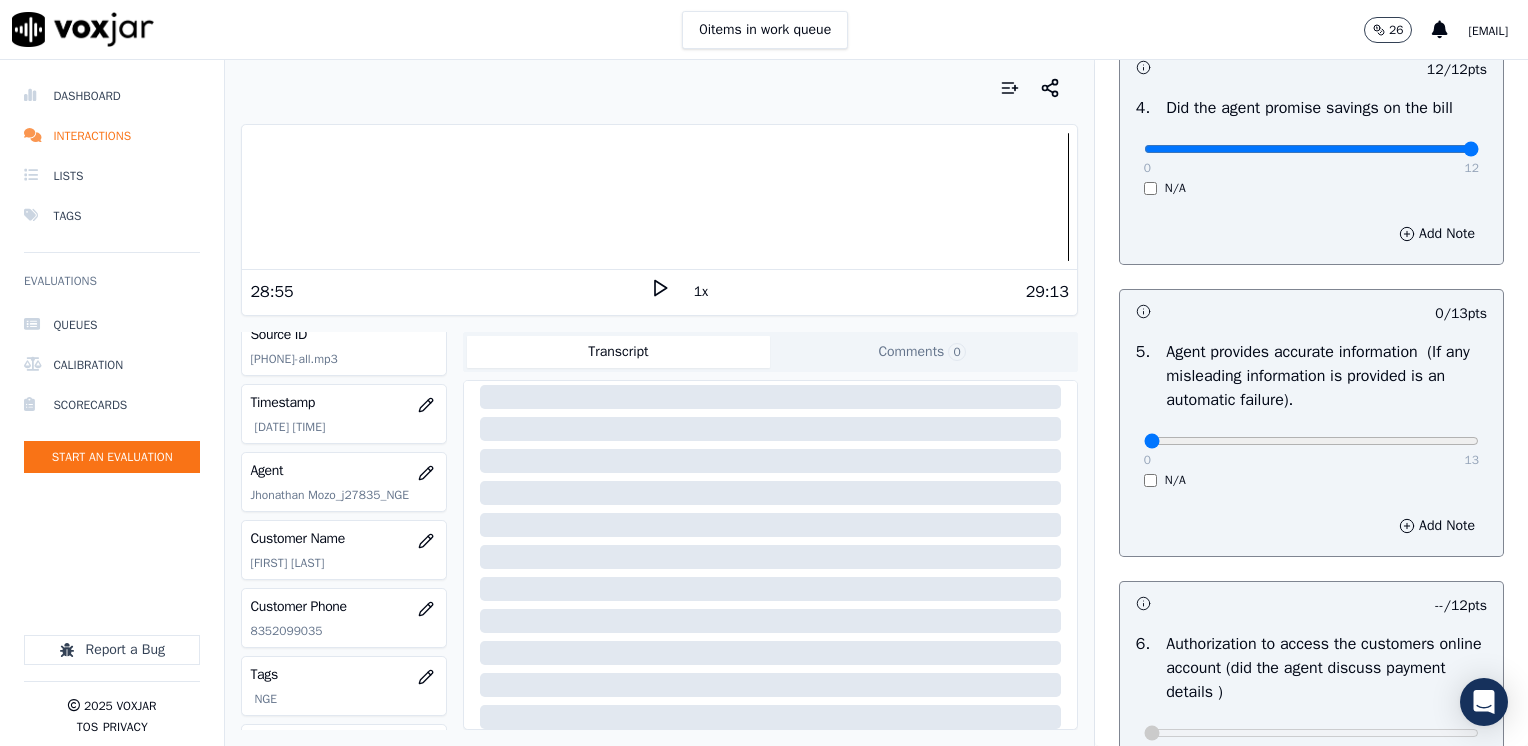 type on "Does not advise the call is being recorded for quality purposes at the very beginning of the call" 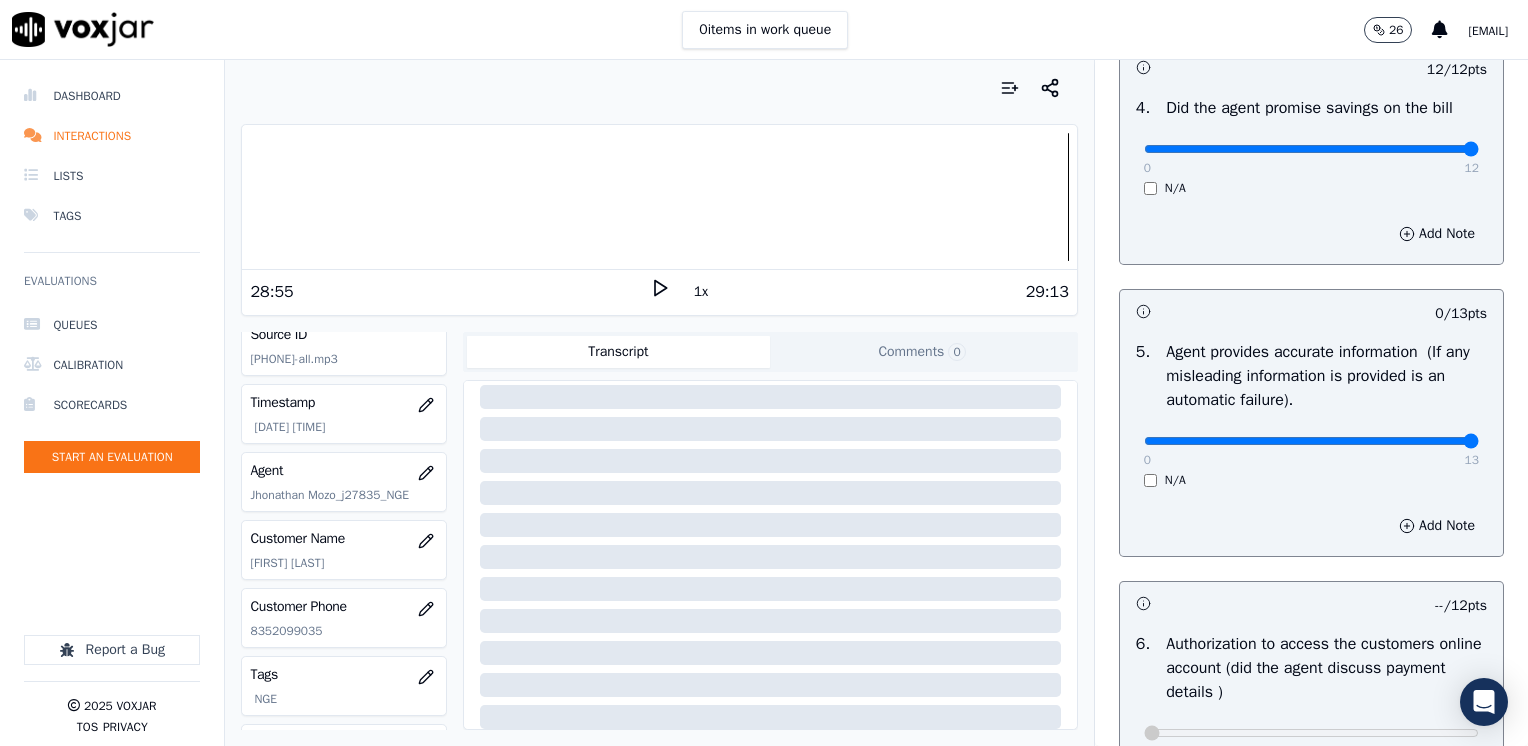 drag, startPoint x: 1128, startPoint y: 436, endPoint x: 1531, endPoint y: 432, distance: 403.01984 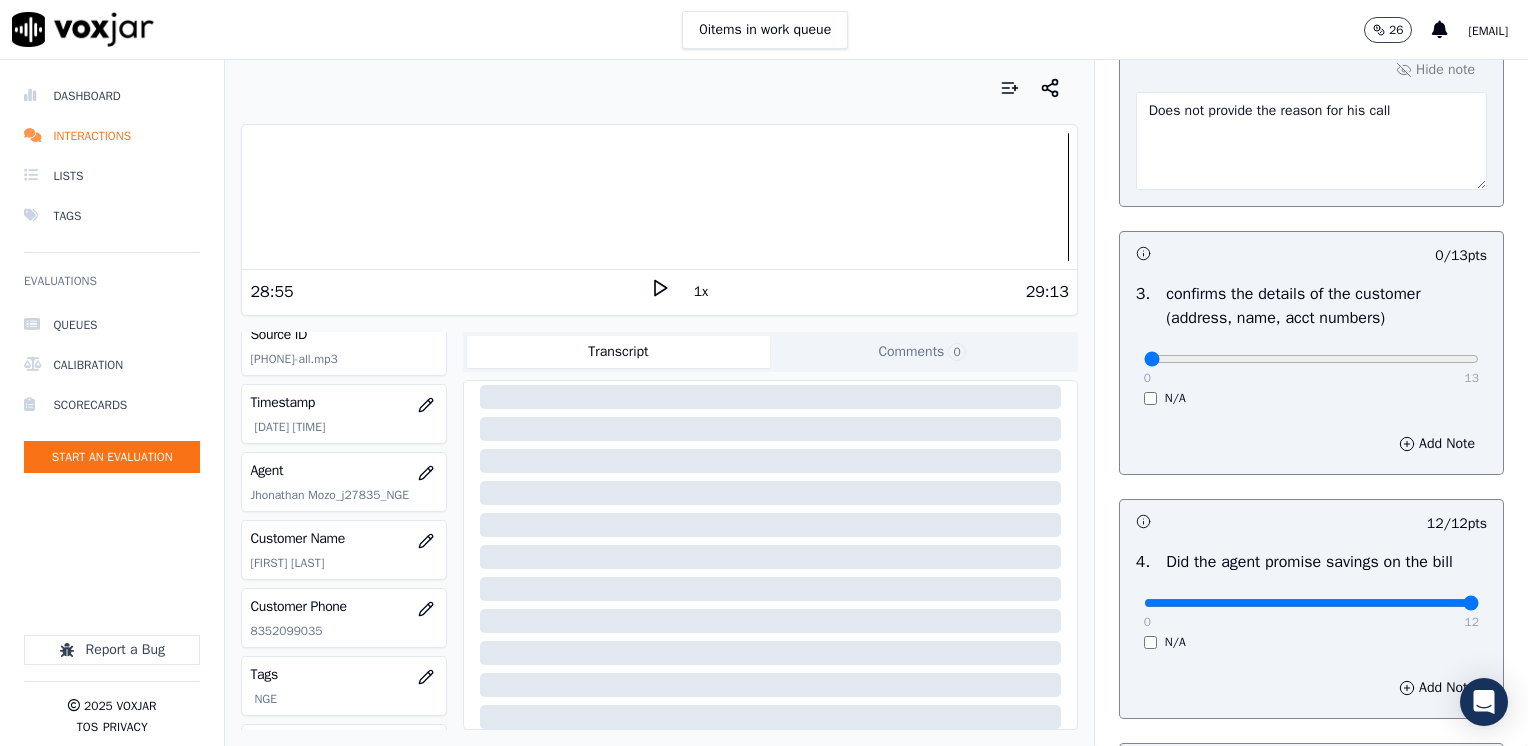 scroll, scrollTop: 659, scrollLeft: 0, axis: vertical 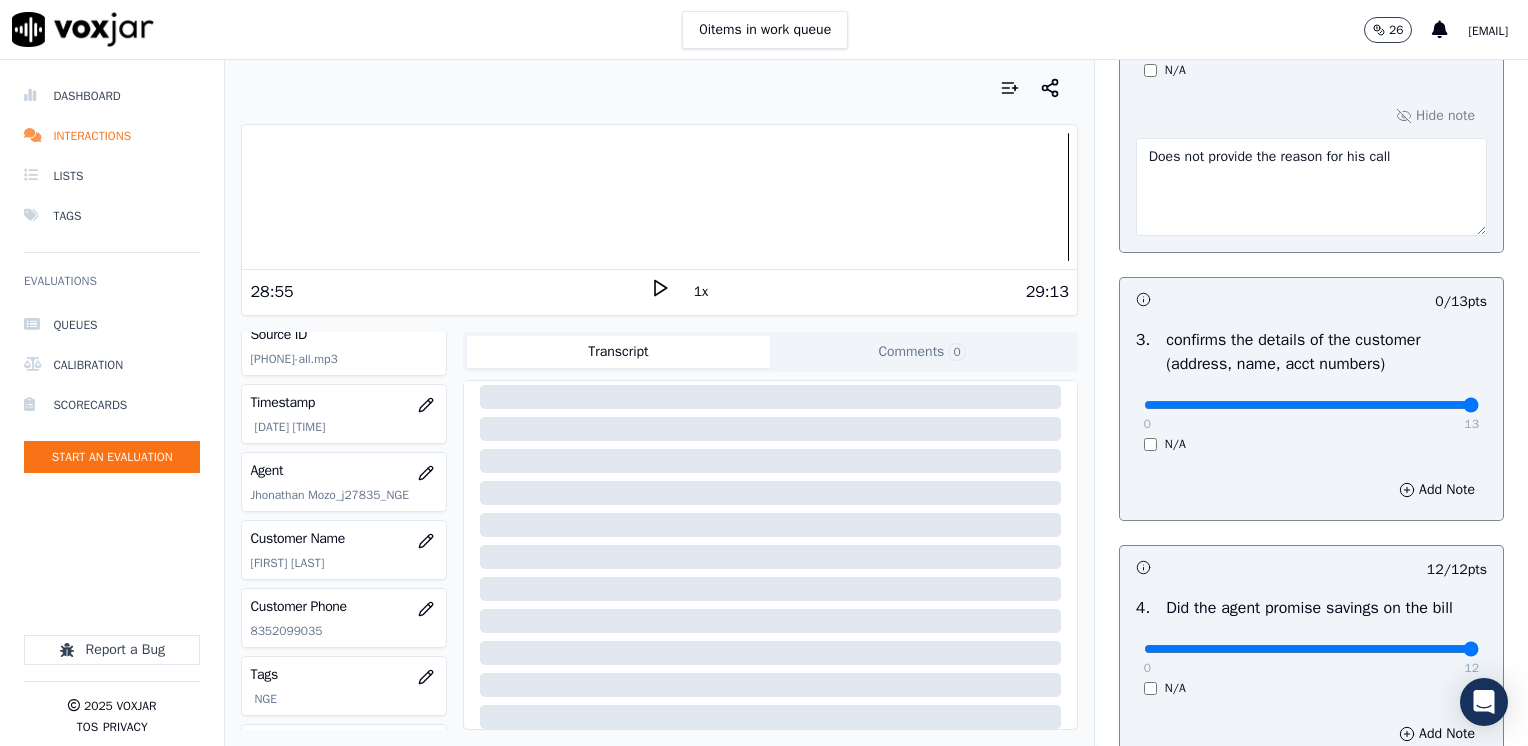 drag, startPoint x: 1130, startPoint y: 402, endPoint x: 1531, endPoint y: 415, distance: 401.21066 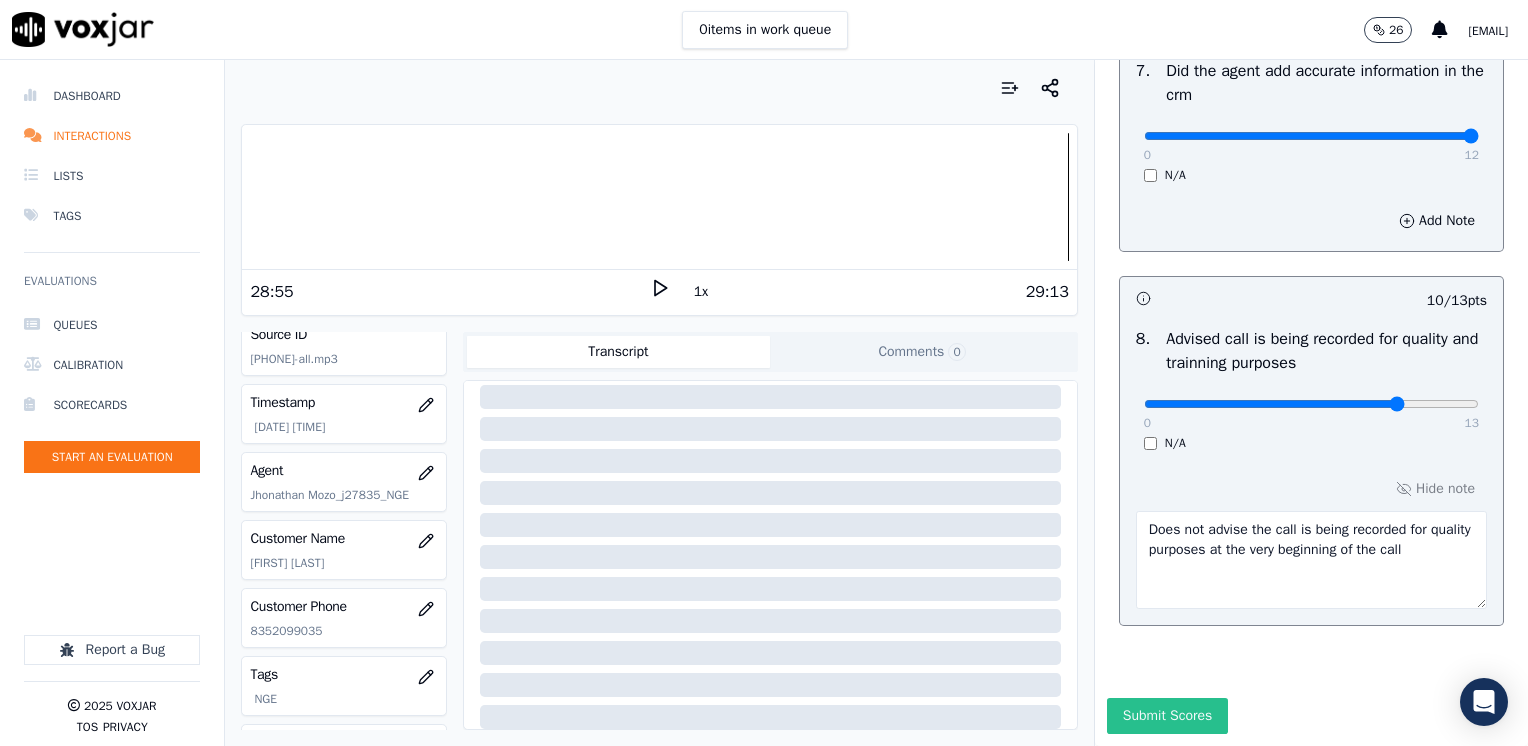 scroll, scrollTop: 2064, scrollLeft: 0, axis: vertical 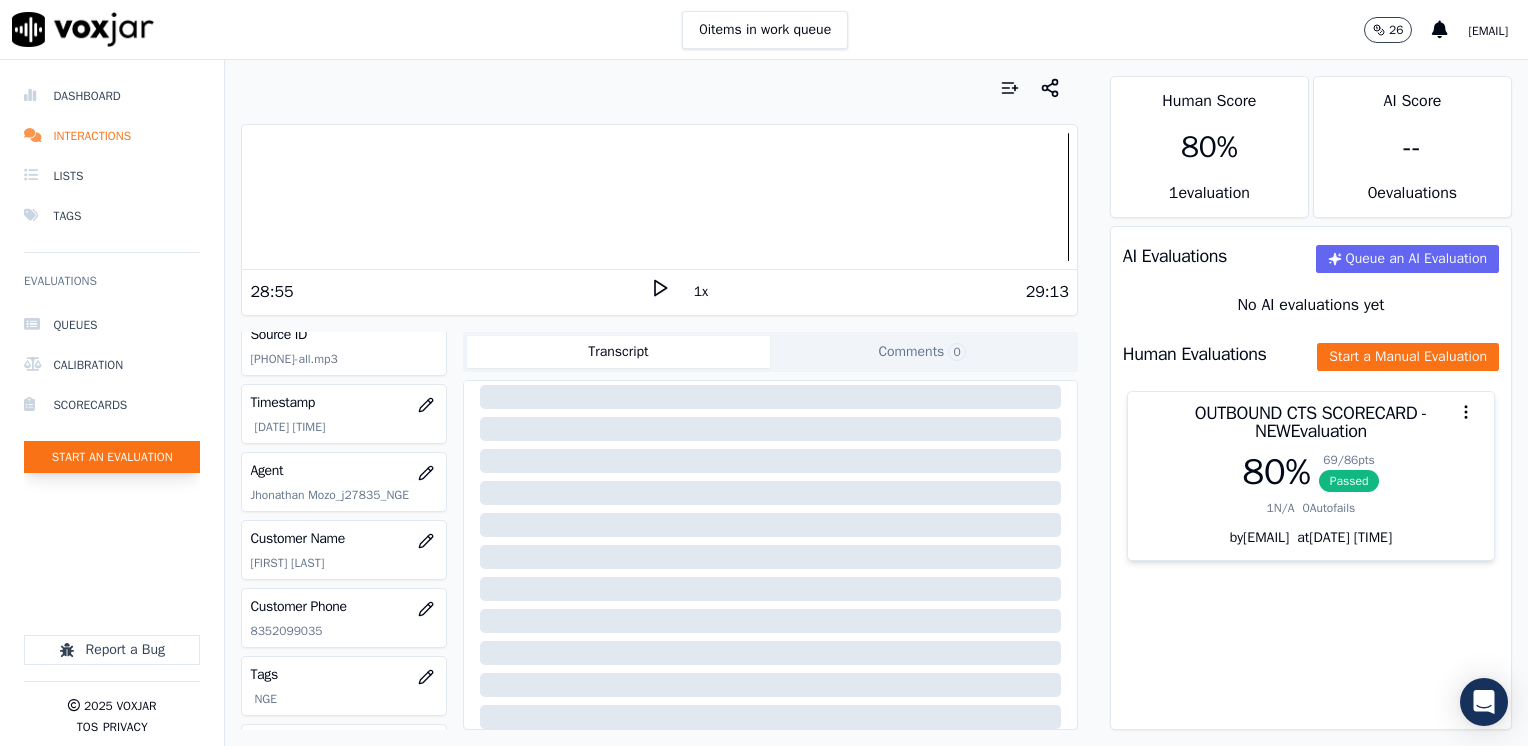 click on "Start an Evaluation" 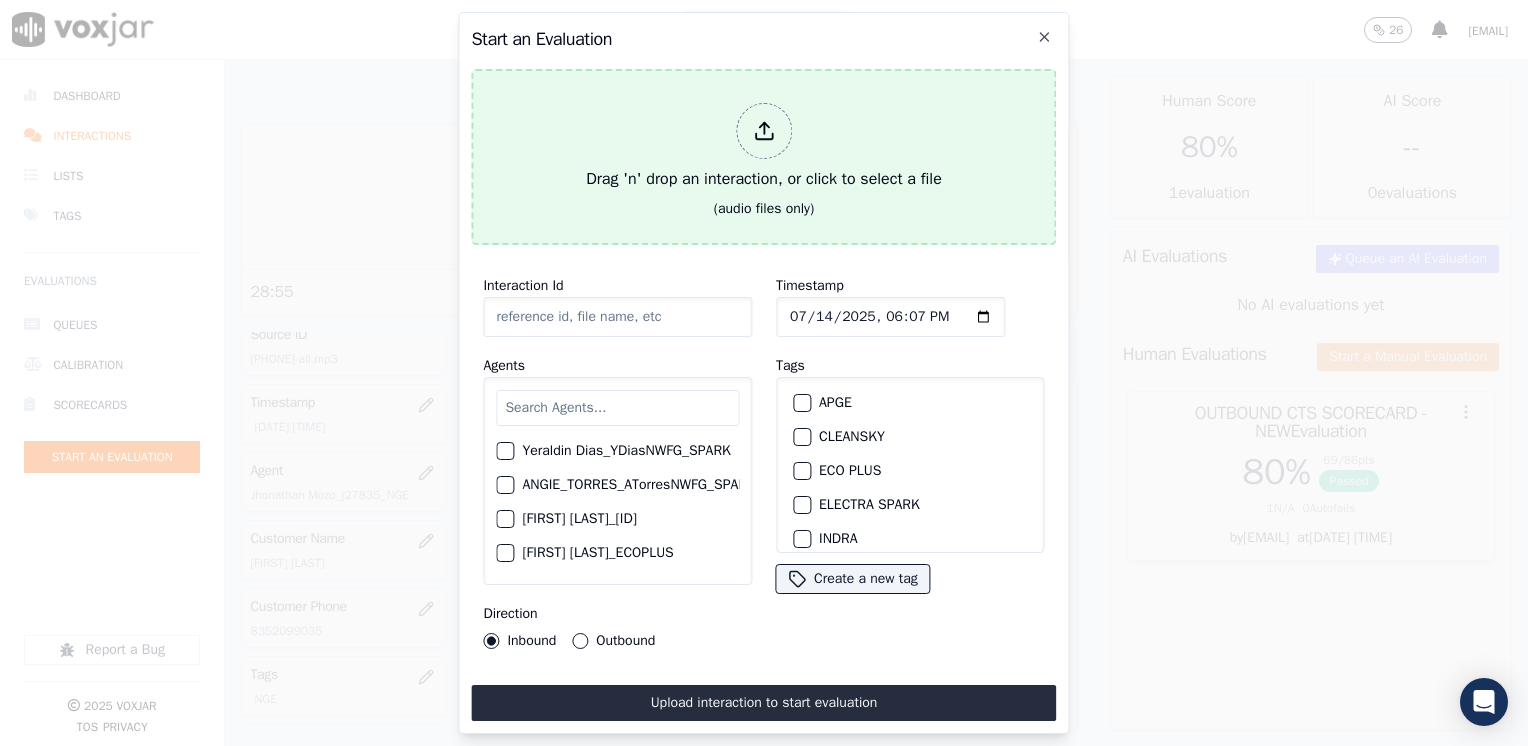 click 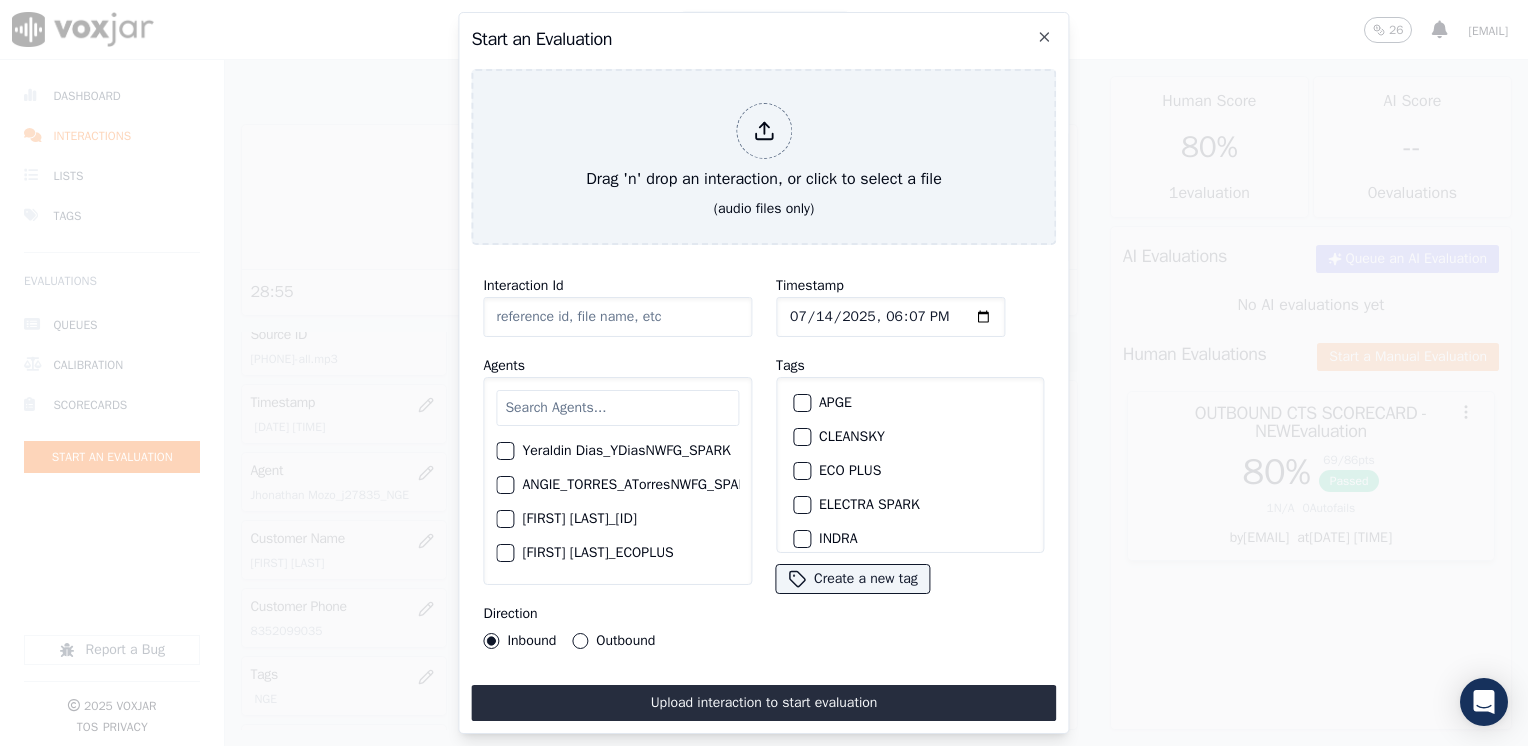 type on "20250711-[TIME]_[NUMBER]-all.mp3" 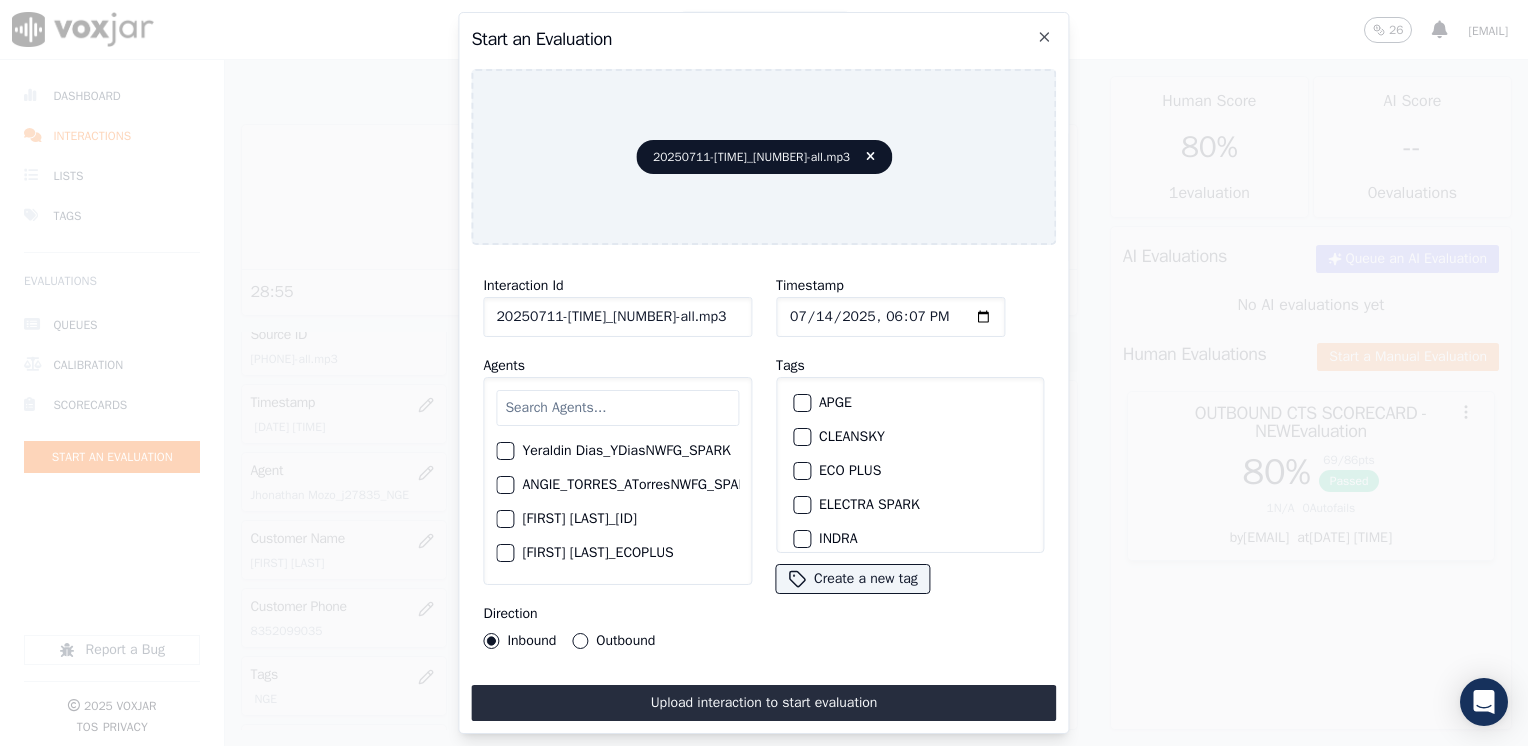 click at bounding box center (617, 408) 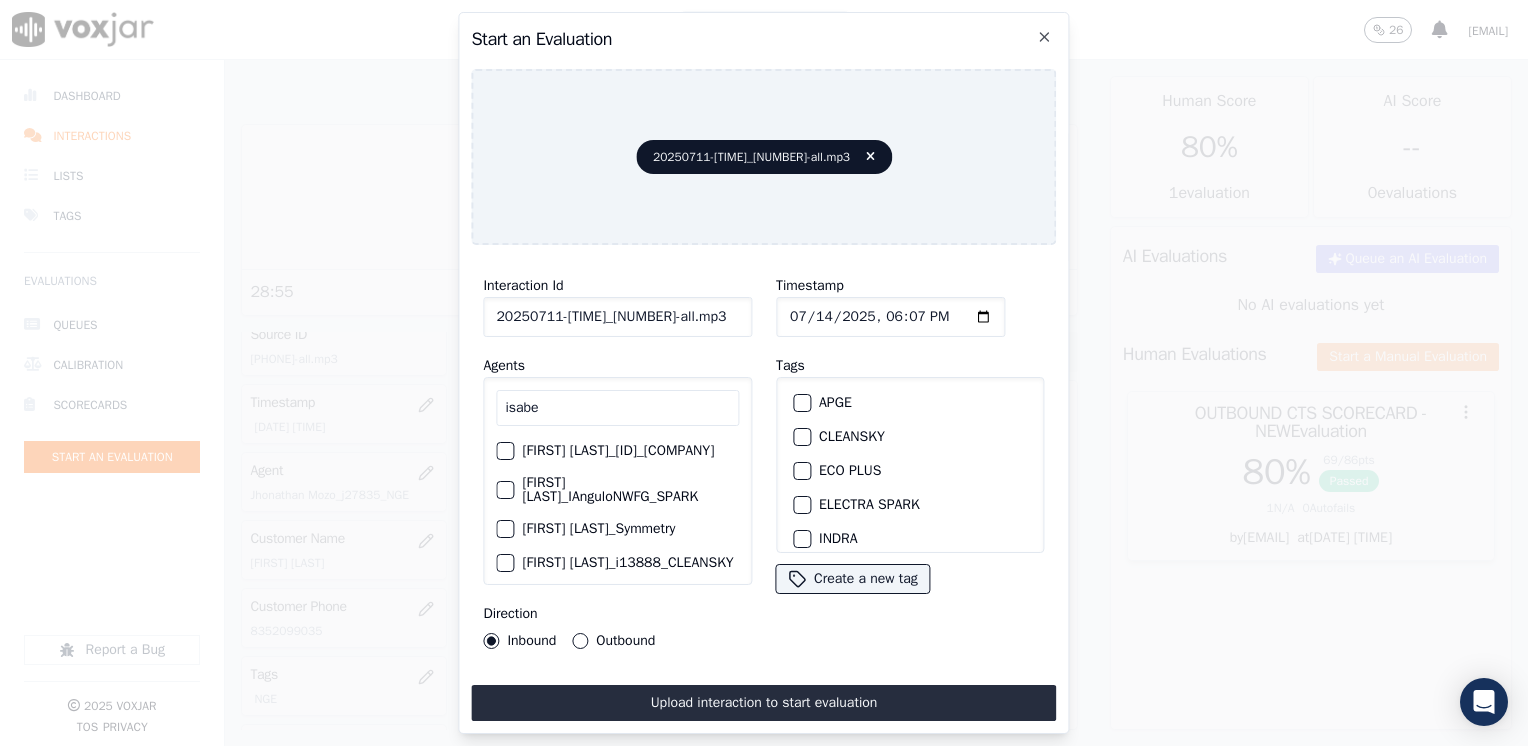 type on "isabe" 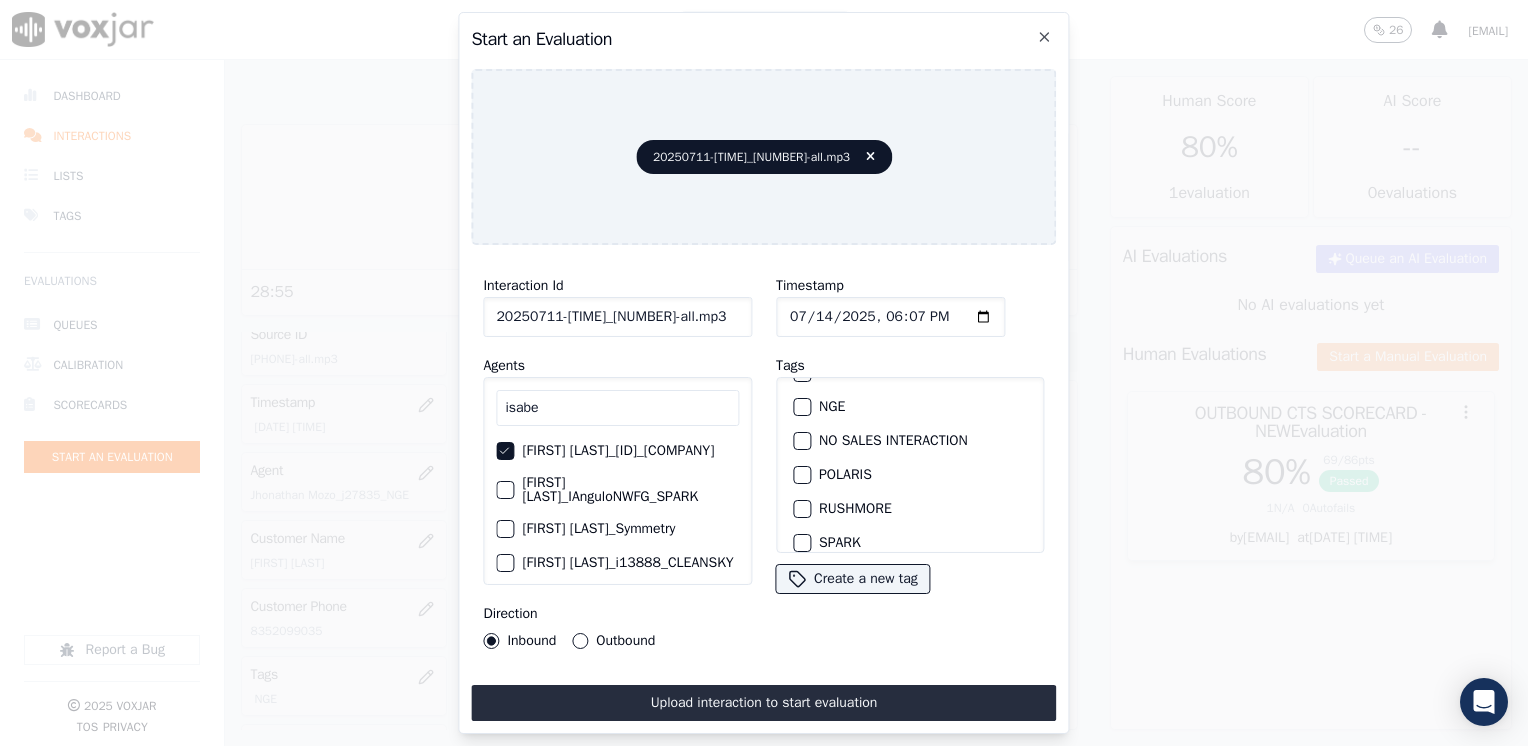 scroll, scrollTop: 100, scrollLeft: 0, axis: vertical 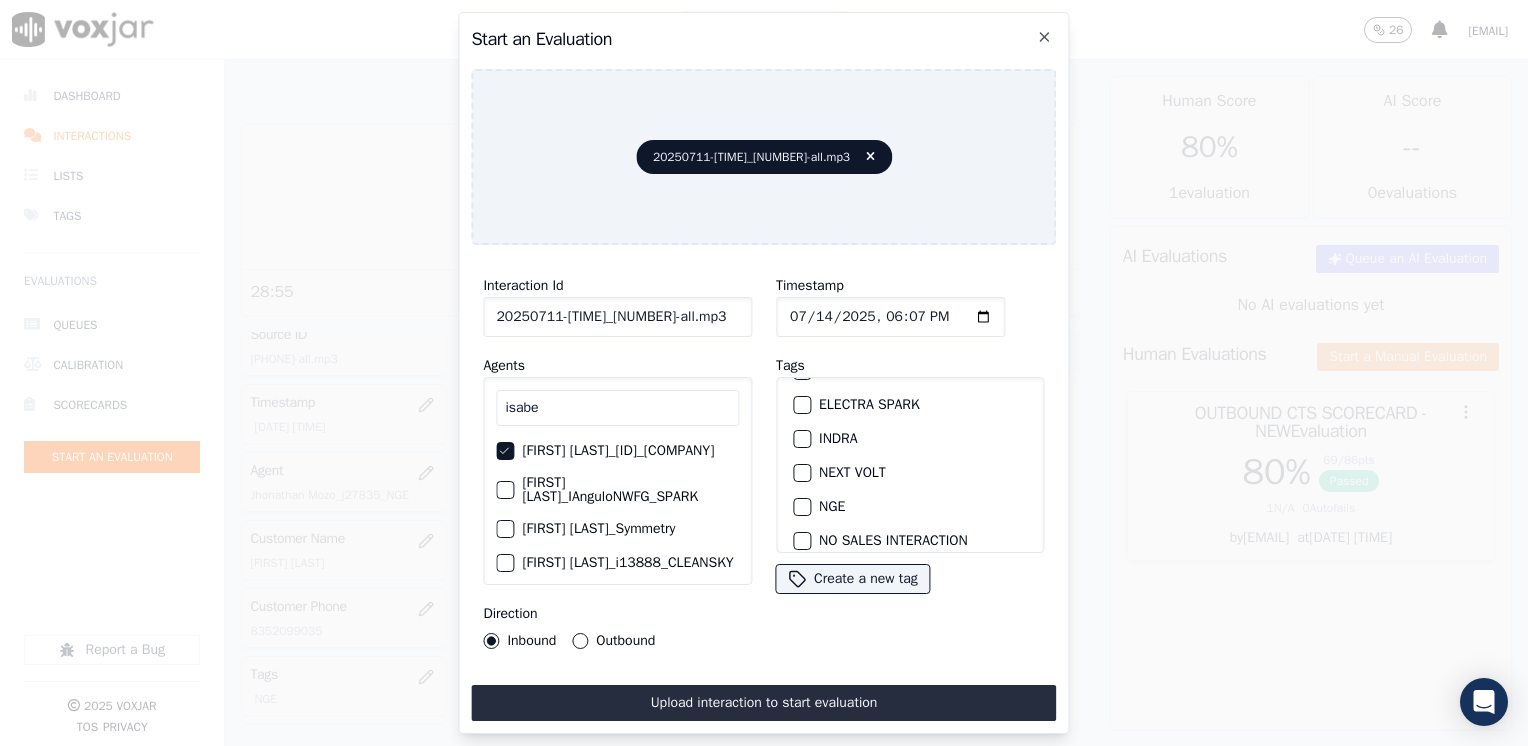 click at bounding box center [801, 507] 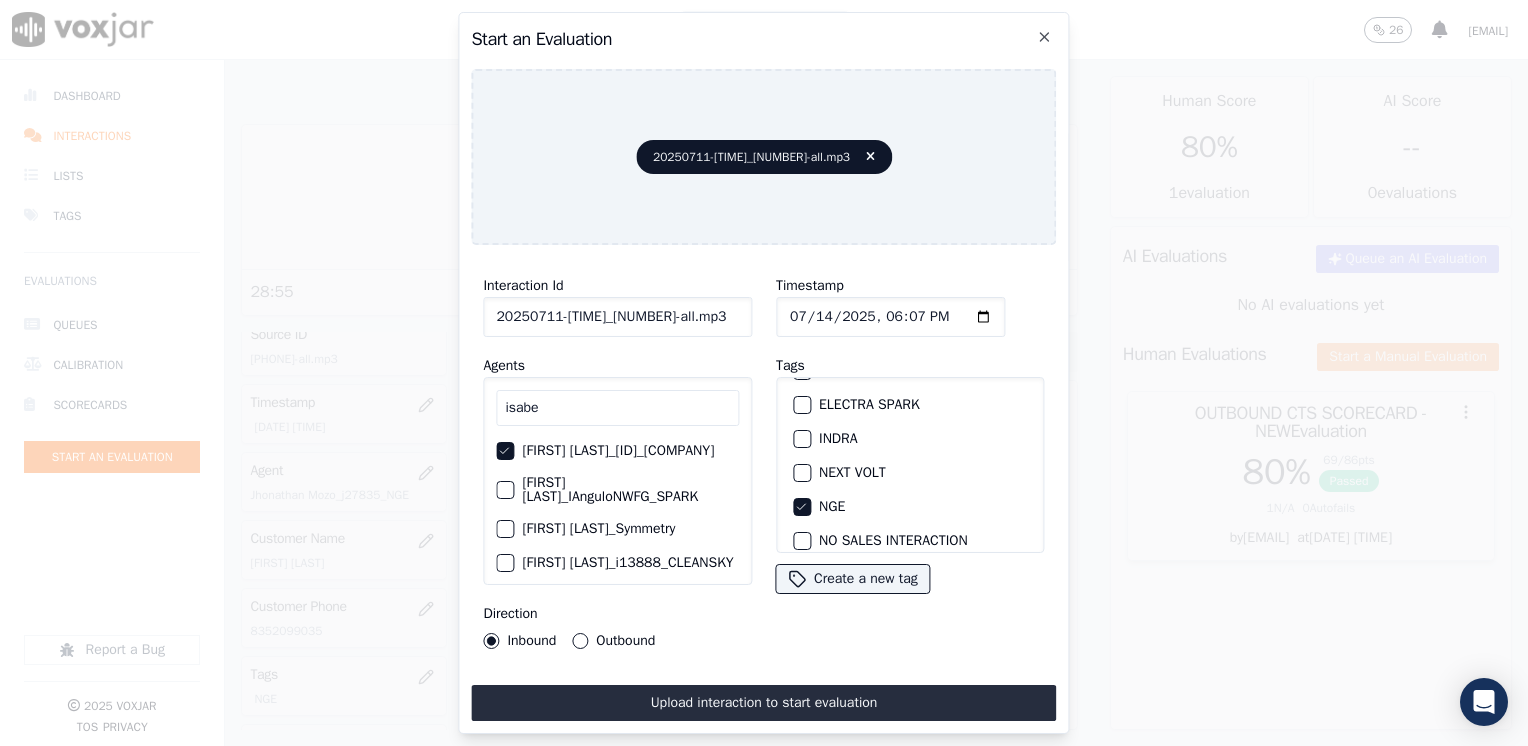 click on "Outbound" at bounding box center (580, 641) 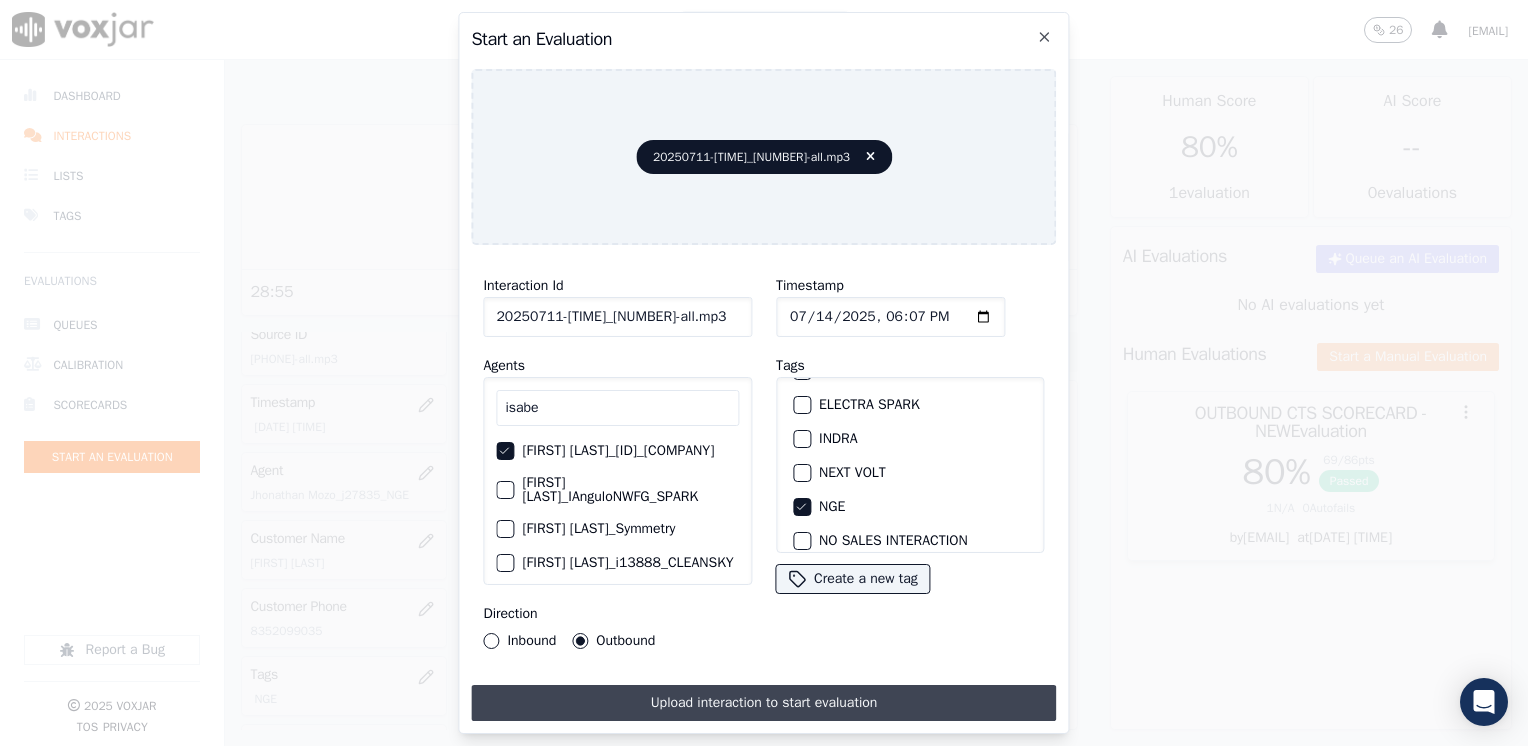 click on "Upload interaction to start evaluation" at bounding box center (763, 703) 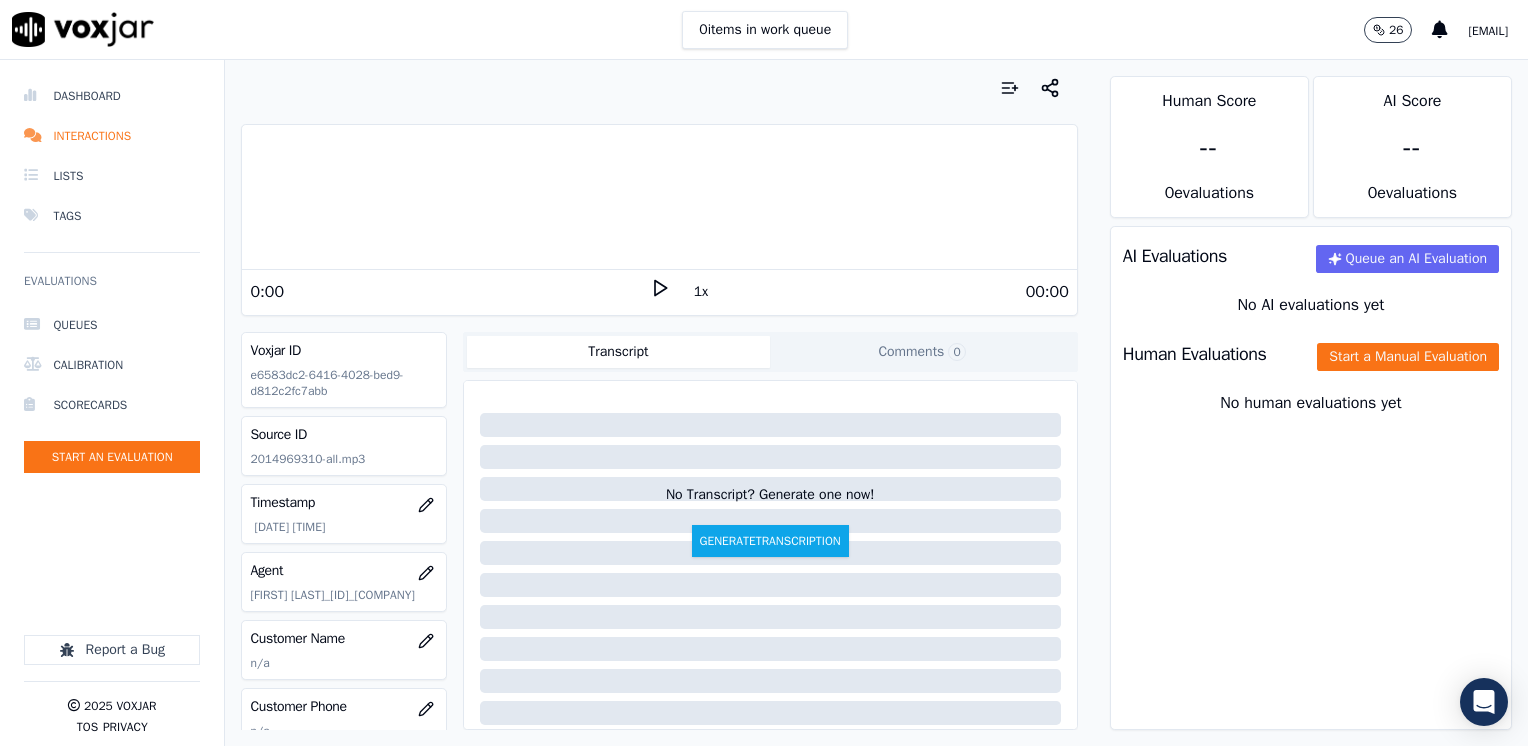 click 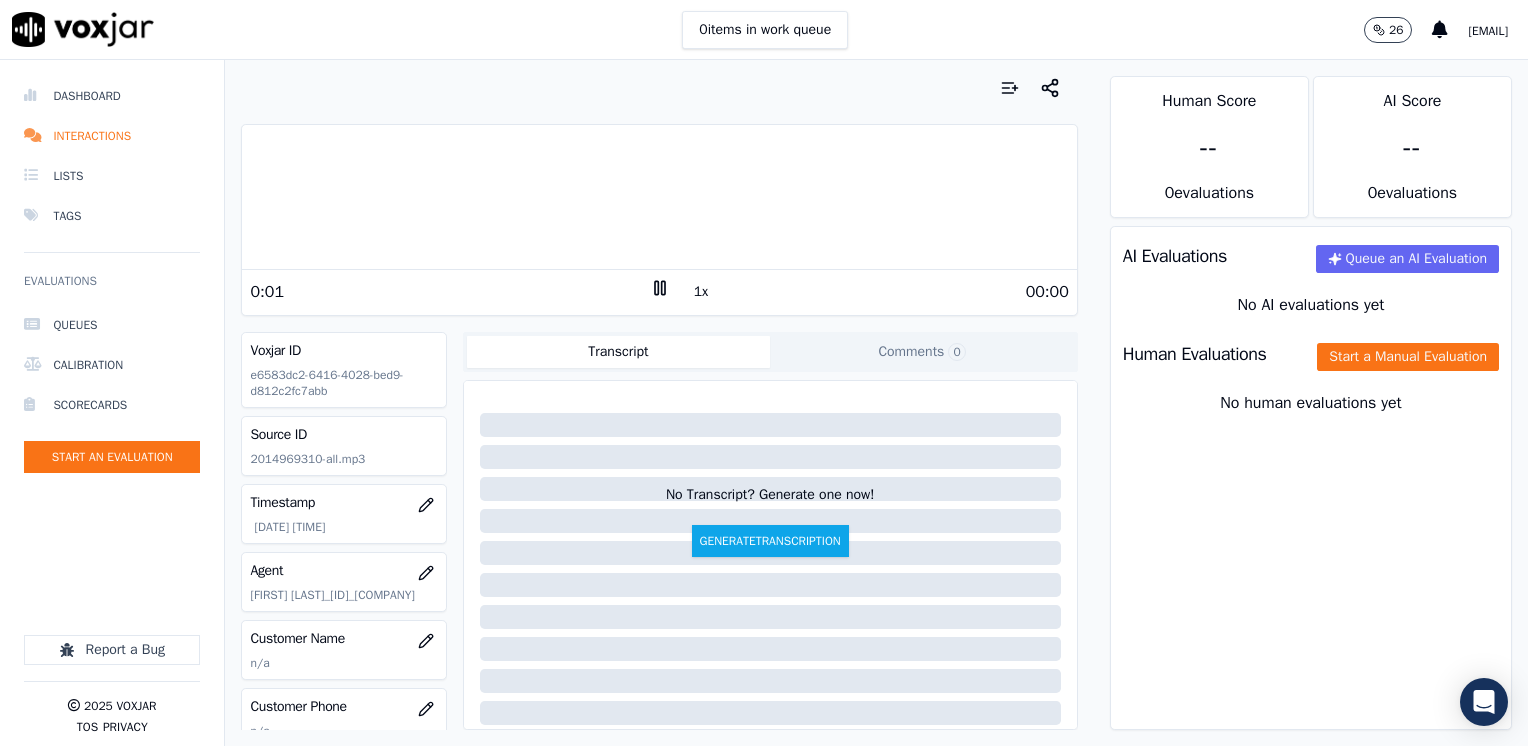 click 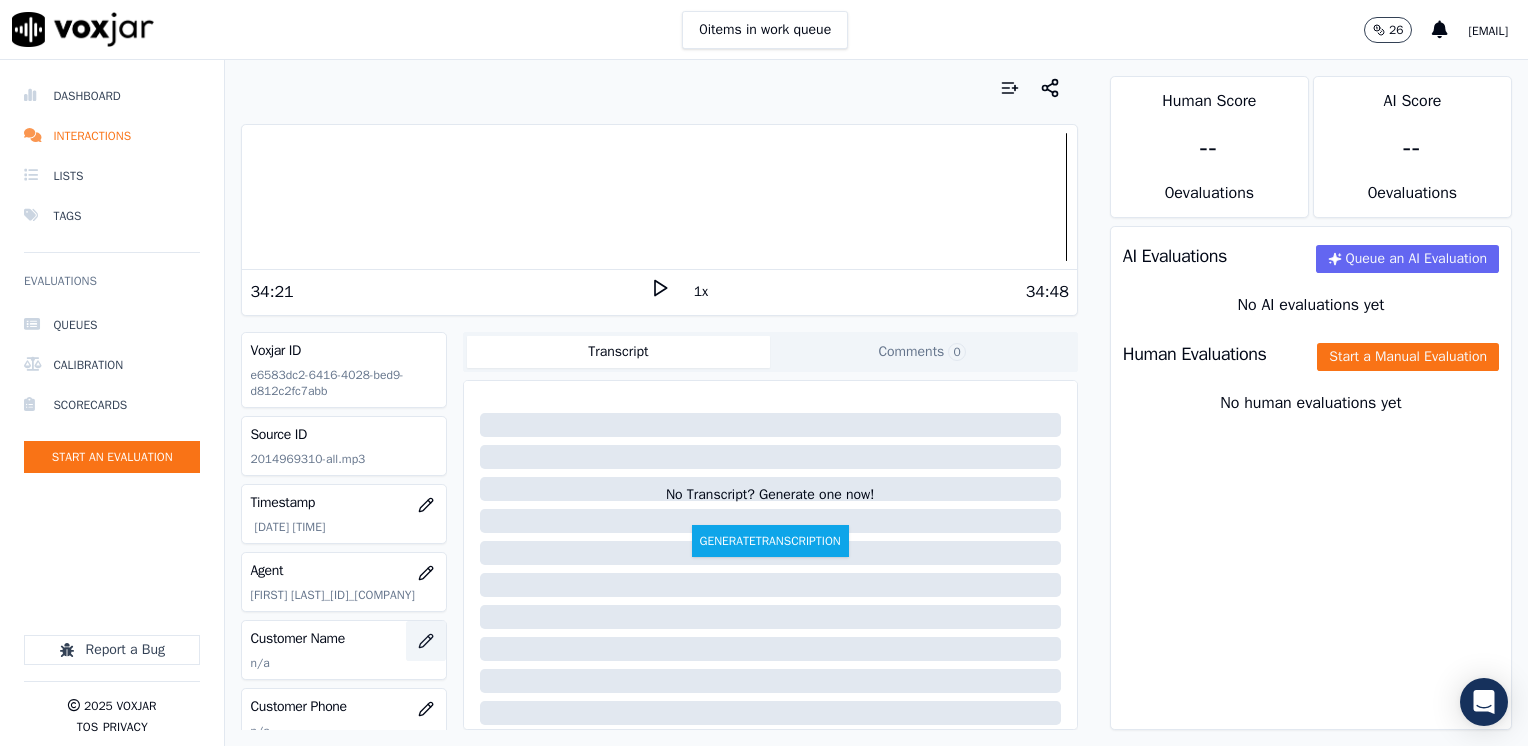 click at bounding box center [426, 641] 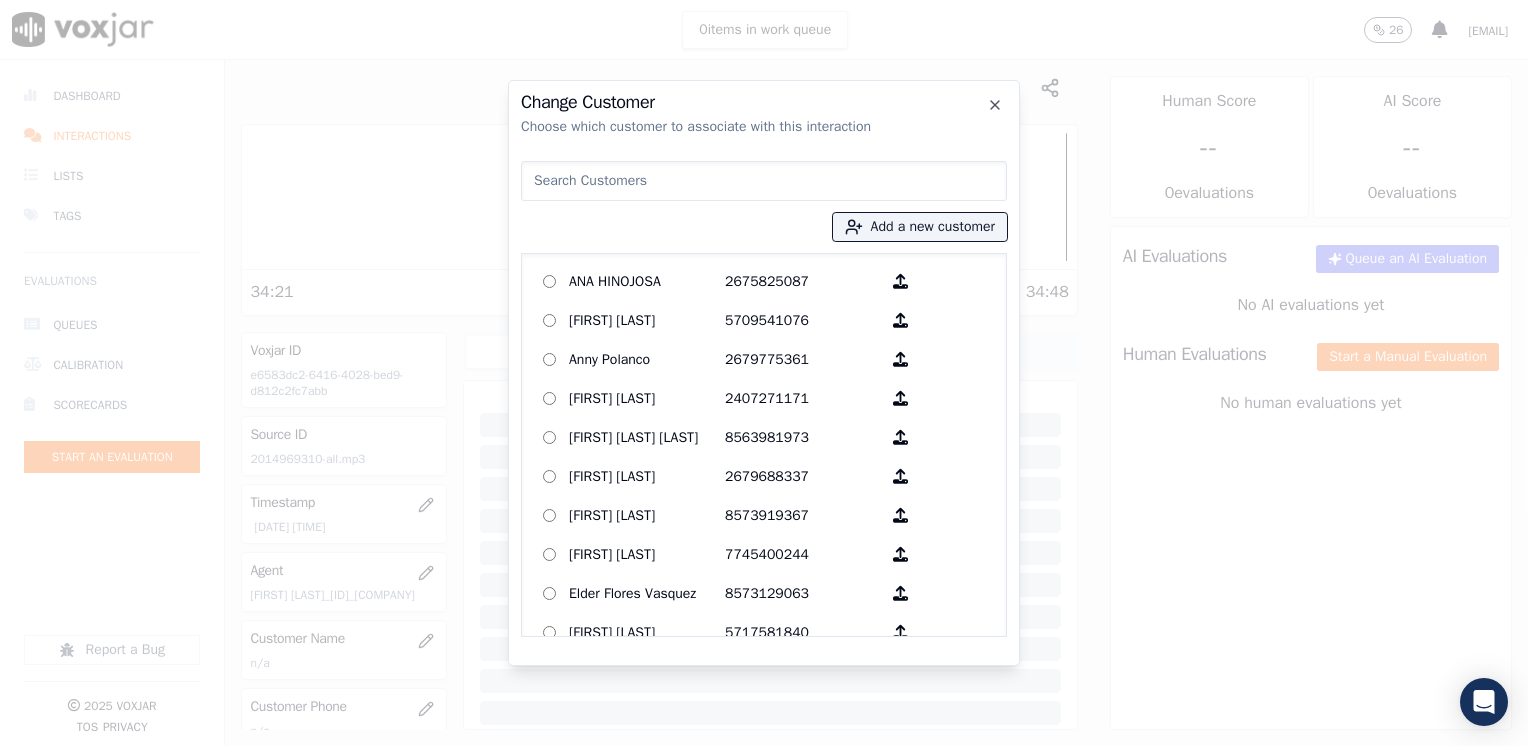 click at bounding box center (764, 181) 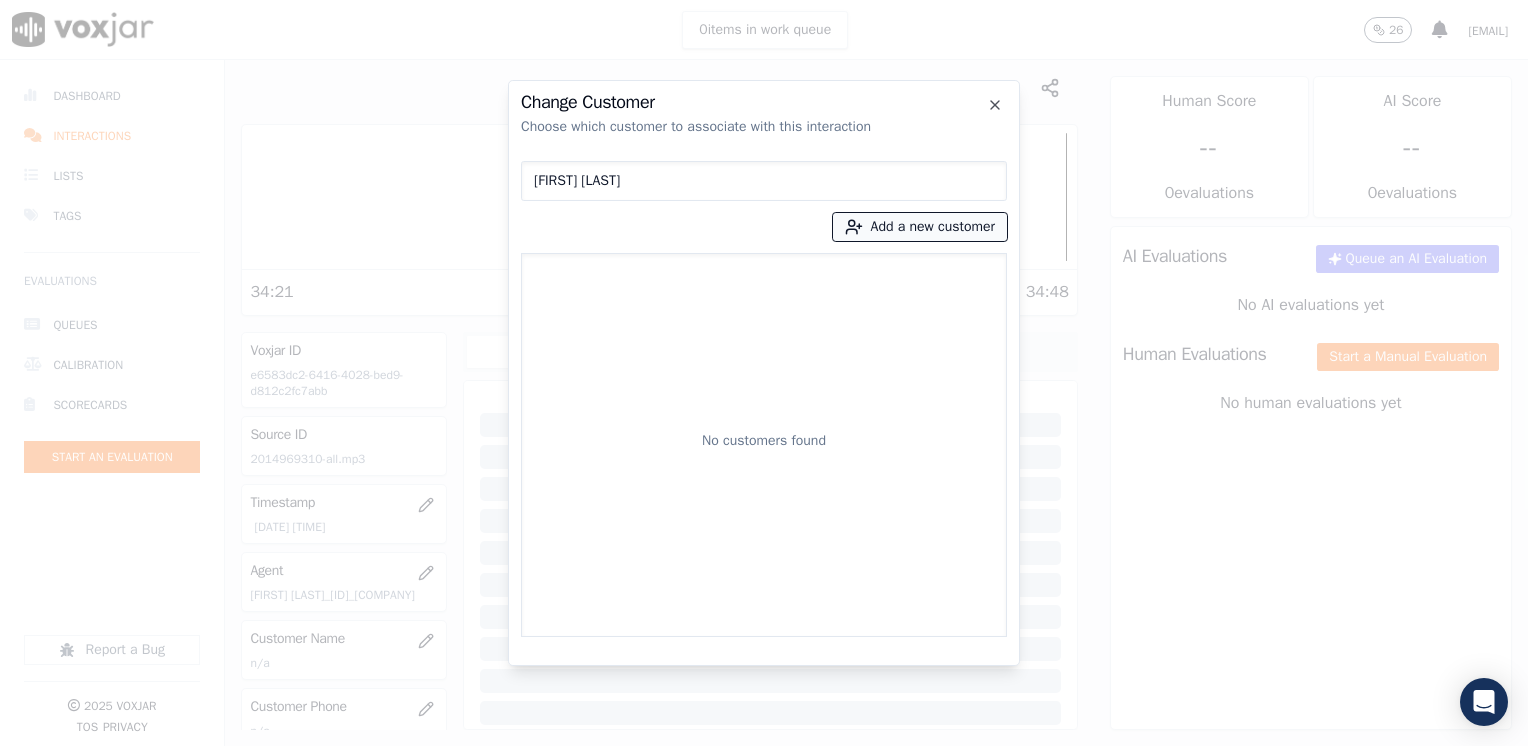 type on "[FIRST] [LAST]" 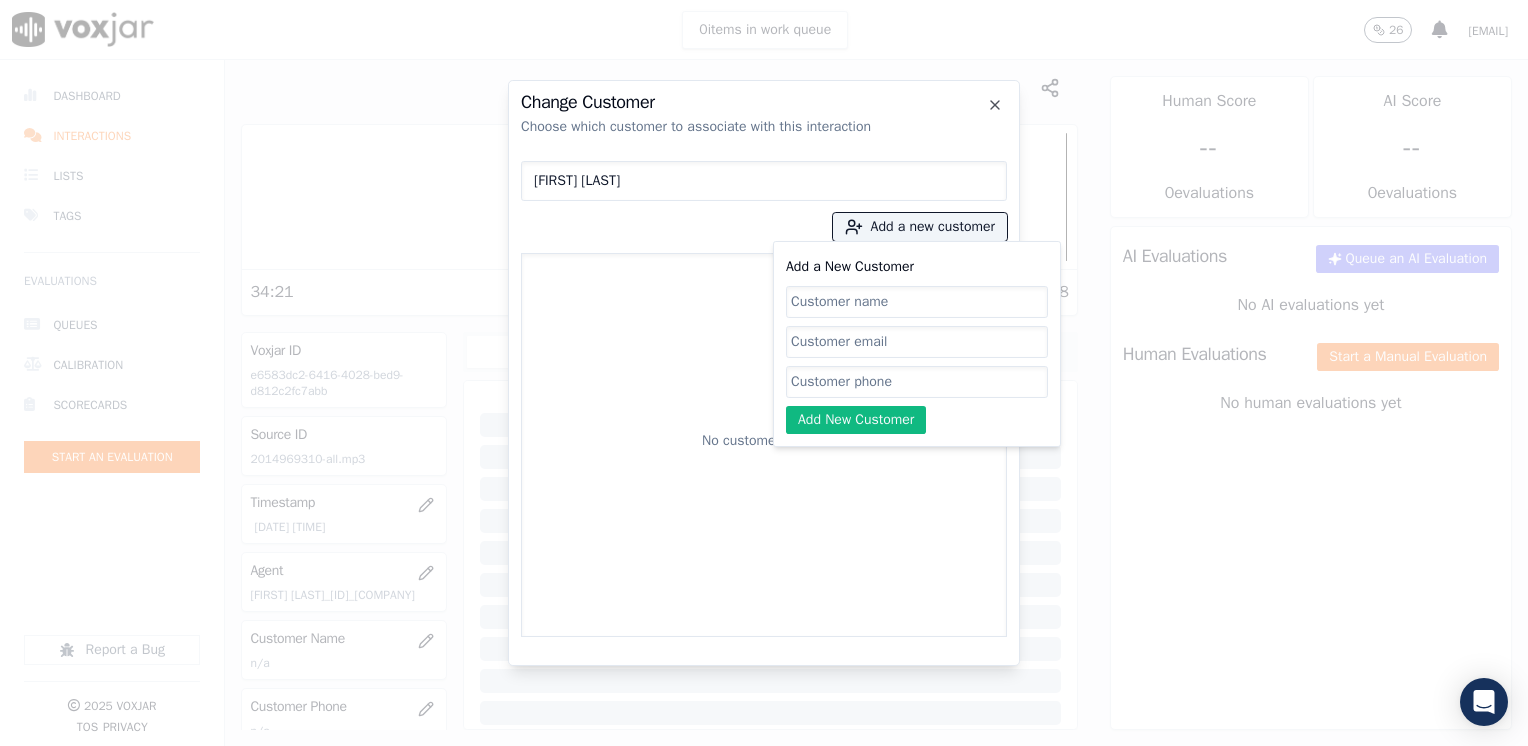 drag, startPoint x: 858, startPoint y: 309, endPoint x: 874, endPoint y: 310, distance: 16.03122 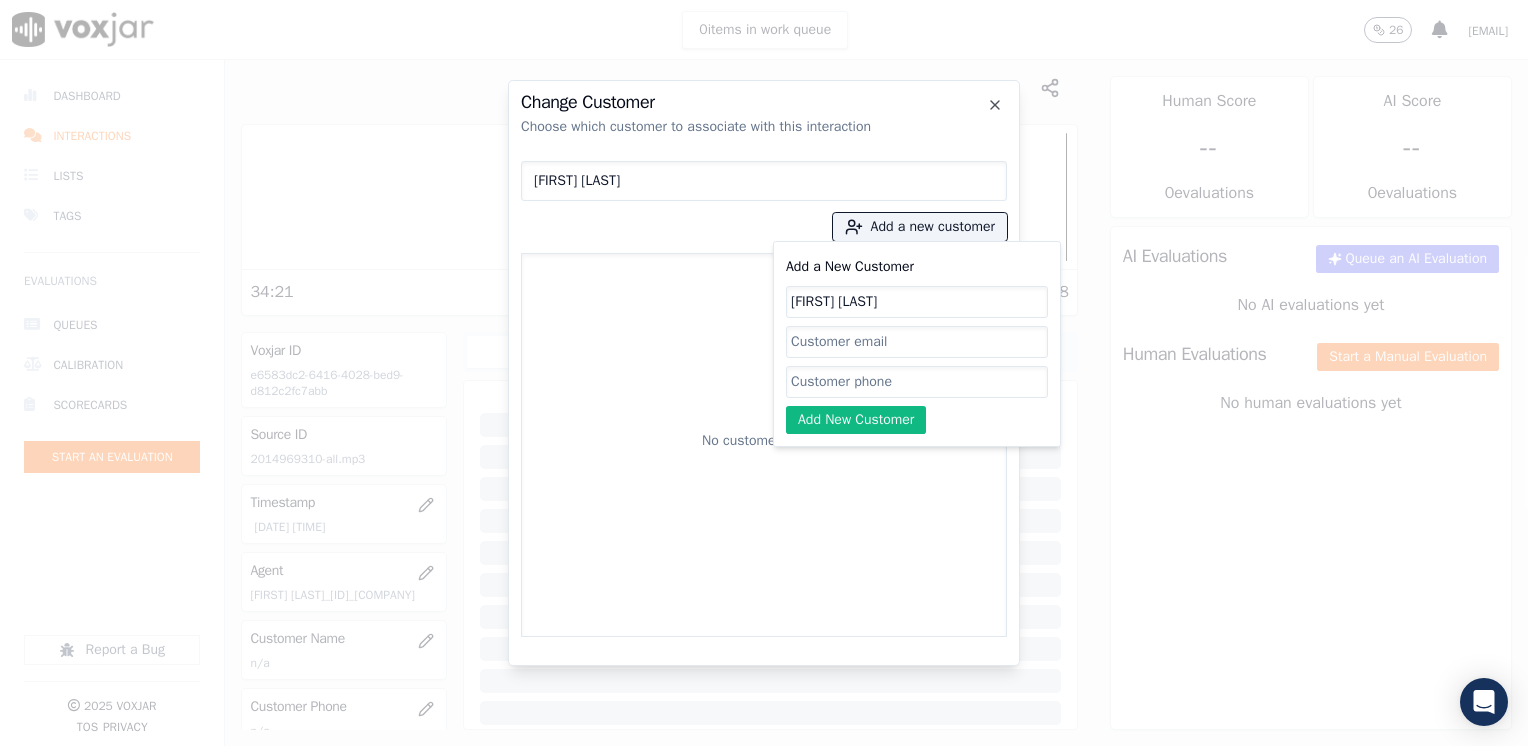 type on "[FIRST] [LAST]" 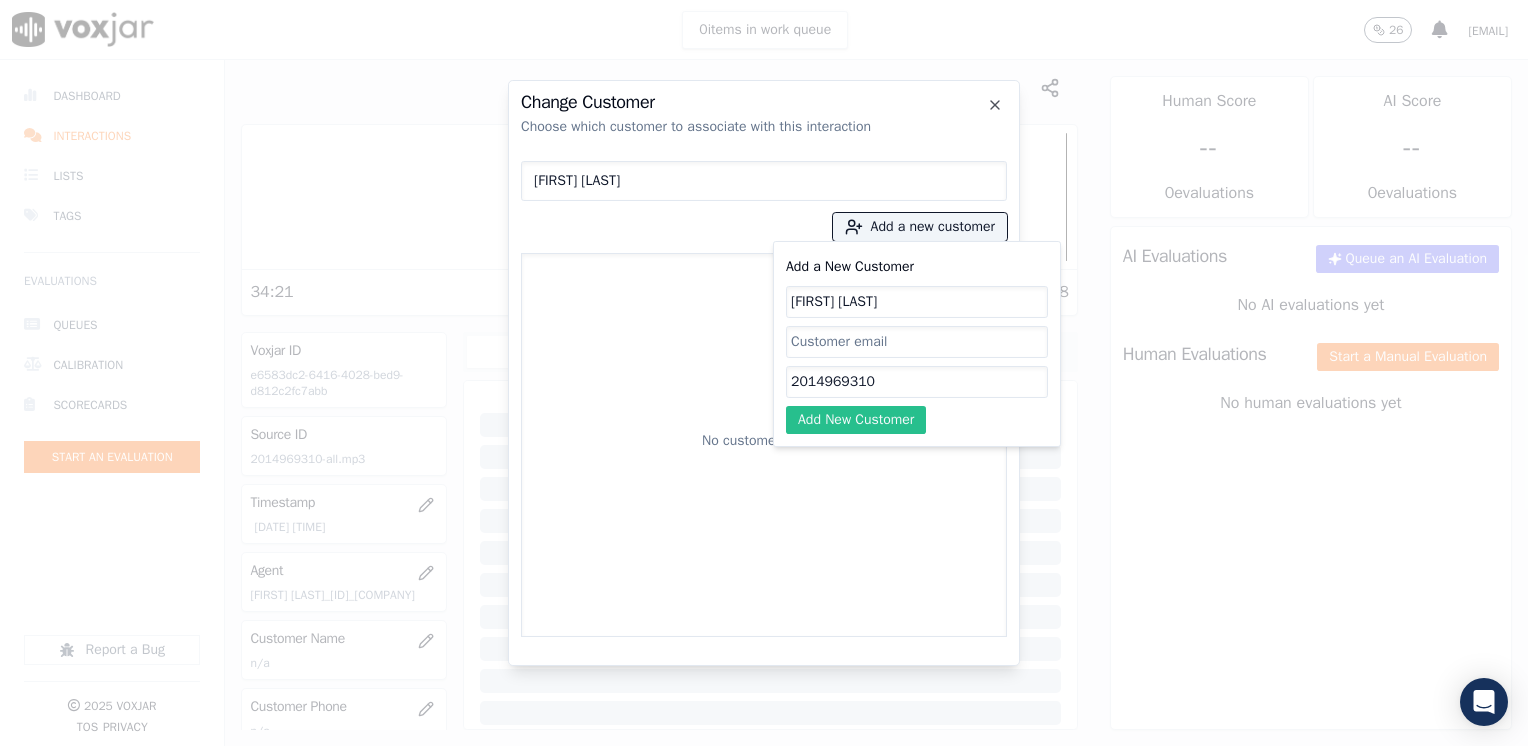 type on "2014969310" 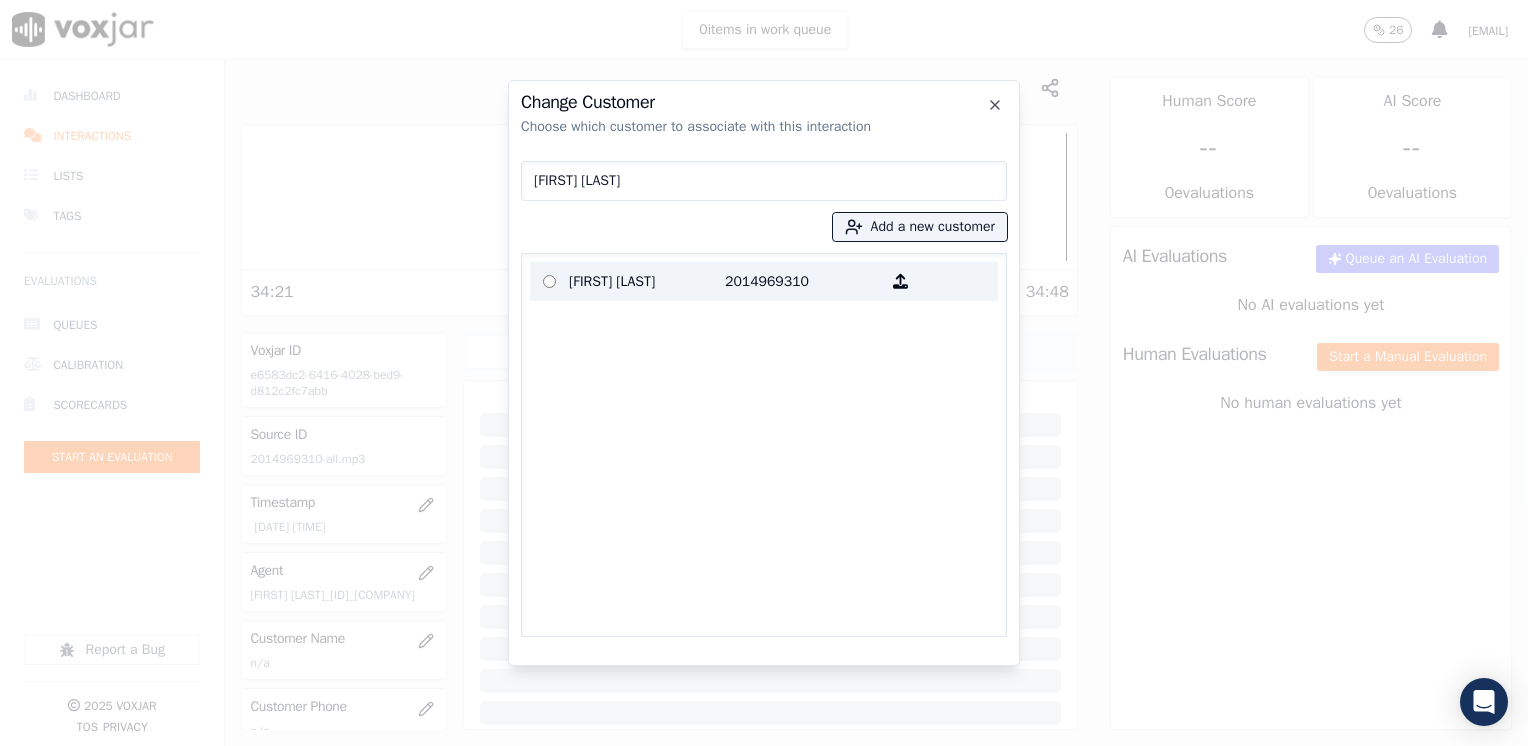 click on "2014969310" at bounding box center [803, 281] 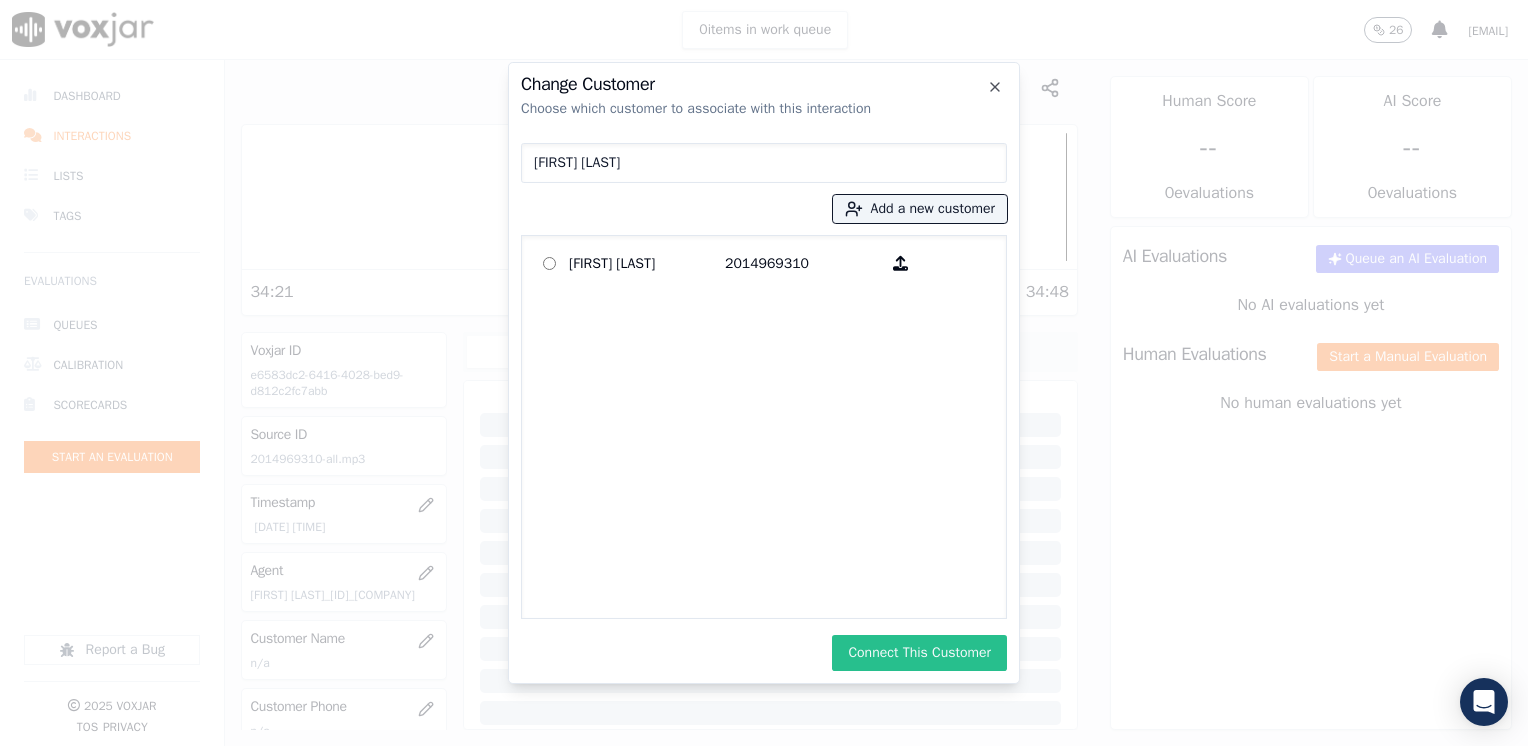 click on "Connect This Customer" at bounding box center (919, 653) 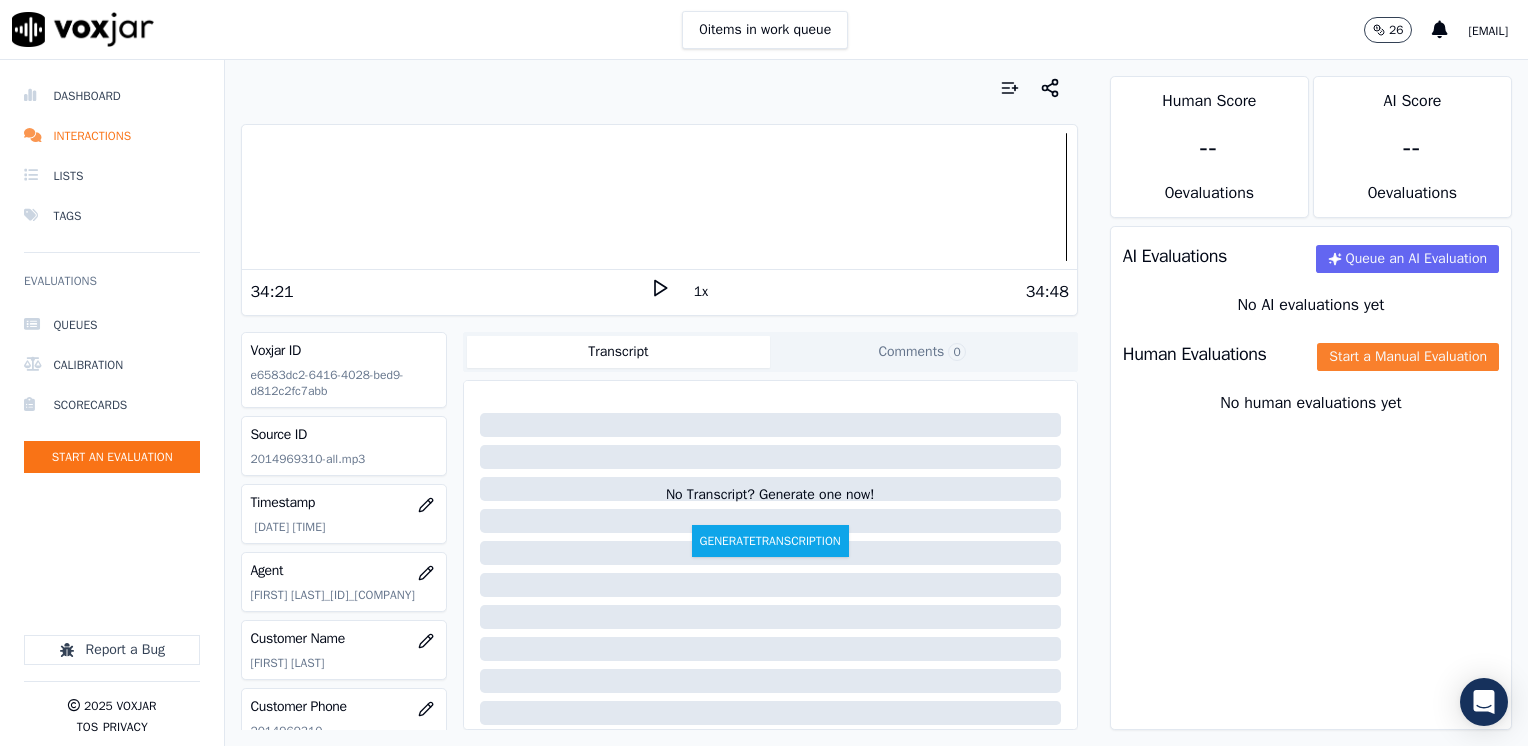 click on "Start a Manual Evaluation" 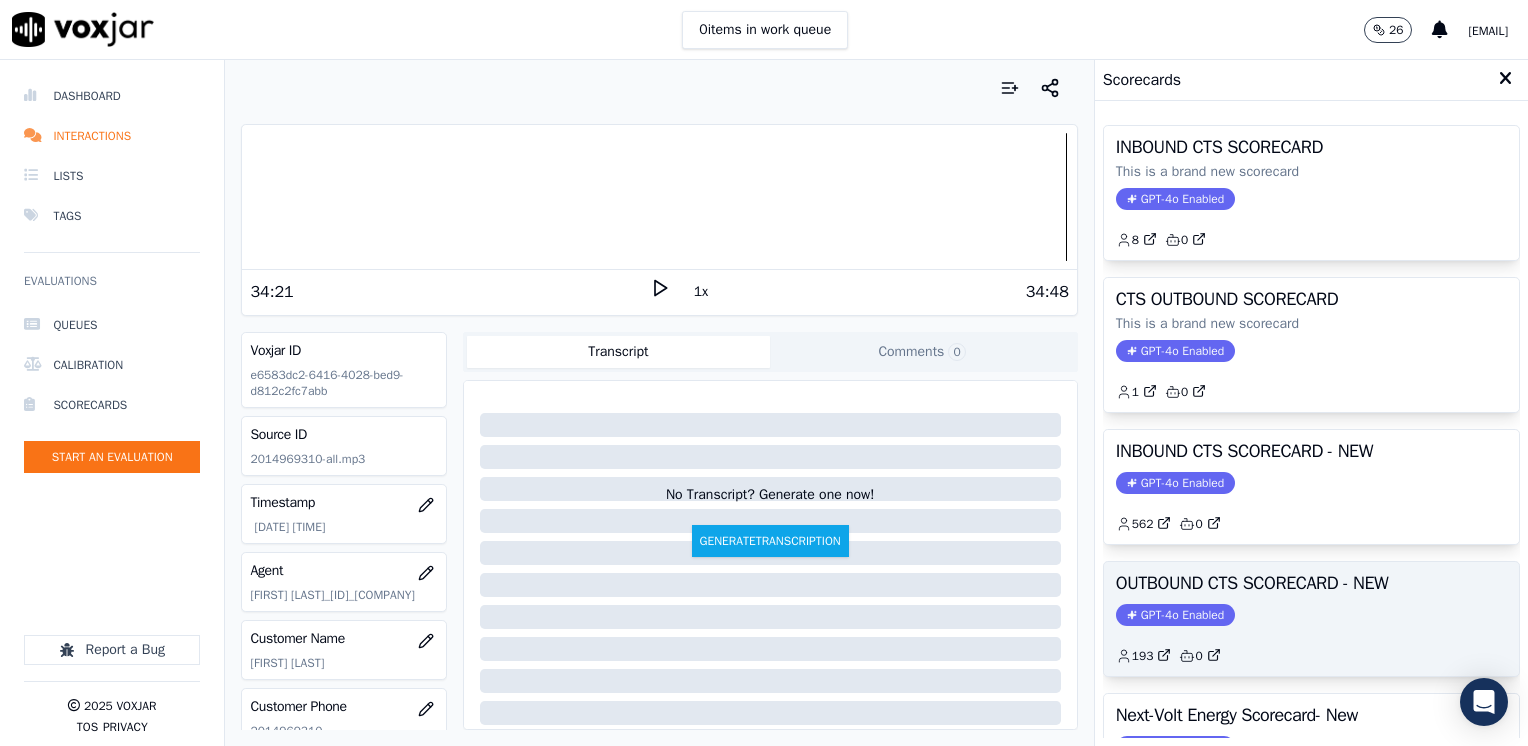 click on "GPT-4o Enabled" at bounding box center (1175, 615) 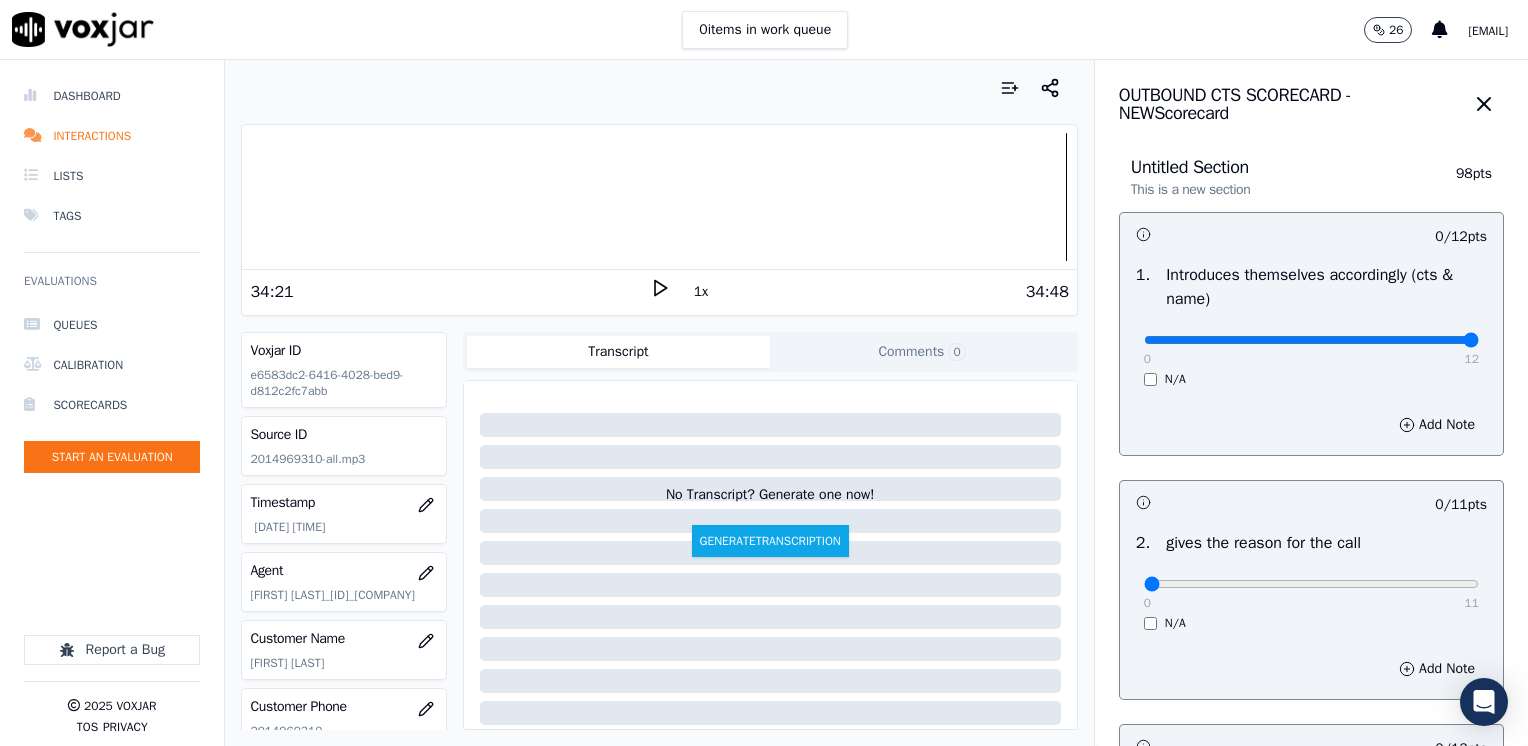drag, startPoint x: 1128, startPoint y: 341, endPoint x: 1531, endPoint y: 341, distance: 403 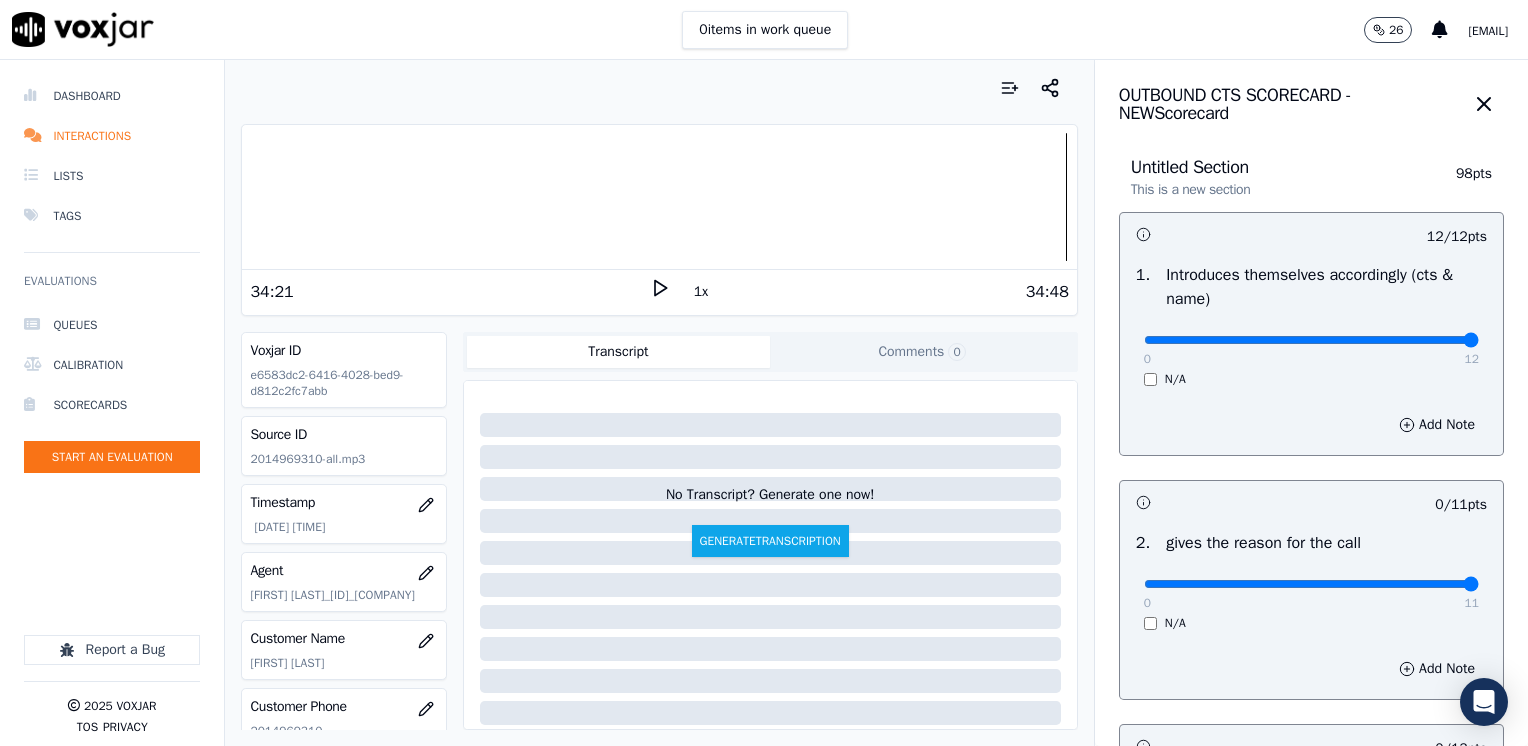 drag, startPoint x: 1126, startPoint y: 580, endPoint x: 1531, endPoint y: 544, distance: 406.59686 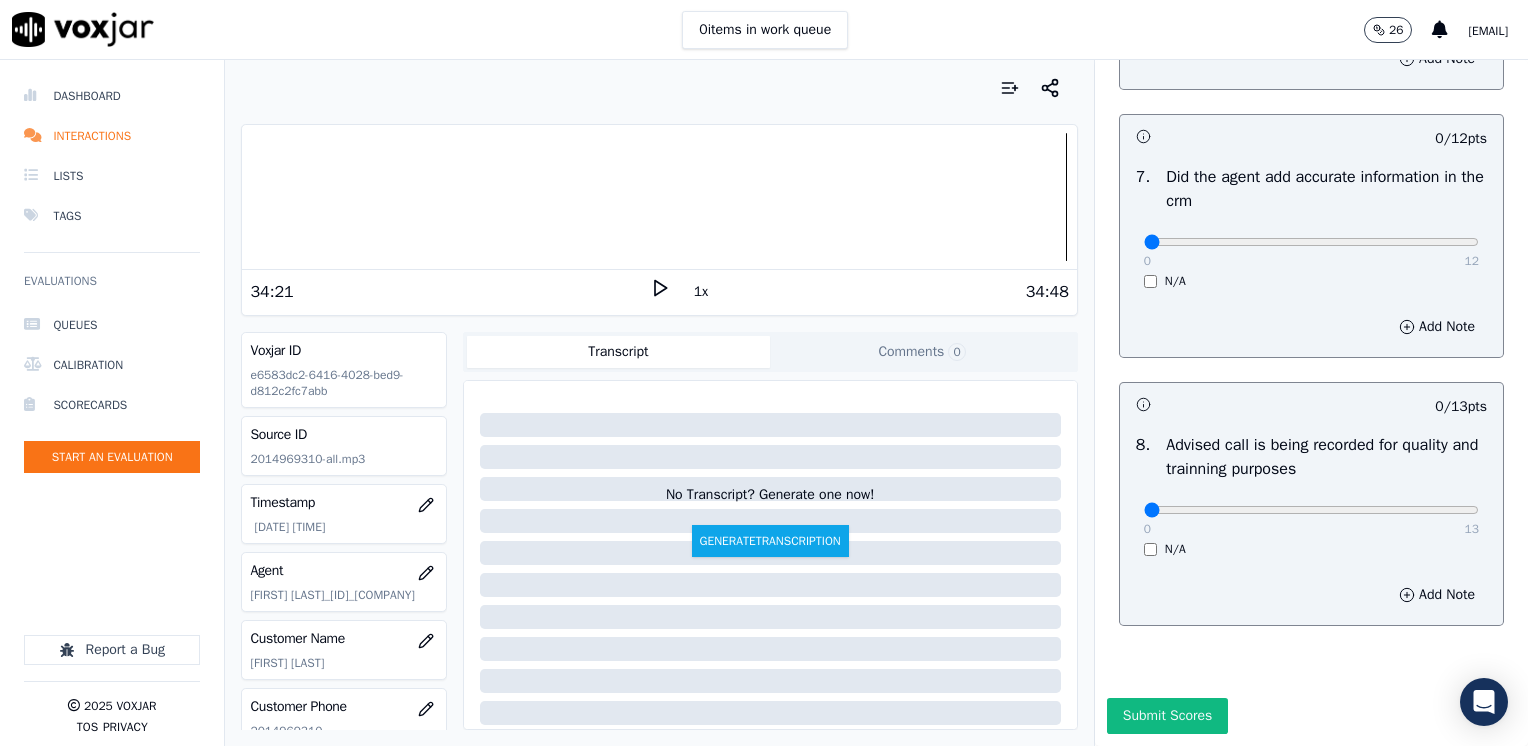 scroll, scrollTop: 1748, scrollLeft: 0, axis: vertical 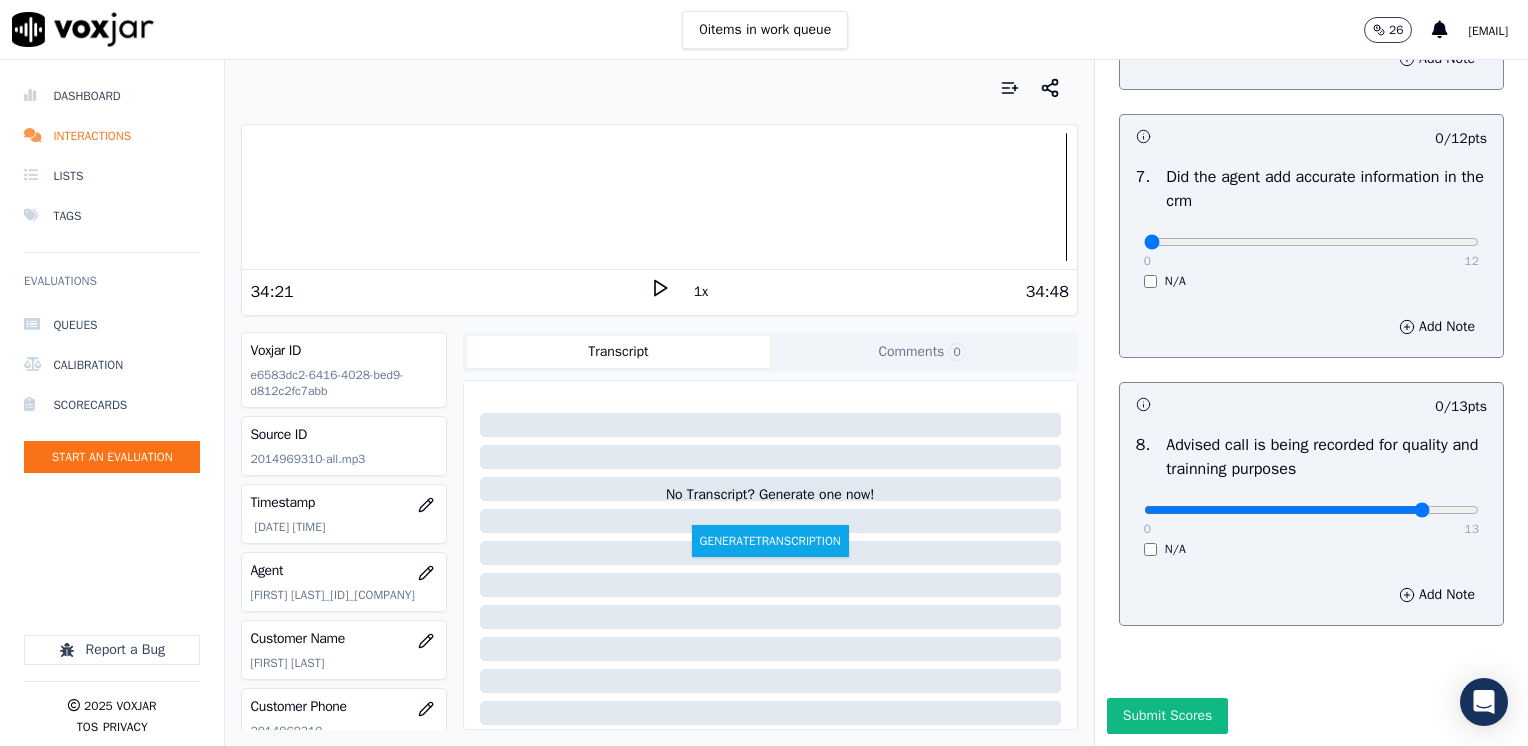 click at bounding box center (1311, -1366) 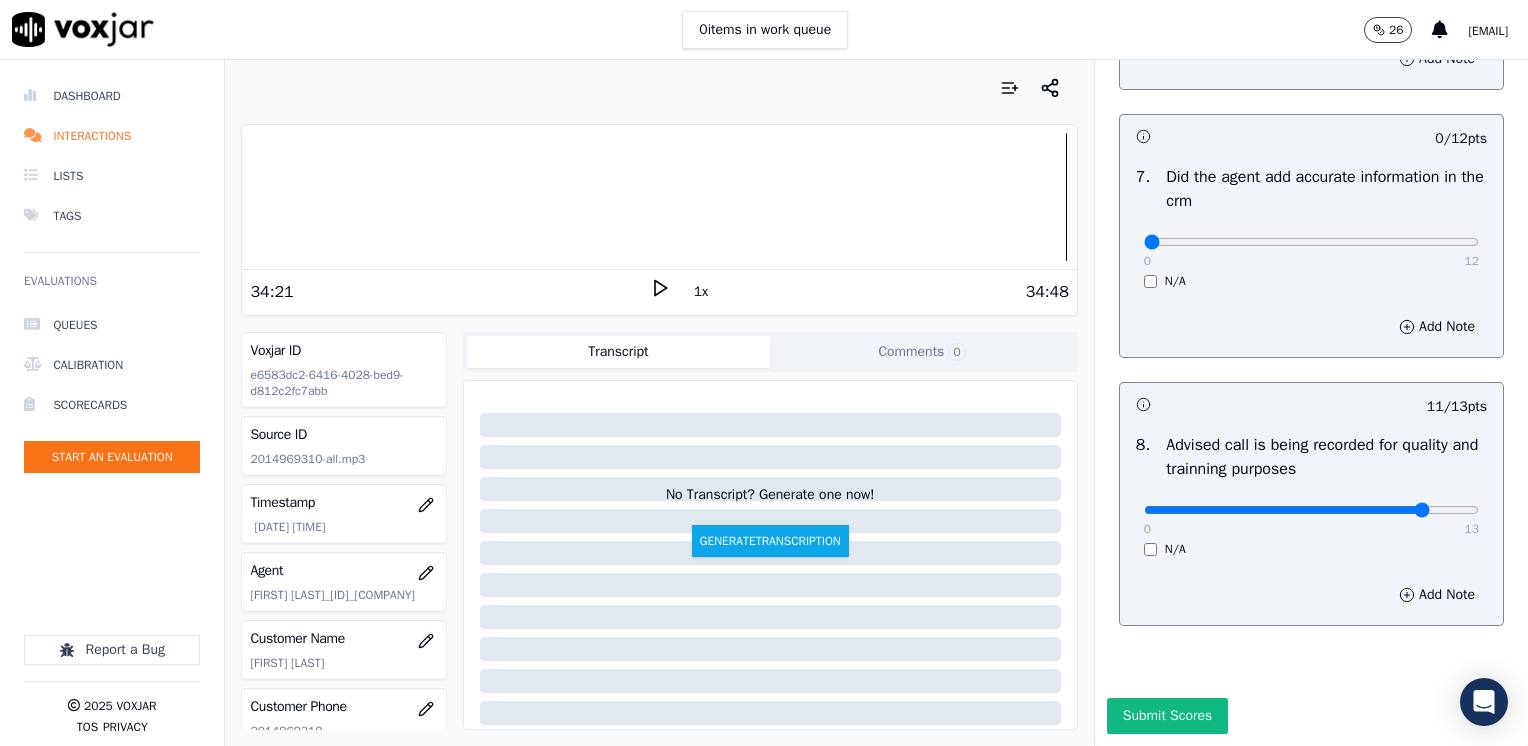 click at bounding box center [1311, -1366] 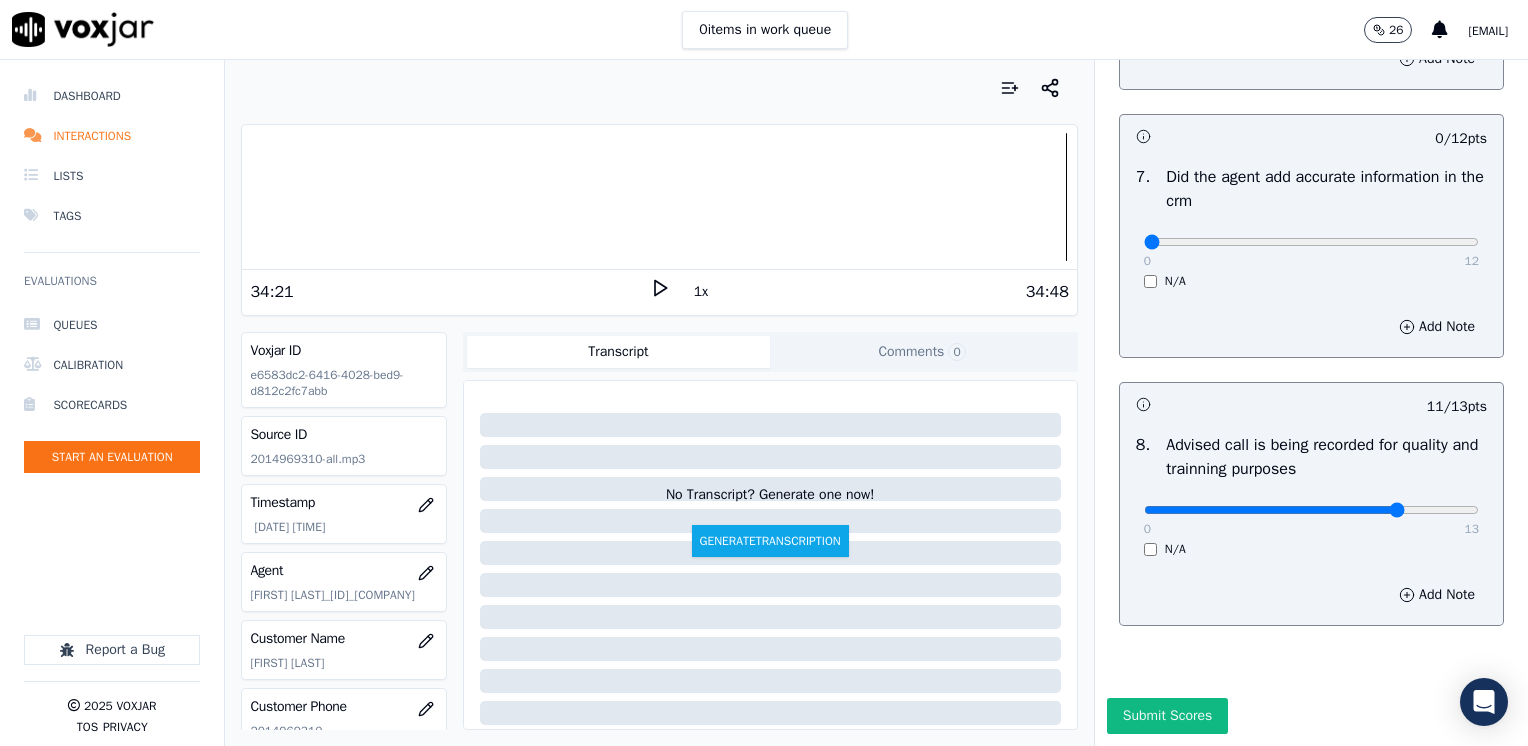 type on "10" 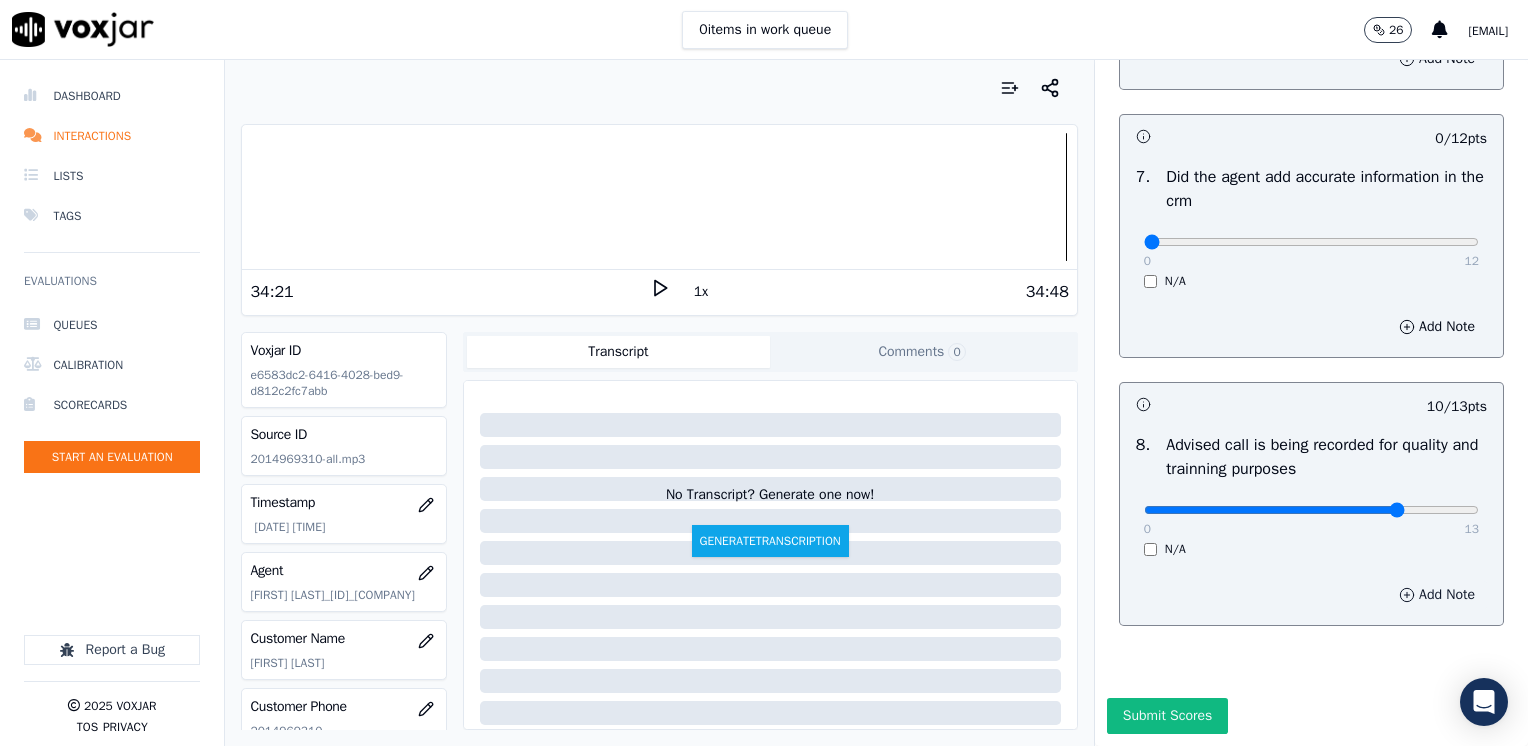 click on "Add Note" at bounding box center [1437, 595] 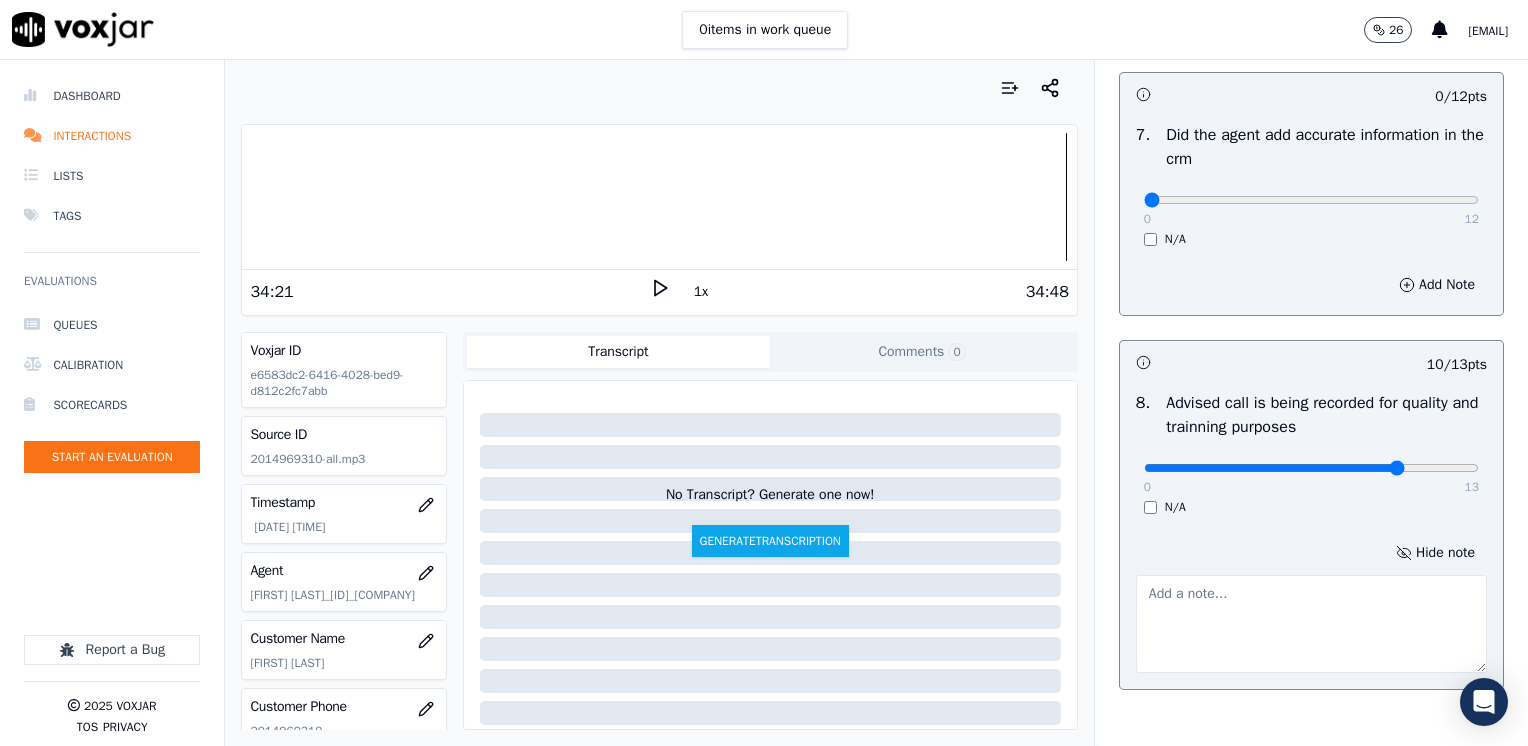 click at bounding box center [1311, 624] 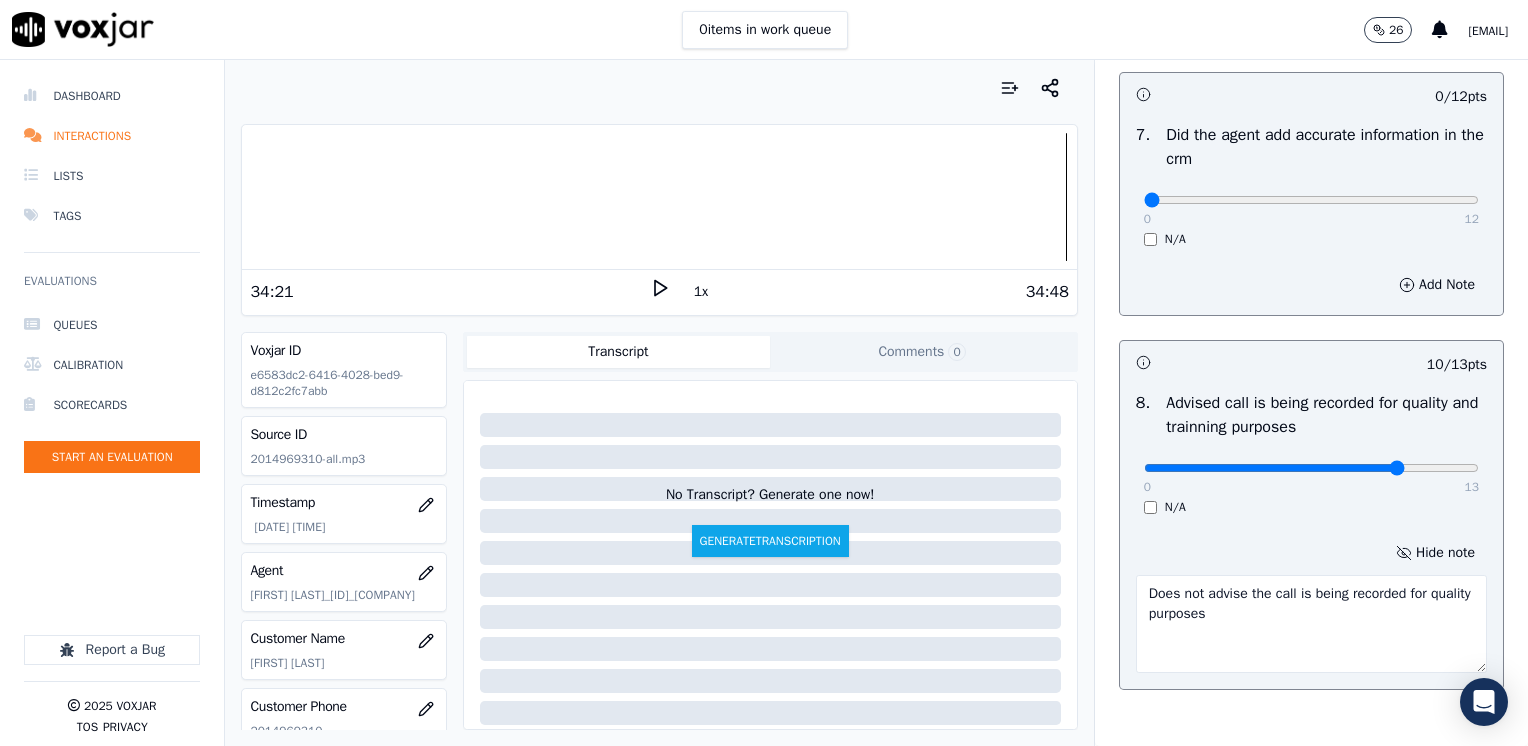 type on "Does not advise the call is being recorded for quality purposes" 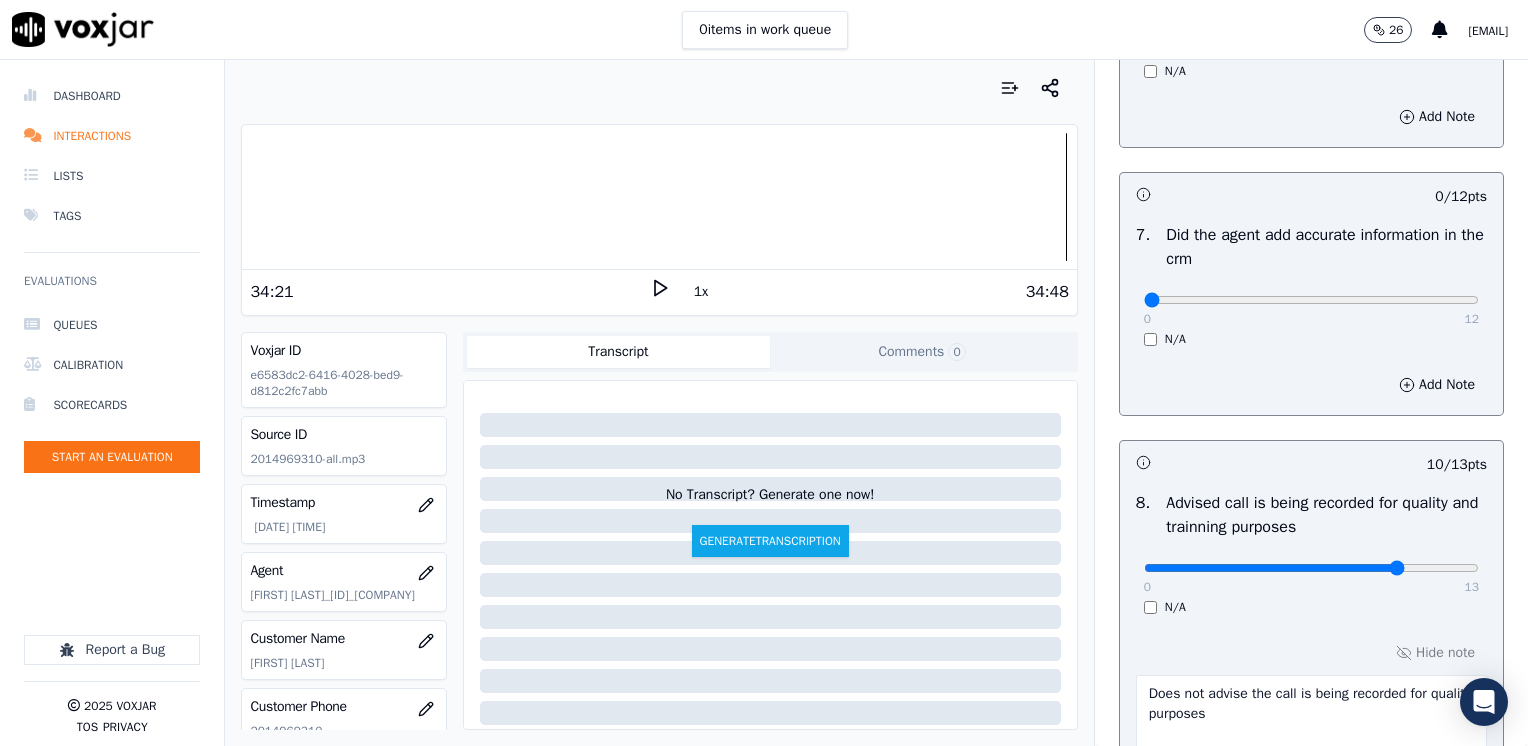 scroll, scrollTop: 1548, scrollLeft: 0, axis: vertical 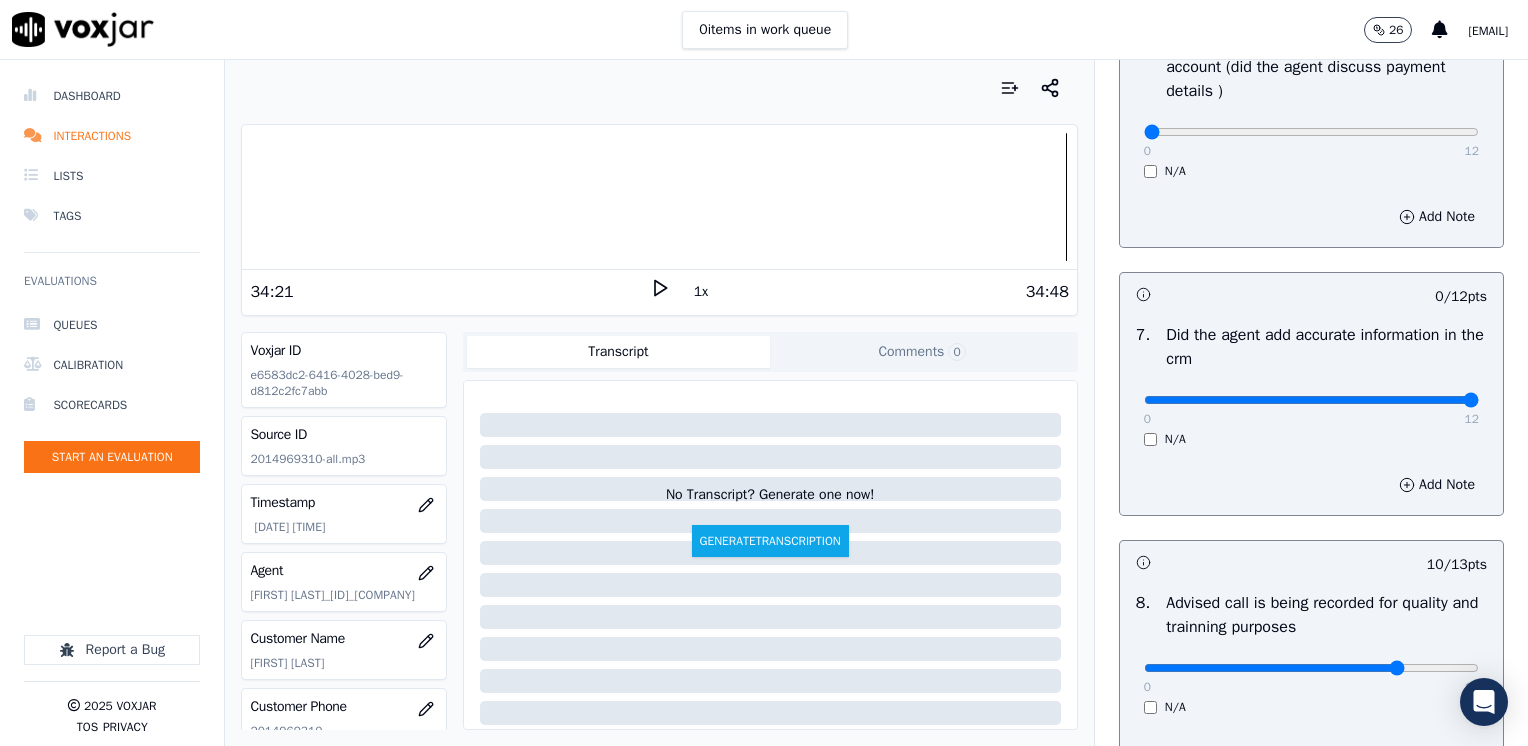 drag, startPoint x: 1130, startPoint y: 393, endPoint x: 1531, endPoint y: 439, distance: 403.6298 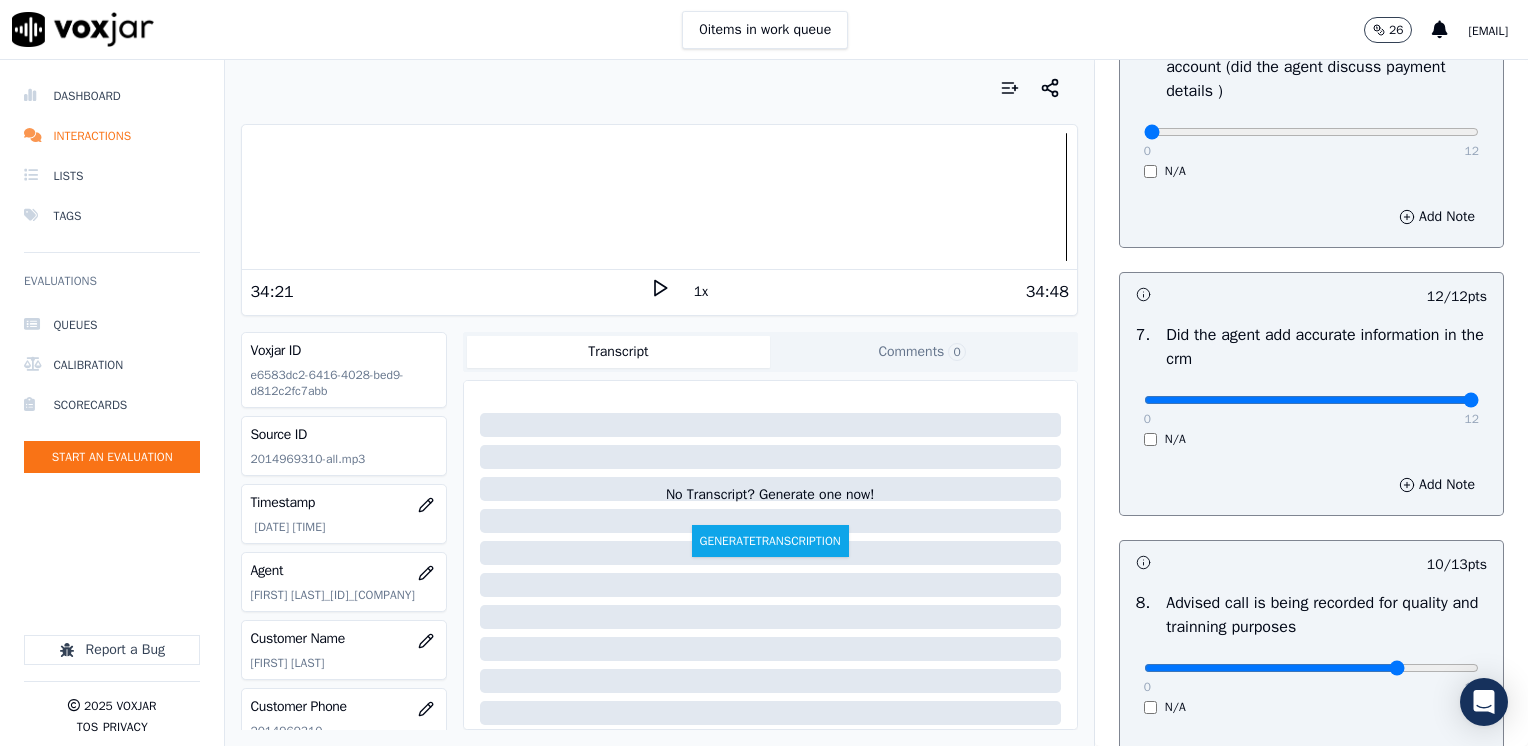 scroll, scrollTop: 1348, scrollLeft: 0, axis: vertical 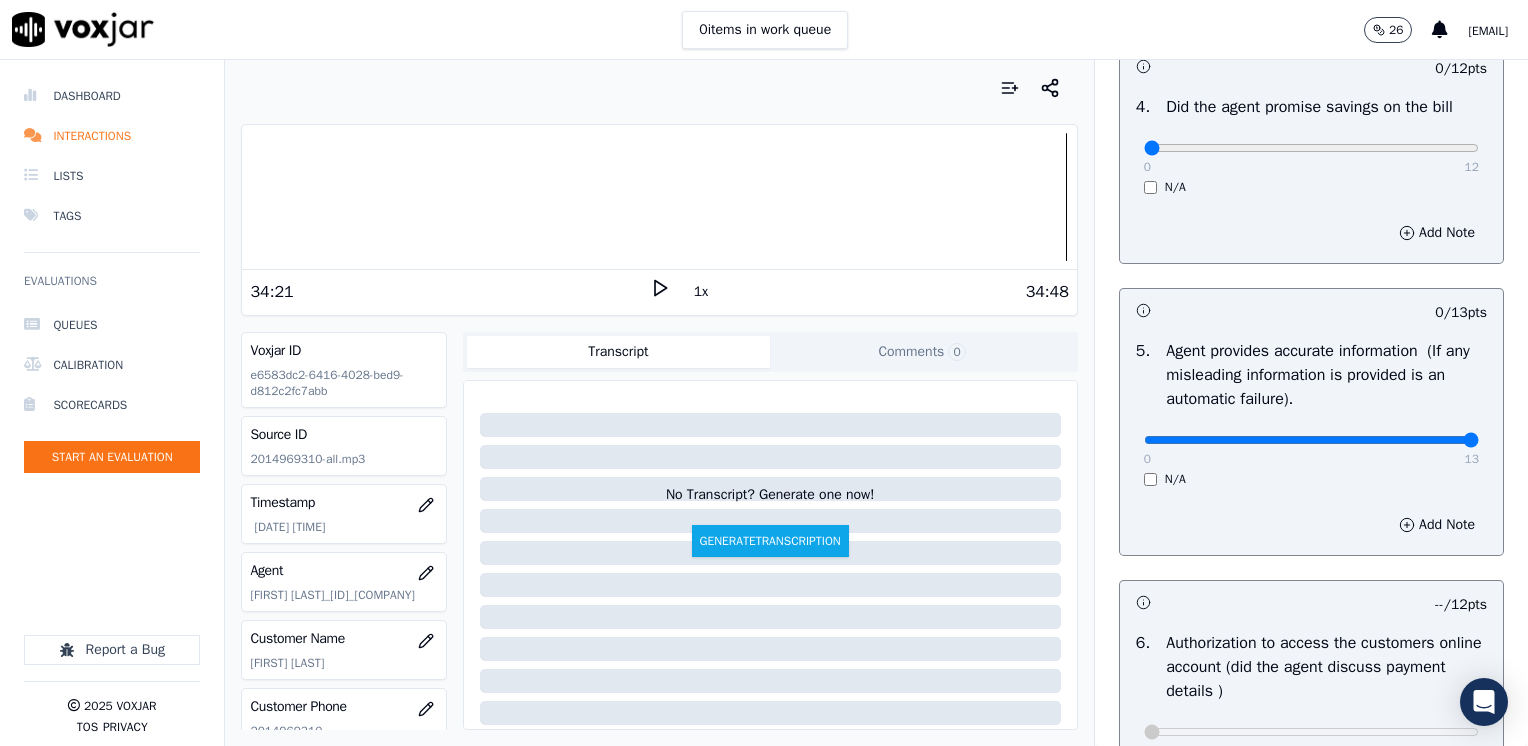 drag, startPoint x: 1138, startPoint y: 442, endPoint x: 1531, endPoint y: 446, distance: 393.02036 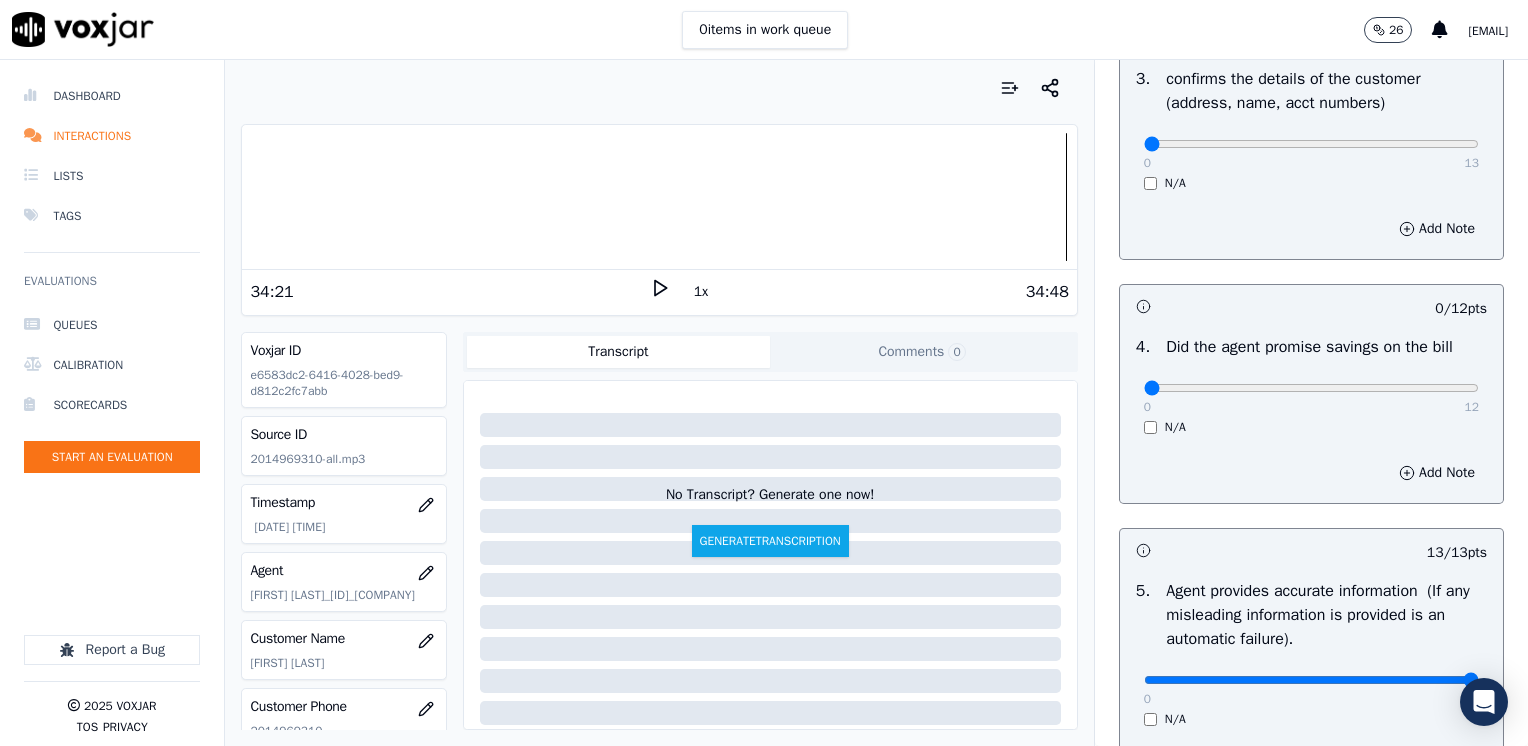 scroll, scrollTop: 648, scrollLeft: 0, axis: vertical 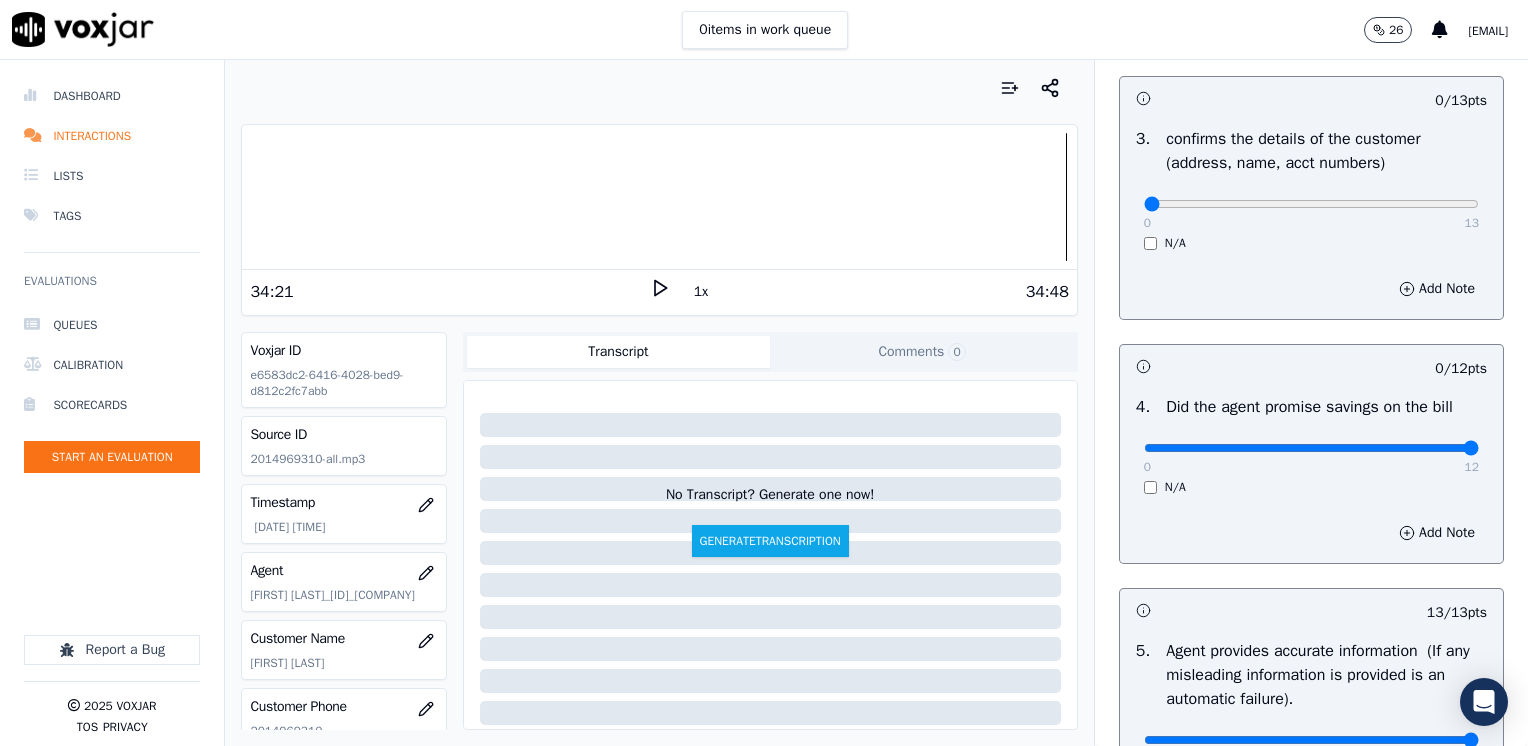 drag, startPoint x: 1126, startPoint y: 441, endPoint x: 1531, endPoint y: 478, distance: 406.6866 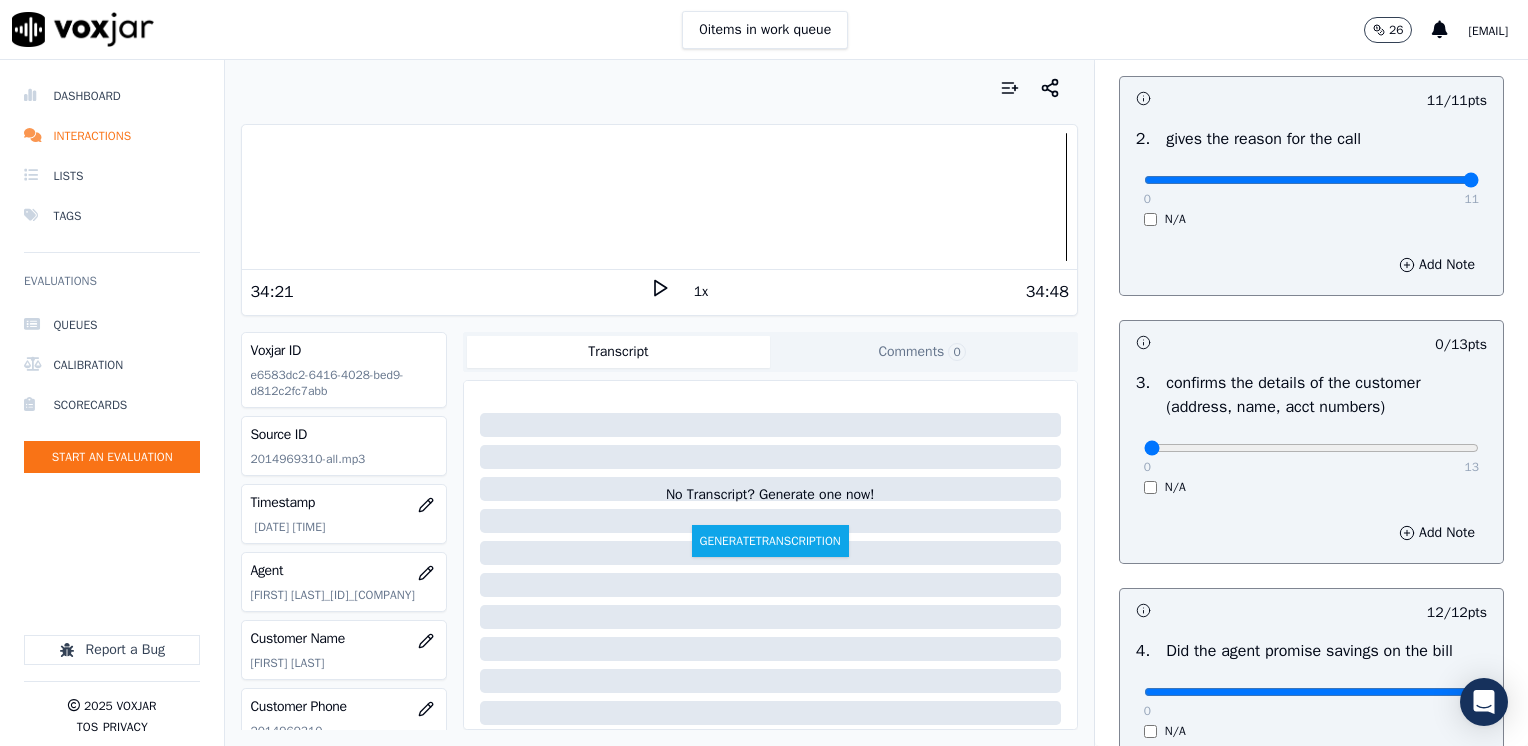 scroll, scrollTop: 348, scrollLeft: 0, axis: vertical 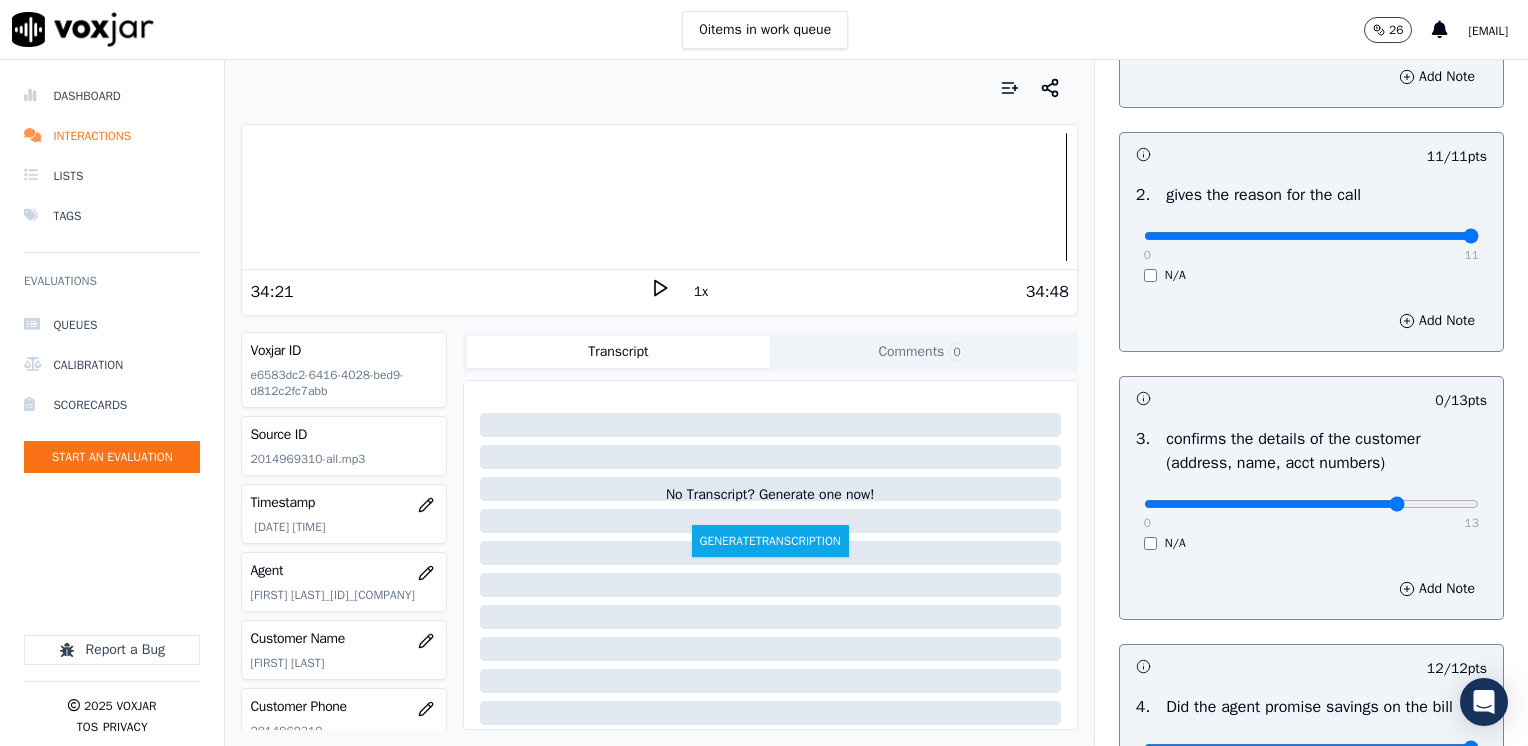 click at bounding box center [1311, -8] 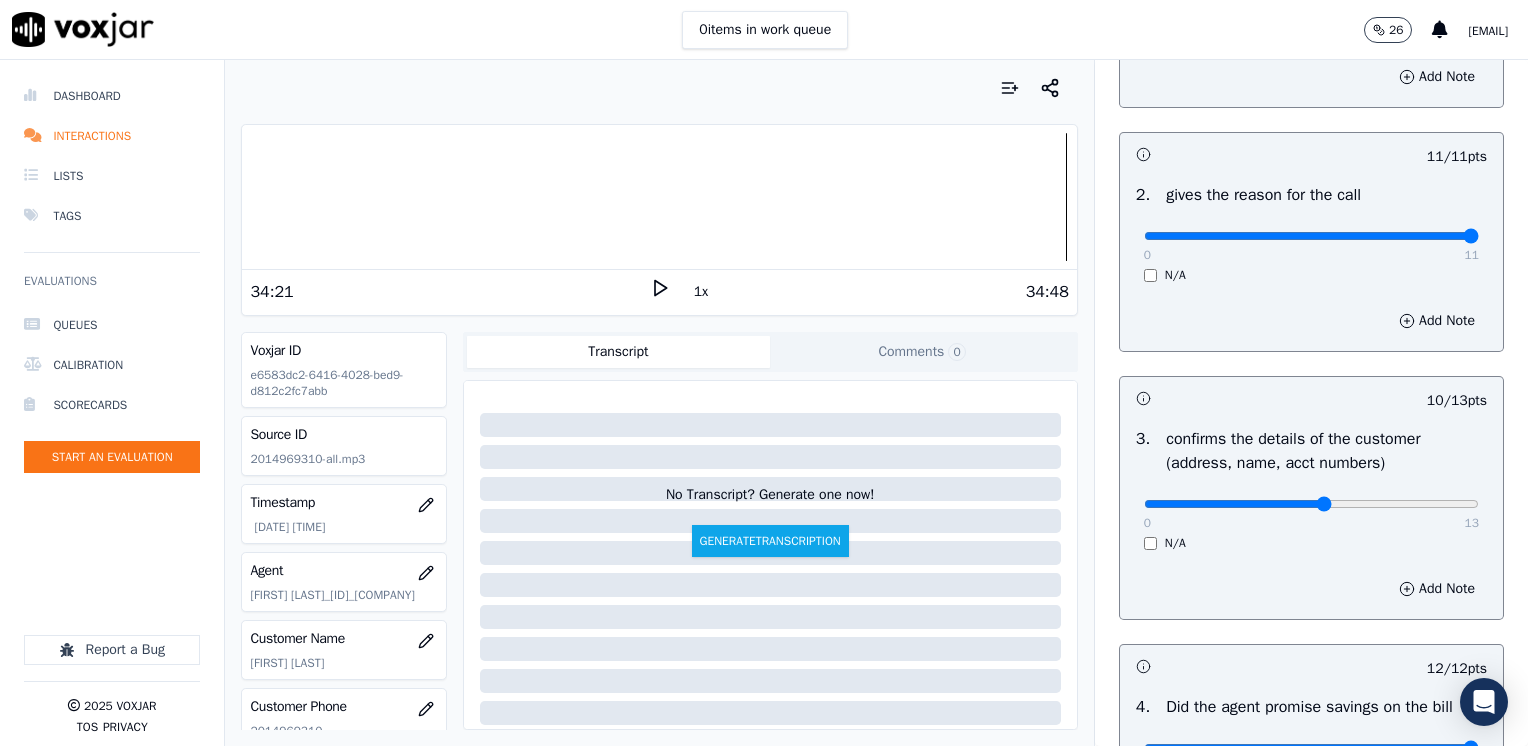 click at bounding box center [1311, -8] 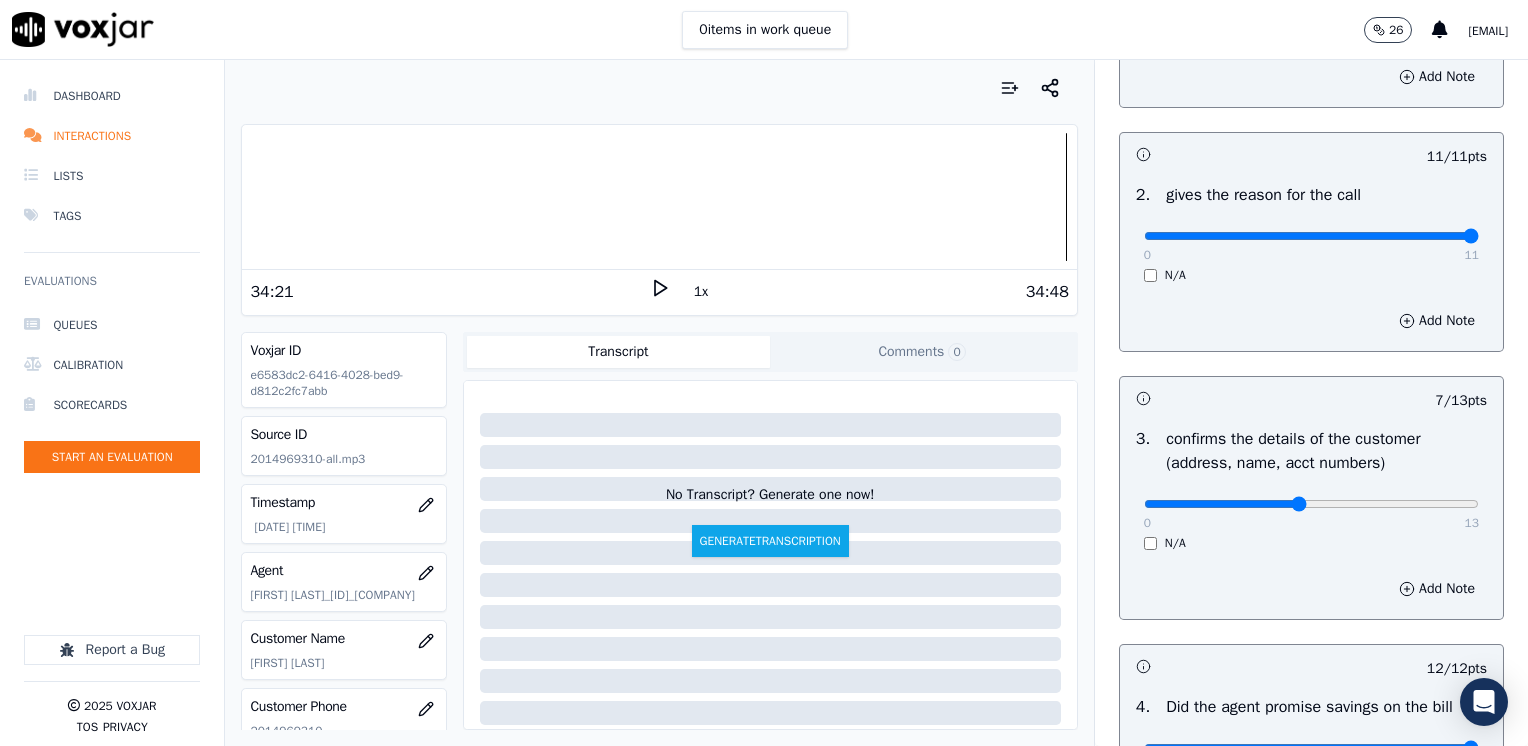 click at bounding box center (1311, -8) 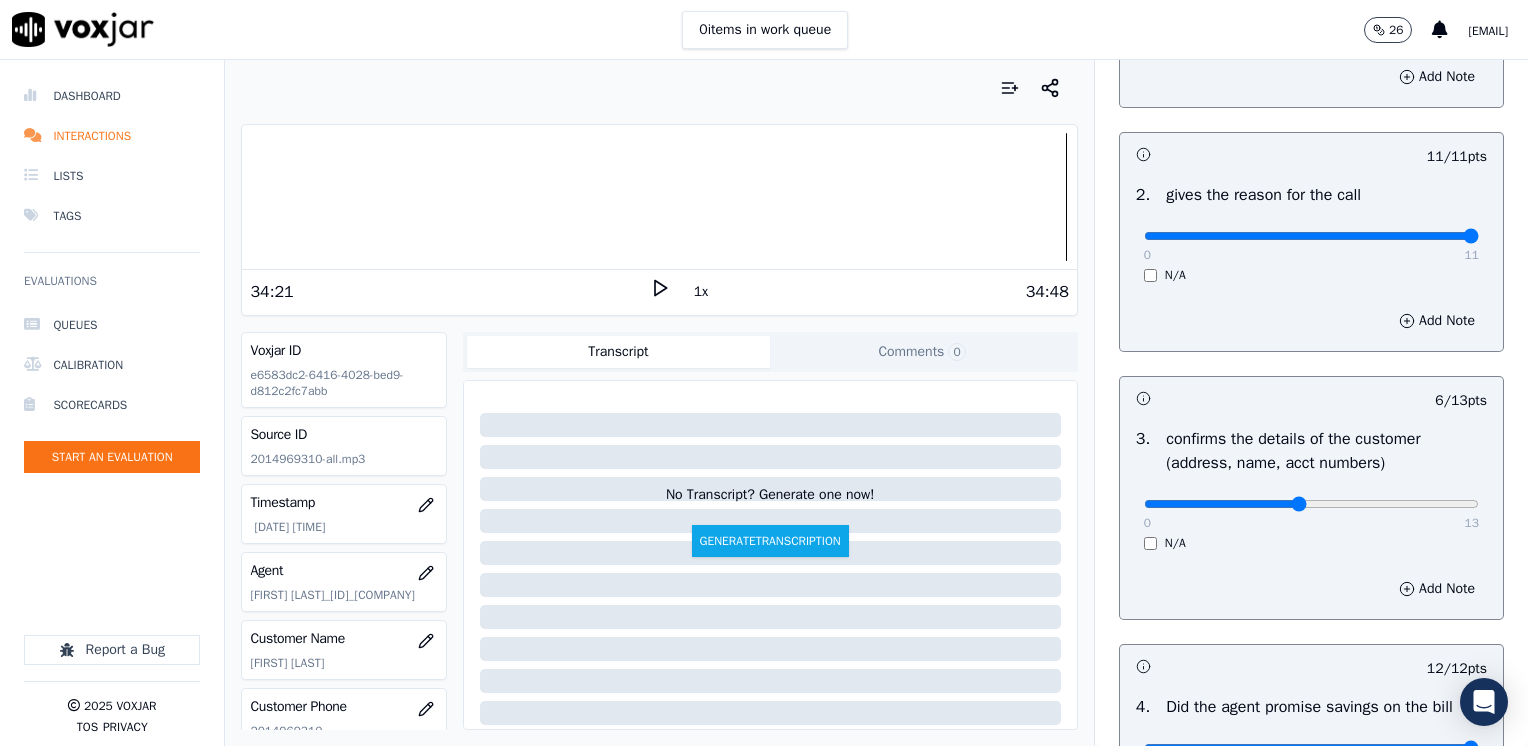 click on "0   13" at bounding box center (1311, 503) 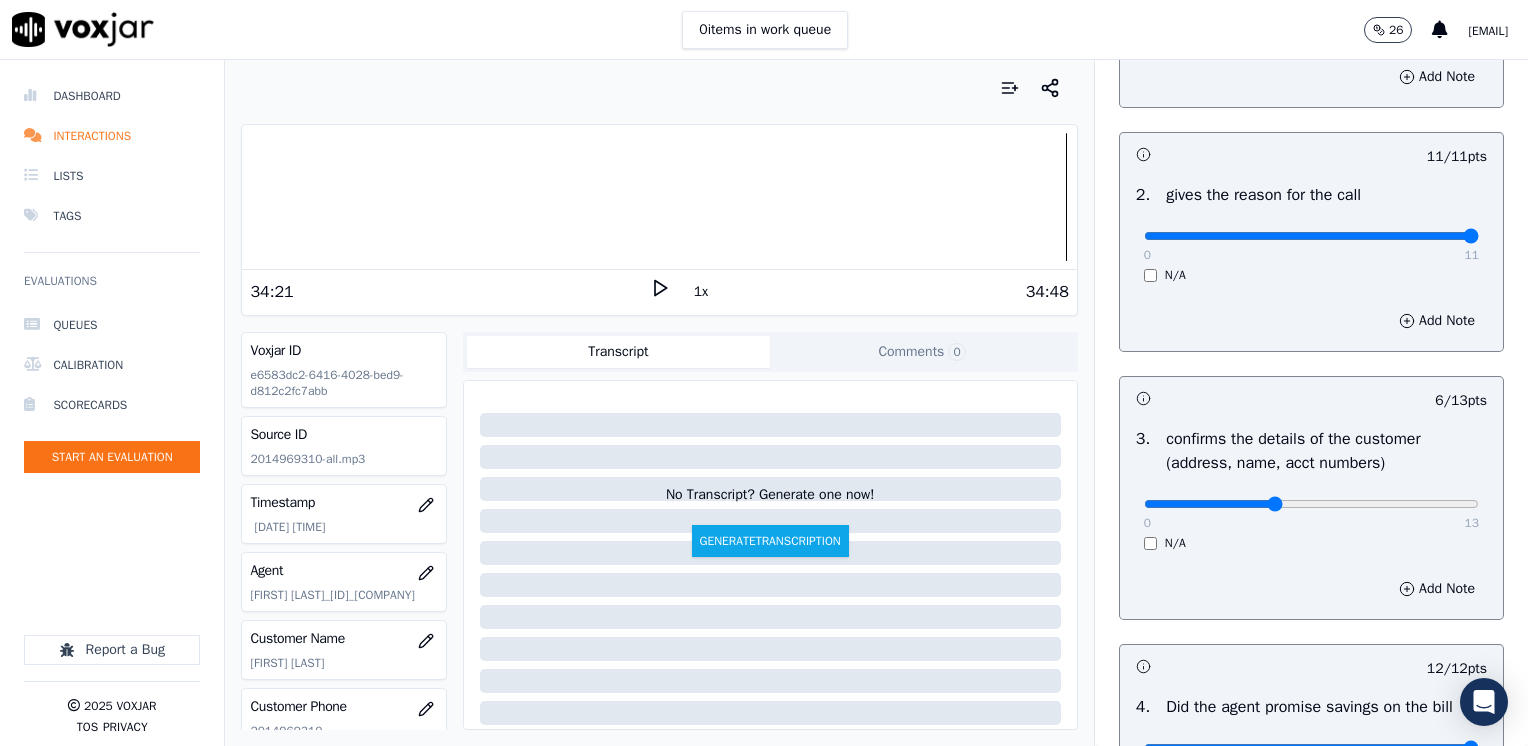 type on "5" 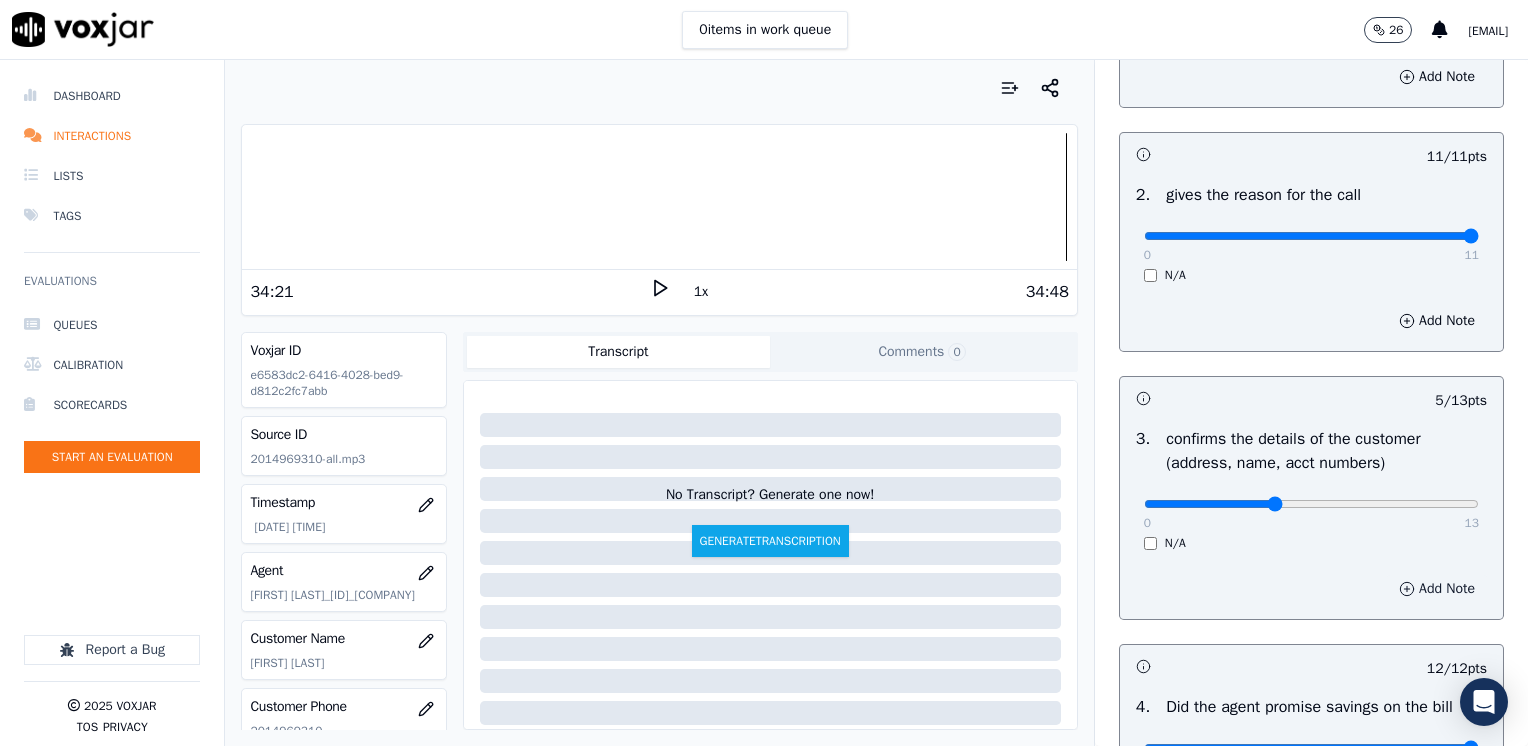 click on "Add Note" at bounding box center [1437, 589] 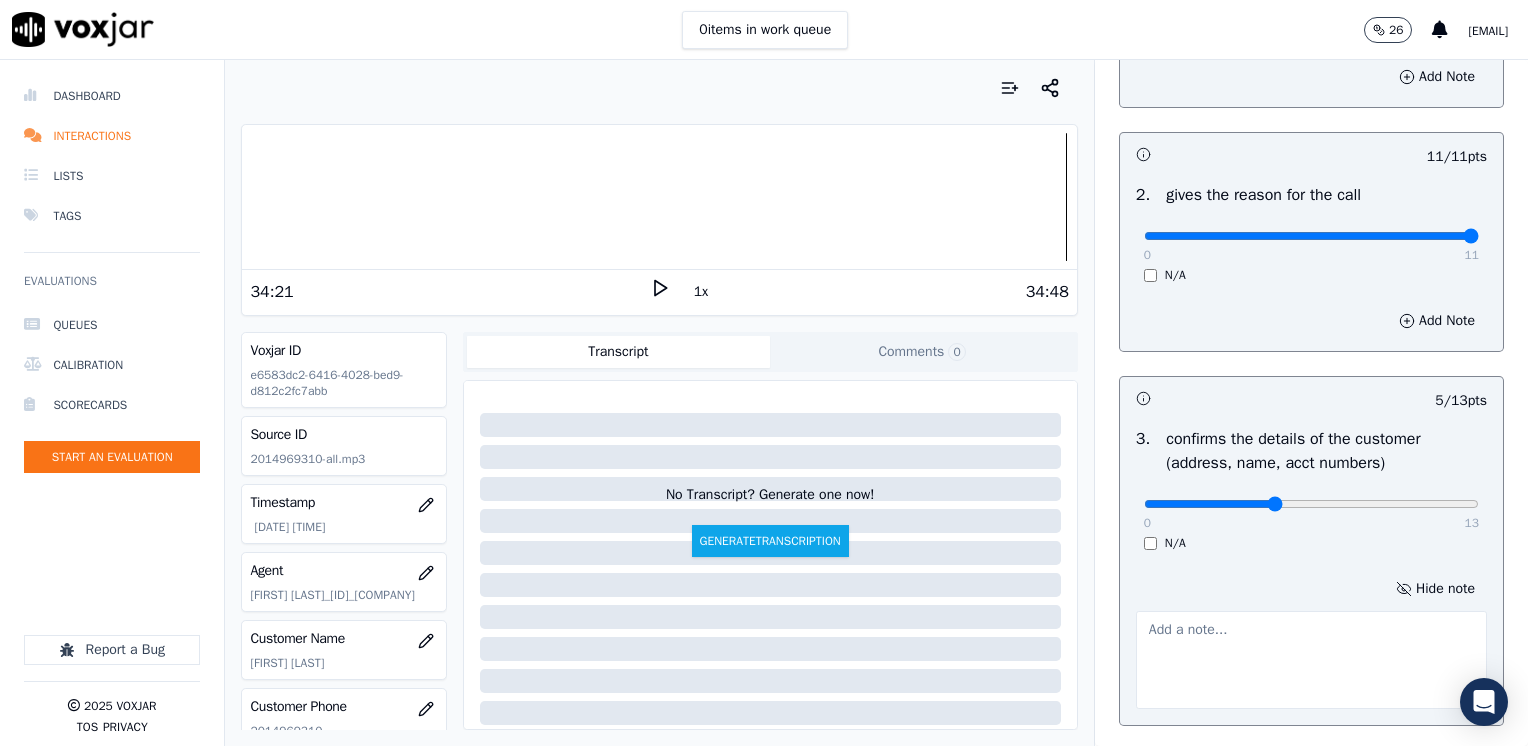 click at bounding box center (1311, 660) 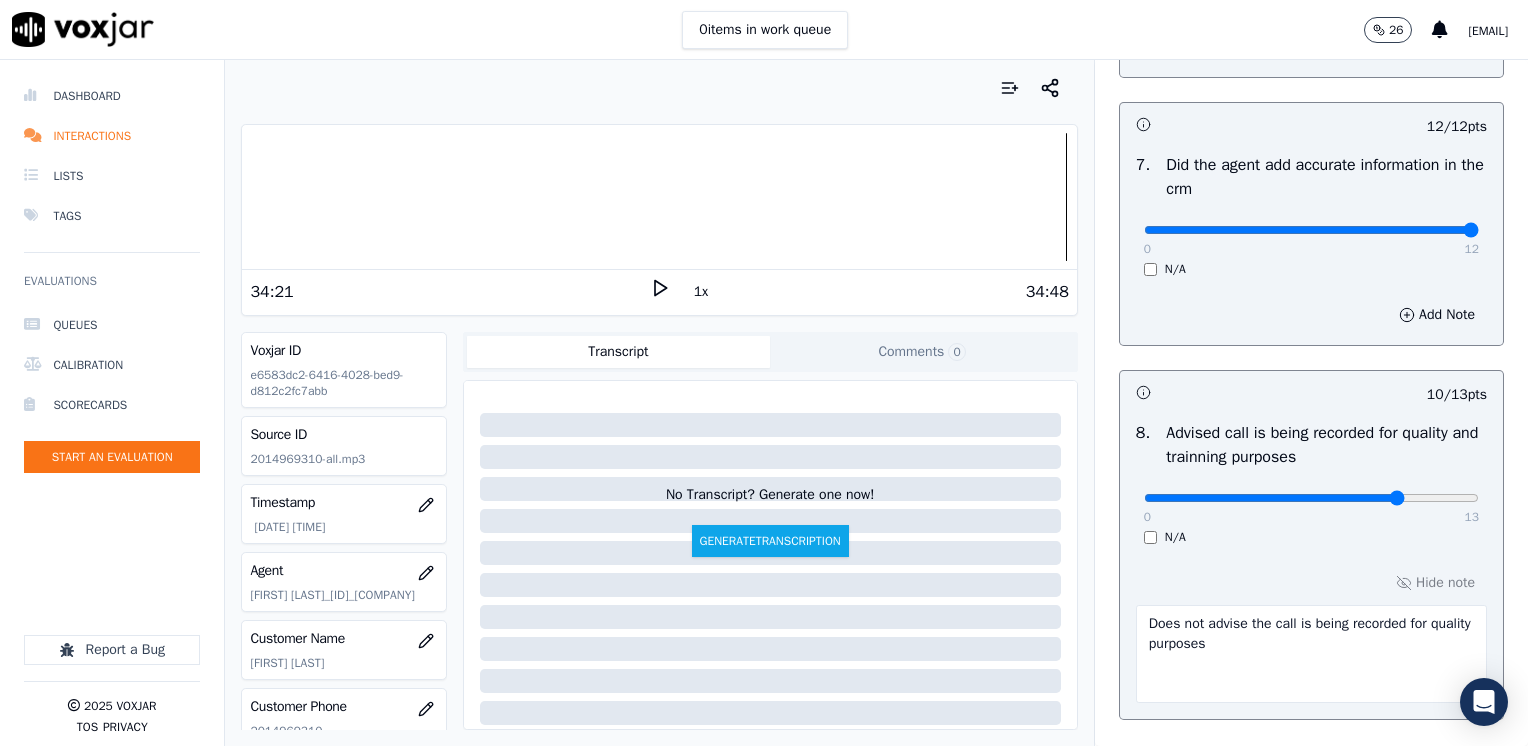 scroll, scrollTop: 1959, scrollLeft: 0, axis: vertical 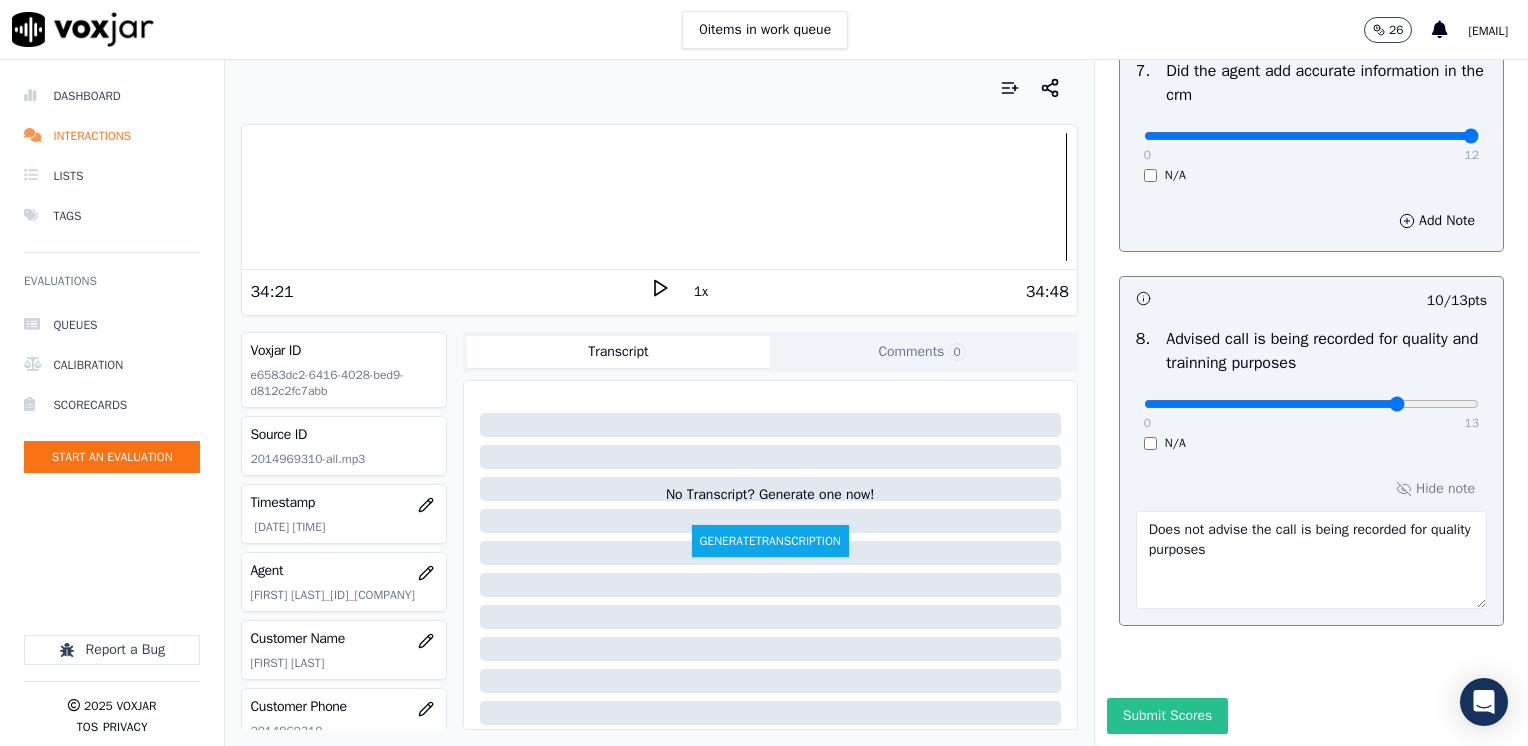 type on "Does not confirm service address nor the name as it appears on the bill" 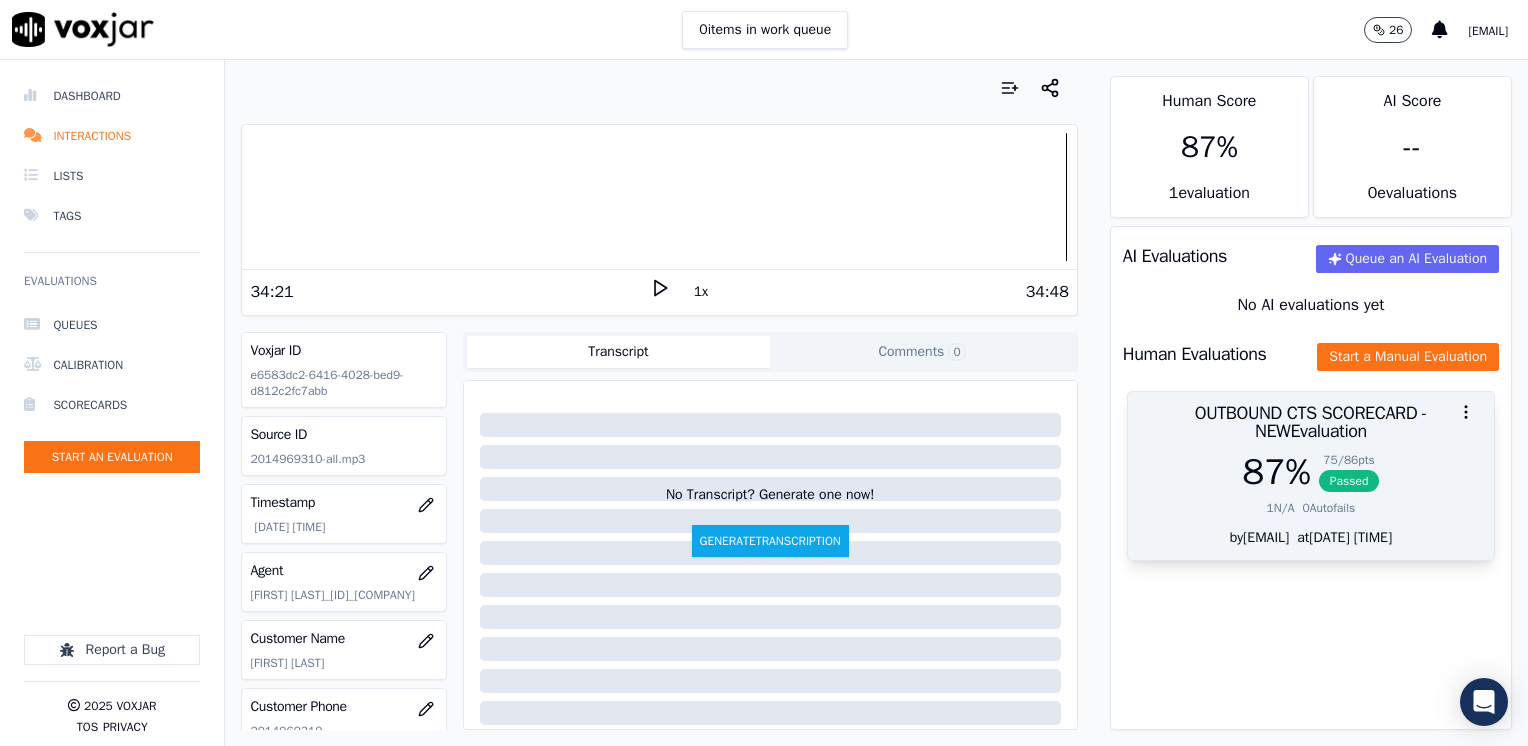 click on "87 %   75 / 86  pts   Passed   1  N/A   0  Autofails" at bounding box center [1311, 490] 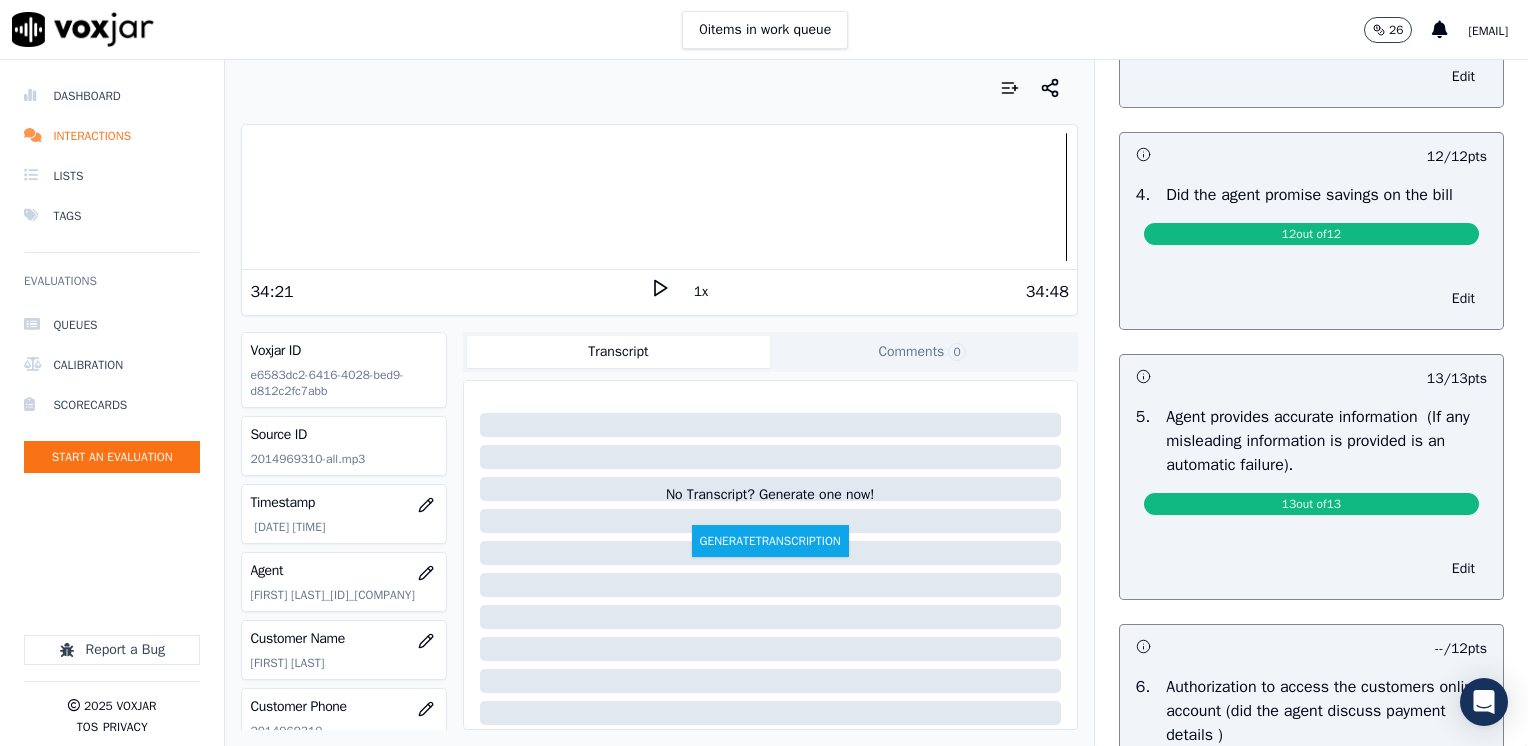 scroll, scrollTop: 600, scrollLeft: 0, axis: vertical 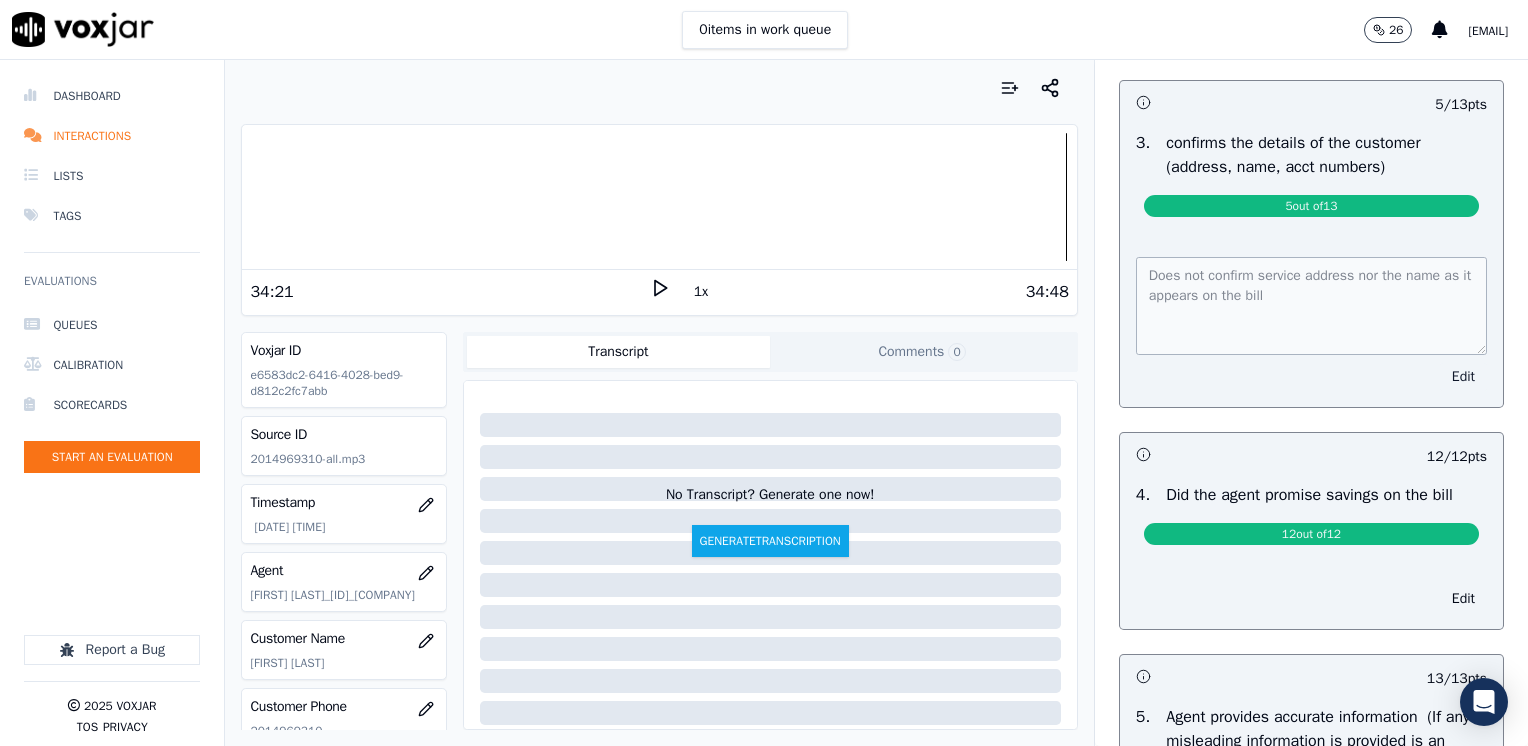 click on "Edit" at bounding box center (1463, 377) 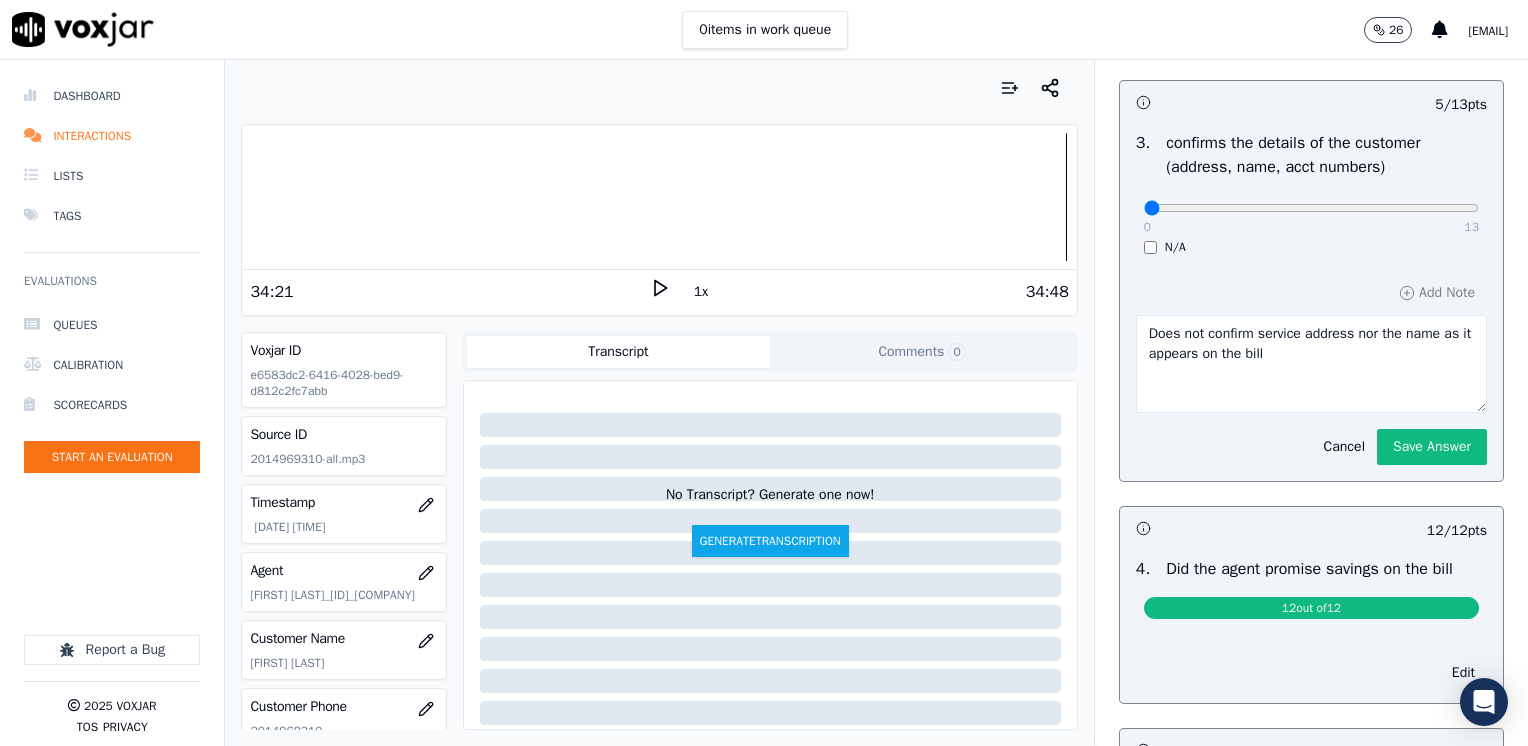 click on "Does not confirm service address nor the name as it appears on the bill" at bounding box center [1311, 364] 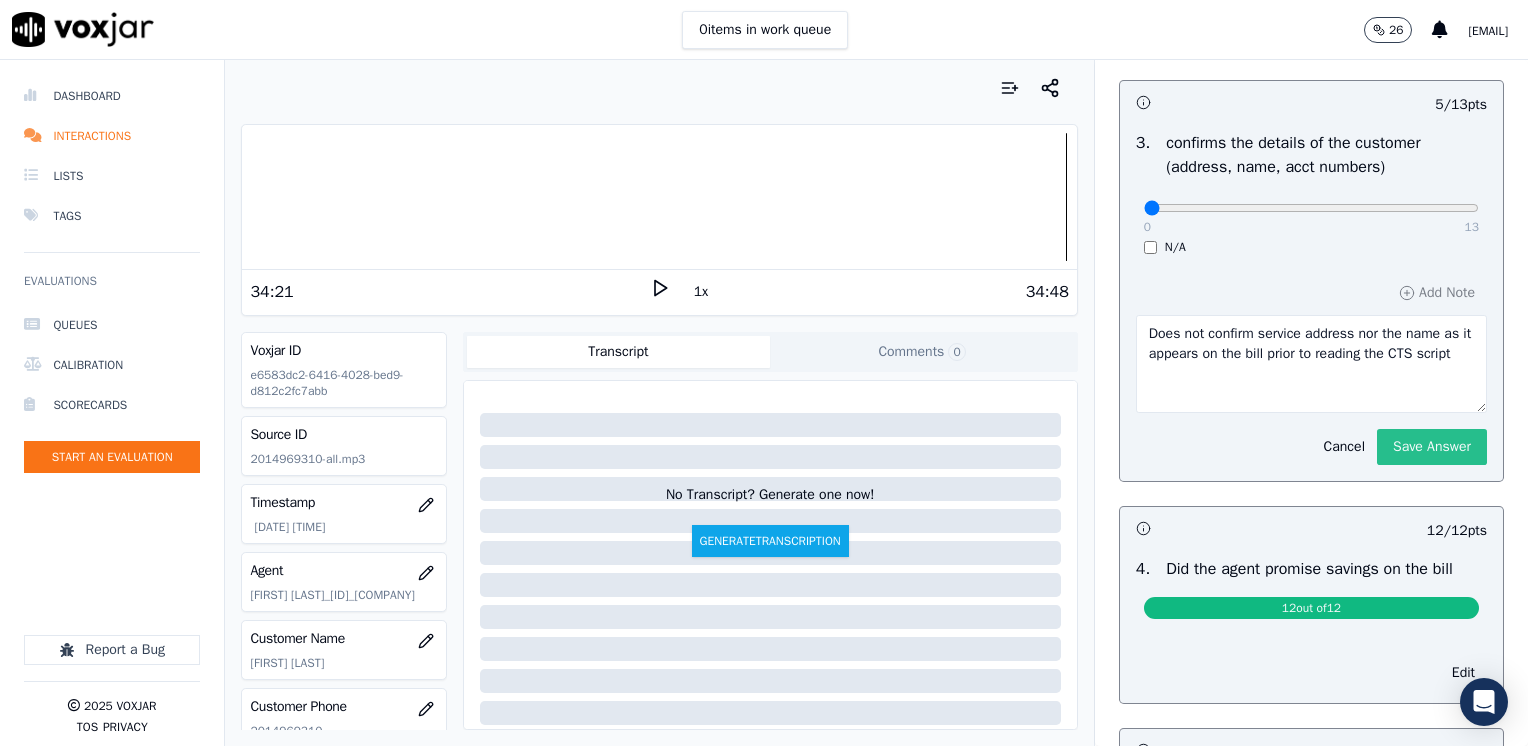 type on "Does not confirm service address nor the name as it appears on the bill prior to reading the CTS script" 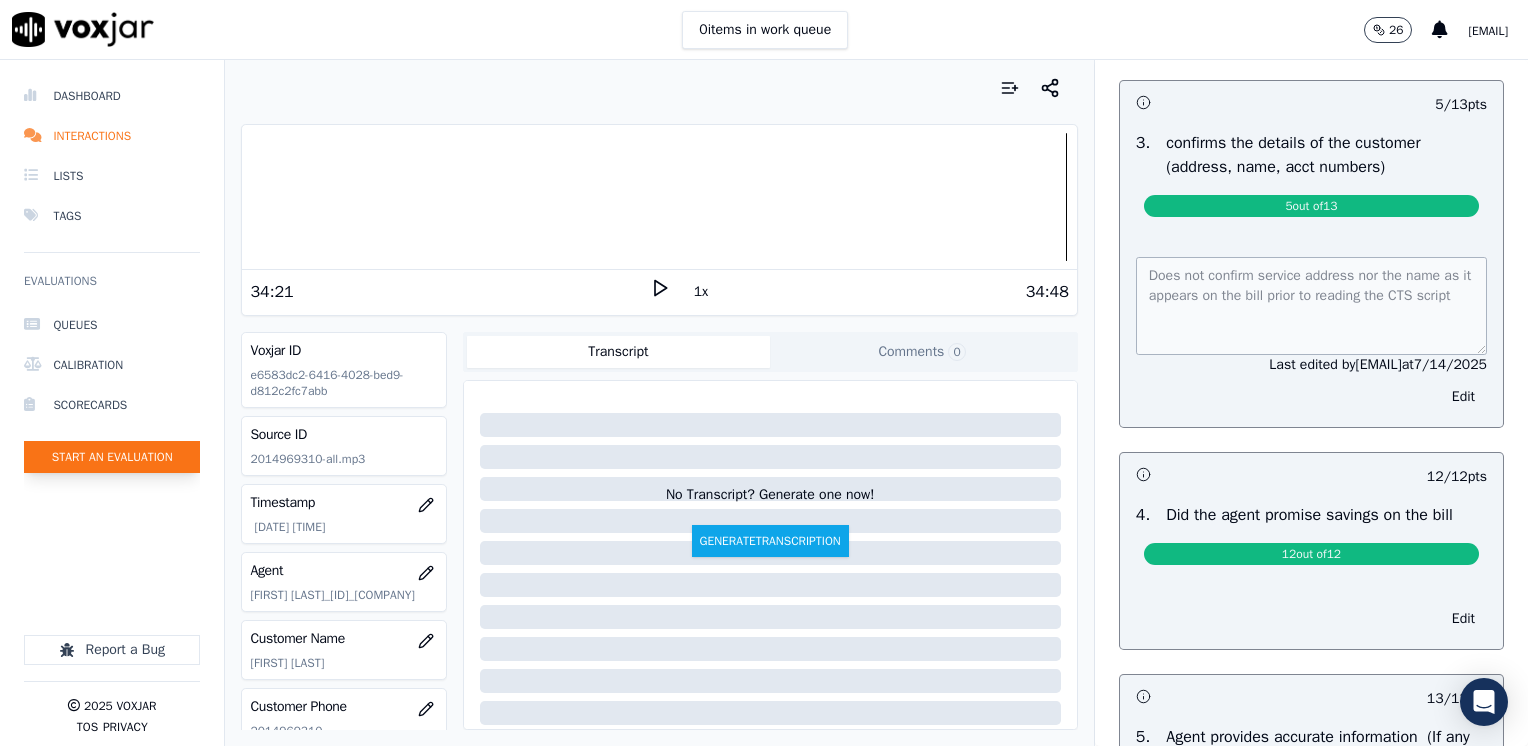 click on "Start an Evaluation" 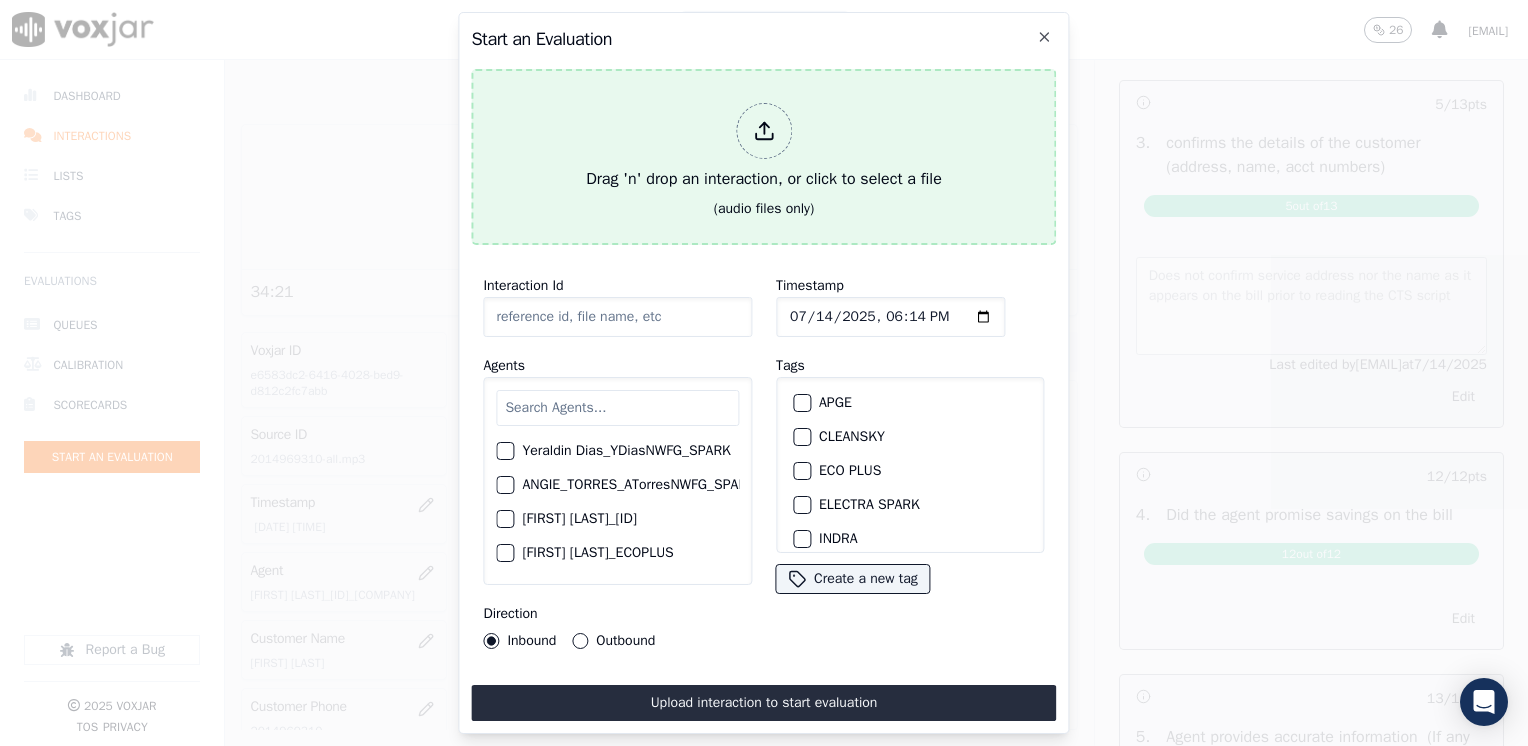 click on "Drag 'n' drop an interaction, or click to select a file" at bounding box center [764, 147] 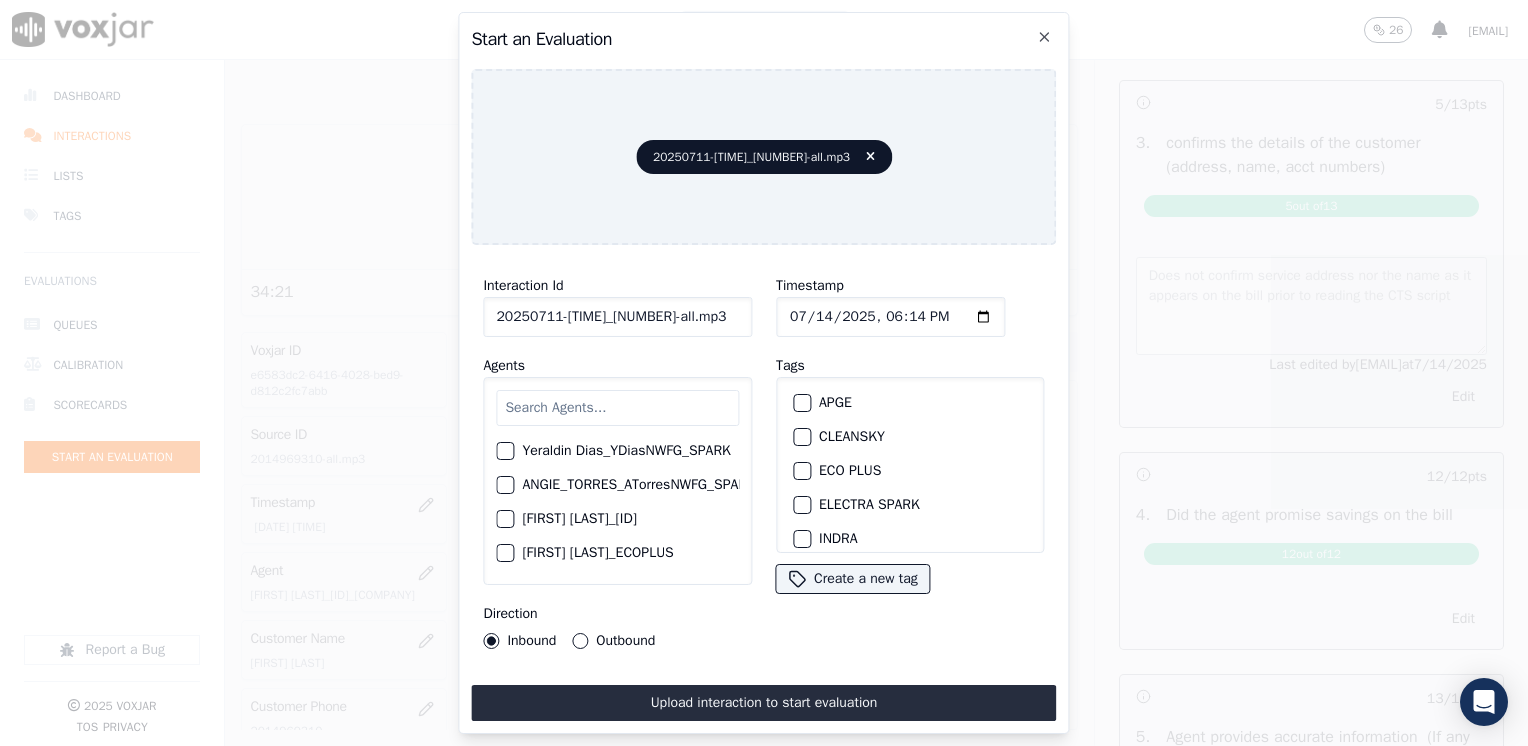 click at bounding box center [617, 408] 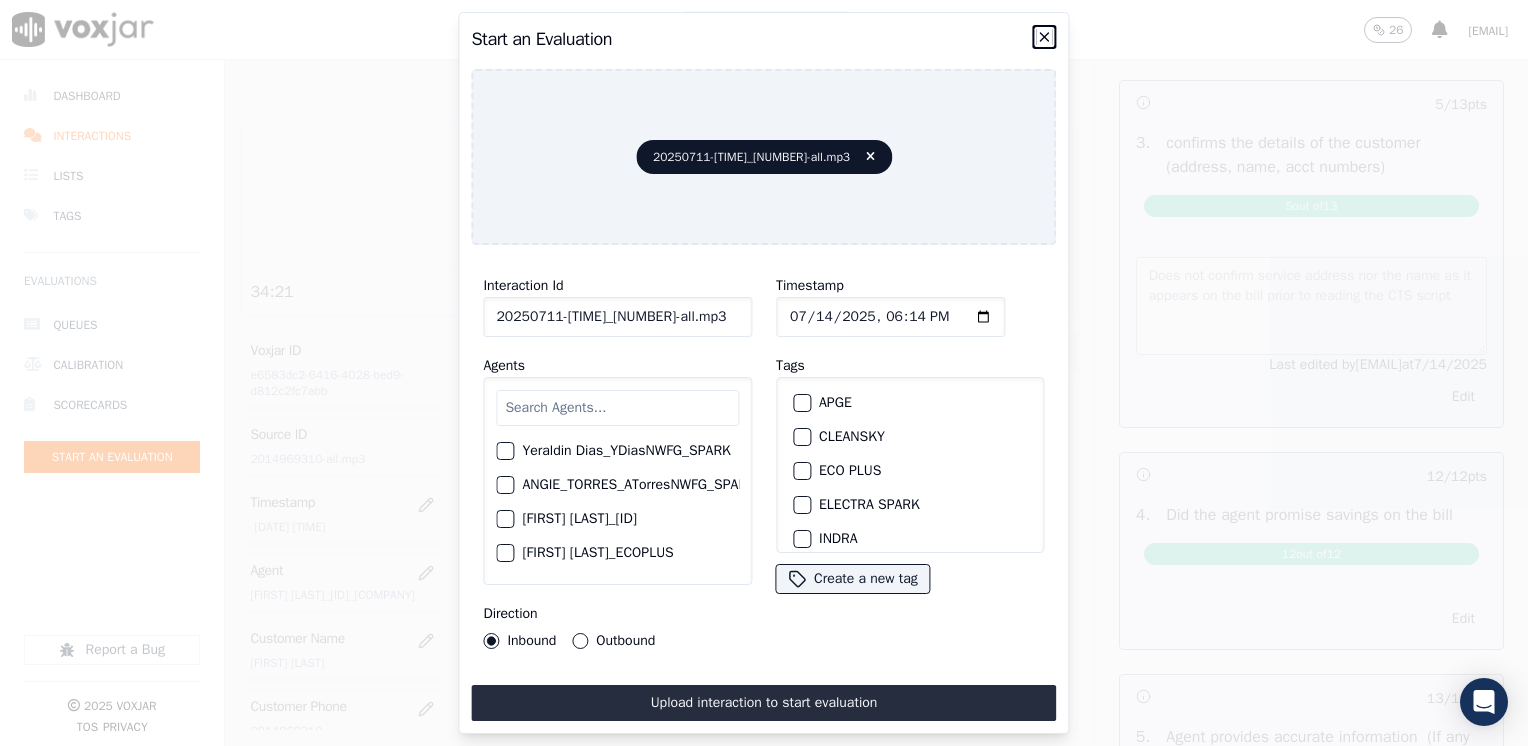 click 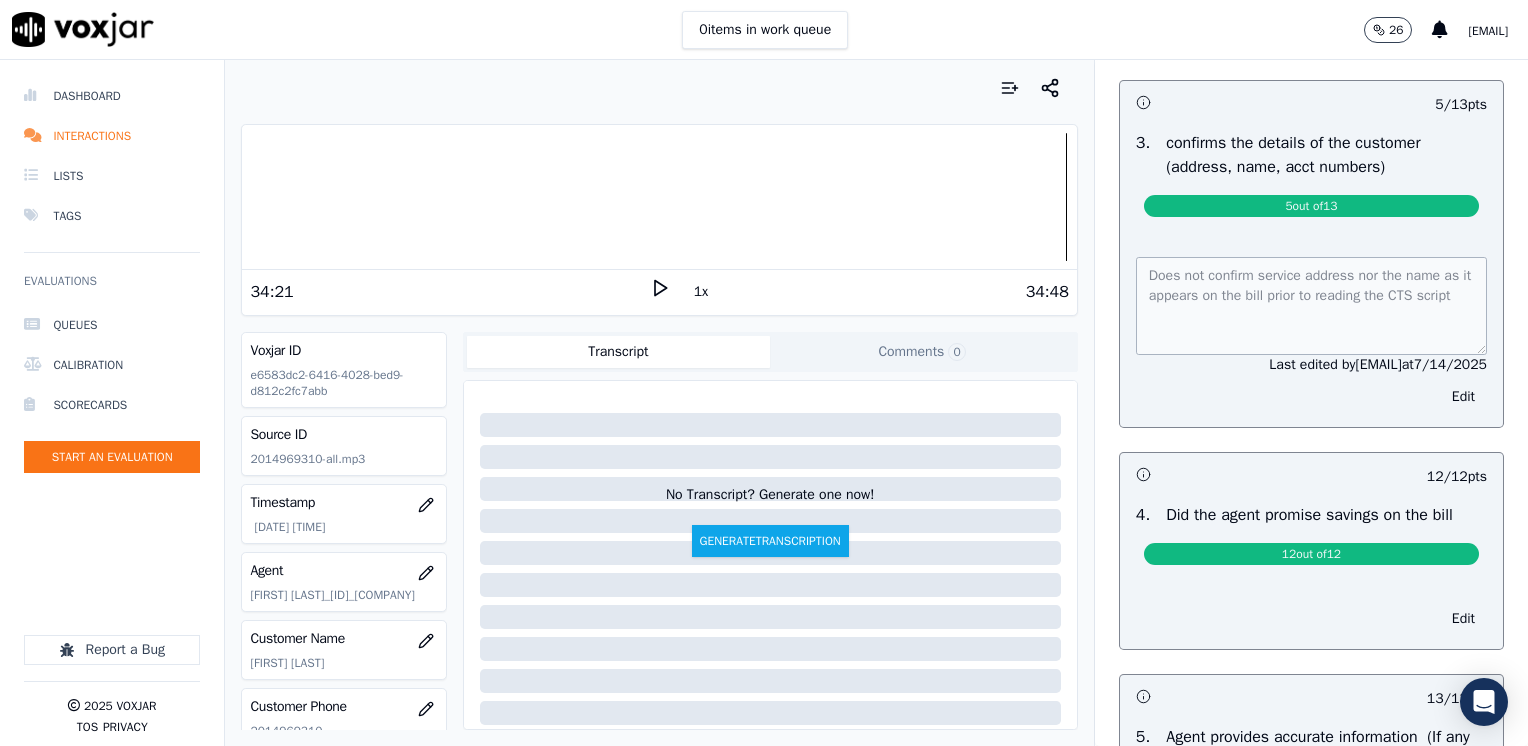 scroll, scrollTop: 100, scrollLeft: 0, axis: vertical 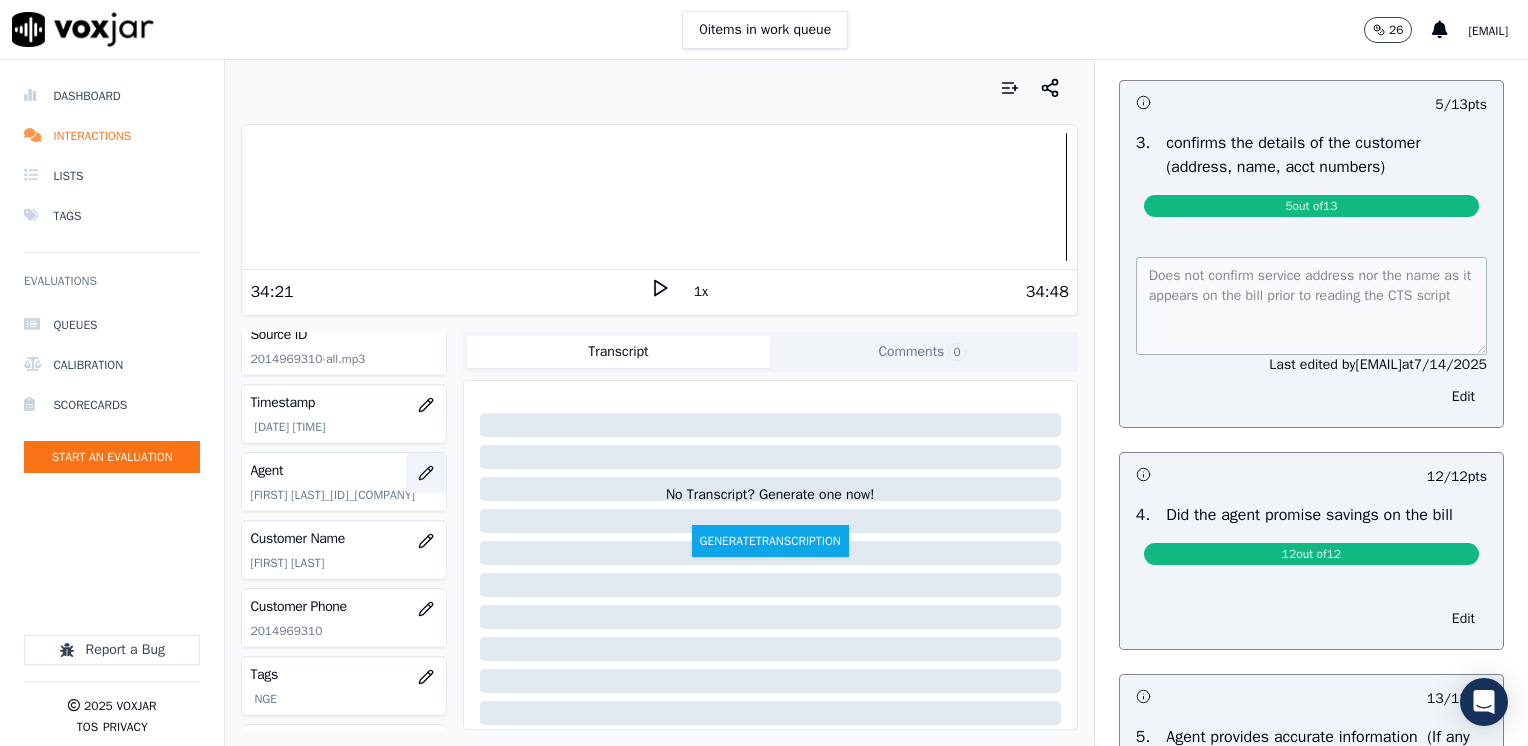 click 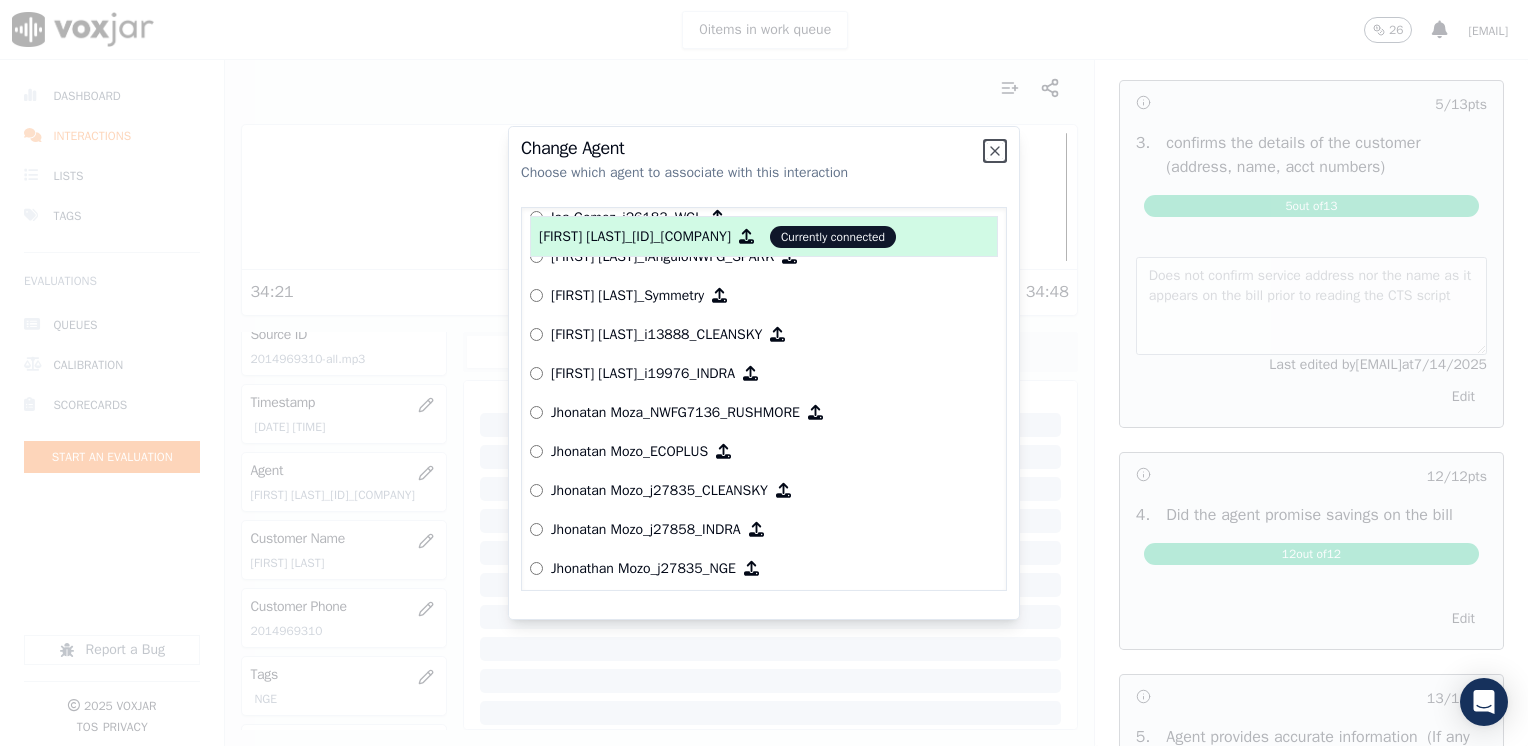 scroll, scrollTop: 4188, scrollLeft: 0, axis: vertical 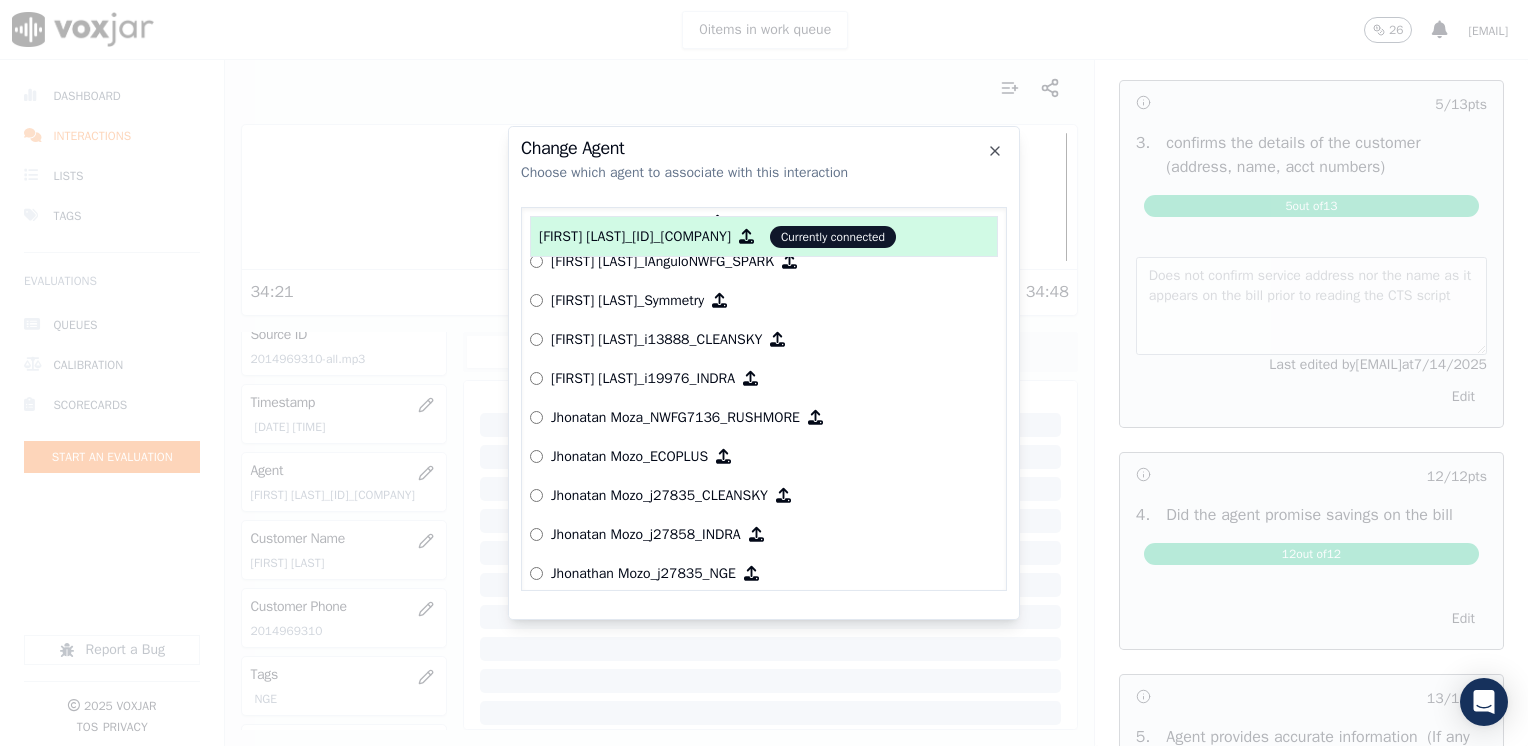 click on "Choose which agent to associate with this interaction" 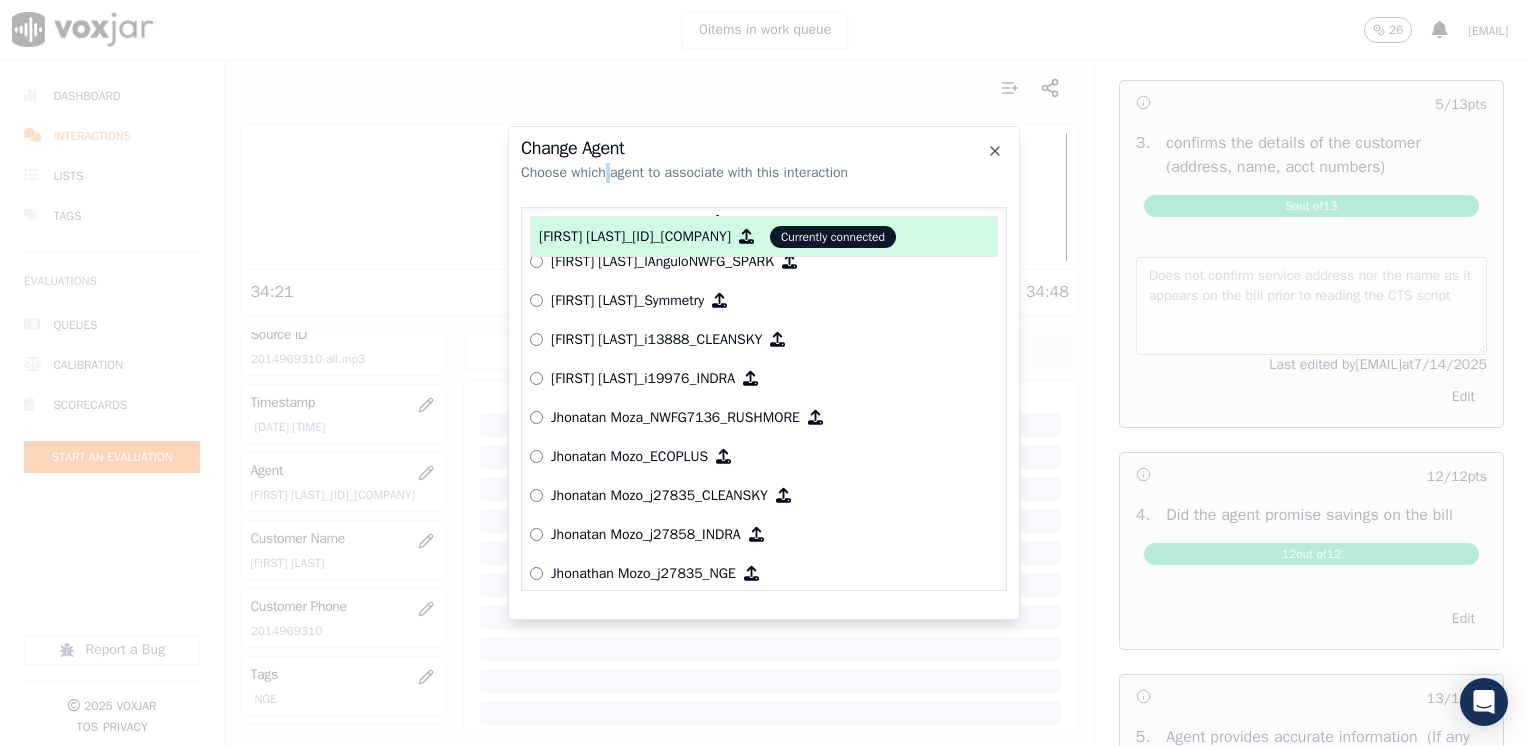 click on "Choose which agent to associate with this interaction" 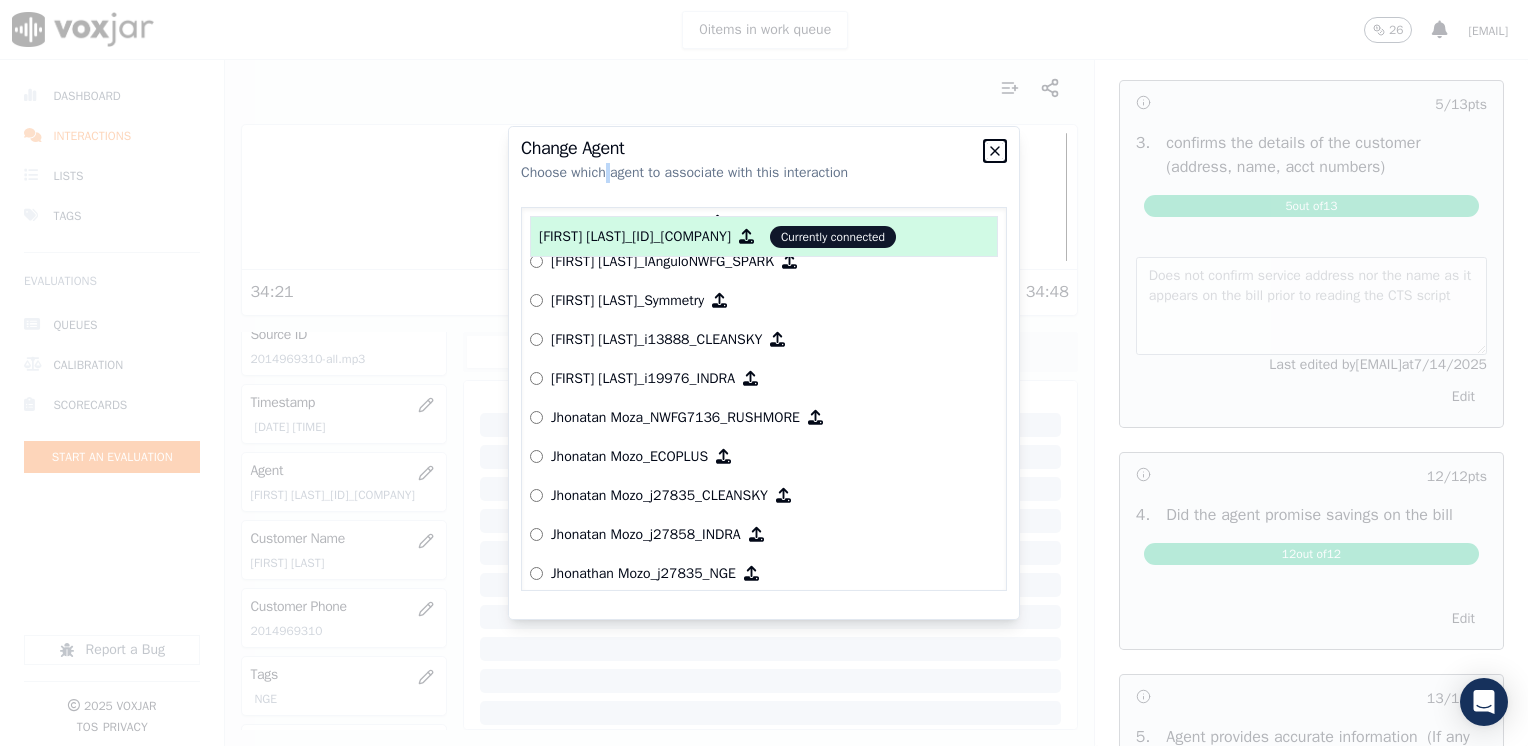 click 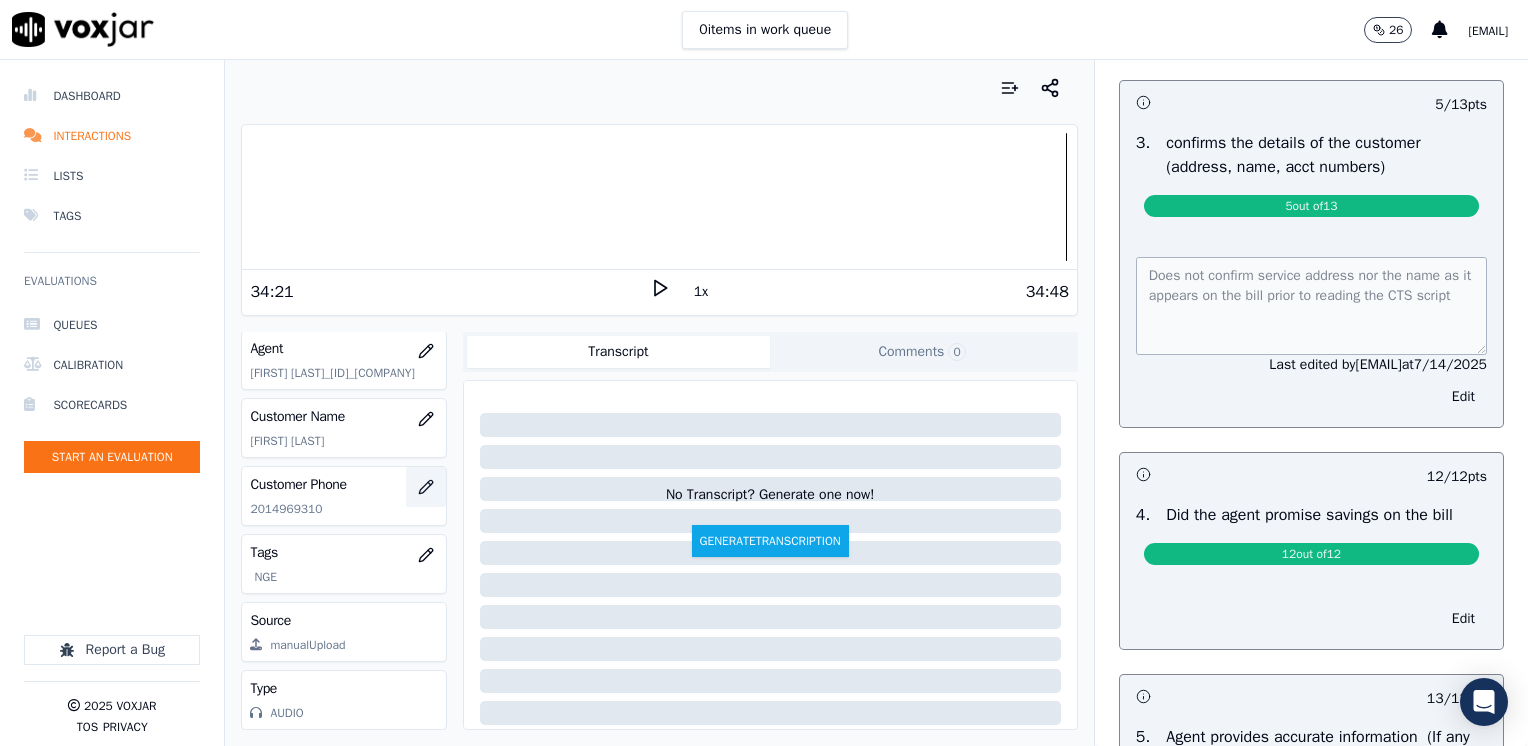 scroll, scrollTop: 263, scrollLeft: 0, axis: vertical 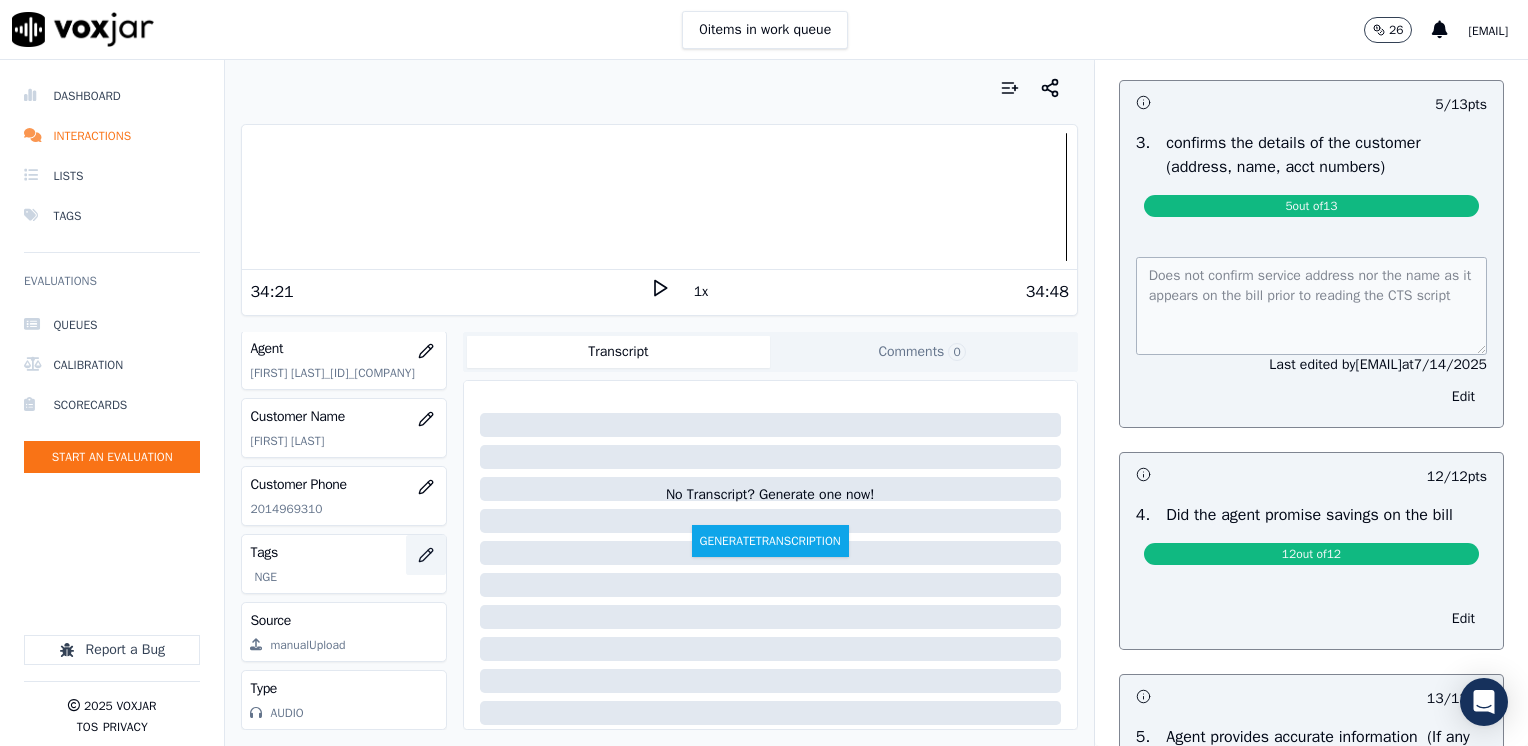 click 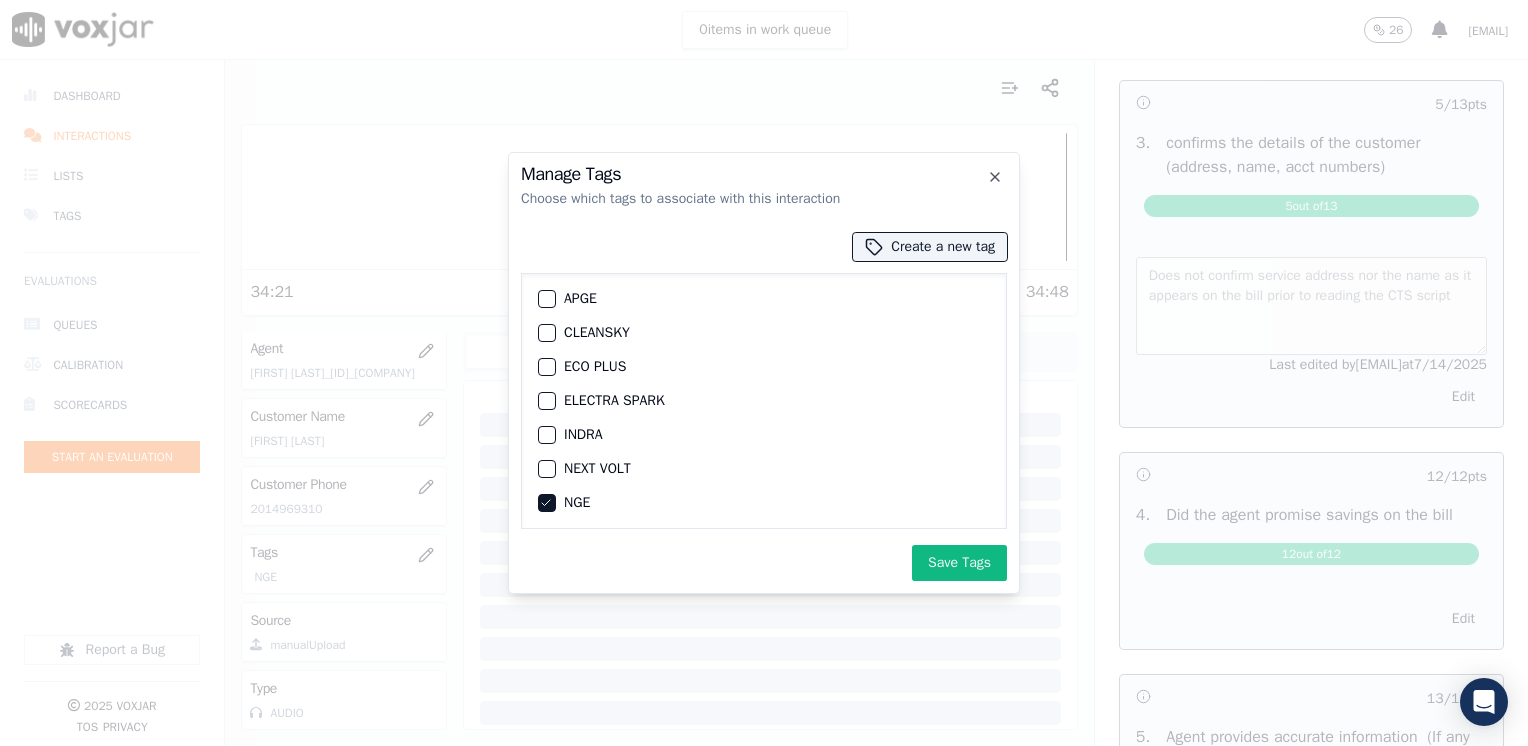 click 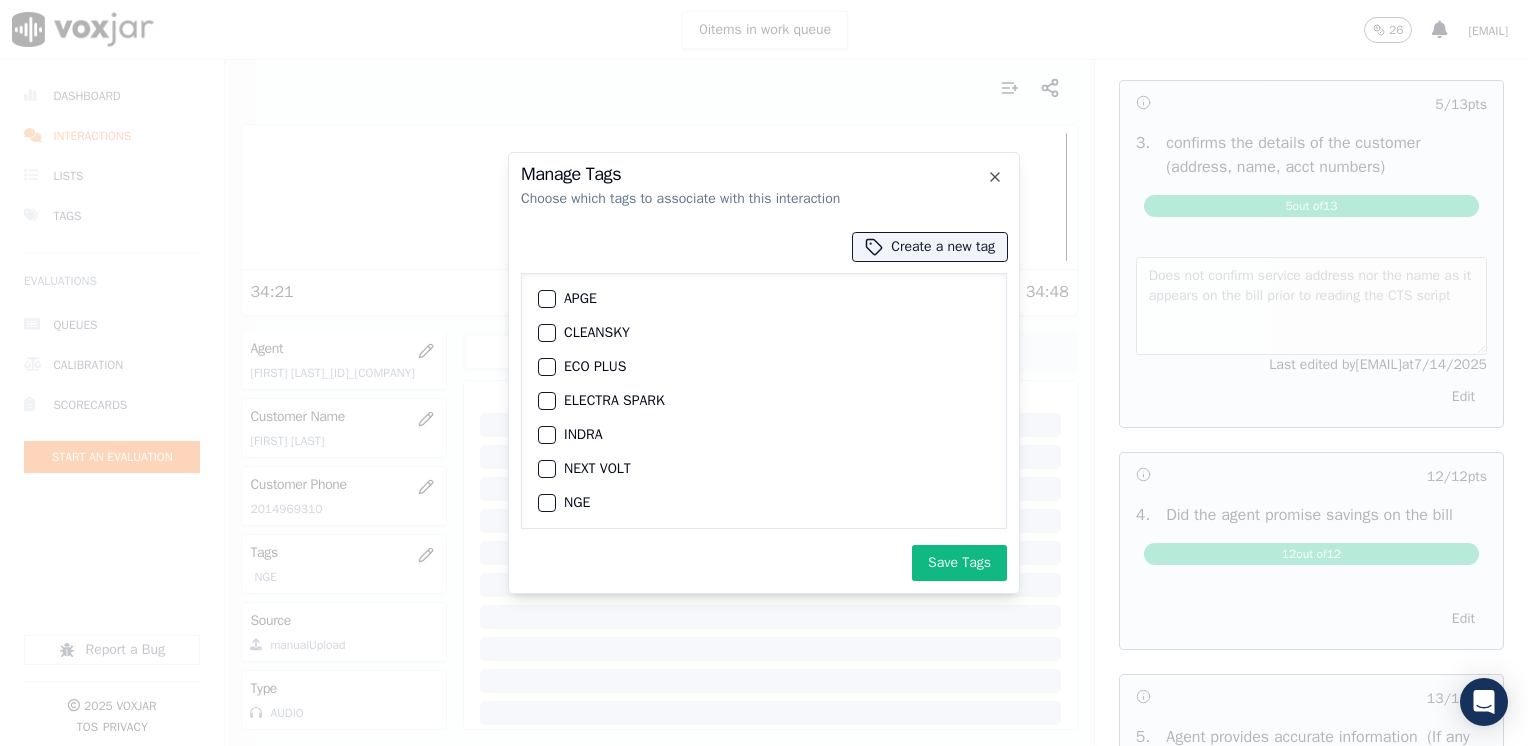 scroll, scrollTop: 100, scrollLeft: 0, axis: vertical 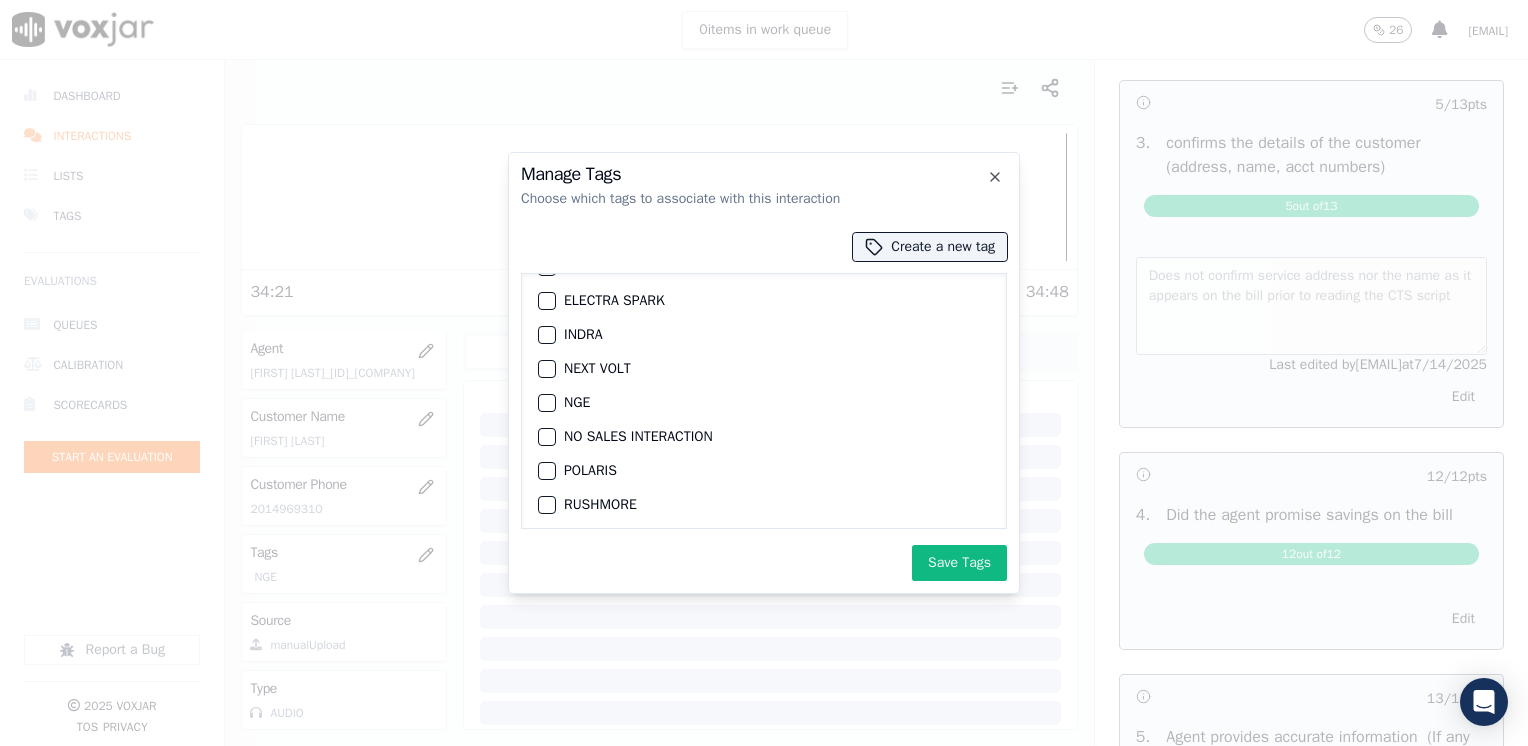 click at bounding box center [546, 471] 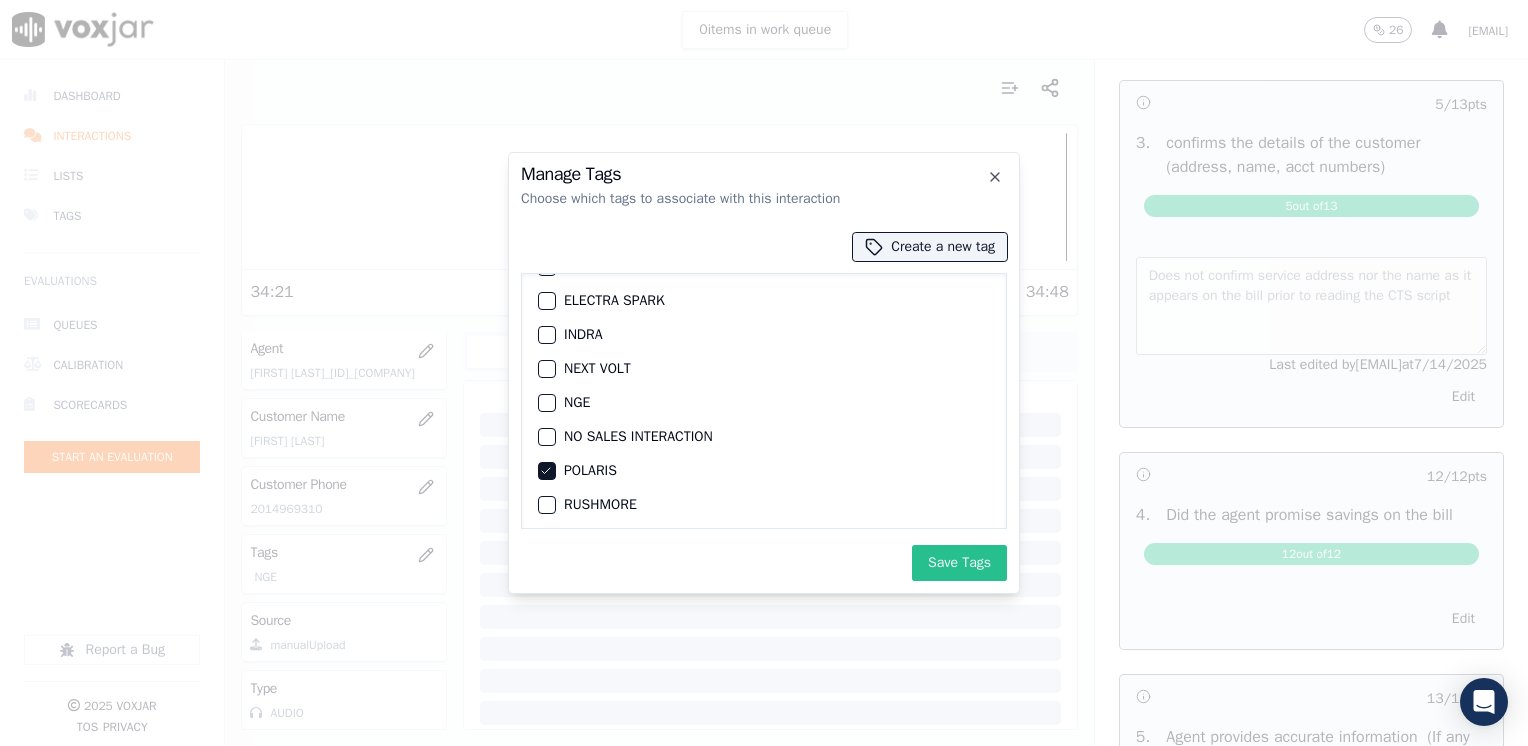 click on "Save Tags" at bounding box center [959, 563] 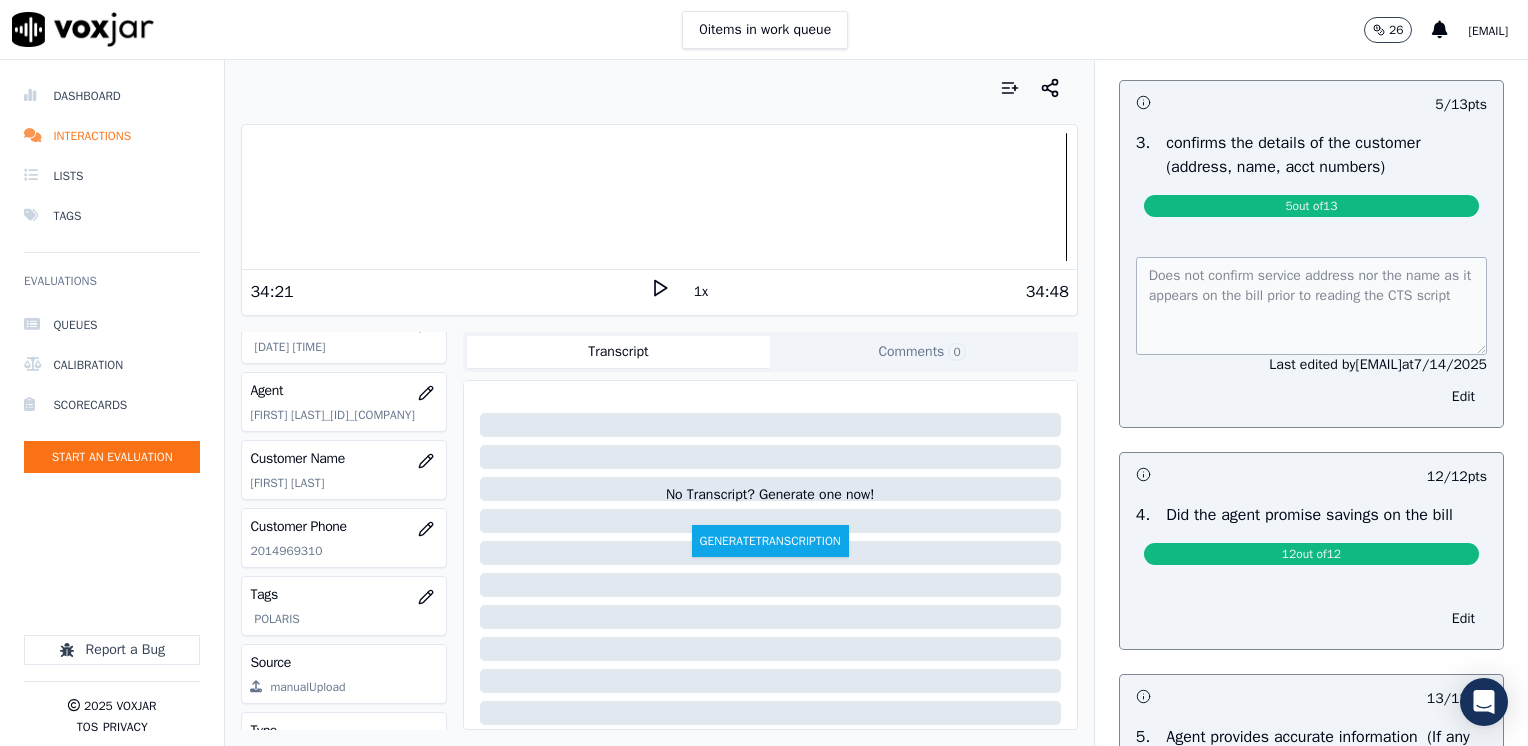 scroll, scrollTop: 63, scrollLeft: 0, axis: vertical 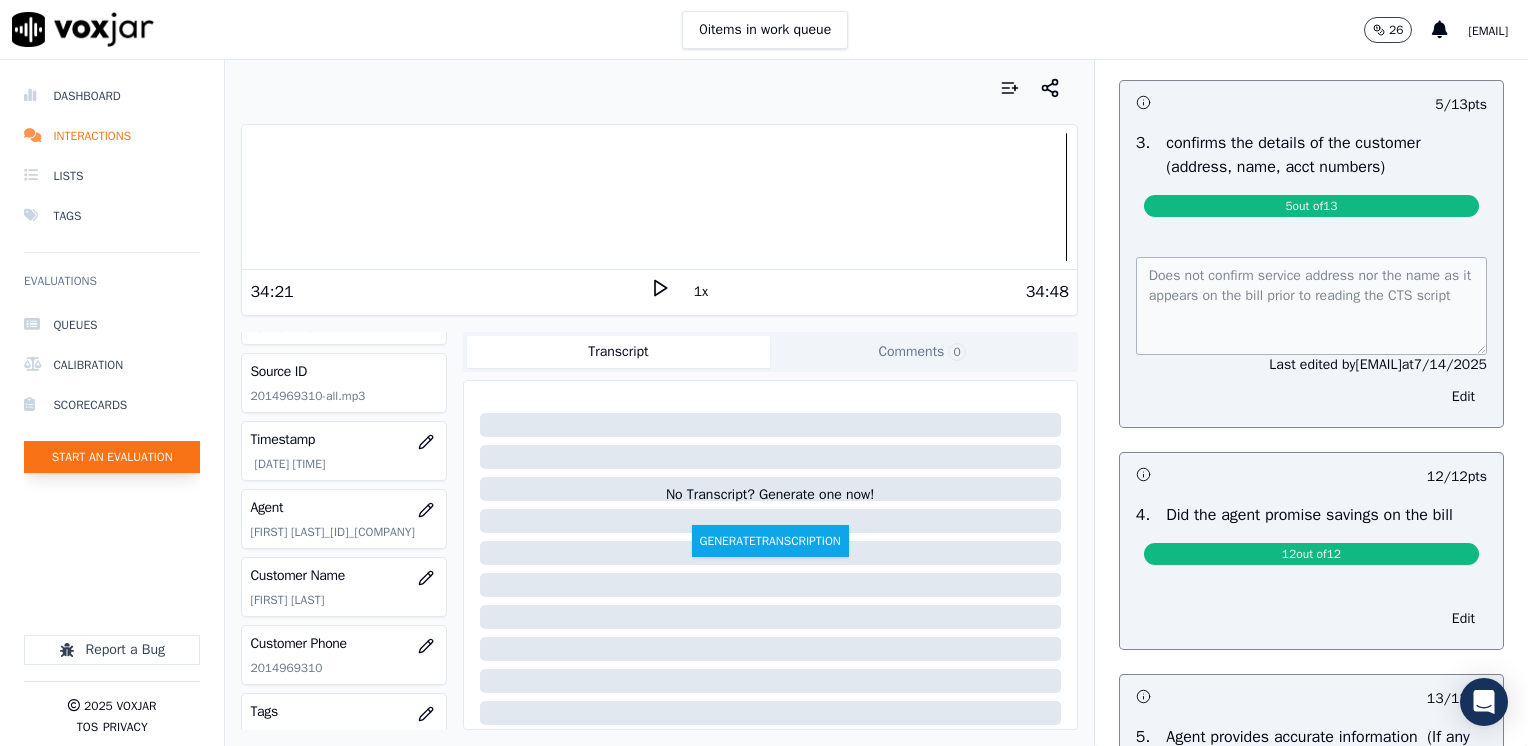 click on "Start an Evaluation" 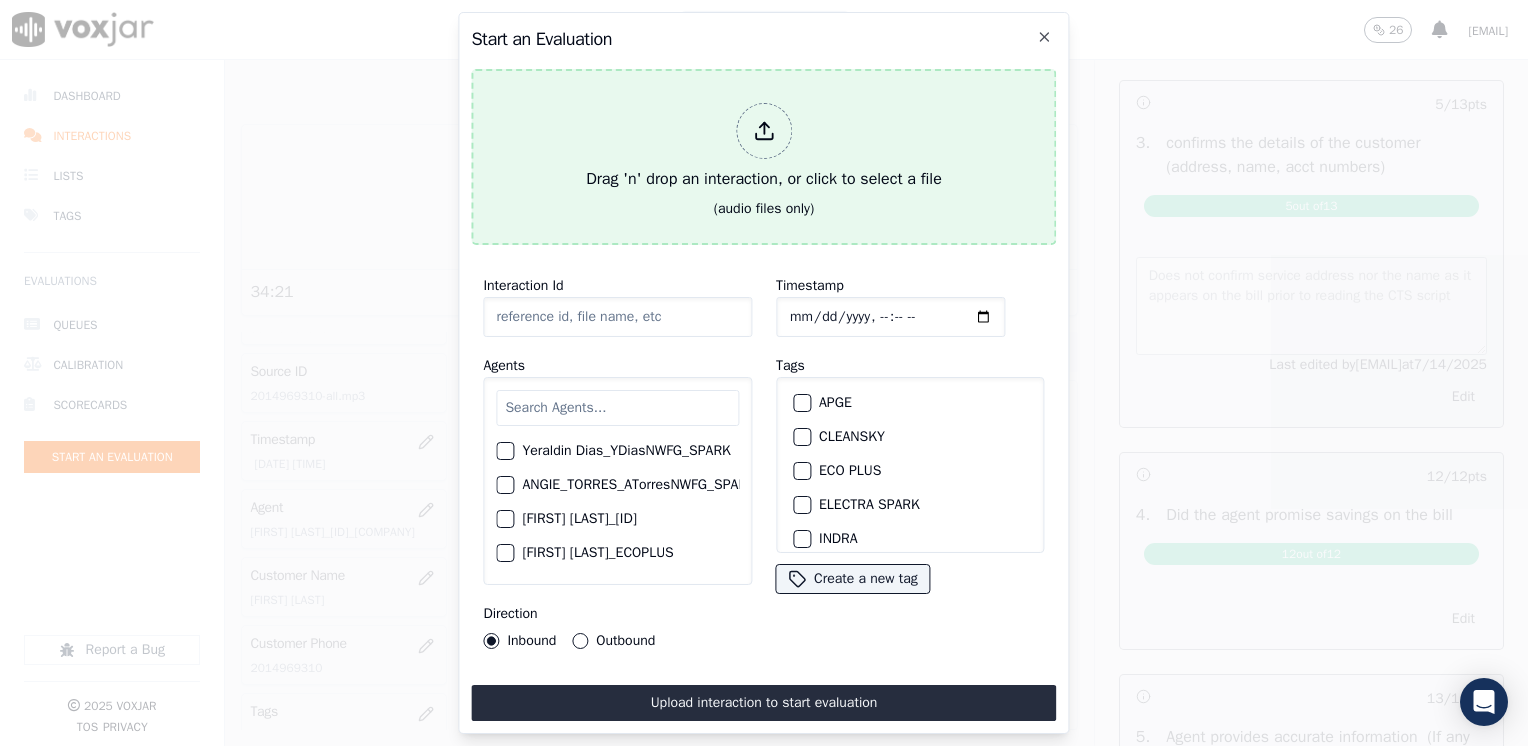 click 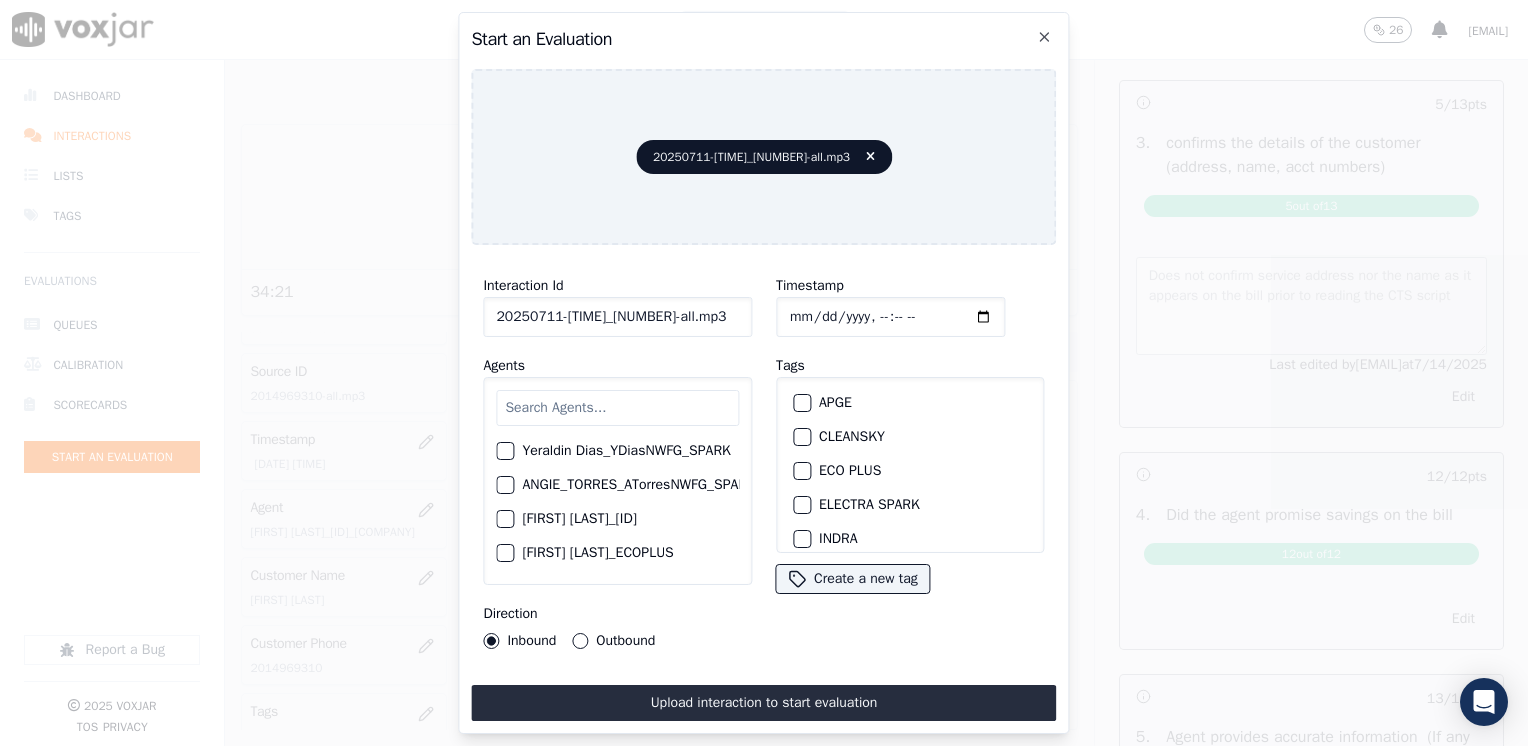 click at bounding box center (617, 408) 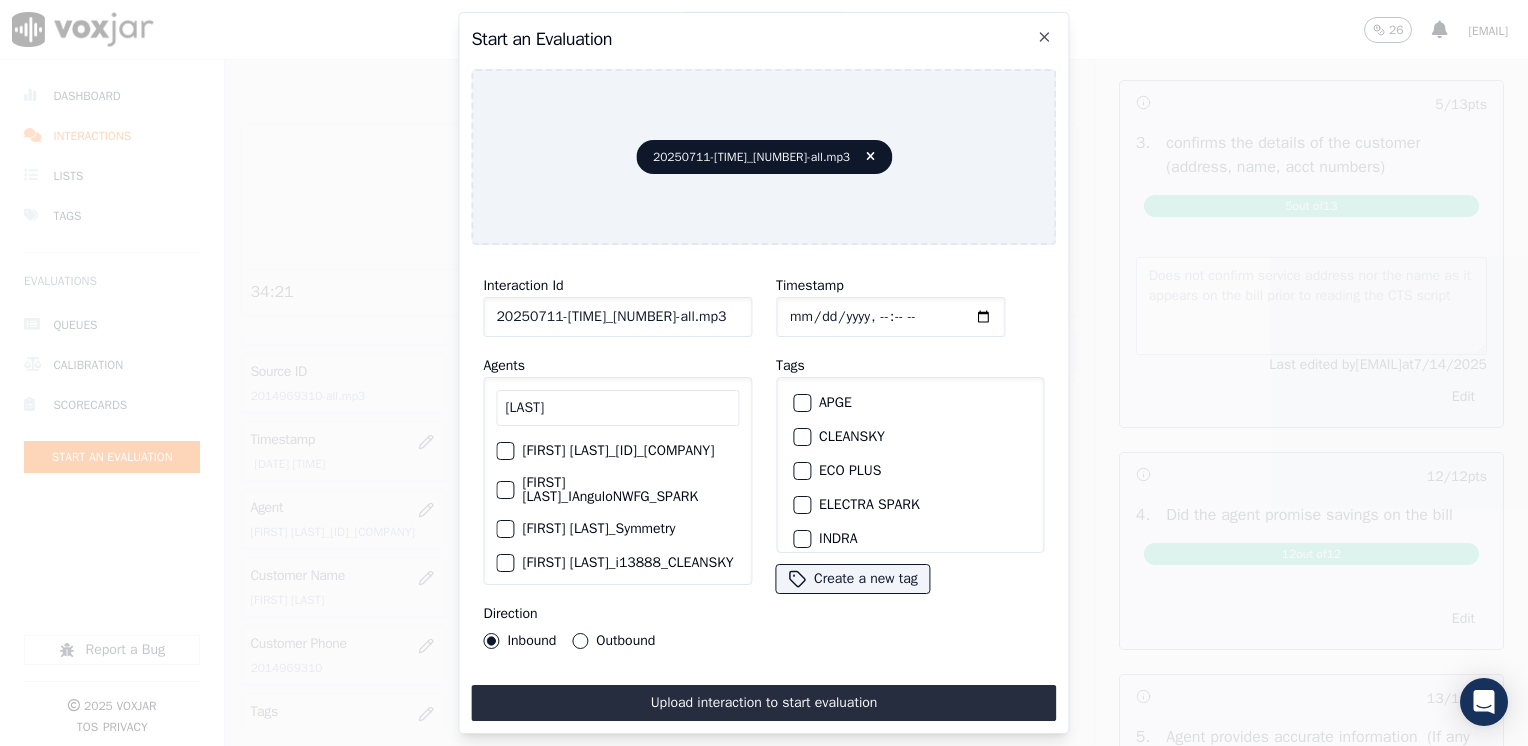 type on "[LAST]" 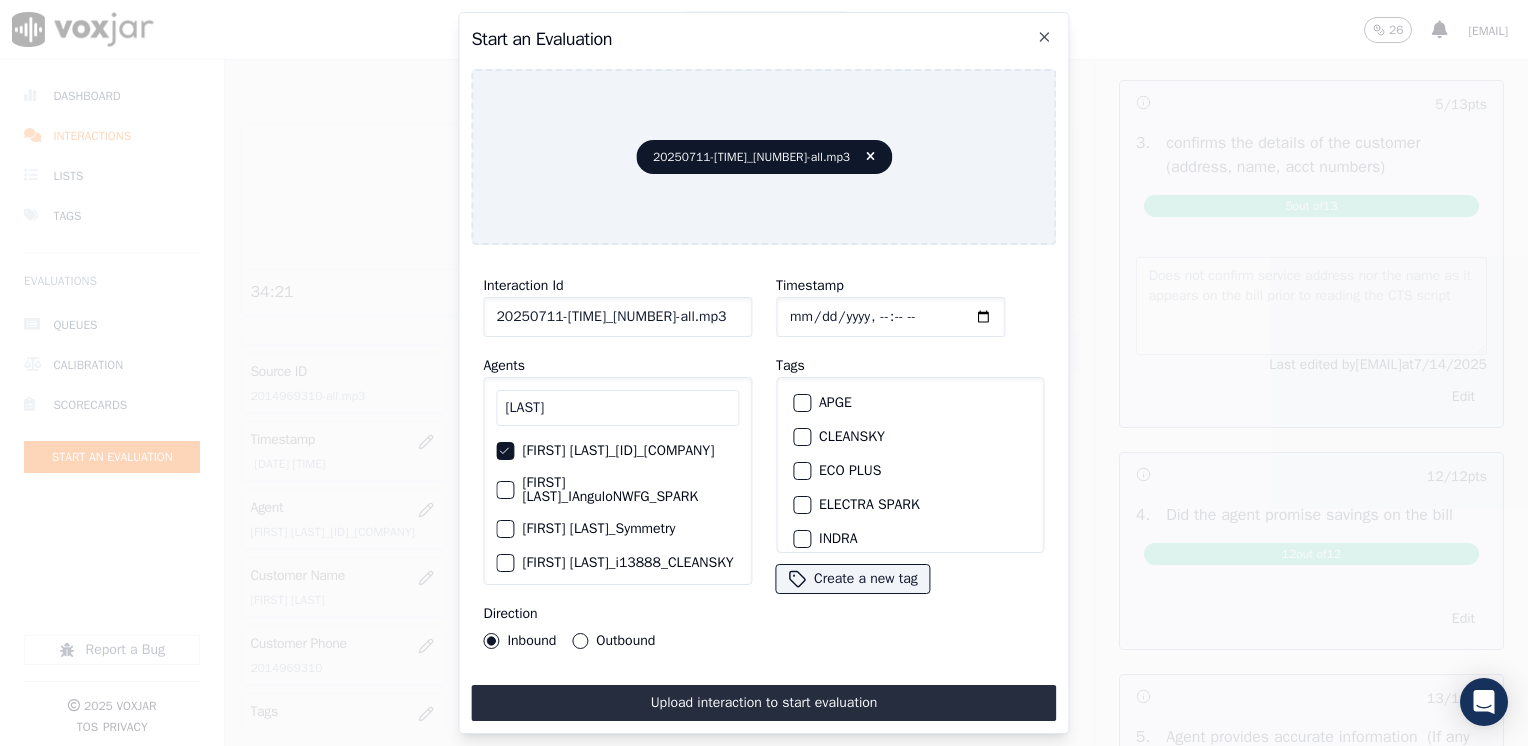scroll, scrollTop: 100, scrollLeft: 0, axis: vertical 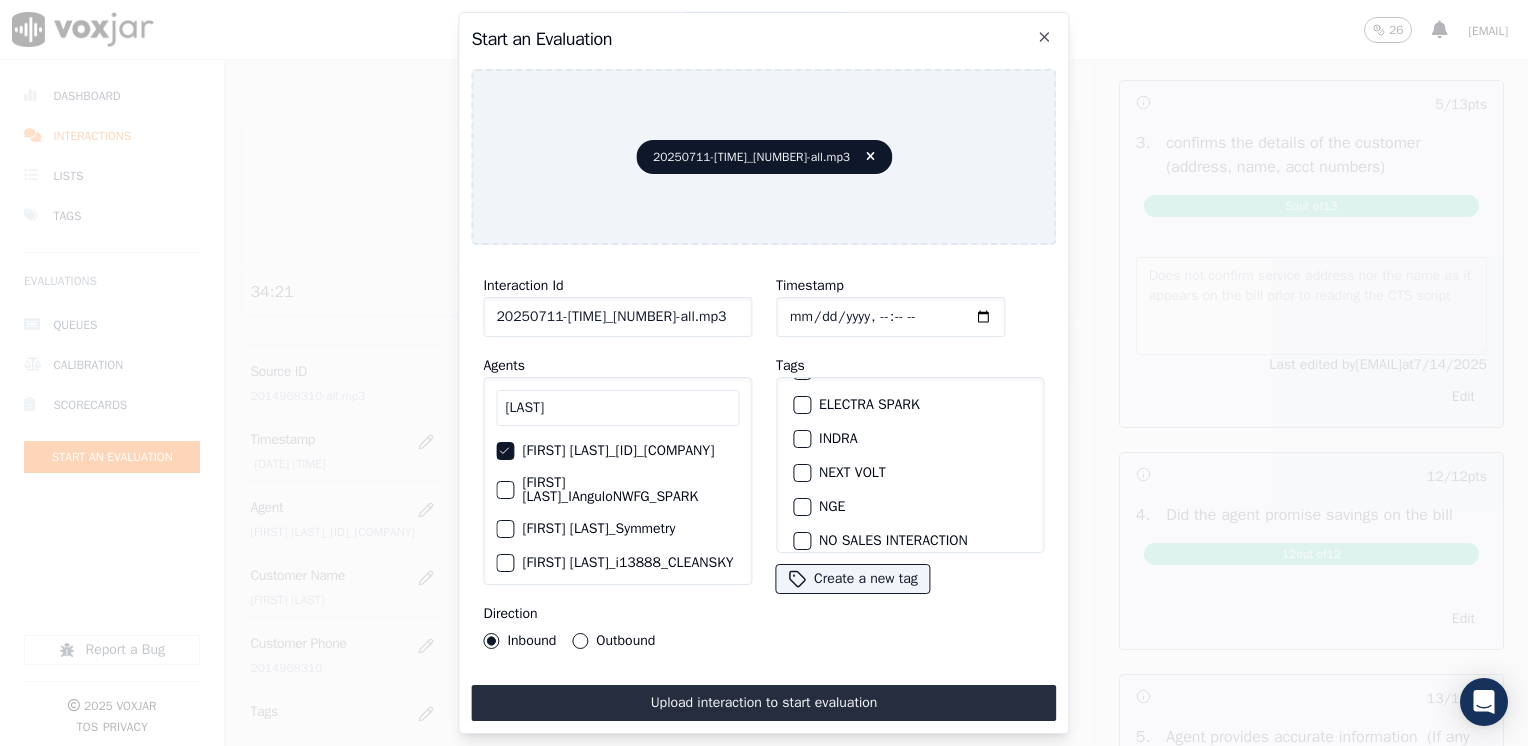 click on "NGE" at bounding box center (802, 507) 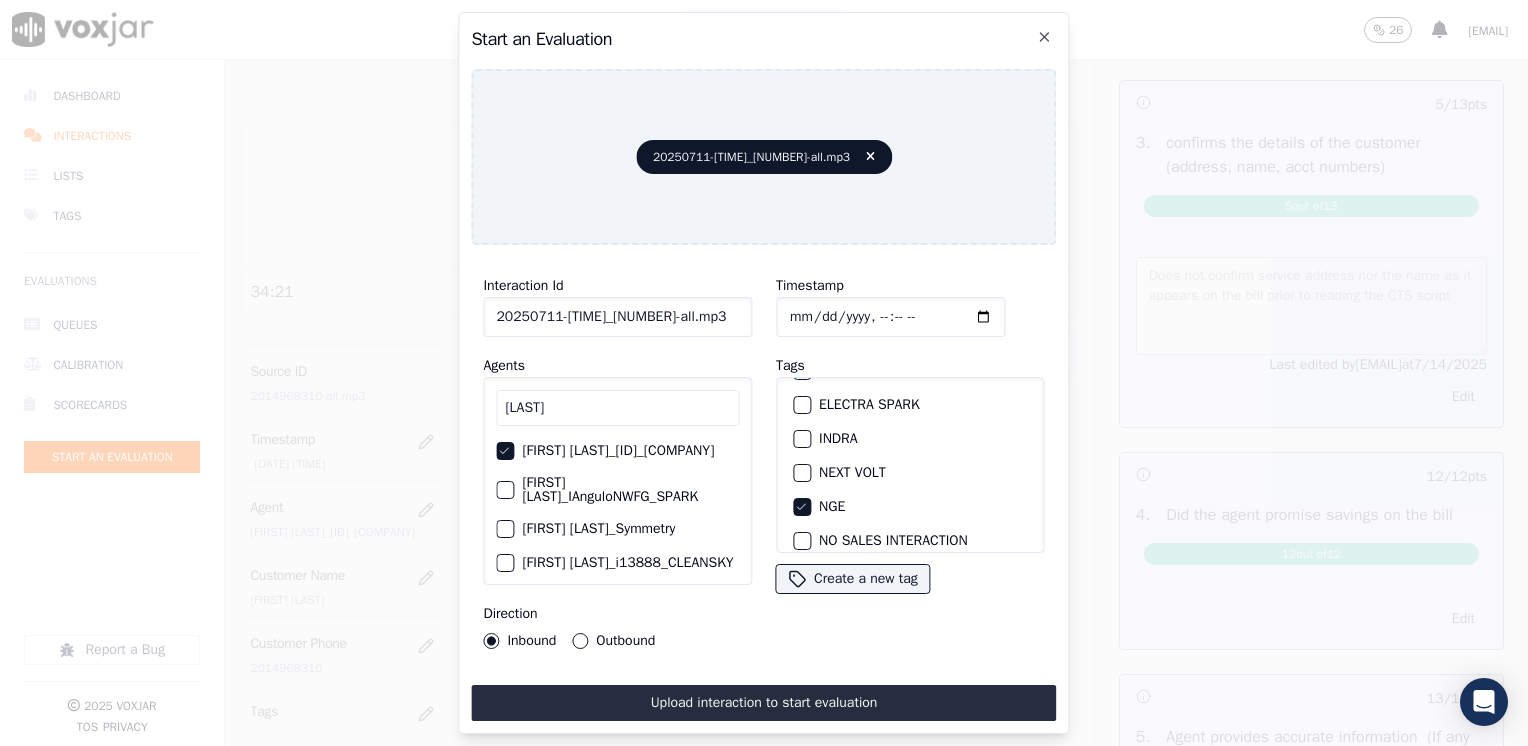 click on "Outbound" at bounding box center (580, 641) 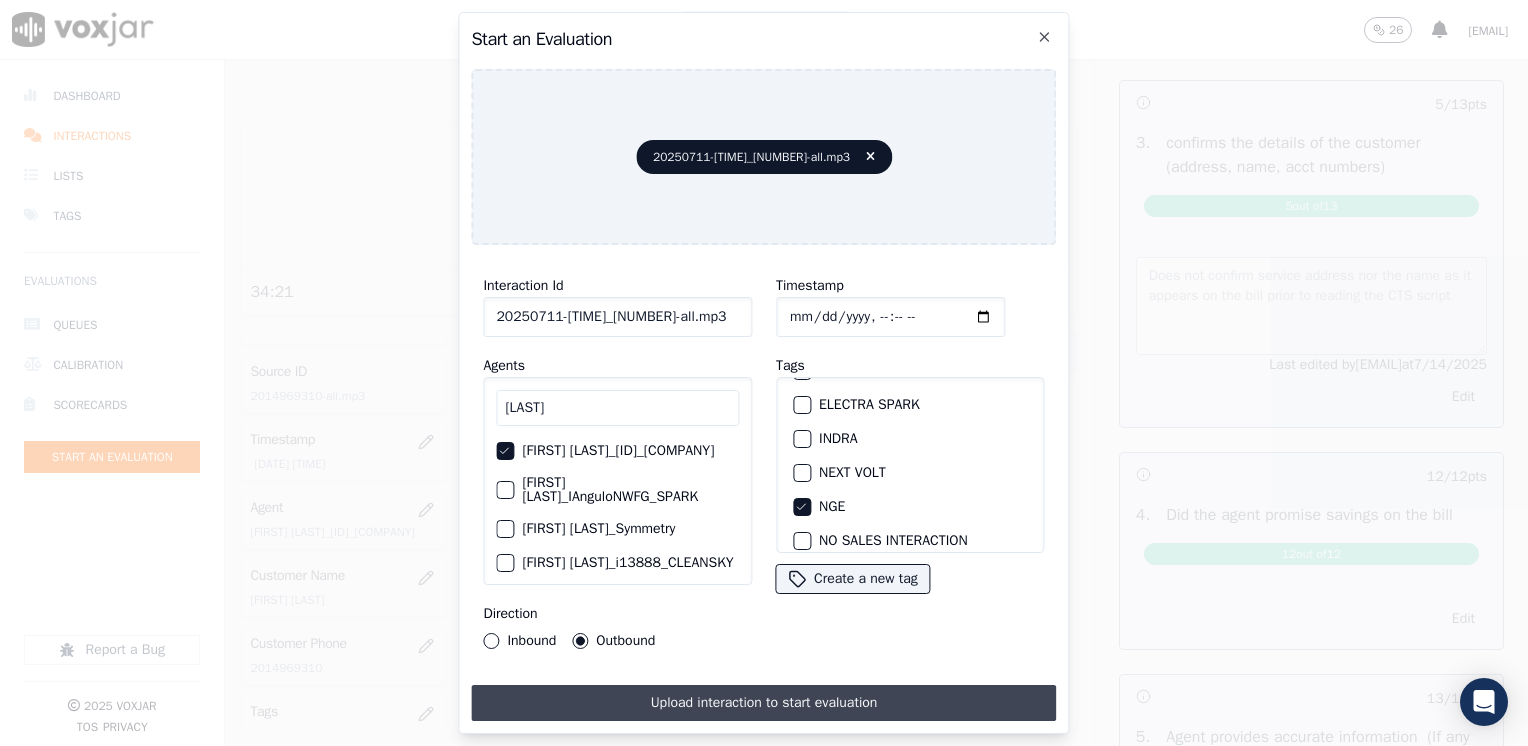 click on "Upload interaction to start evaluation" at bounding box center (763, 703) 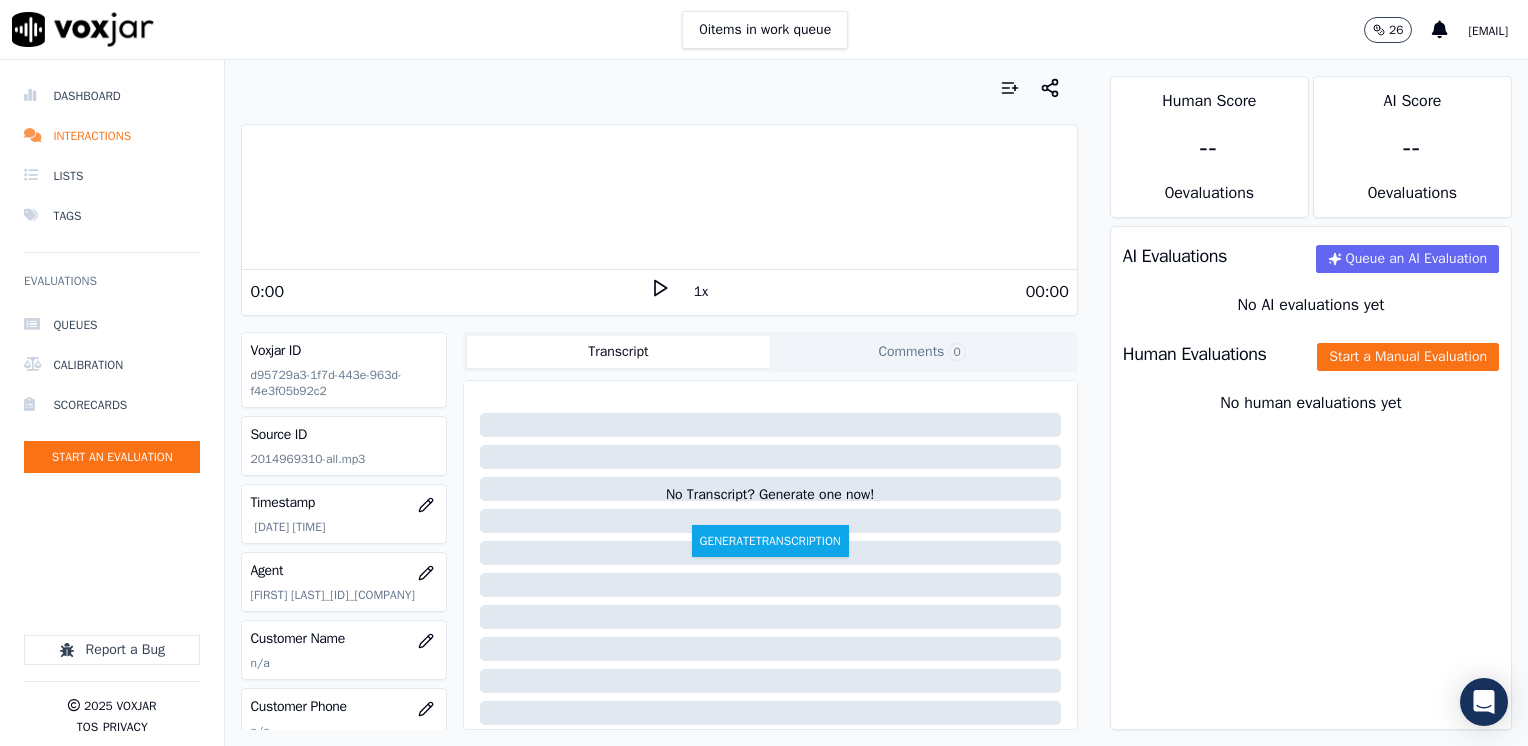 click 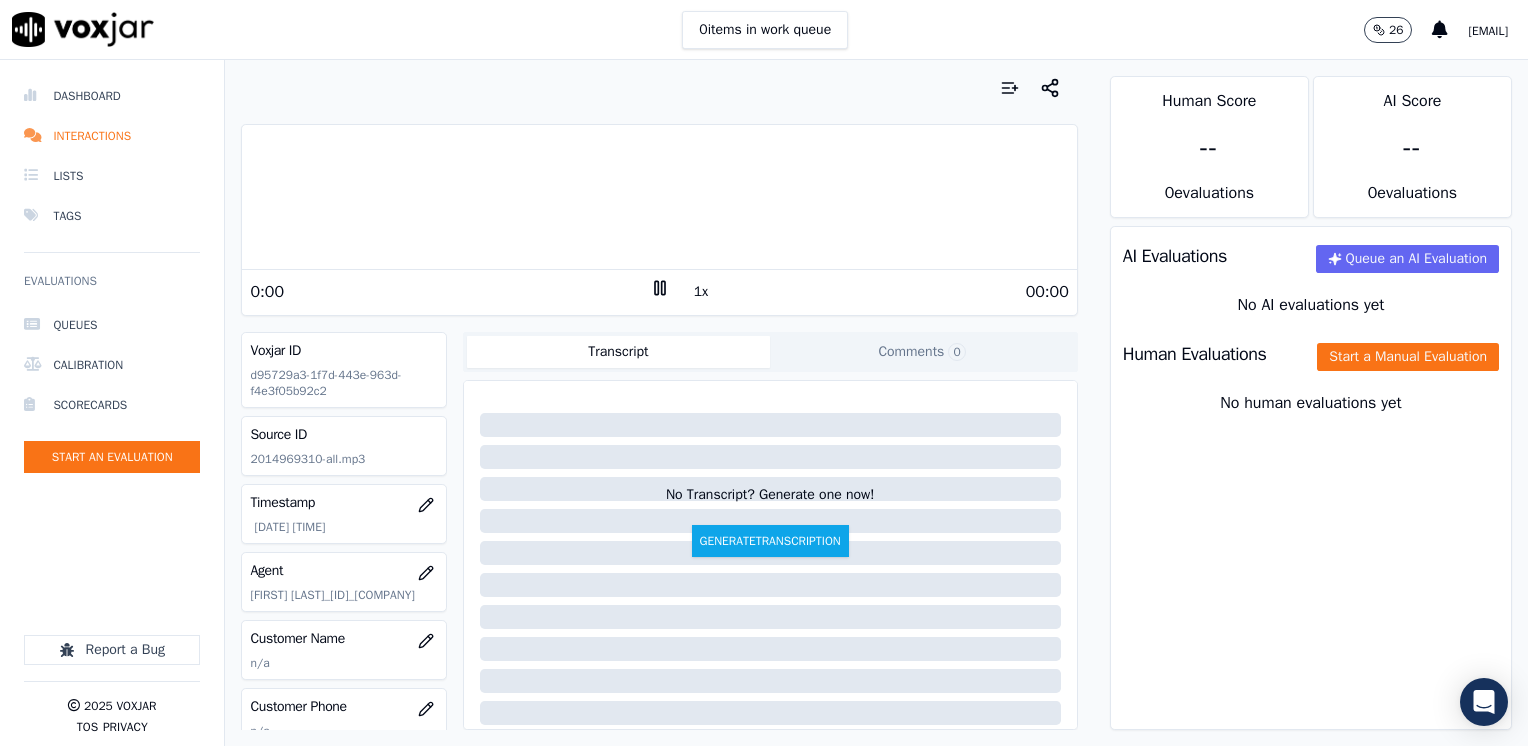 click 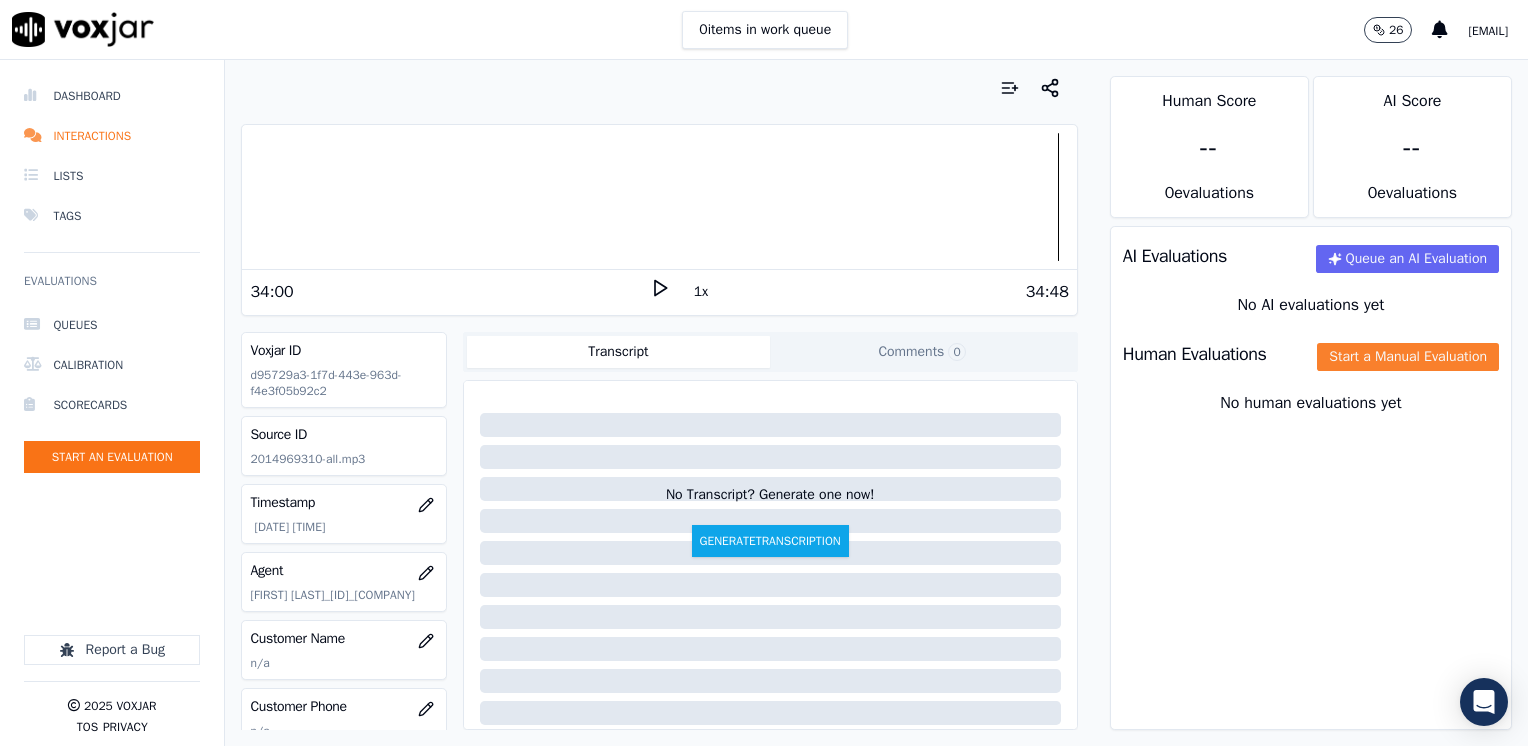 click on "Start a Manual Evaluation" 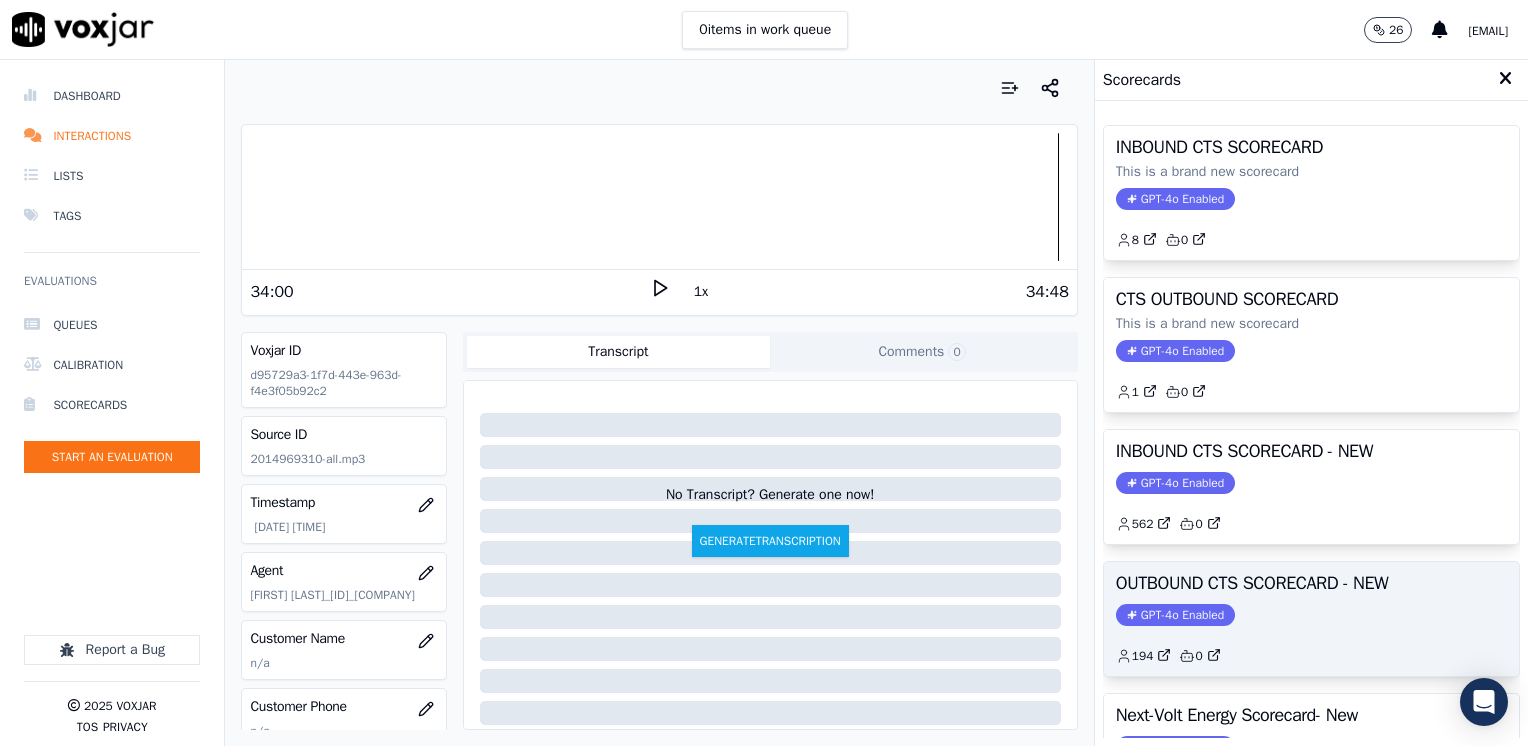 click on "GPT-4o Enabled" at bounding box center (1175, 615) 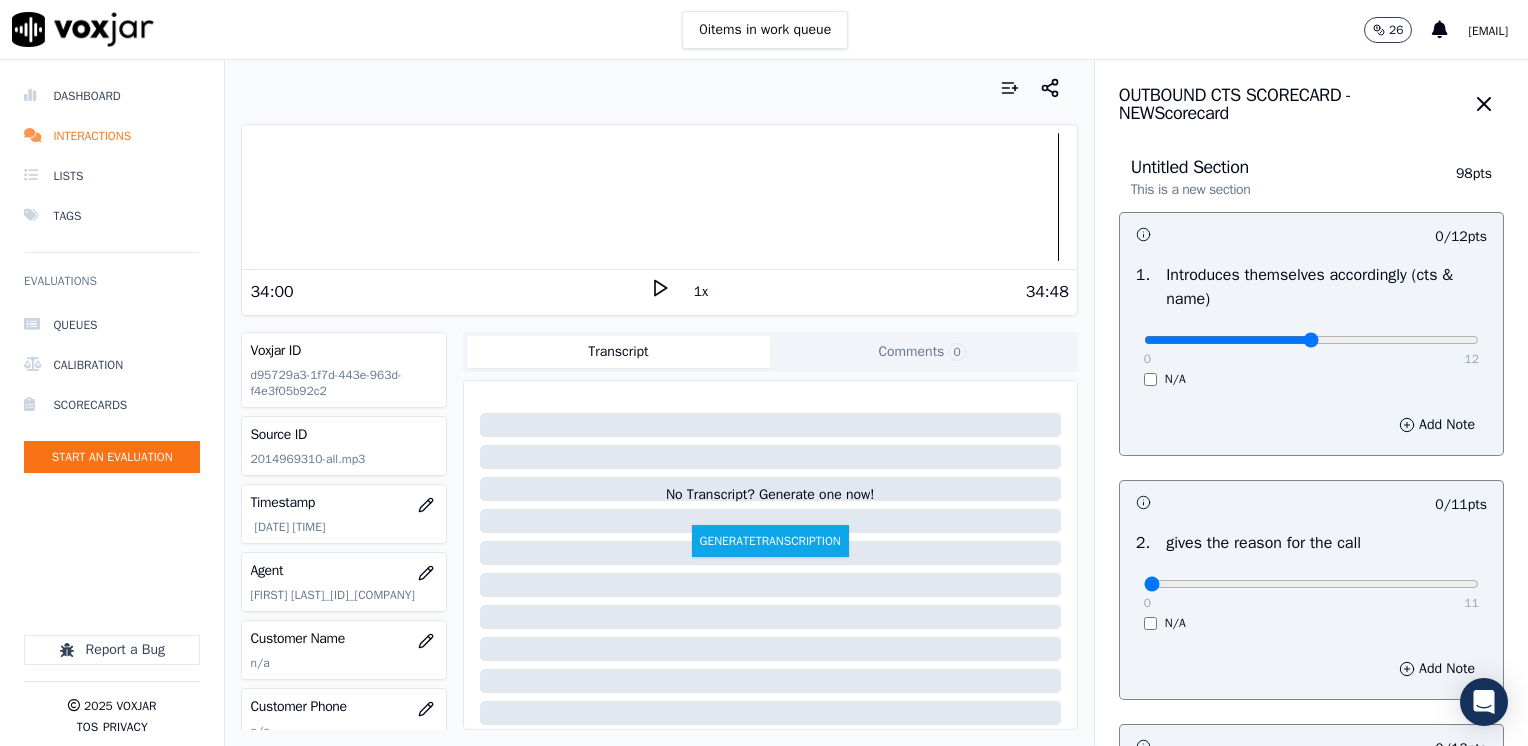 type on "6" 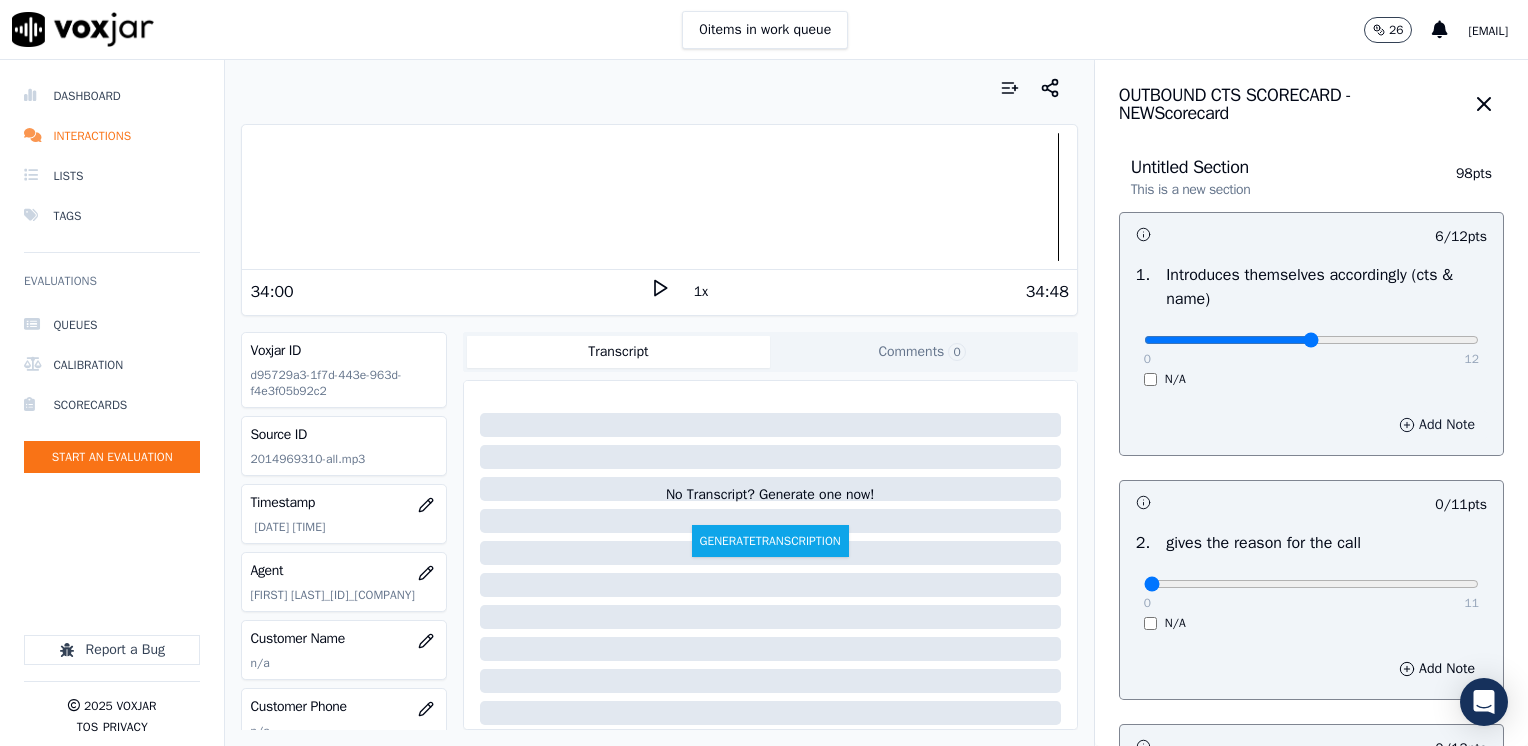 click on "Add Note" at bounding box center (1437, 425) 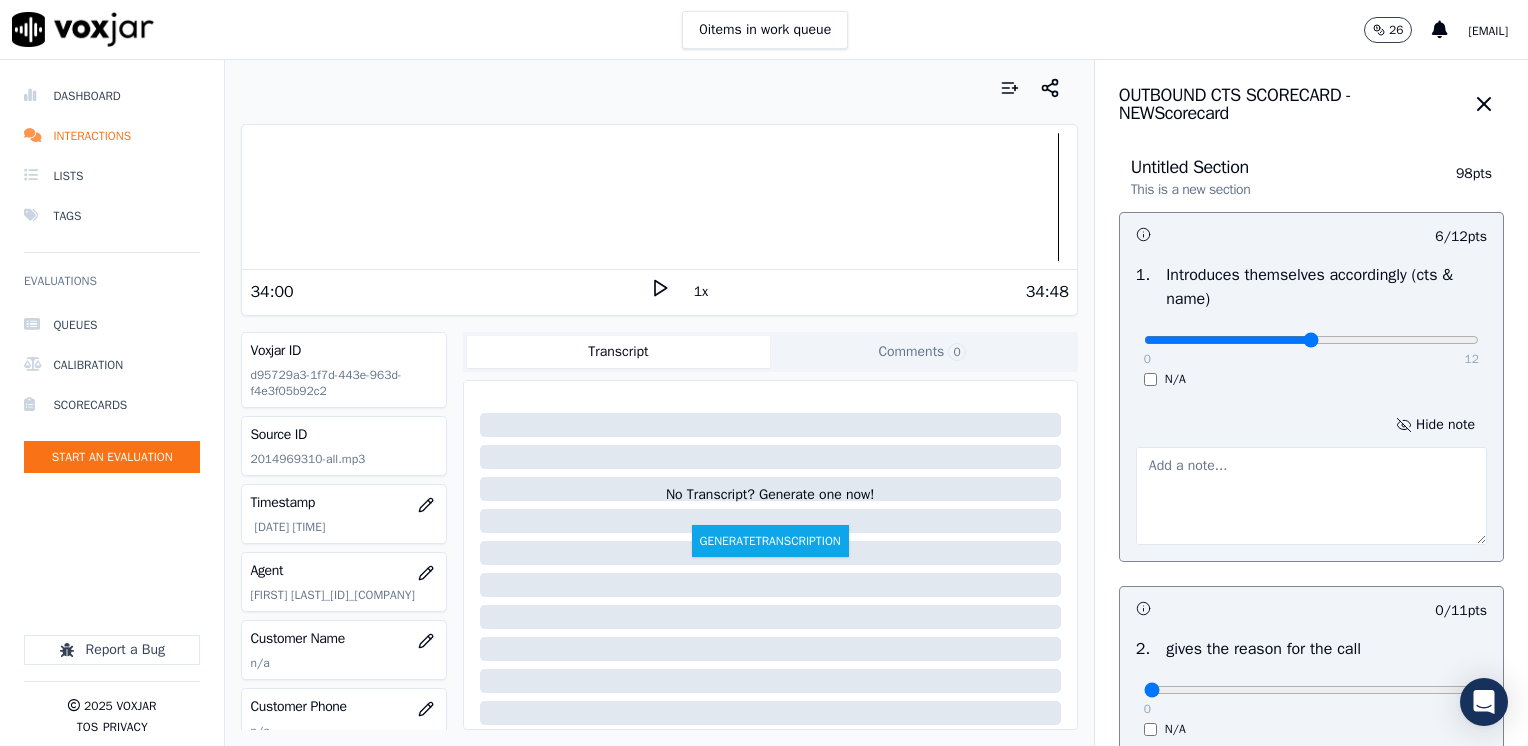 click at bounding box center (1311, 496) 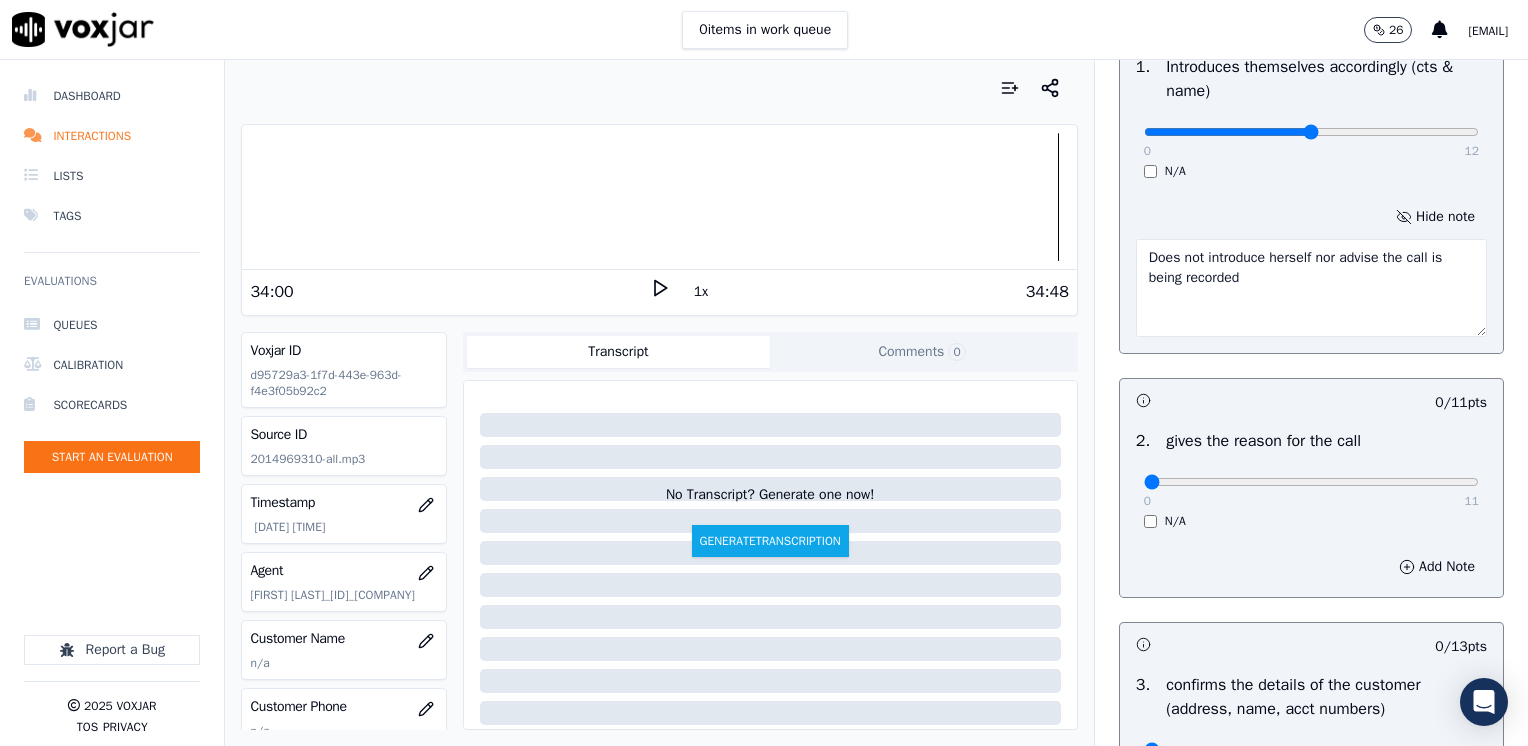 scroll, scrollTop: 400, scrollLeft: 0, axis: vertical 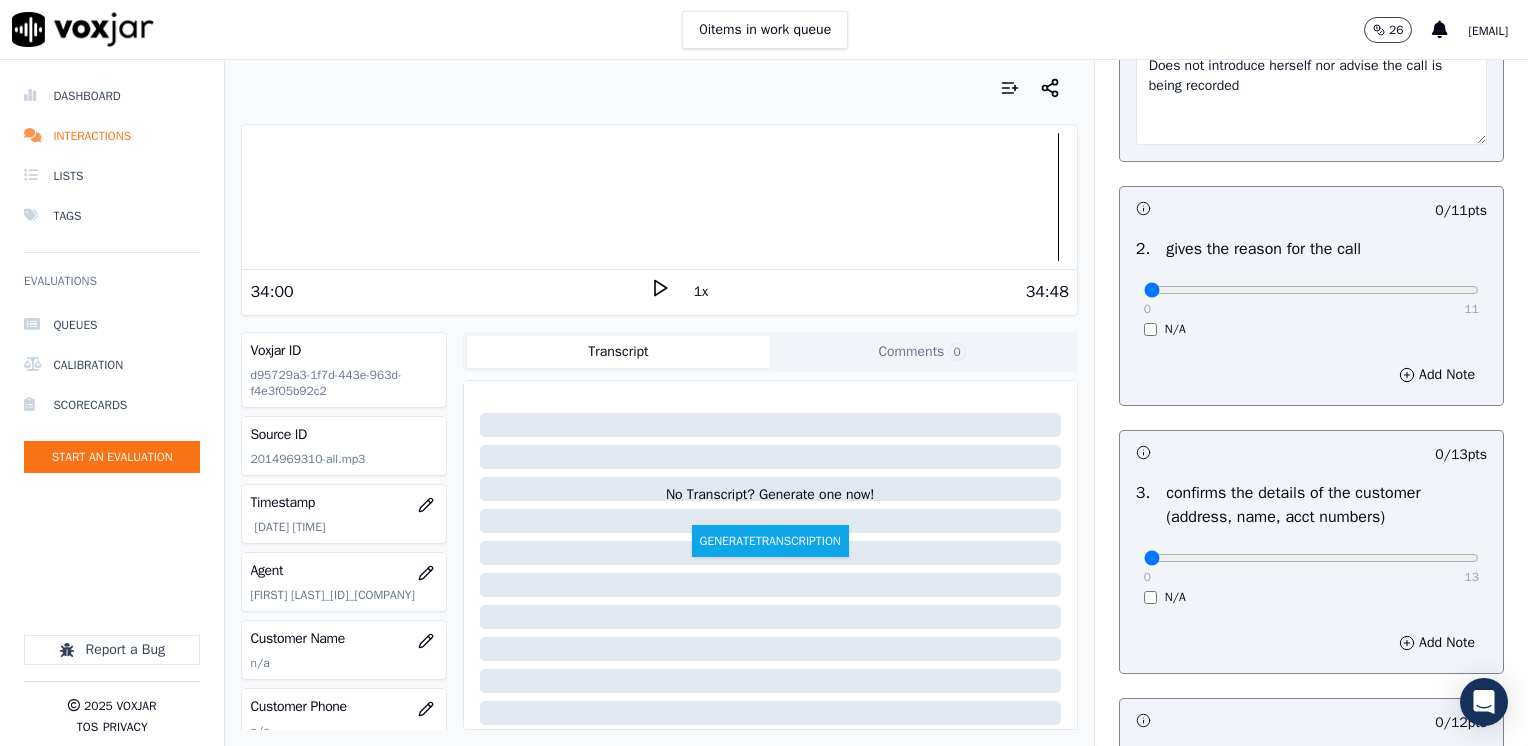 type on "Does not introduce herself nor advise the call is being recorded" 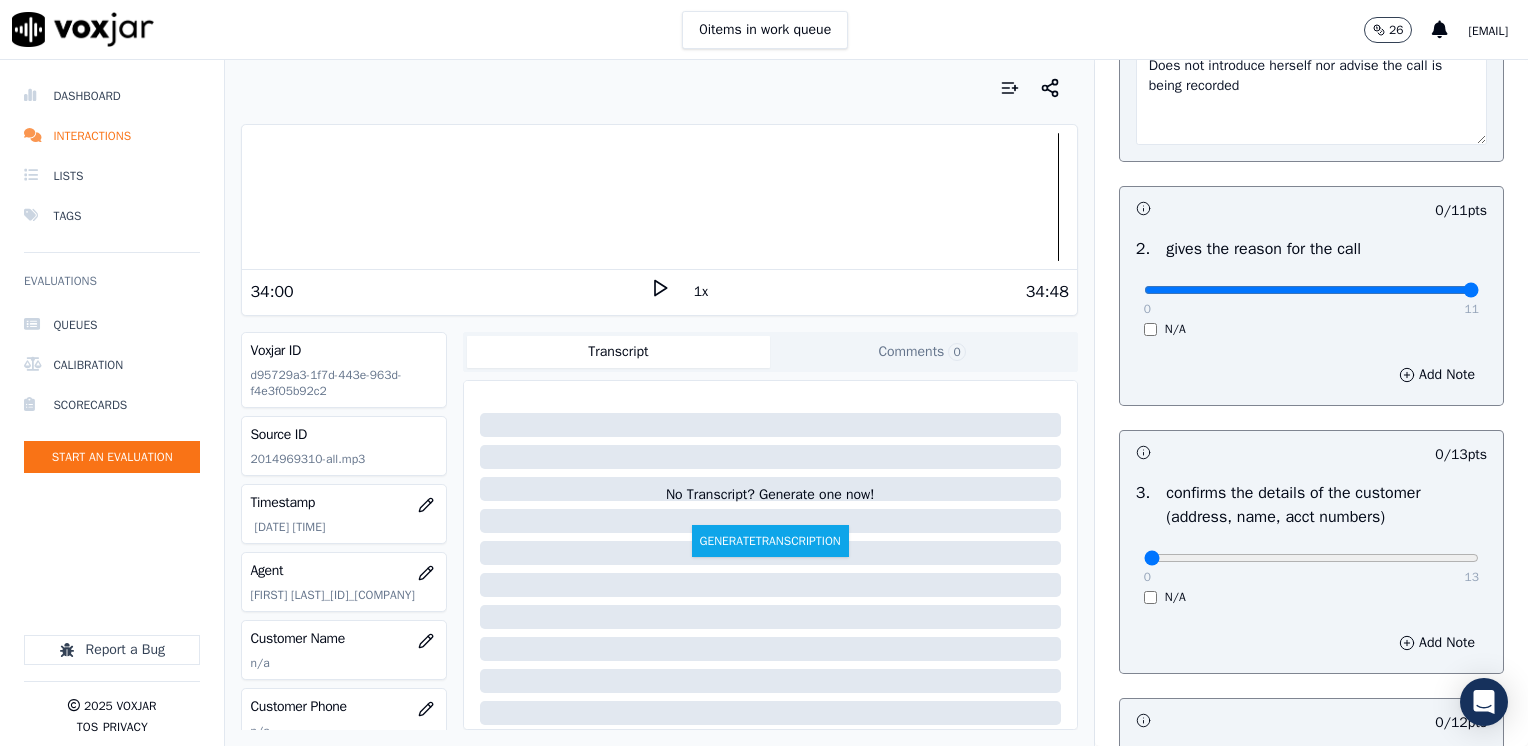 drag, startPoint x: 1139, startPoint y: 295, endPoint x: 1531, endPoint y: 384, distance: 401.97638 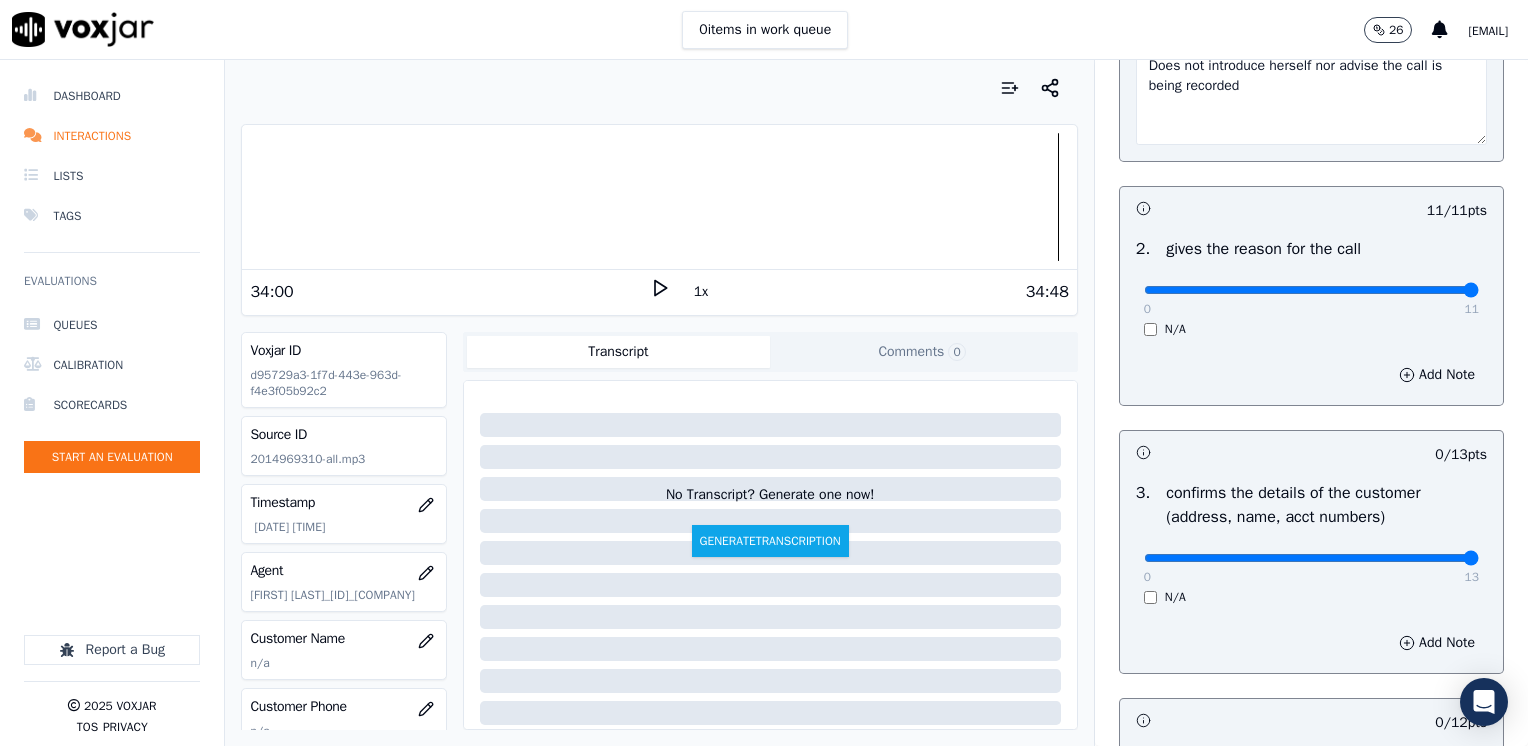 drag, startPoint x: 1132, startPoint y: 553, endPoint x: 1531, endPoint y: 559, distance: 399.0451 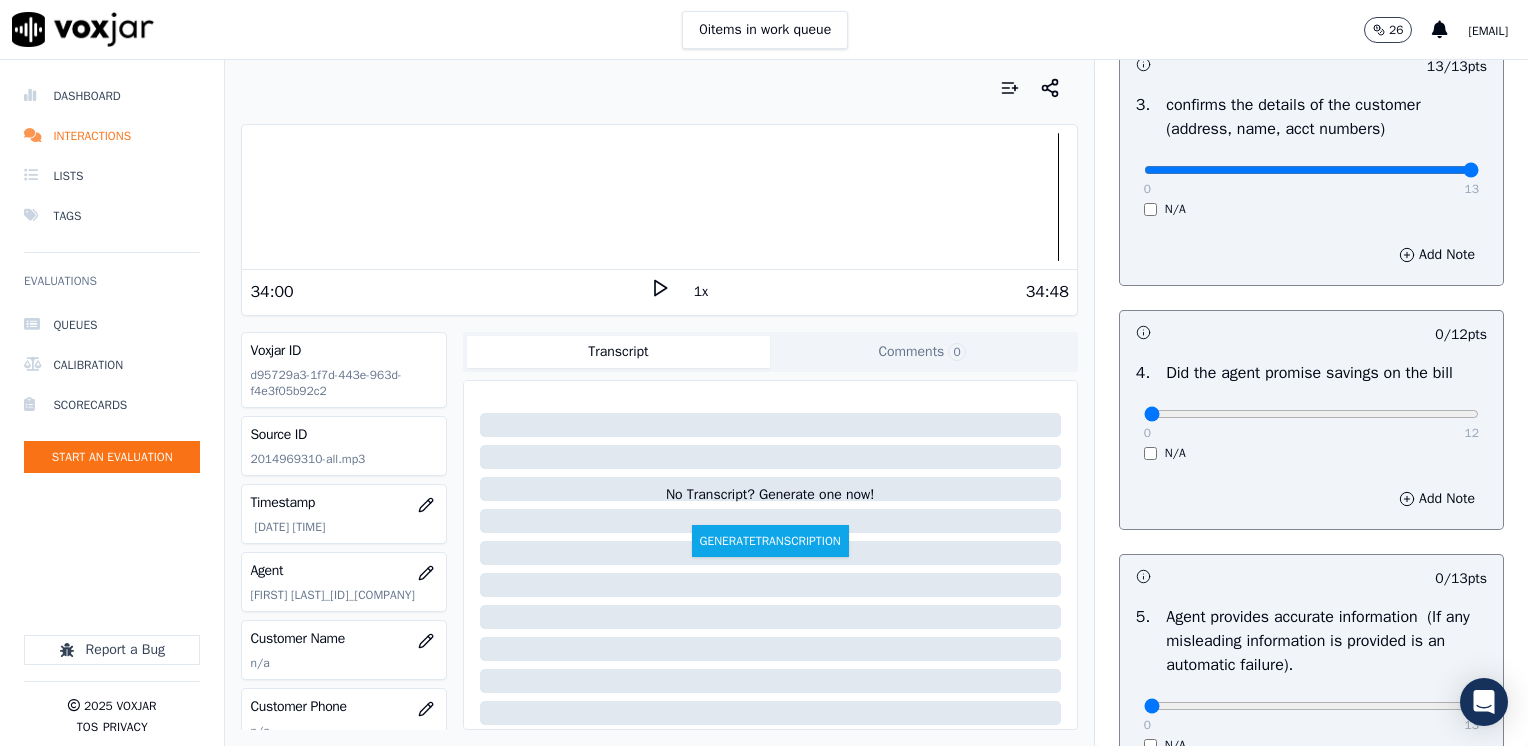 scroll, scrollTop: 800, scrollLeft: 0, axis: vertical 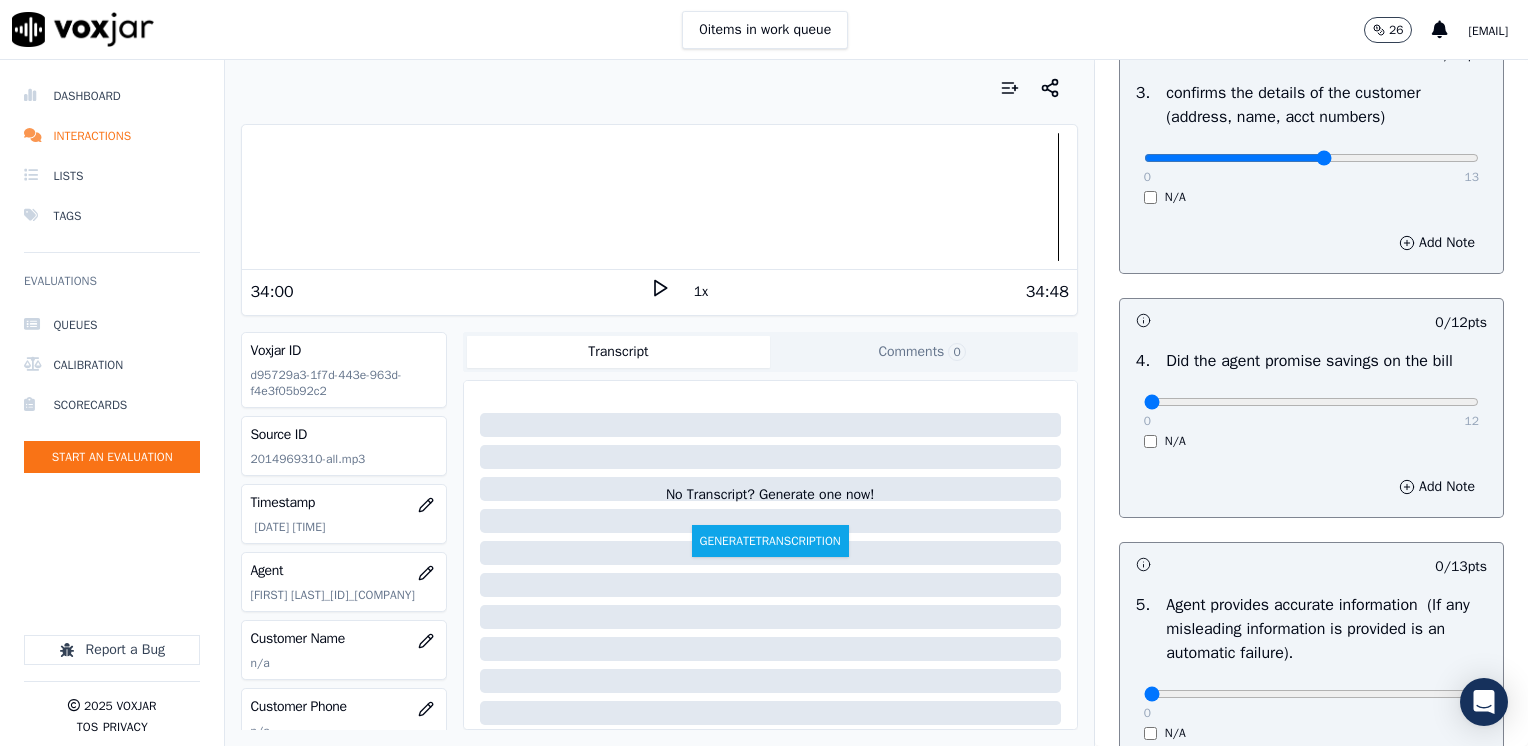 type on "7" 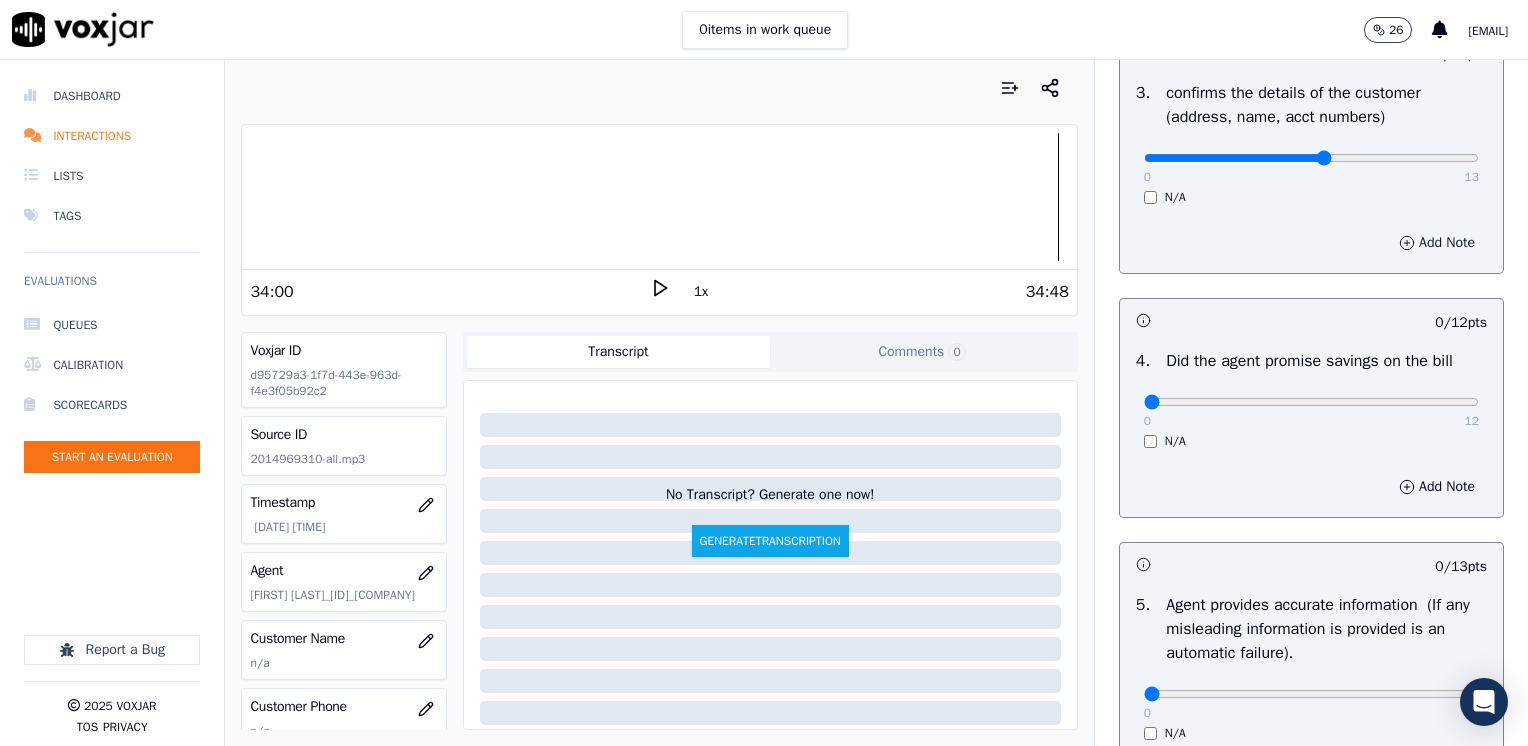click on "Add Note" at bounding box center [1437, 243] 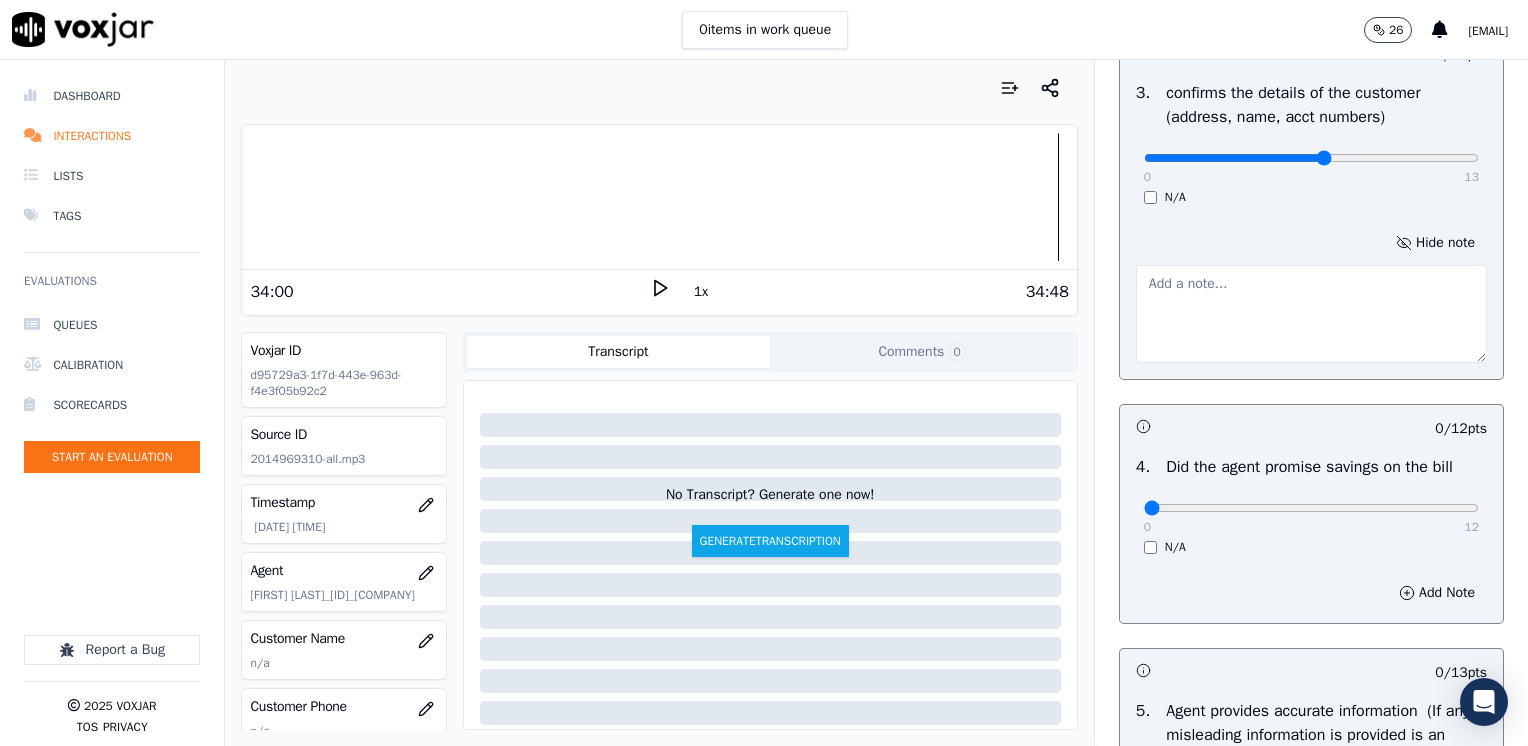 click at bounding box center (1311, 314) 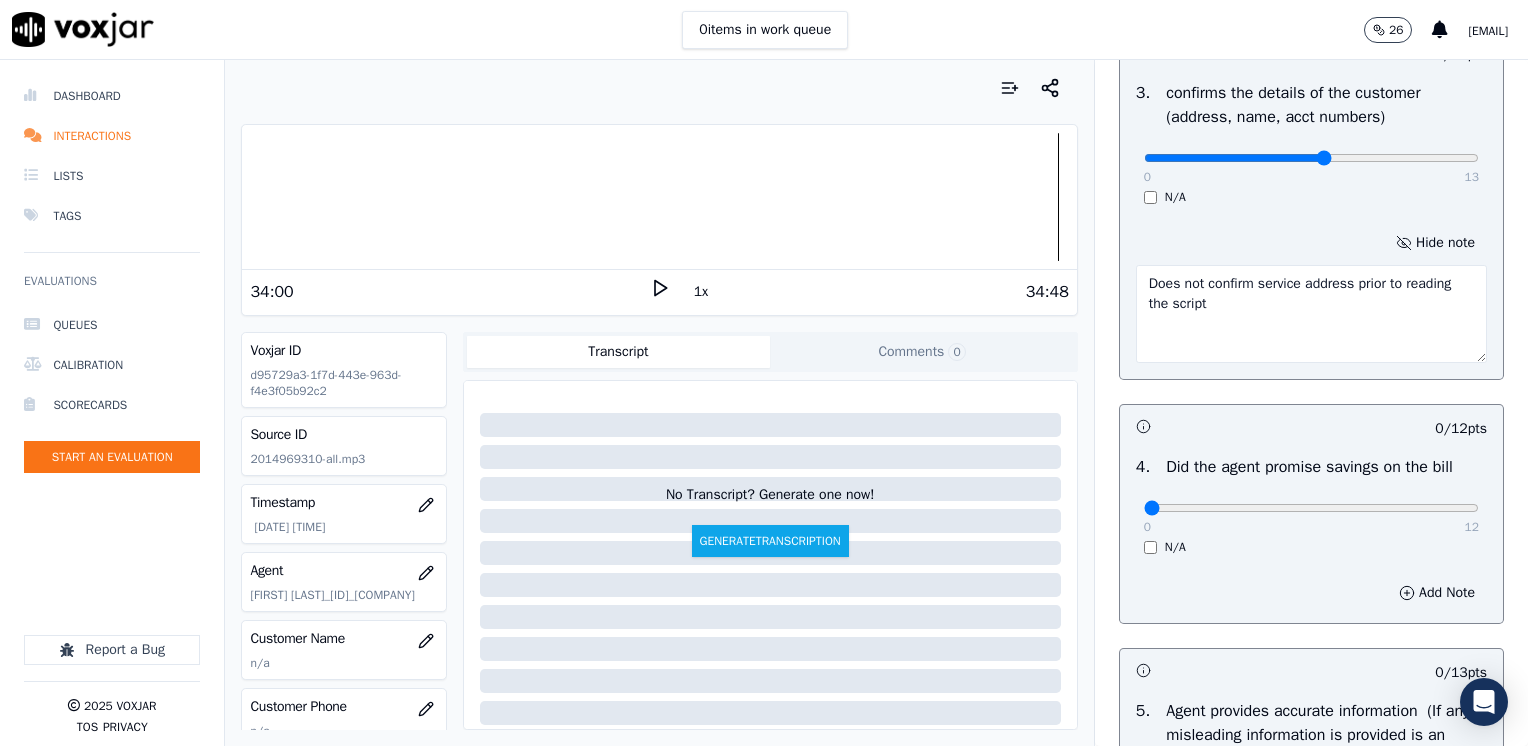 type on "Does not confirm service address prior to reading the script" 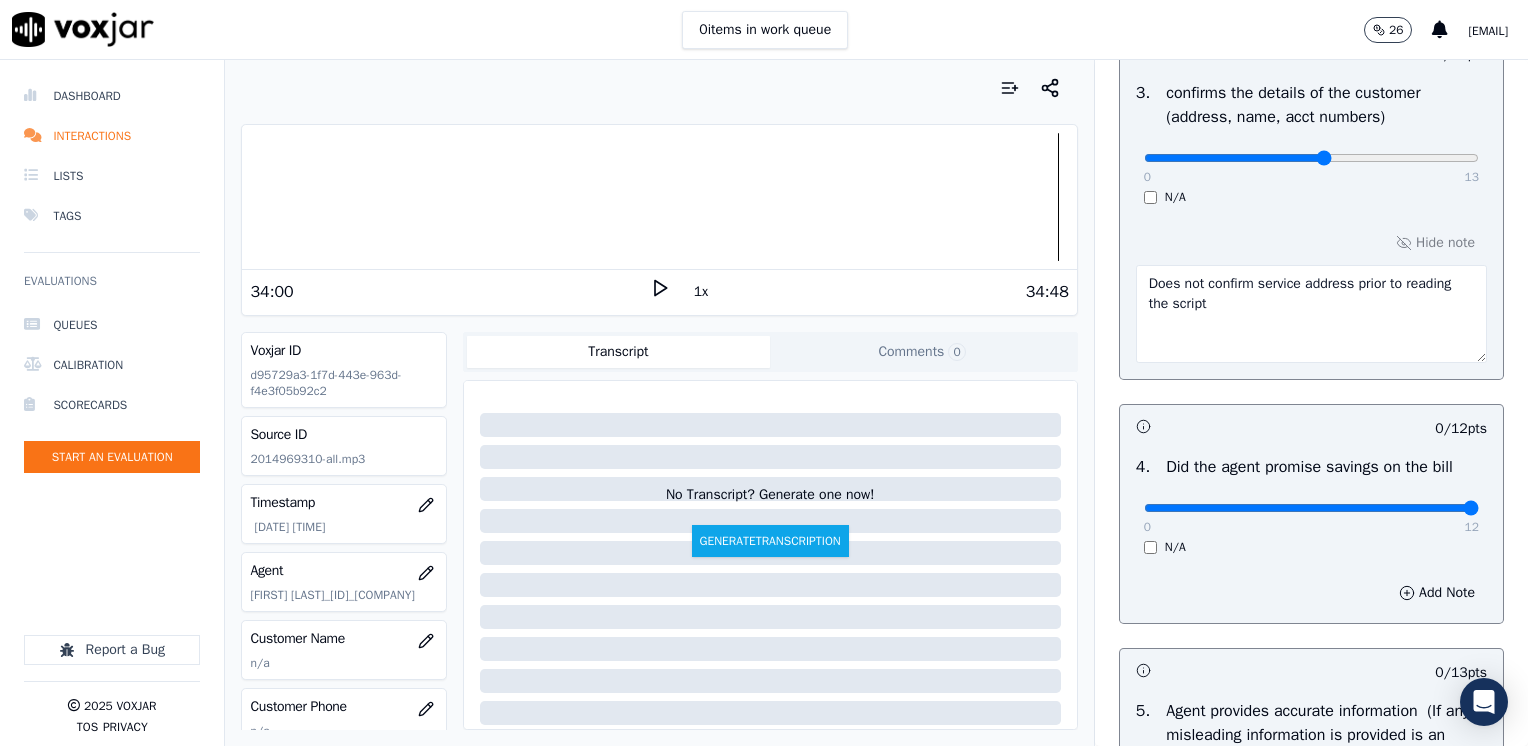 drag, startPoint x: 1128, startPoint y: 513, endPoint x: 1527, endPoint y: 495, distance: 399.40582 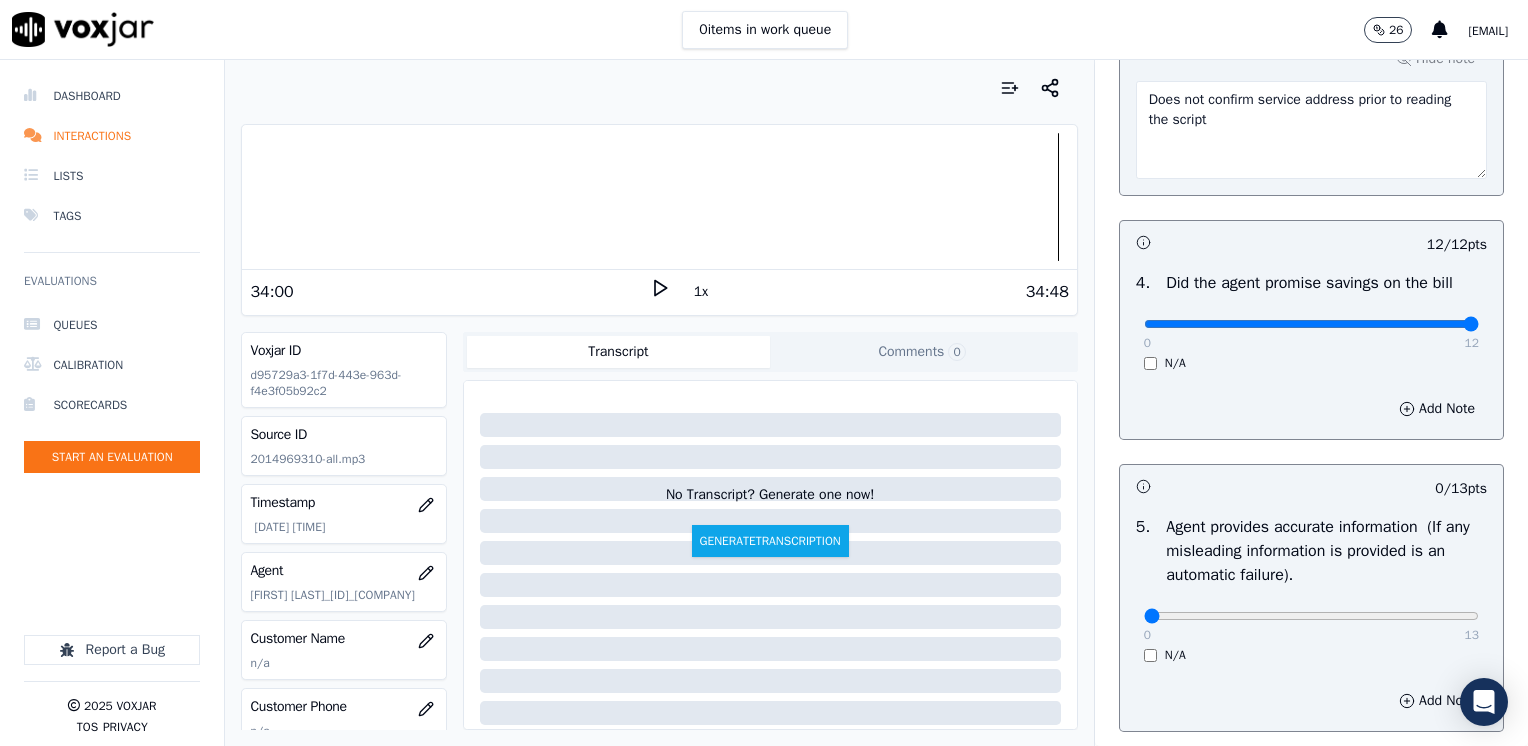 scroll, scrollTop: 1100, scrollLeft: 0, axis: vertical 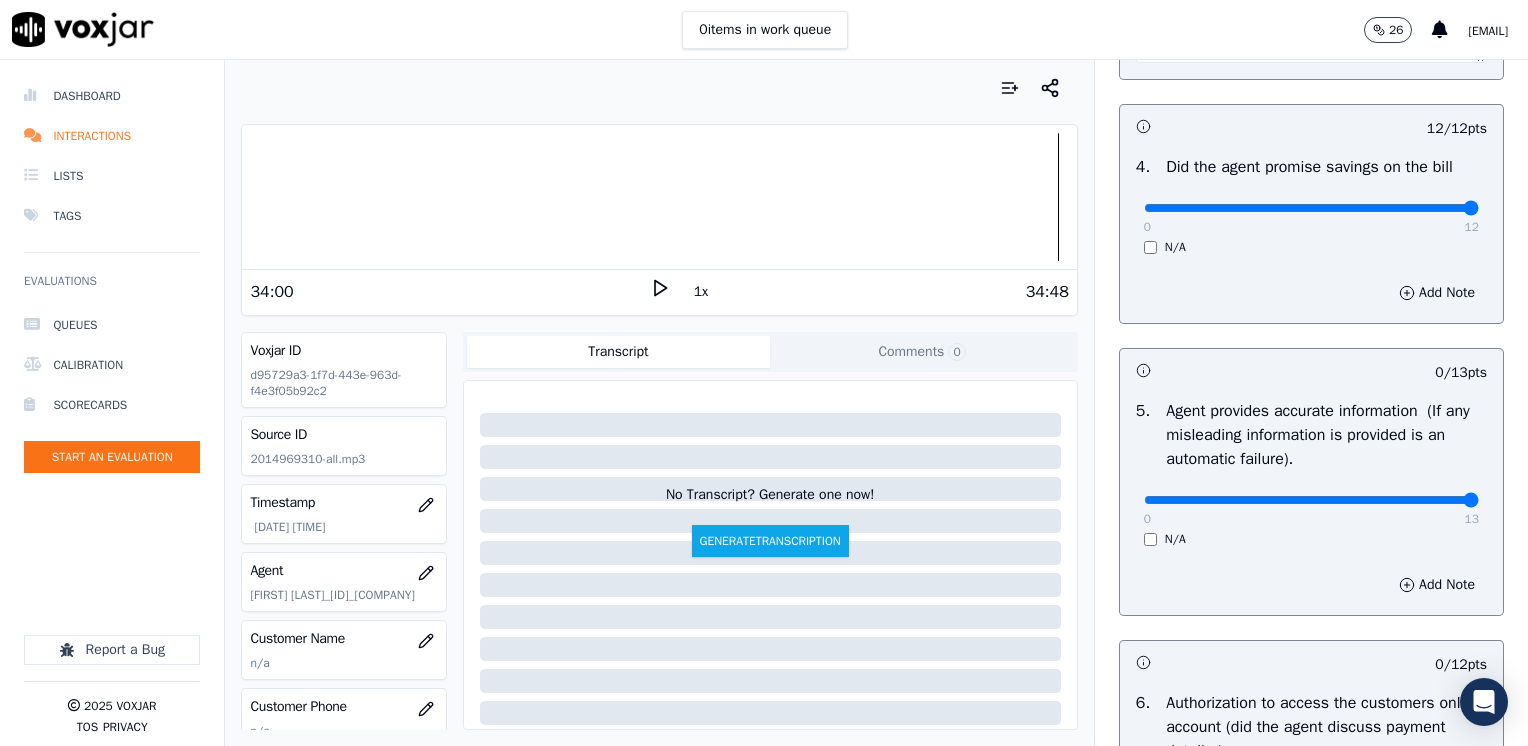 type on "13" 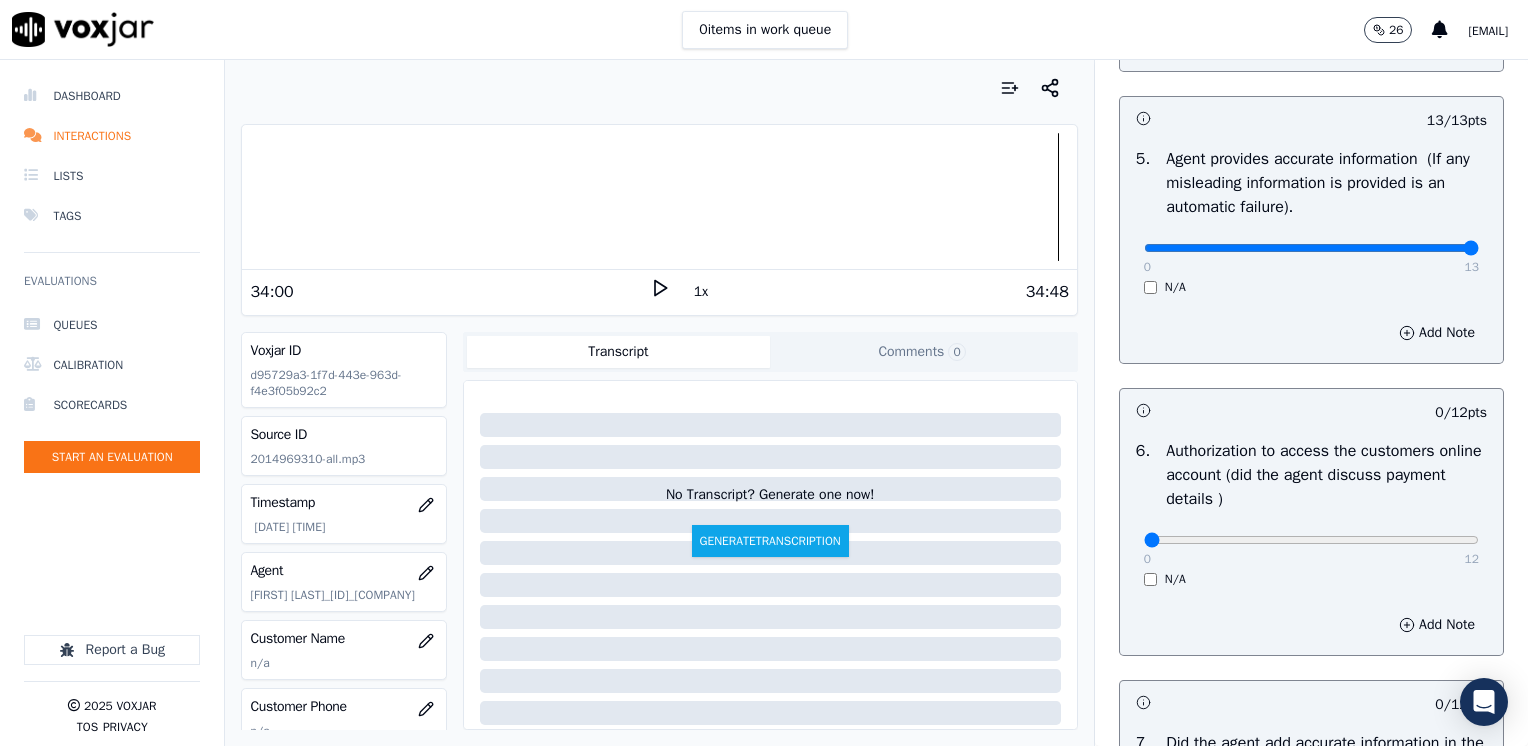 scroll, scrollTop: 1400, scrollLeft: 0, axis: vertical 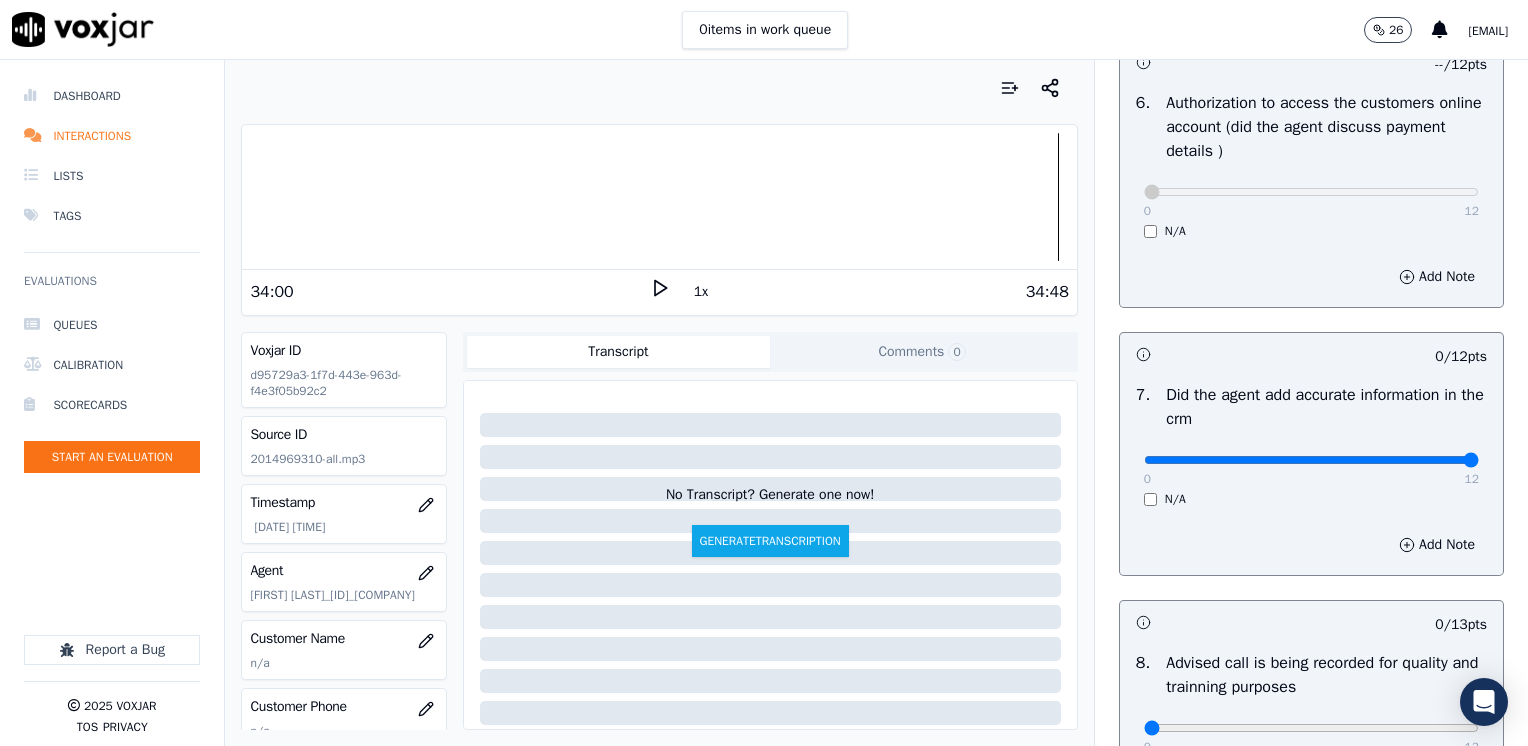 drag, startPoint x: 1128, startPoint y: 458, endPoint x: 1527, endPoint y: 464, distance: 399.0451 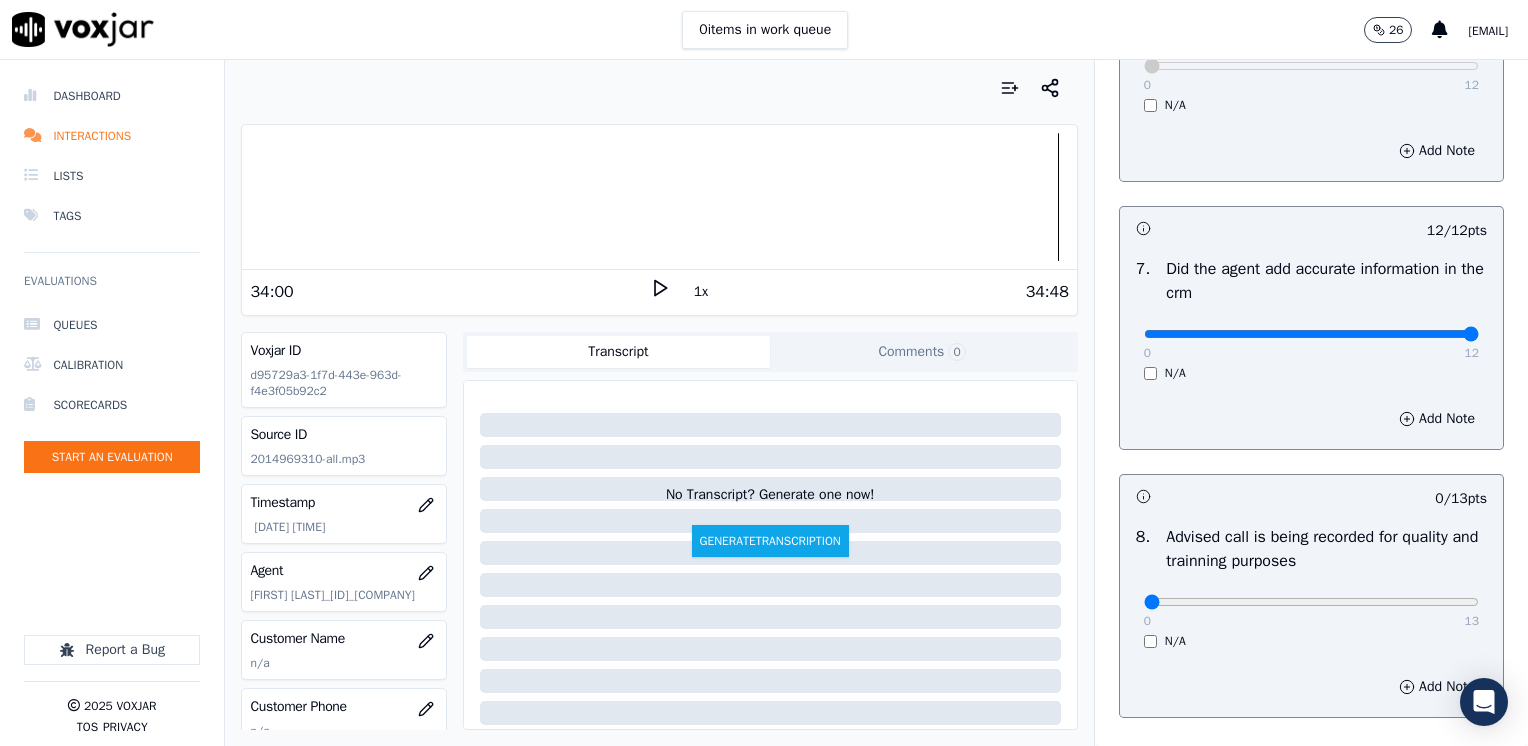 scroll, scrollTop: 1959, scrollLeft: 0, axis: vertical 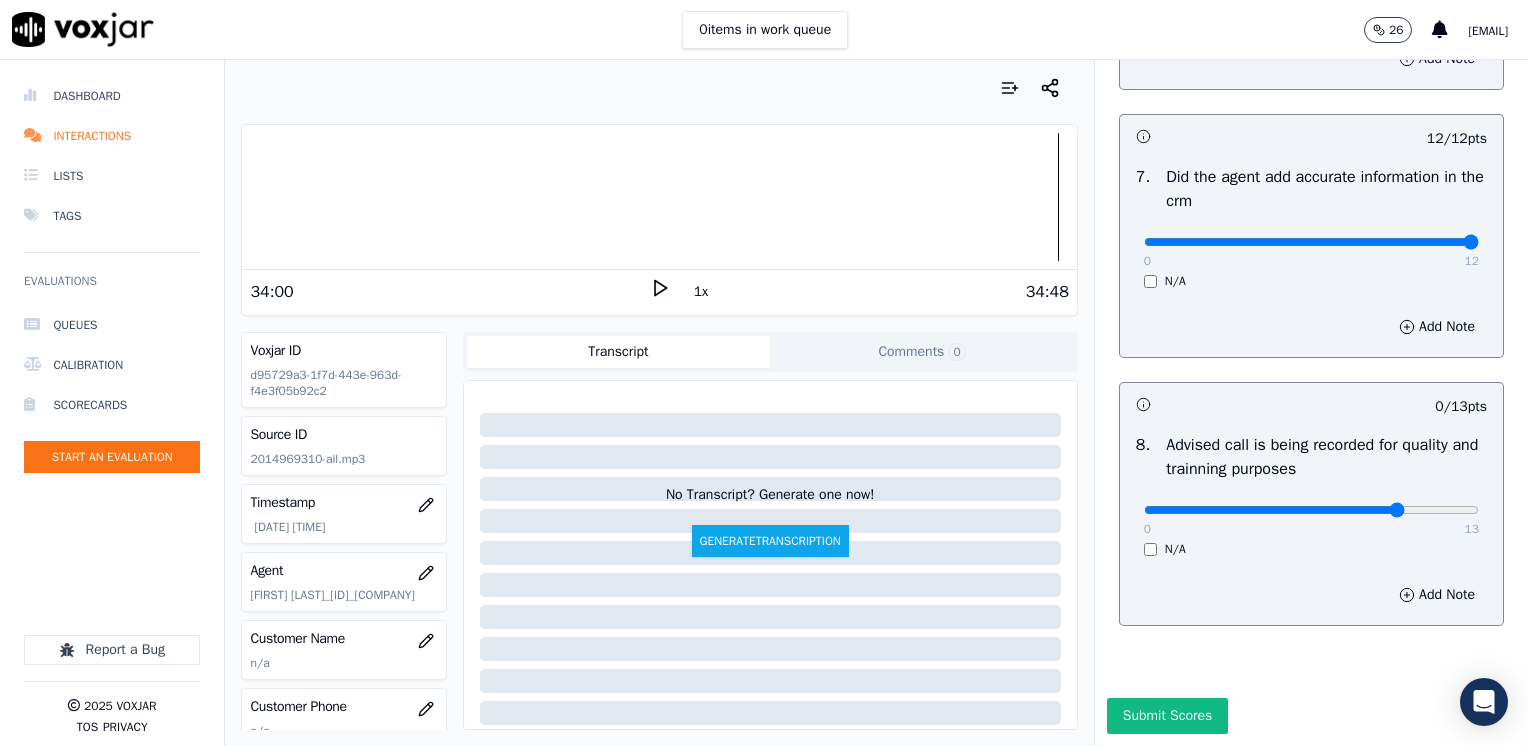 type on "10" 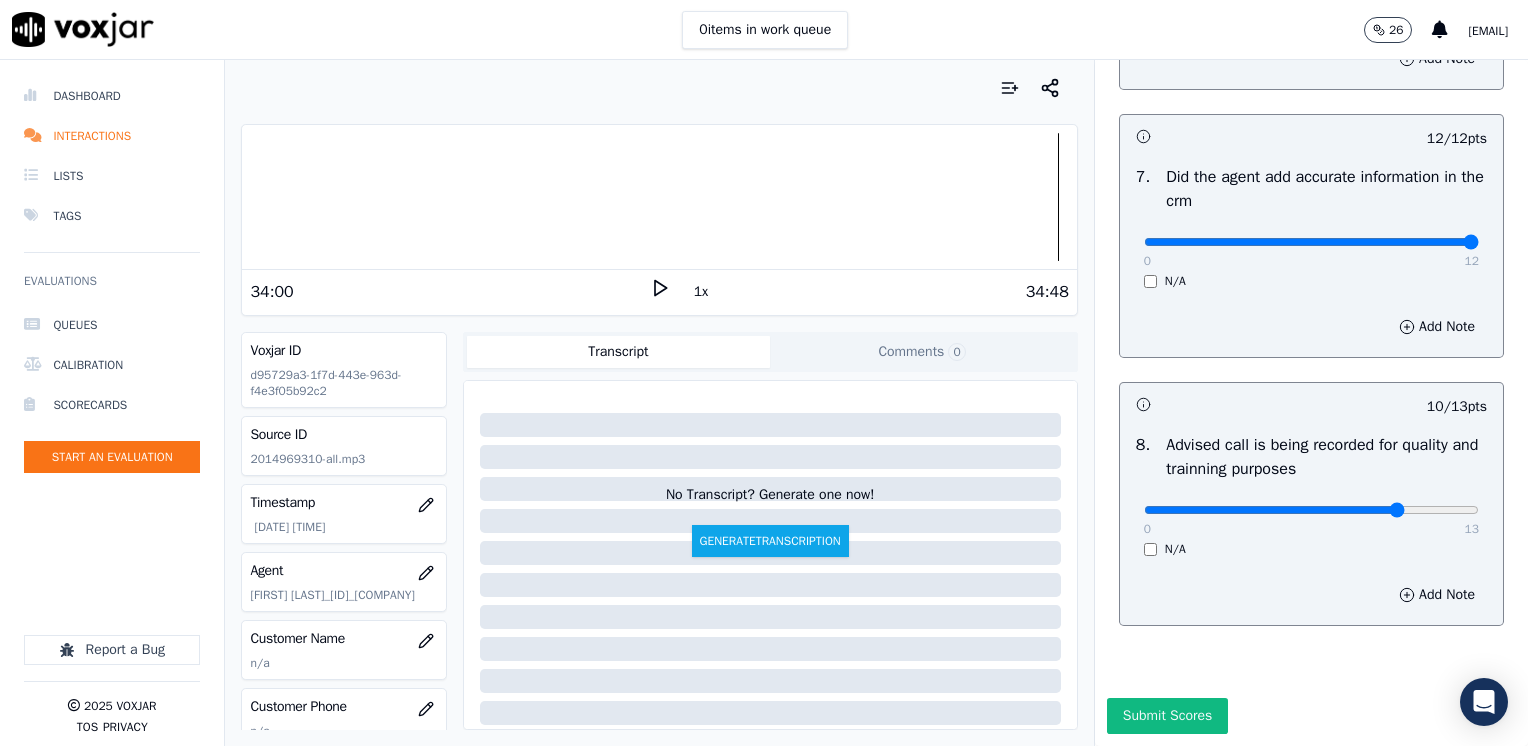 click on "Add Note" at bounding box center (1311, 595) 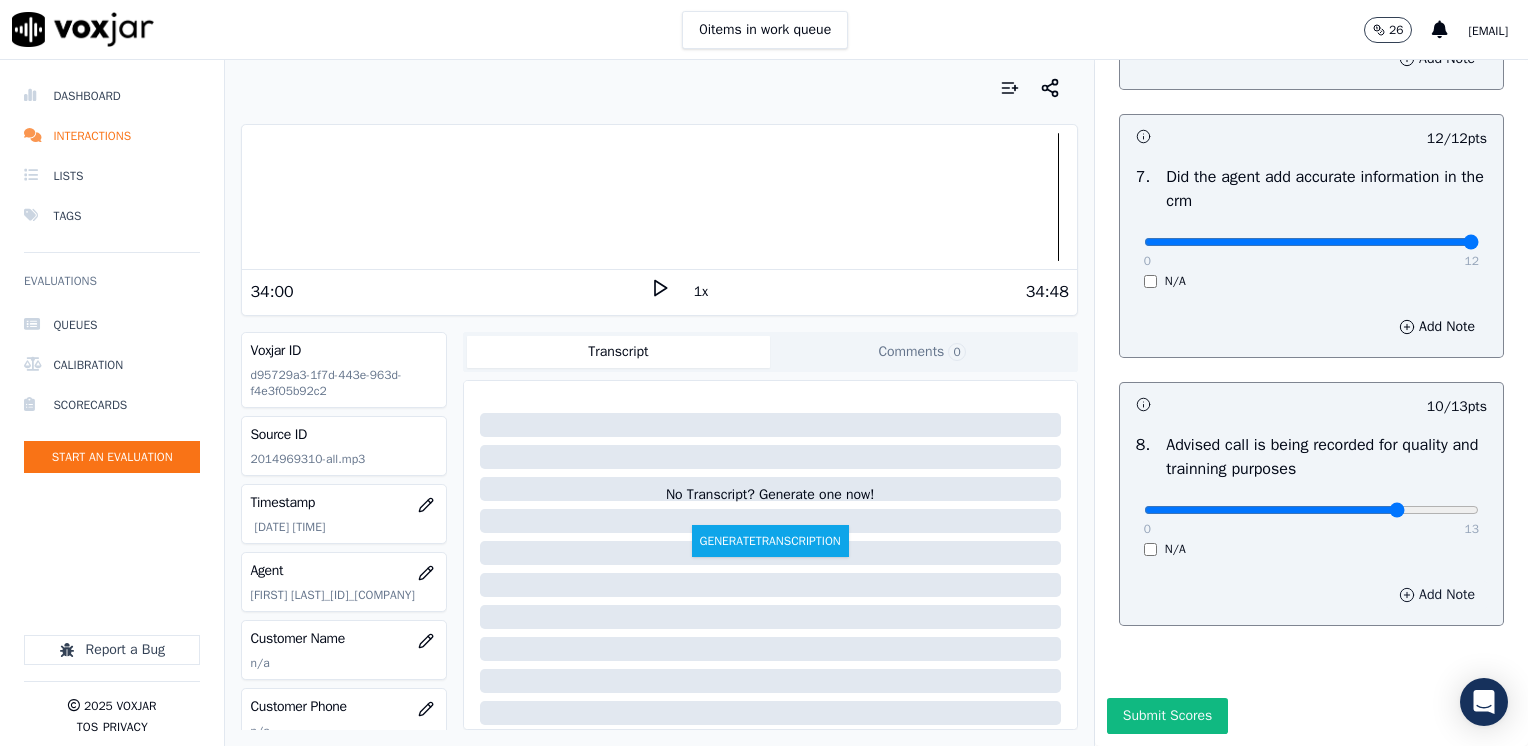 click on "Add Note" at bounding box center [1437, 595] 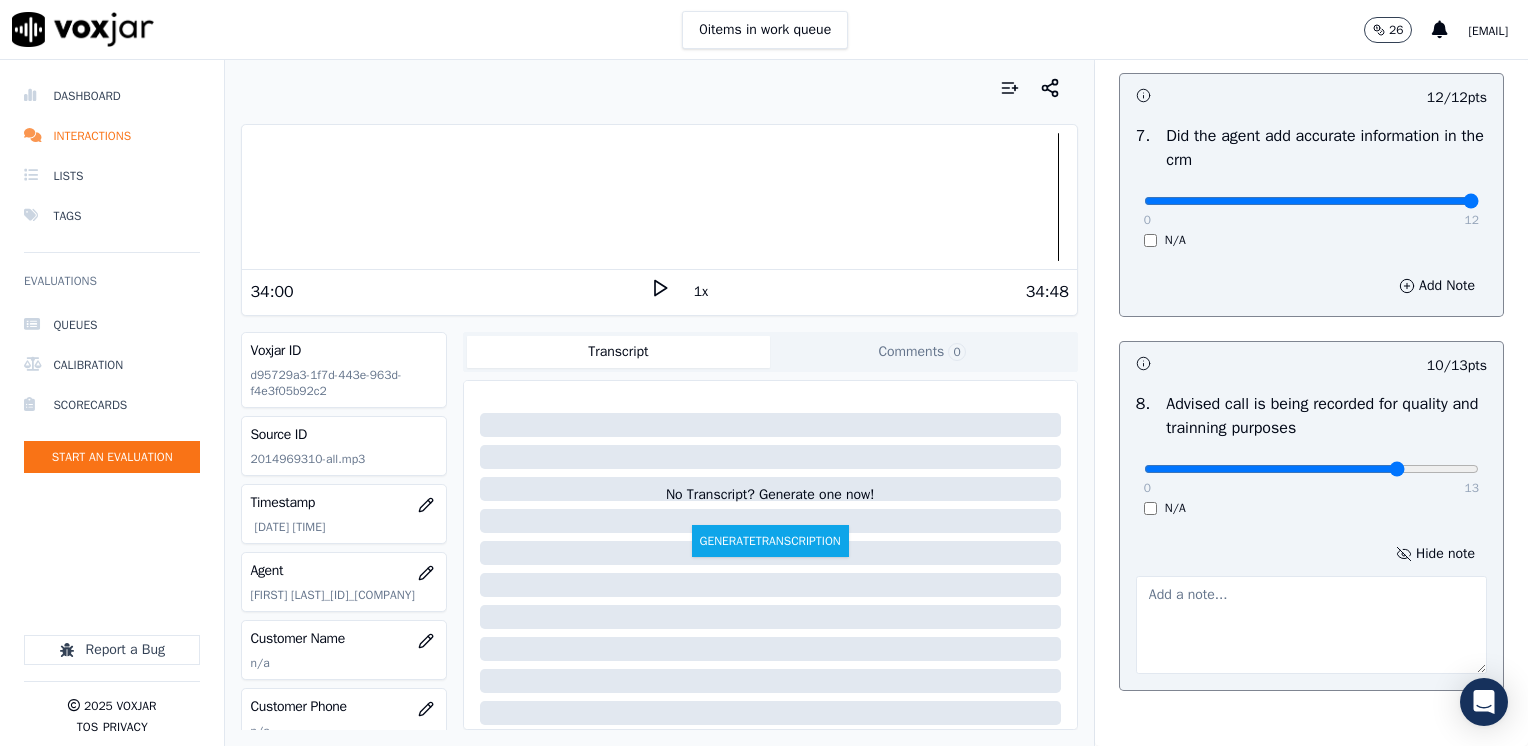 click at bounding box center (1311, 625) 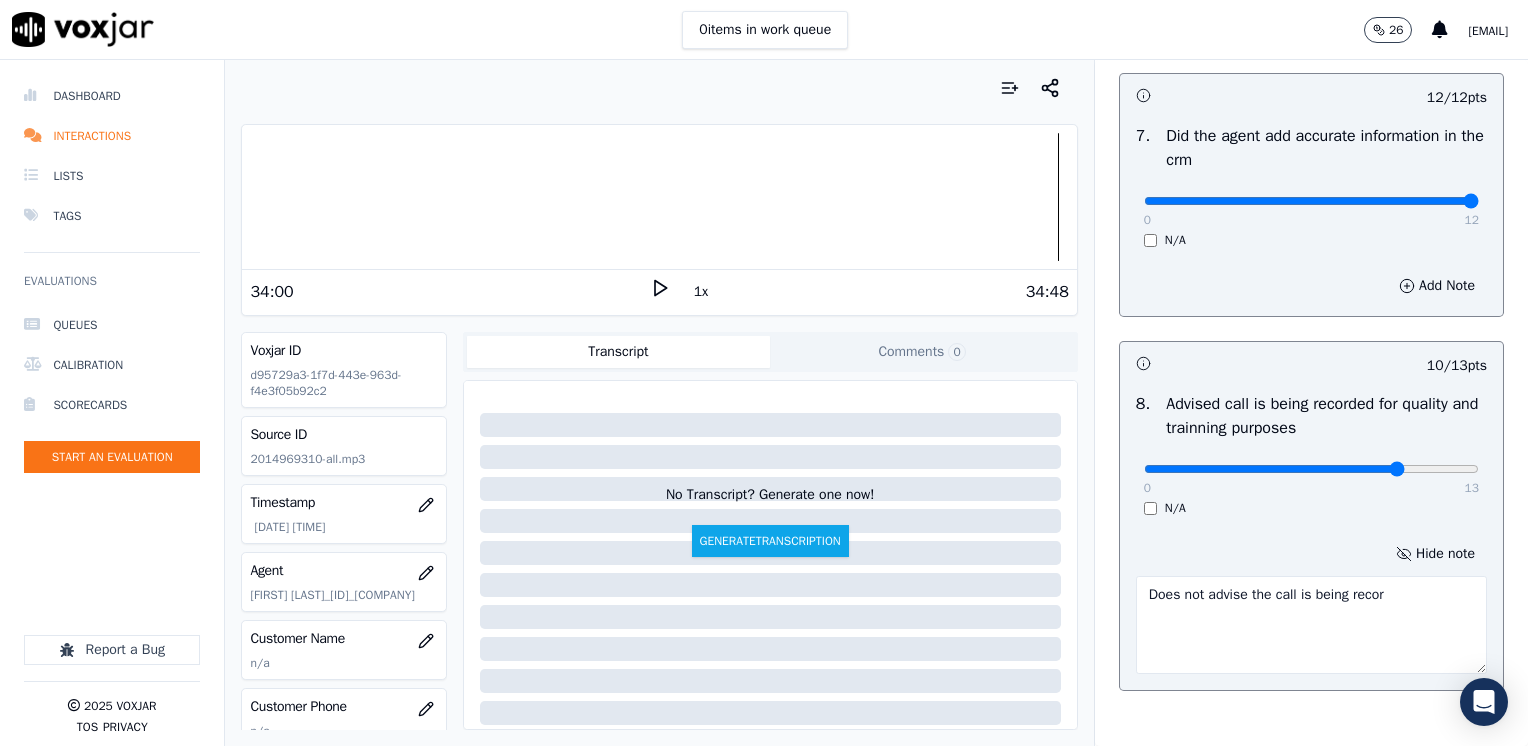 click on "Your browser does not support the audio element.   34:00     1x   34:48   Voxjar ID   d95729a3-1f7d-443e-963d-f4e3f05b92c2   Source ID   2014969310-all.mp3   Timestamp
07/14/2025 06:16 pm     Agent
[FIRST] [LAST]_Fuse3002_NGE     Customer Name     n/a     Customer Phone     n/a     Tags
NGE     Source     manualUpload   Type     AUDIO       Transcript   Comments  0   No Transcript? Generate one now!   Generate  Transcription         Add Comment" at bounding box center (659, 403) 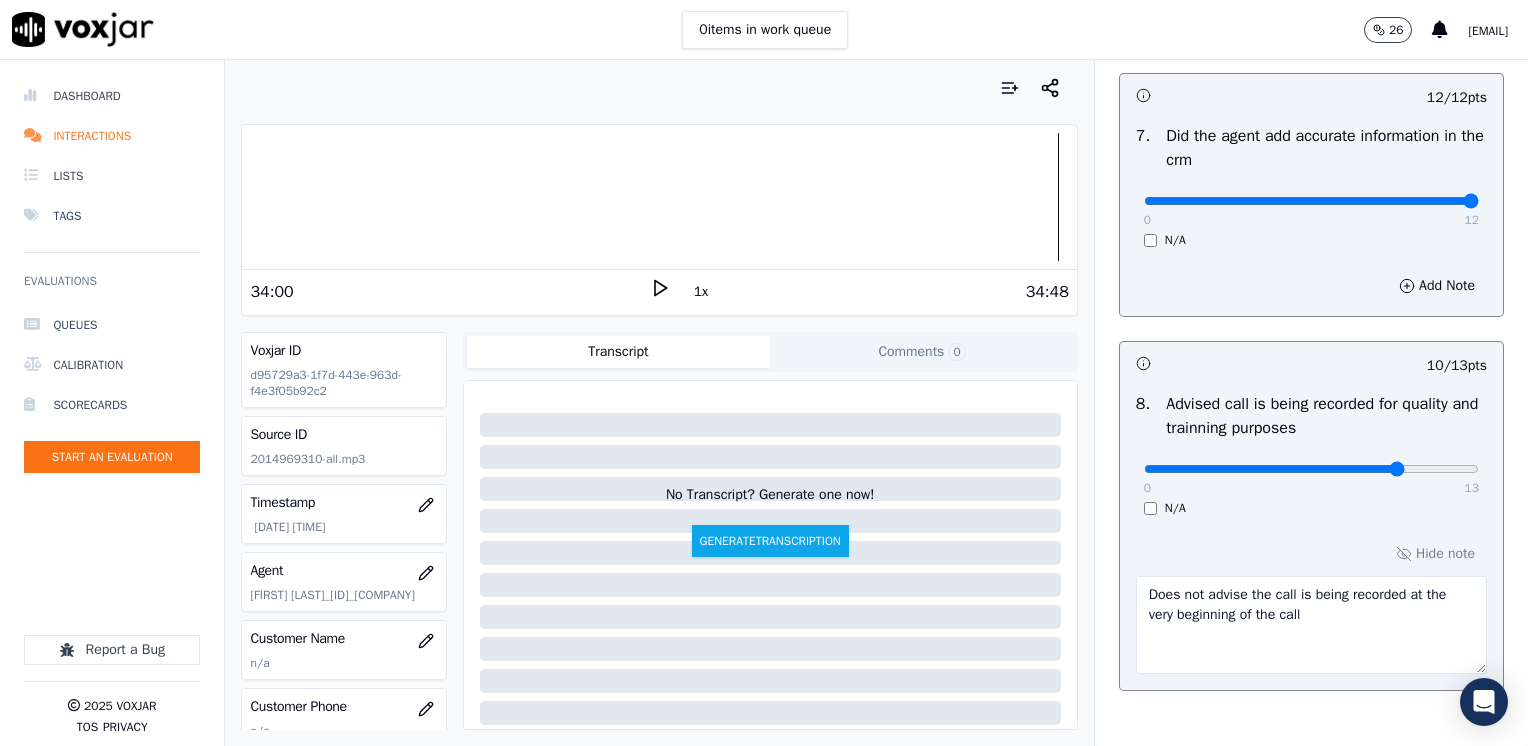 type on "Does not advise the call is being recorded at the very beginning of the call" 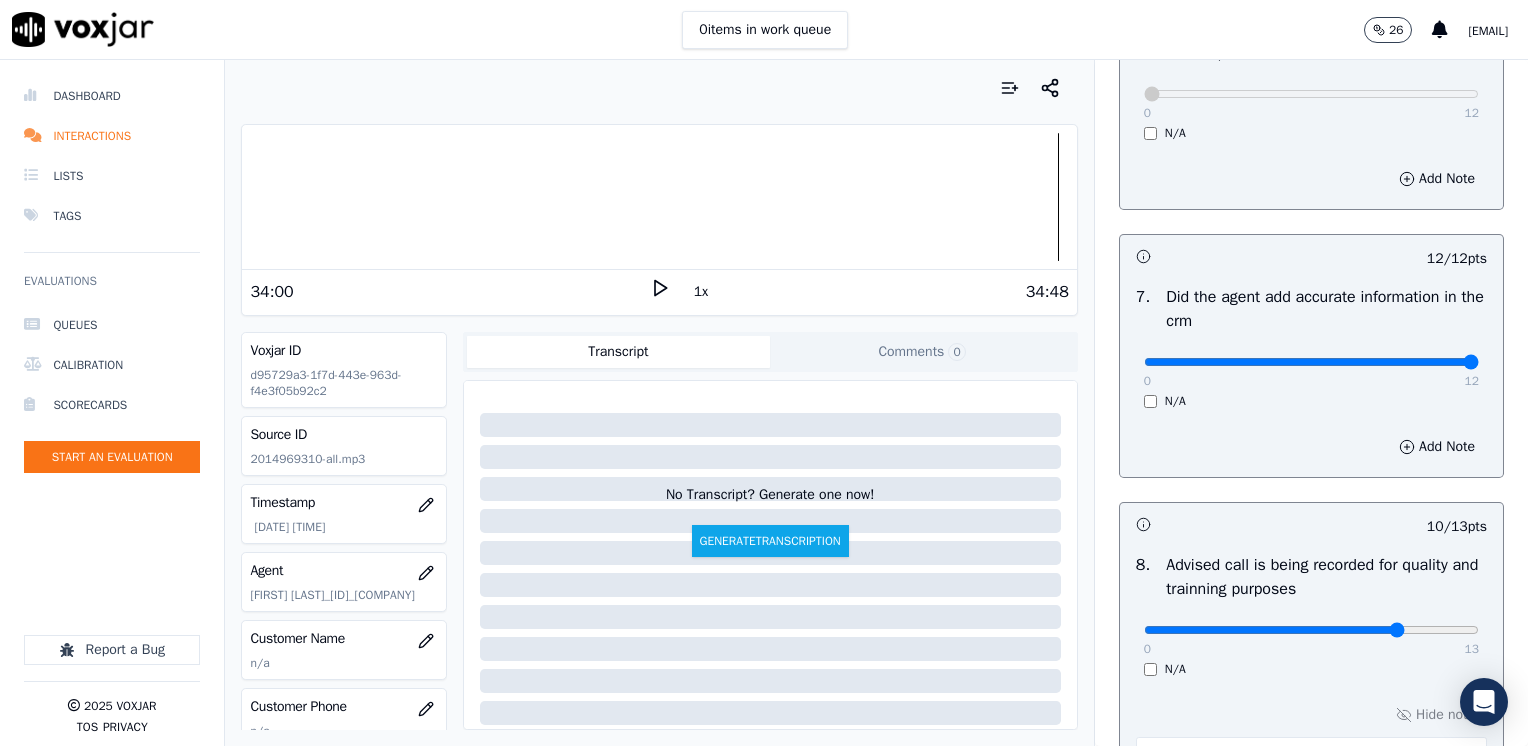 scroll, scrollTop: 1764, scrollLeft: 0, axis: vertical 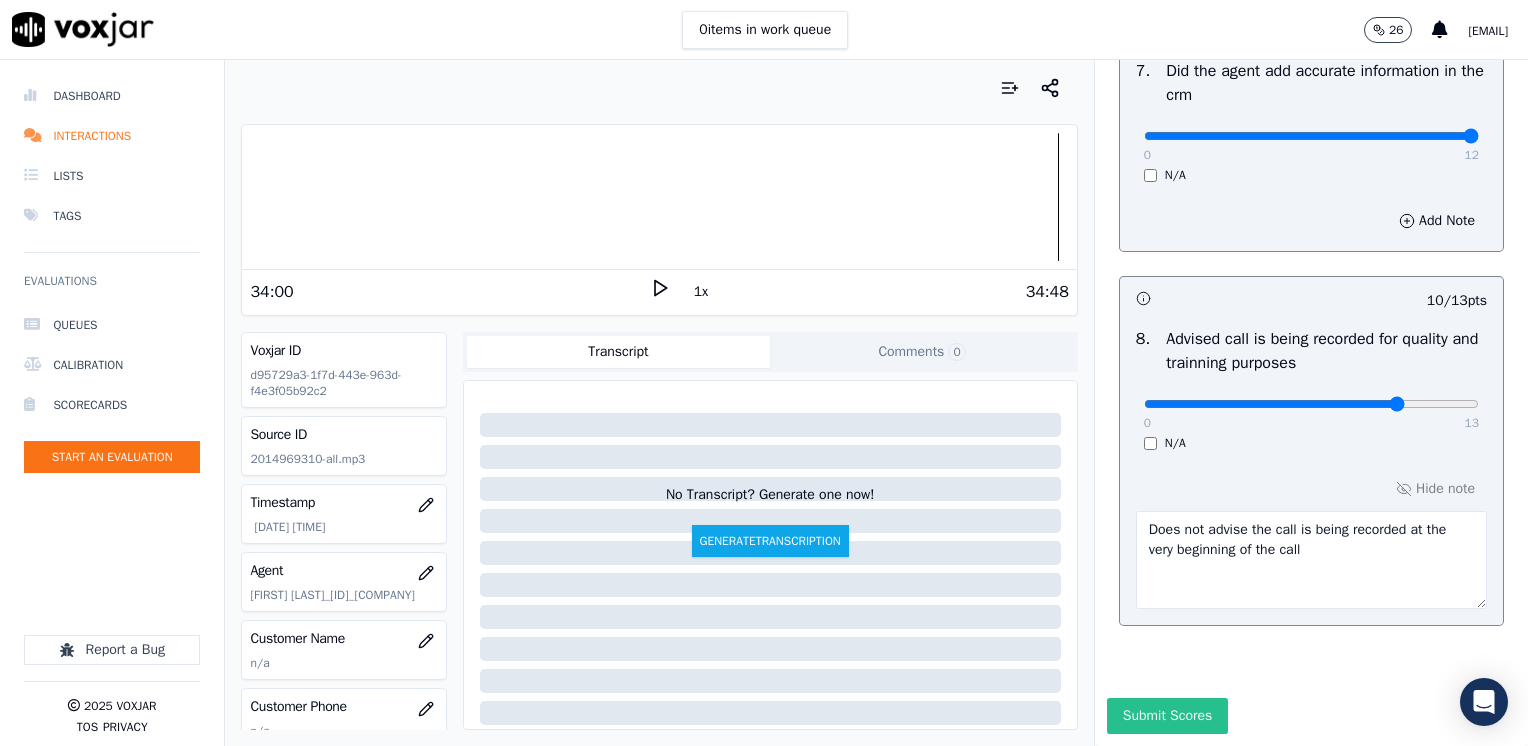 click on "Submit Scores" at bounding box center [1167, 716] 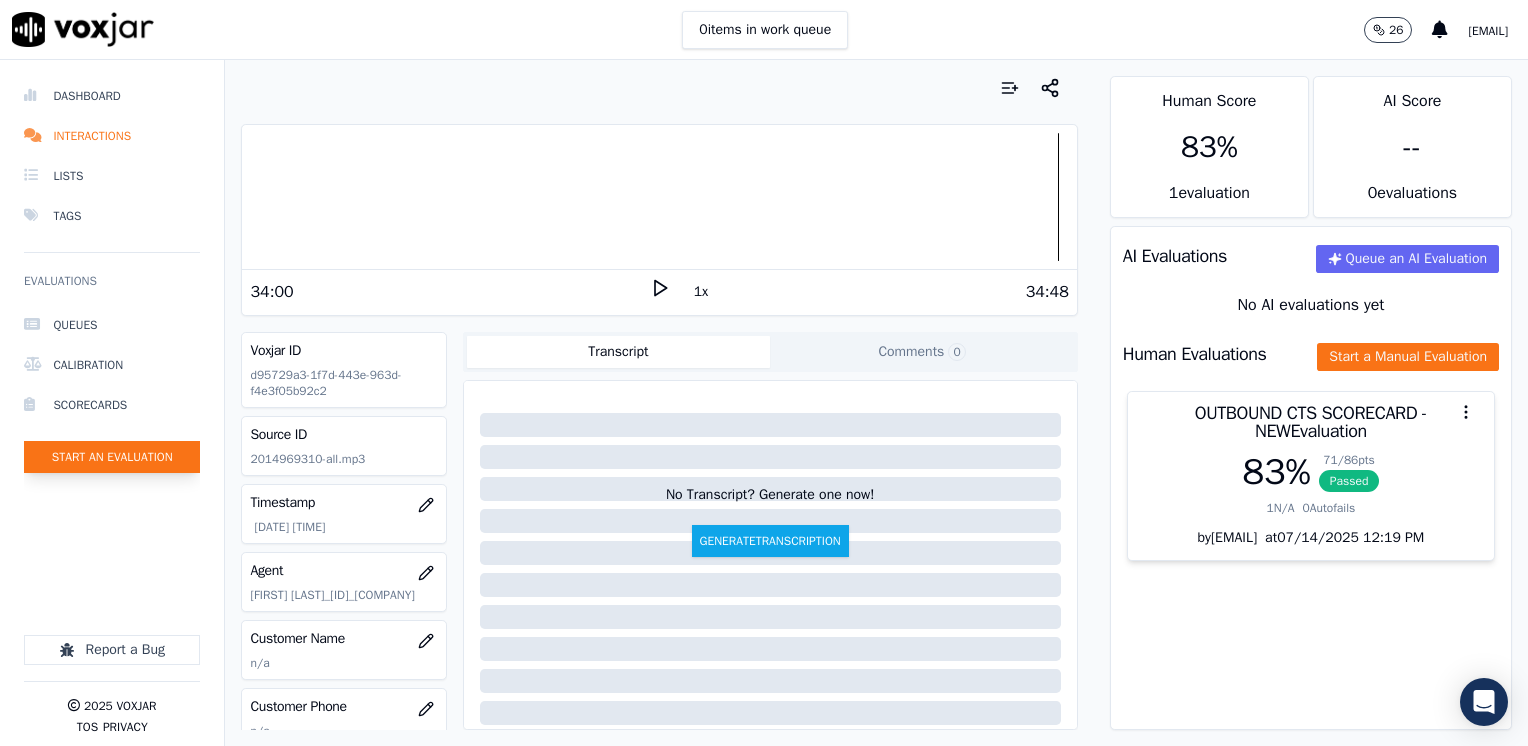 click on "Start an Evaluation" 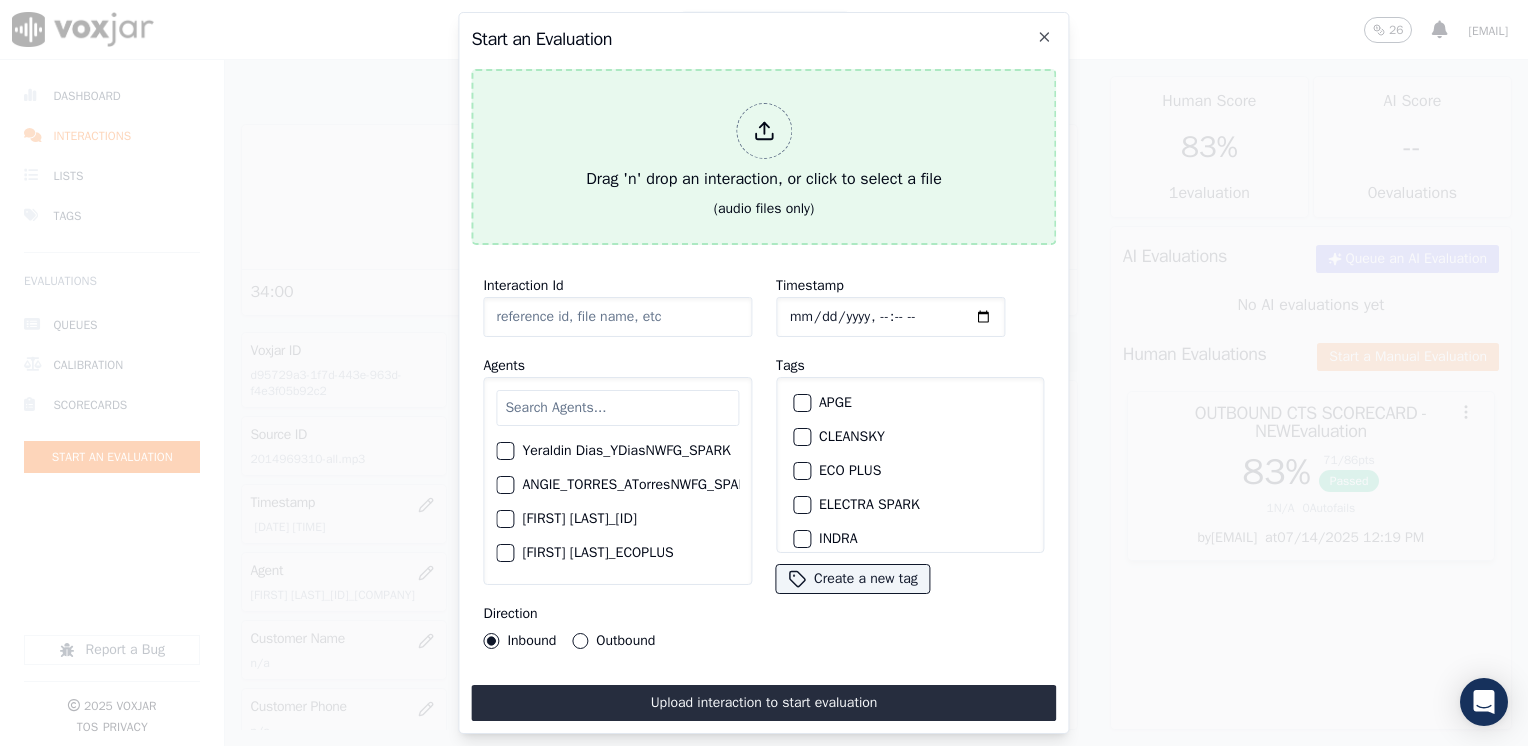 click at bounding box center (764, 131) 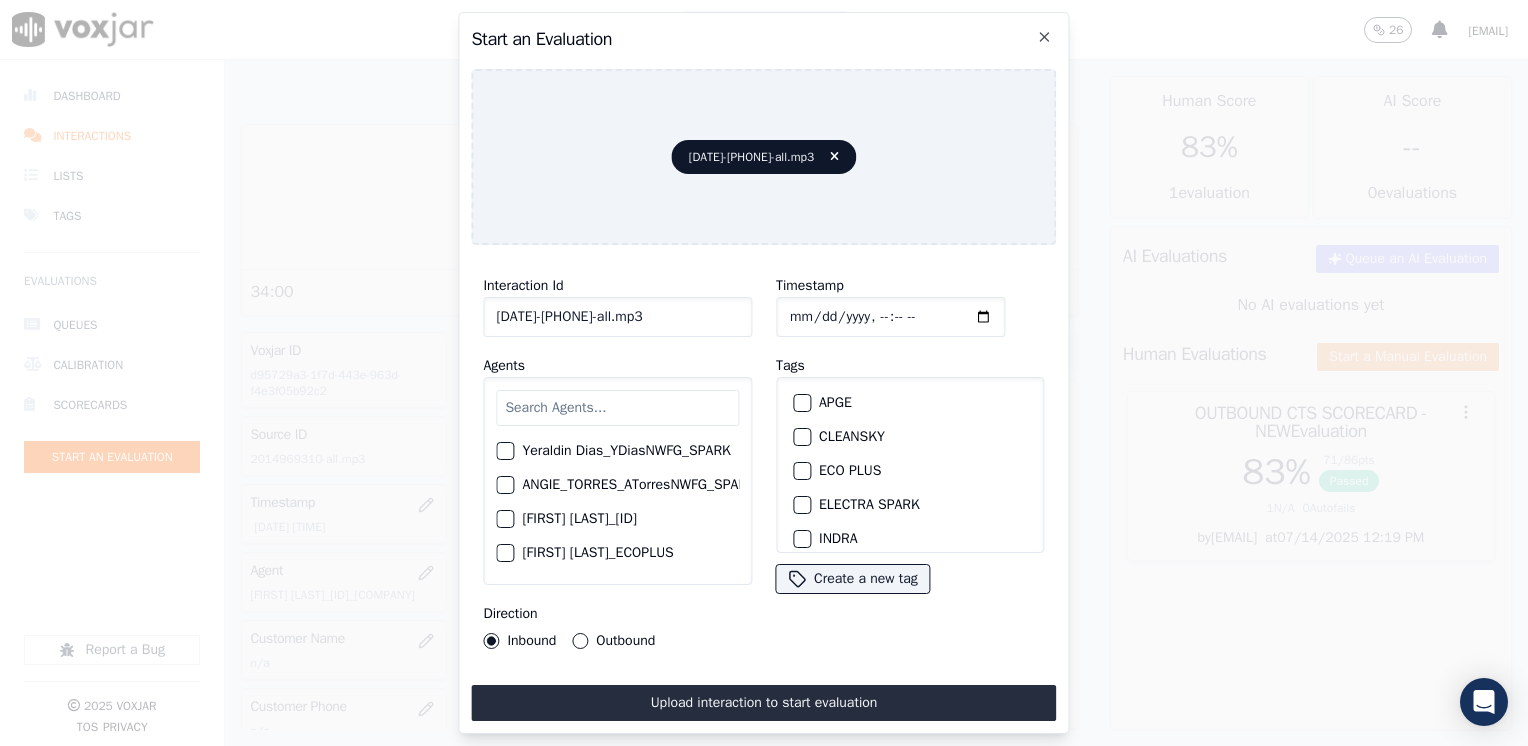 click at bounding box center (617, 408) 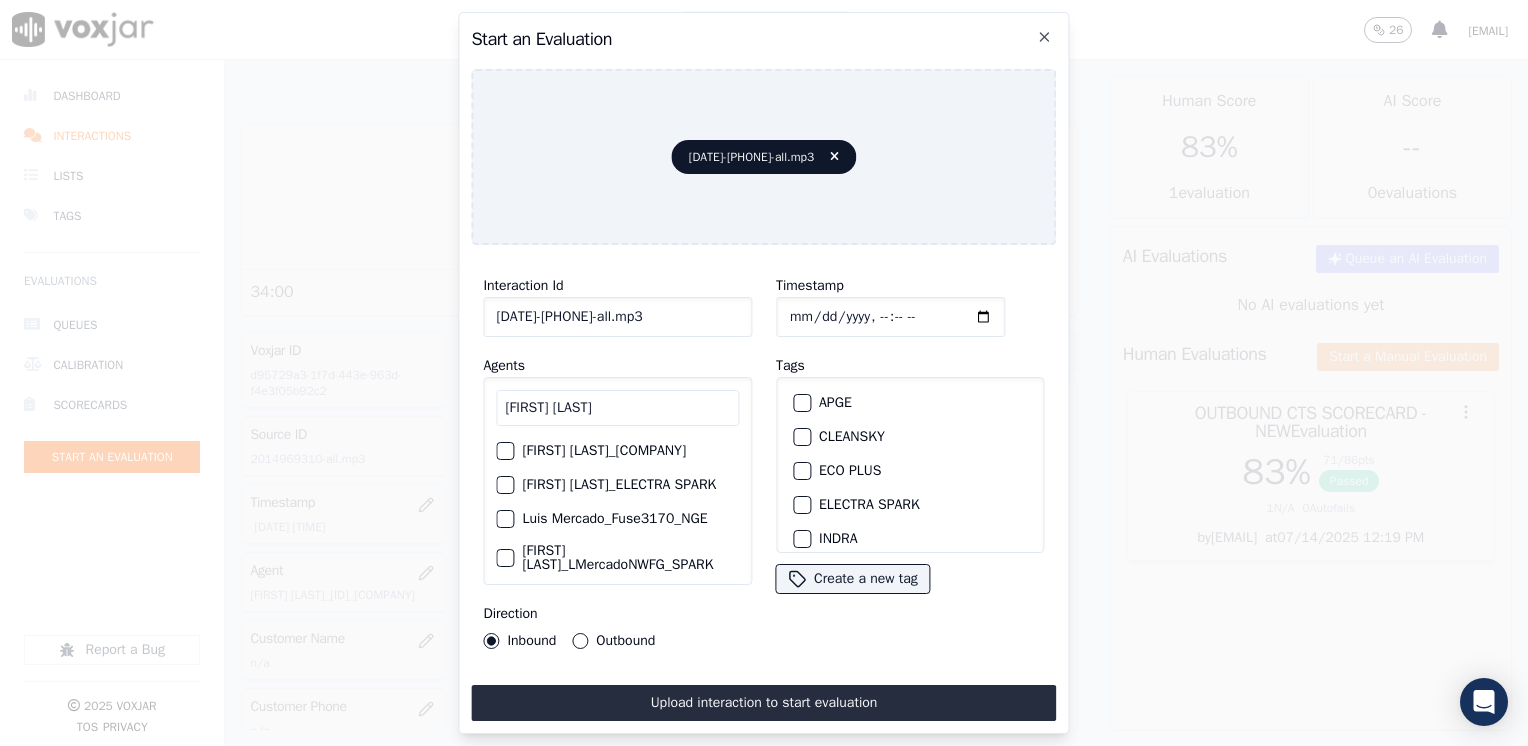 type on "[FIRST] [LAST]" 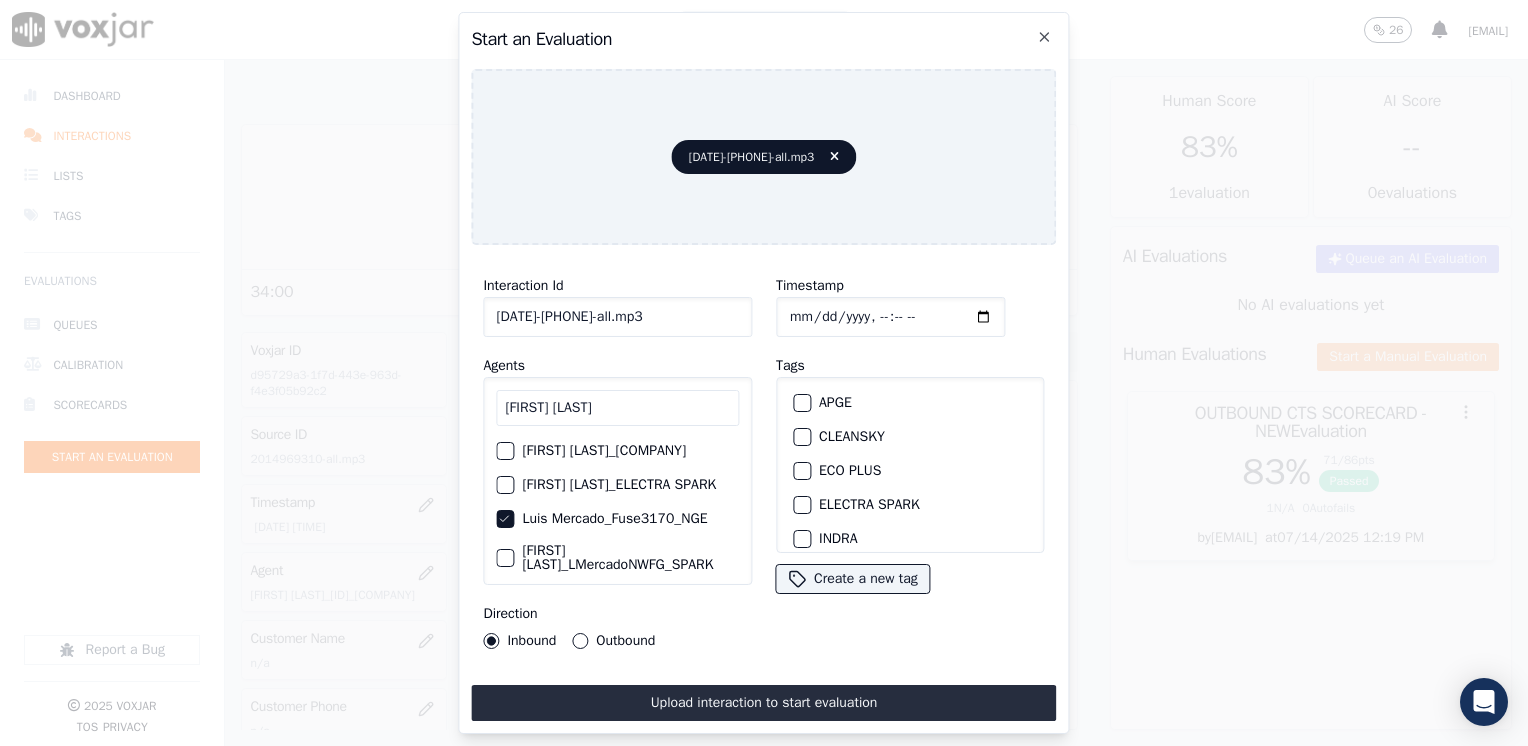scroll, scrollTop: 100, scrollLeft: 0, axis: vertical 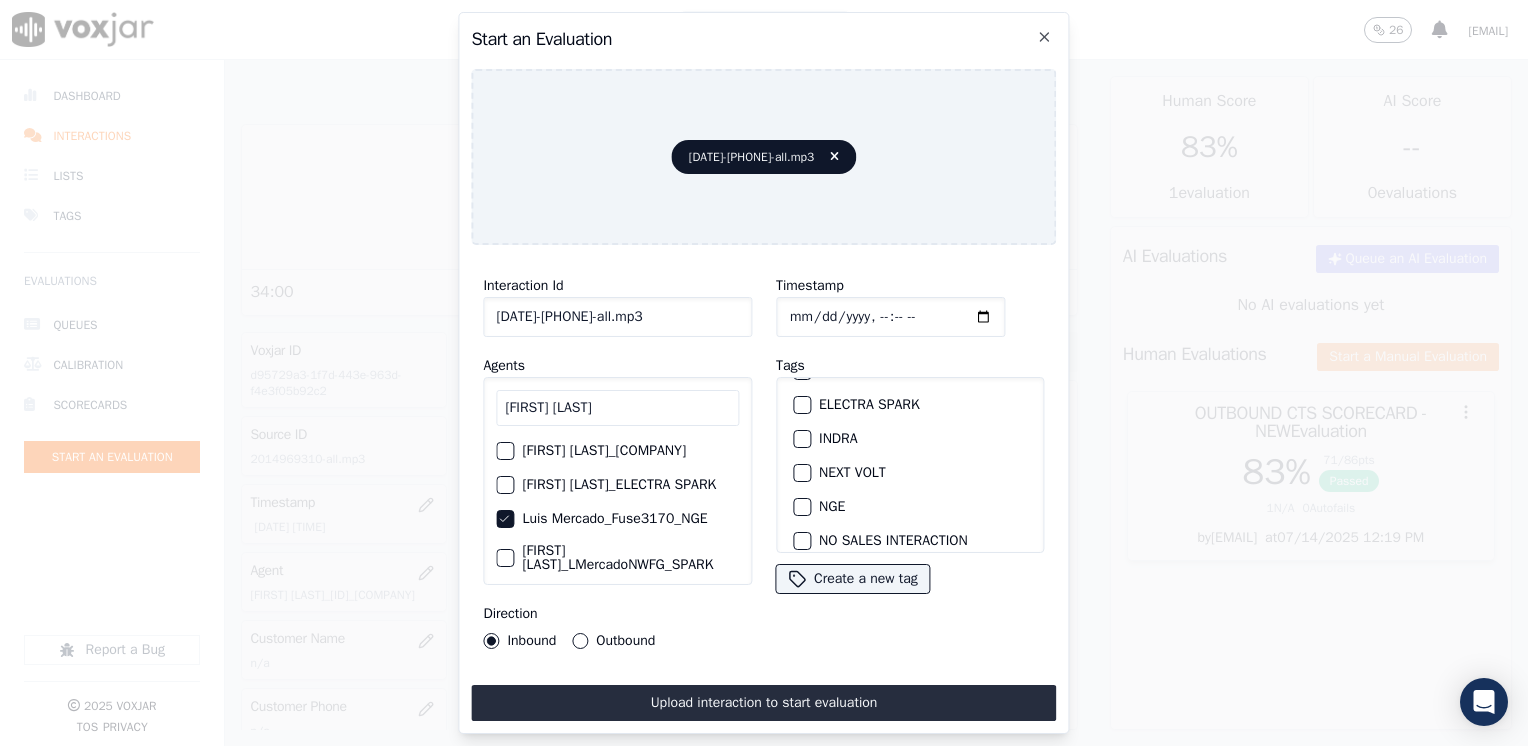 click at bounding box center (801, 507) 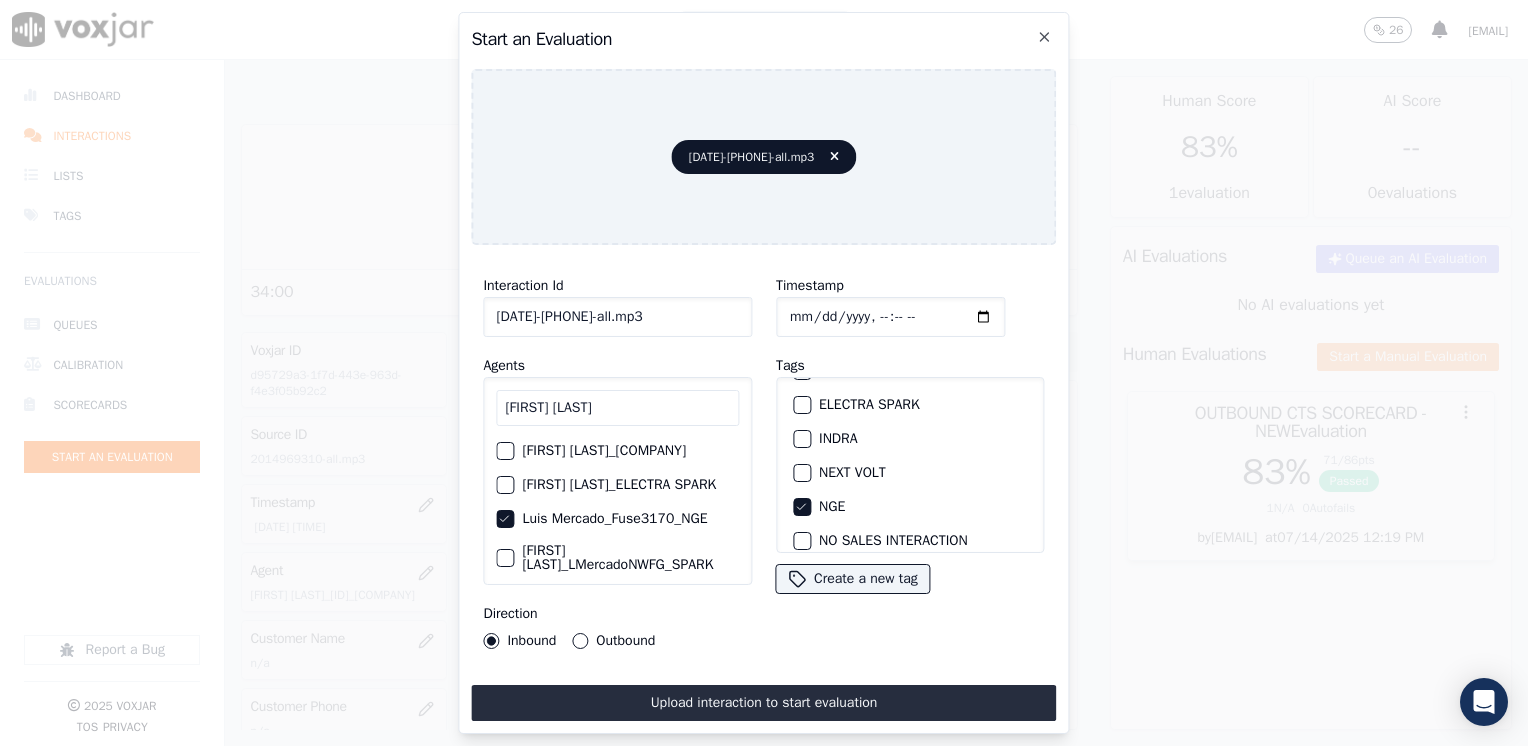 click on "Outbound" at bounding box center [580, 641] 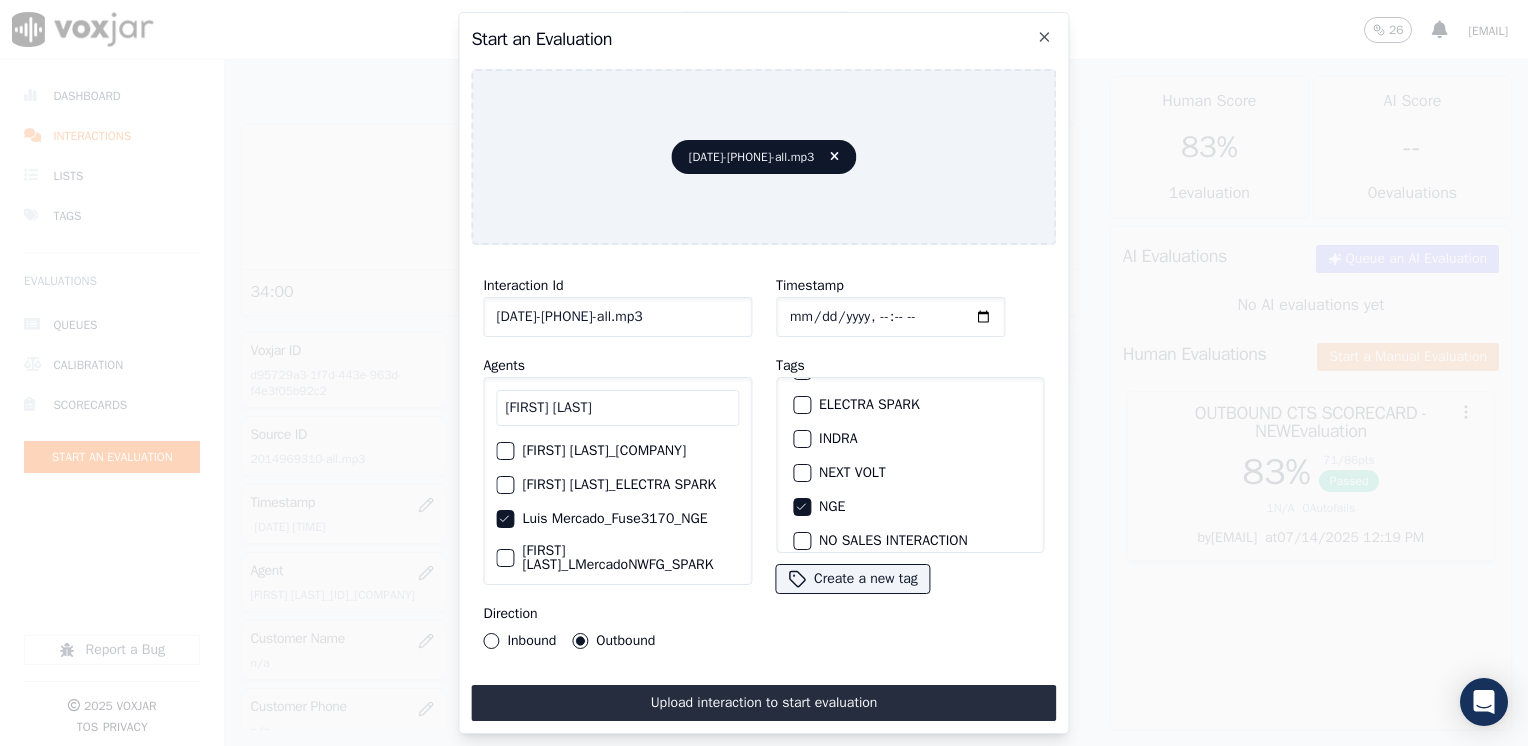 click on "Upload interaction to start evaluation" at bounding box center (763, 703) 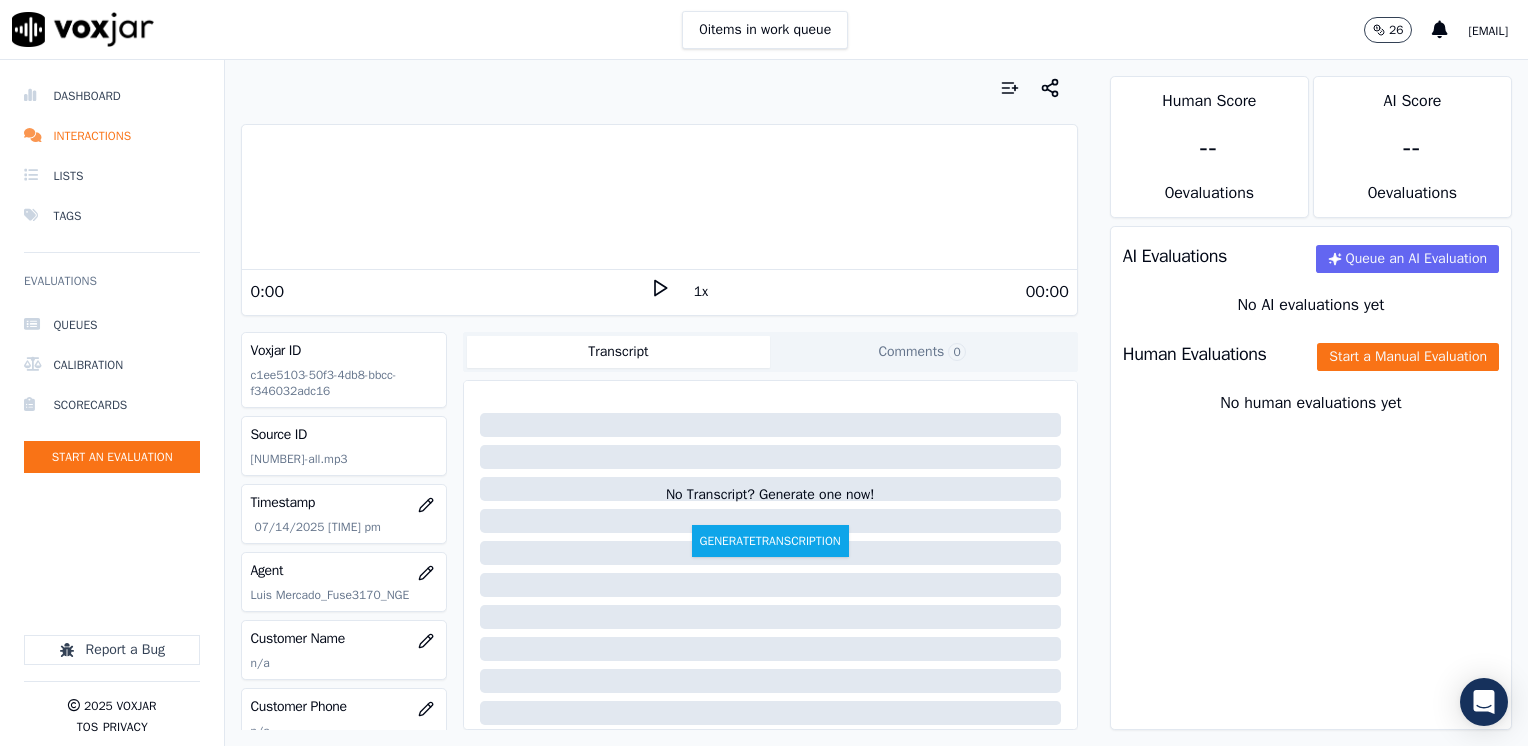 click 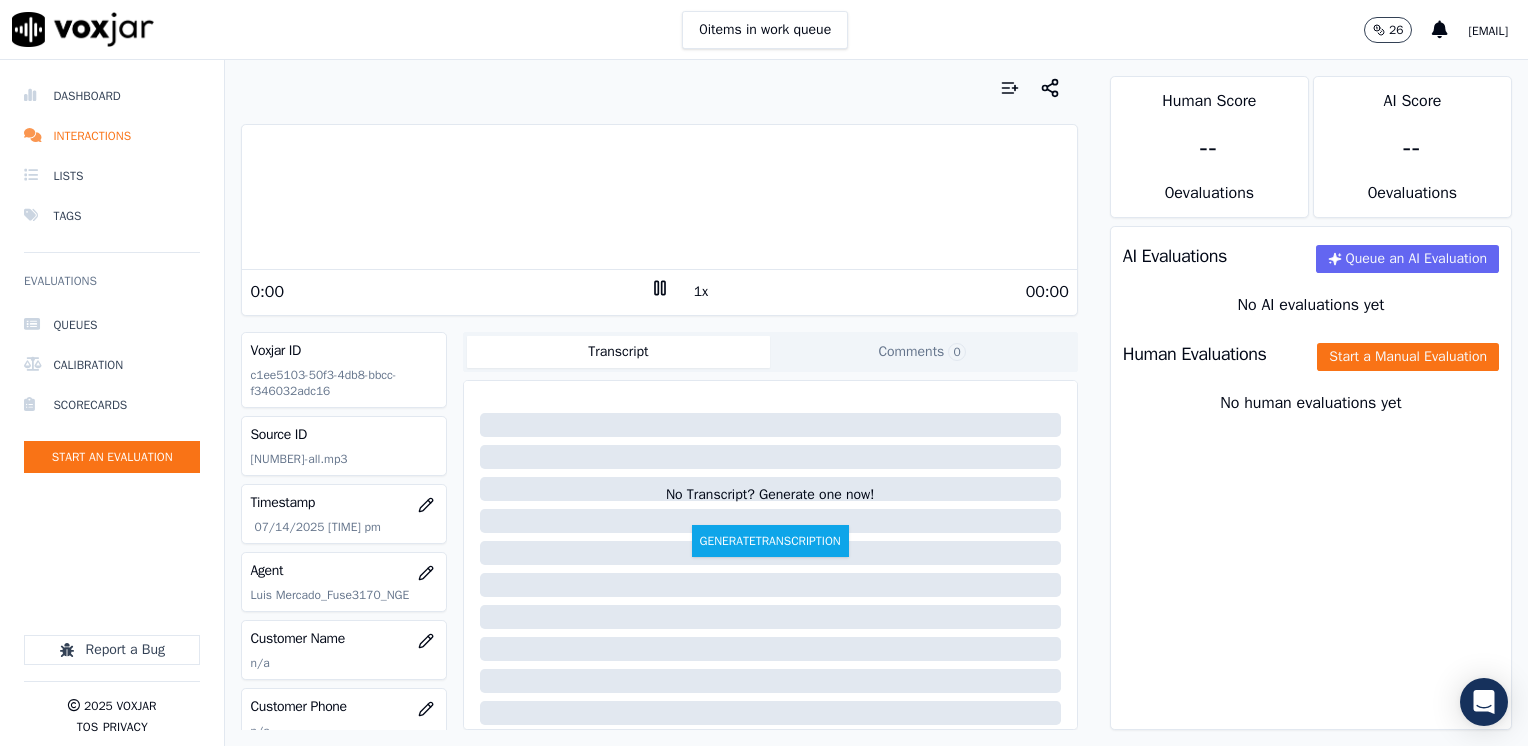 click 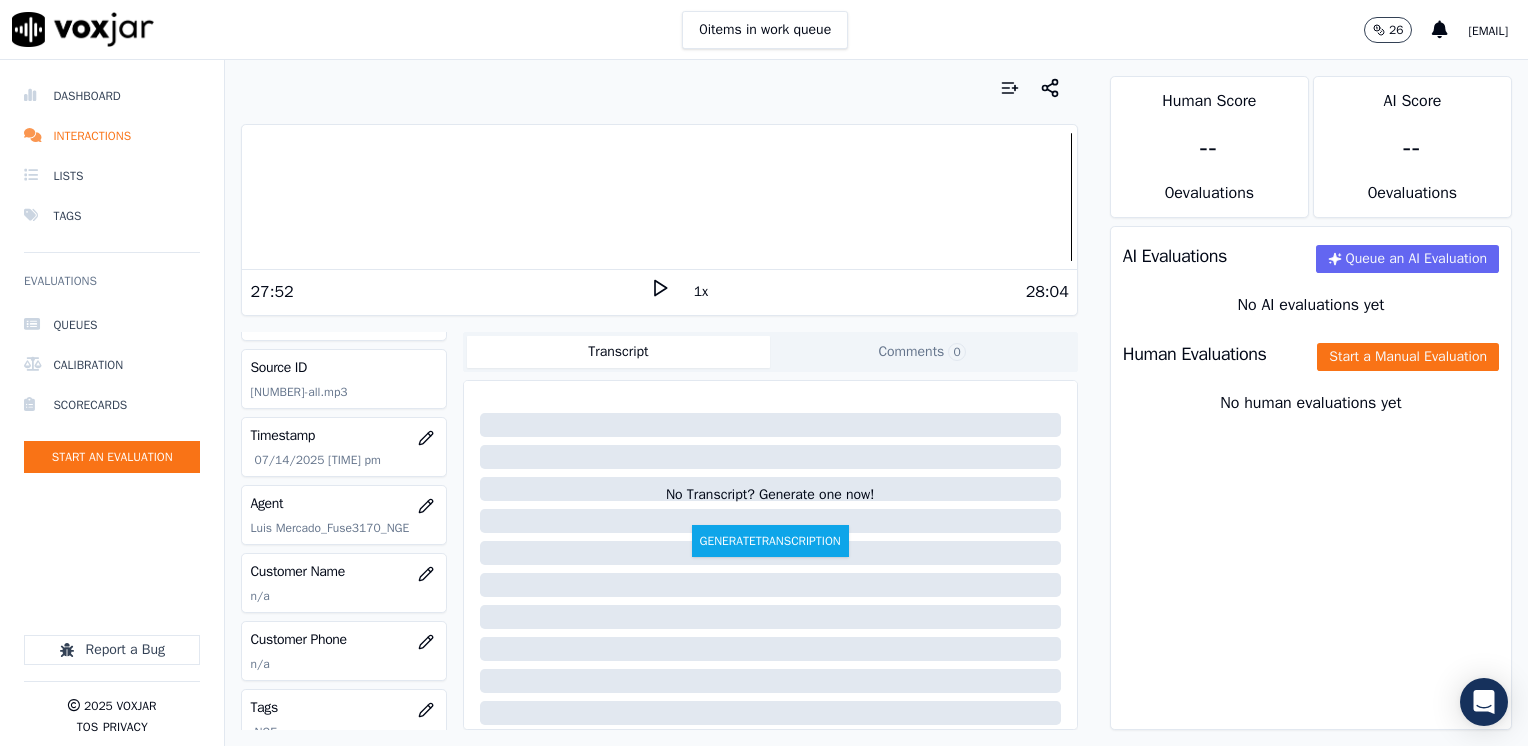 scroll, scrollTop: 100, scrollLeft: 0, axis: vertical 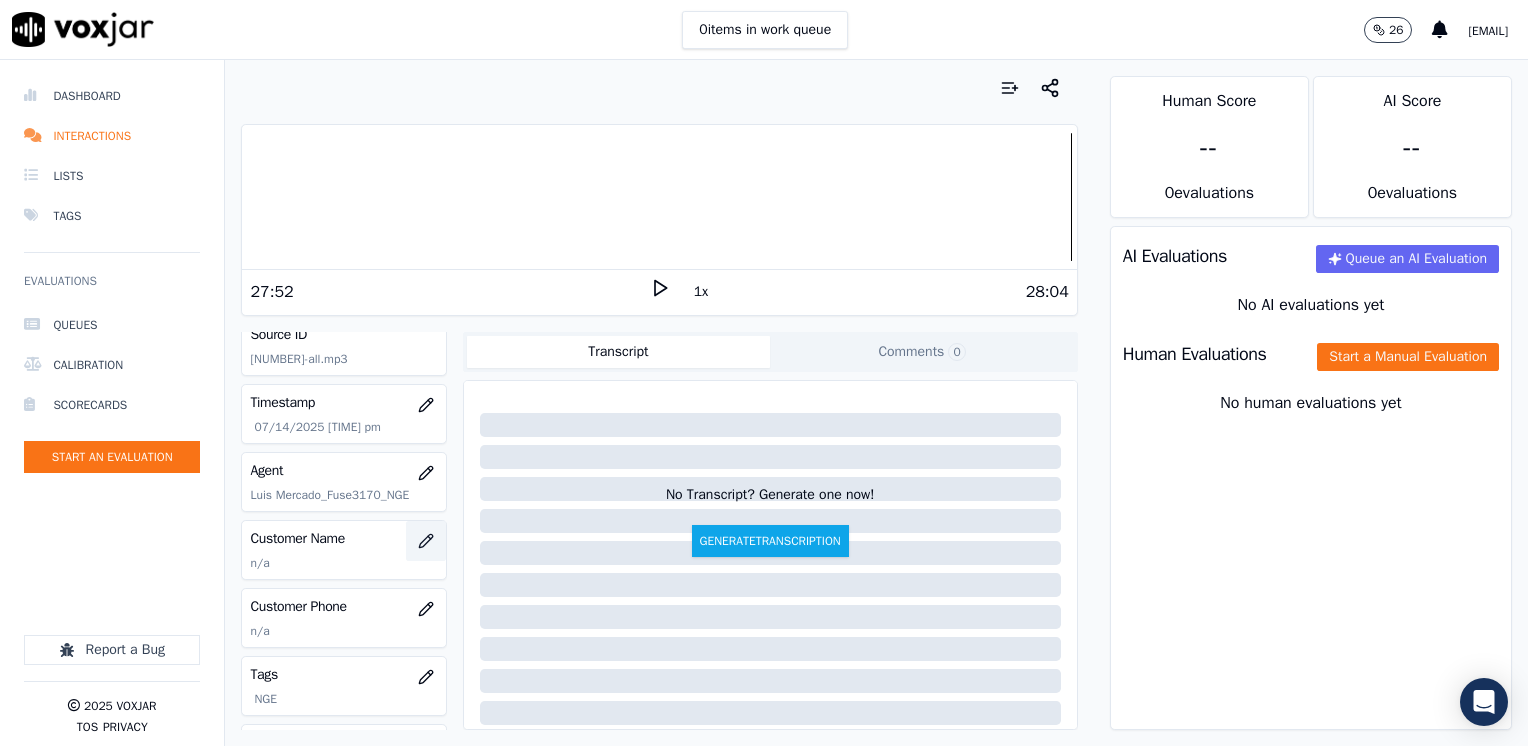 click 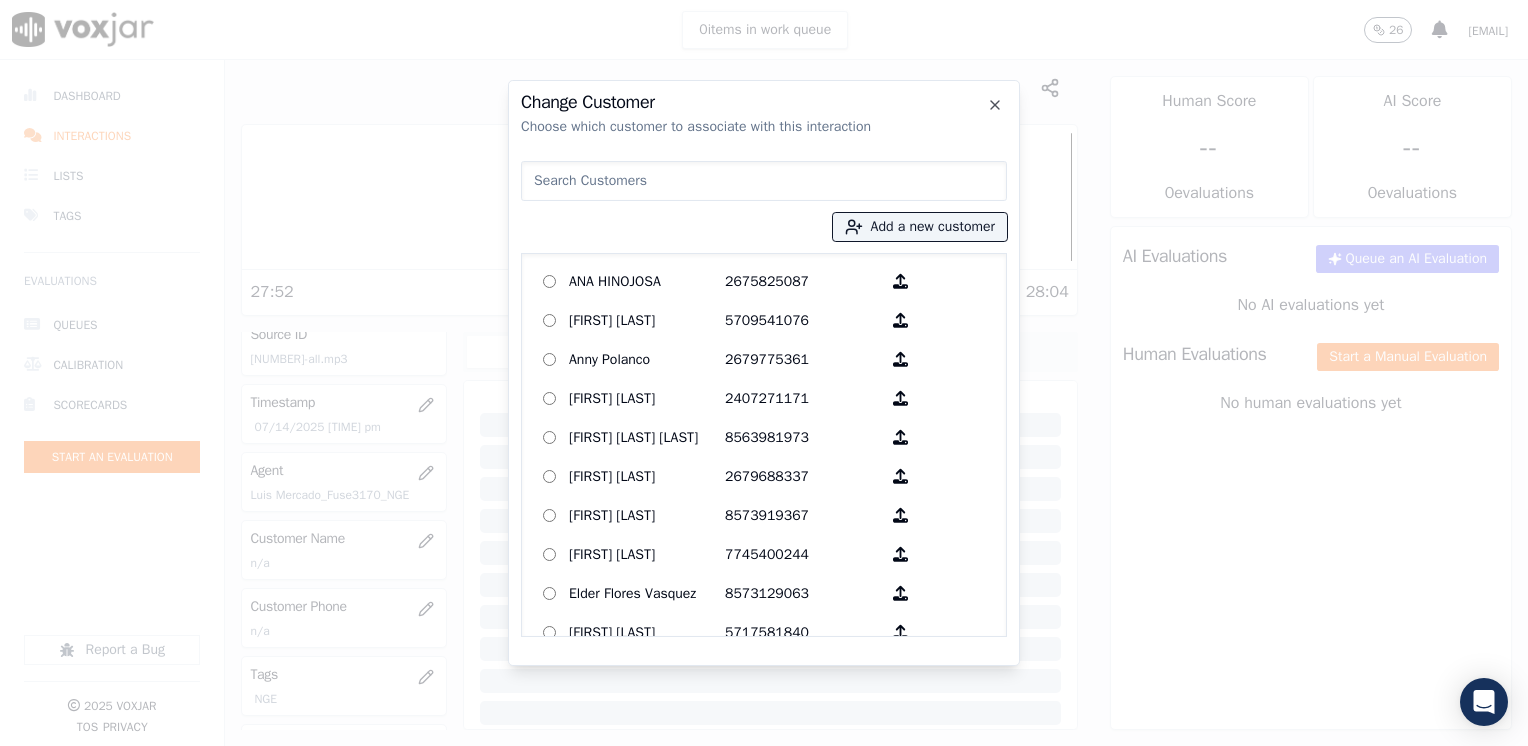 drag, startPoint x: 603, startPoint y: 191, endPoint x: 630, endPoint y: 204, distance: 29.966648 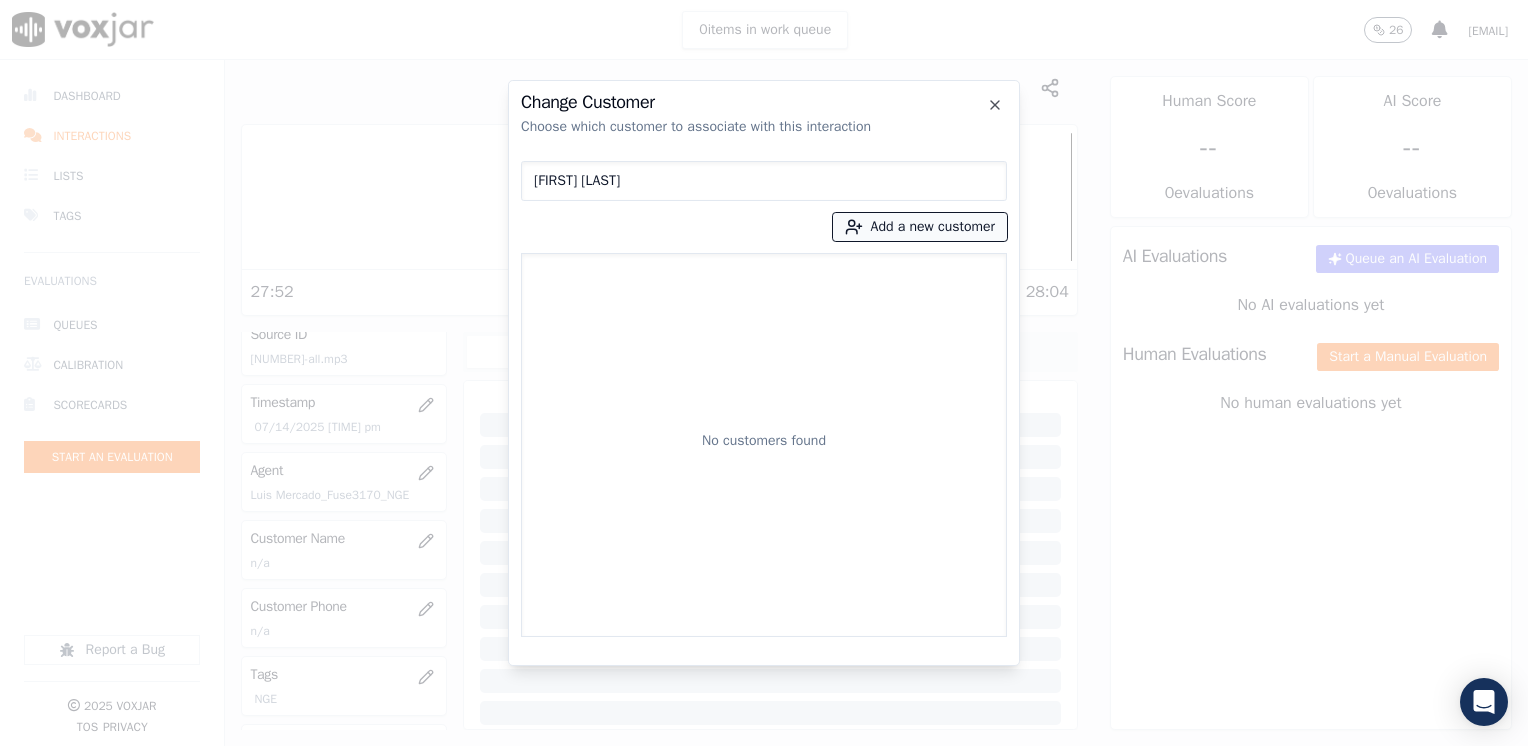 type on "[FIRST] [LAST]" 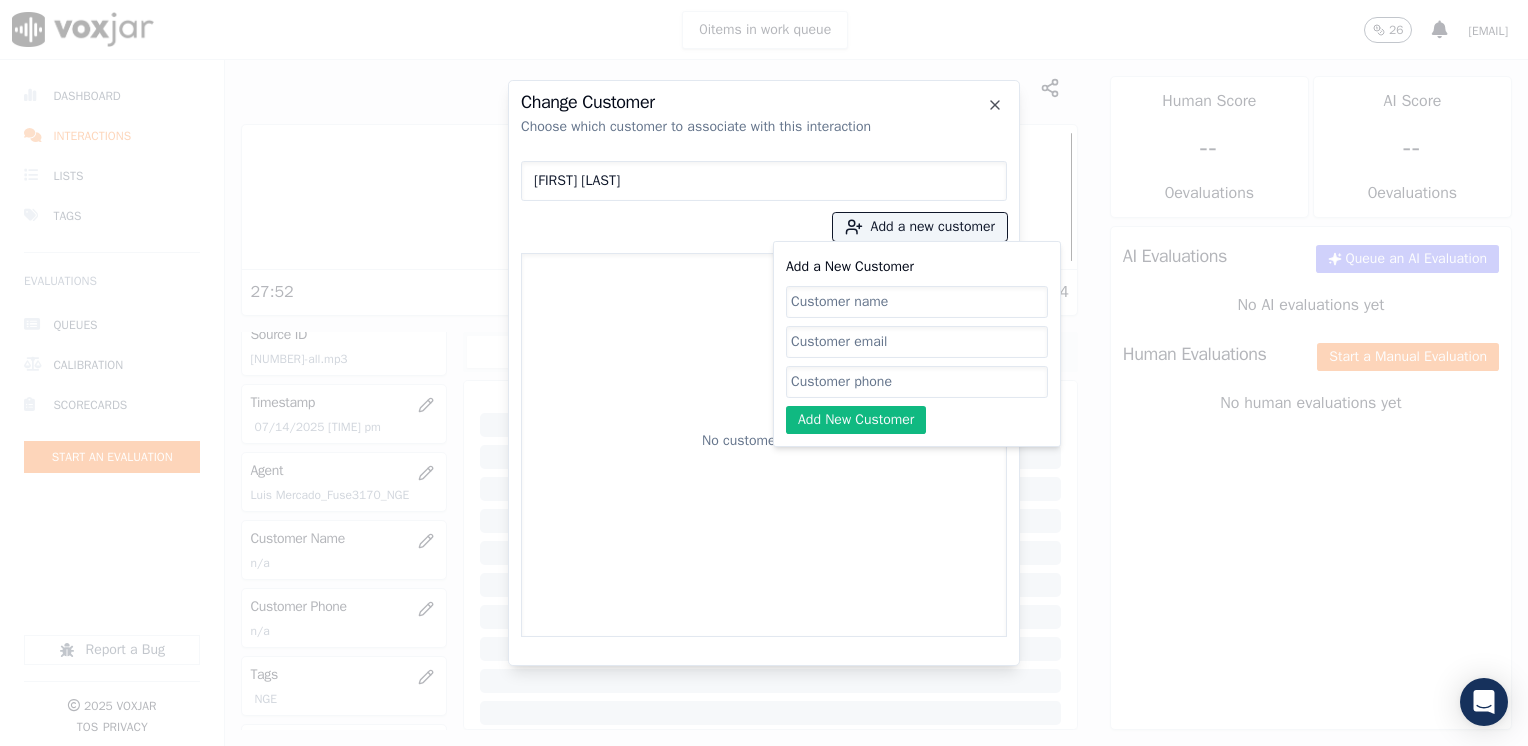 click on "Add a New Customer" at bounding box center (917, 382) 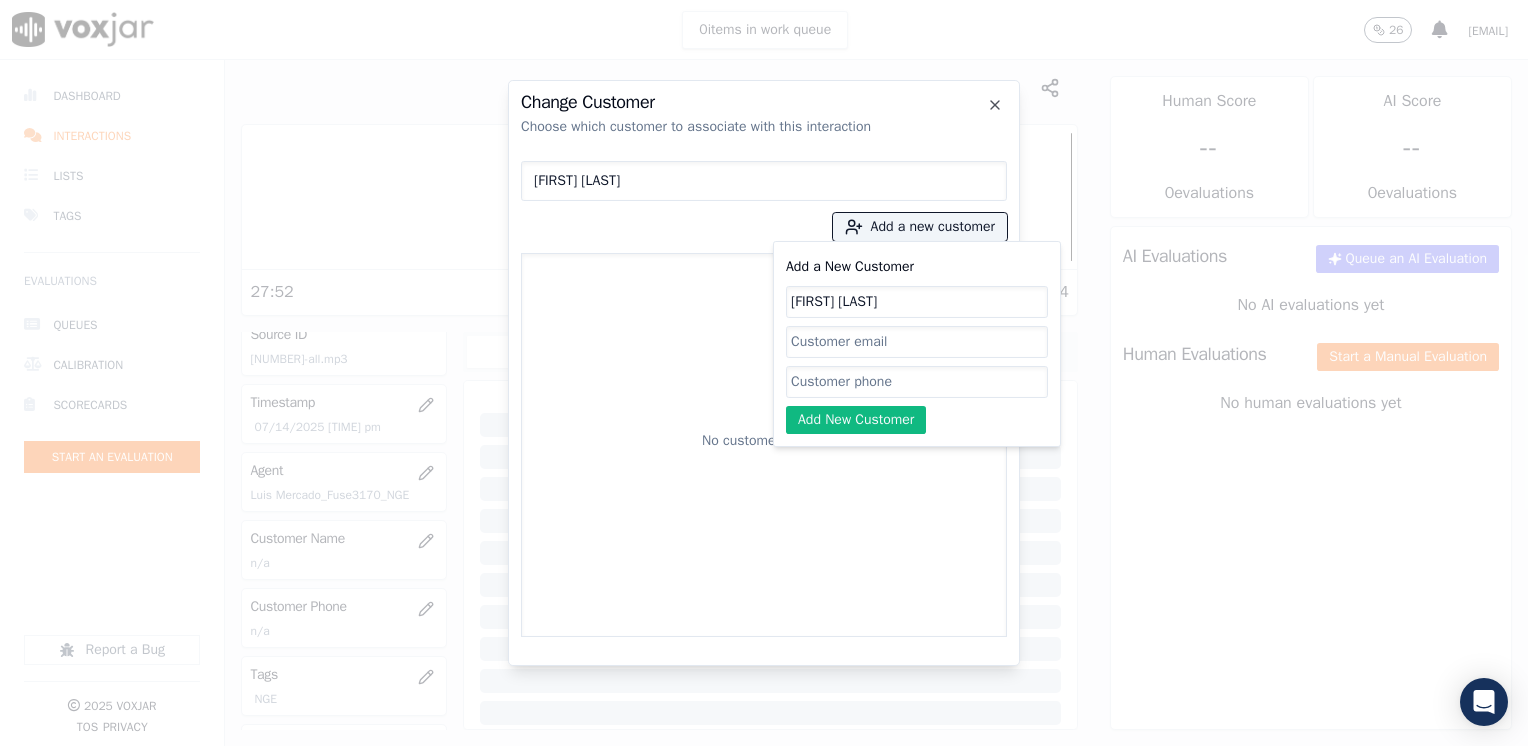 type on "[FIRST] [LAST]" 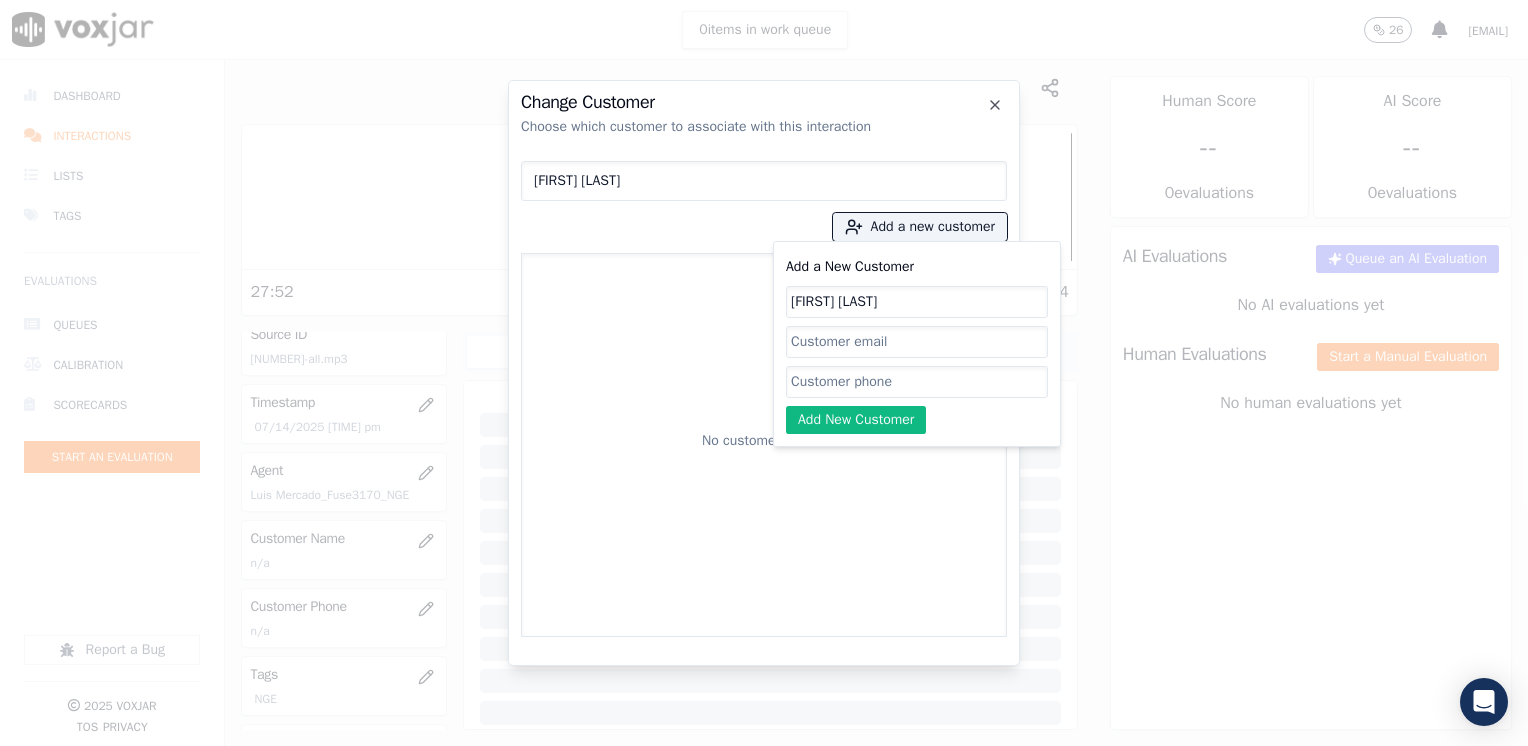 click on "Add a New Customer" 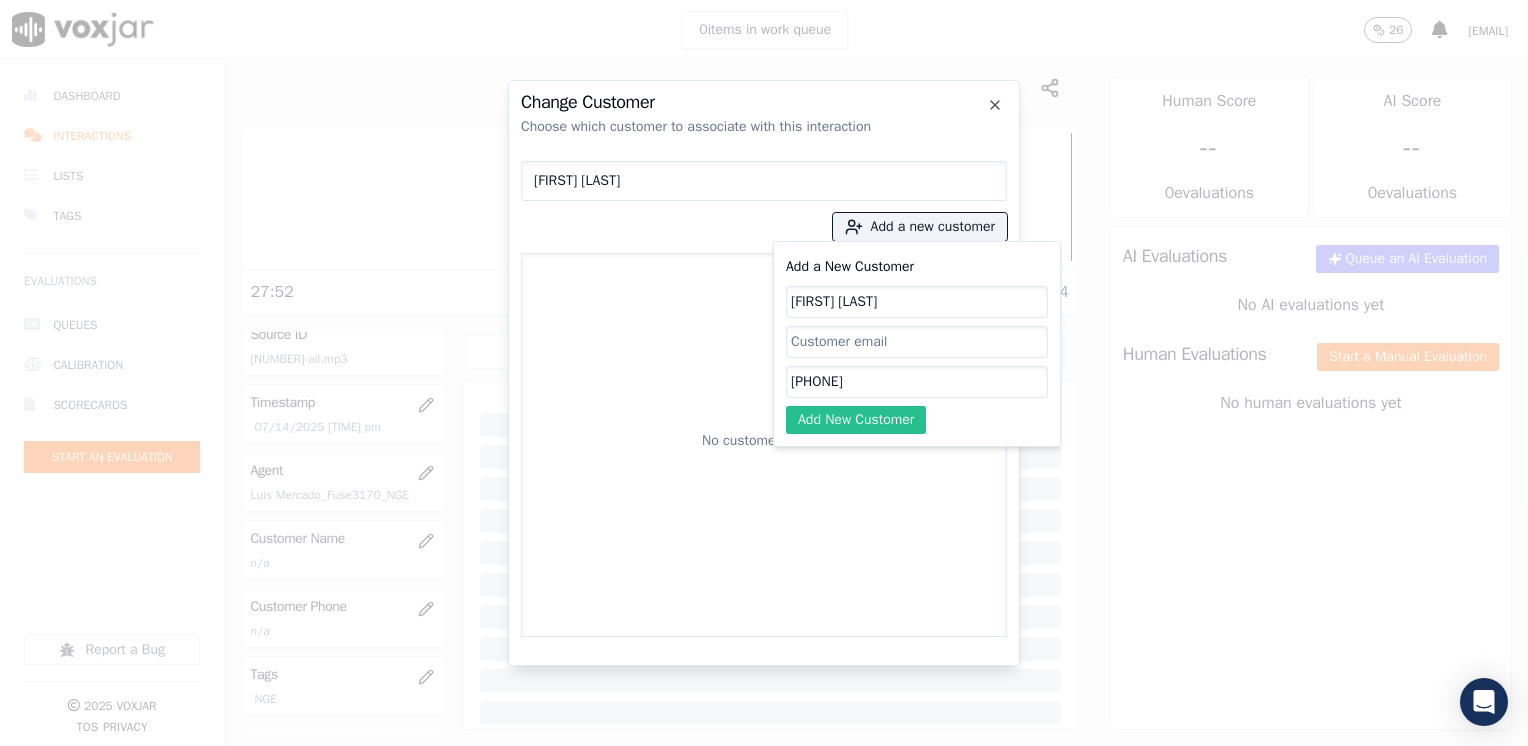 type on "[PHONE]" 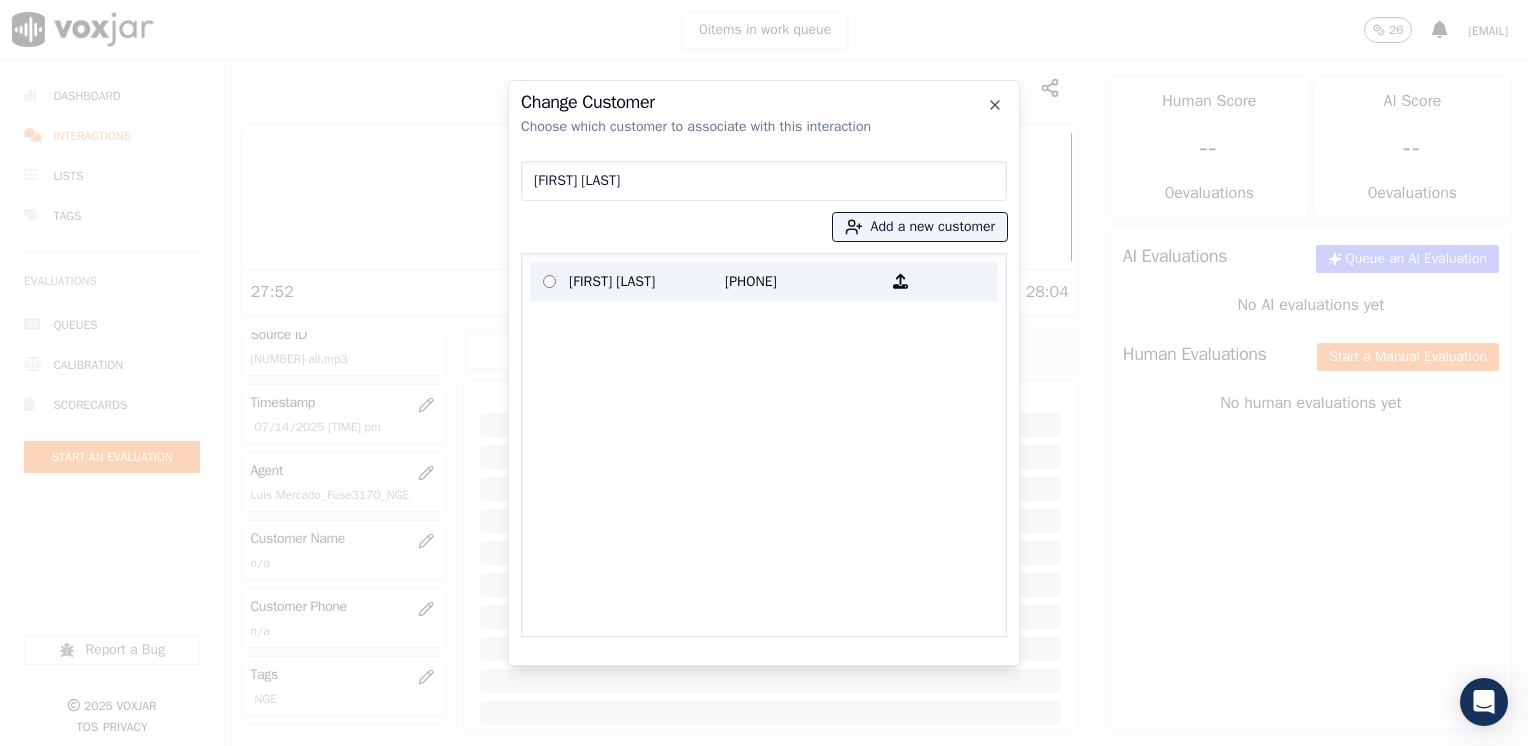 click on "[PHONE]" at bounding box center [803, 281] 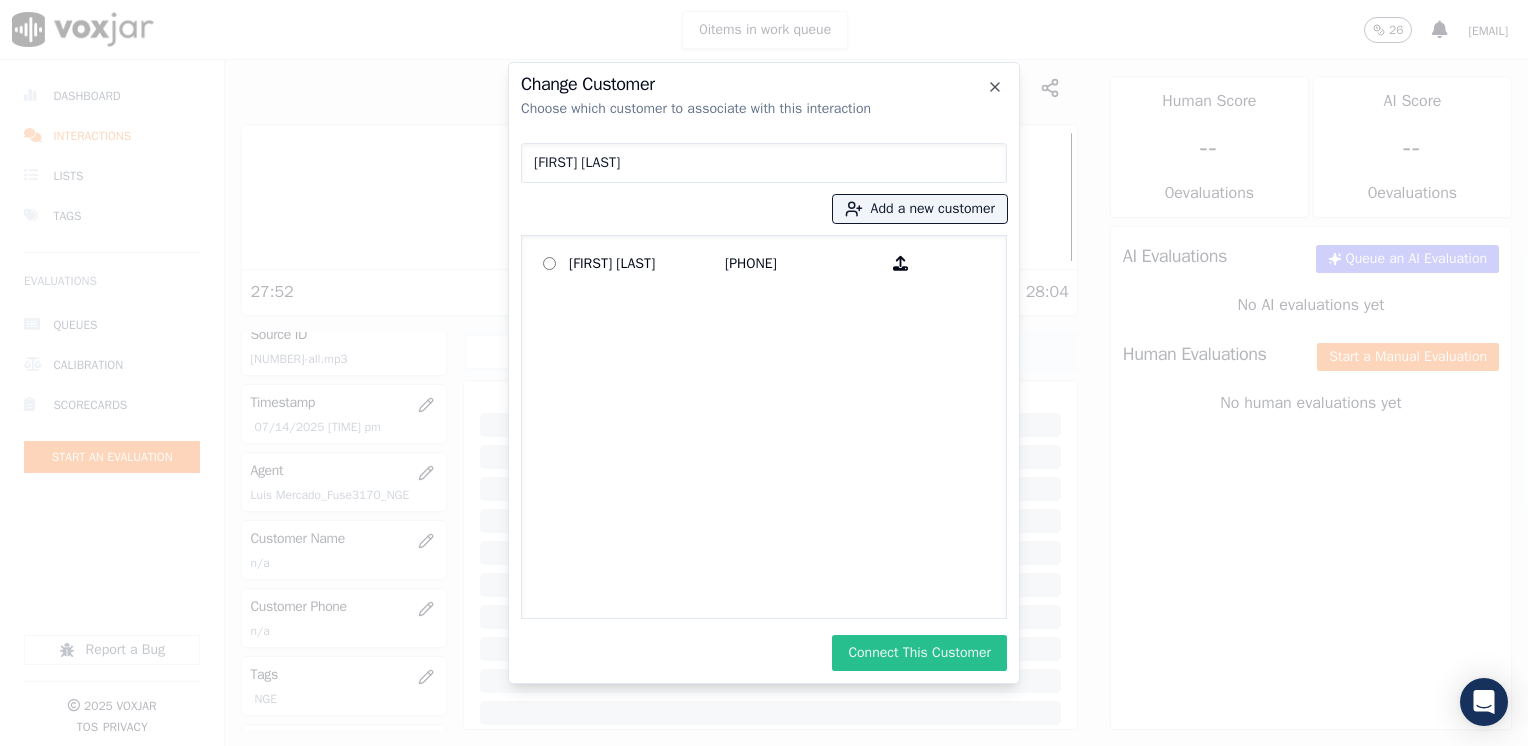 click on "Connect This Customer" at bounding box center [919, 653] 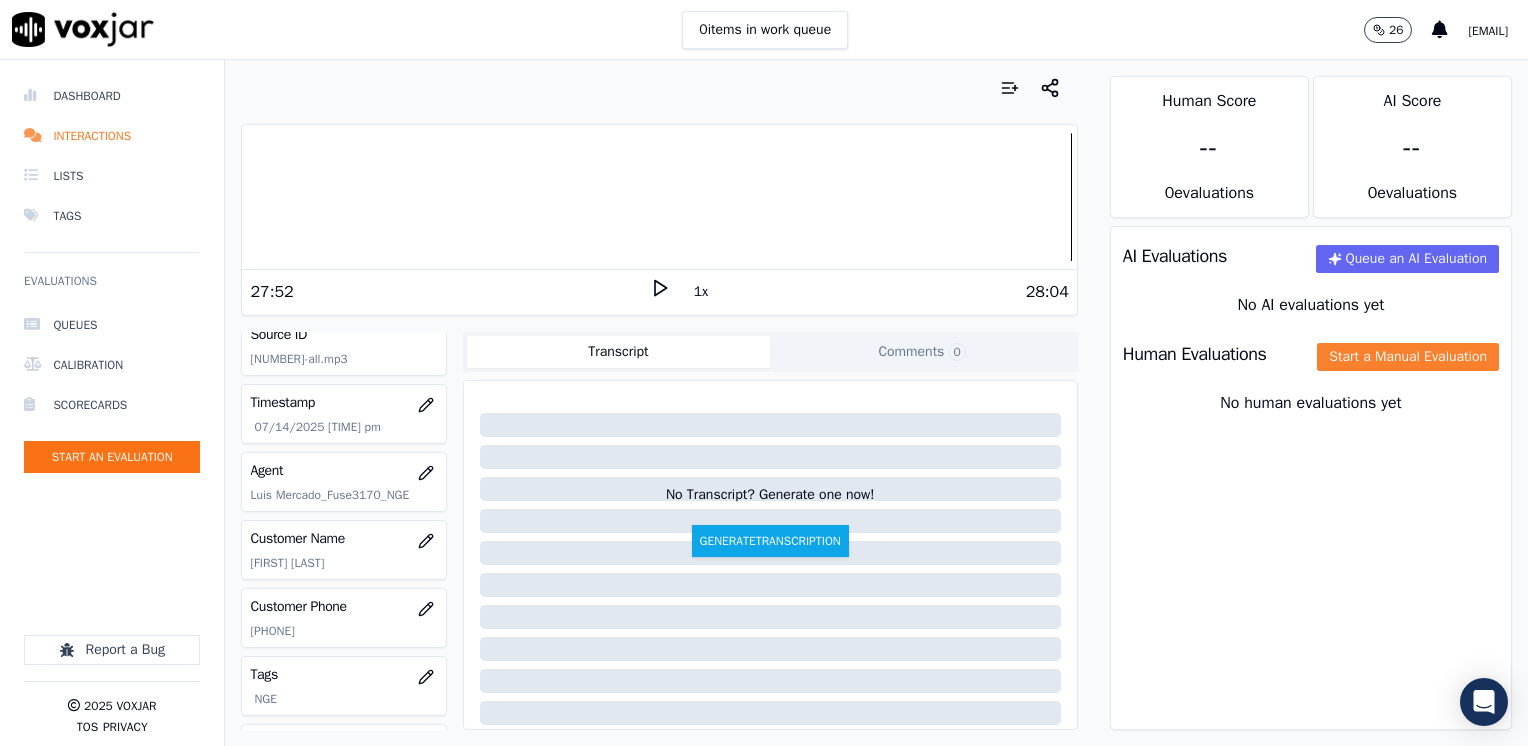 click on "Start a Manual Evaluation" 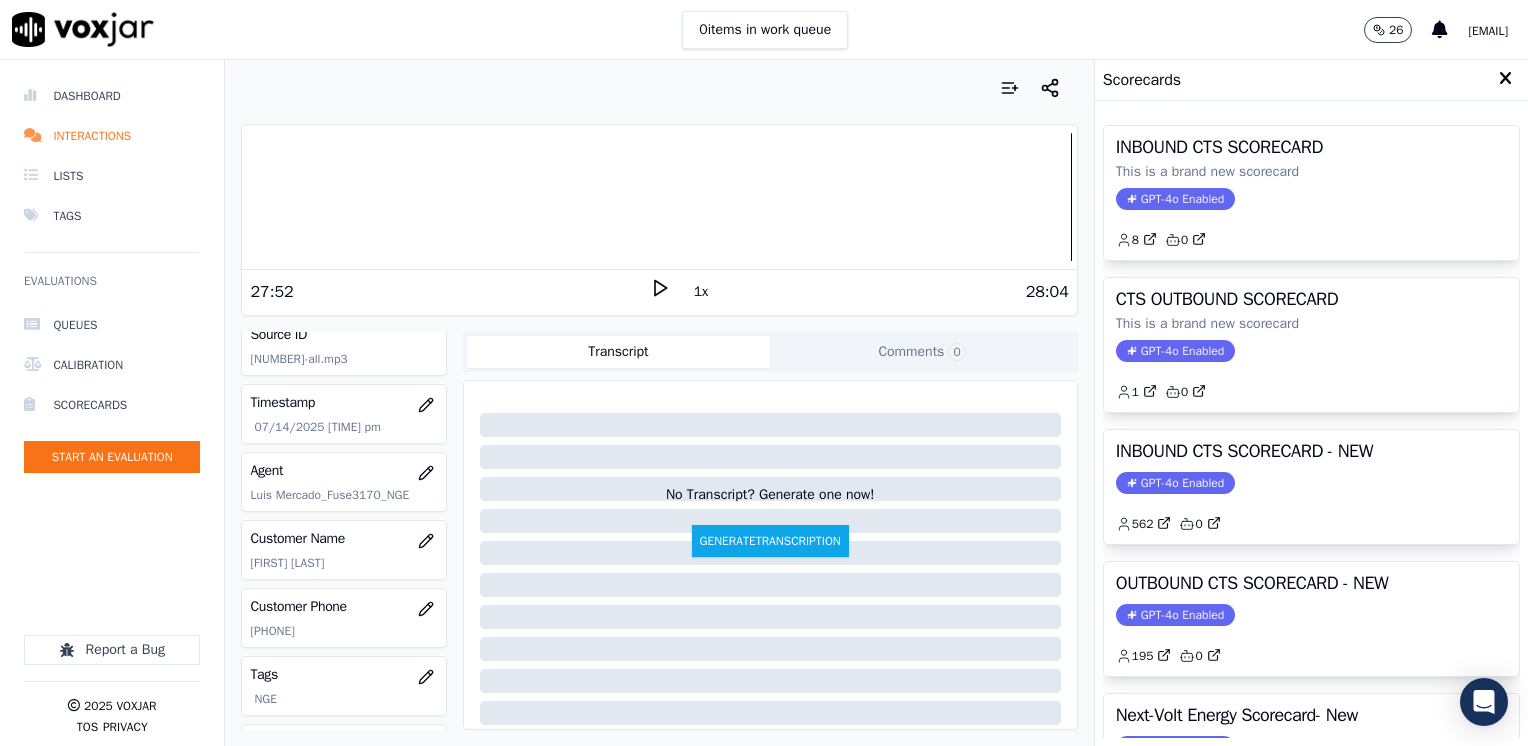 click on "GPT-4o Enabled" at bounding box center (1175, 615) 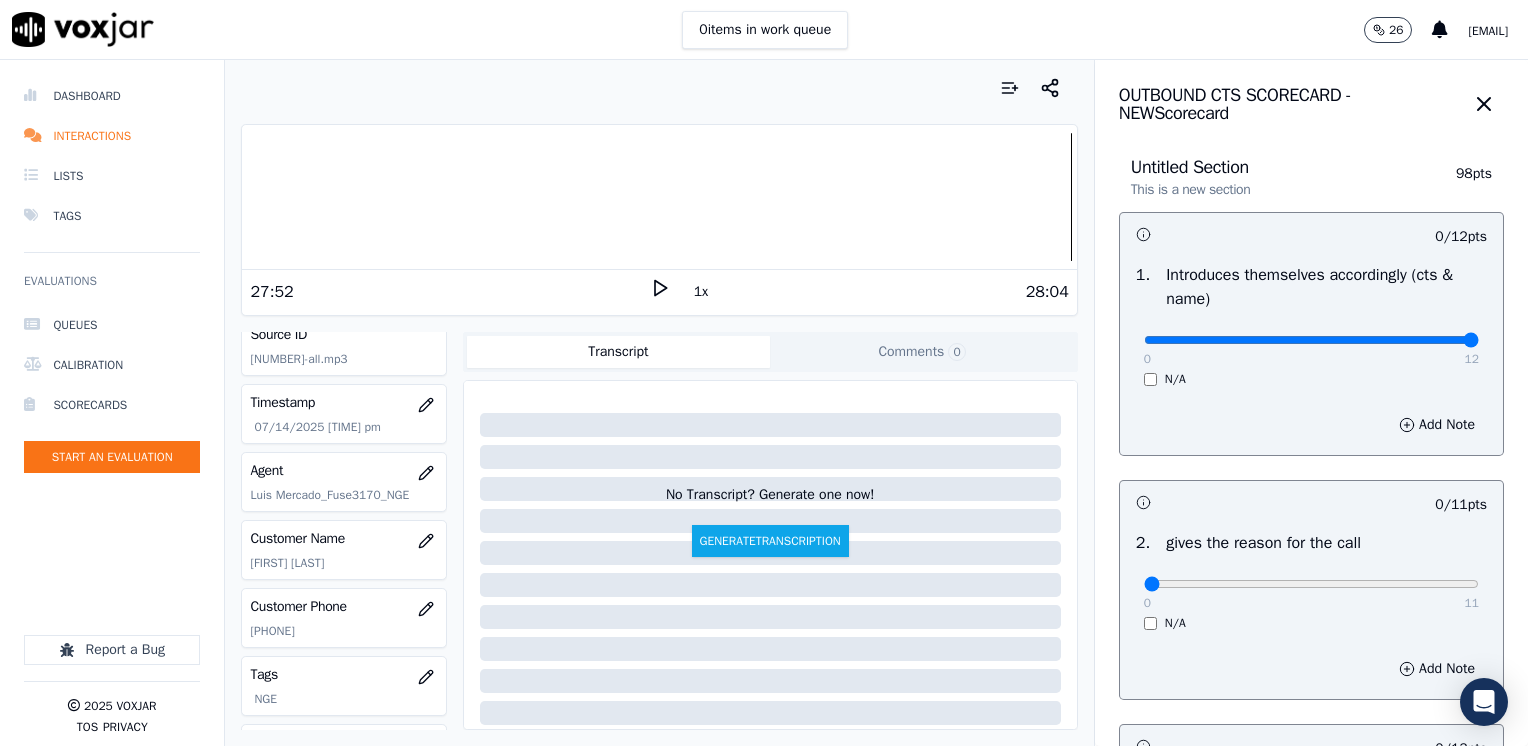 drag, startPoint x: 1128, startPoint y: 344, endPoint x: 1531, endPoint y: 345, distance: 403.00125 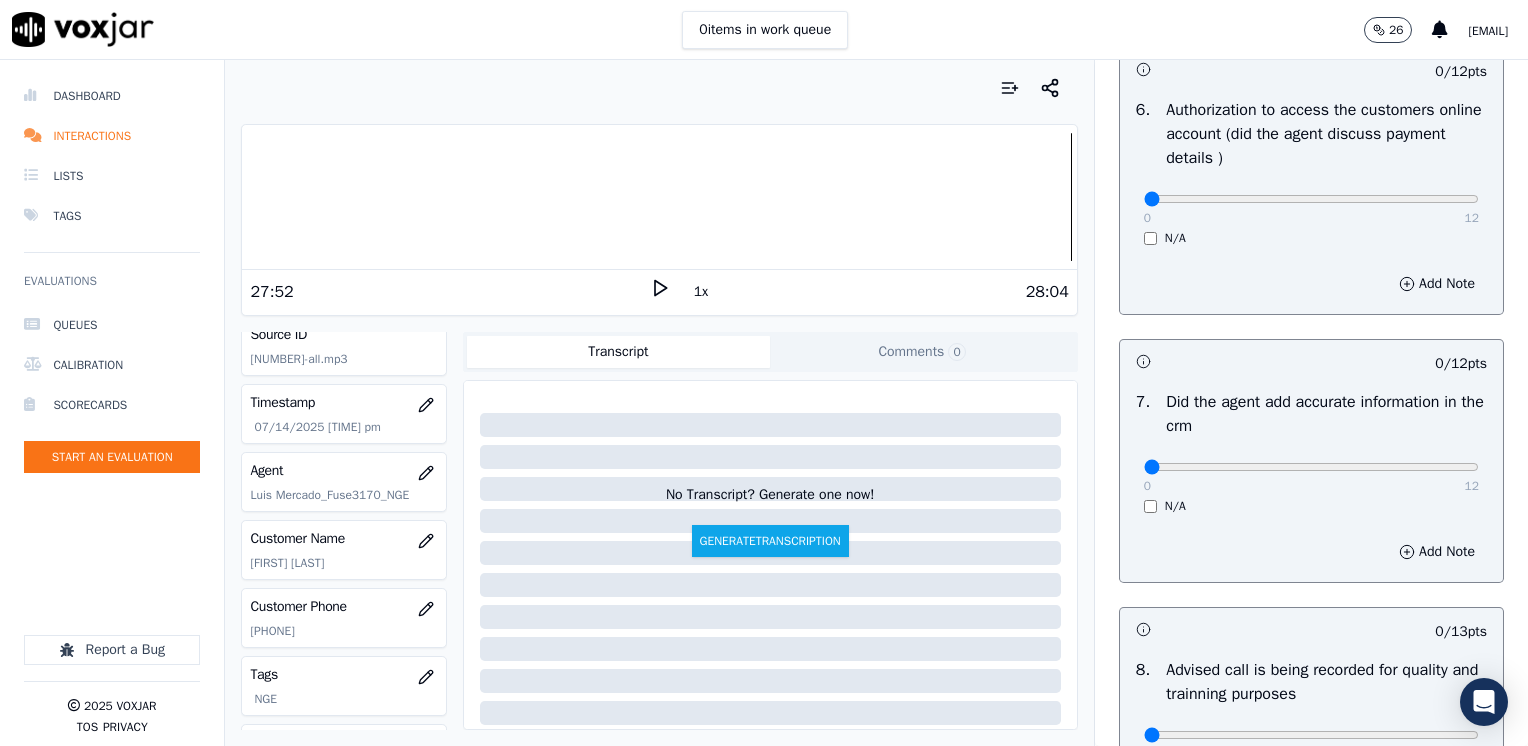 scroll, scrollTop: 1700, scrollLeft: 0, axis: vertical 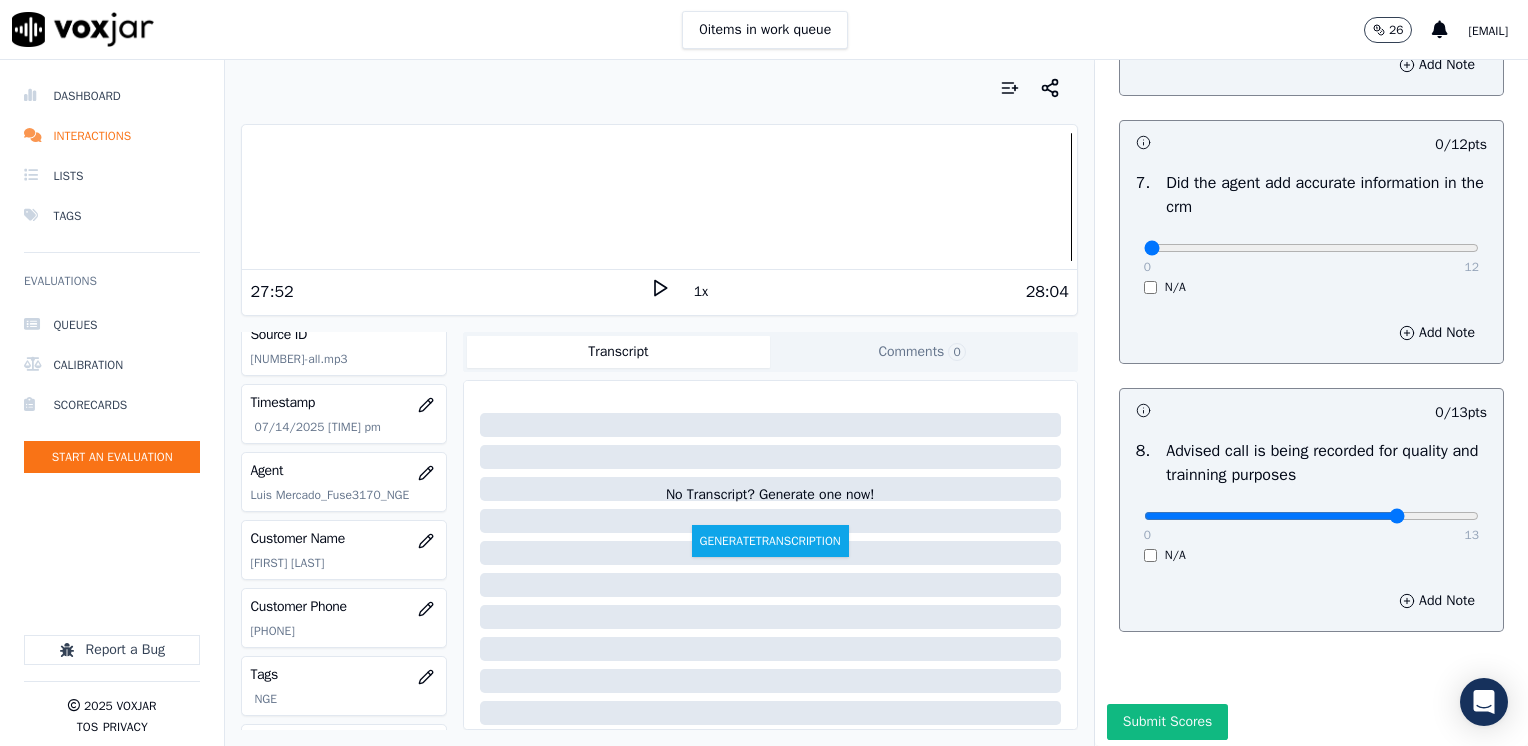 type on "10" 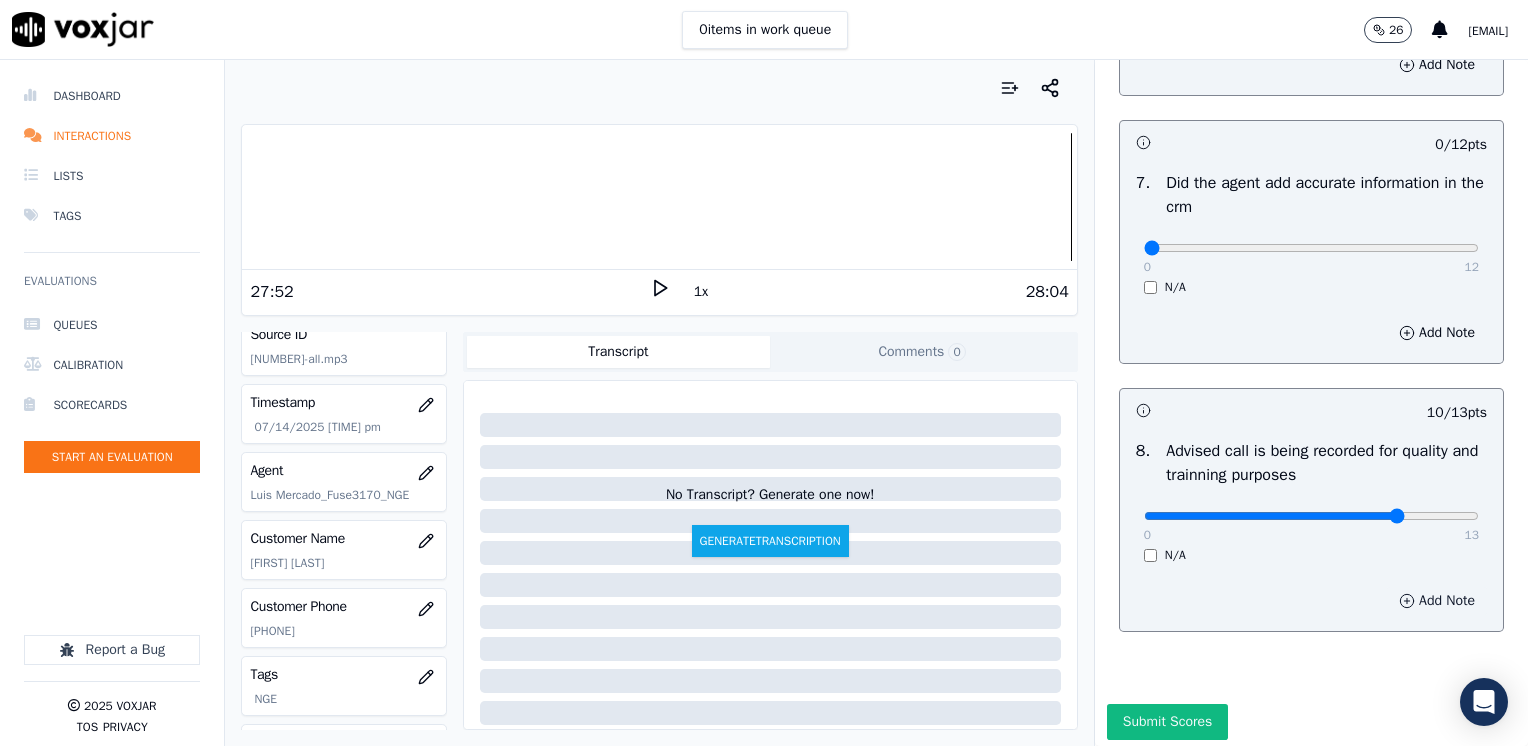 click on "Add Note" at bounding box center [1437, 601] 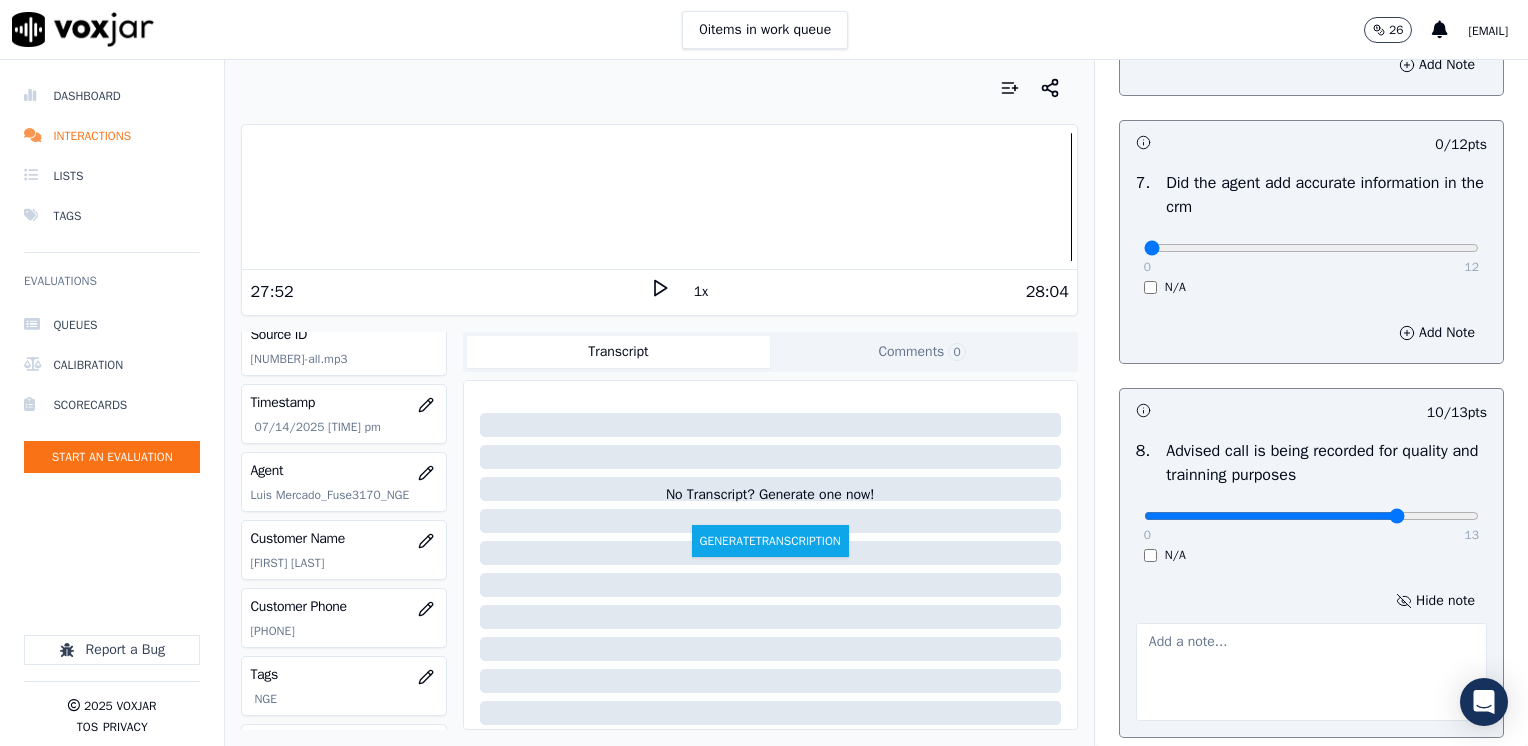 click at bounding box center (1311, 672) 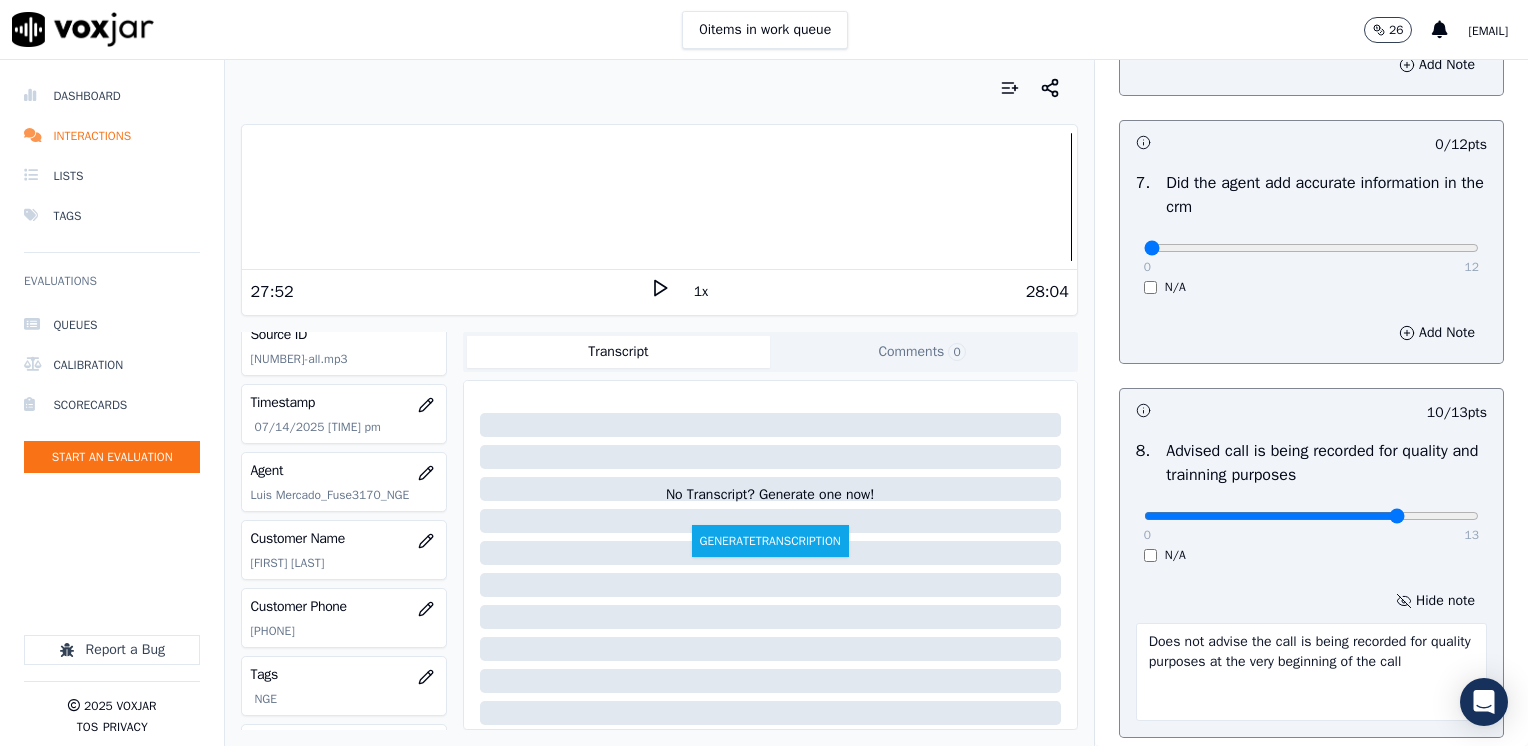 type on "Does not advise the call is being recorded for quality purposes at the very beginning of the call" 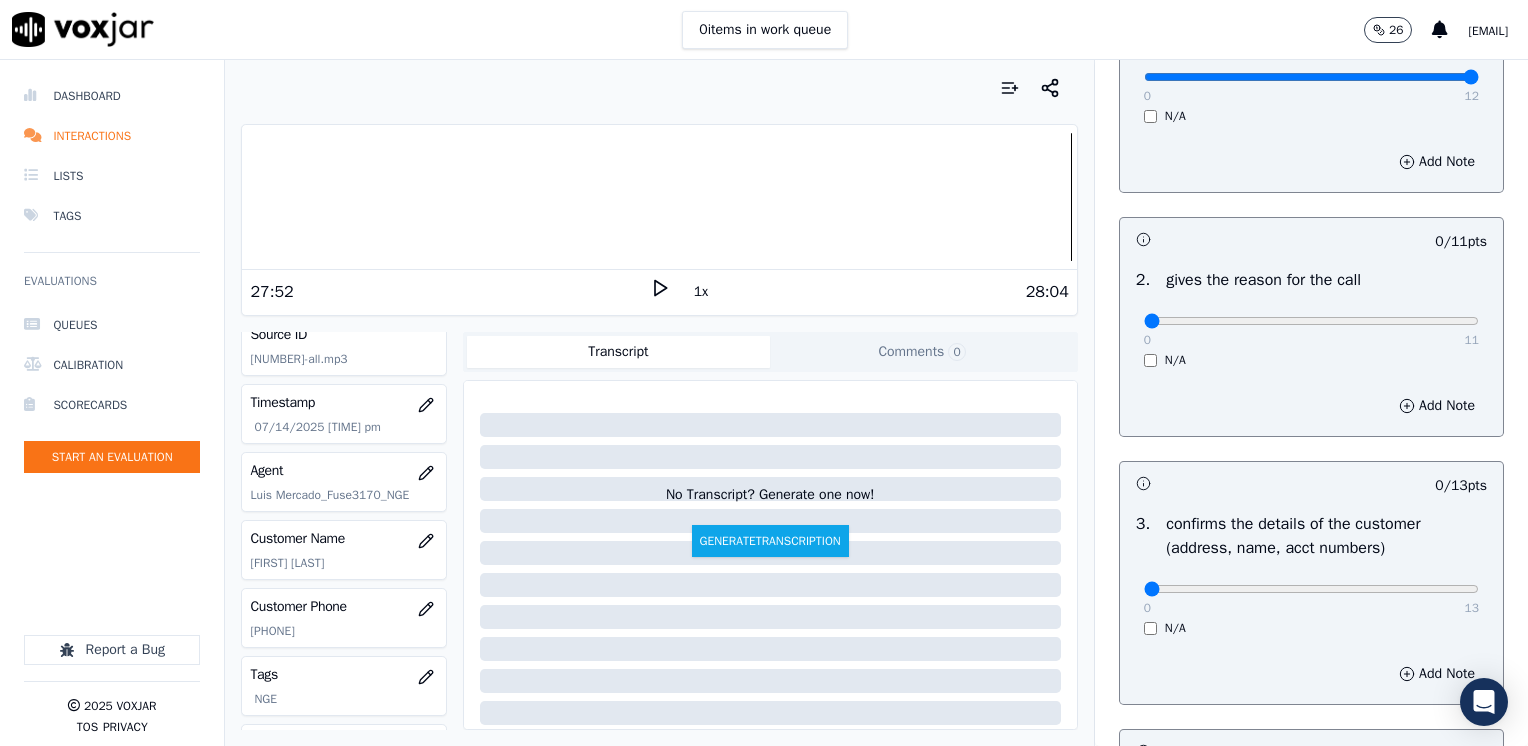scroll, scrollTop: 0, scrollLeft: 0, axis: both 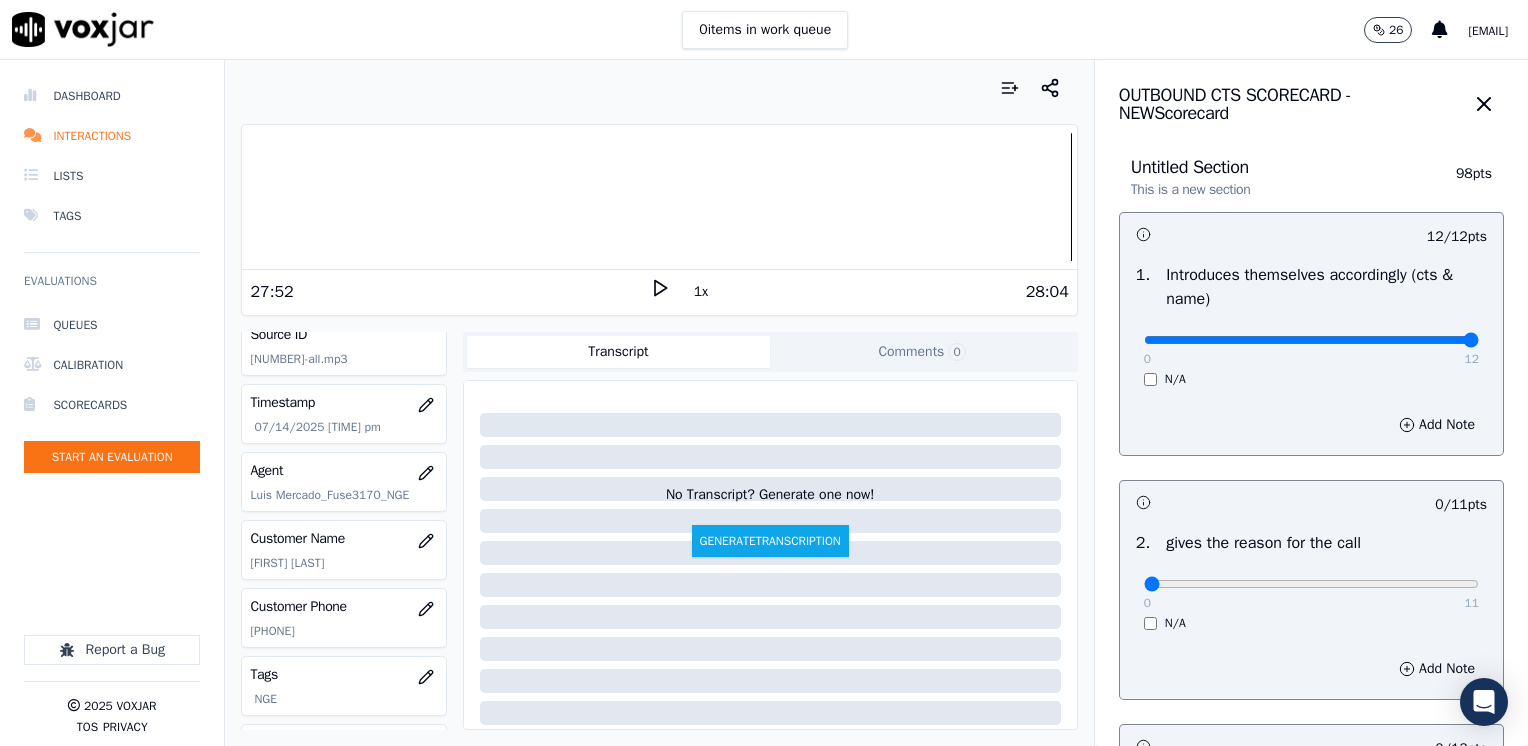 drag, startPoint x: 1119, startPoint y: 580, endPoint x: 1406, endPoint y: 591, distance: 287.21072 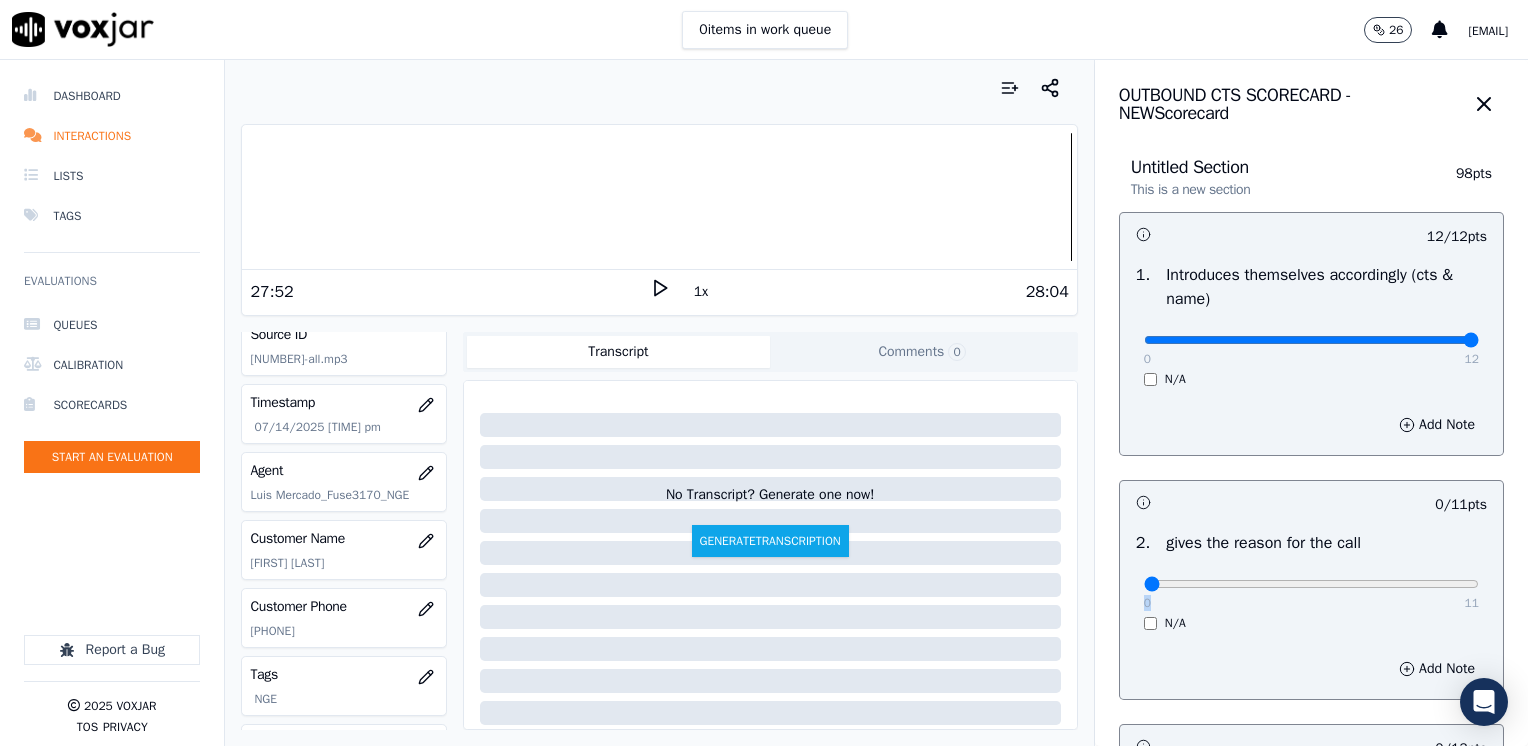 drag, startPoint x: 1129, startPoint y: 594, endPoint x: 1320, endPoint y: 578, distance: 191.66899 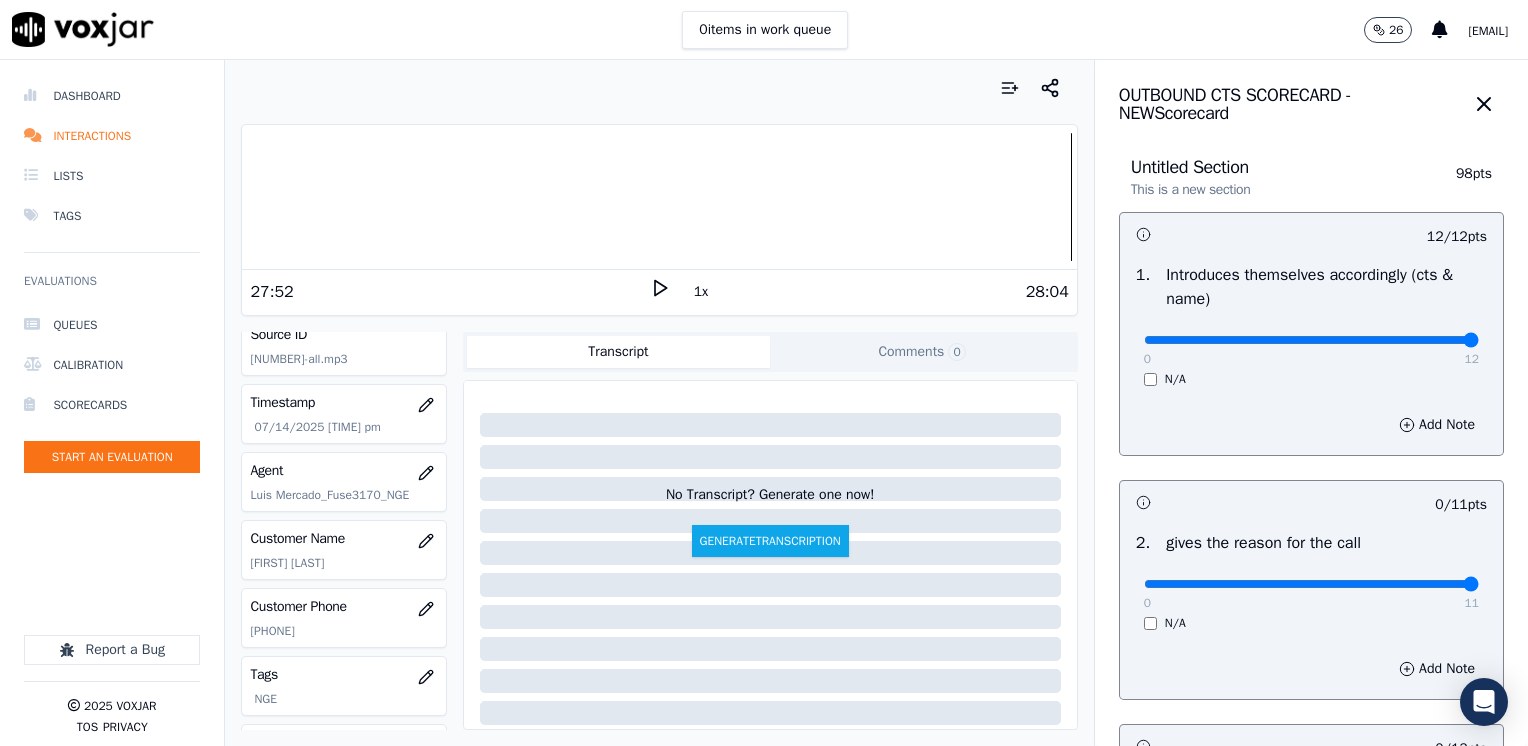 drag, startPoint x: 1128, startPoint y: 583, endPoint x: 1531, endPoint y: 583, distance: 403 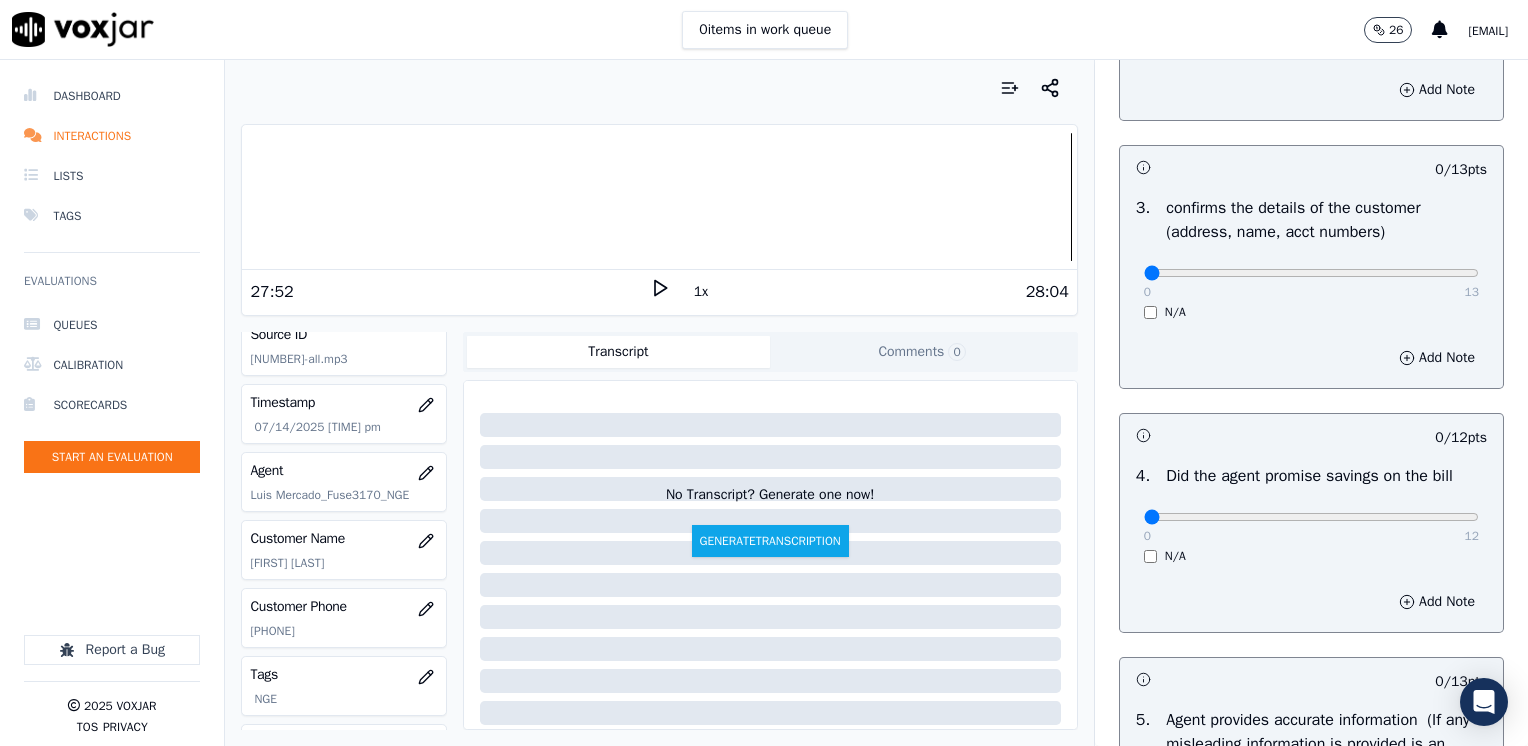 scroll, scrollTop: 700, scrollLeft: 0, axis: vertical 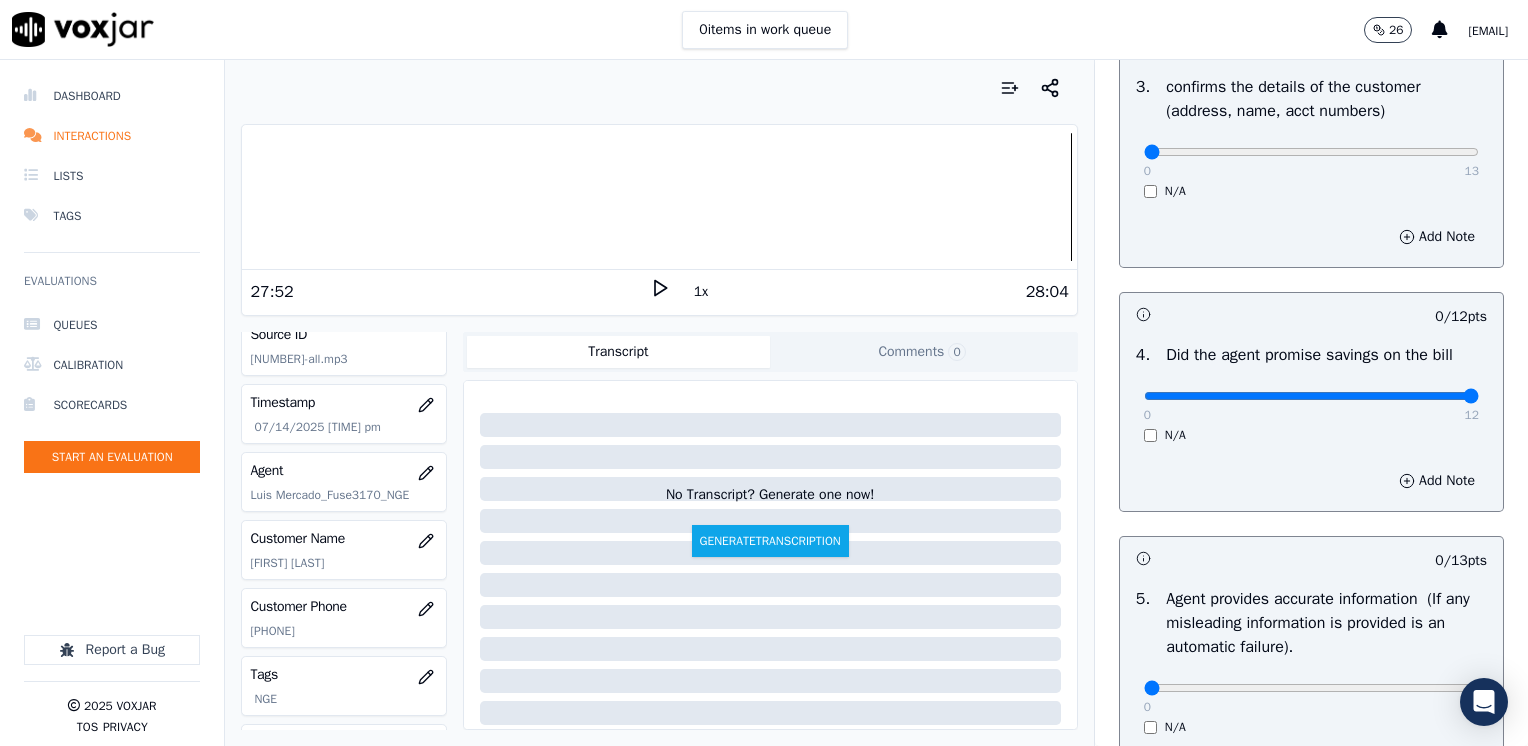drag, startPoint x: 1131, startPoint y: 403, endPoint x: 1531, endPoint y: 395, distance: 400.08 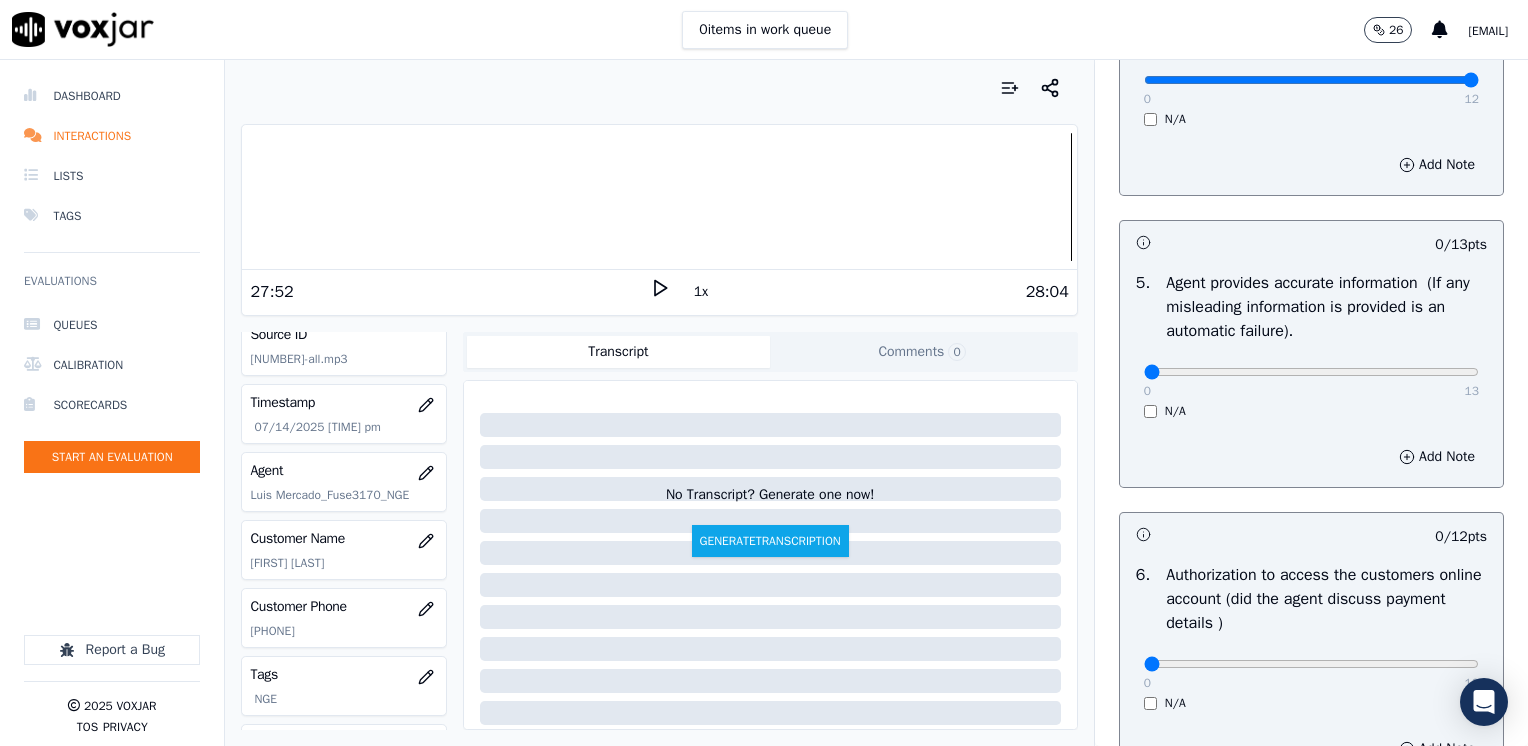scroll, scrollTop: 1100, scrollLeft: 0, axis: vertical 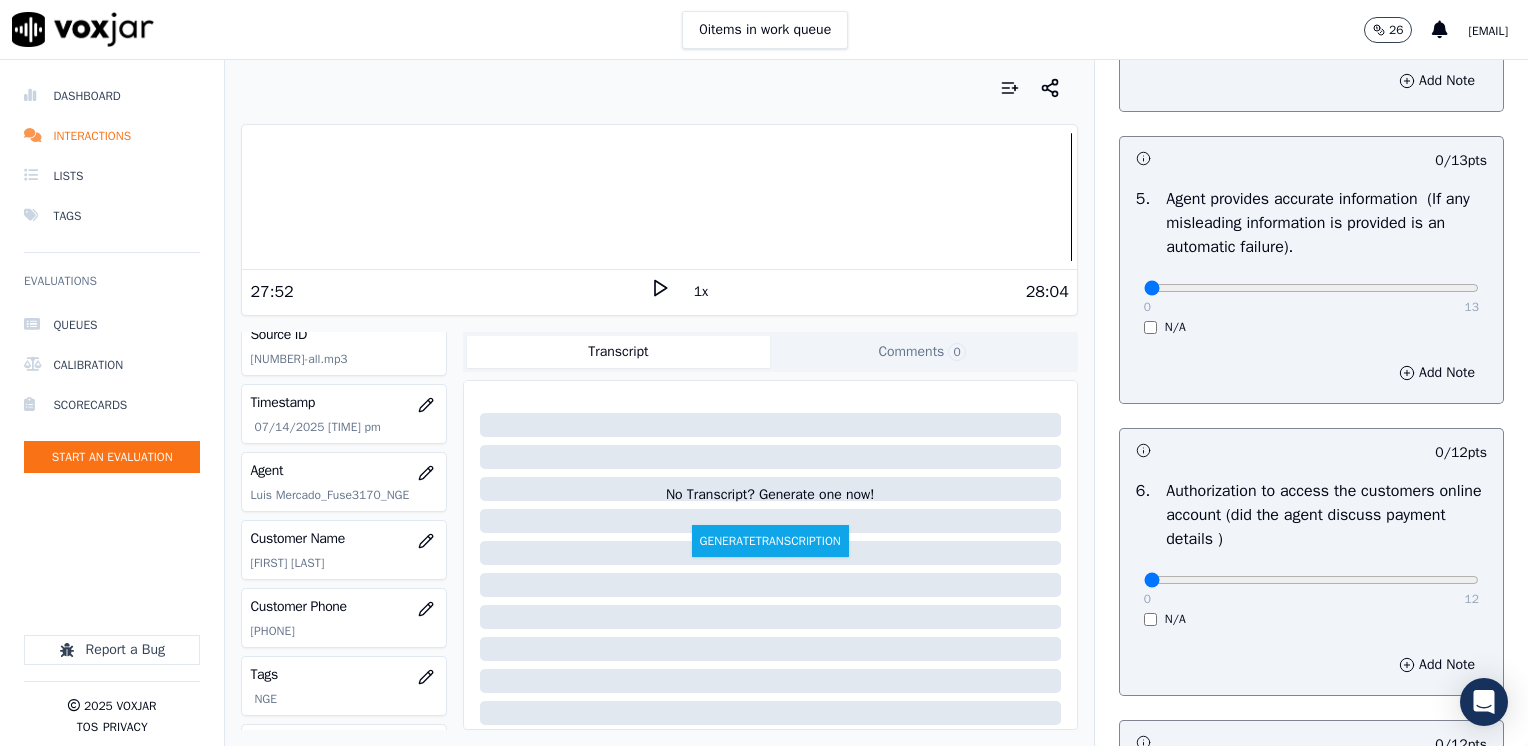 click on "6 .   Authorization to access the customers online account (did the agent discuss payment details )     0   12     N/A" at bounding box center [1311, 553] 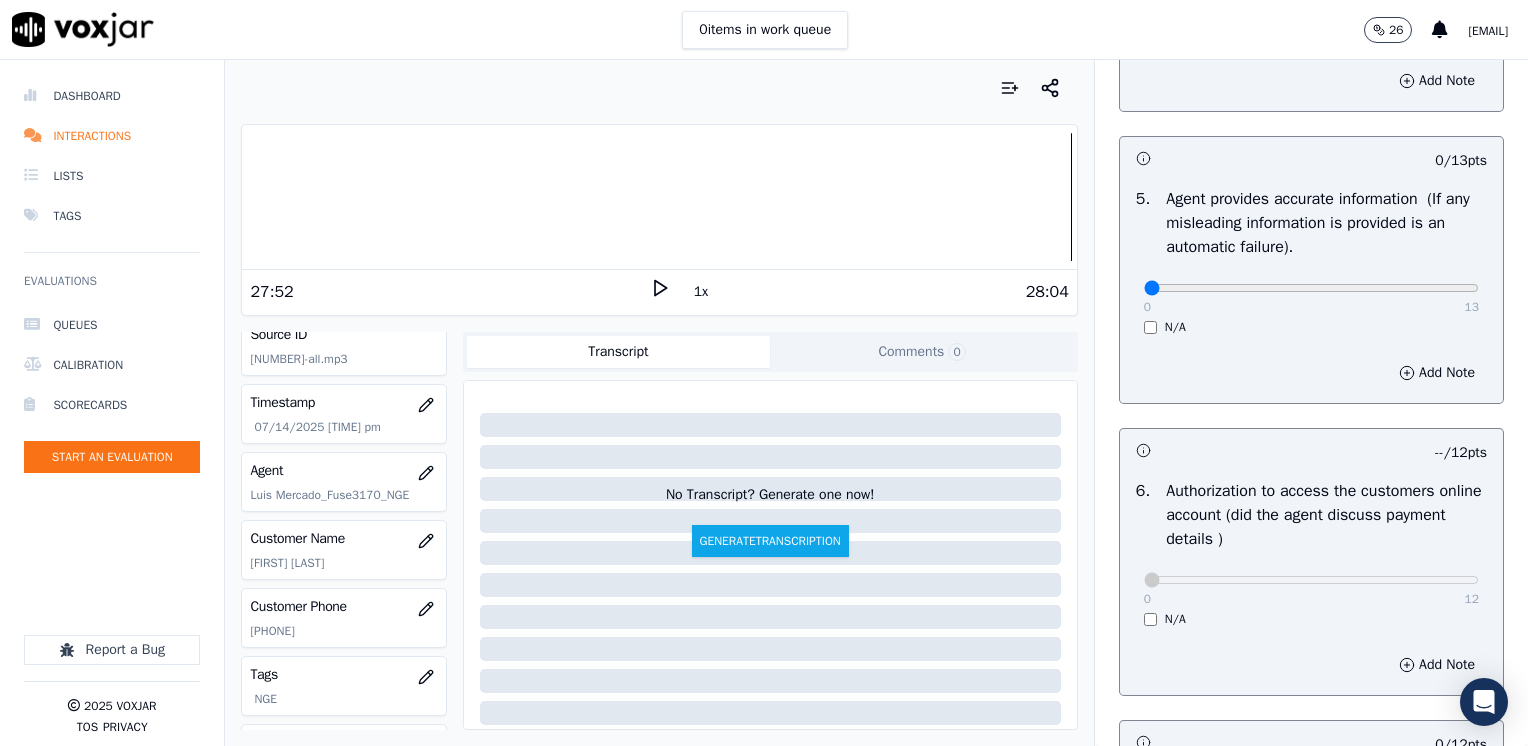 scroll, scrollTop: 1400, scrollLeft: 0, axis: vertical 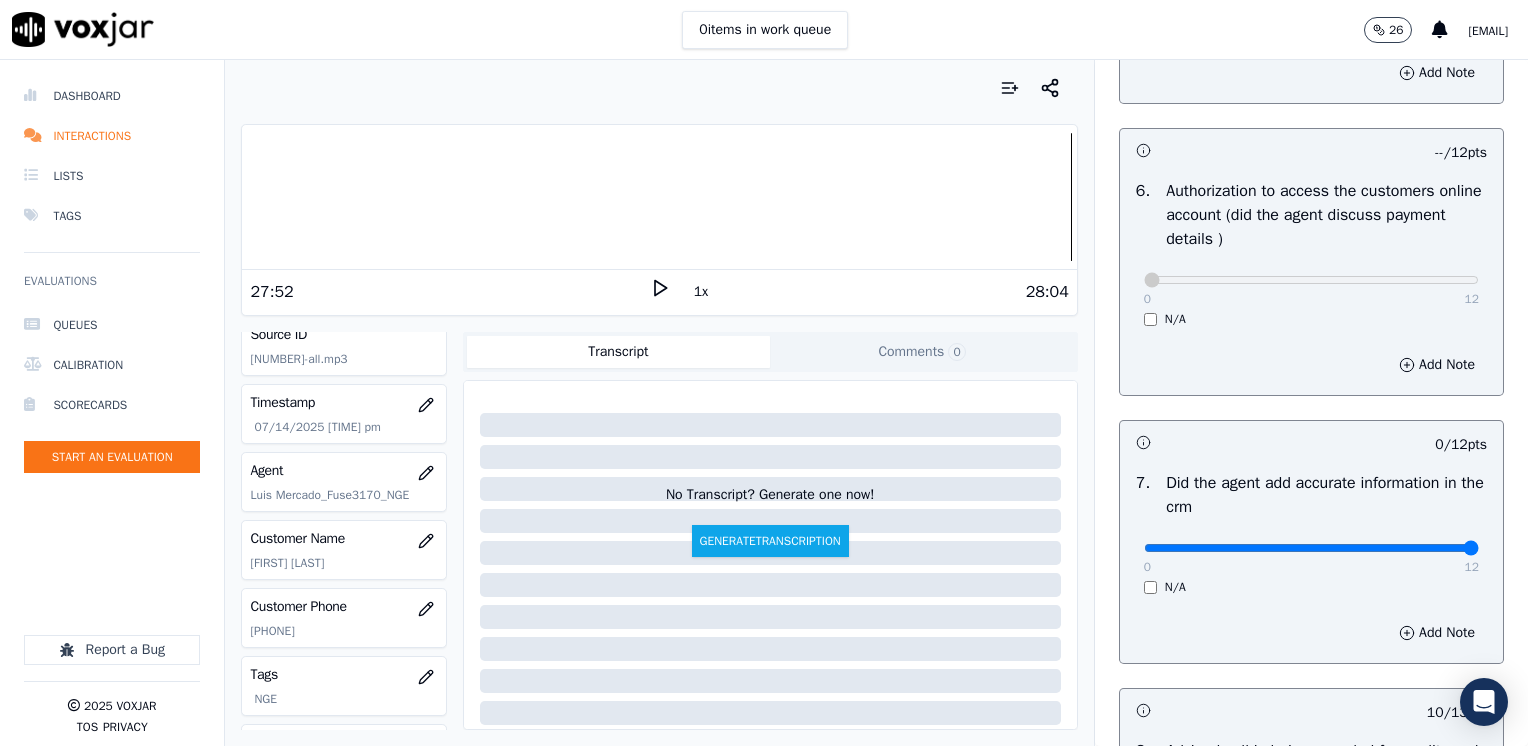 drag, startPoint x: 1132, startPoint y: 547, endPoint x: 1531, endPoint y: 547, distance: 399 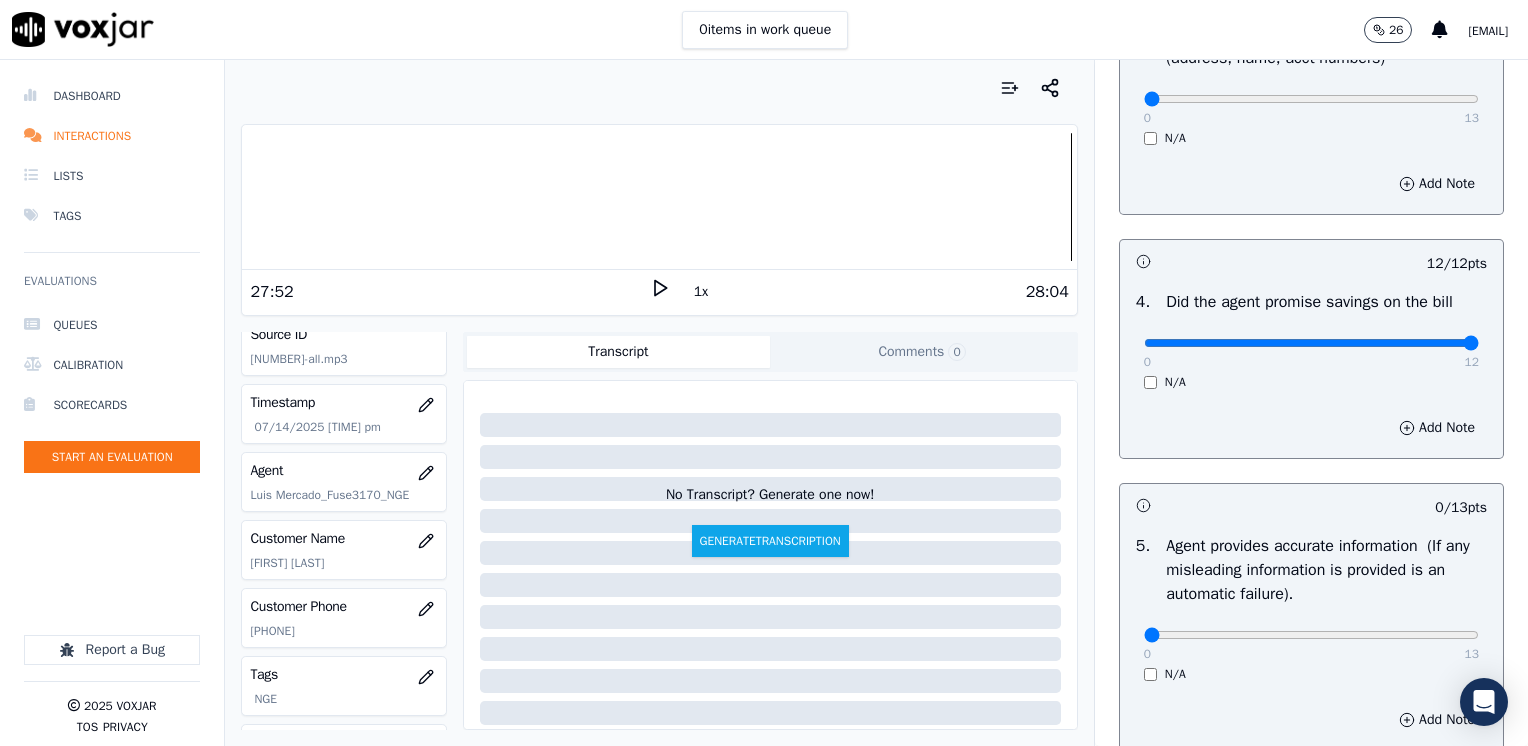 scroll, scrollTop: 353, scrollLeft: 0, axis: vertical 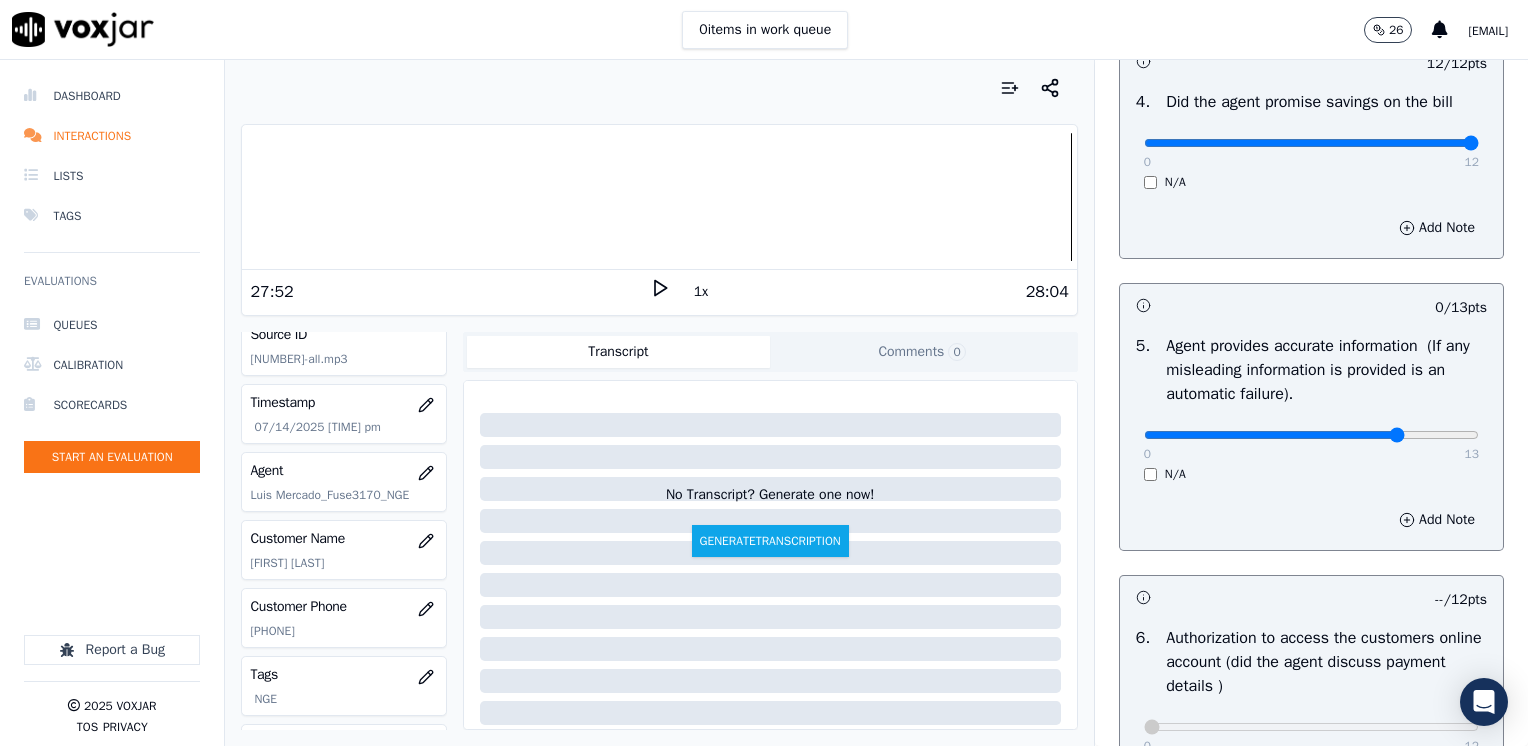 type on "10" 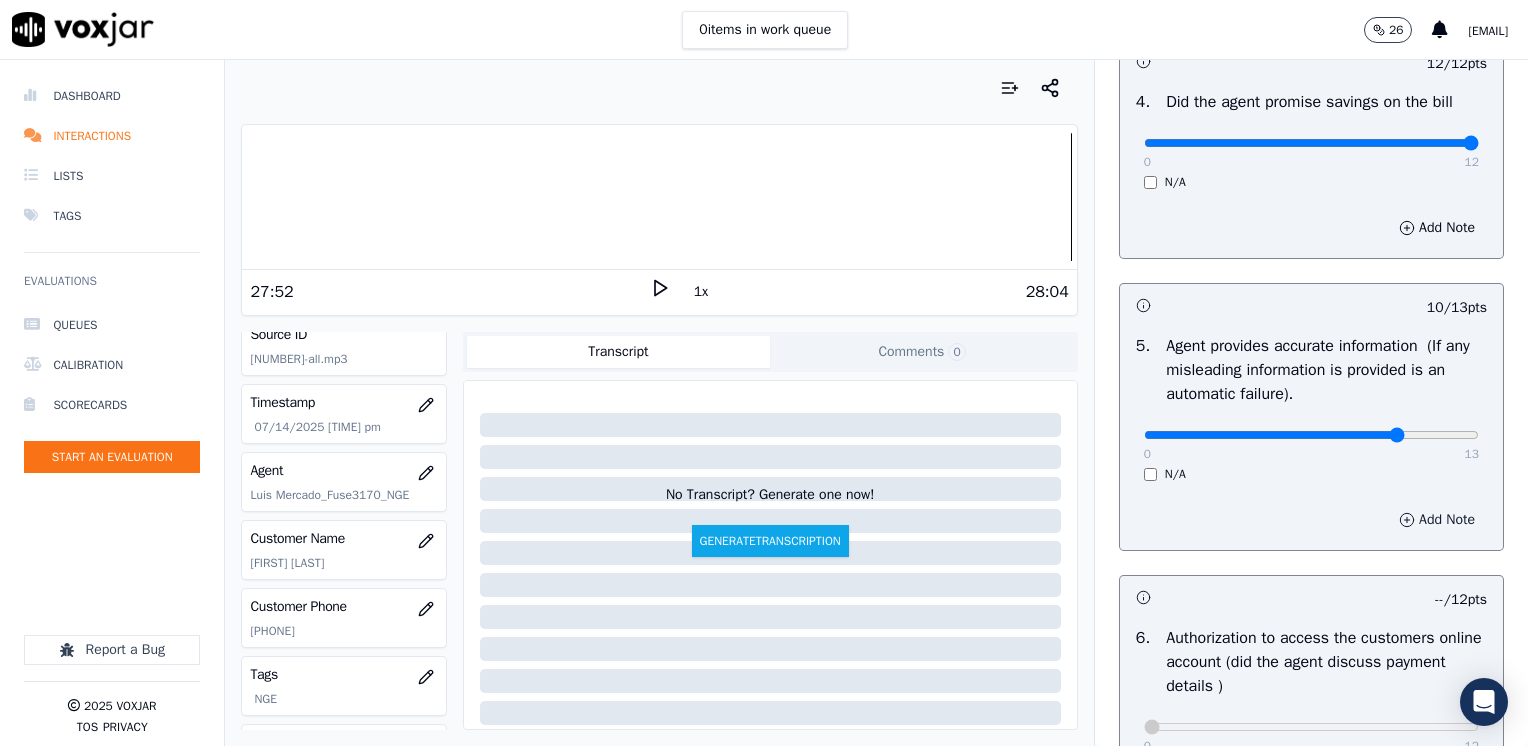 click on "Add Note" at bounding box center (1437, 520) 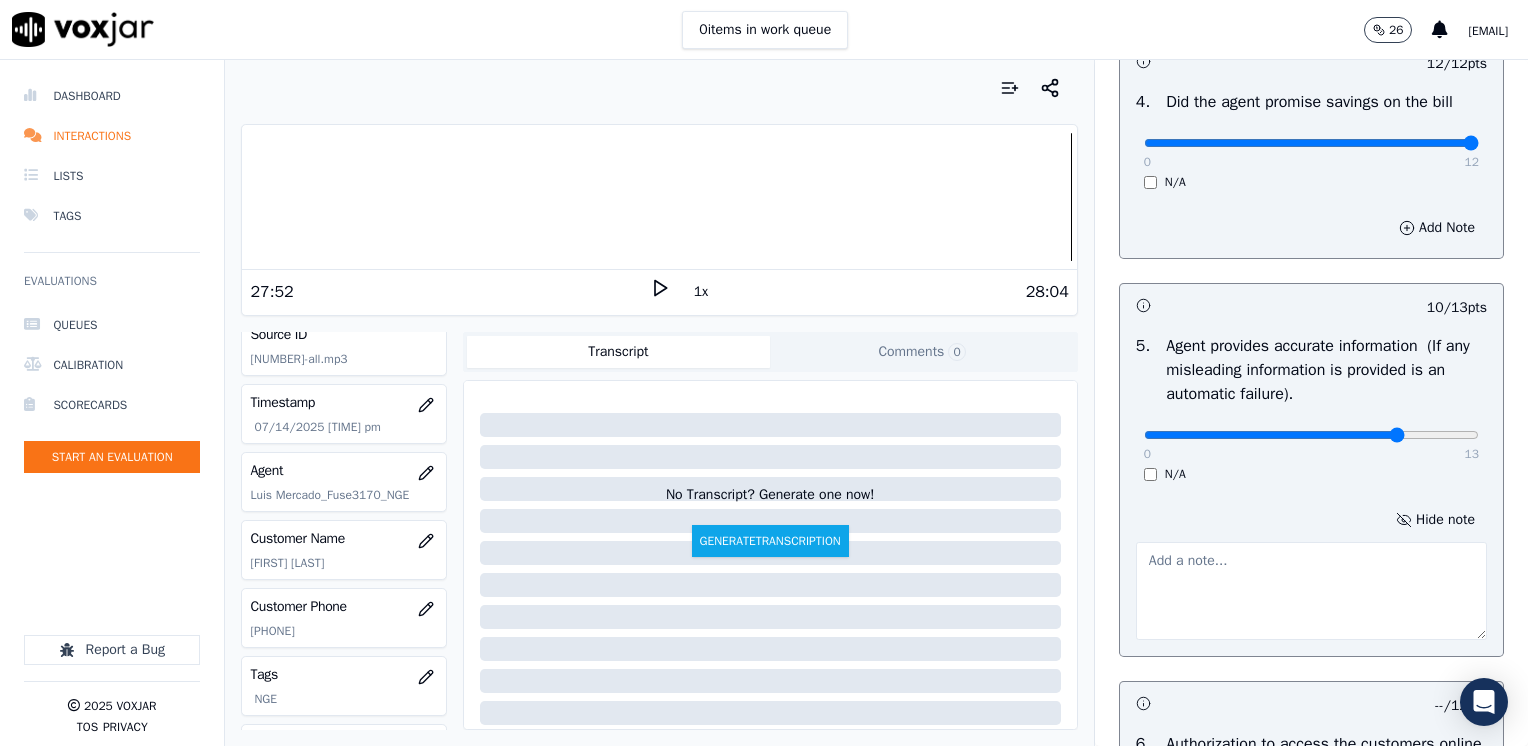 click at bounding box center (1311, 591) 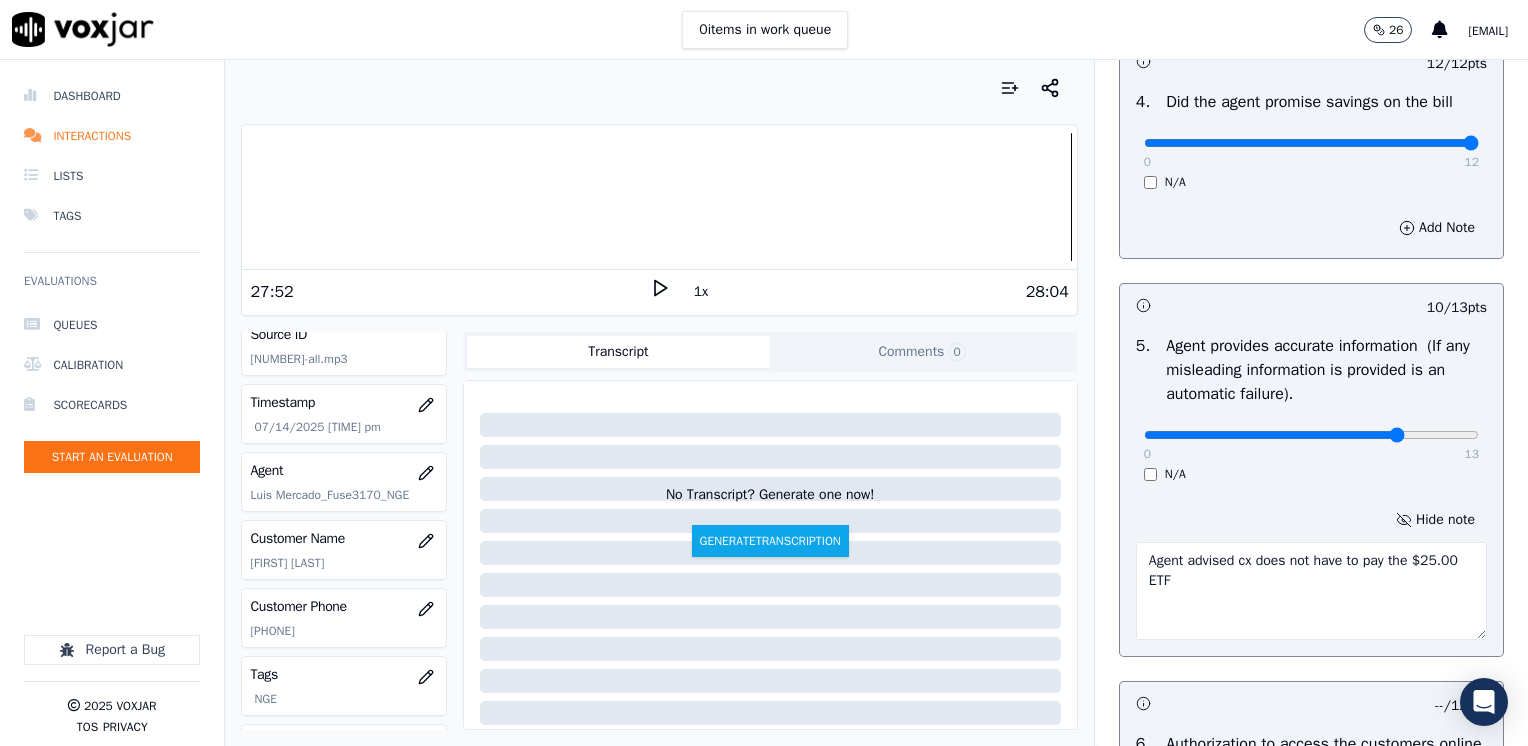 type on "Agent advised cx does not have to pay the $25.00 ETF" 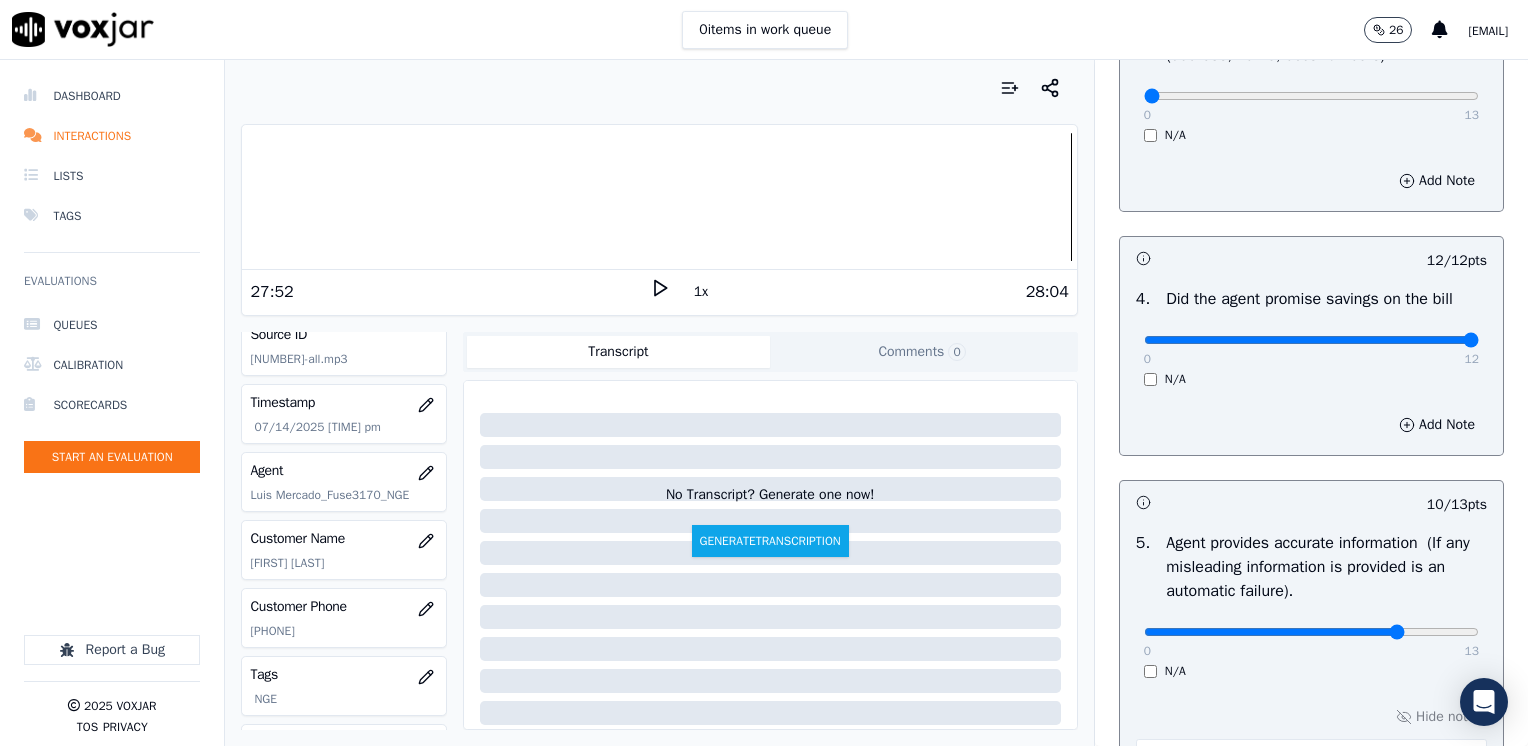 scroll, scrollTop: 453, scrollLeft: 0, axis: vertical 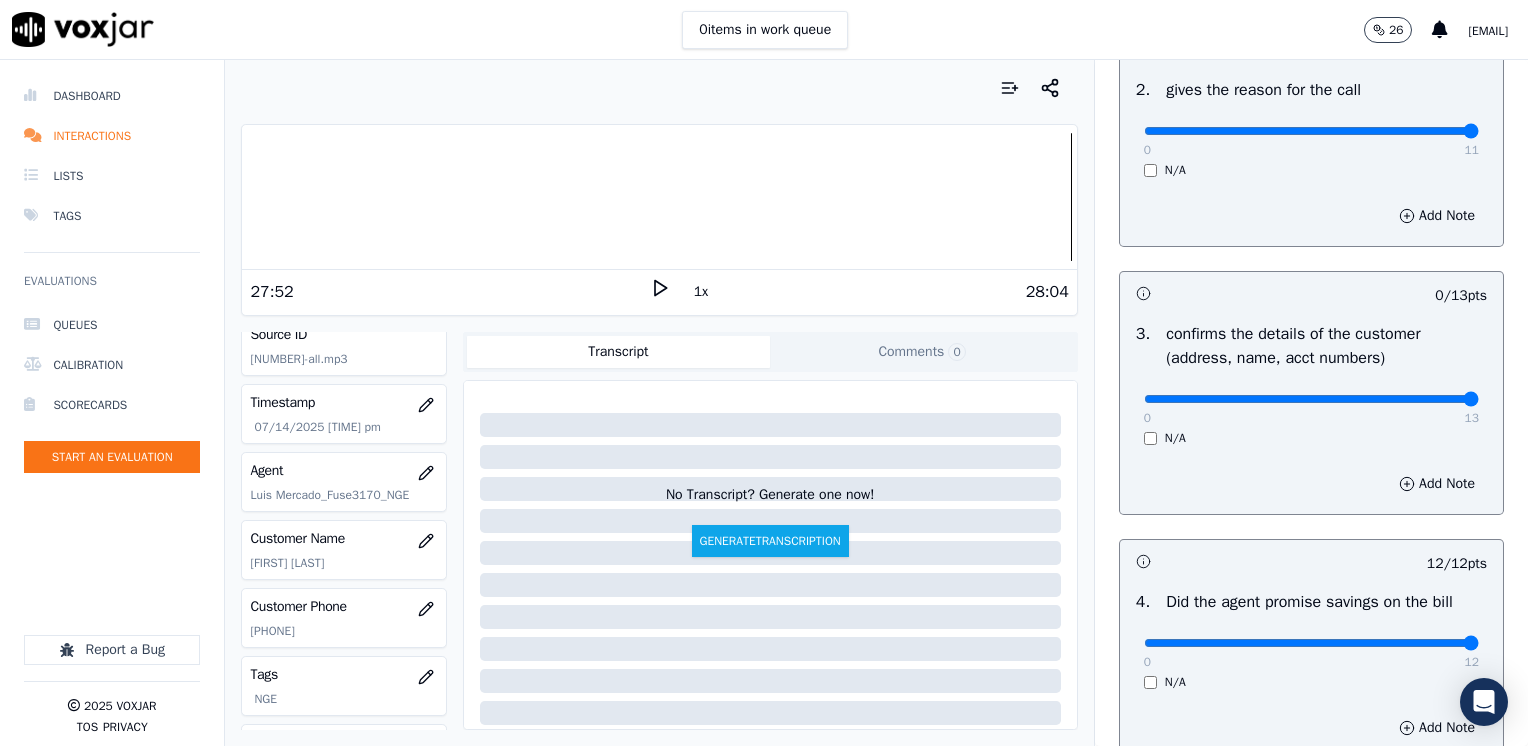 drag, startPoint x: 1133, startPoint y: 401, endPoint x: 1527, endPoint y: 400, distance: 394.00128 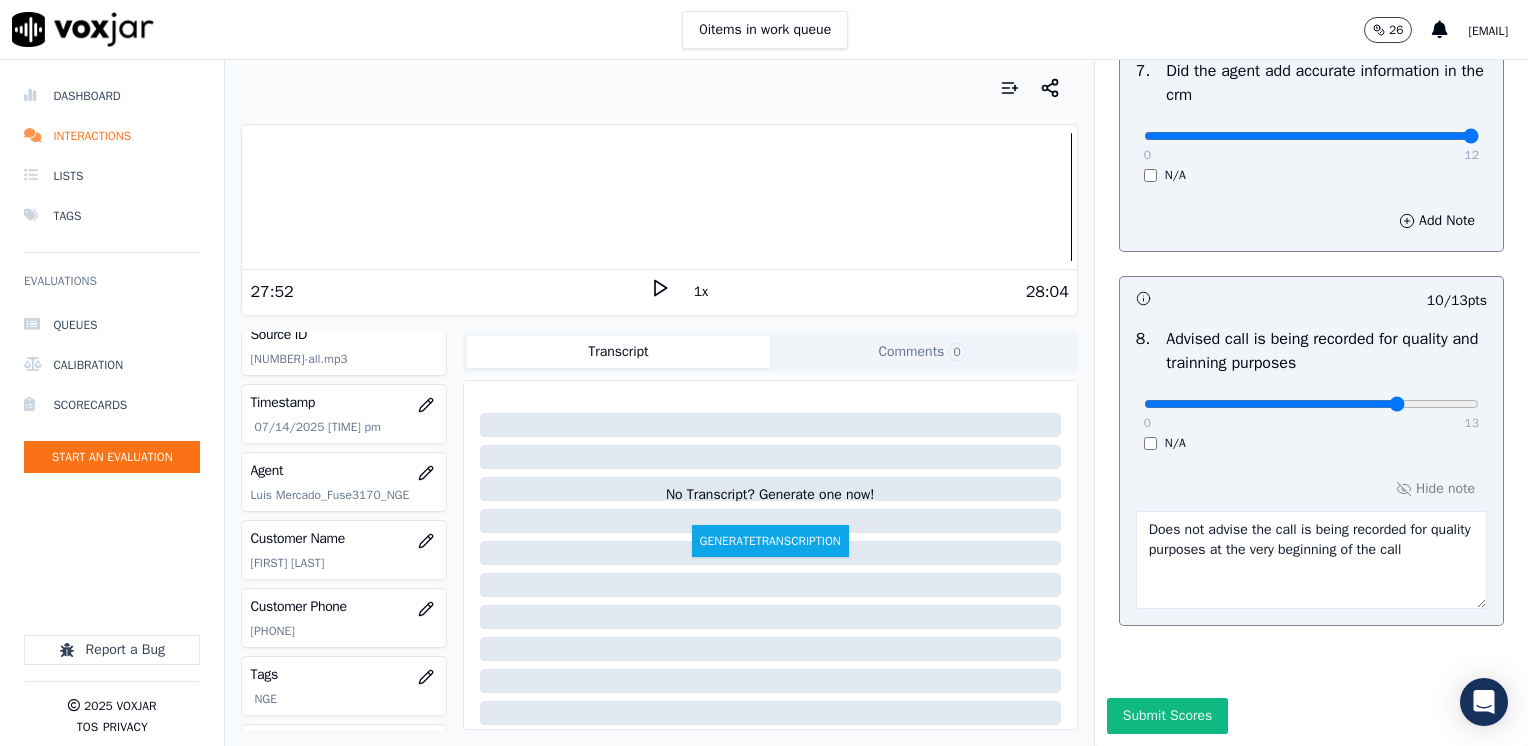 scroll, scrollTop: 1959, scrollLeft: 0, axis: vertical 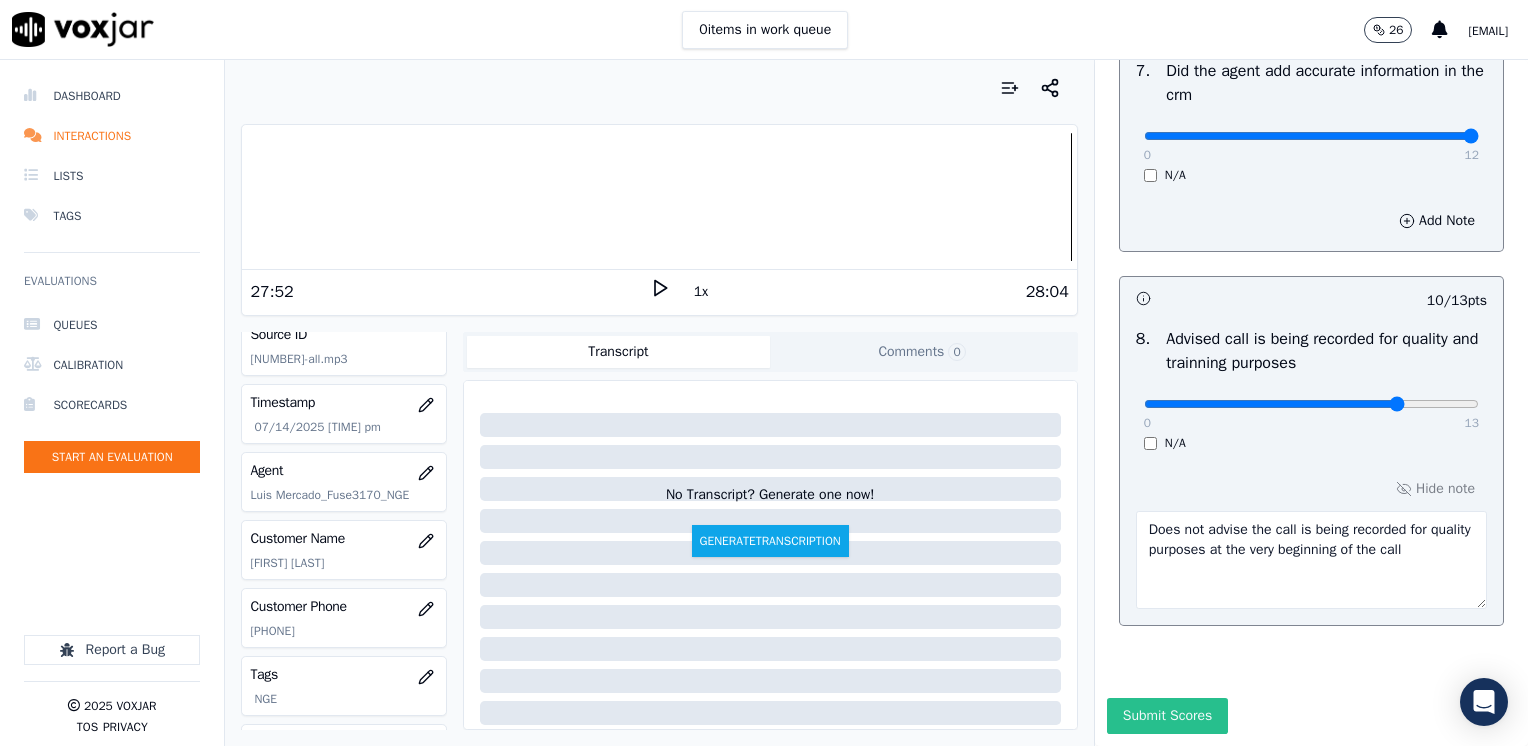 click on "Submit Scores" at bounding box center (1167, 716) 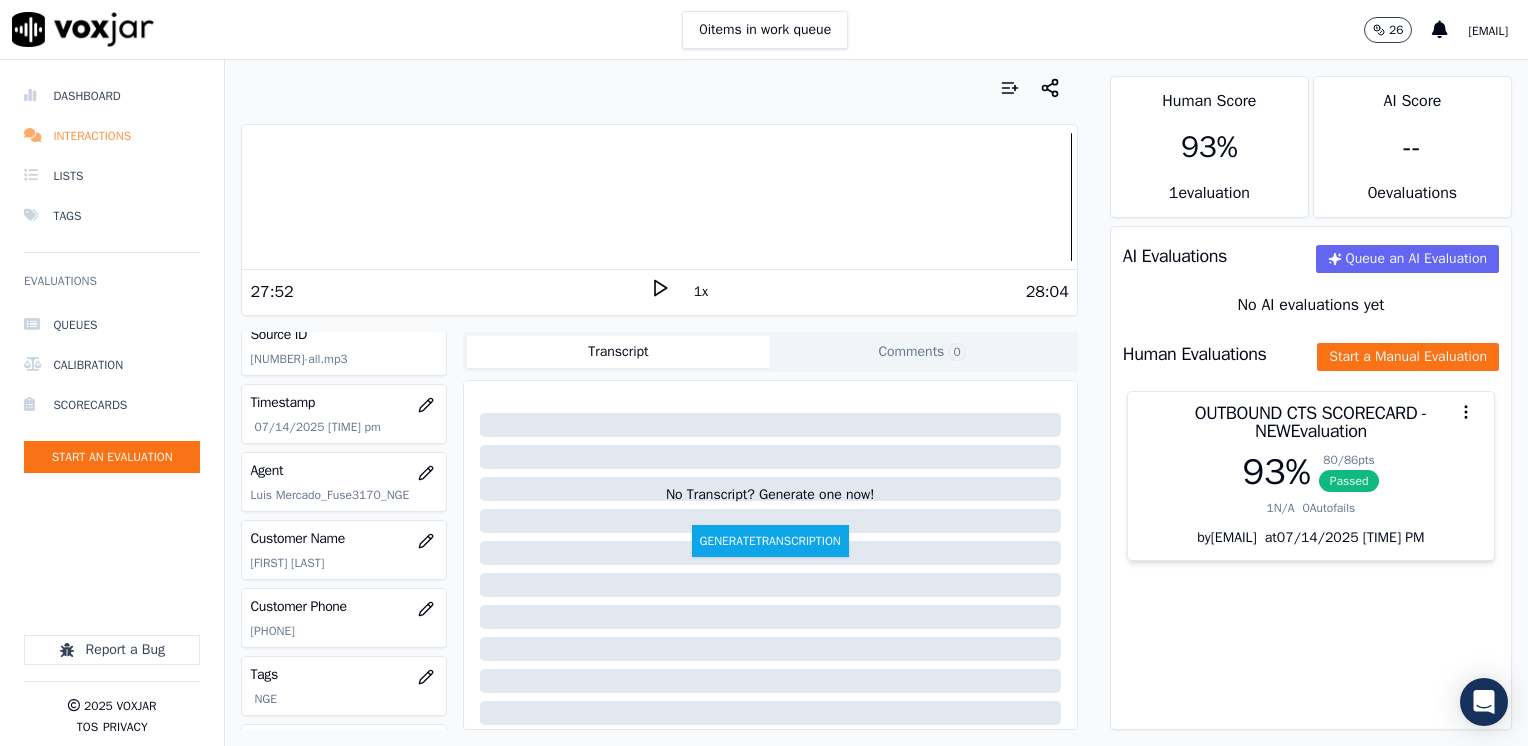 click on "Interactions" at bounding box center [112, 136] 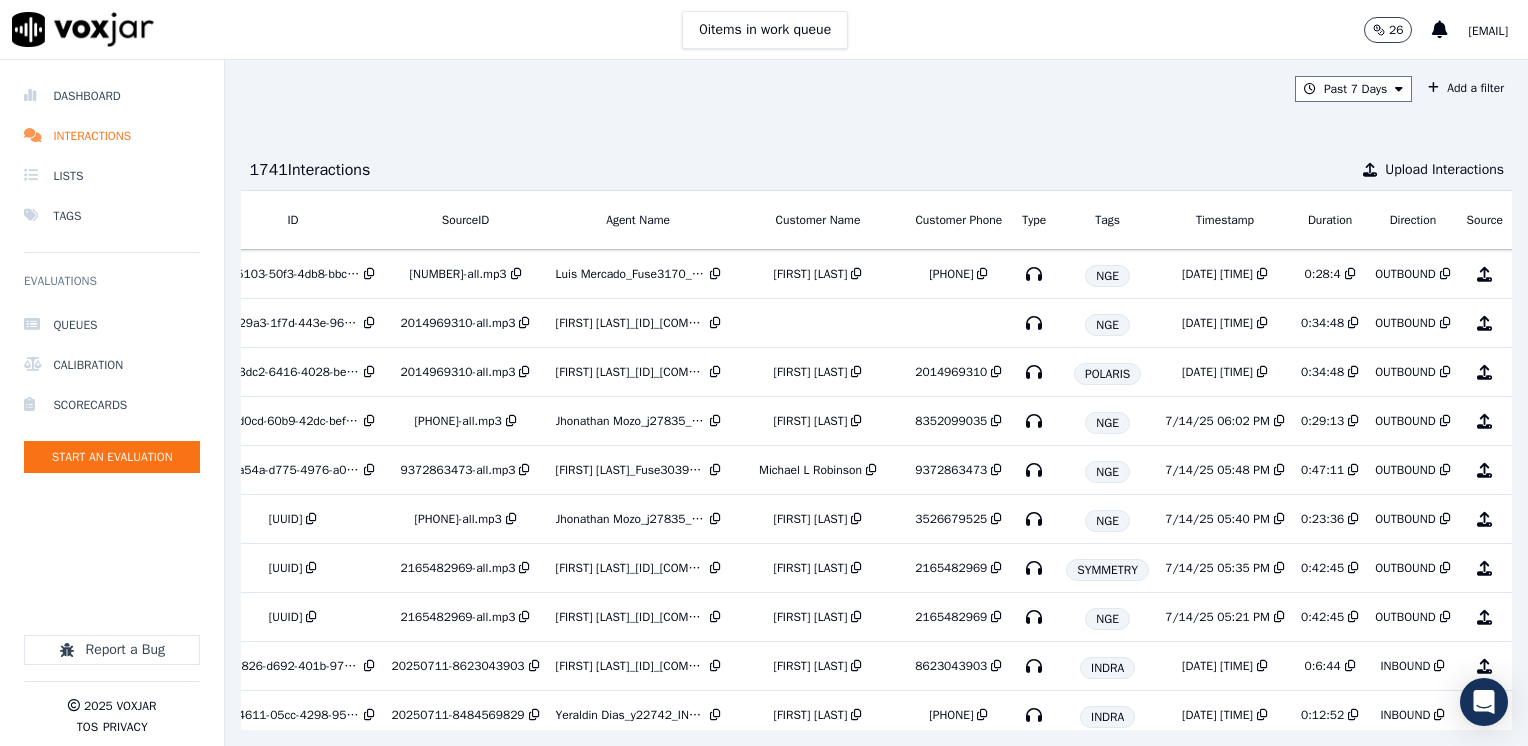 scroll, scrollTop: 0, scrollLeft: 178, axis: horizontal 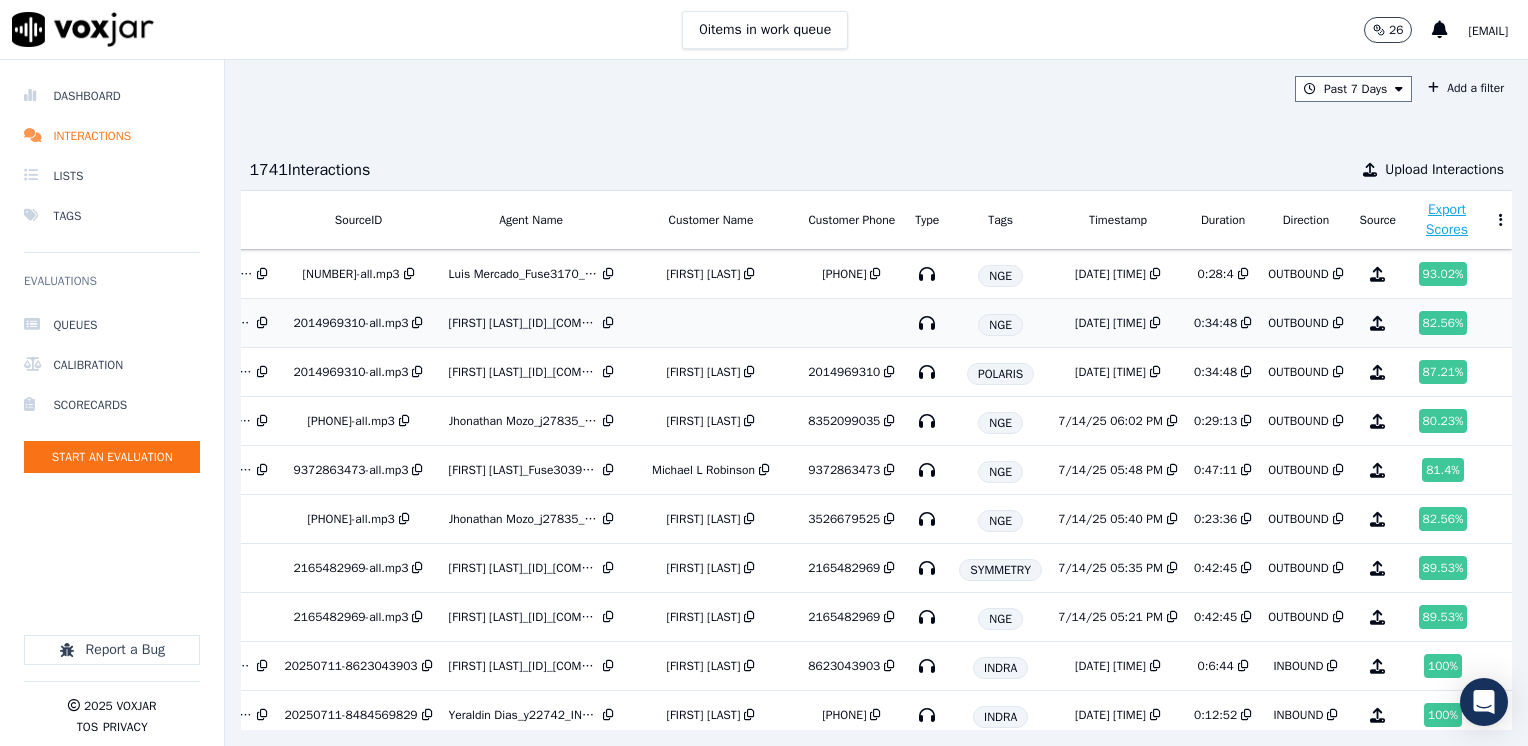 click on "82.56 %" at bounding box center [1443, 323] 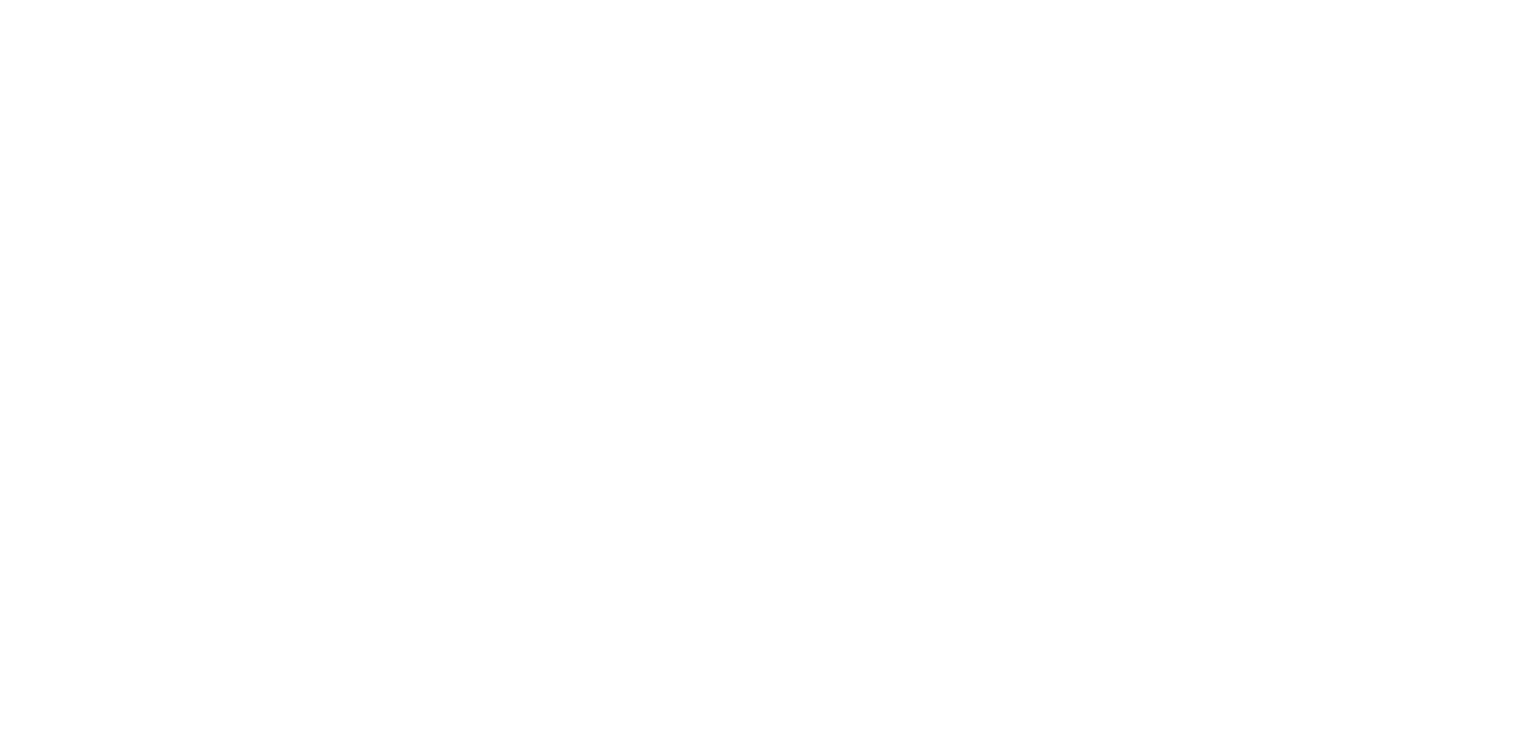 scroll, scrollTop: 0, scrollLeft: 0, axis: both 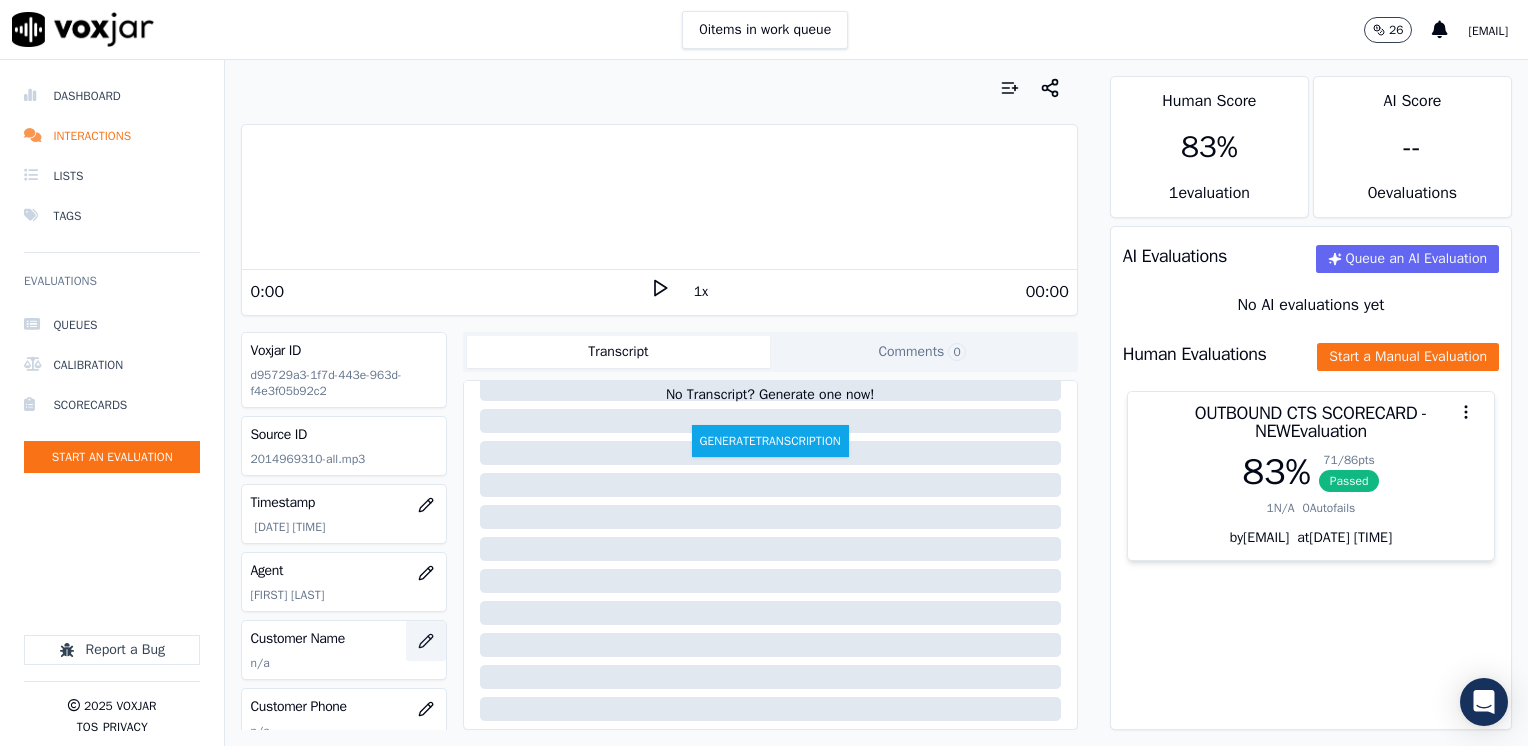 click 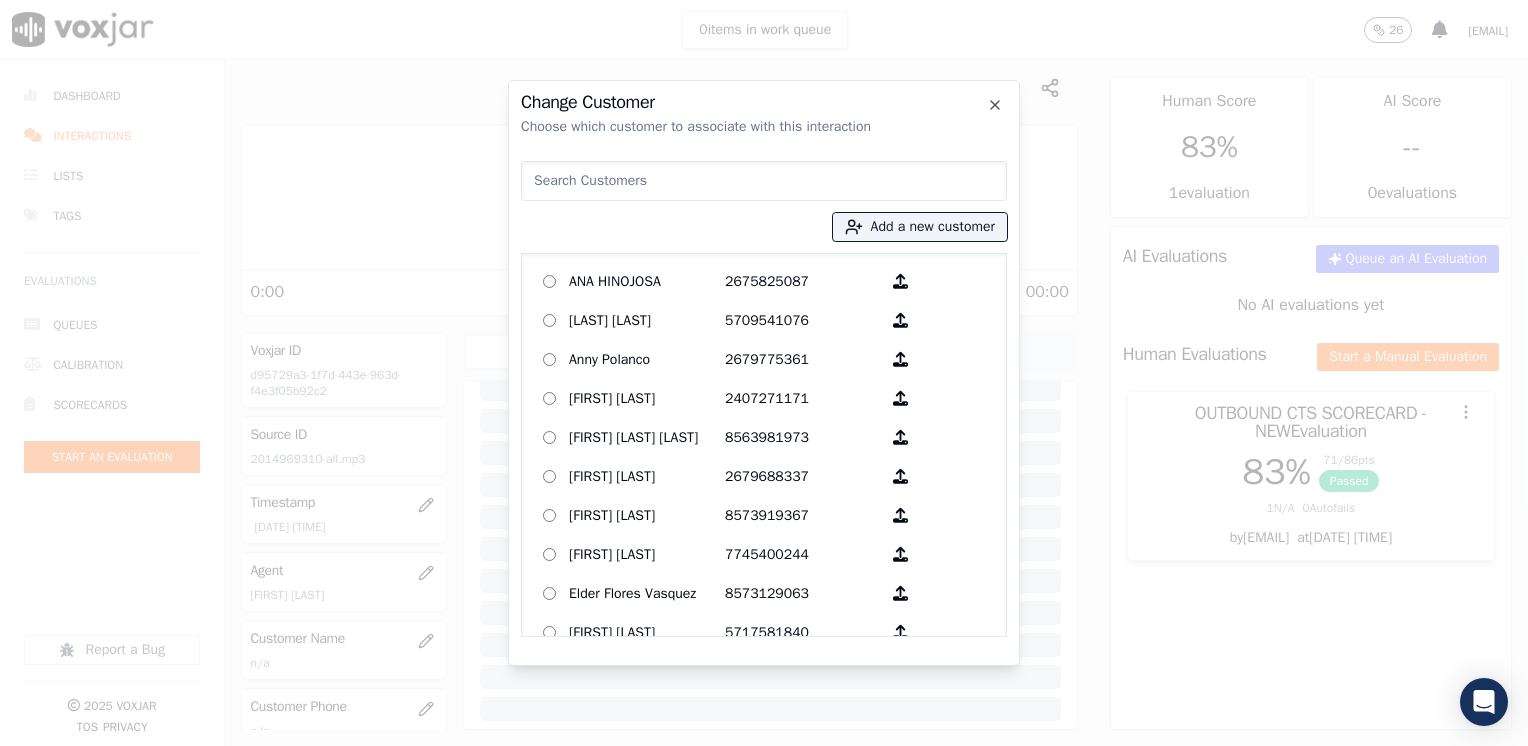 click at bounding box center [764, 181] 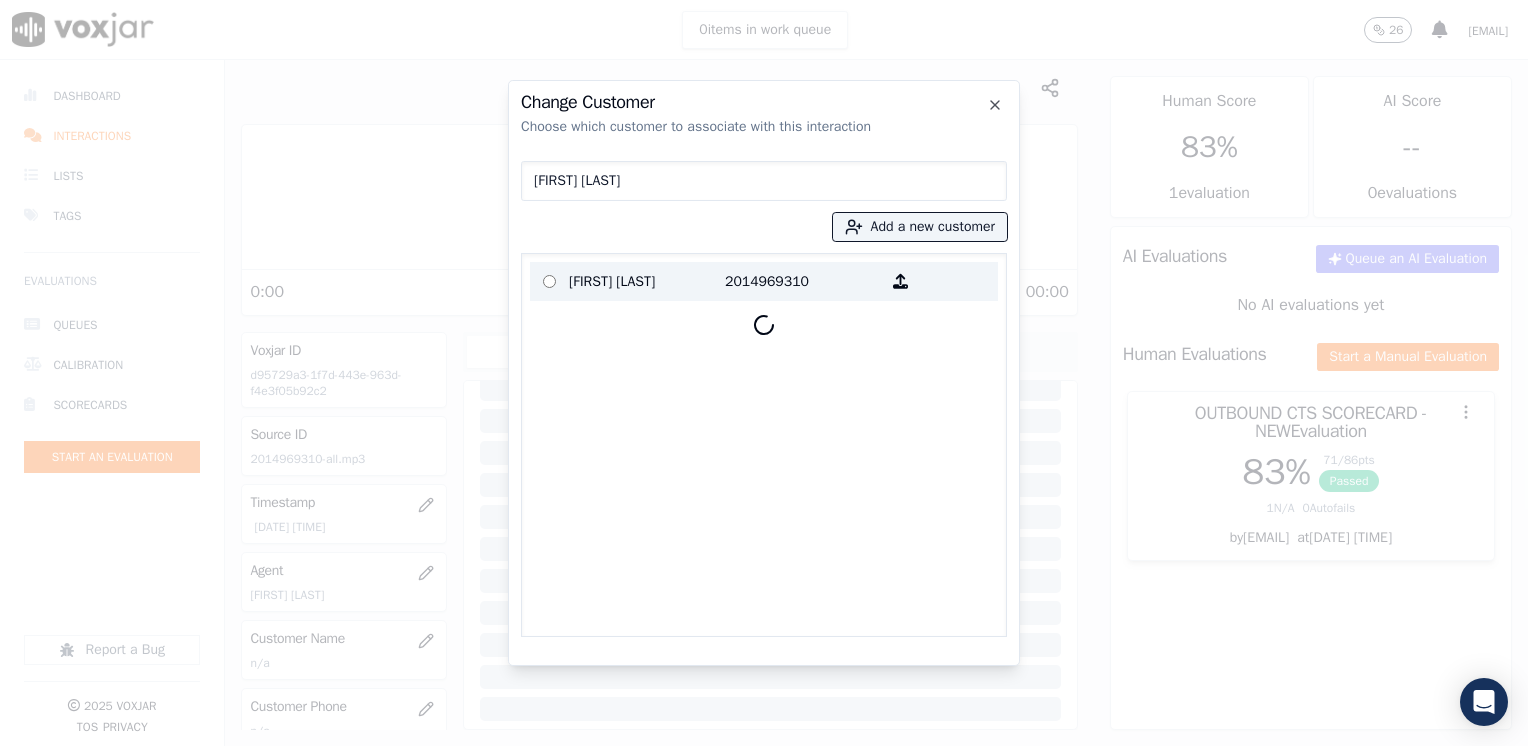 type on "[FIRST] [LAST]" 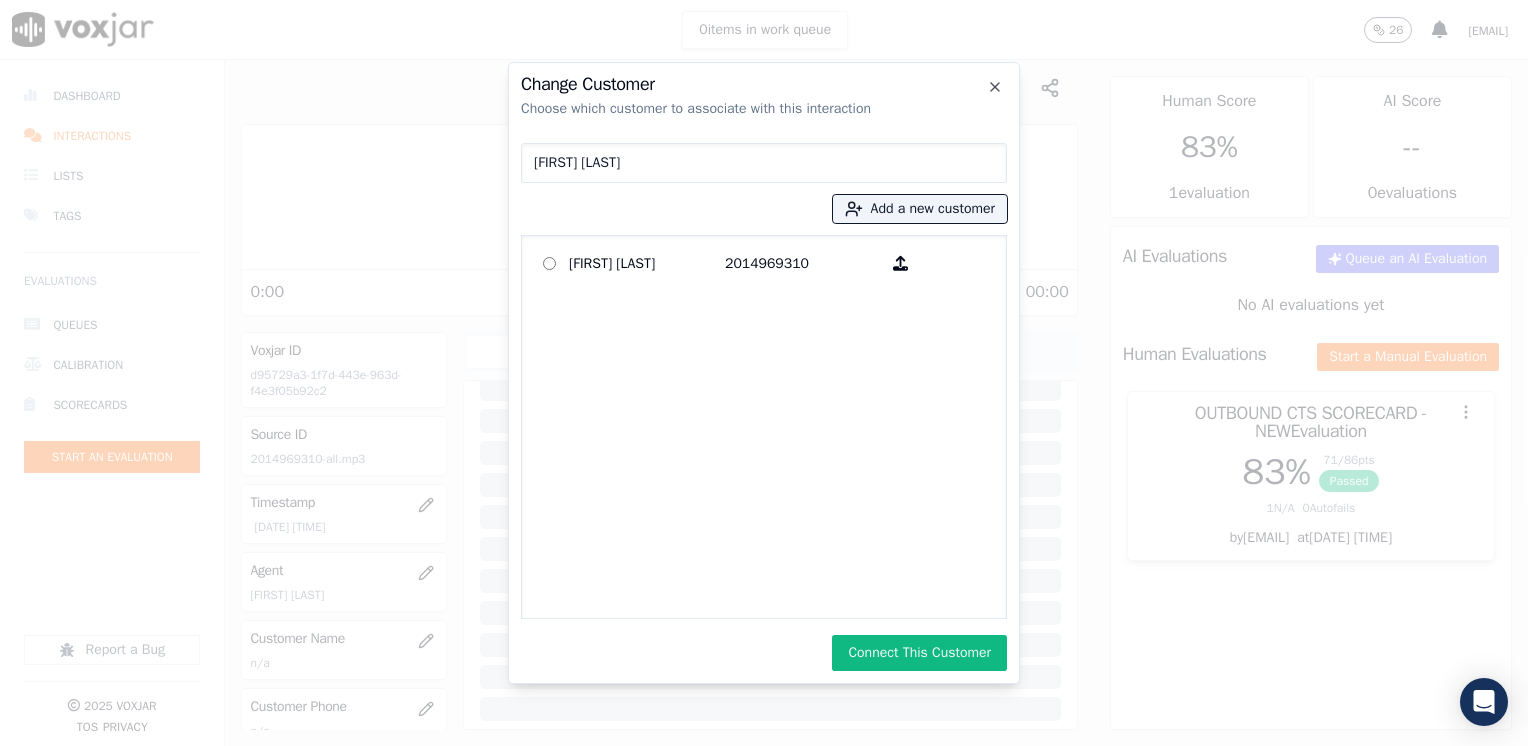 click on "Connect This Customer" at bounding box center [919, 653] 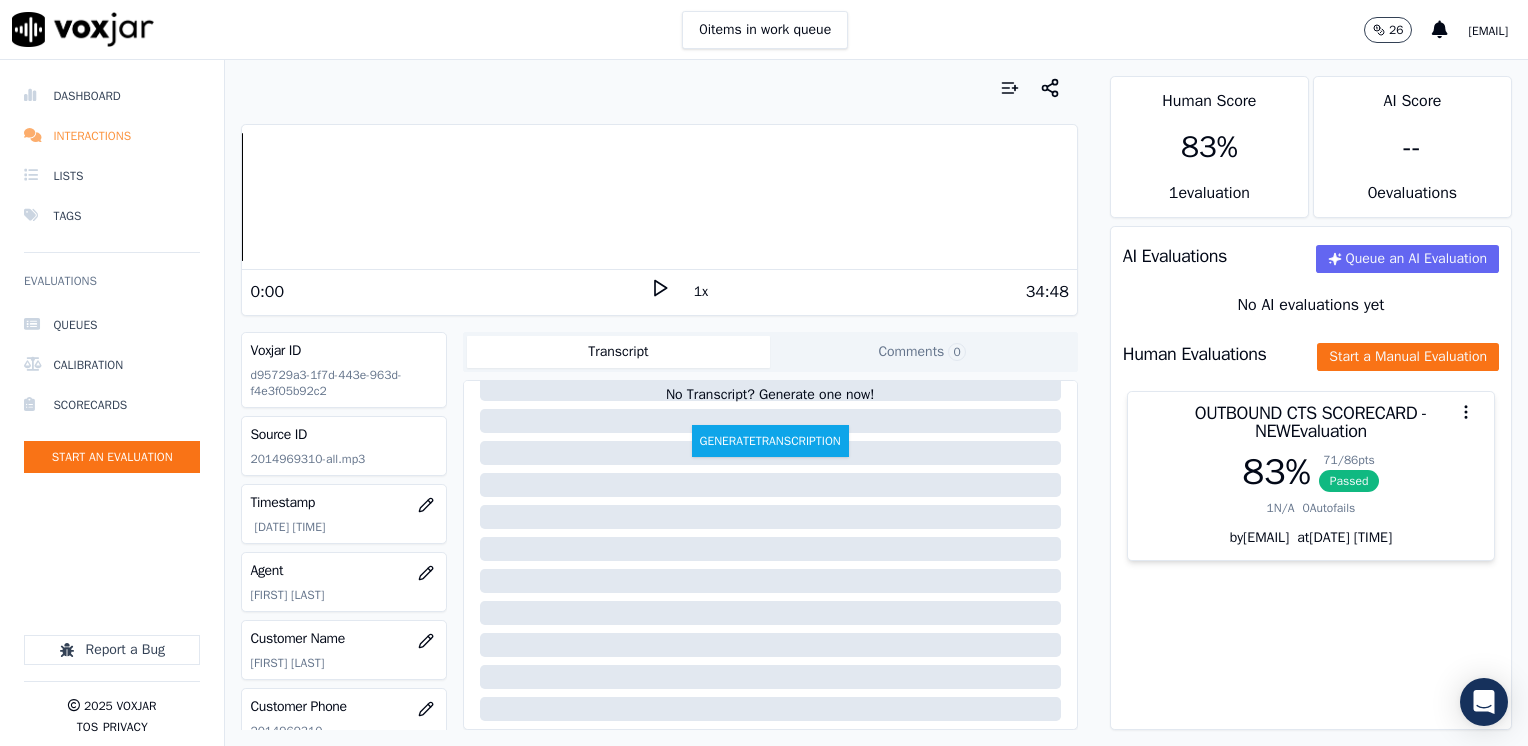 click on "Interactions" at bounding box center (112, 136) 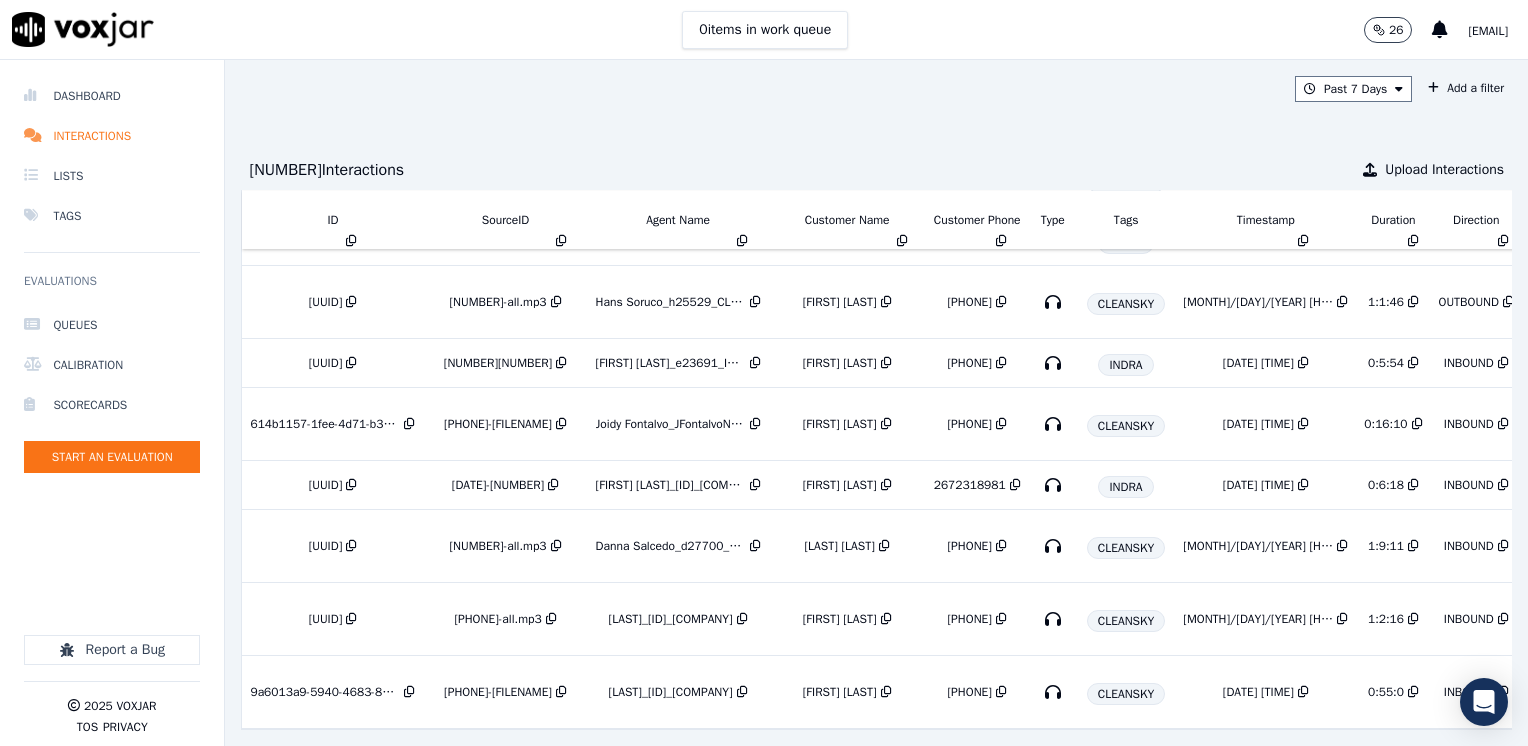 scroll, scrollTop: 684, scrollLeft: 0, axis: vertical 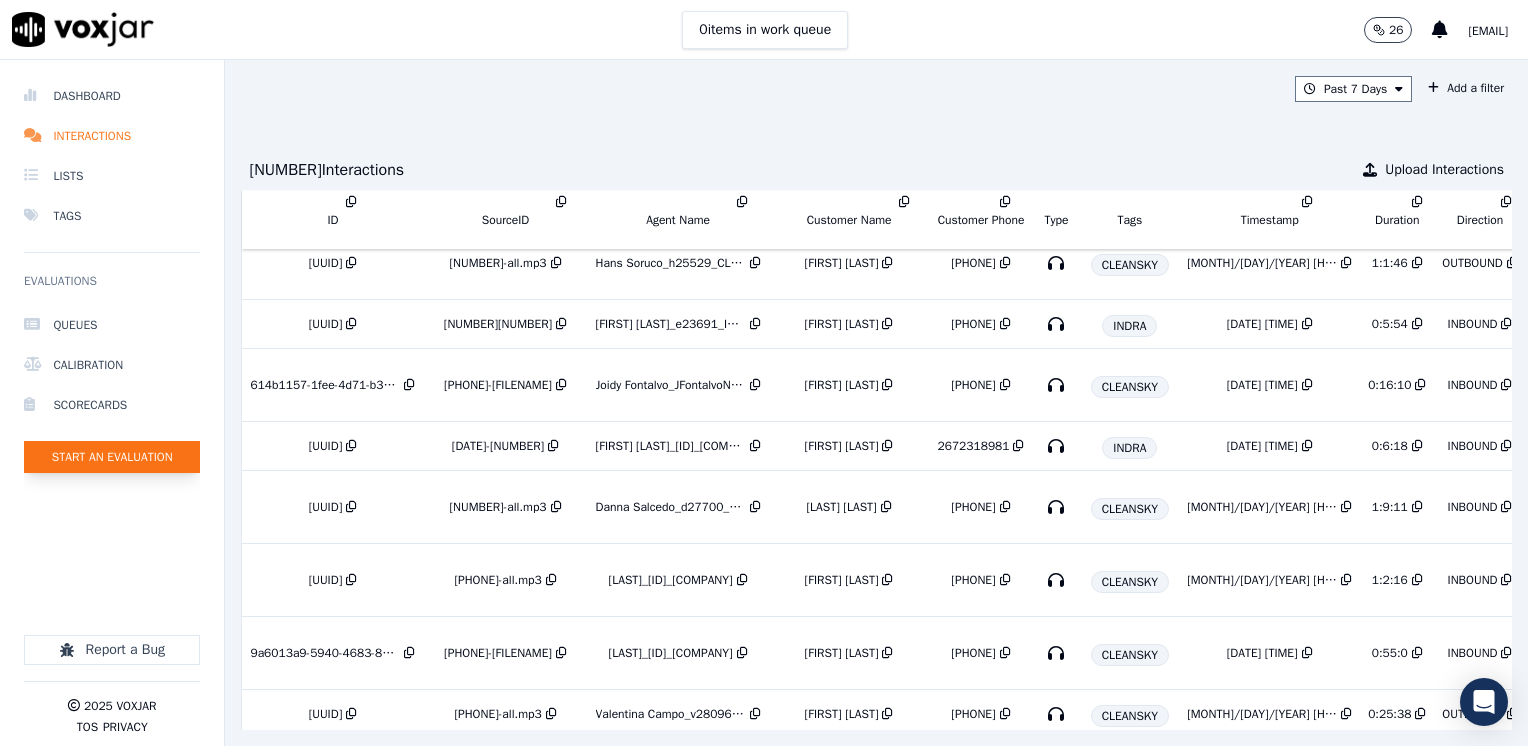 click on "Start an Evaluation" 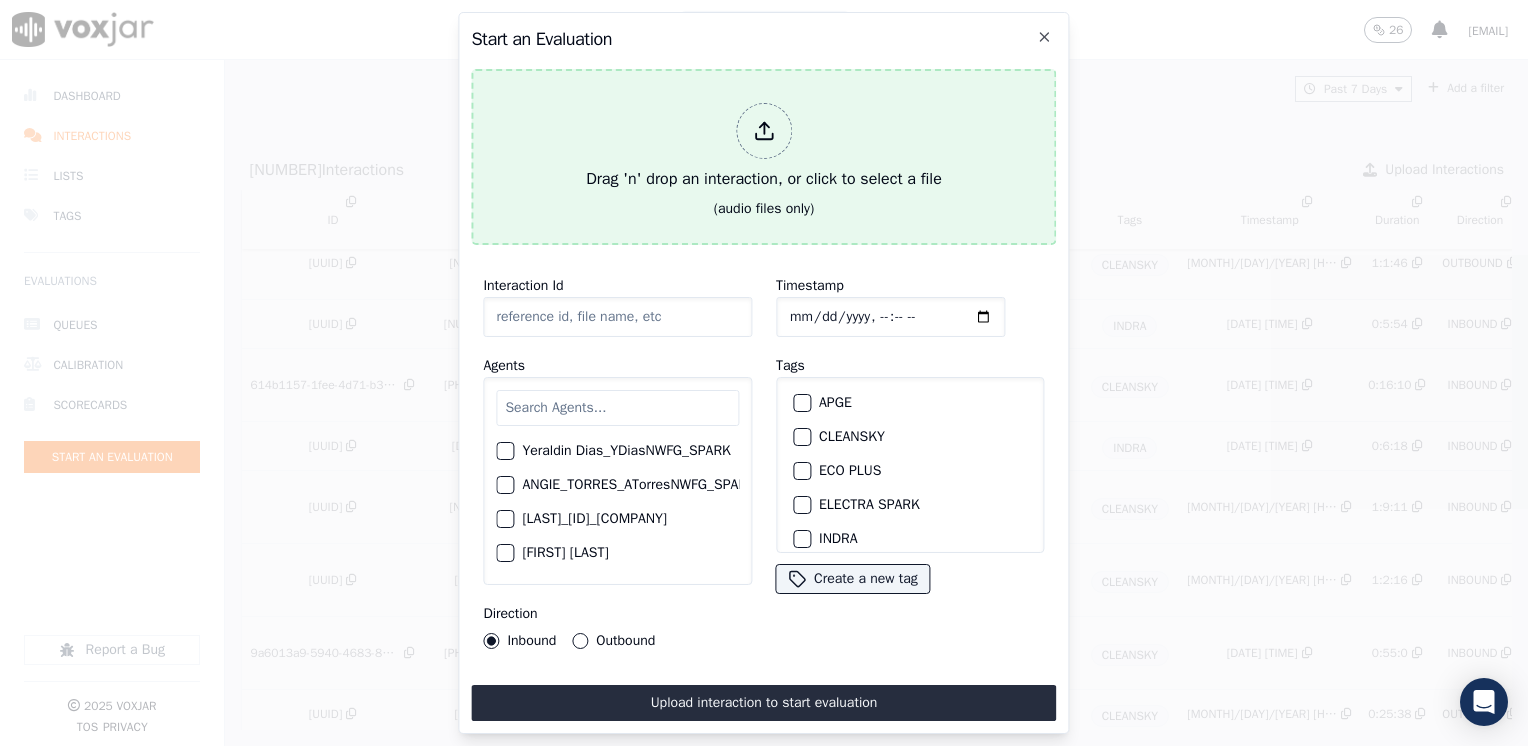 click 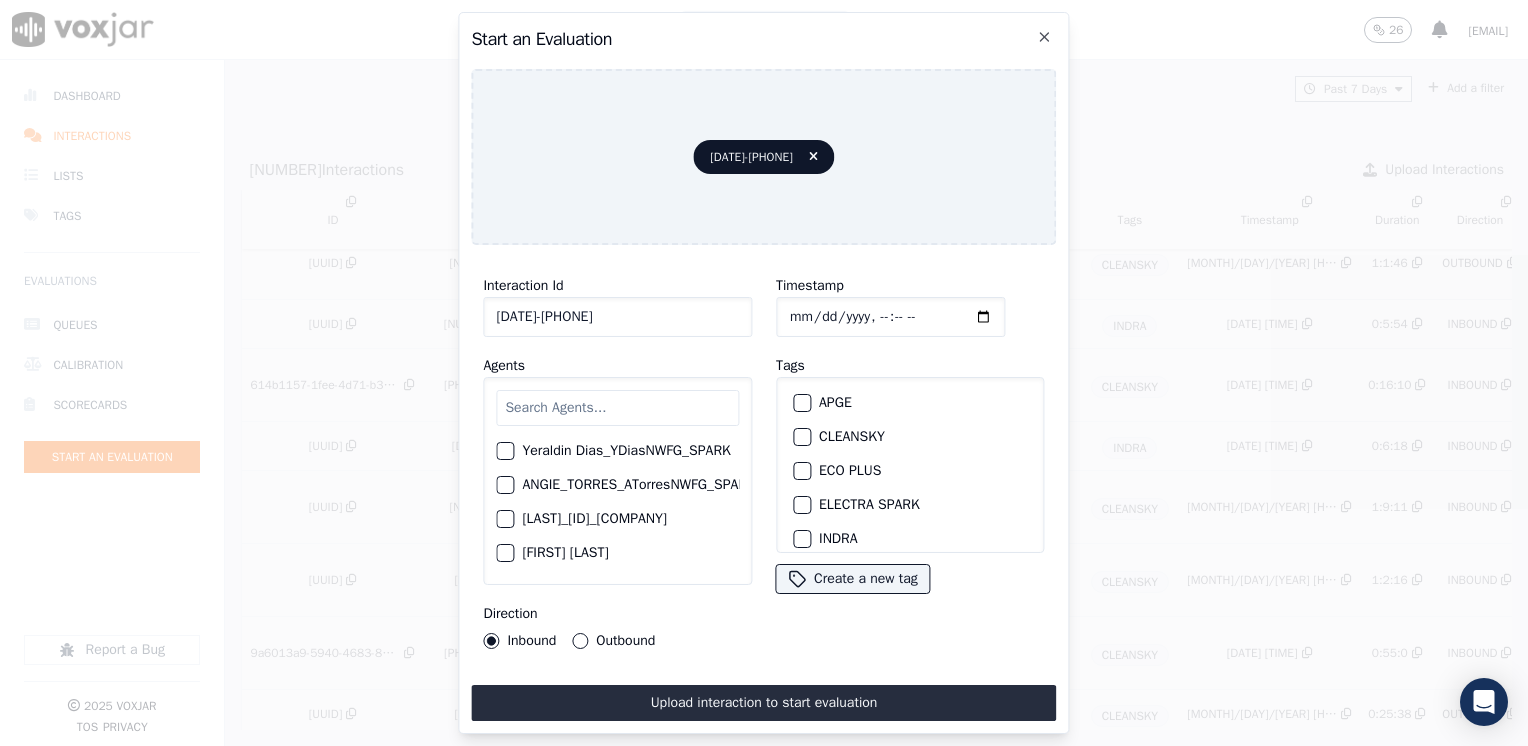 click at bounding box center (617, 408) 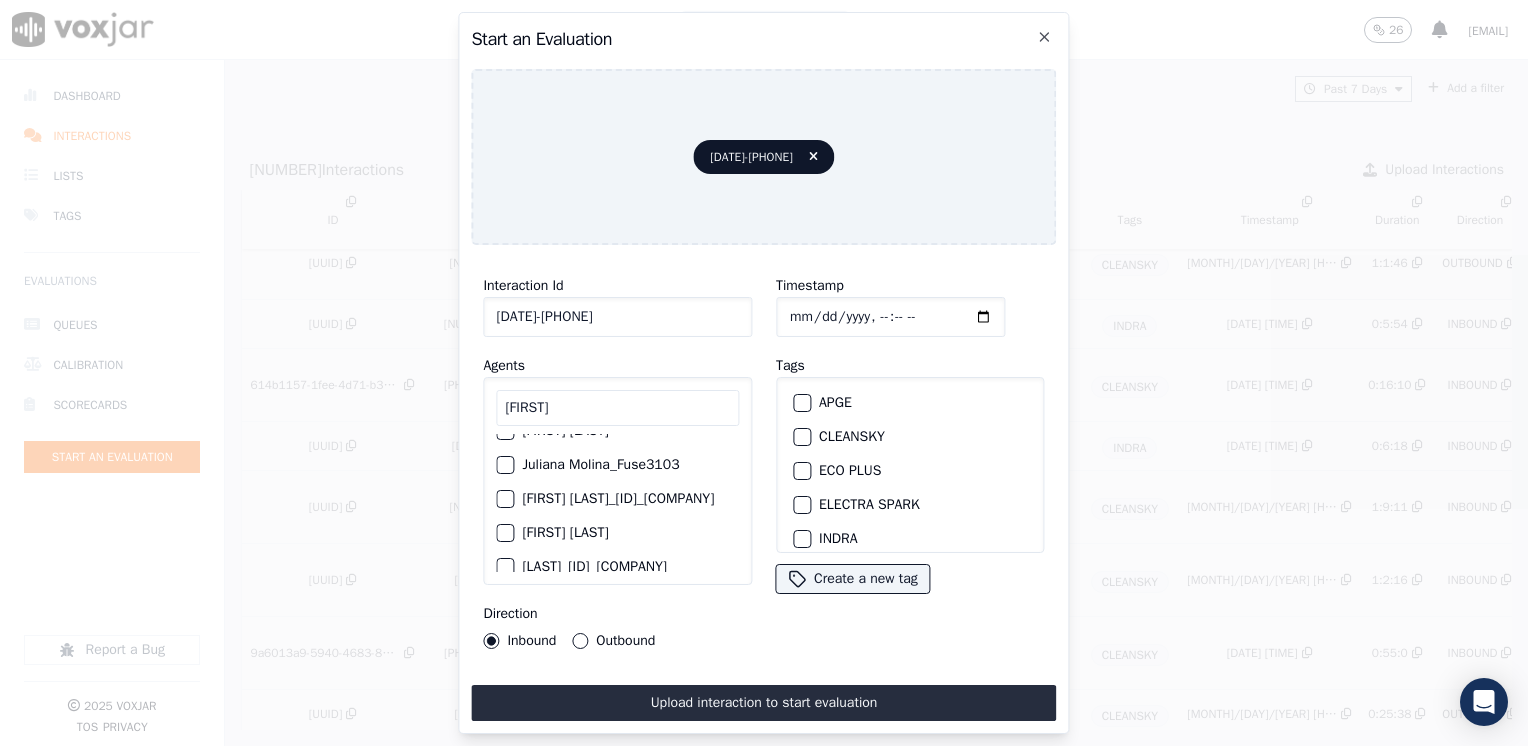 scroll, scrollTop: 100, scrollLeft: 0, axis: vertical 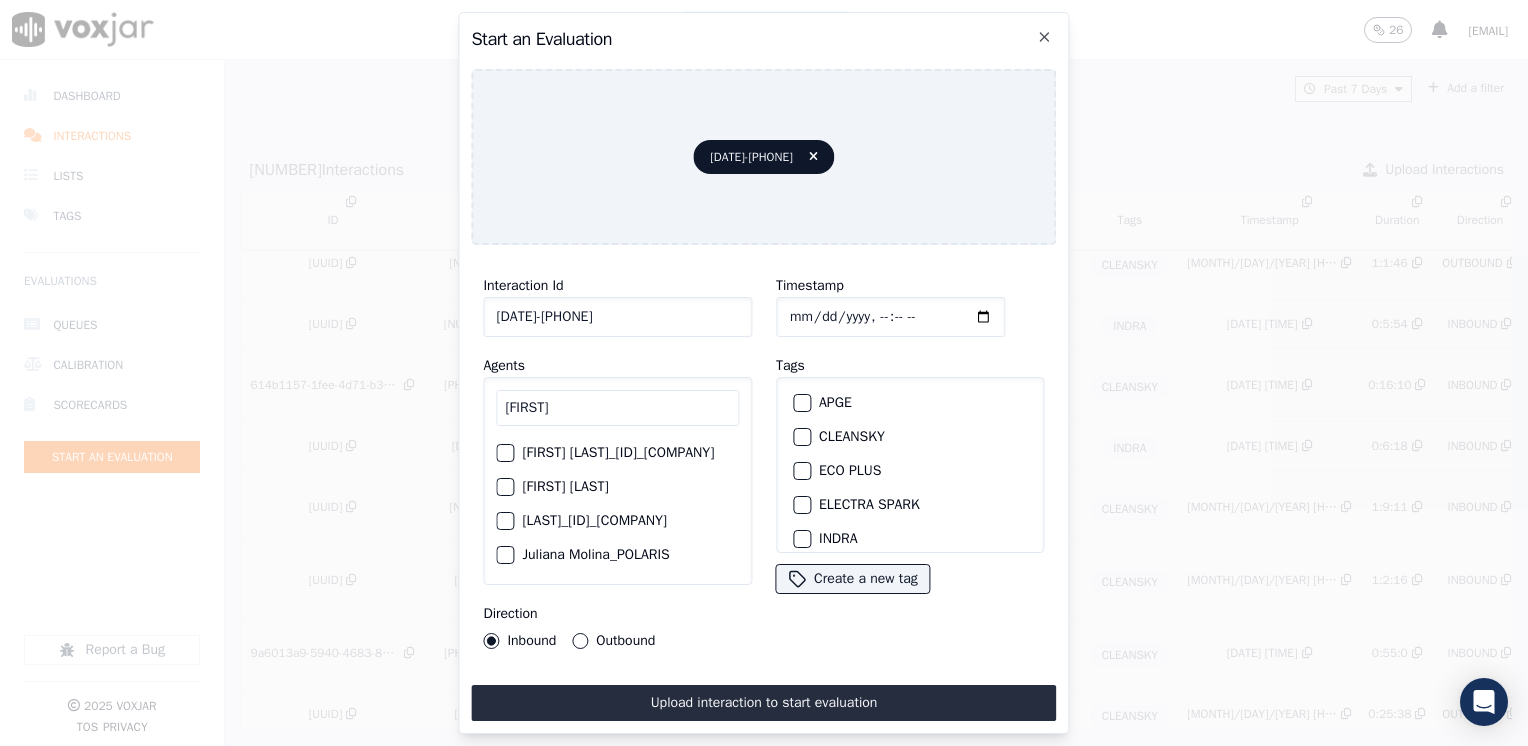 type on "JULIANA" 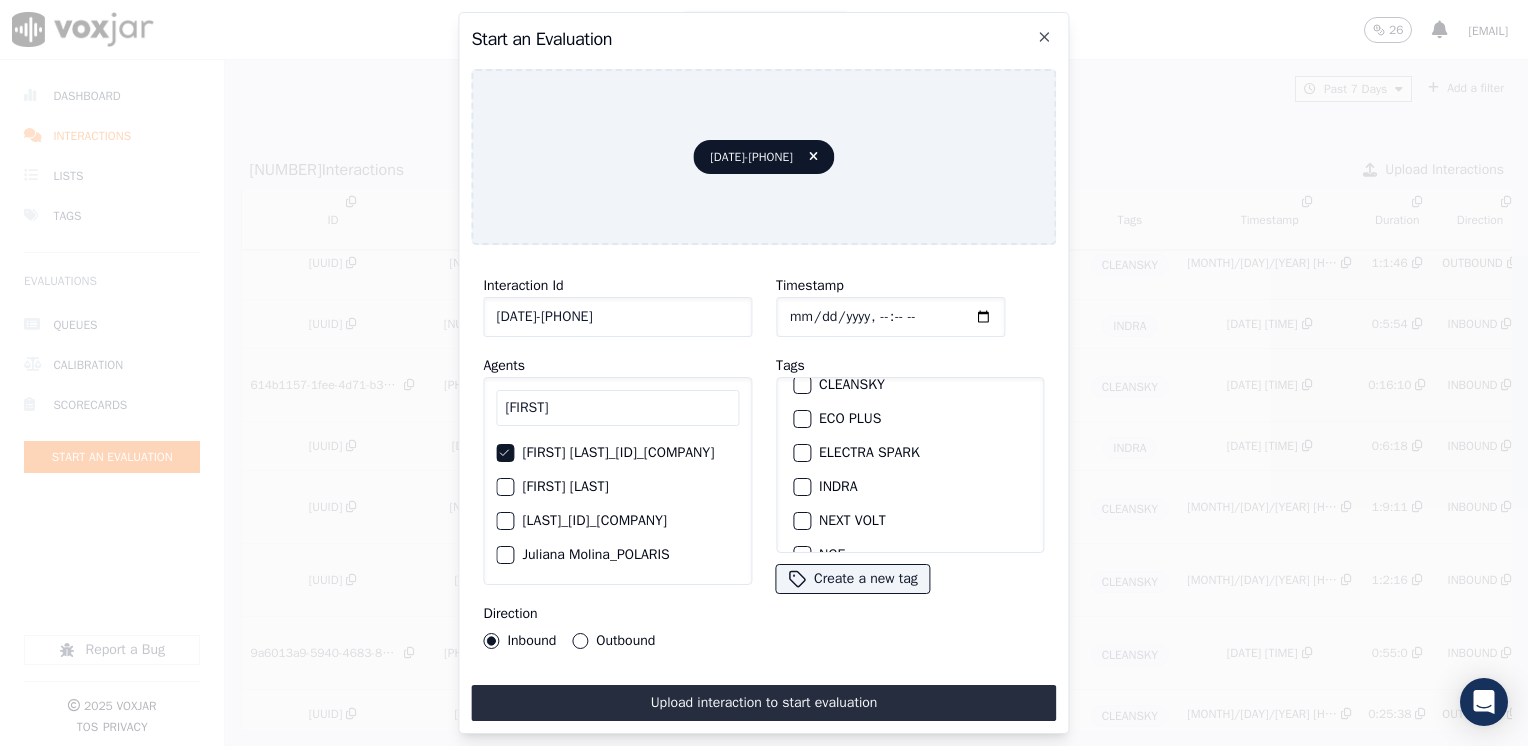 scroll, scrollTop: 100, scrollLeft: 0, axis: vertical 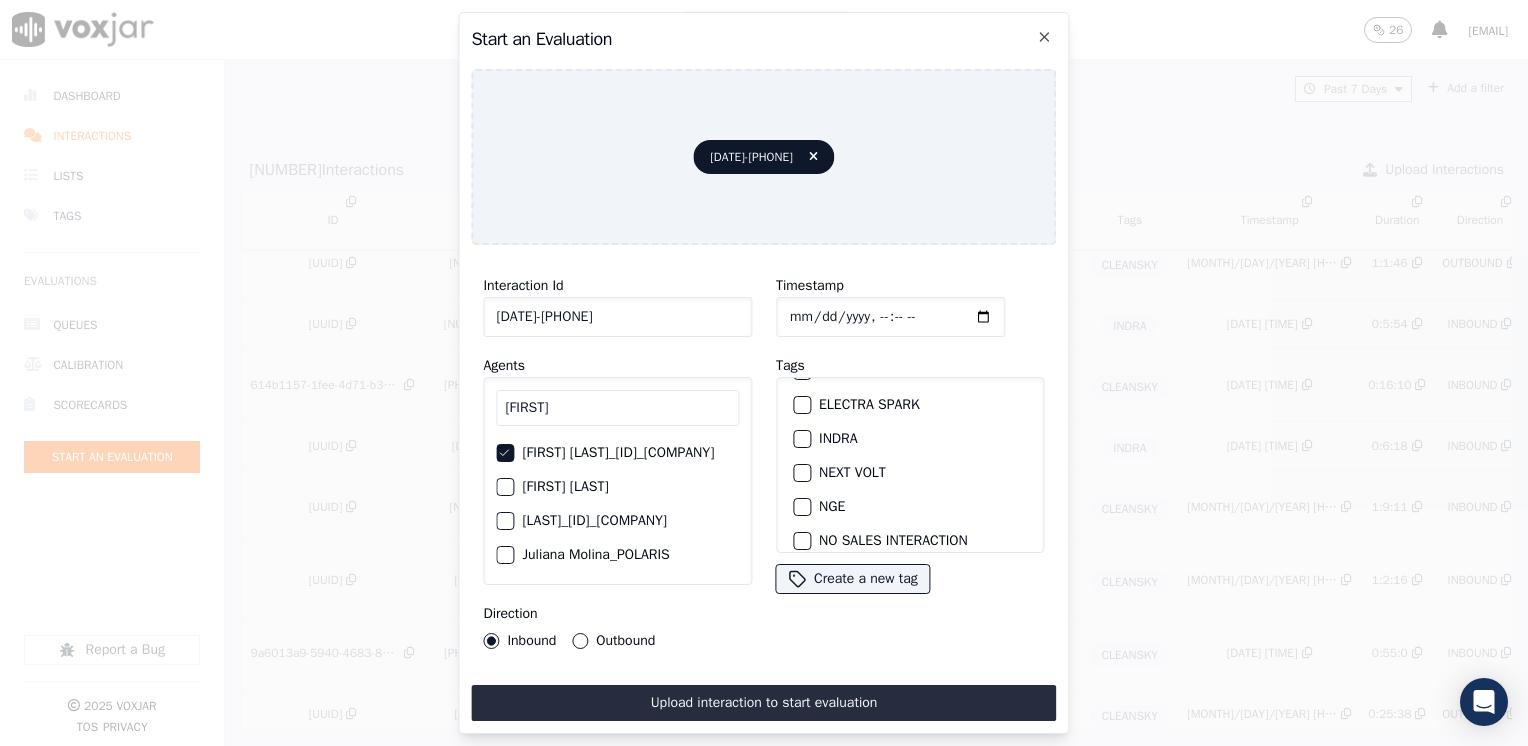 click at bounding box center [801, 507] 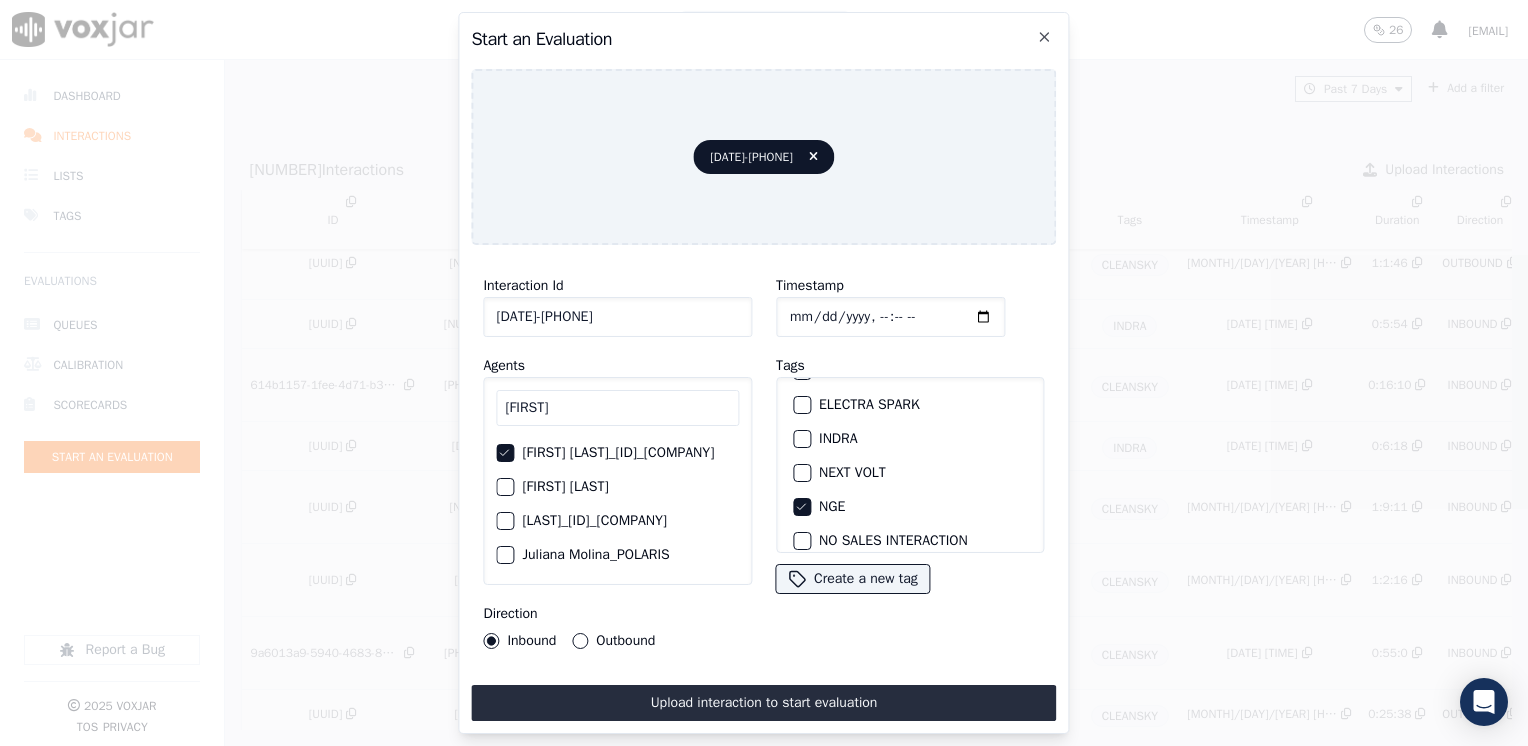 click on "Outbound" 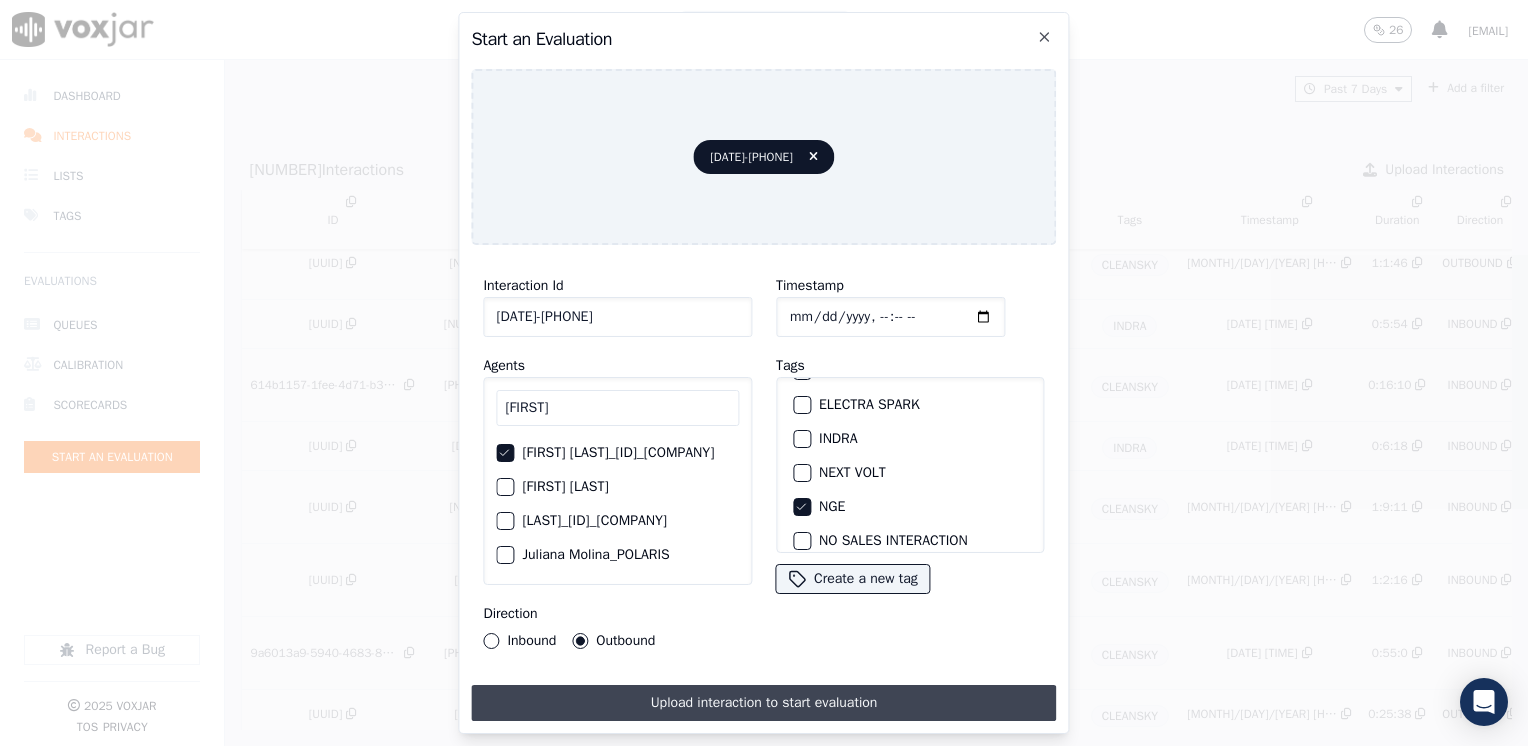 click on "Upload interaction to start evaluation" at bounding box center (763, 703) 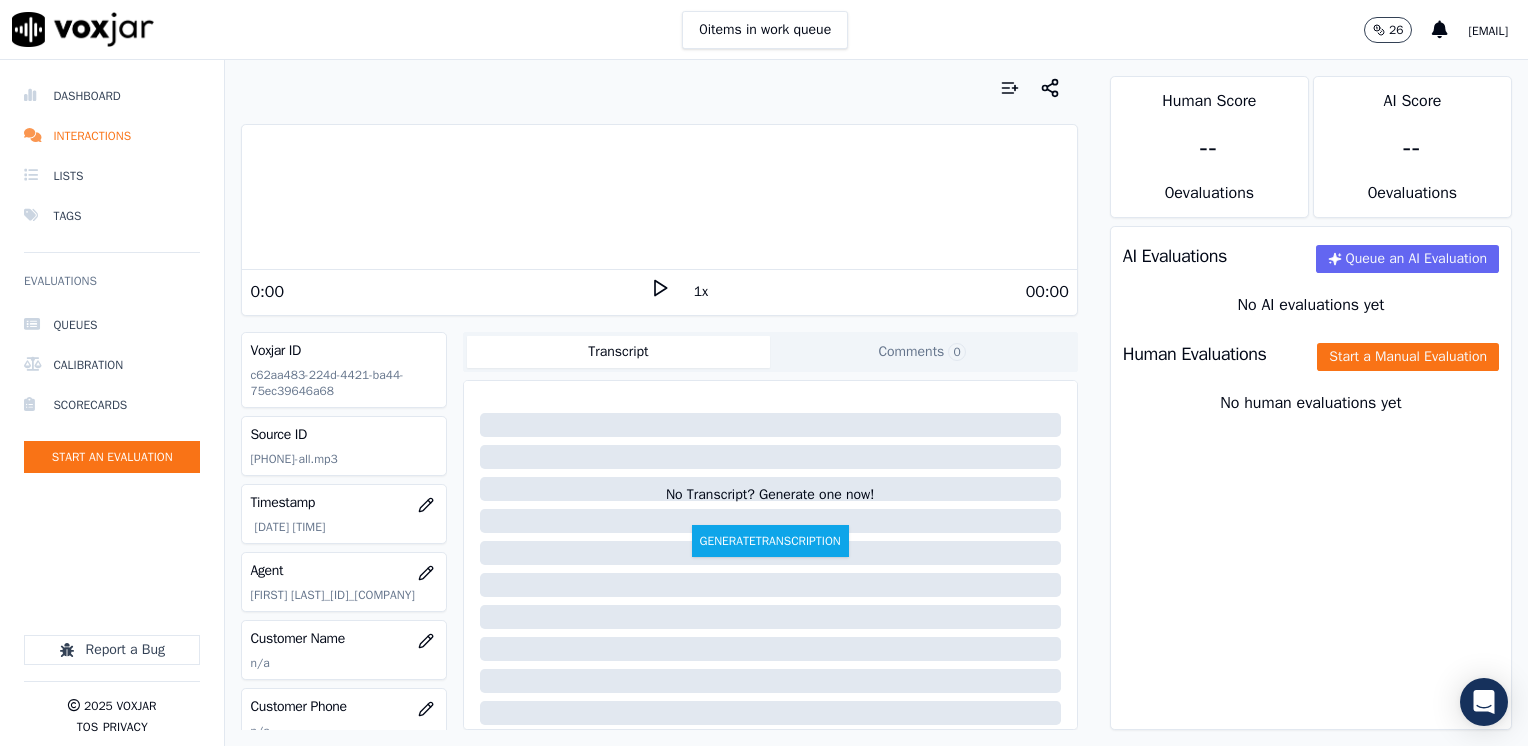 click 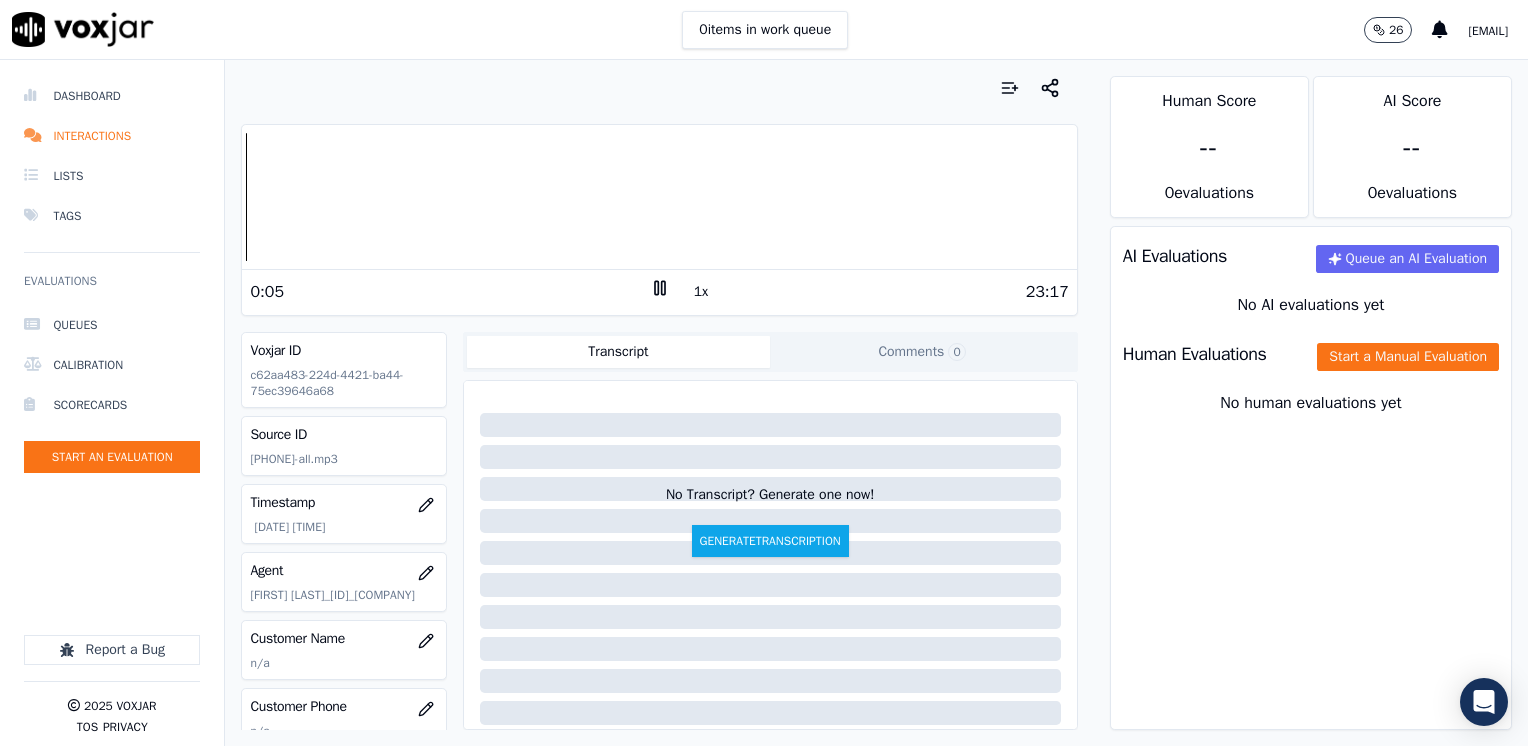 click 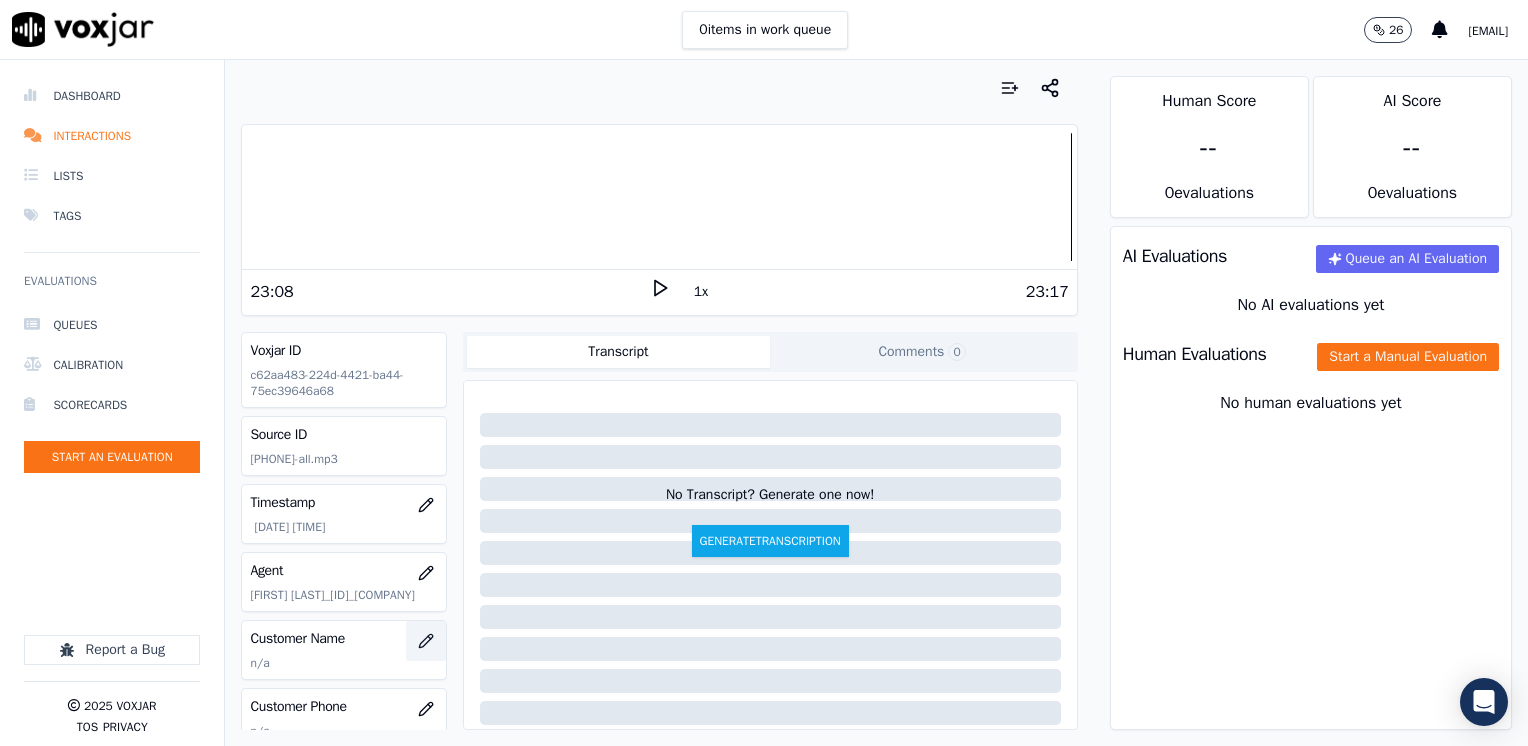 click 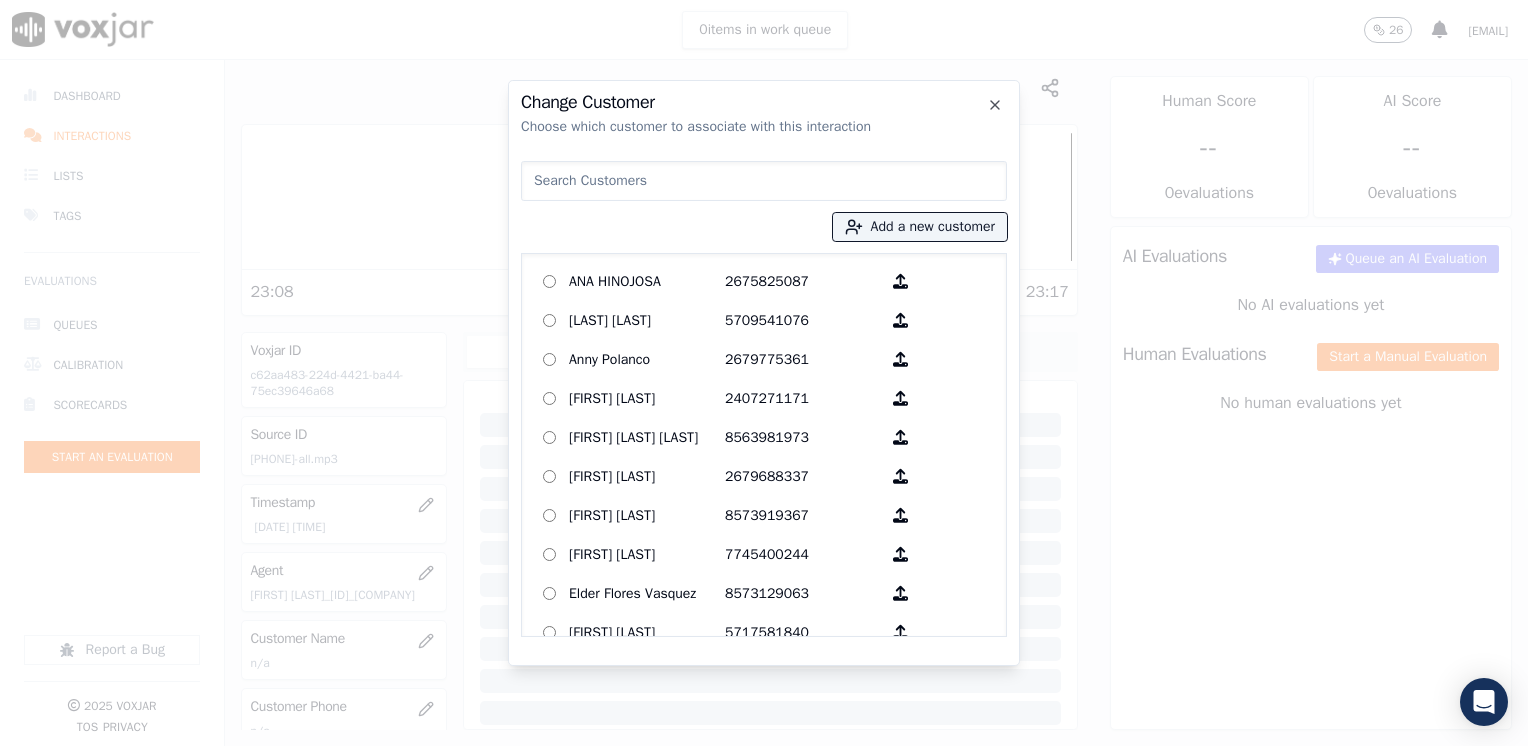 drag, startPoint x: 627, startPoint y: 179, endPoint x: 640, endPoint y: 174, distance: 13.928389 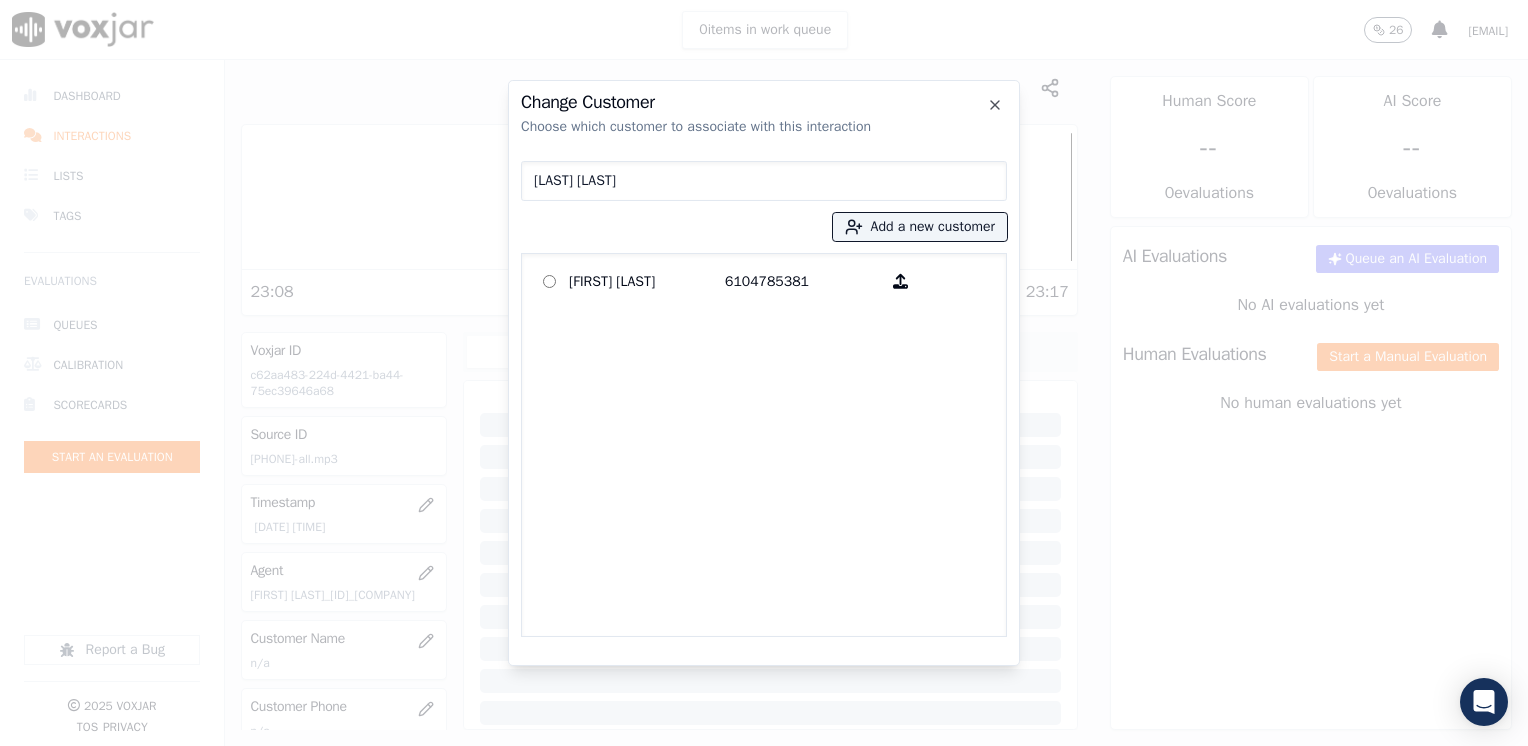 type on "Yesenia Martinez" 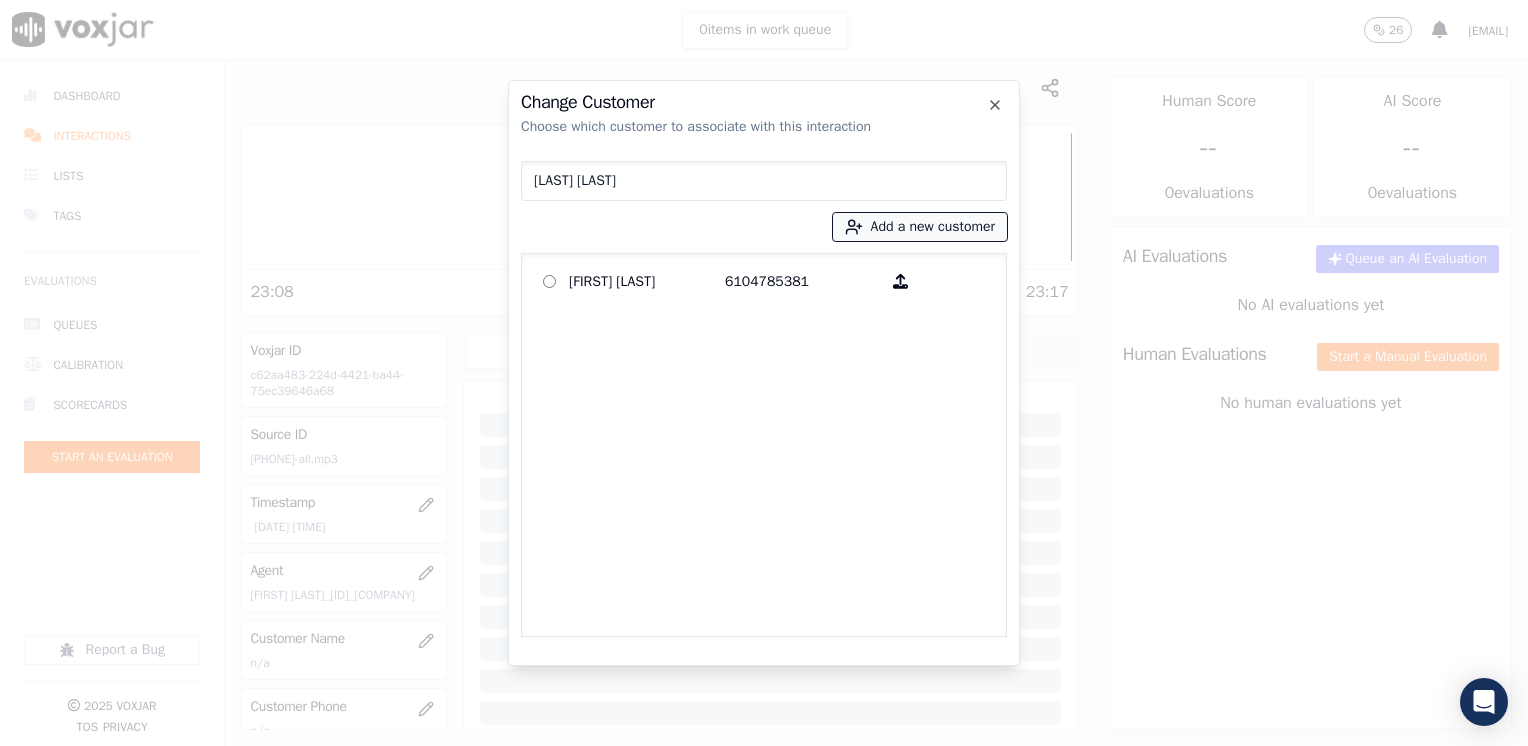 click on "Add a new customer" at bounding box center [920, 227] 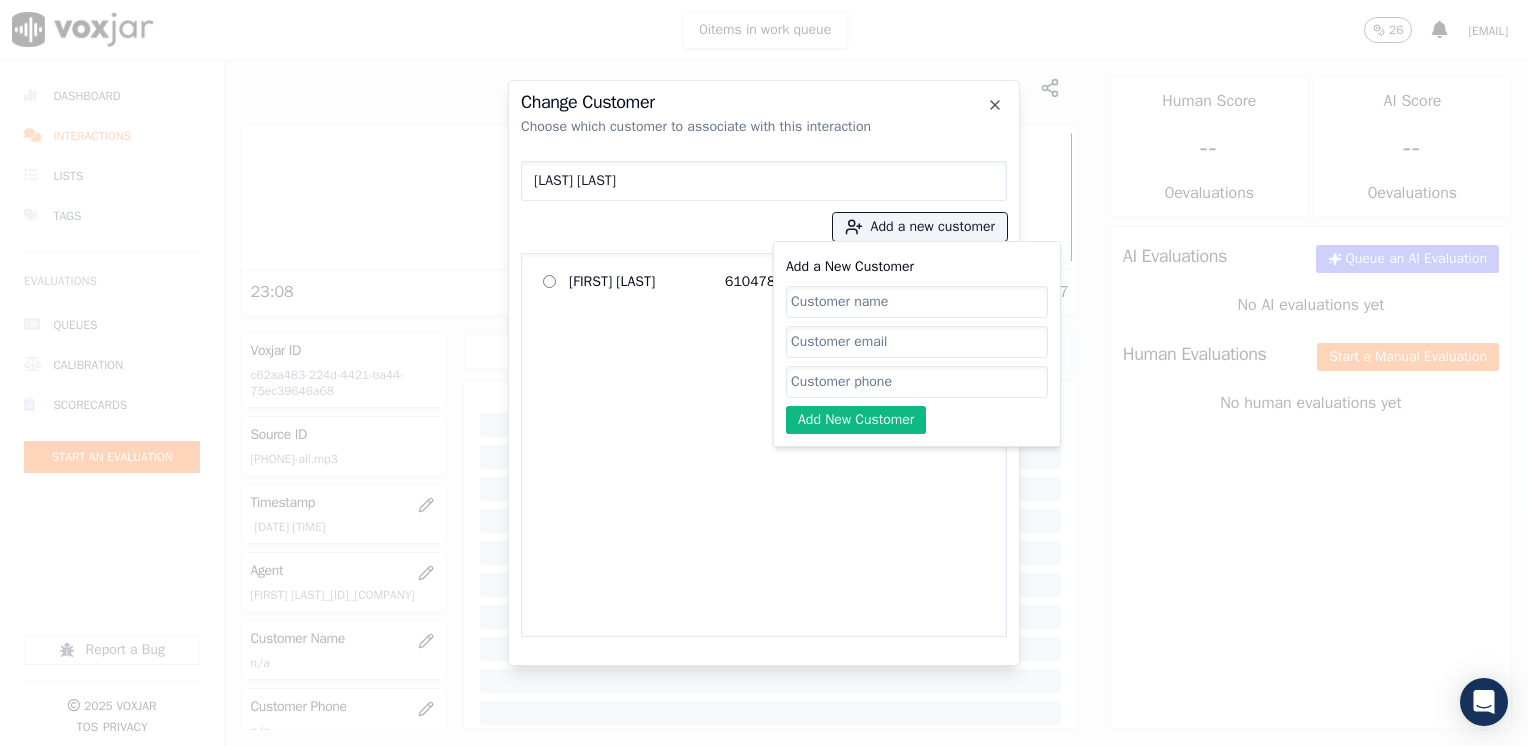 drag, startPoint x: 885, startPoint y: 305, endPoint x: 906, endPoint y: 309, distance: 21.377558 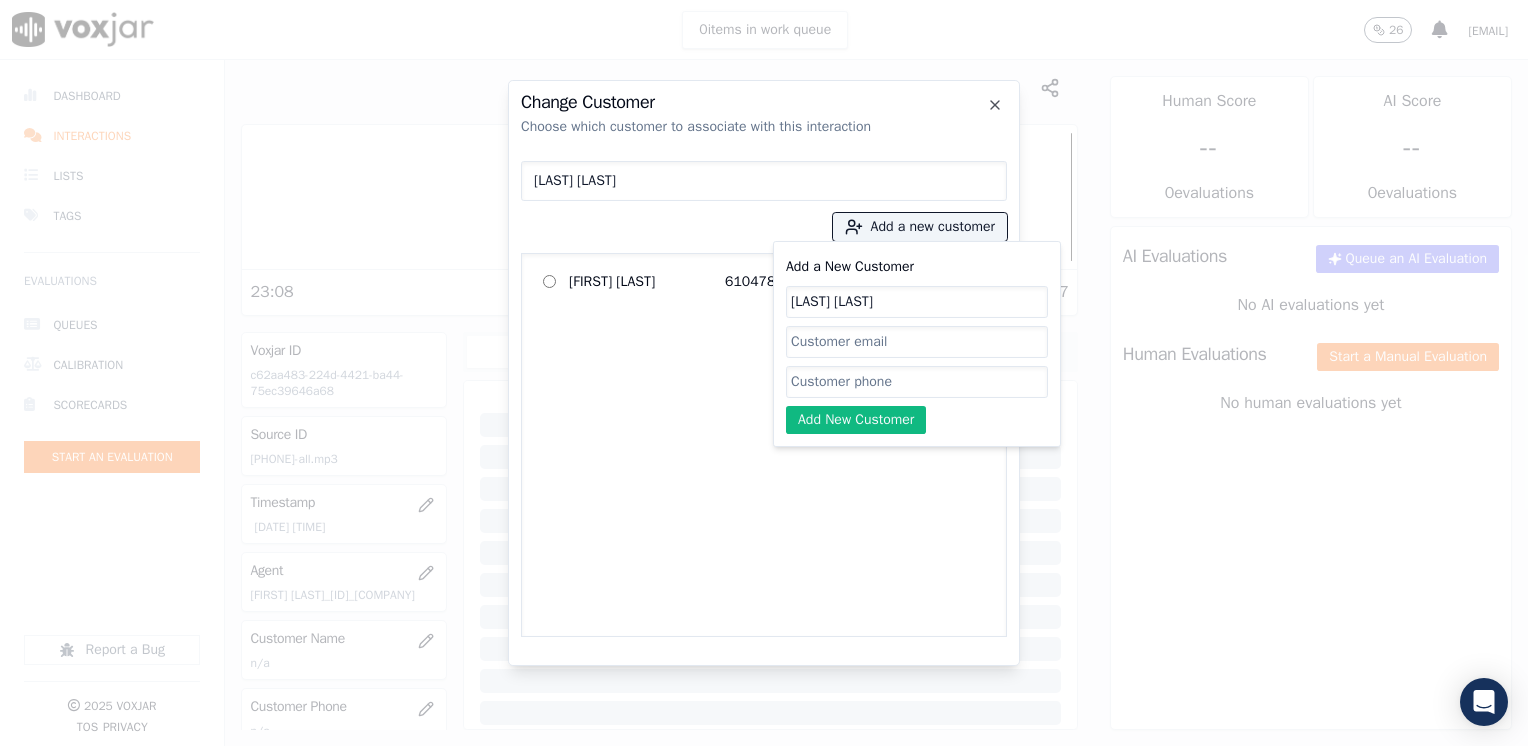 click on "Add a New Customer" 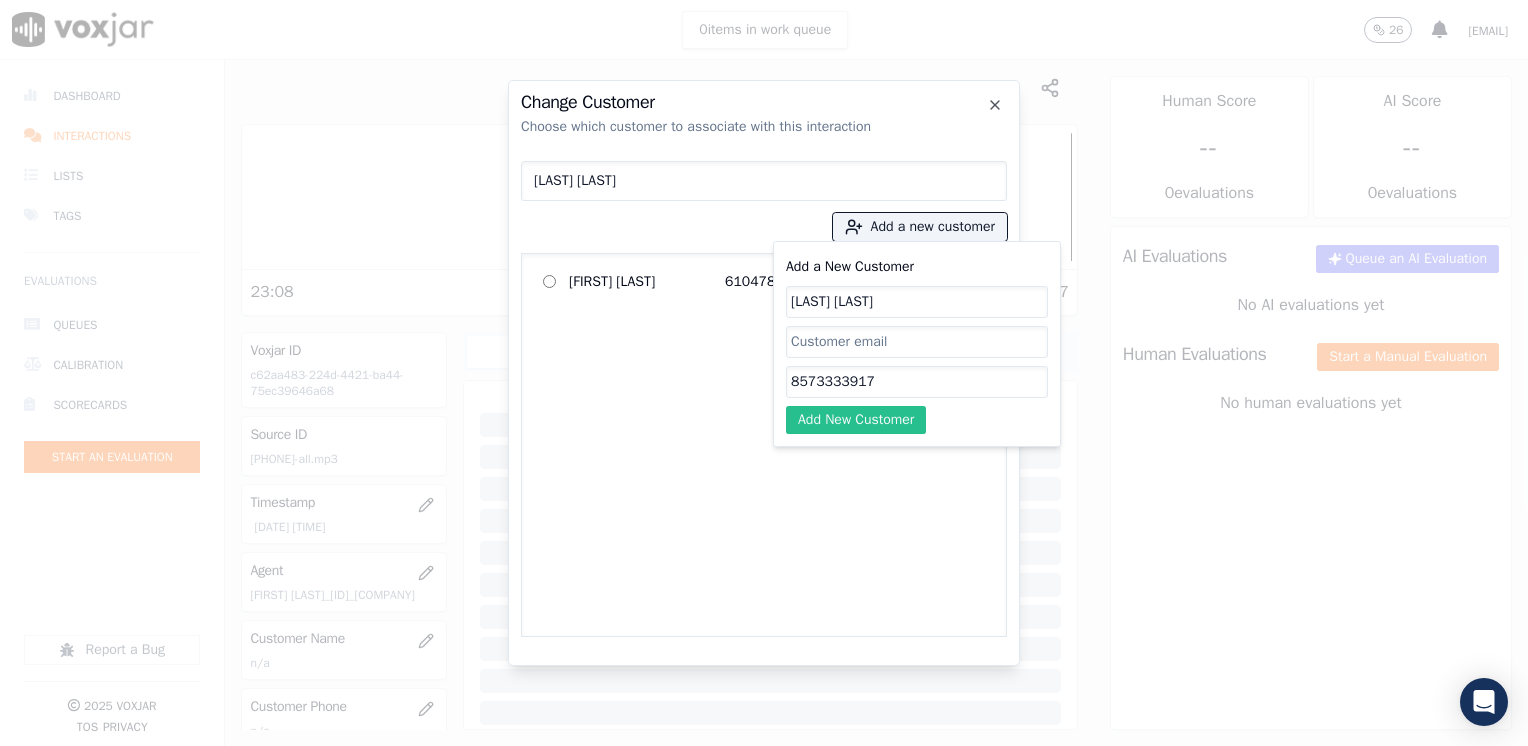 type on "8573333917" 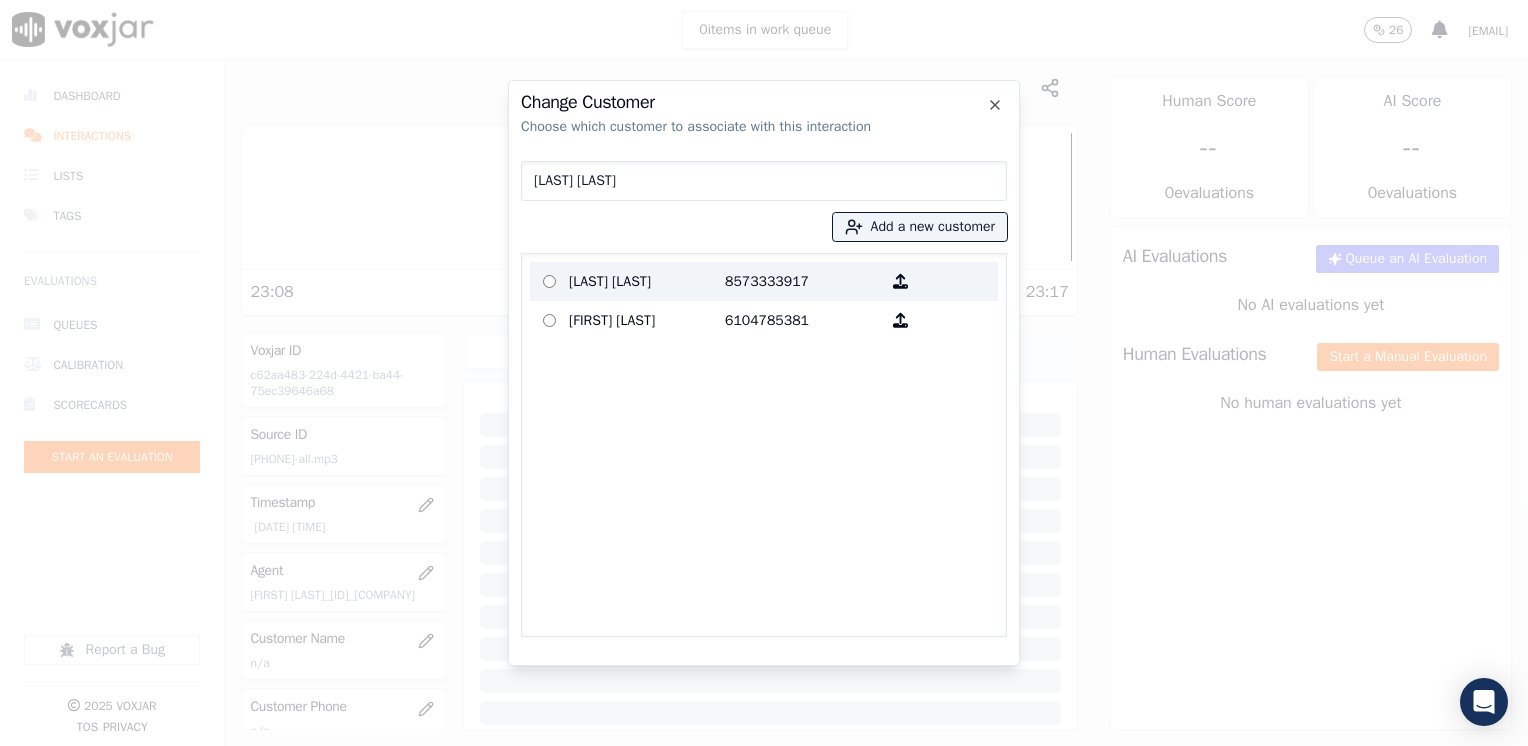 click on "8573333917" at bounding box center (803, 281) 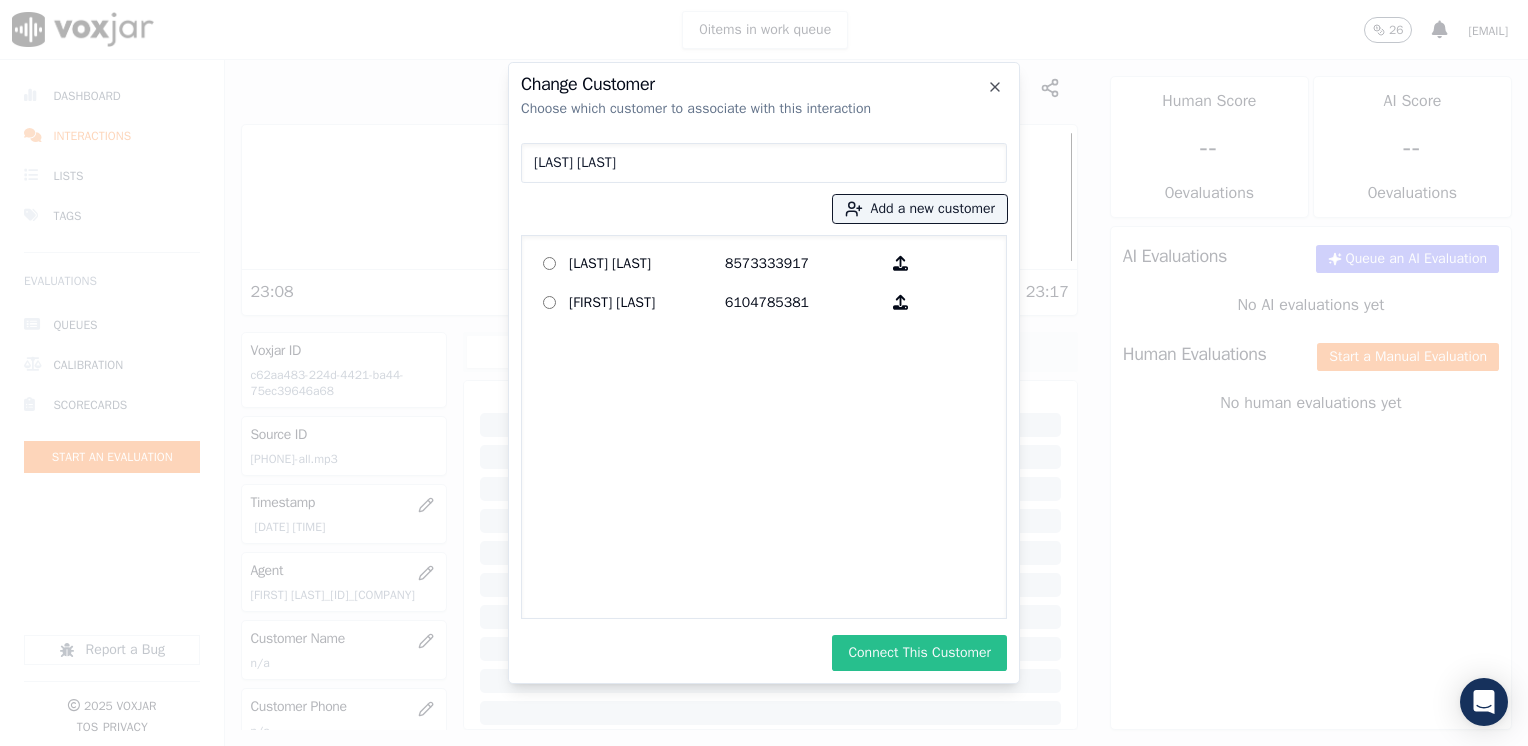 click on "Connect This Customer" at bounding box center [919, 653] 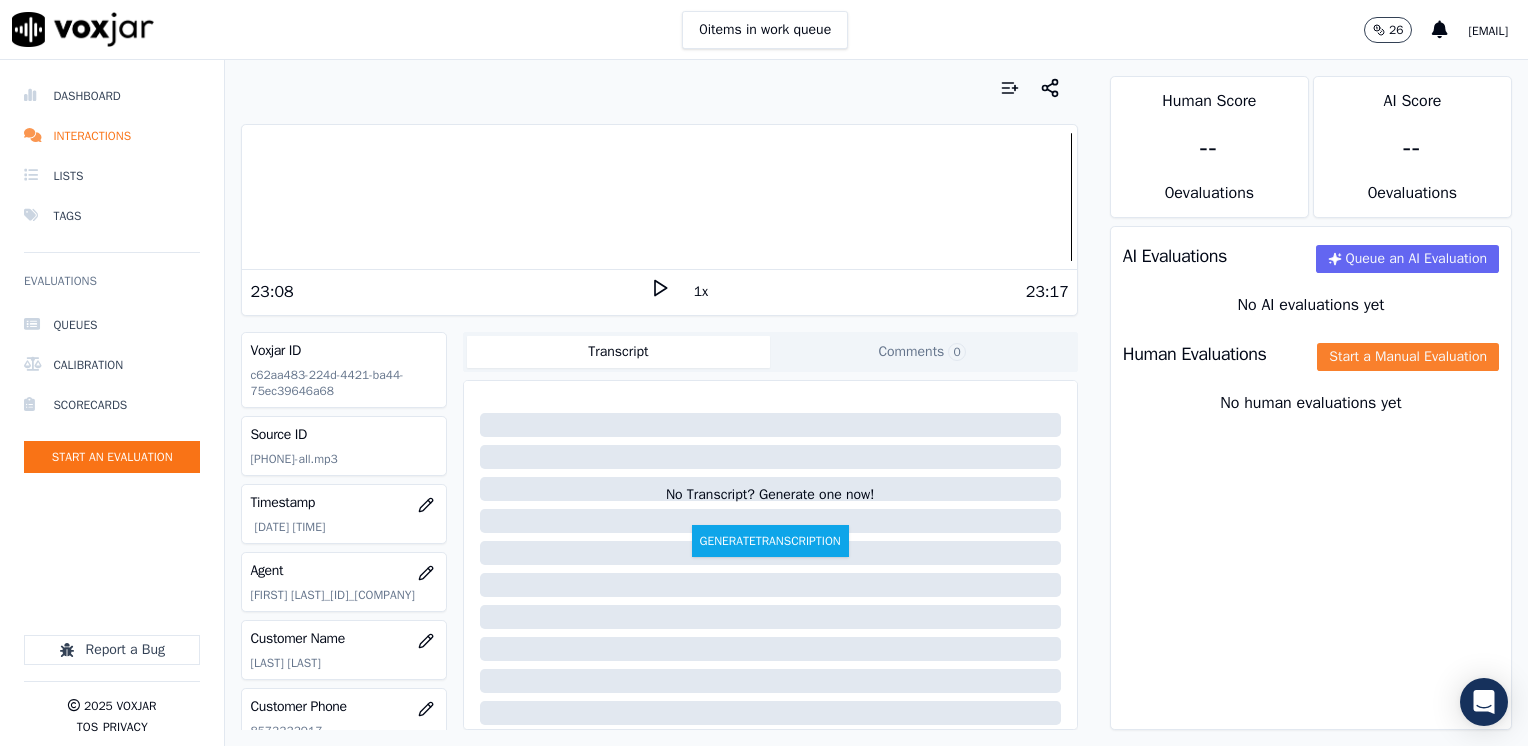 click on "Start a Manual Evaluation" 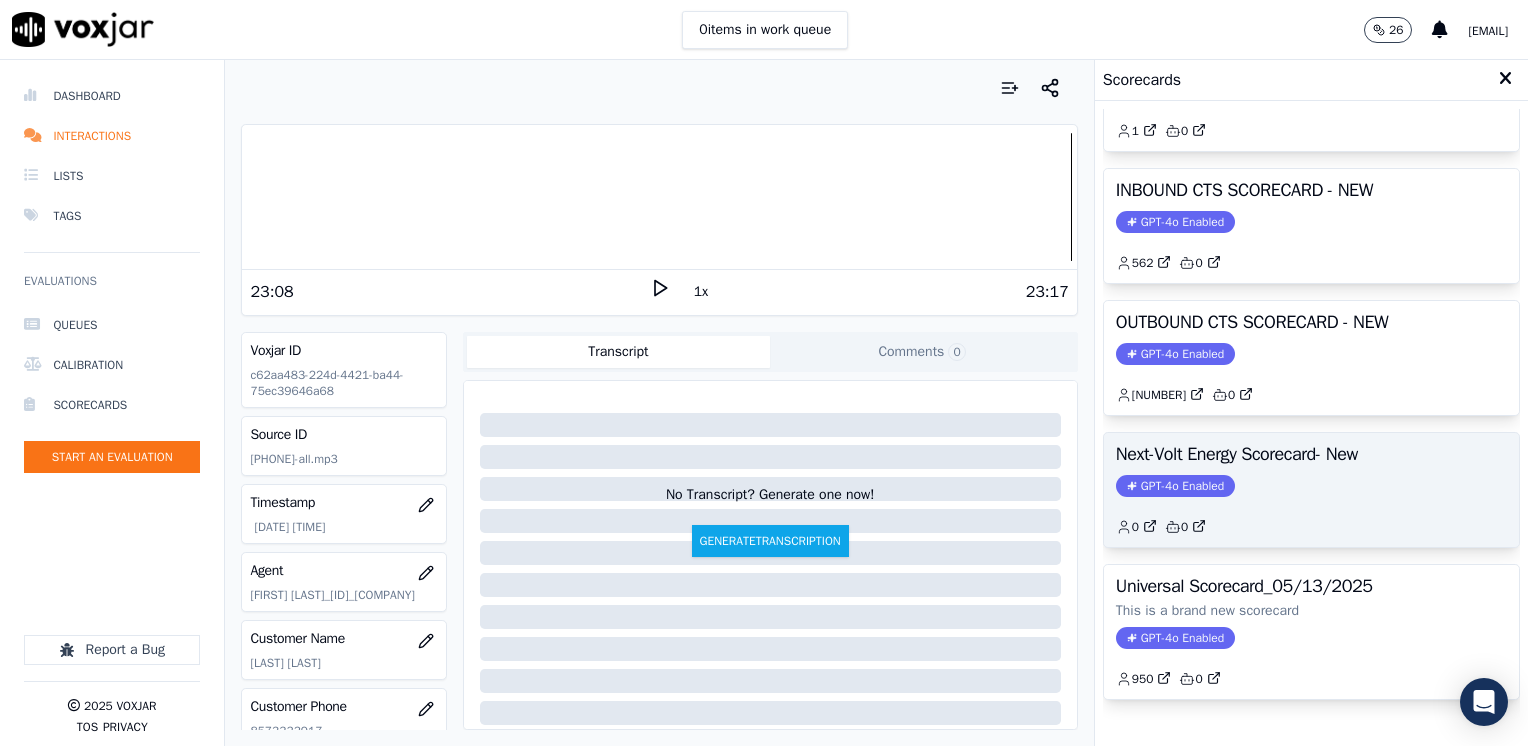scroll, scrollTop: 227, scrollLeft: 0, axis: vertical 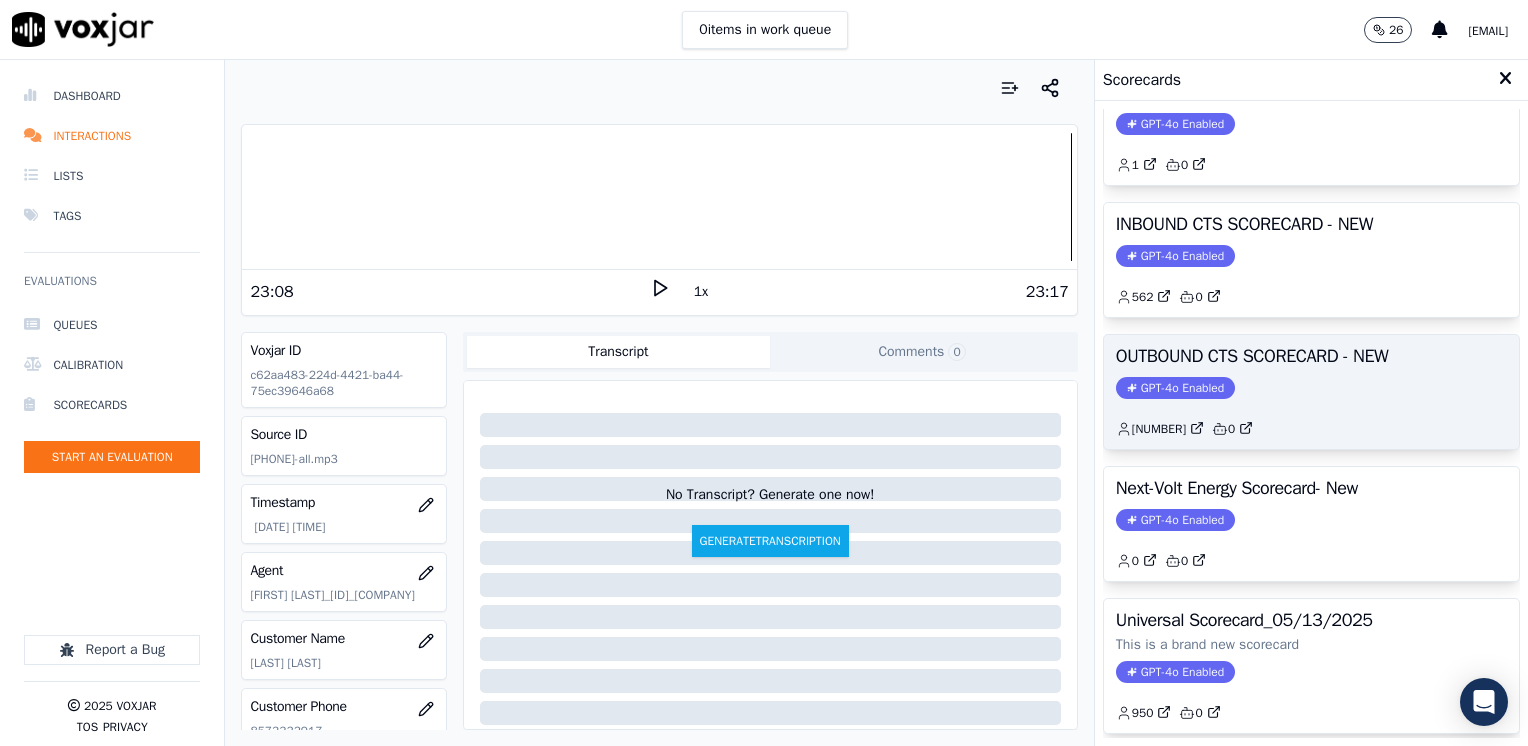 click on "GPT-4o Enabled" at bounding box center [1175, 388] 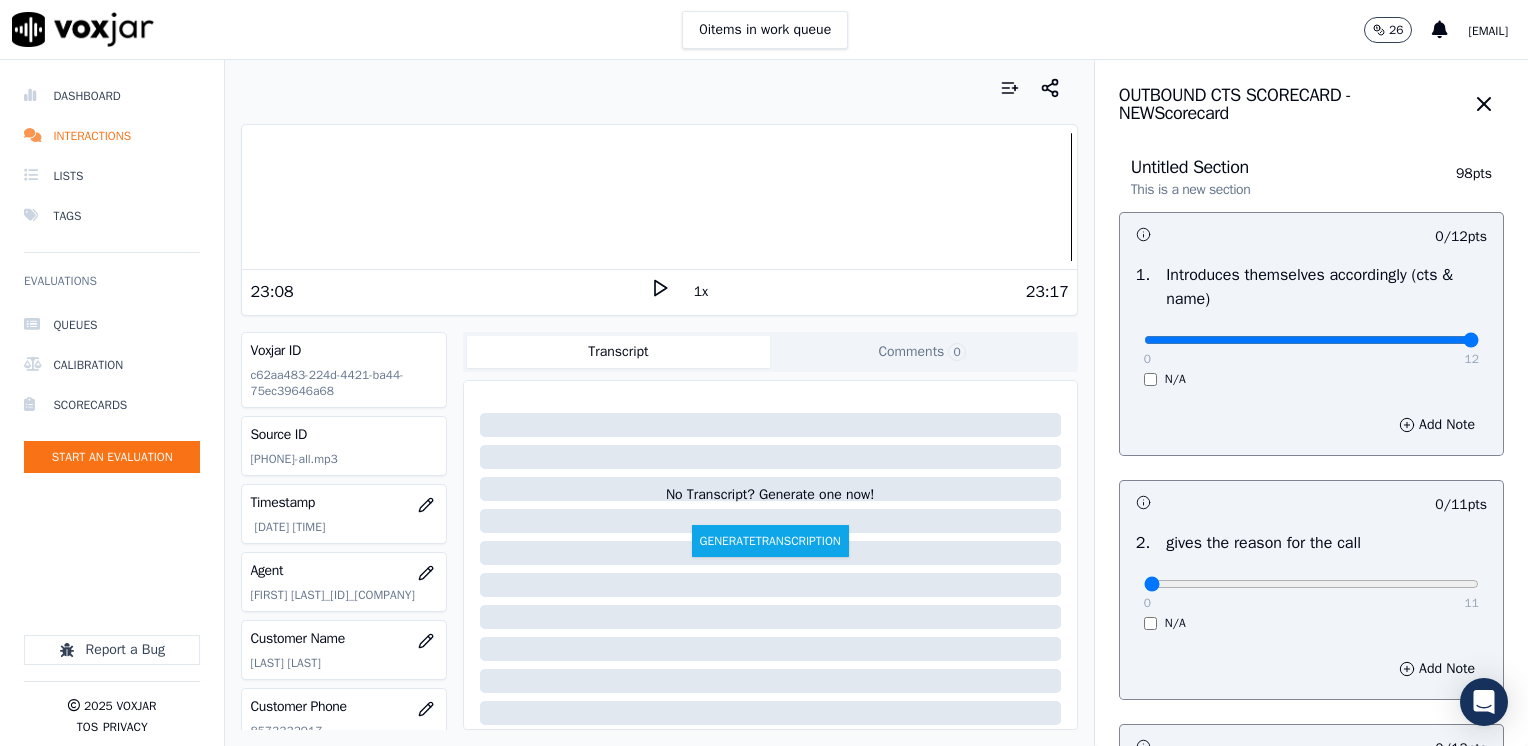 drag, startPoint x: 1129, startPoint y: 343, endPoint x: 1531, endPoint y: 346, distance: 402.0112 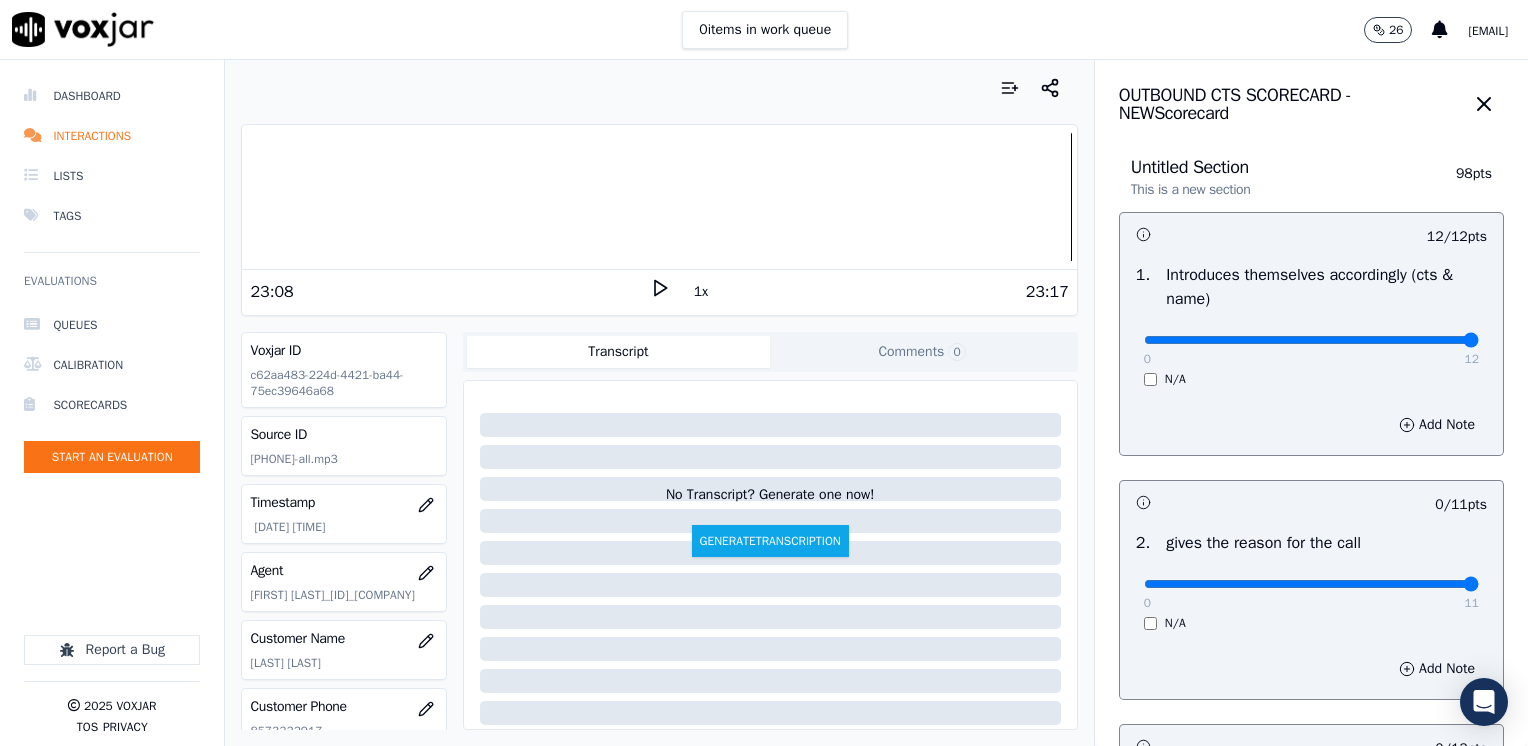 drag, startPoint x: 1132, startPoint y: 582, endPoint x: 1531, endPoint y: 626, distance: 401.41873 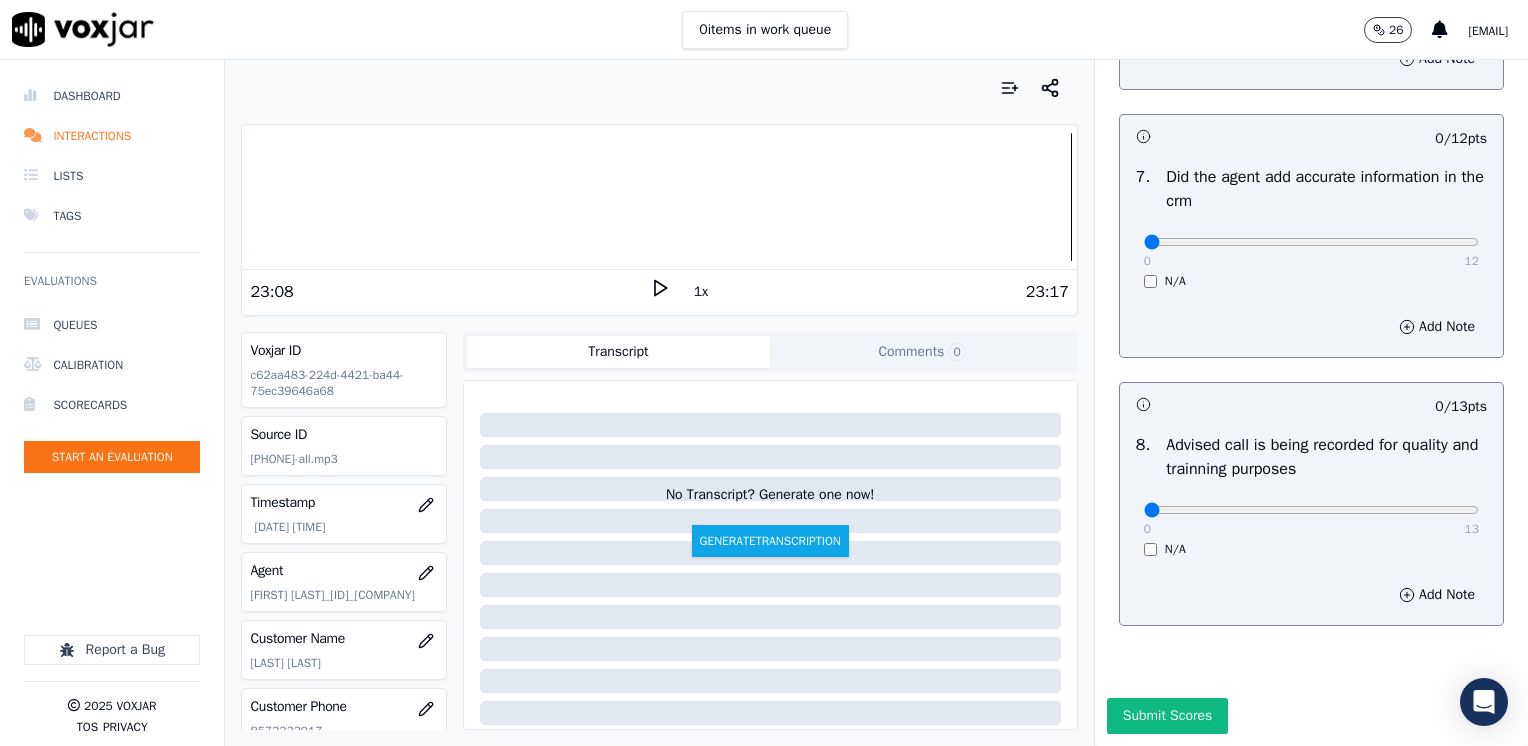 scroll, scrollTop: 1748, scrollLeft: 0, axis: vertical 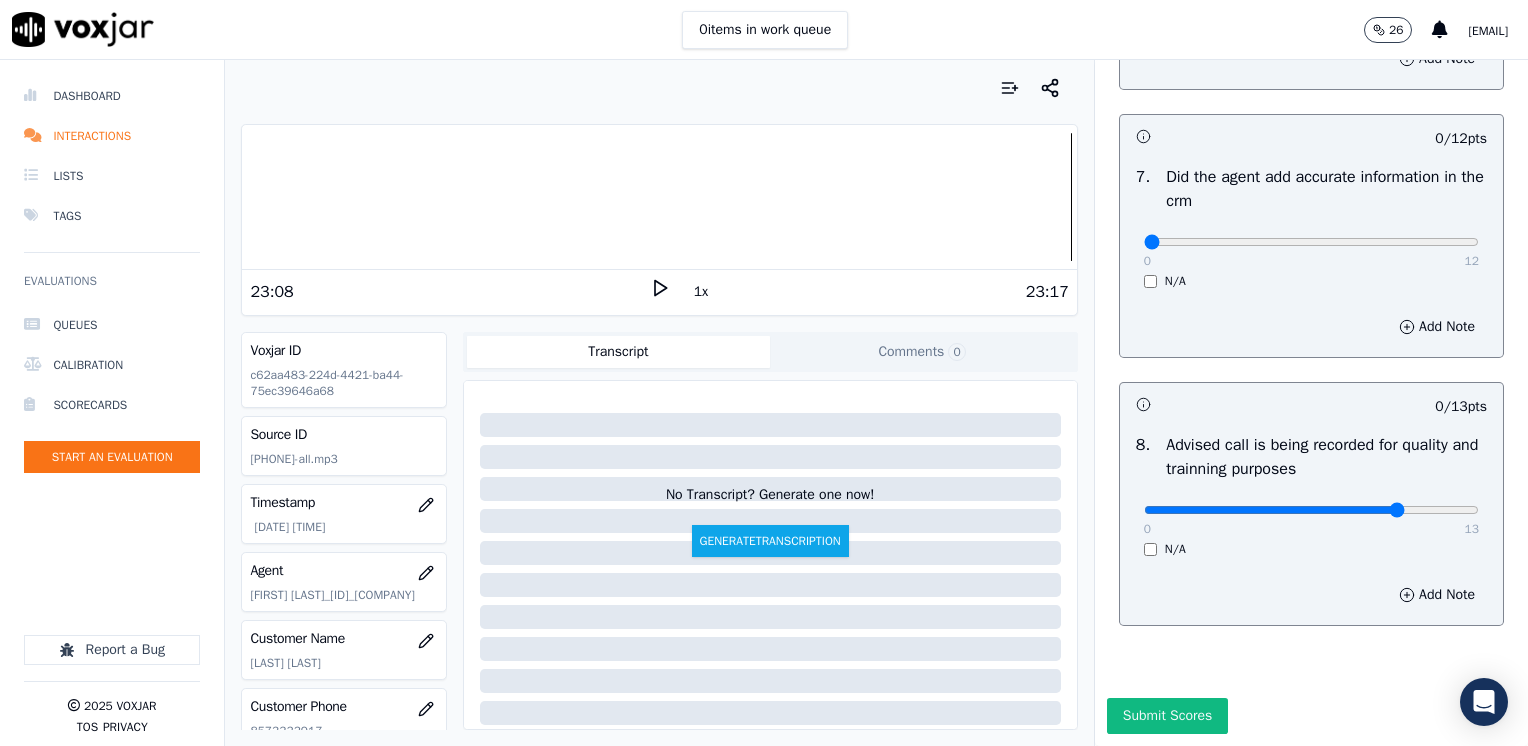type on "10" 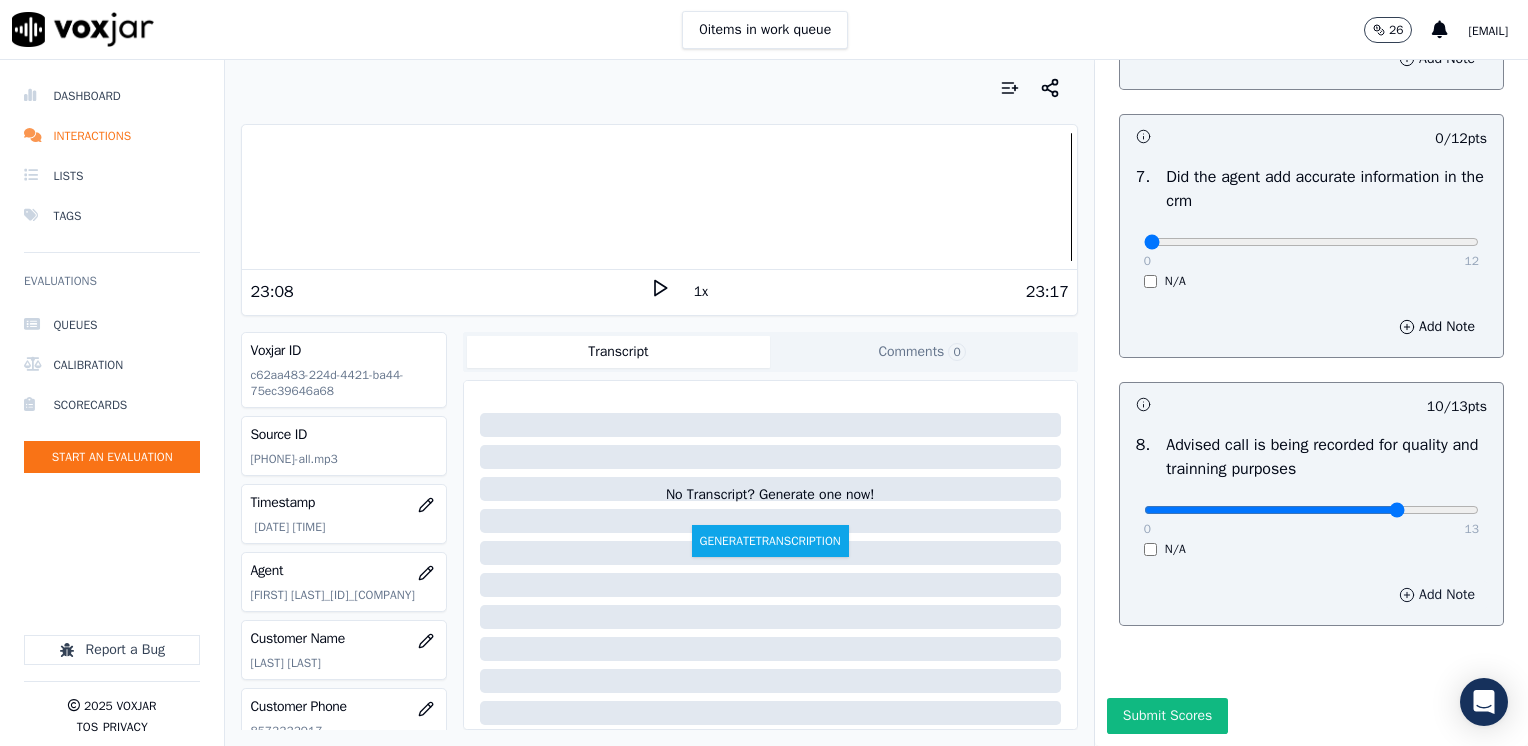 click on "Add Note" at bounding box center [1437, 595] 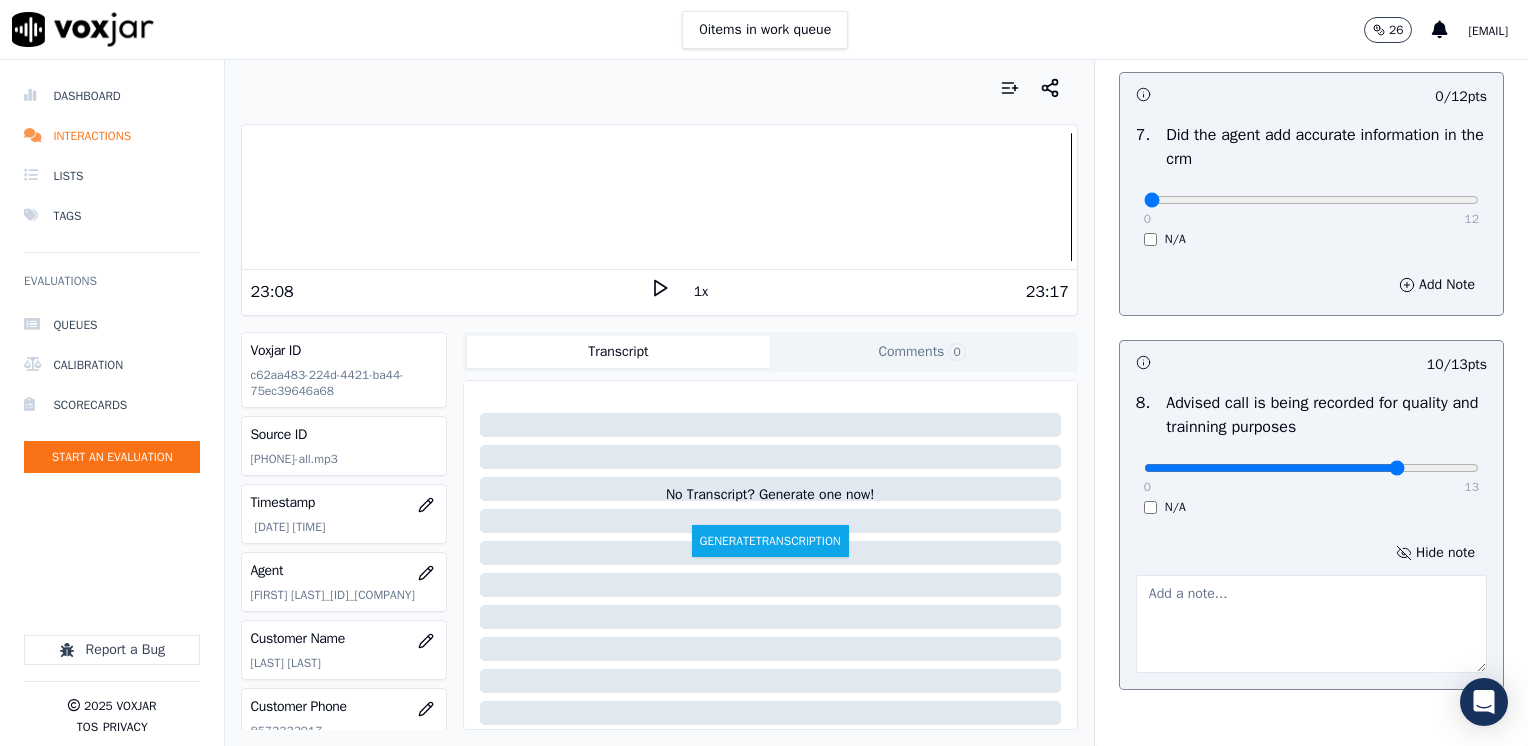 click at bounding box center [1311, 624] 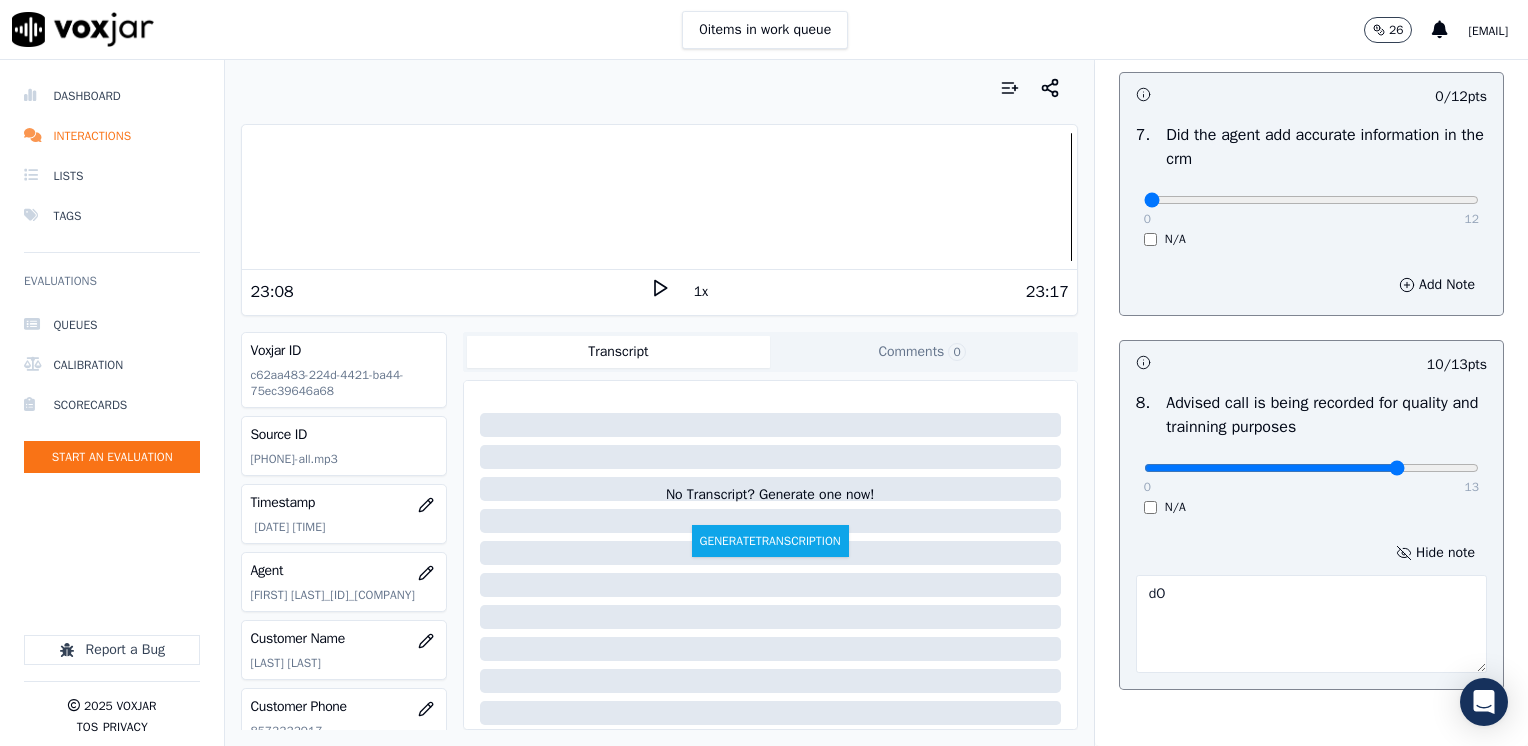 type on "d" 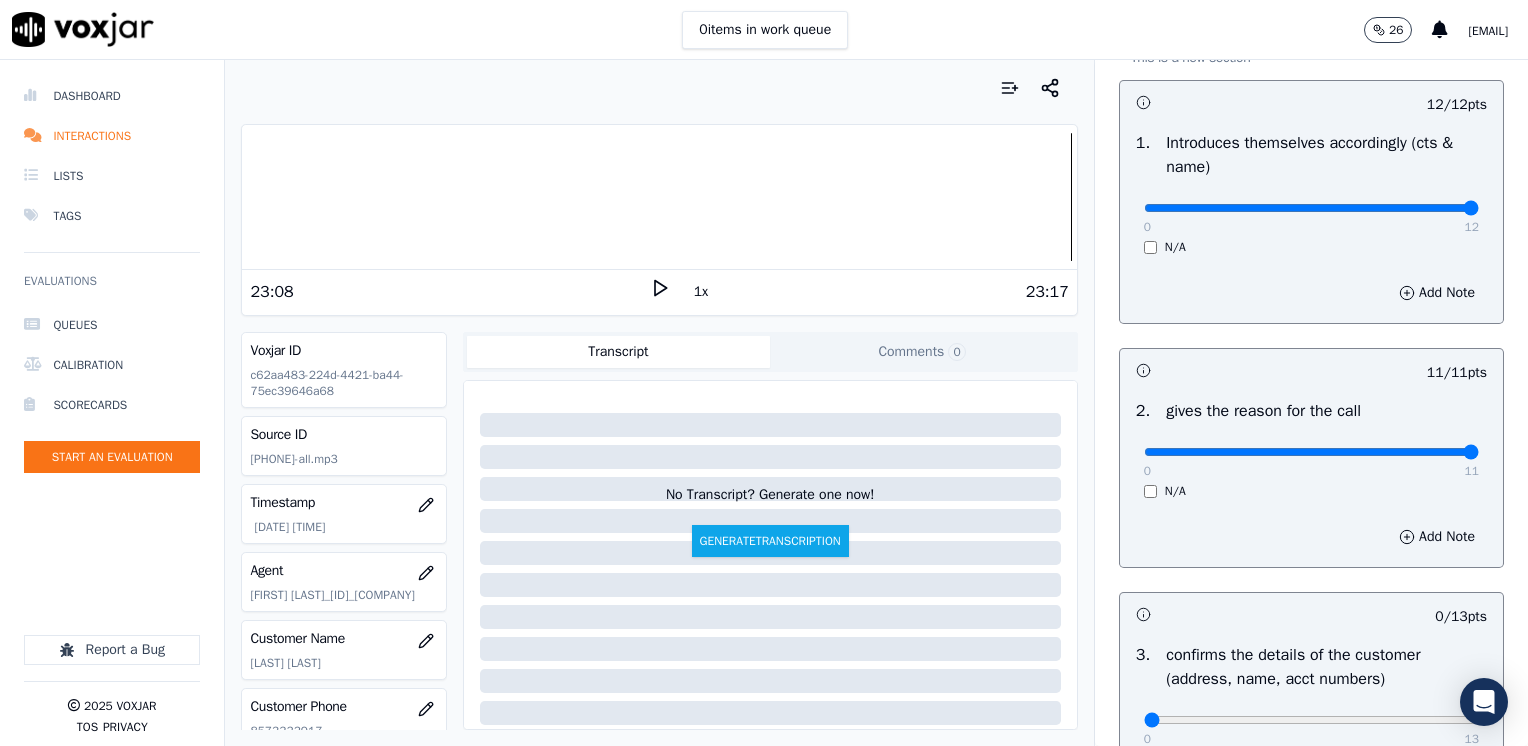 scroll, scrollTop: 248, scrollLeft: 0, axis: vertical 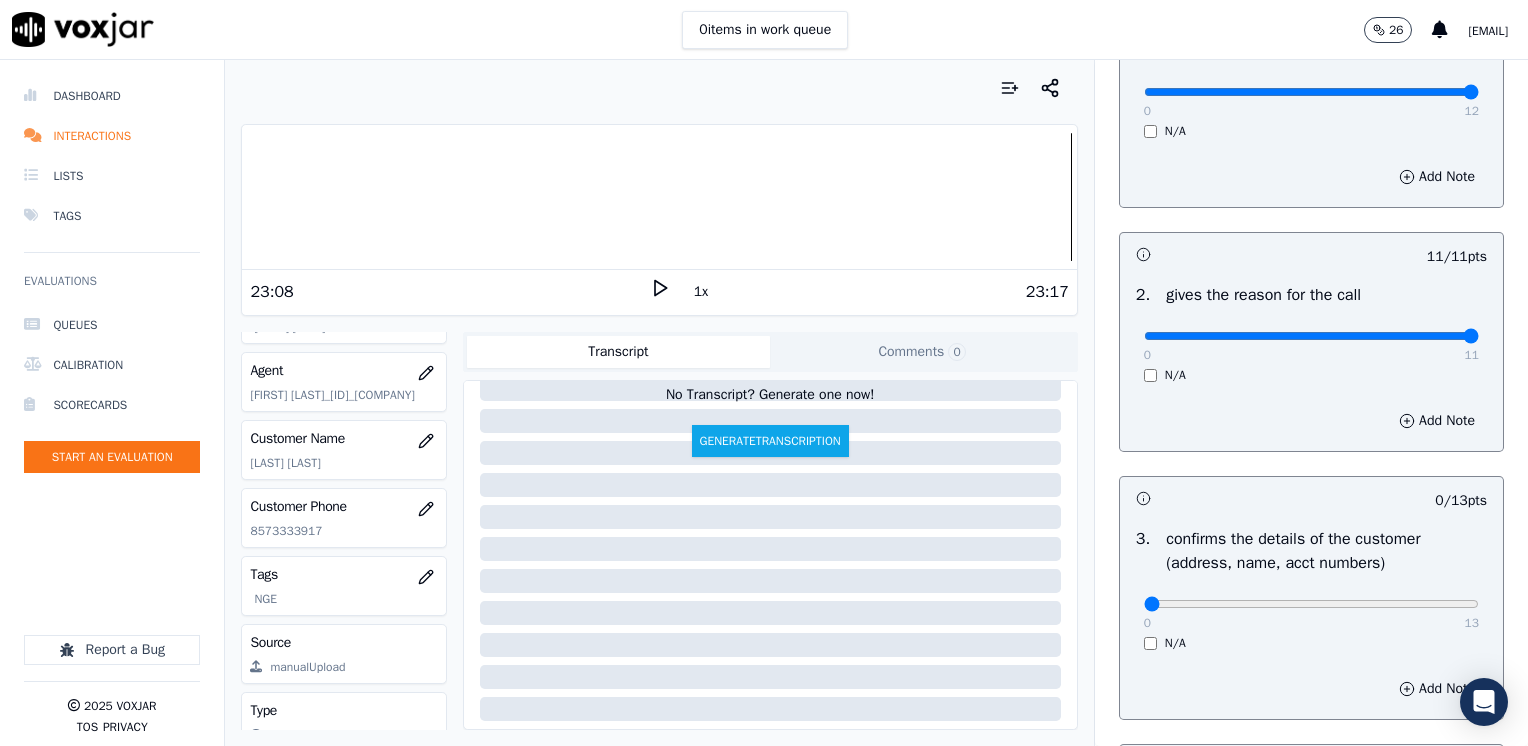 type on "Does not advise the call is being recorded for quality purposes at the very beginning of the call" 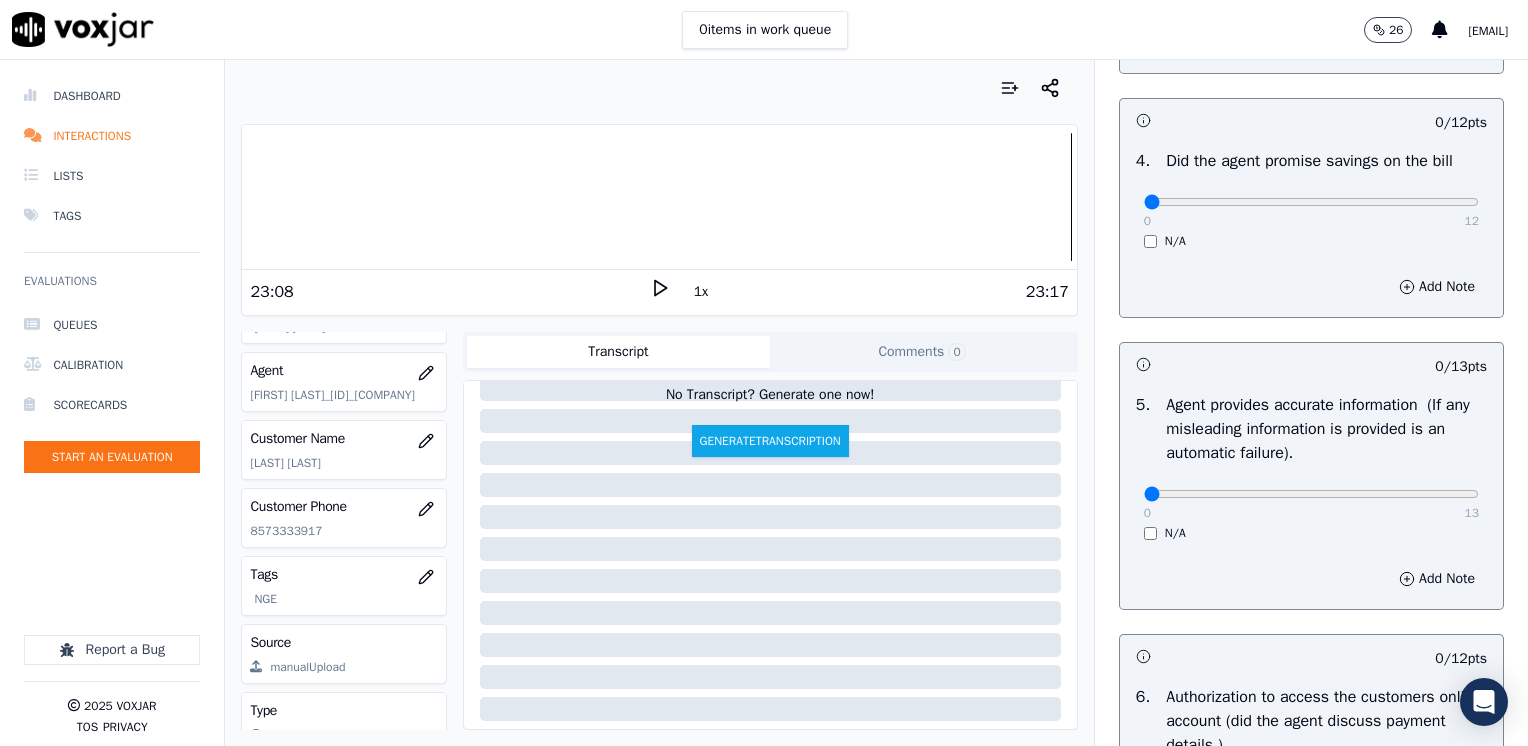 scroll, scrollTop: 848, scrollLeft: 0, axis: vertical 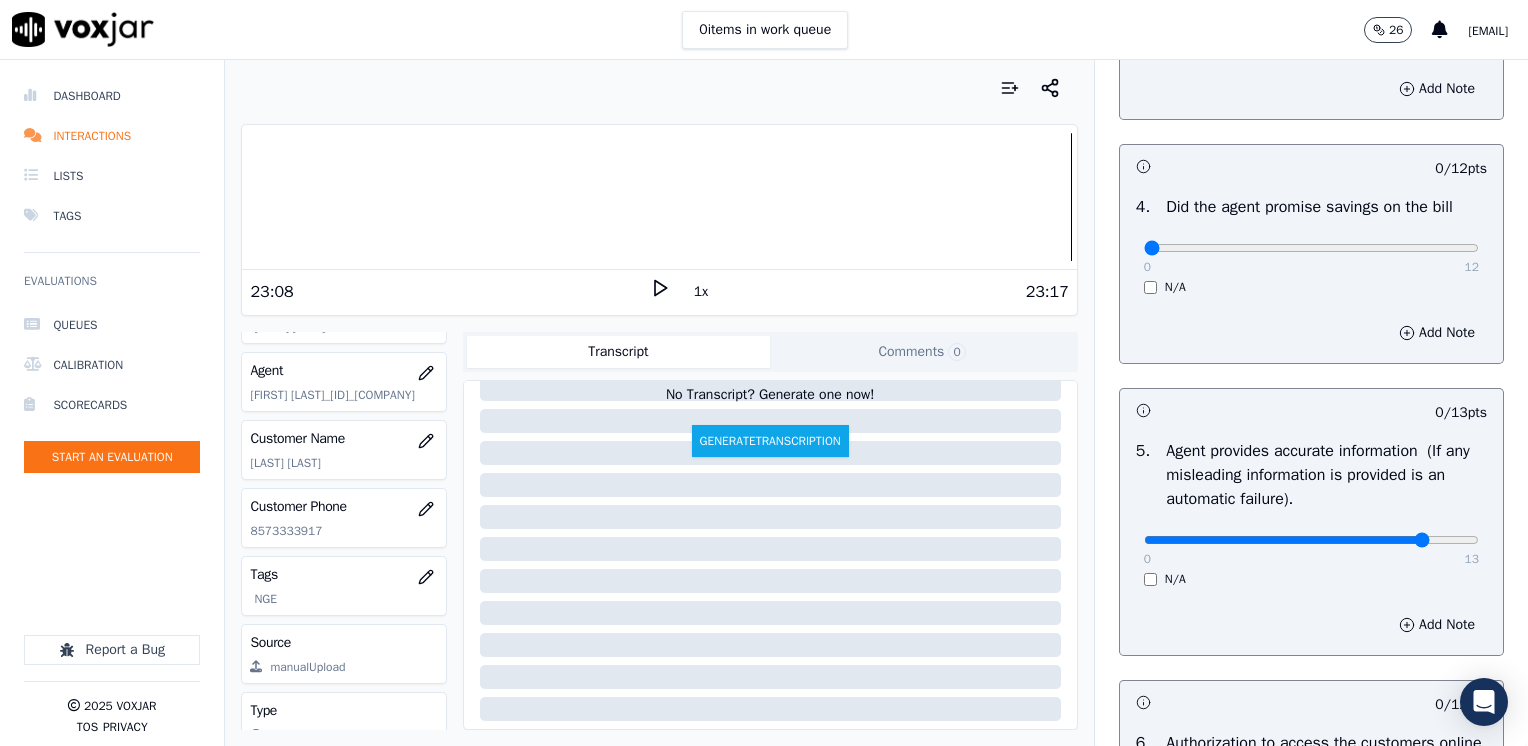 type on "11" 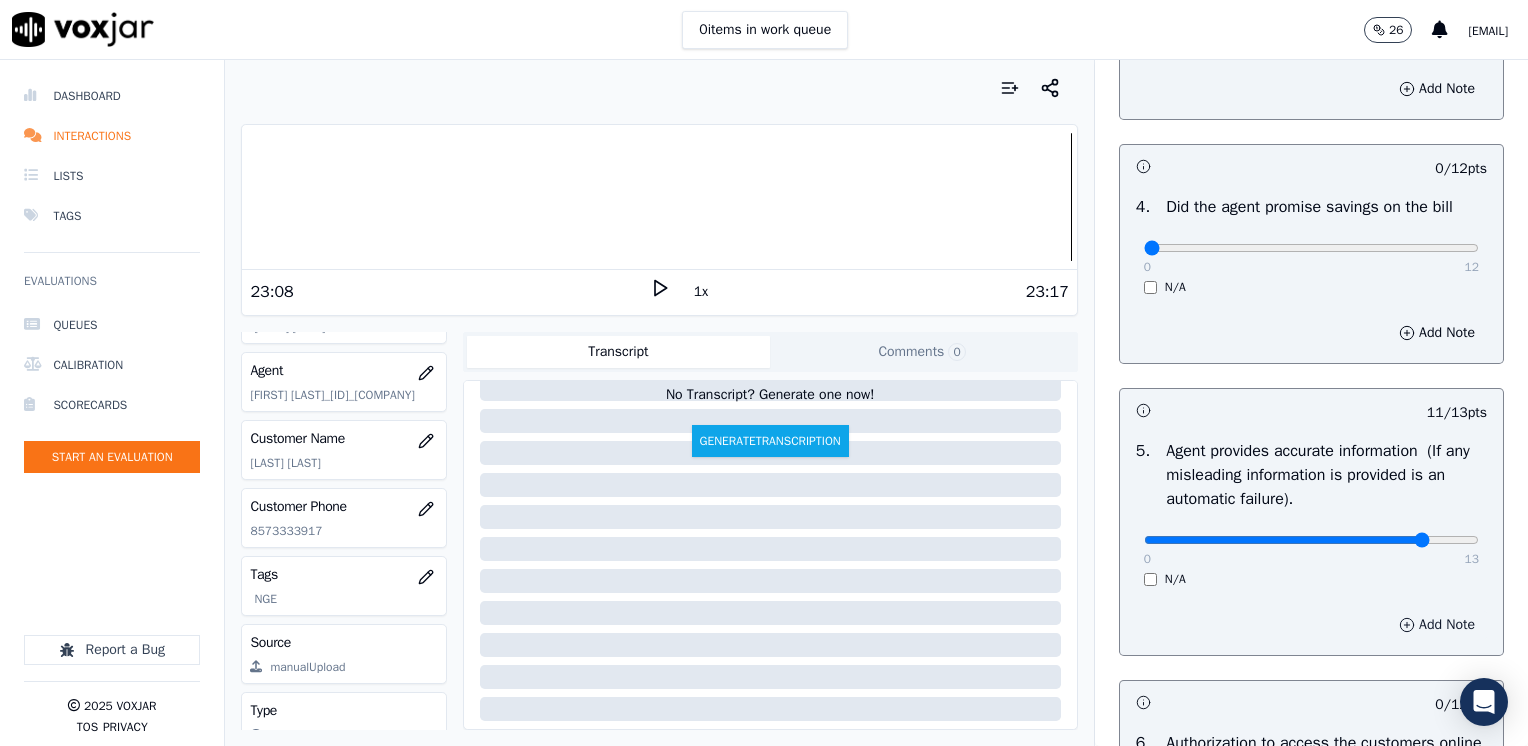 click on "Add Note" at bounding box center (1437, 625) 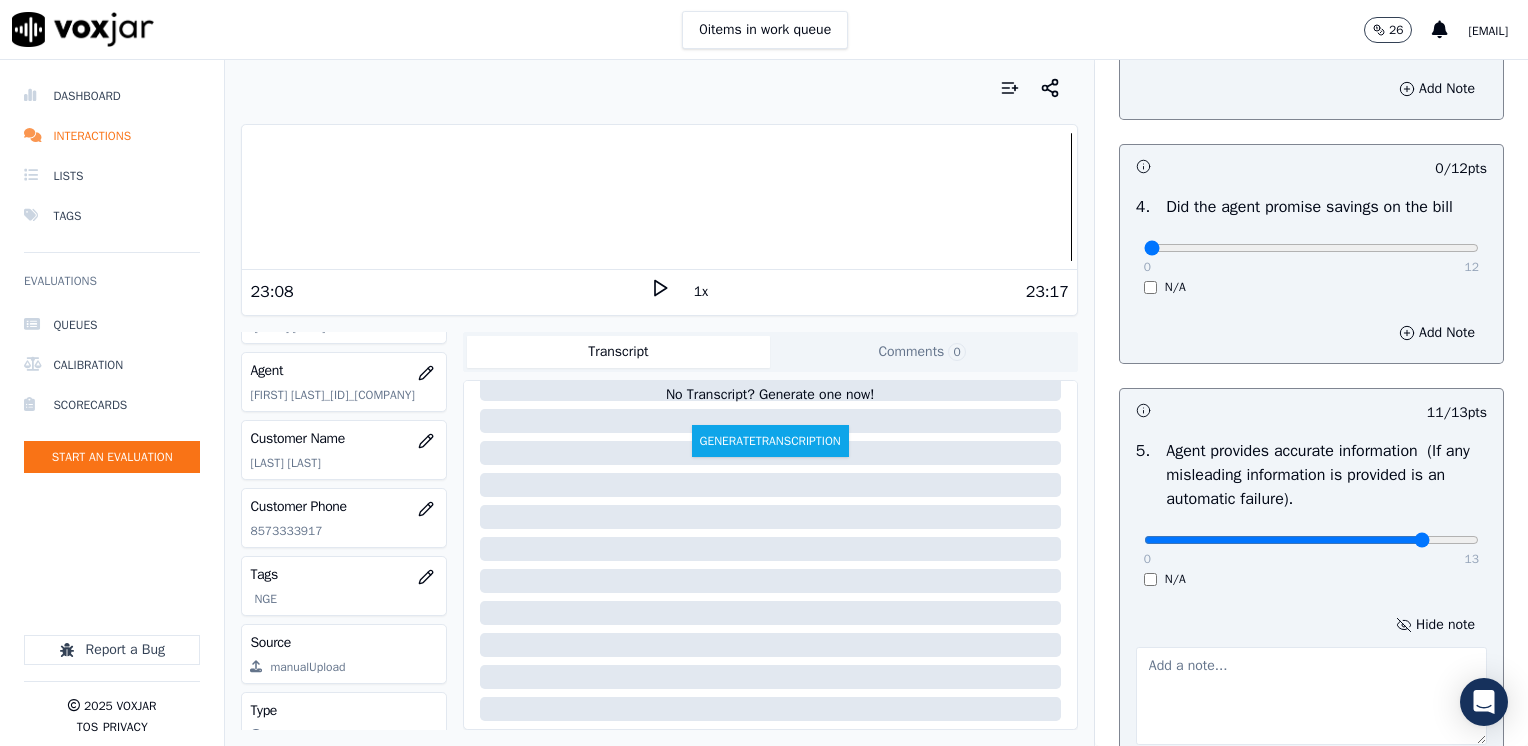 click at bounding box center [1311, 696] 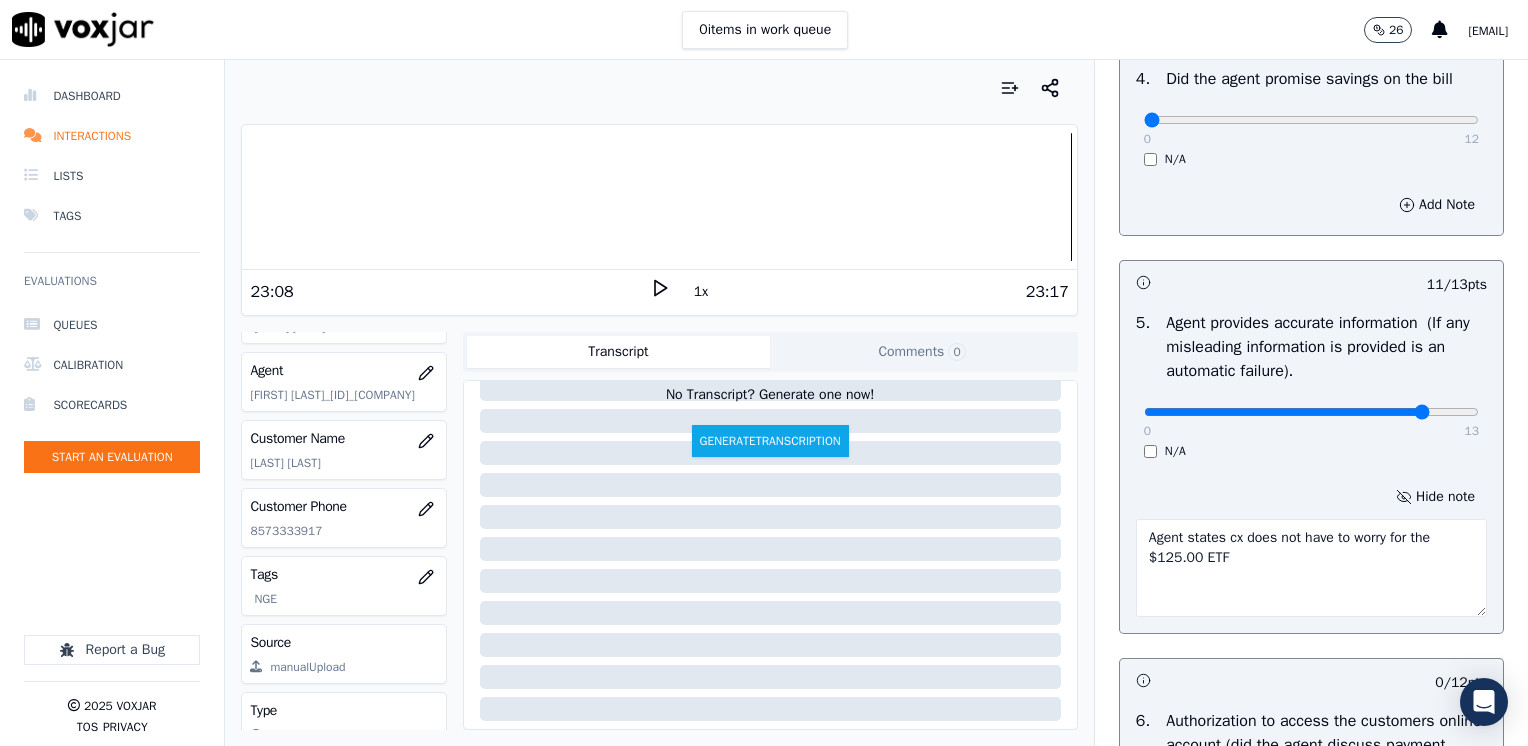 scroll, scrollTop: 1248, scrollLeft: 0, axis: vertical 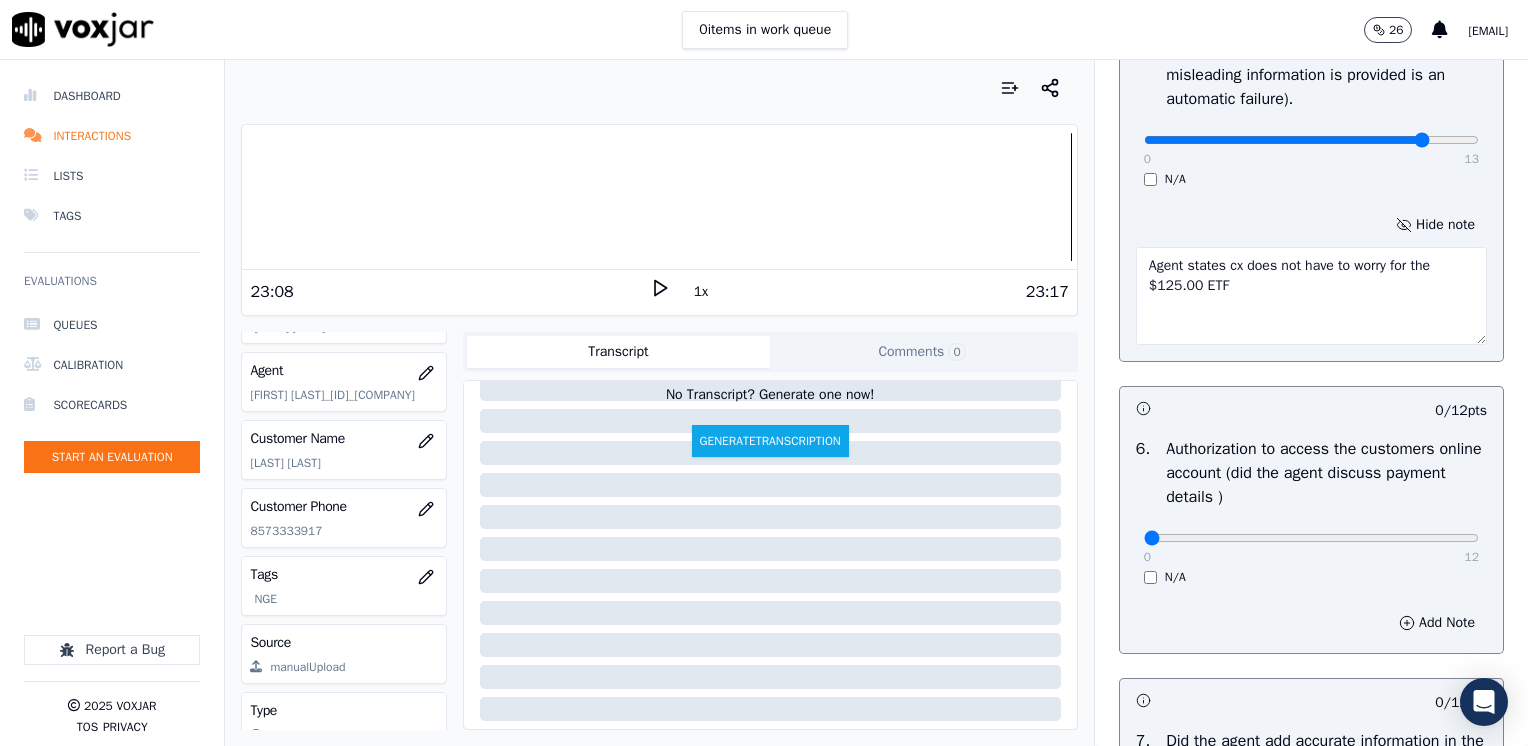 type on "Agent states cx does not have to worry for the $125.00 ETF" 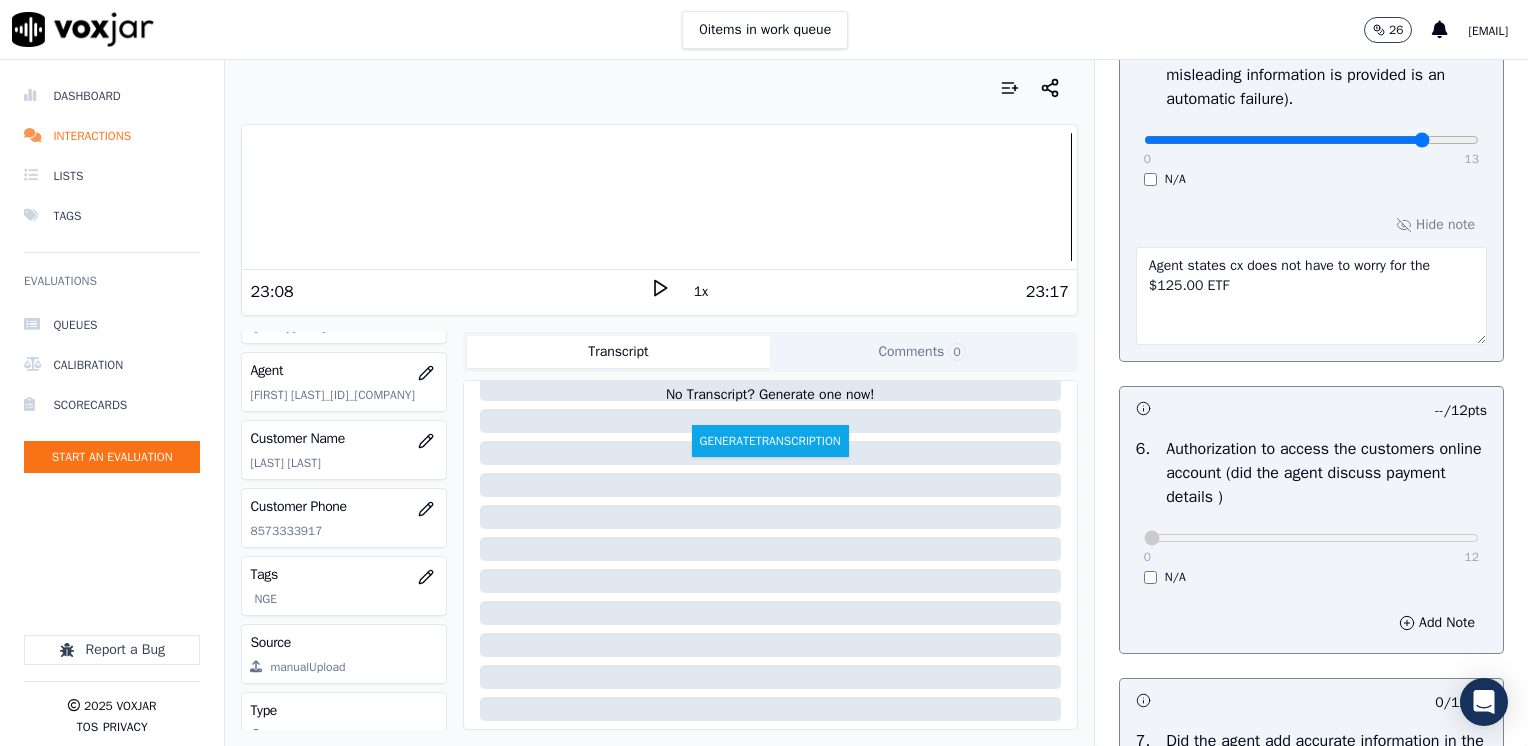 scroll, scrollTop: 1648, scrollLeft: 0, axis: vertical 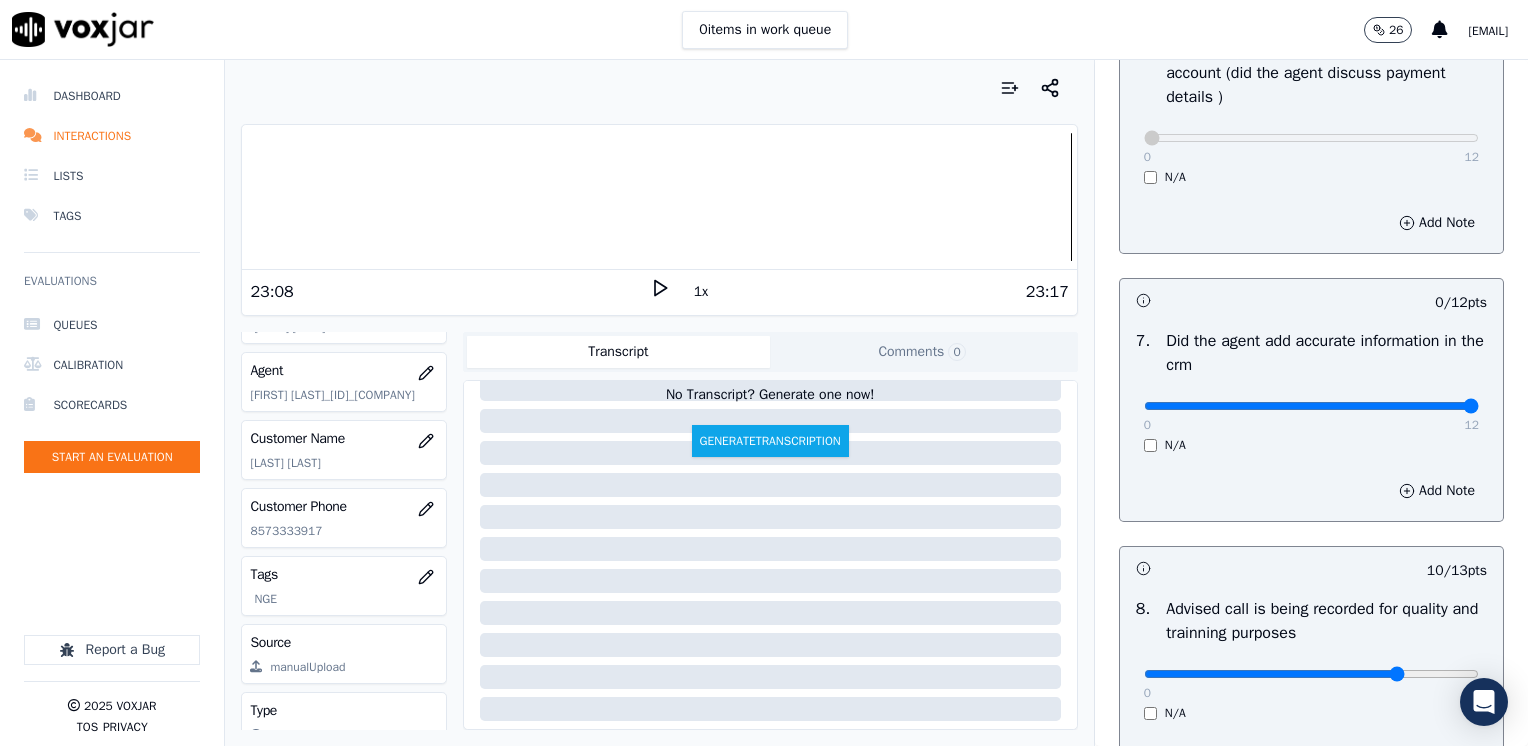 drag, startPoint x: 1135, startPoint y: 402, endPoint x: 1527, endPoint y: 460, distance: 396.26758 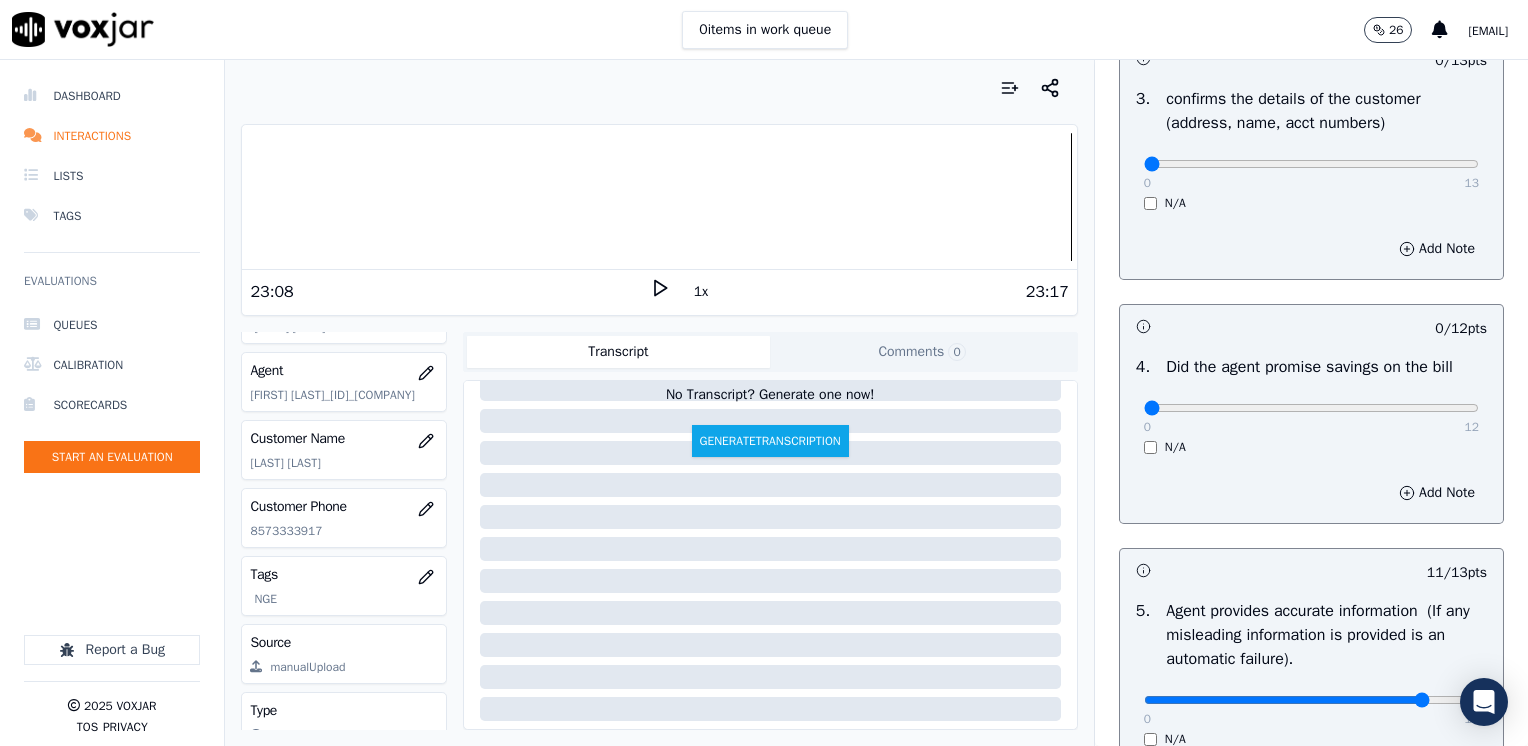 scroll, scrollTop: 700, scrollLeft: 0, axis: vertical 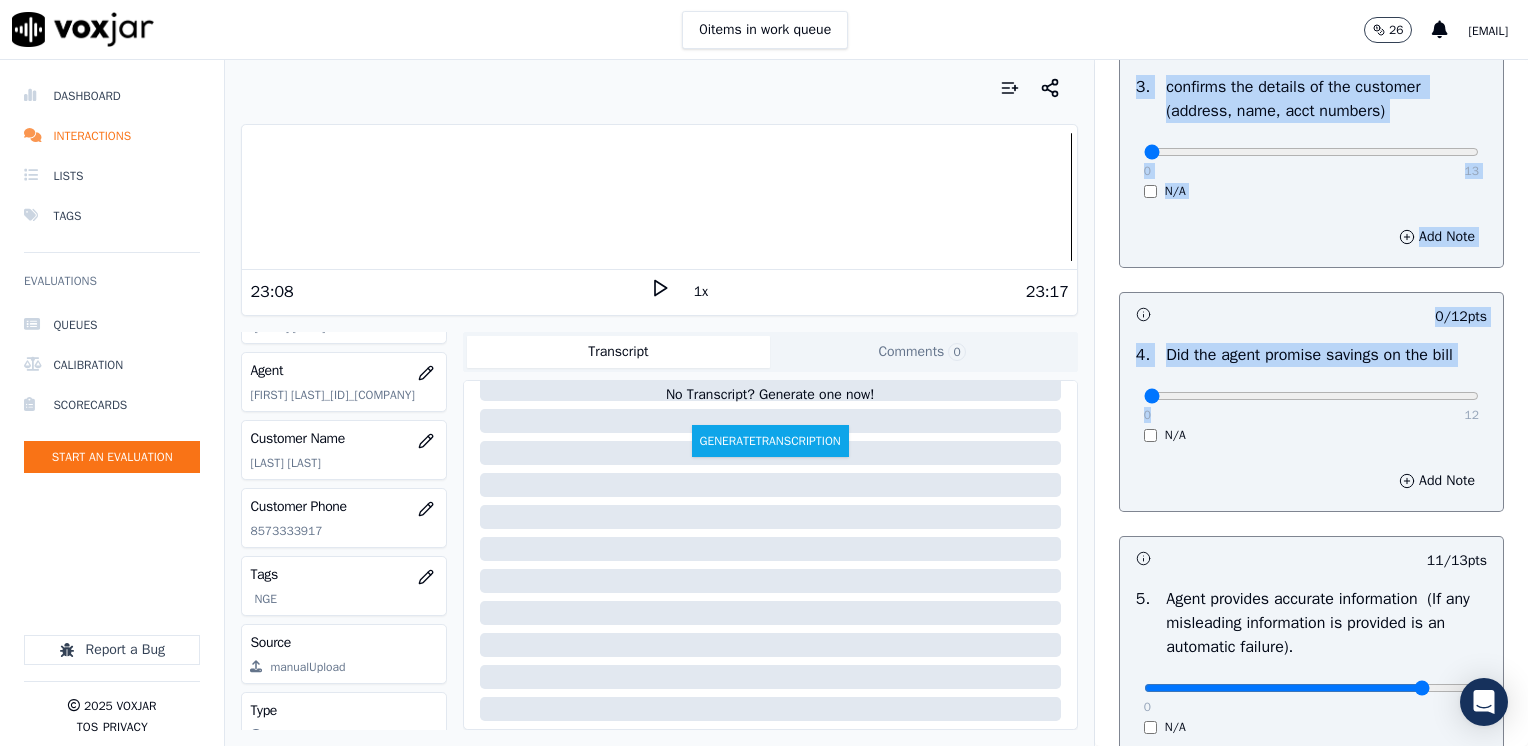 drag, startPoint x: 1128, startPoint y: 406, endPoint x: 1531, endPoint y: 392, distance: 403.2431 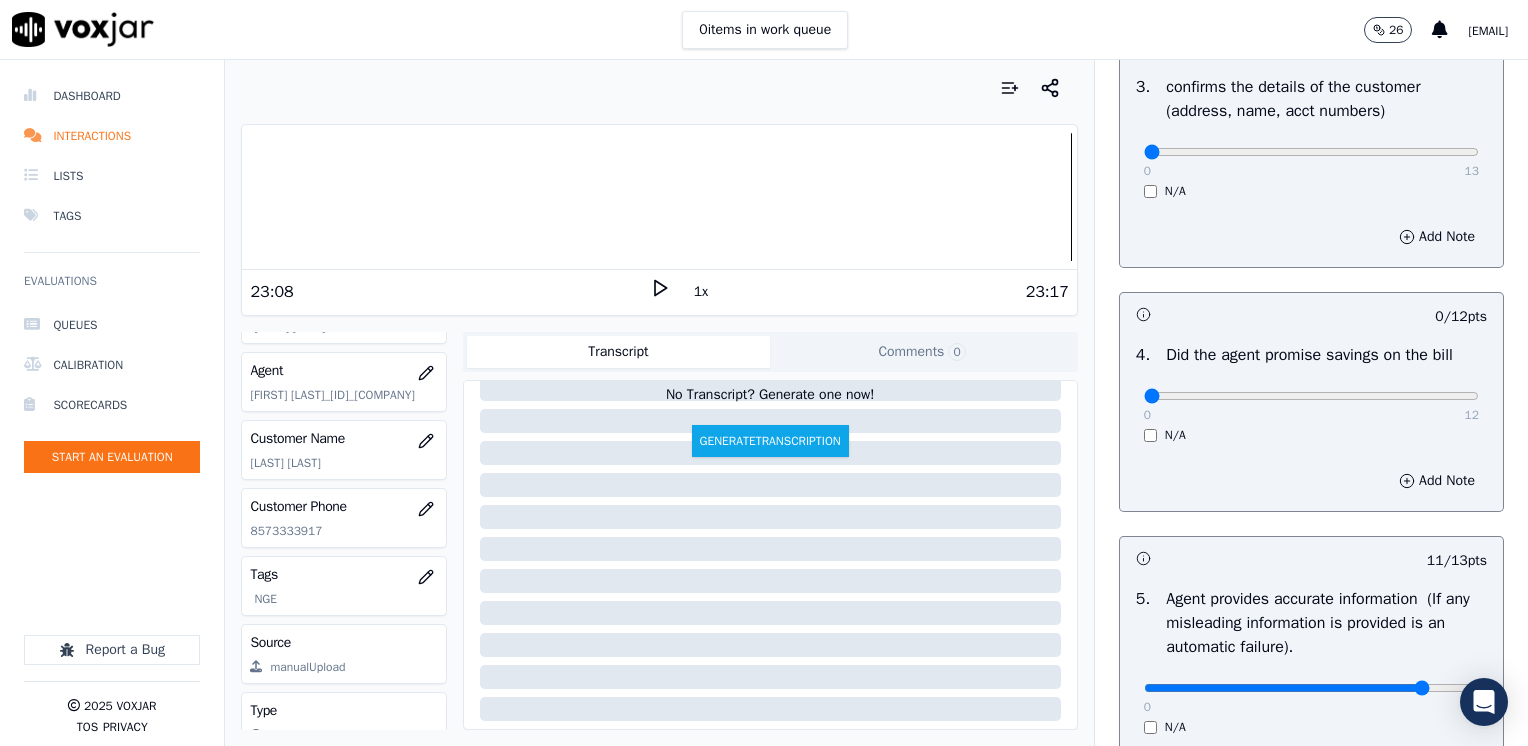 drag, startPoint x: 1527, startPoint y: 392, endPoint x: 1275, endPoint y: 424, distance: 254.02362 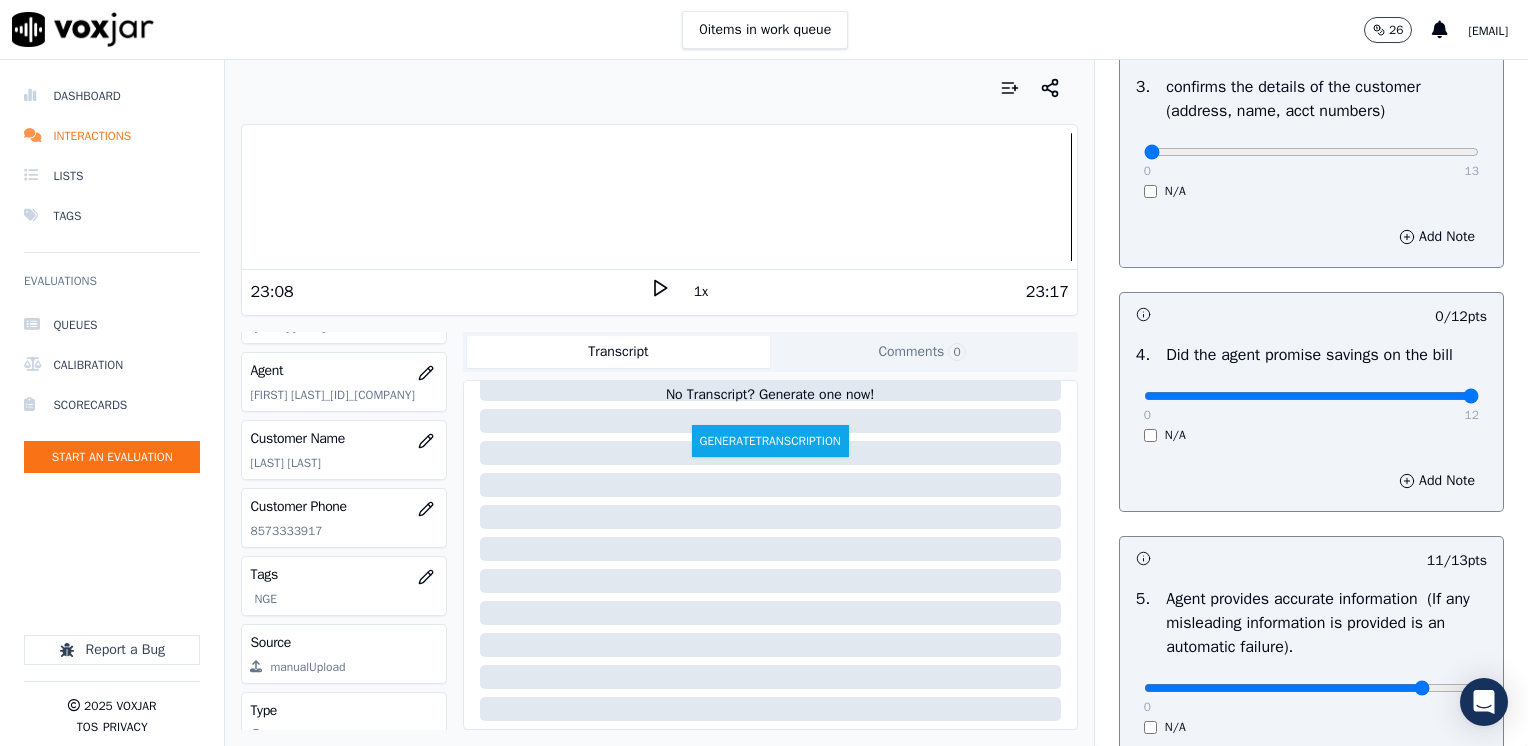 drag, startPoint x: 1130, startPoint y: 391, endPoint x: 1450, endPoint y: 414, distance: 320.8255 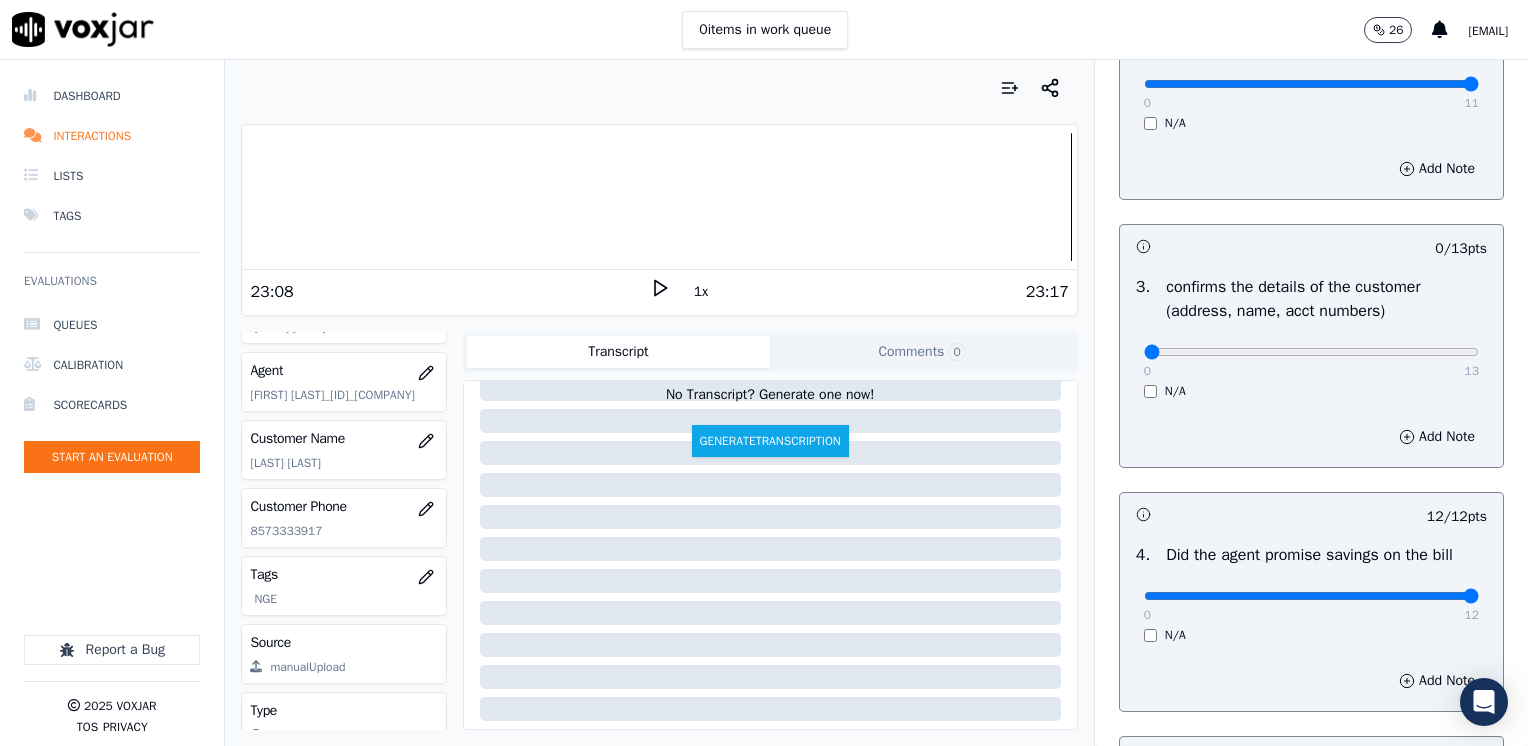 scroll, scrollTop: 400, scrollLeft: 0, axis: vertical 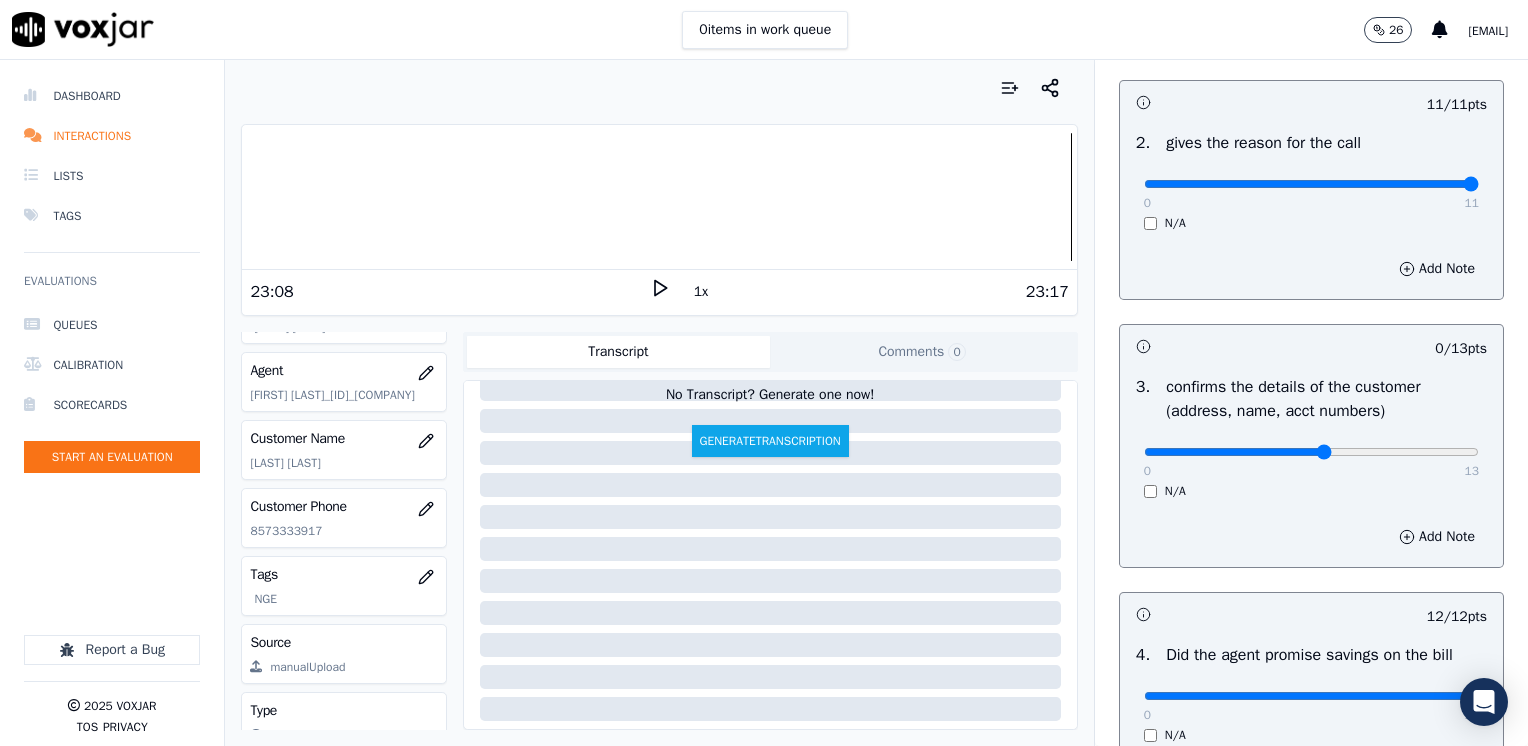 type on "7" 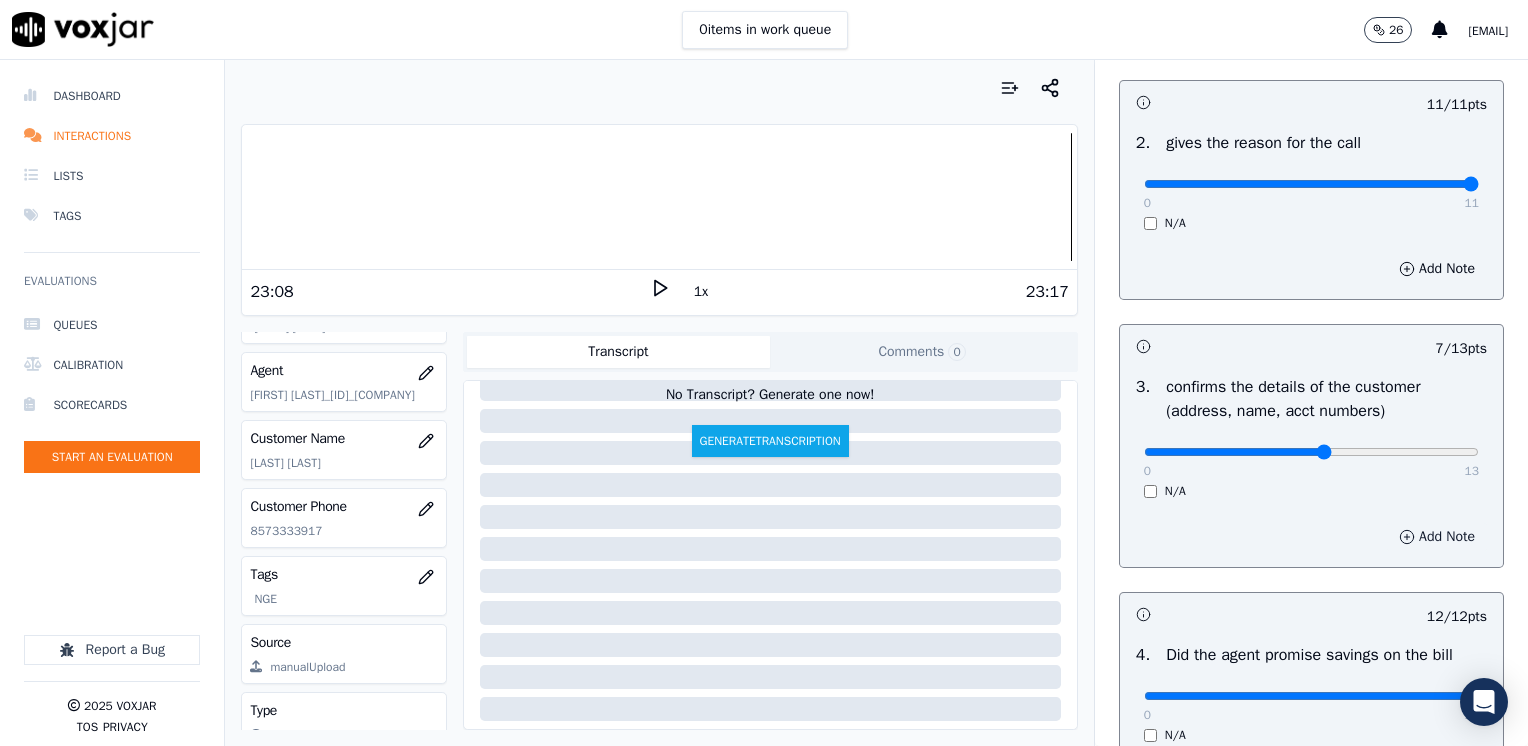 click on "Add Note" at bounding box center (1437, 537) 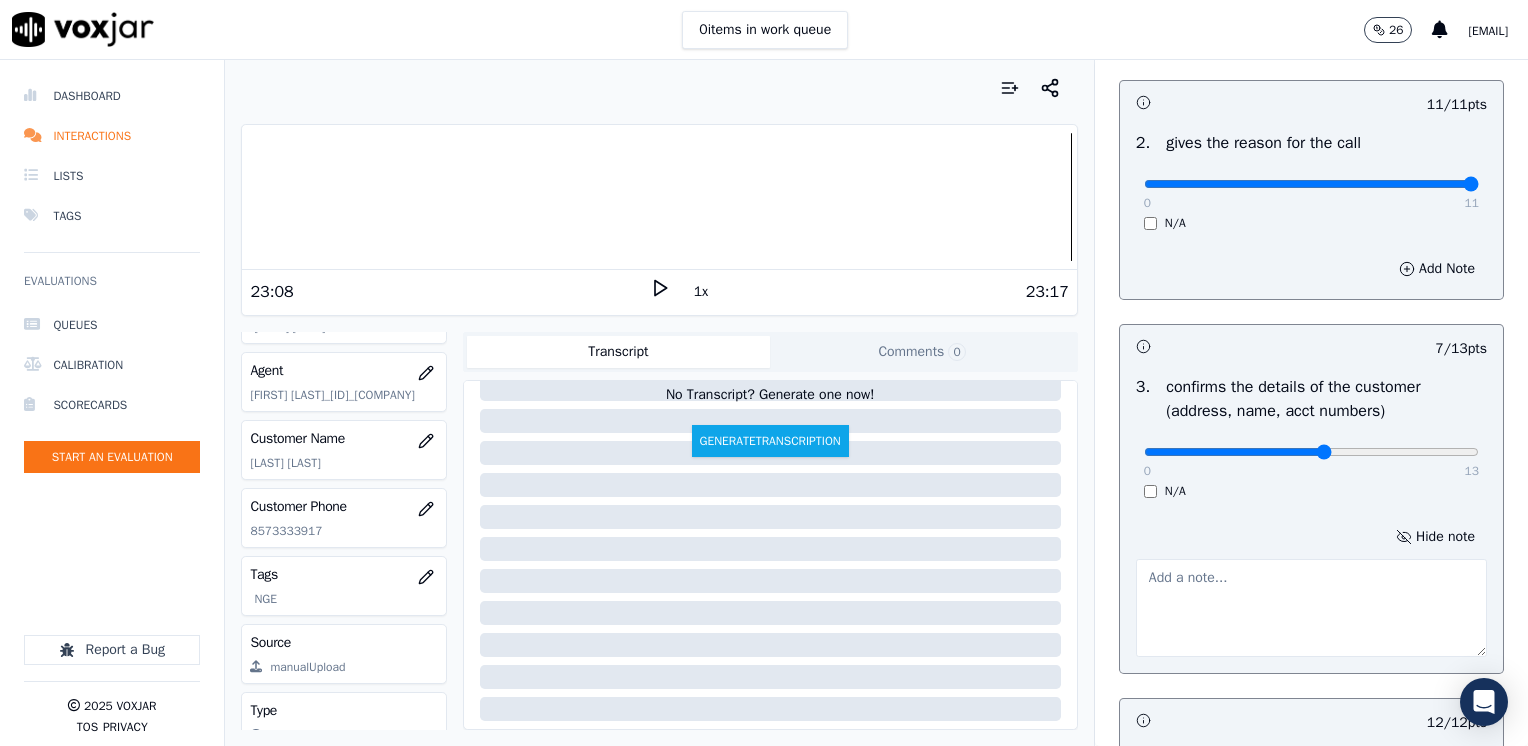 click at bounding box center (1311, 608) 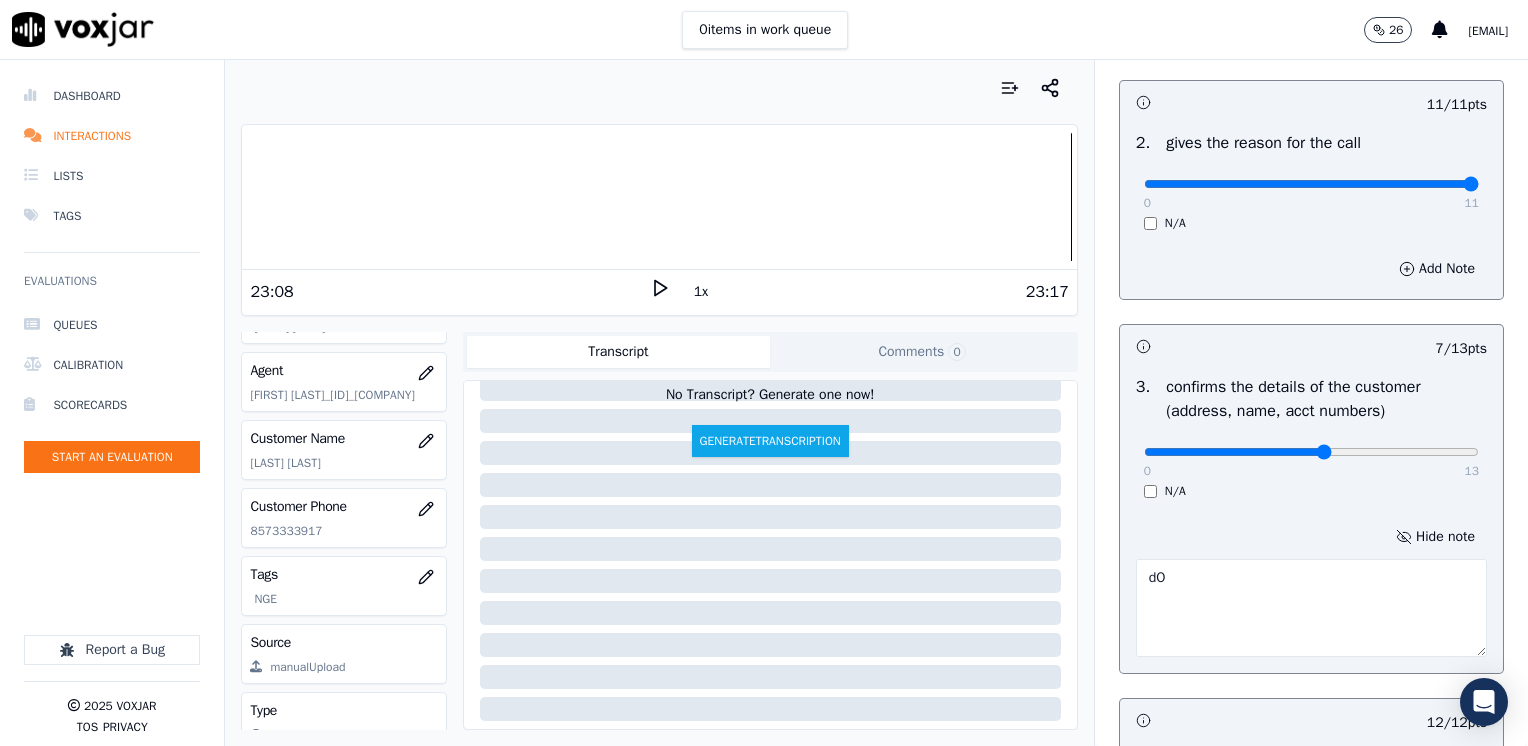 type on "d" 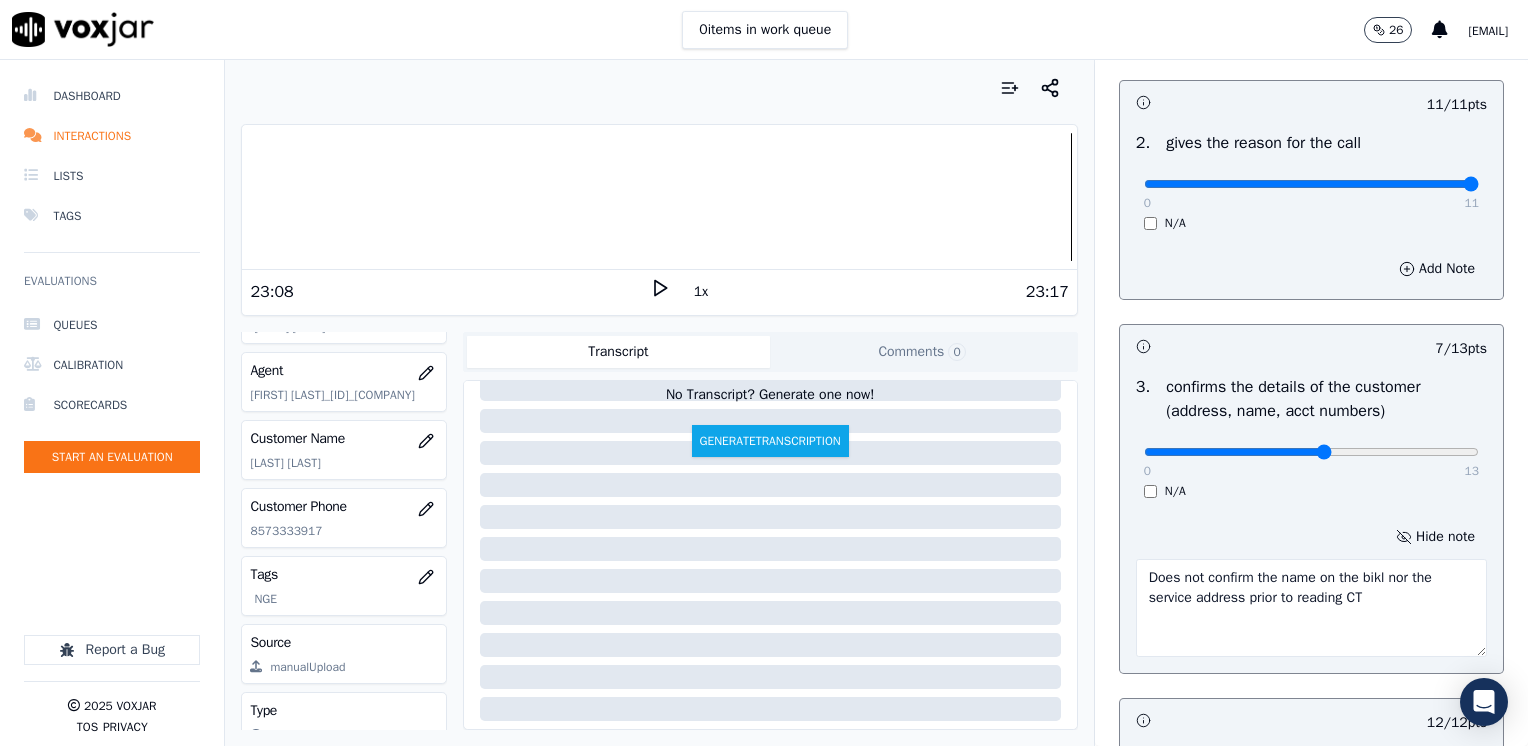 click on "Does not confirm the name on the bikl nor the service address prior to reading CT" at bounding box center (1311, 608) 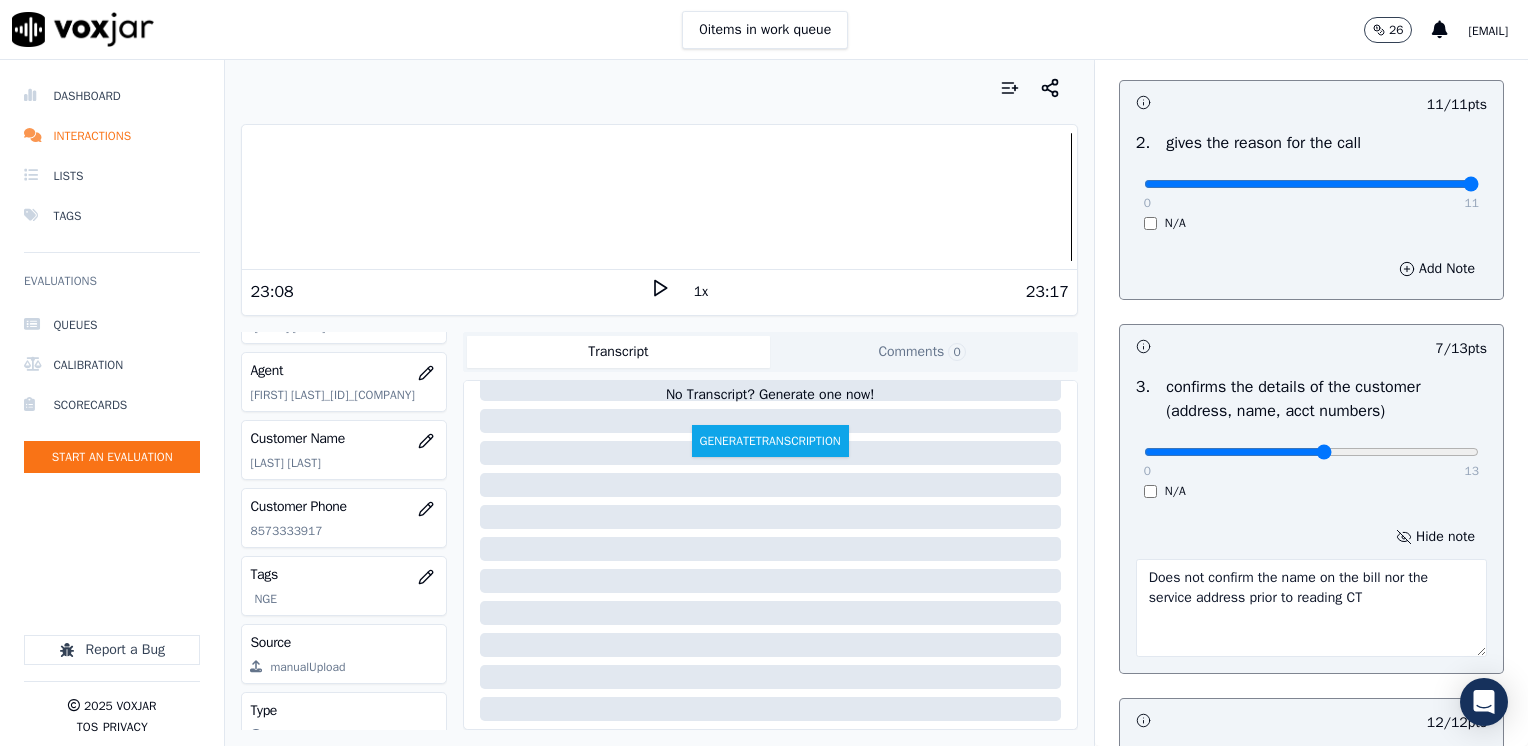 click on "Does not confirm the name on the bill nor the service address prior to reading CT" at bounding box center (1311, 608) 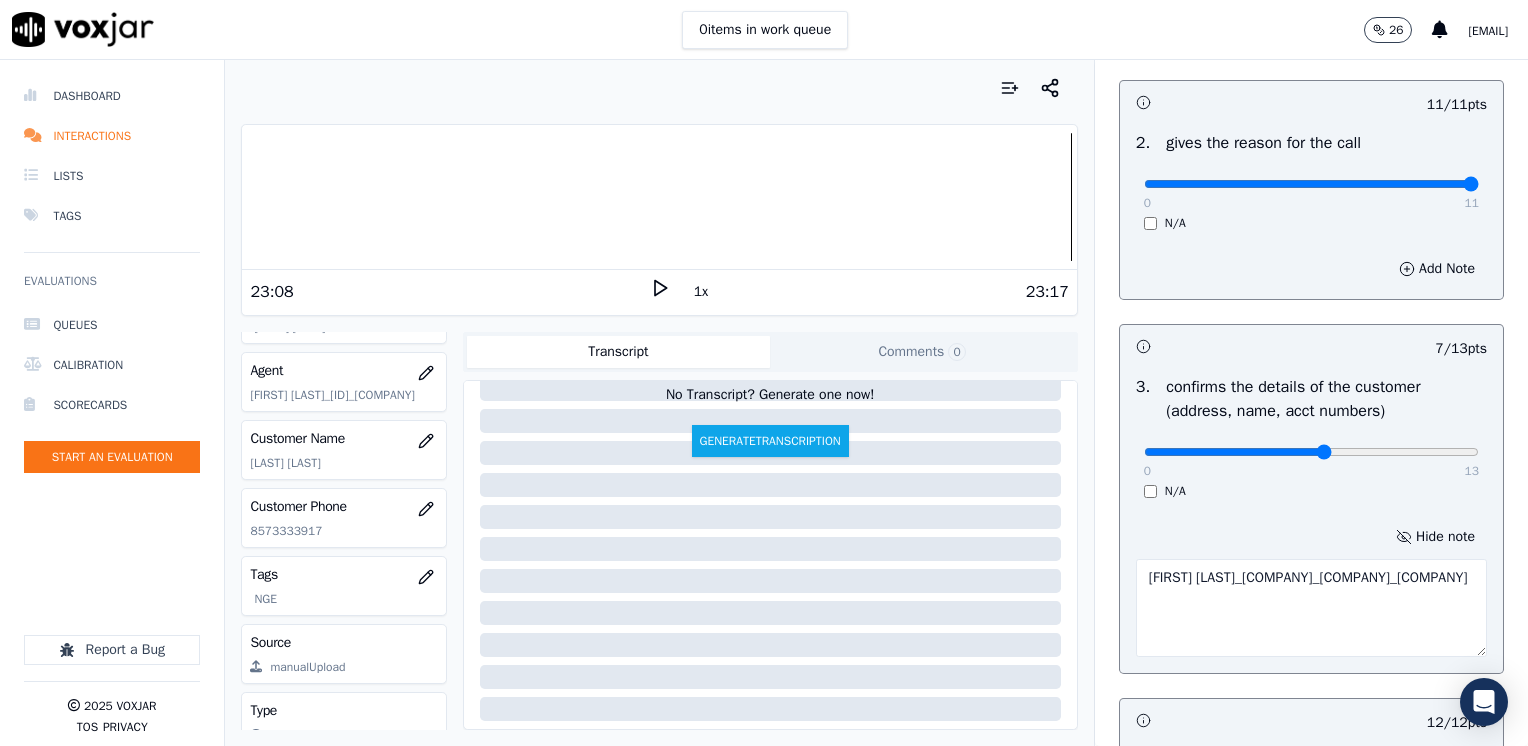 type on "Does not confirm the name on the bill nor the service address prior to reading script" 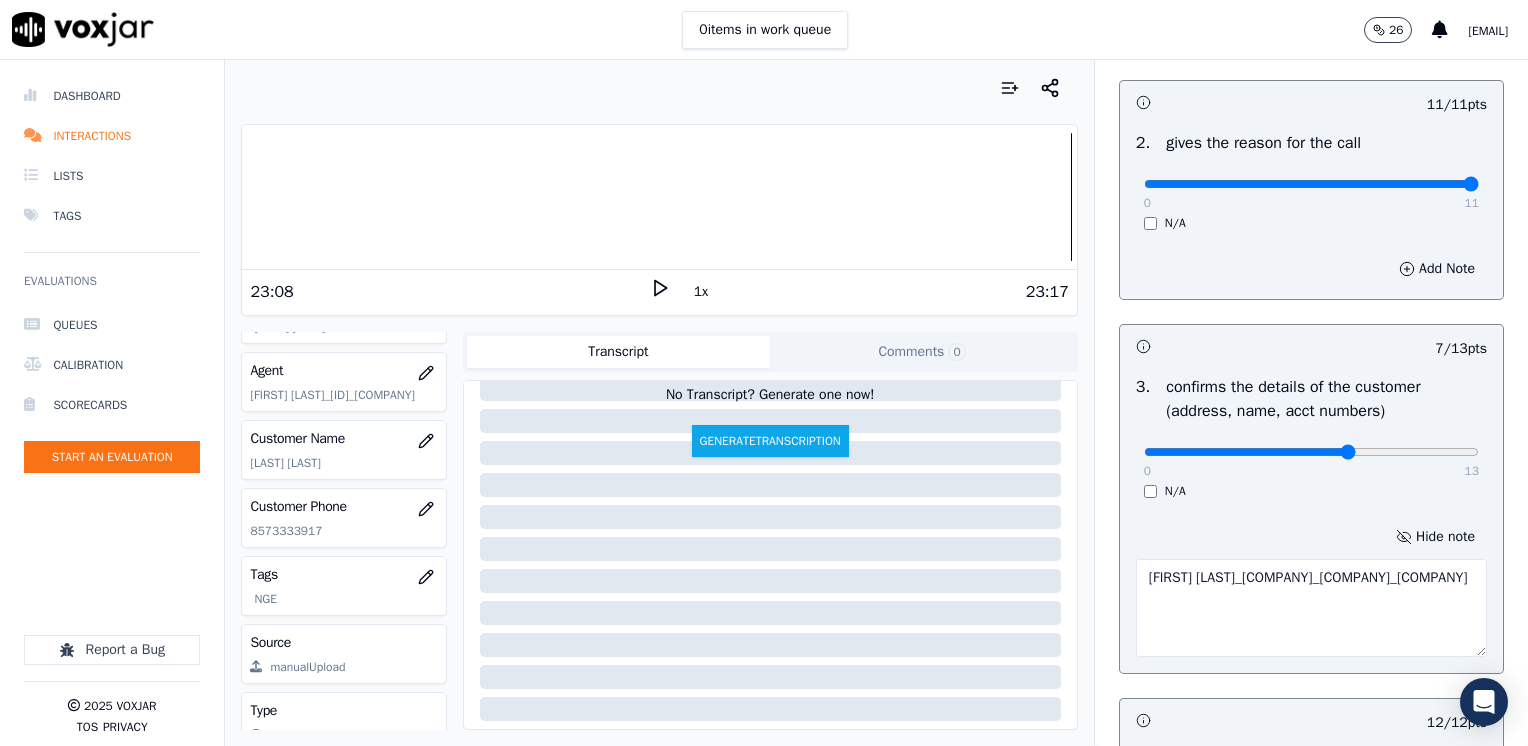 type on "8" 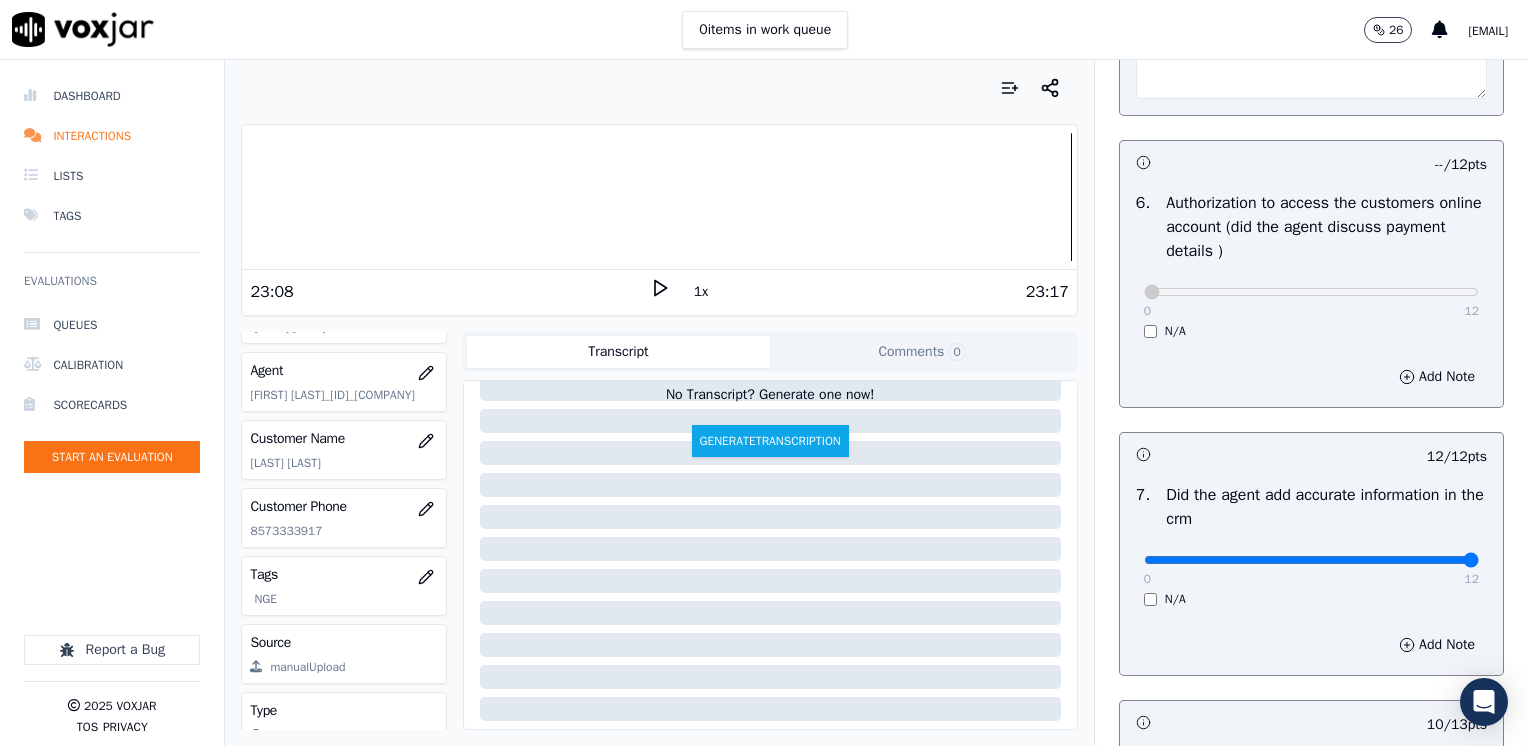 scroll, scrollTop: 2064, scrollLeft: 0, axis: vertical 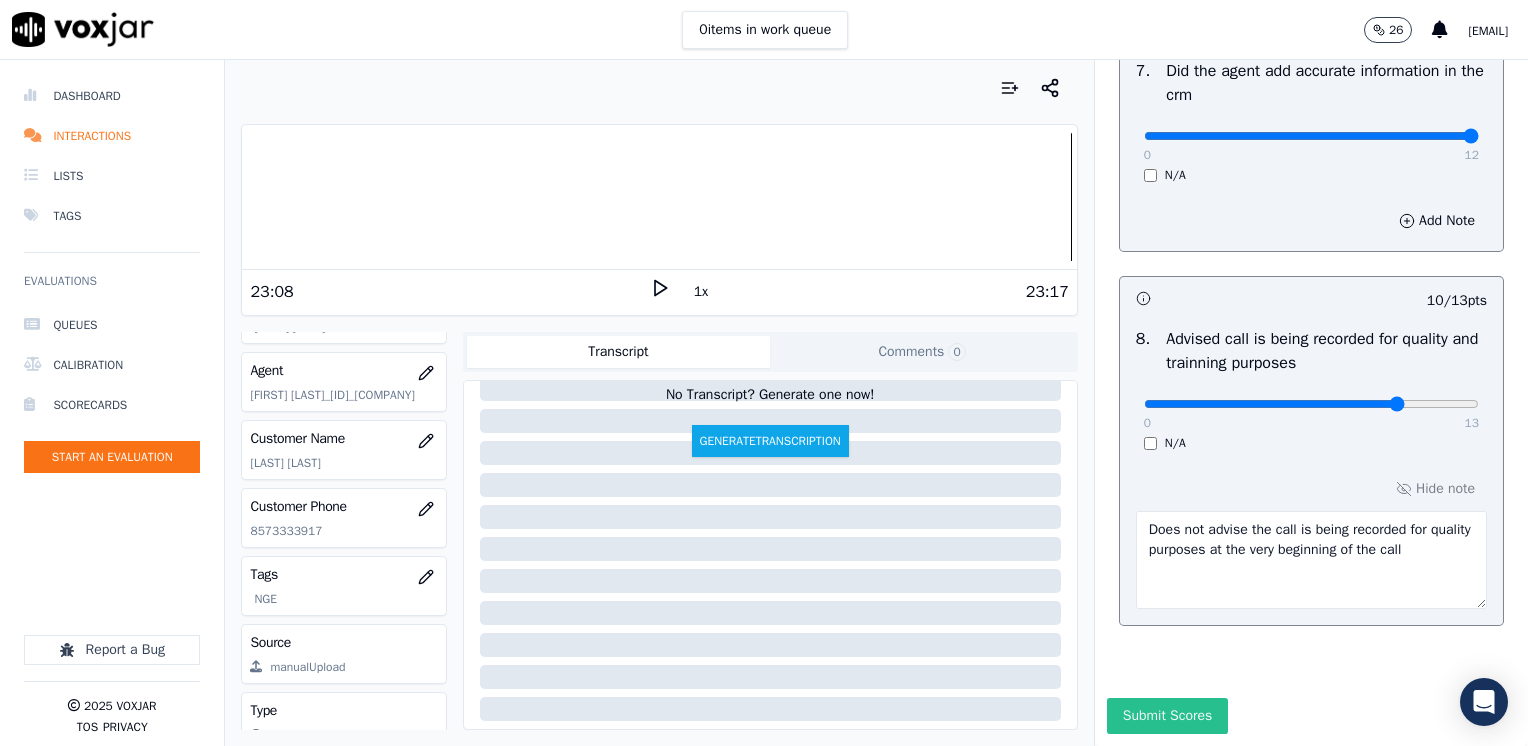 click on "Submit Scores" at bounding box center [1167, 716] 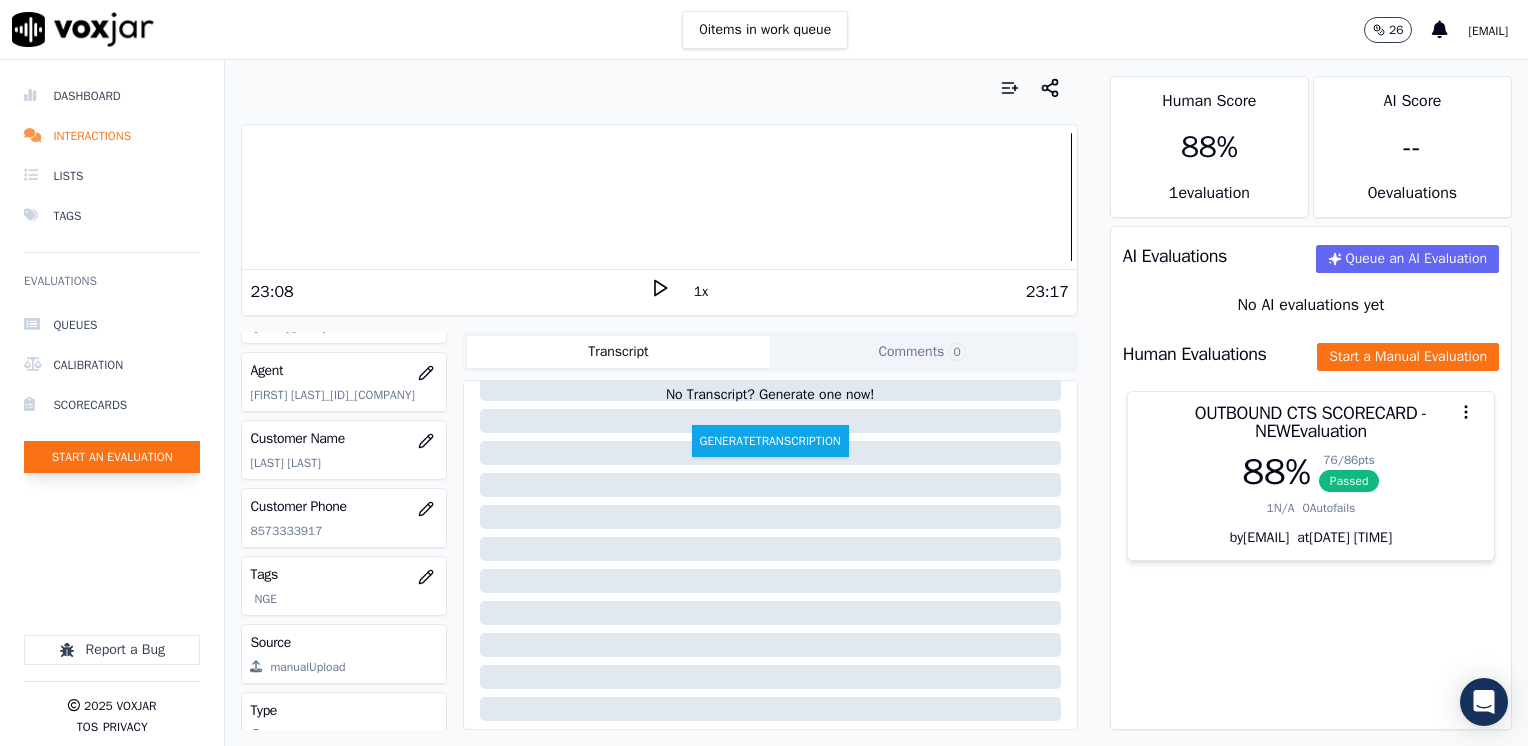 click on "Start an Evaluation" 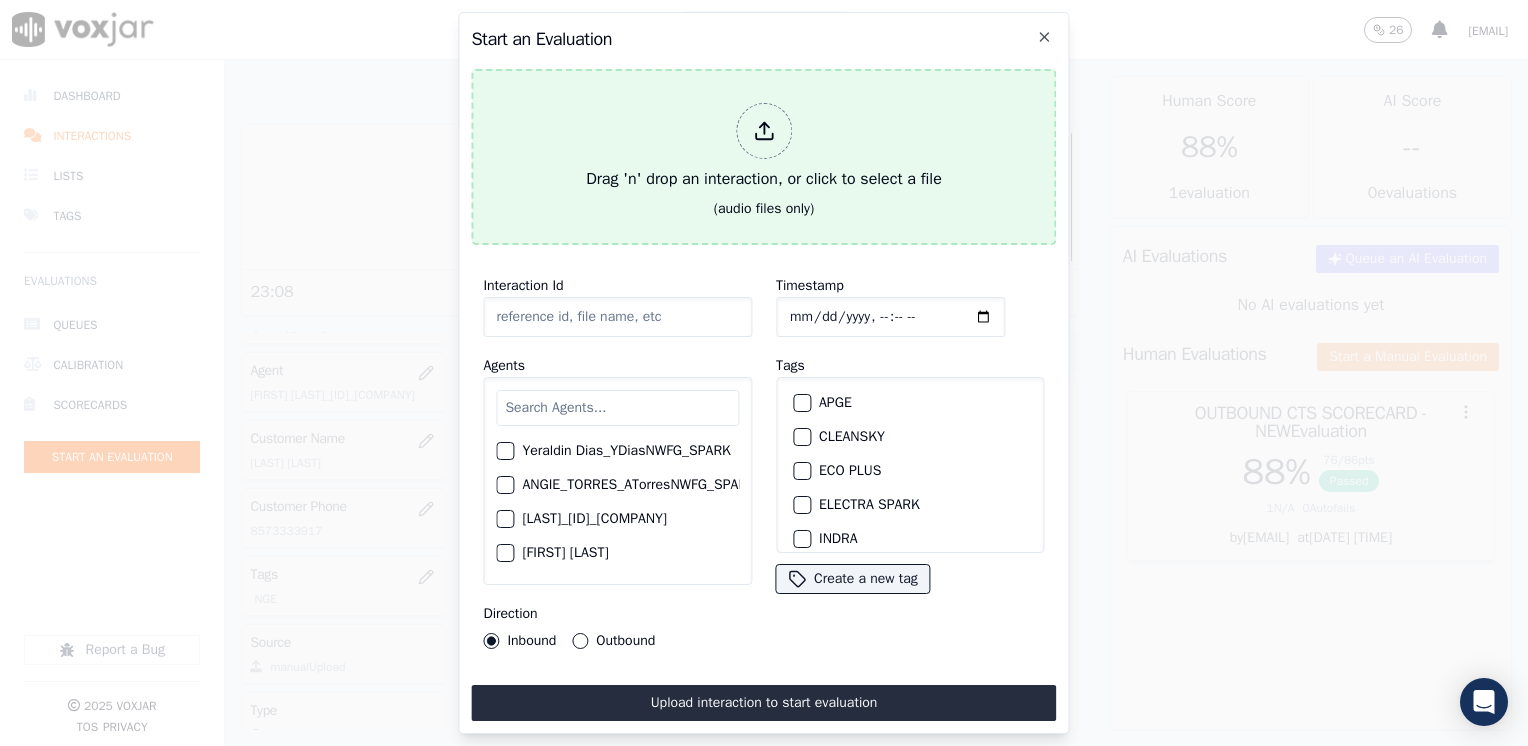 click 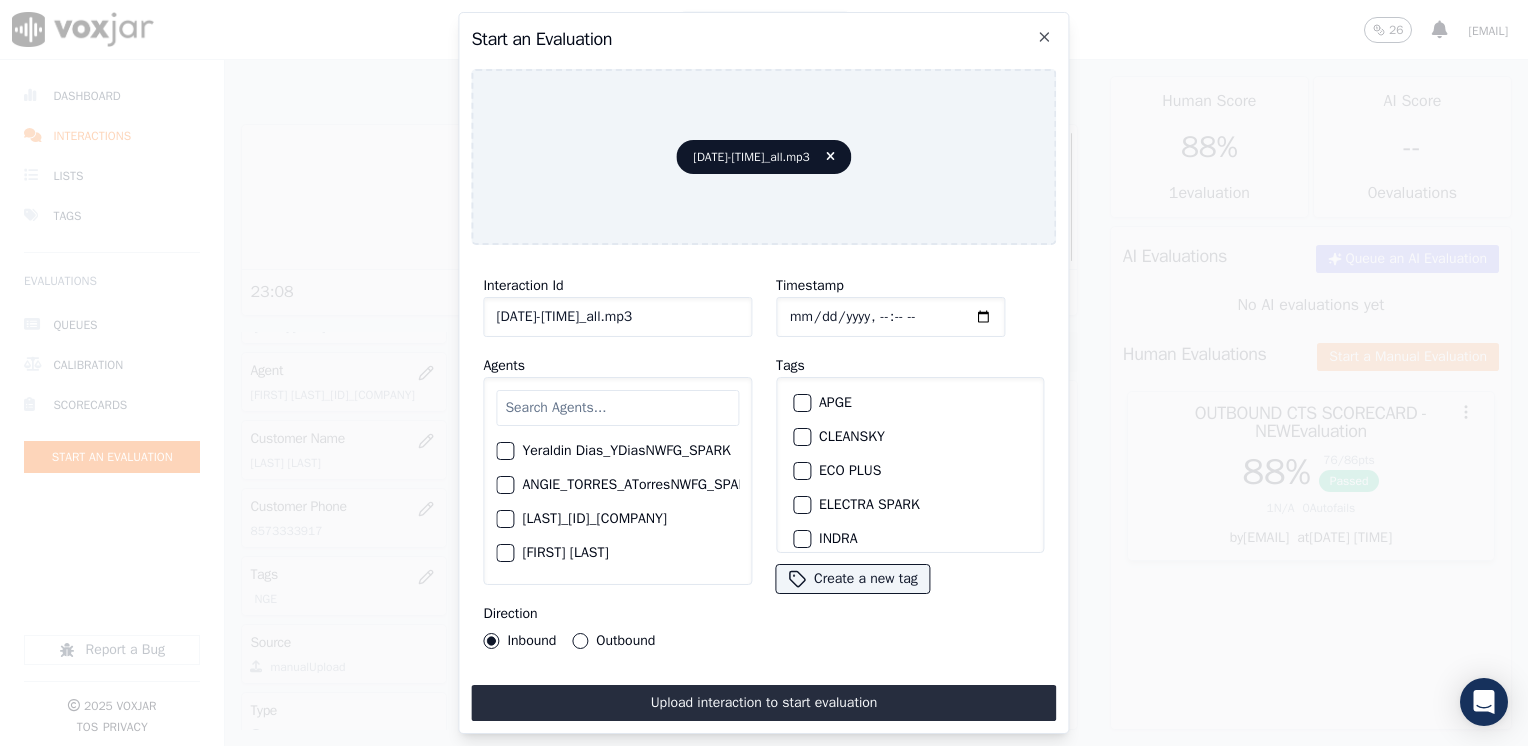 click at bounding box center [617, 408] 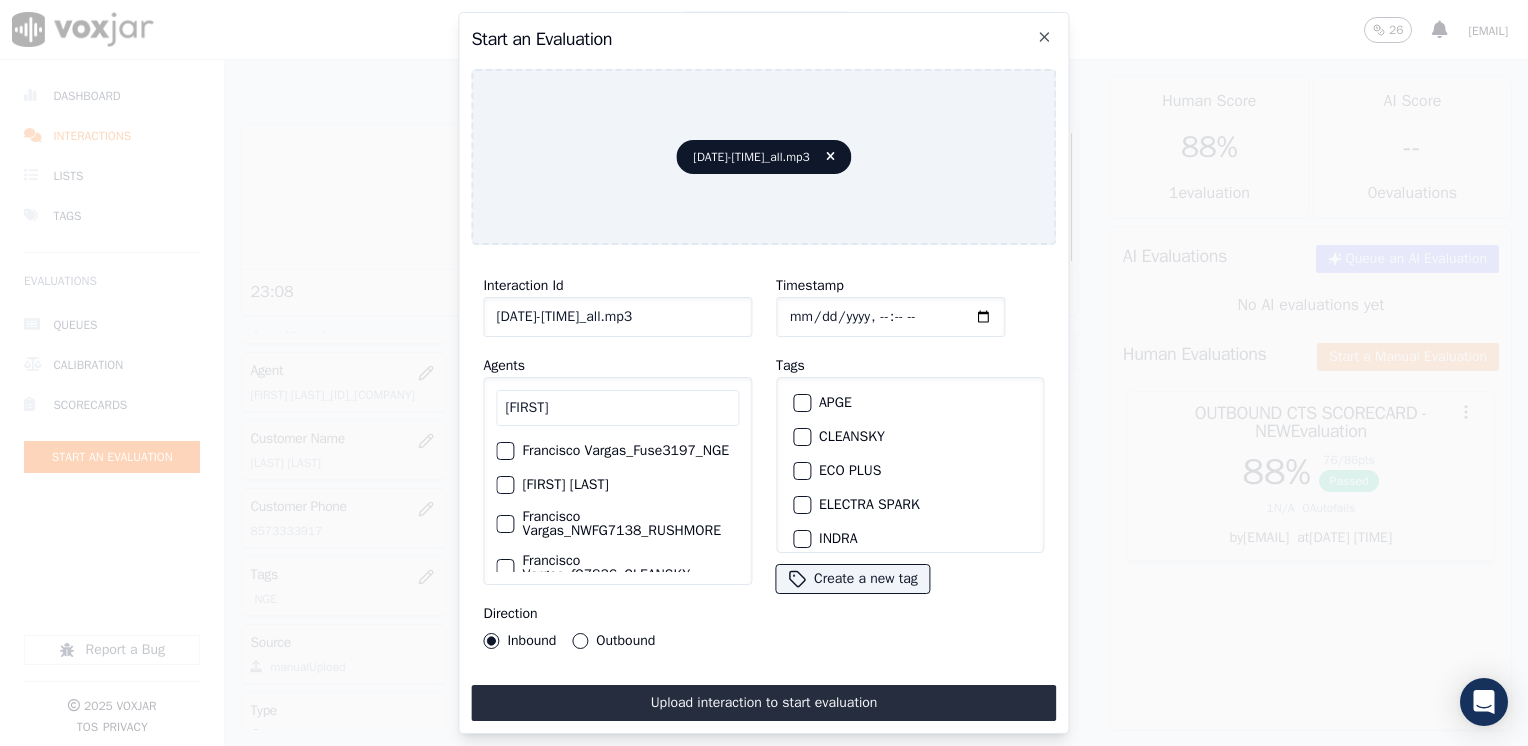 type on "Francisco" 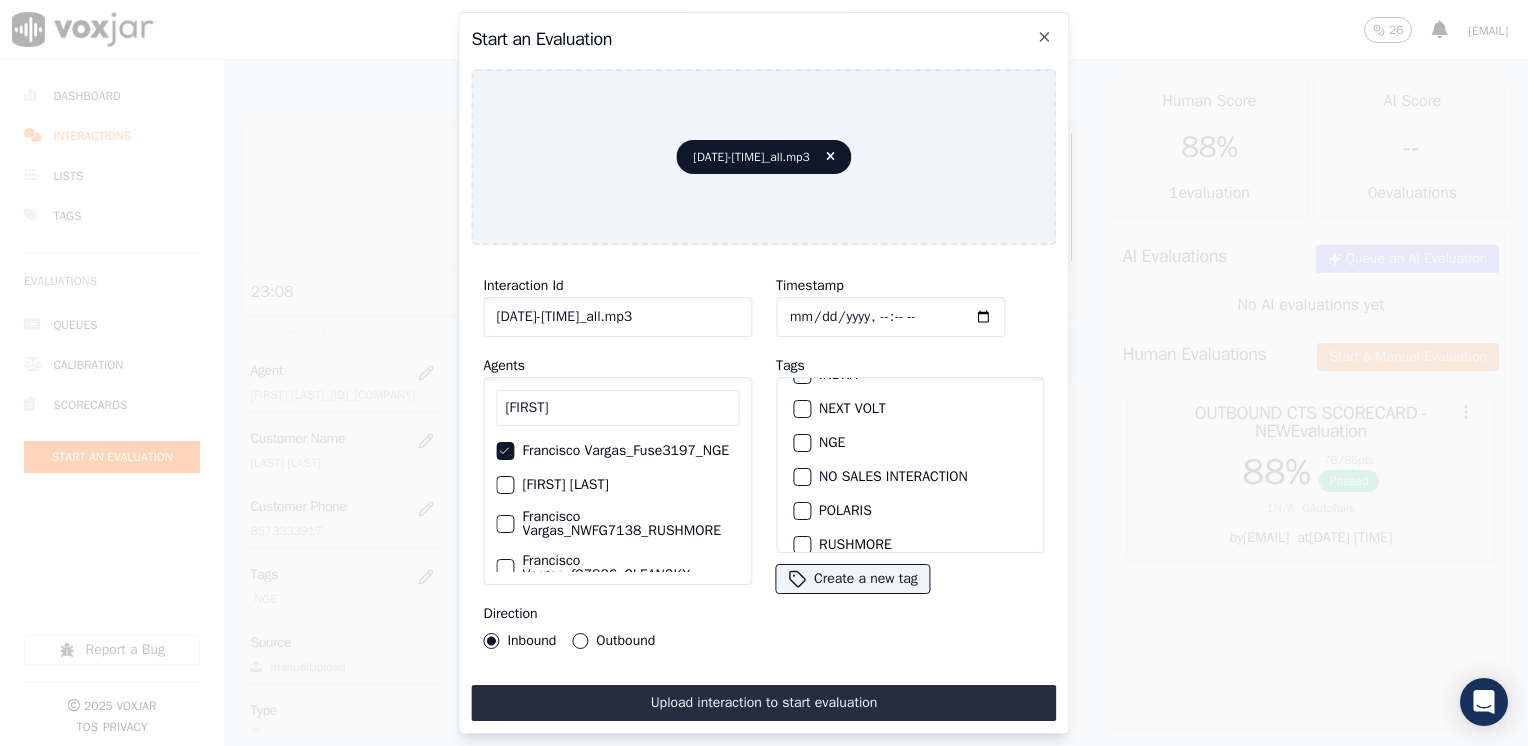 scroll, scrollTop: 200, scrollLeft: 0, axis: vertical 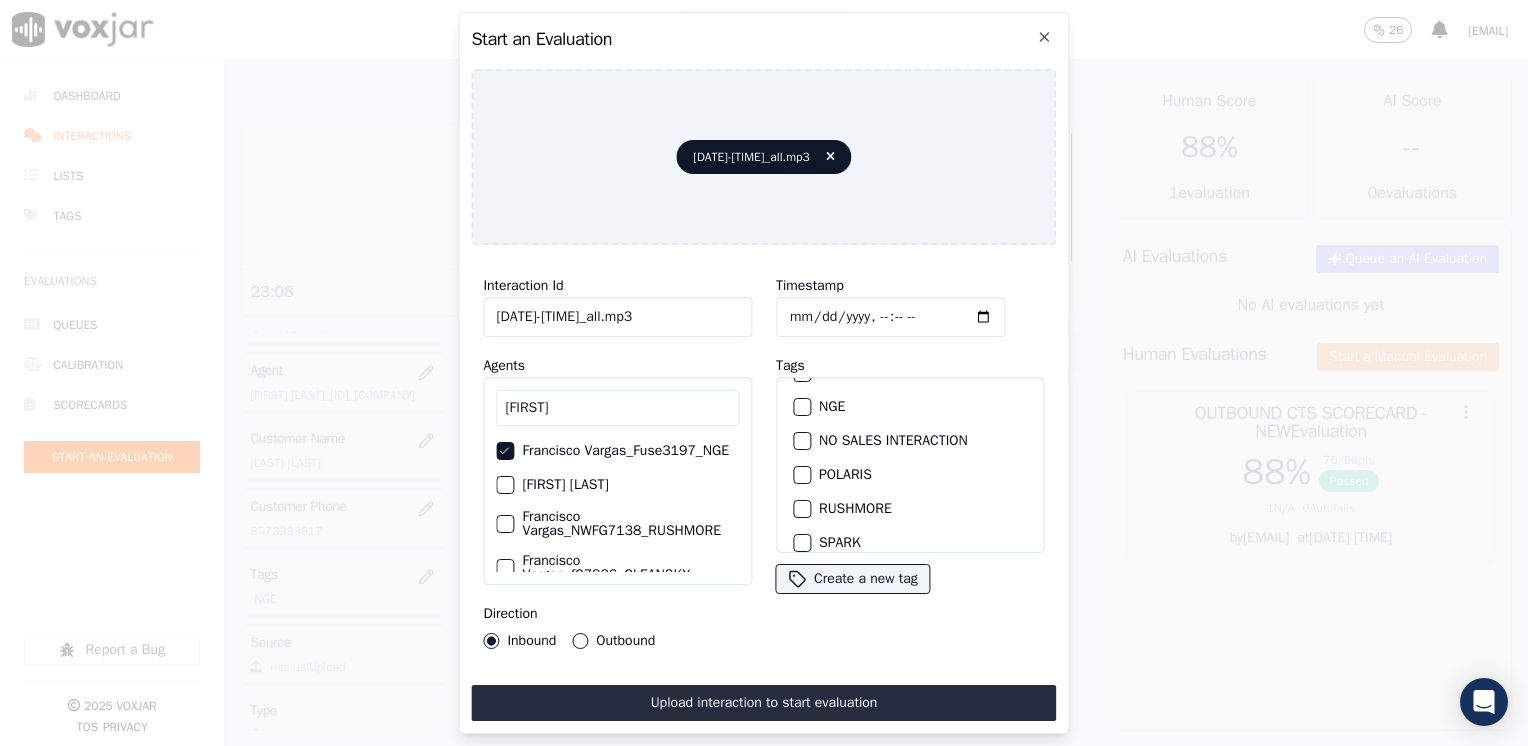 click at bounding box center [801, 407] 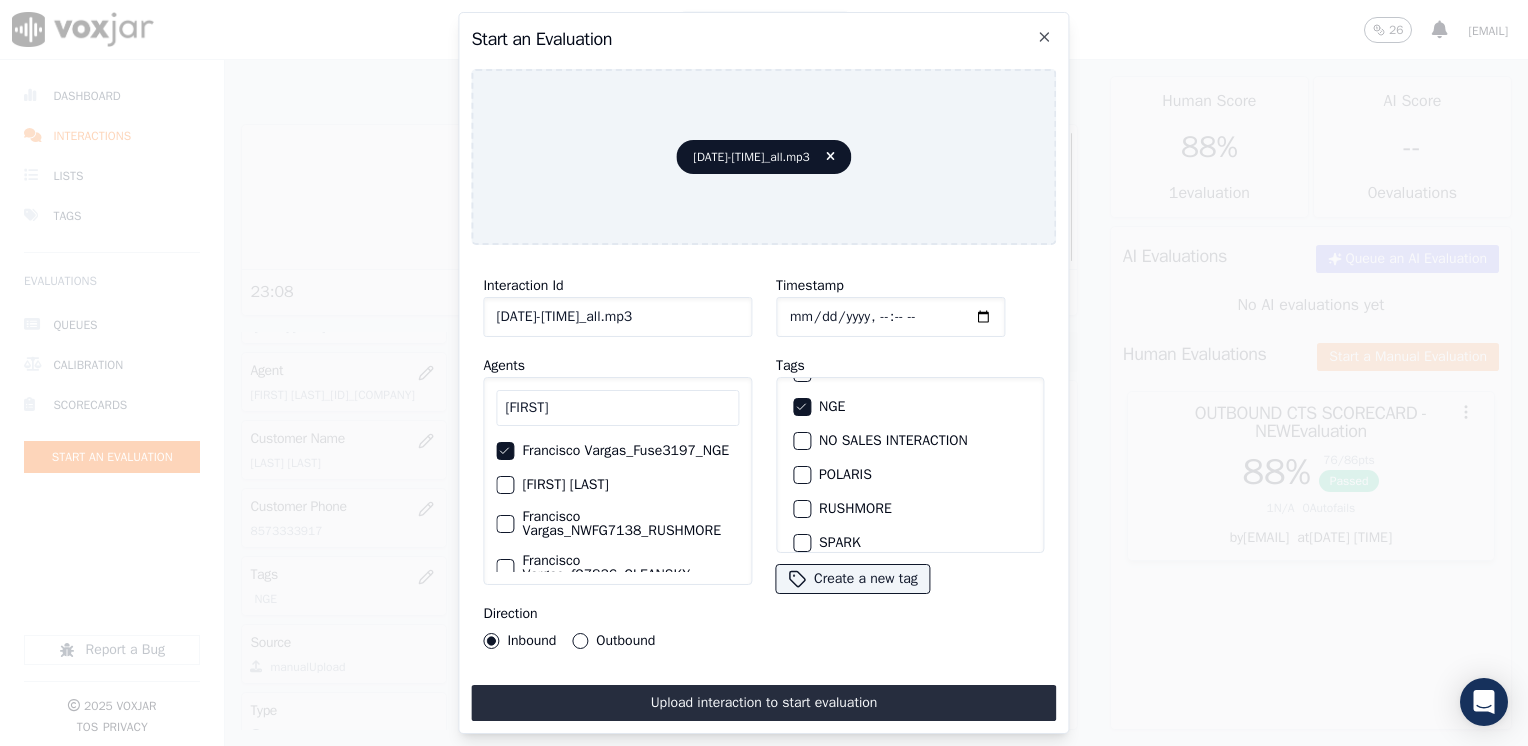 click on "Outbound" at bounding box center [580, 641] 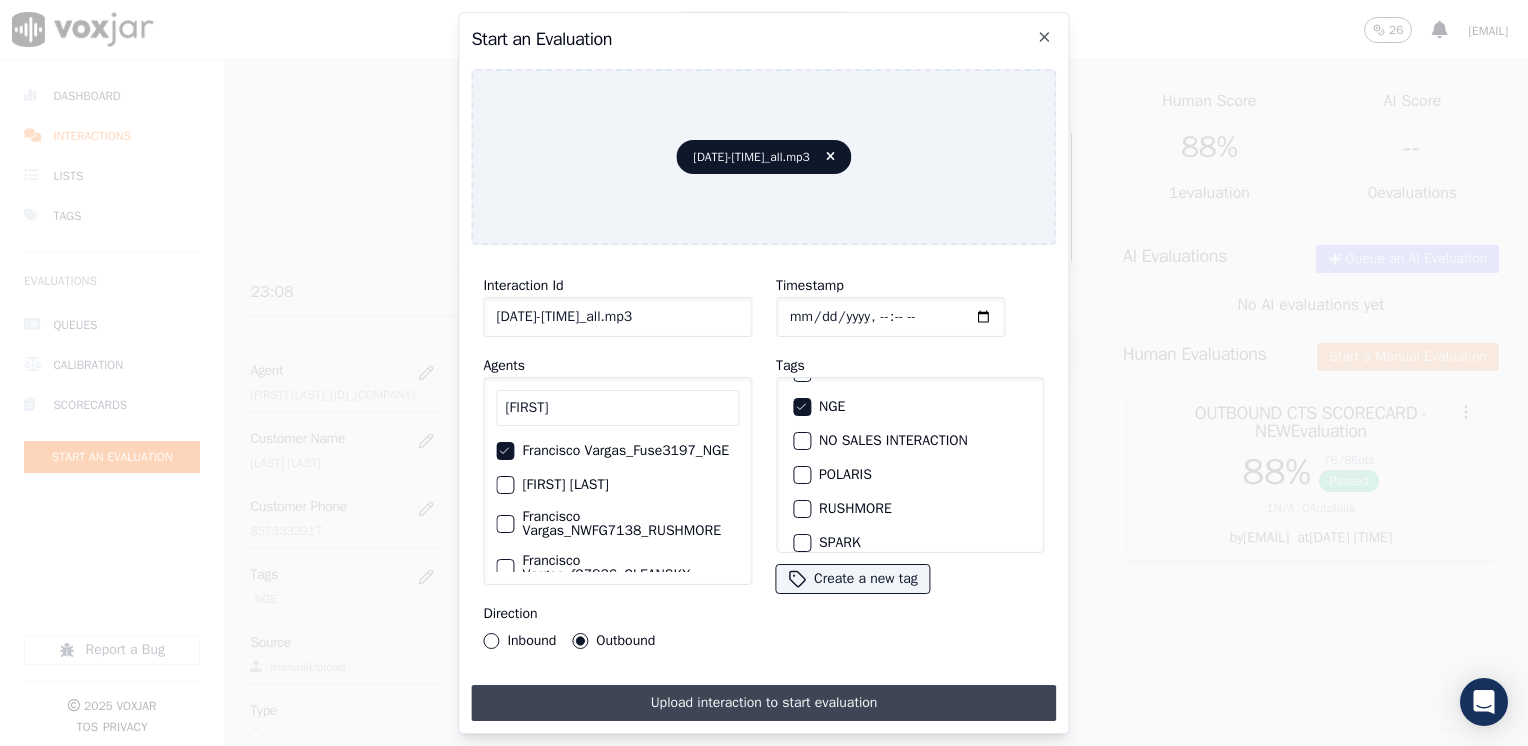 click on "Upload interaction to start evaluation" at bounding box center [763, 703] 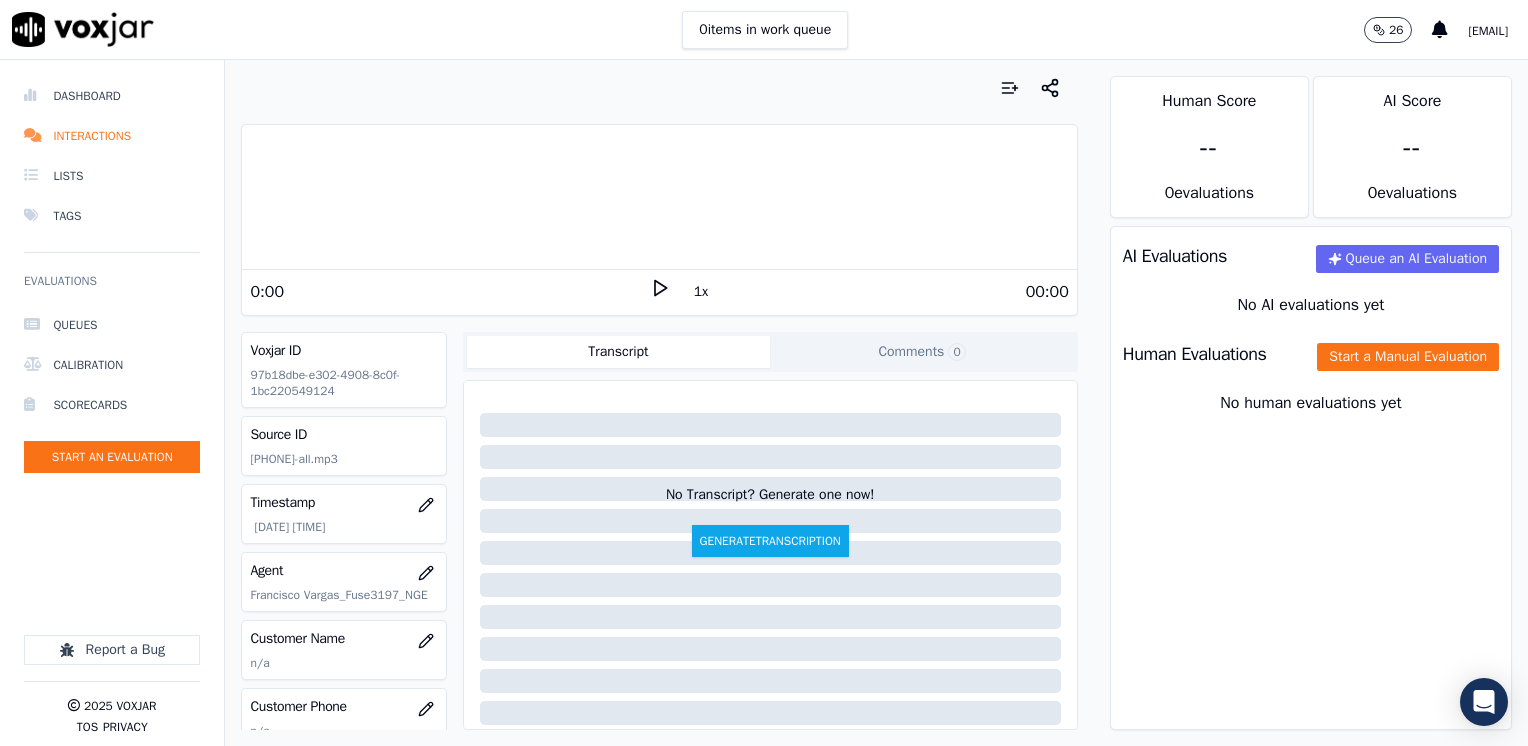 click 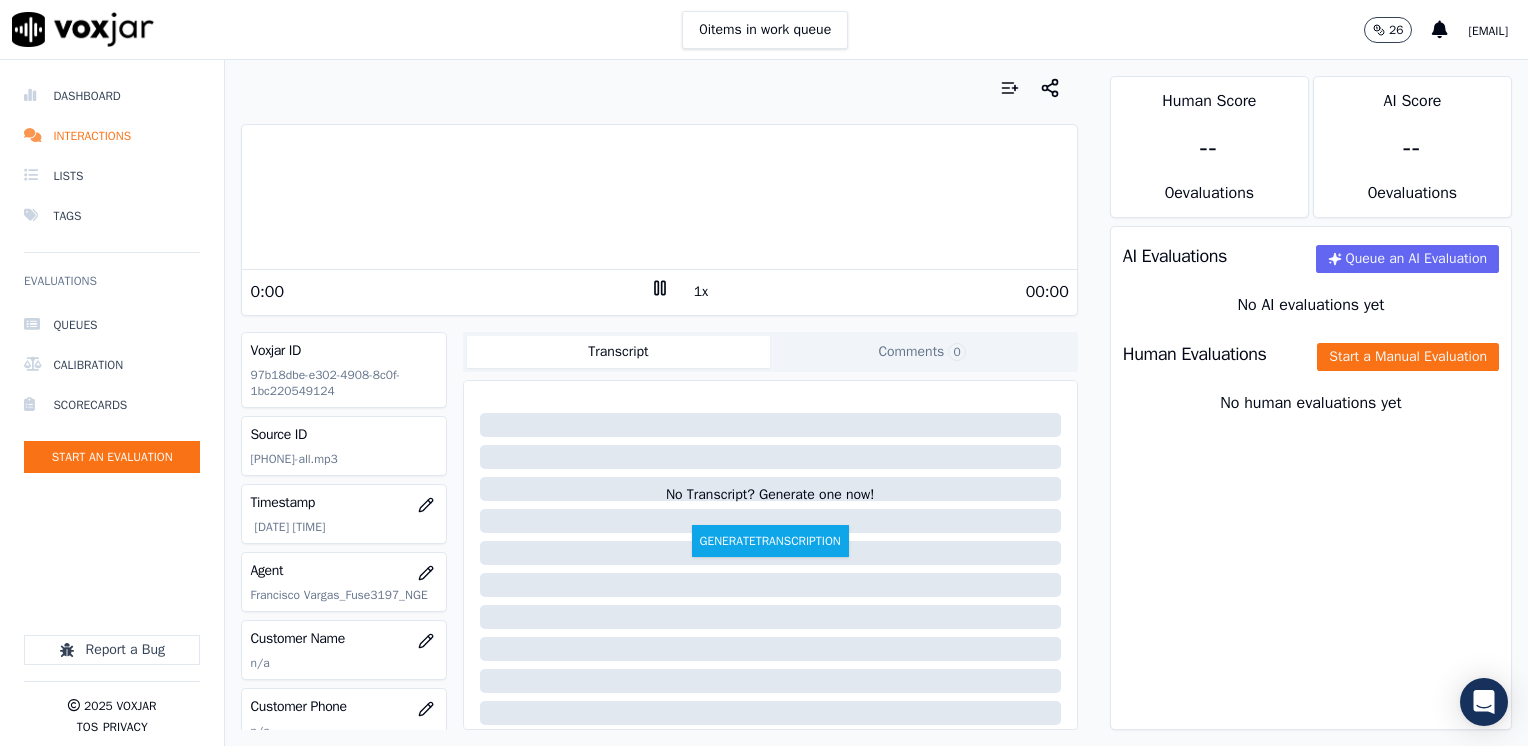 click 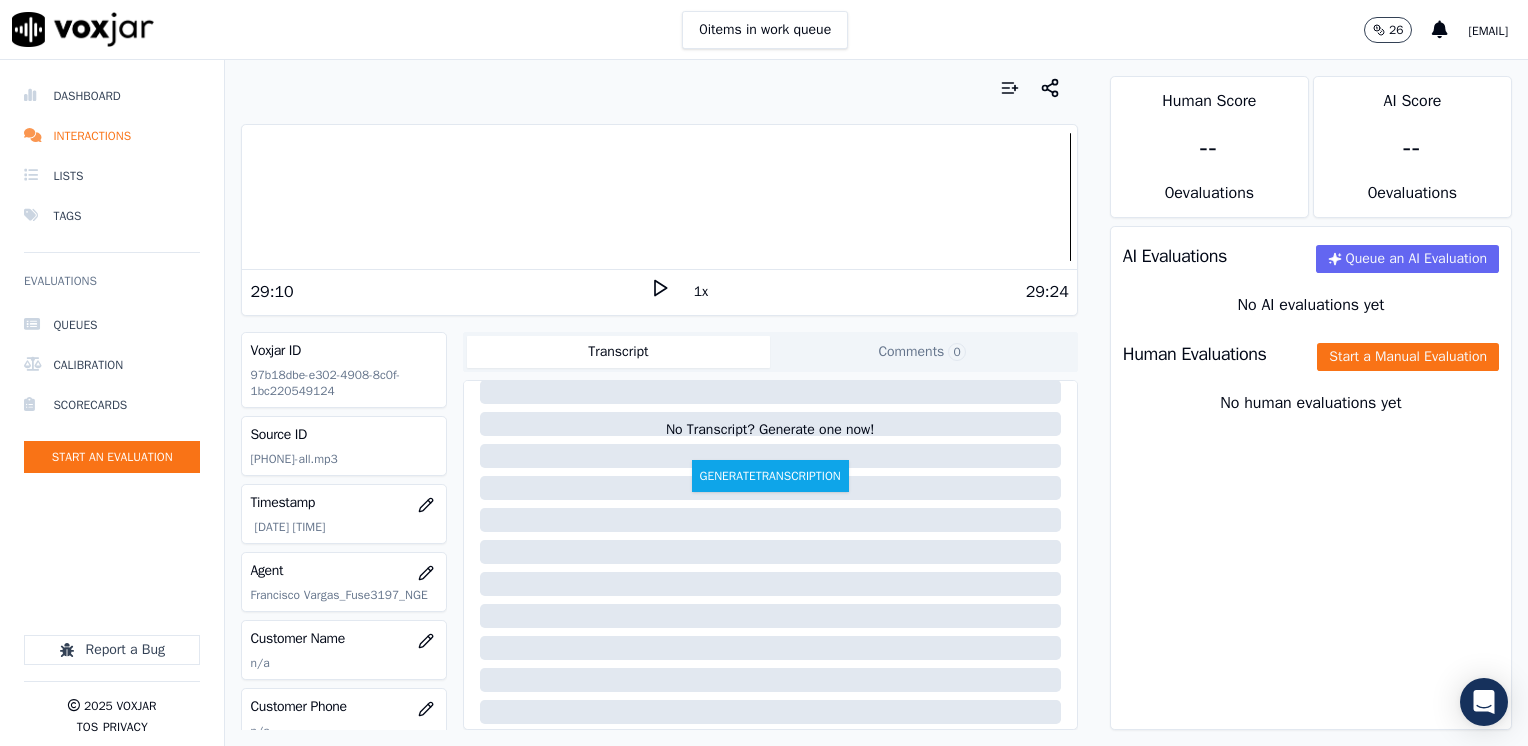 scroll, scrollTop: 100, scrollLeft: 0, axis: vertical 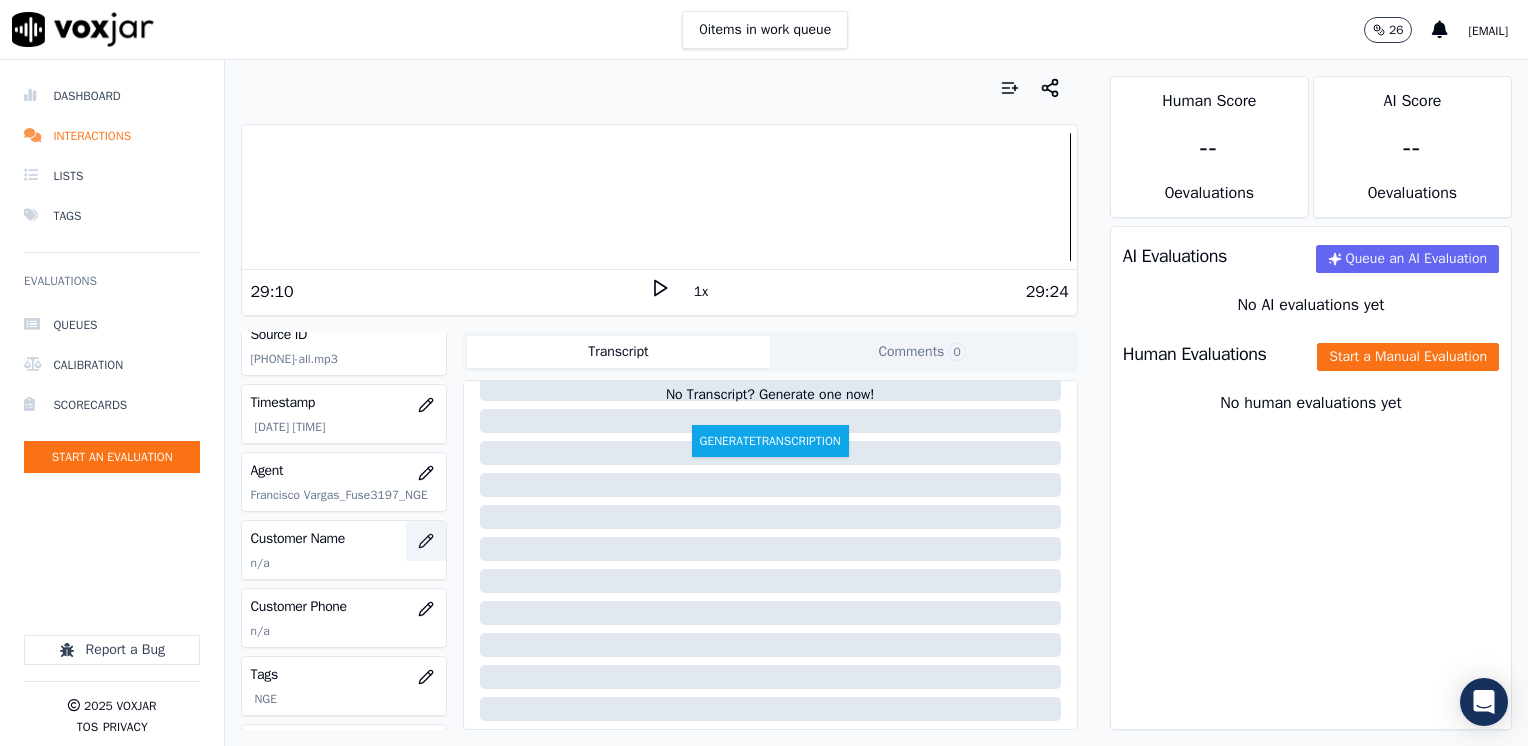 click 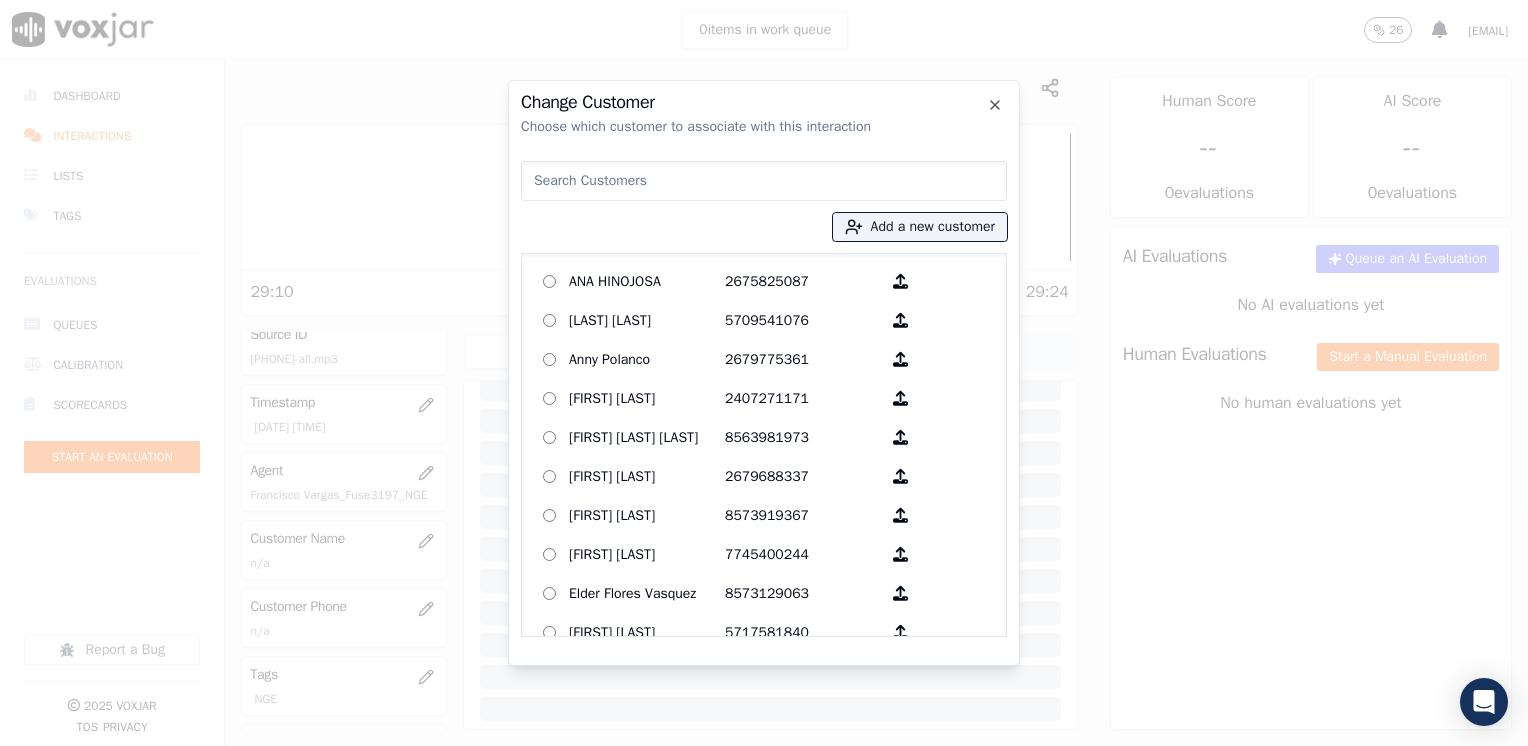 click at bounding box center (764, 181) 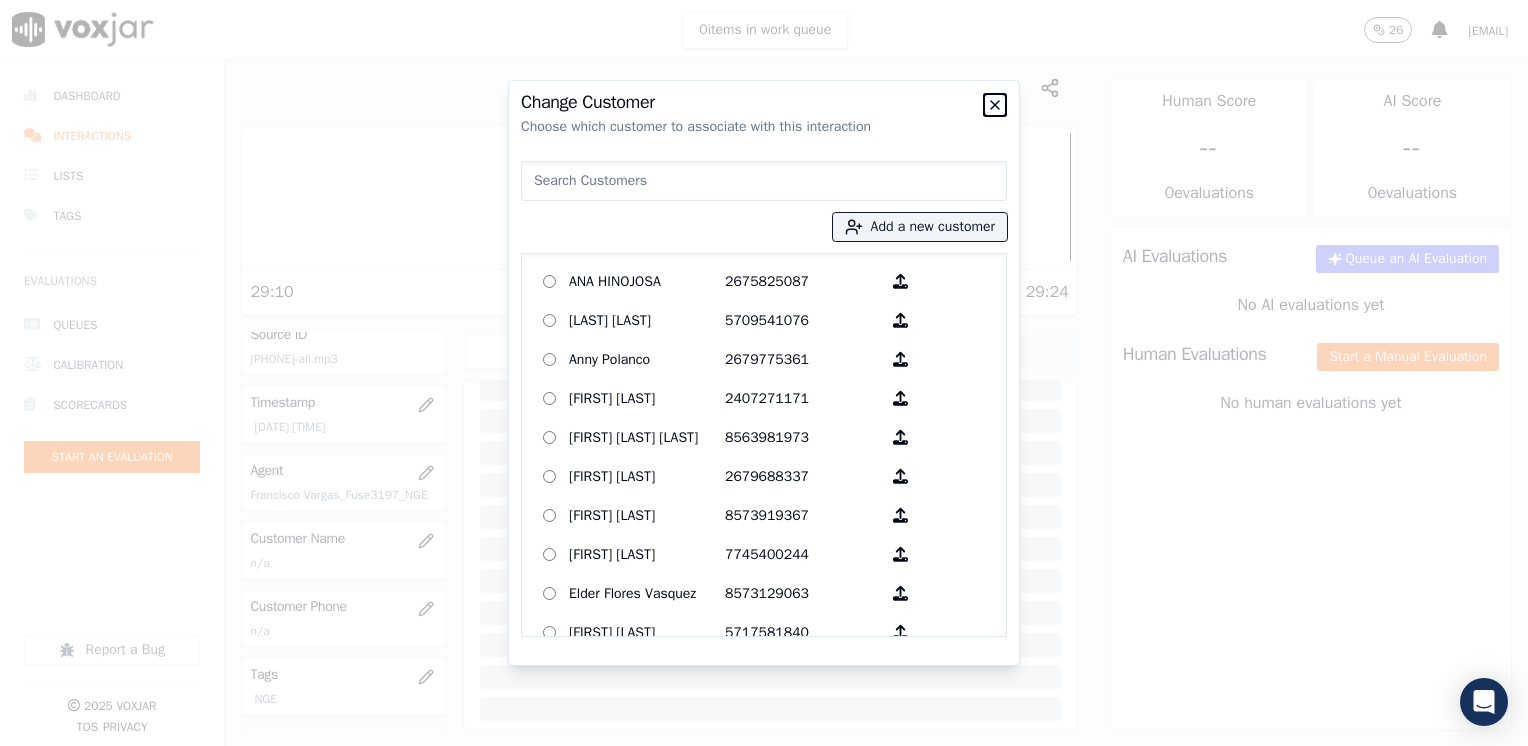 click 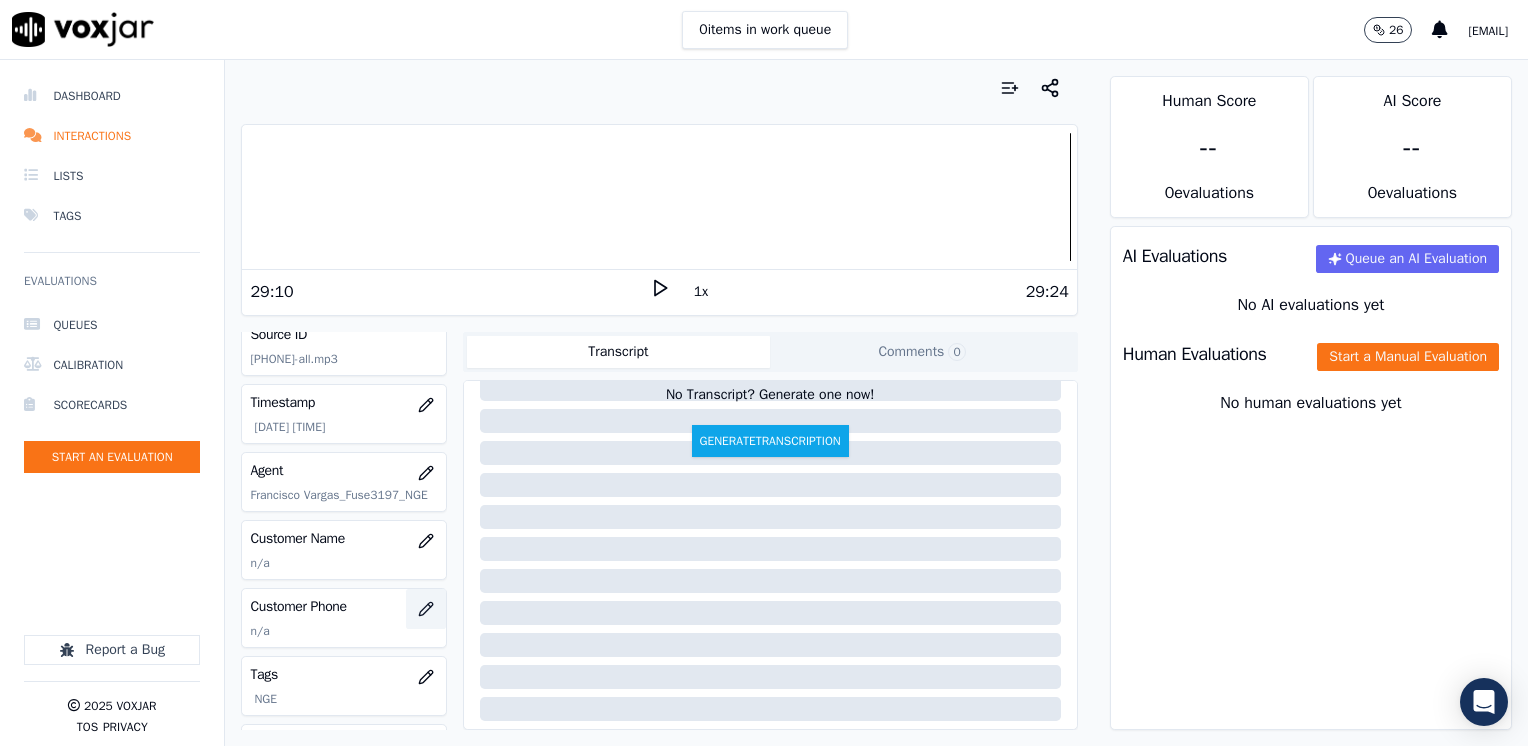 click at bounding box center [426, 609] 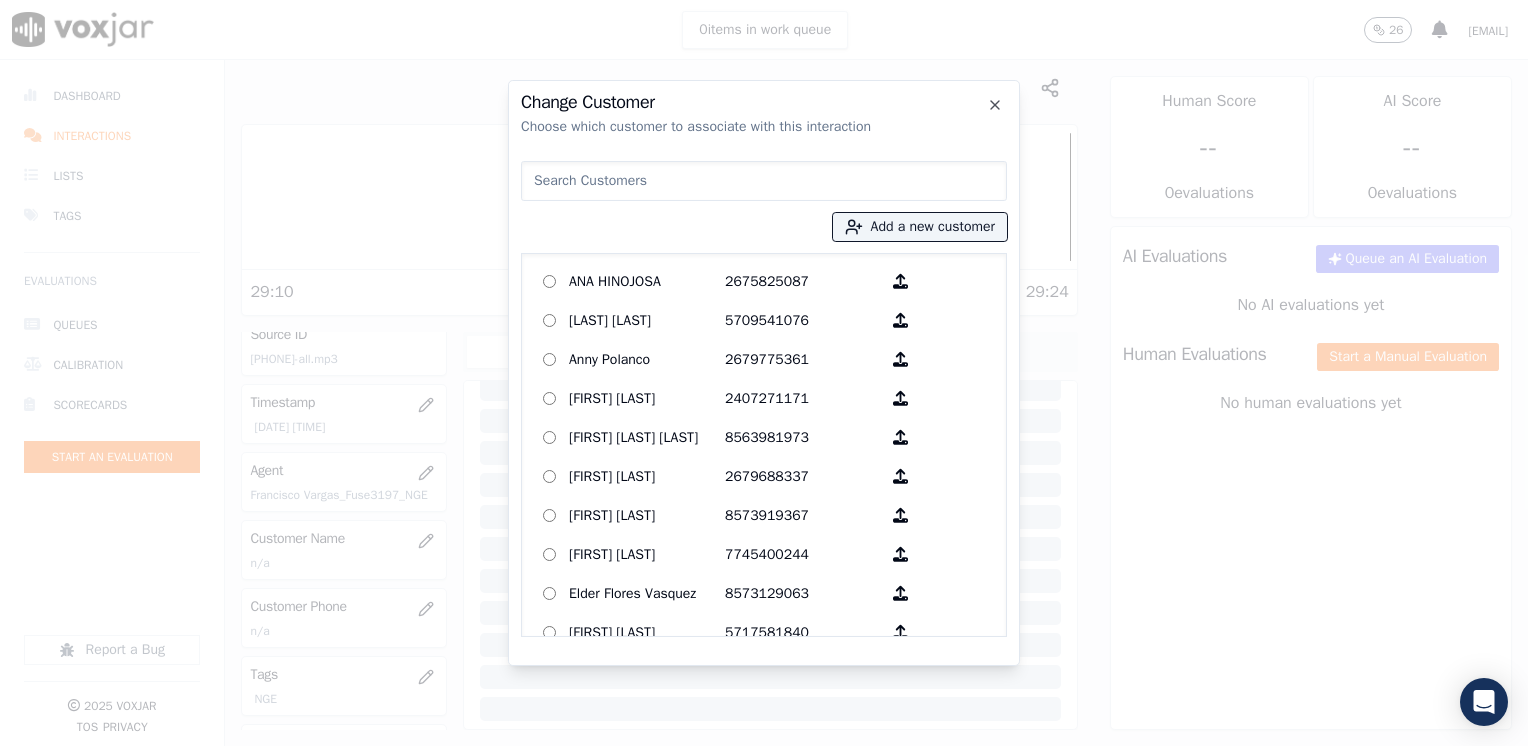 click at bounding box center [764, 181] 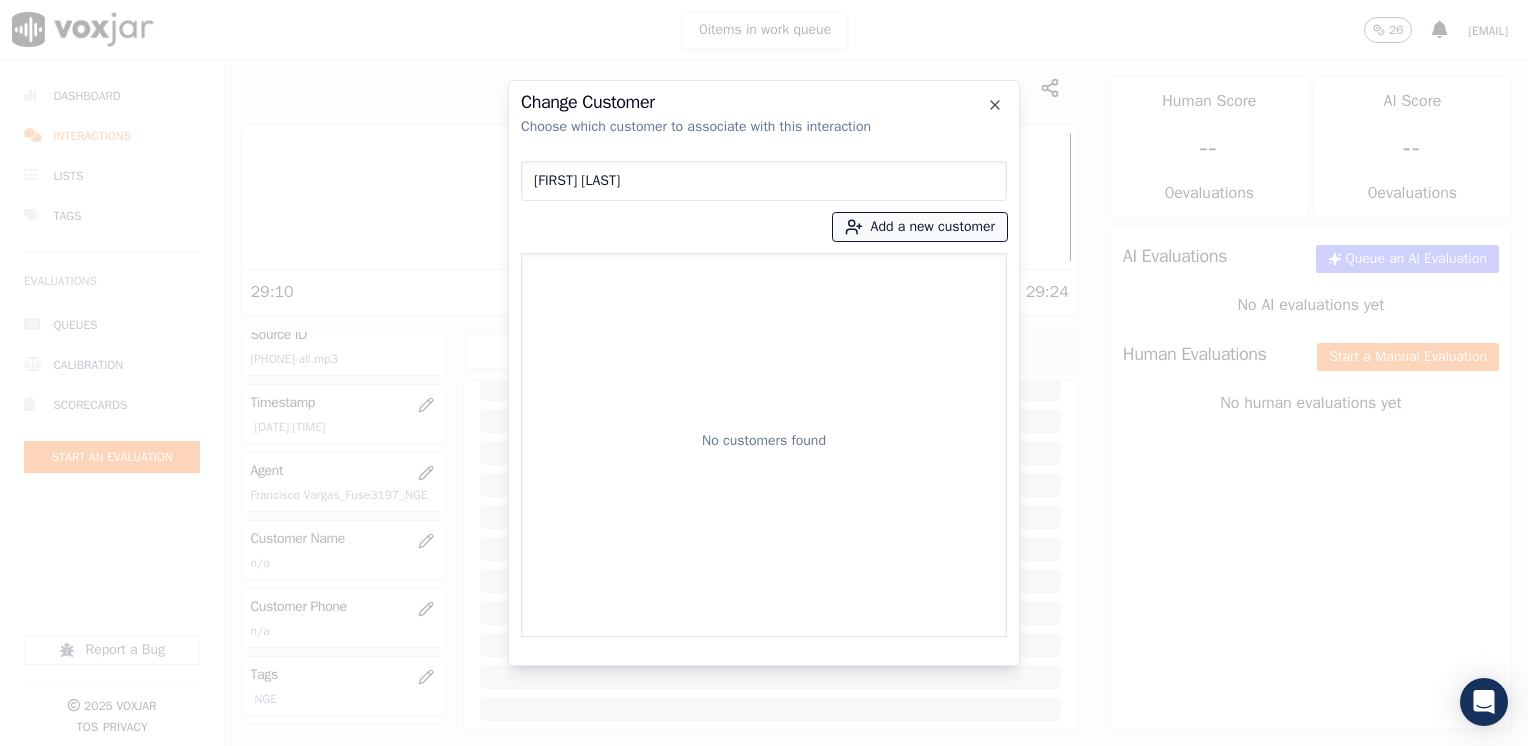 type on "Angel Guaman" 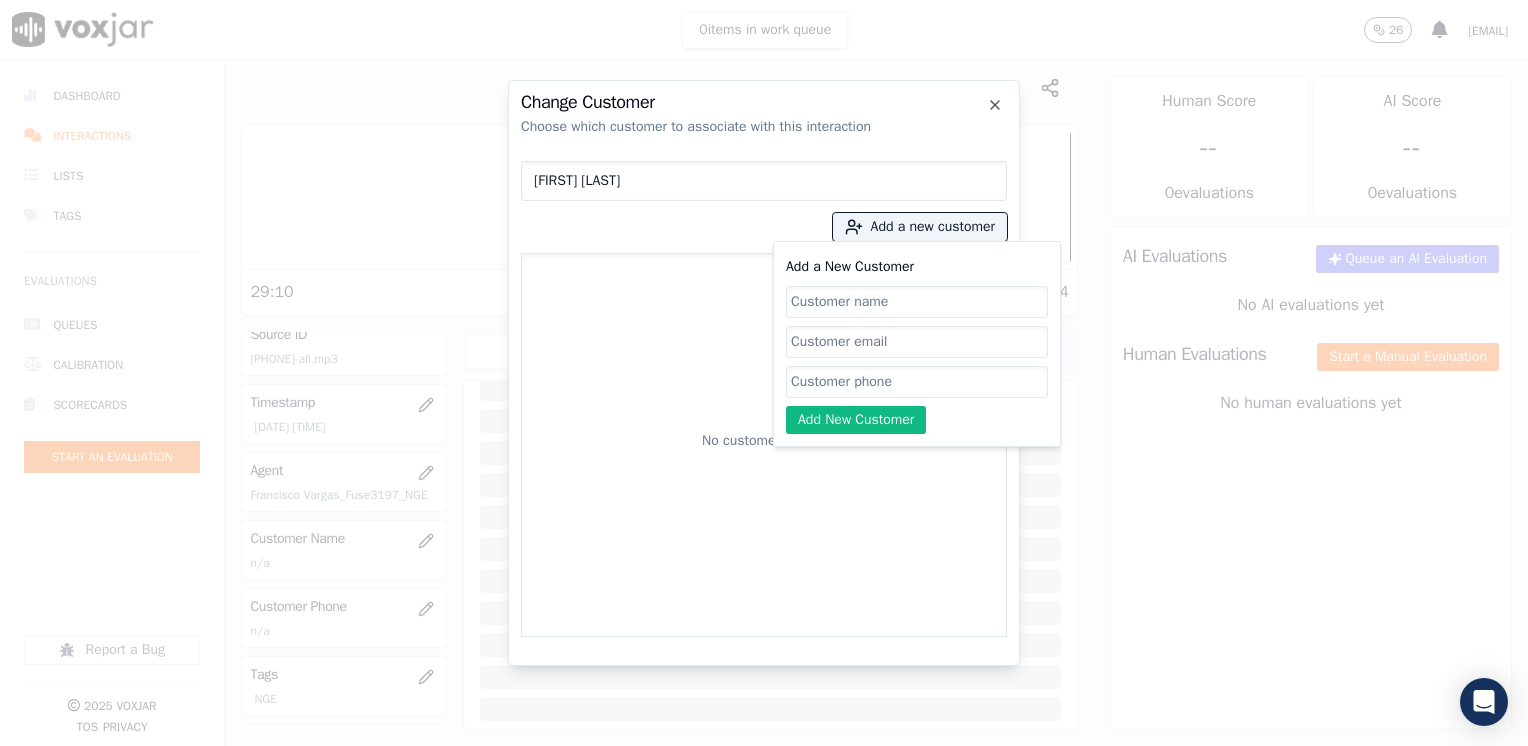 click on "Add a New Customer" 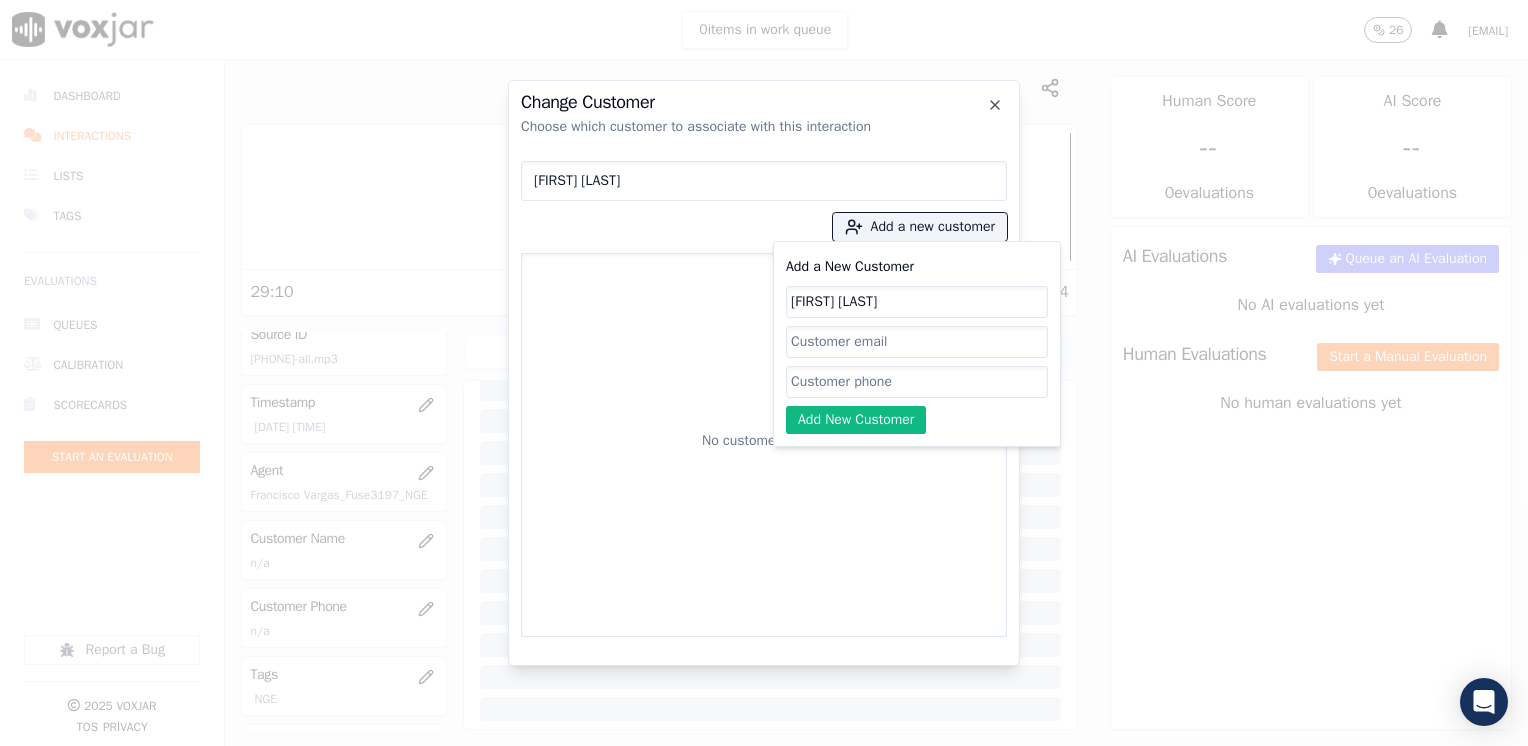 type on "Angel Guaman" 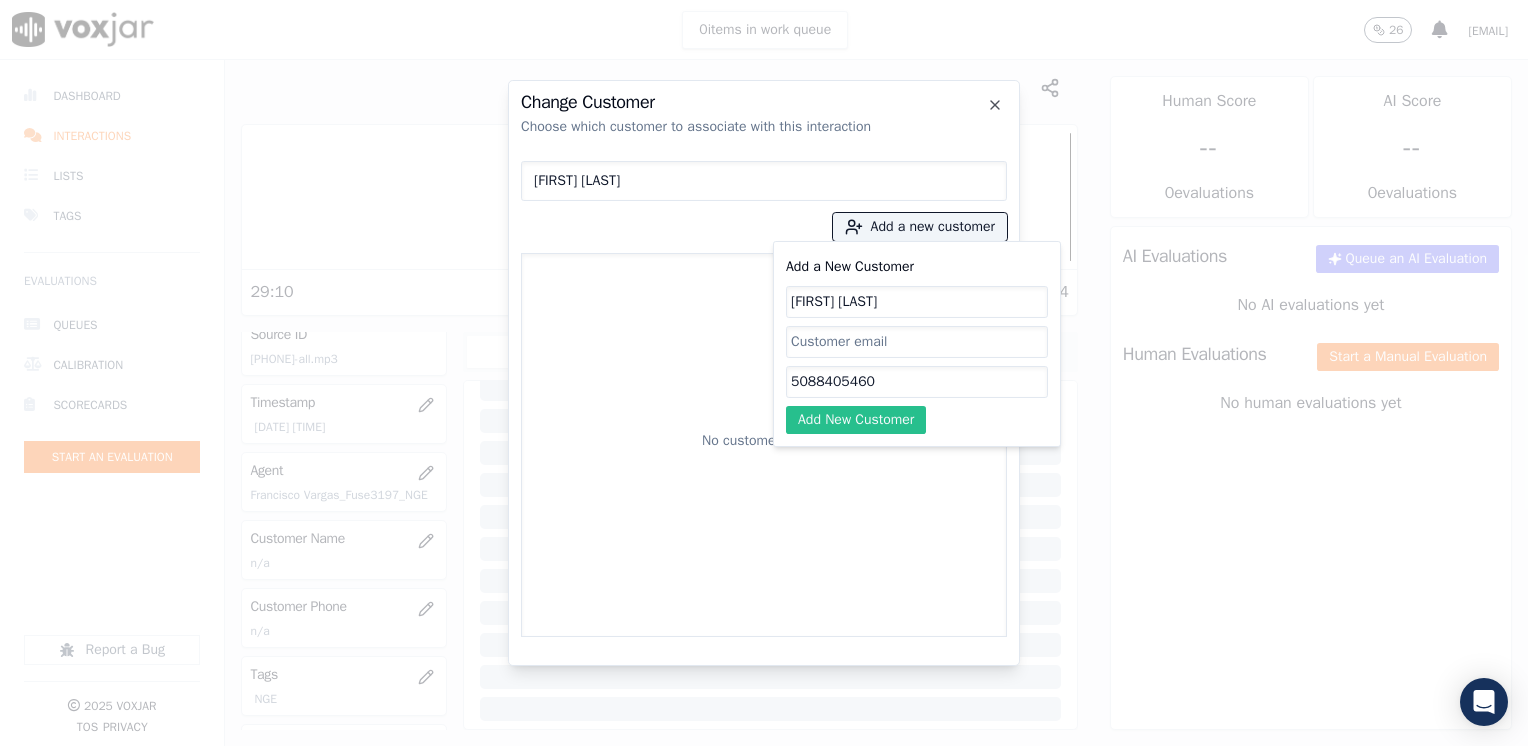 type on "5088405460" 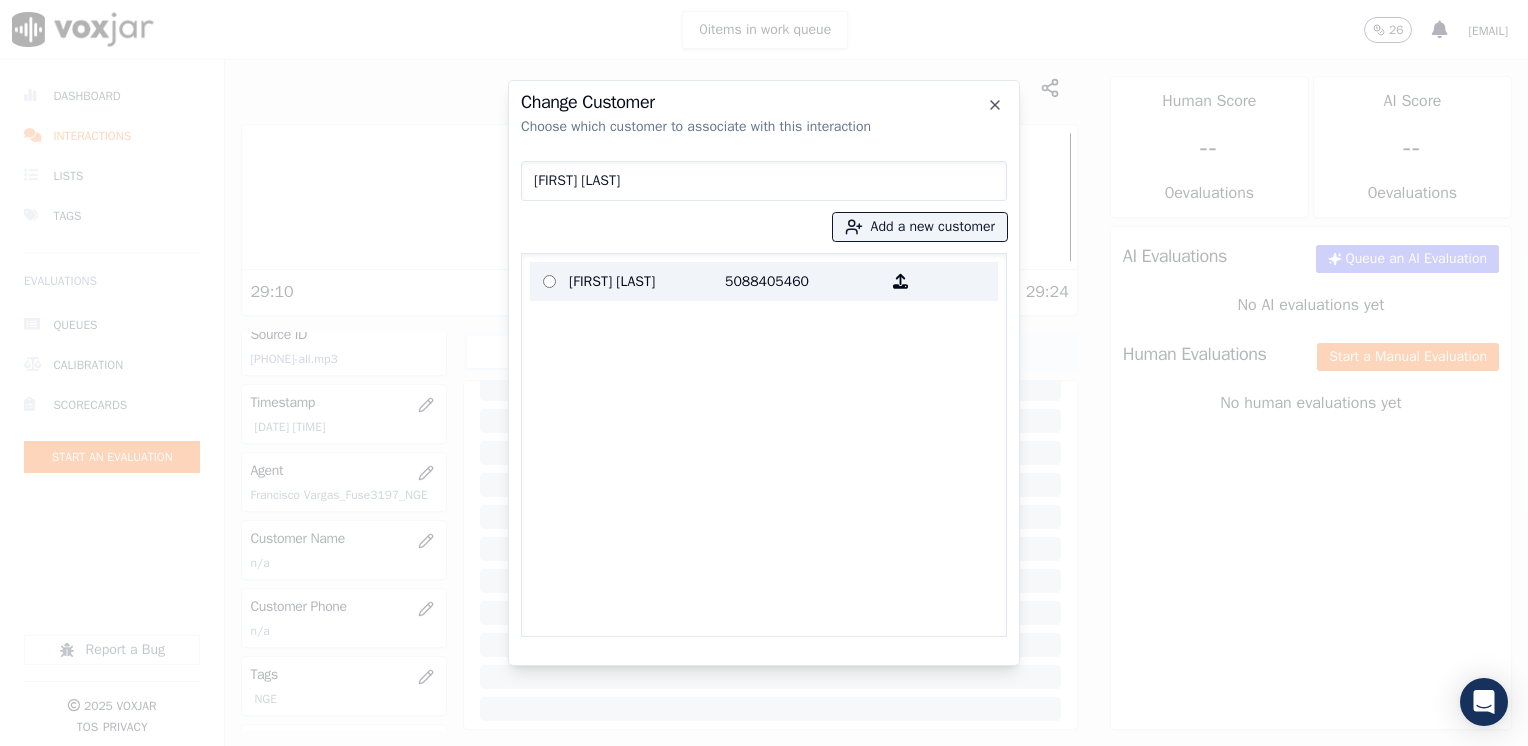 click on "Angel Guaman" at bounding box center (647, 281) 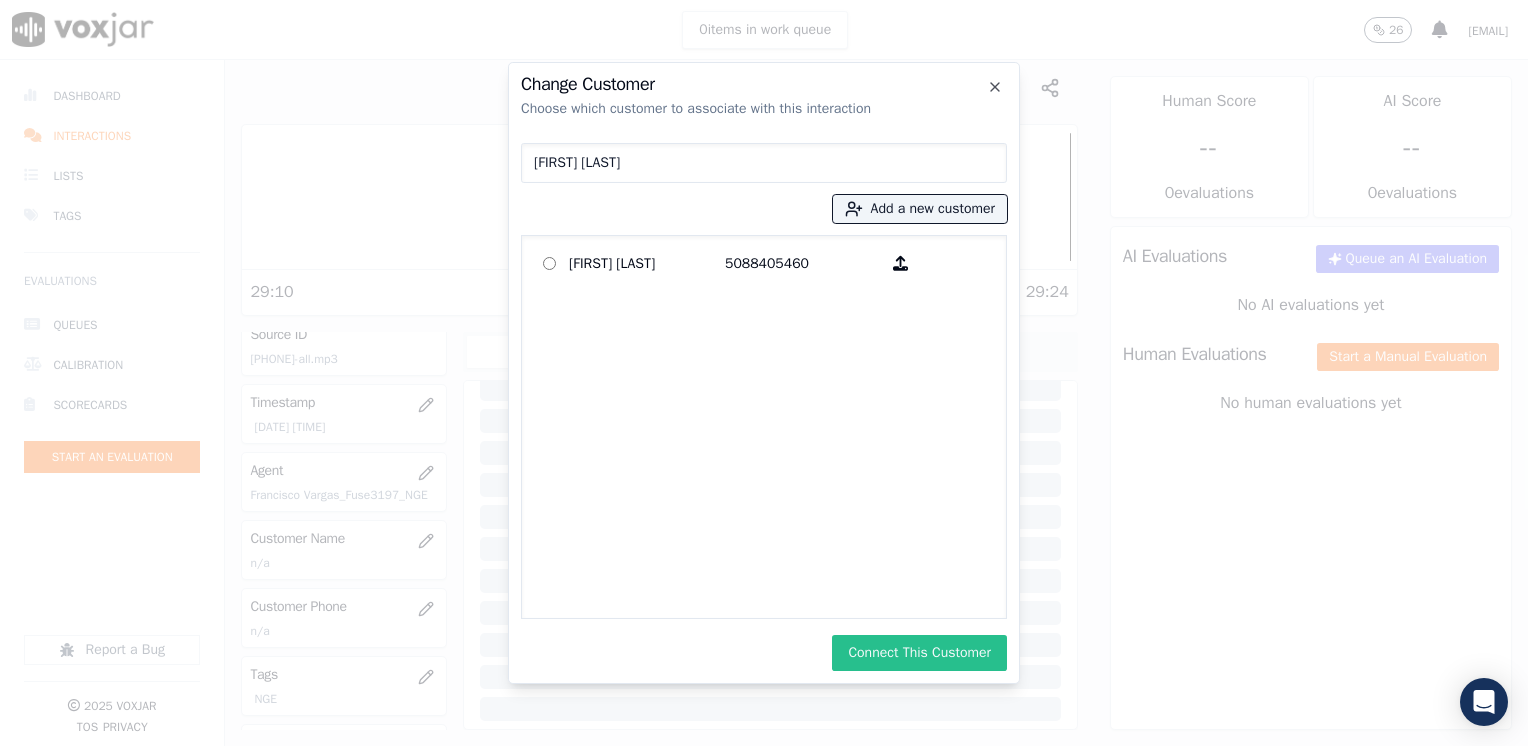 click on "Connect This Customer" at bounding box center (919, 653) 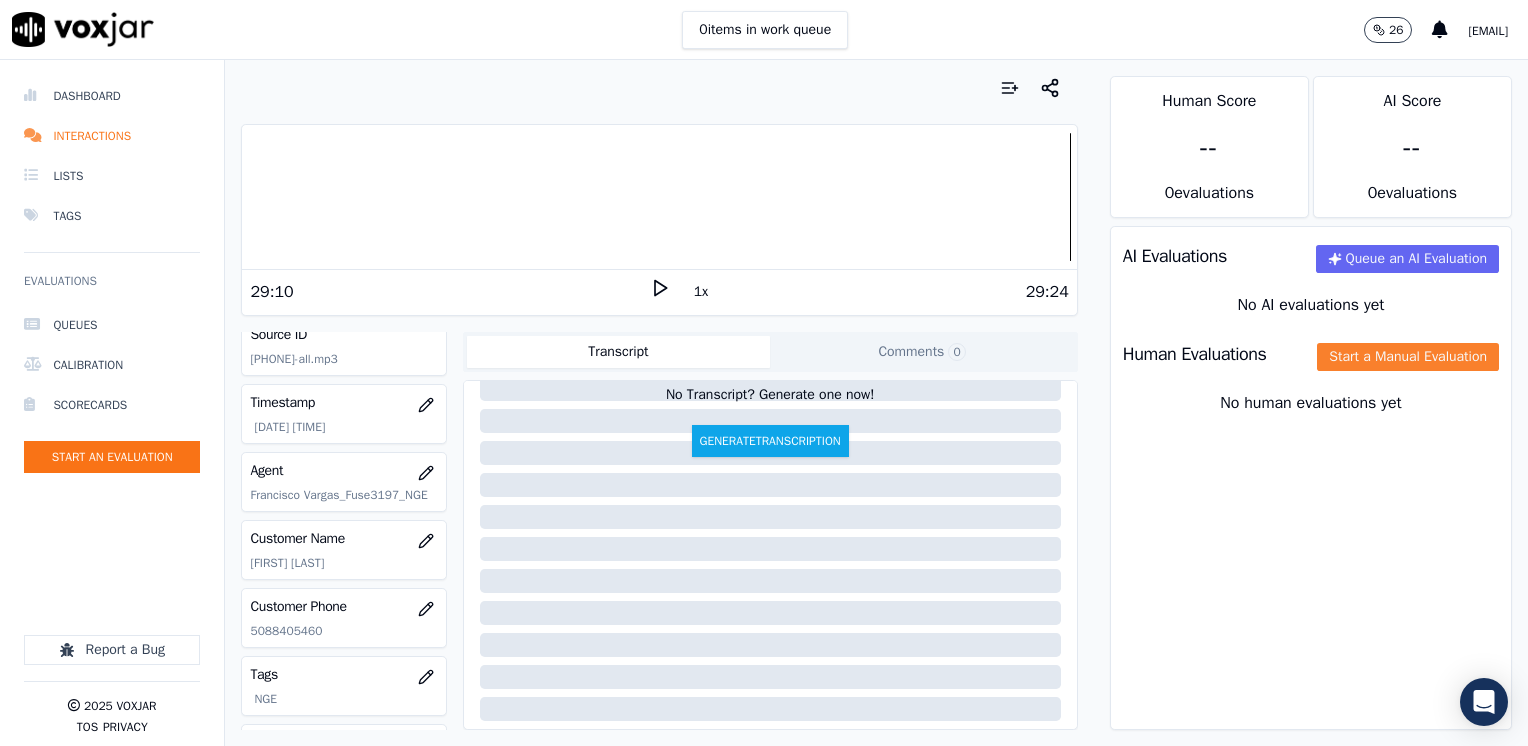 click on "Start a Manual Evaluation" 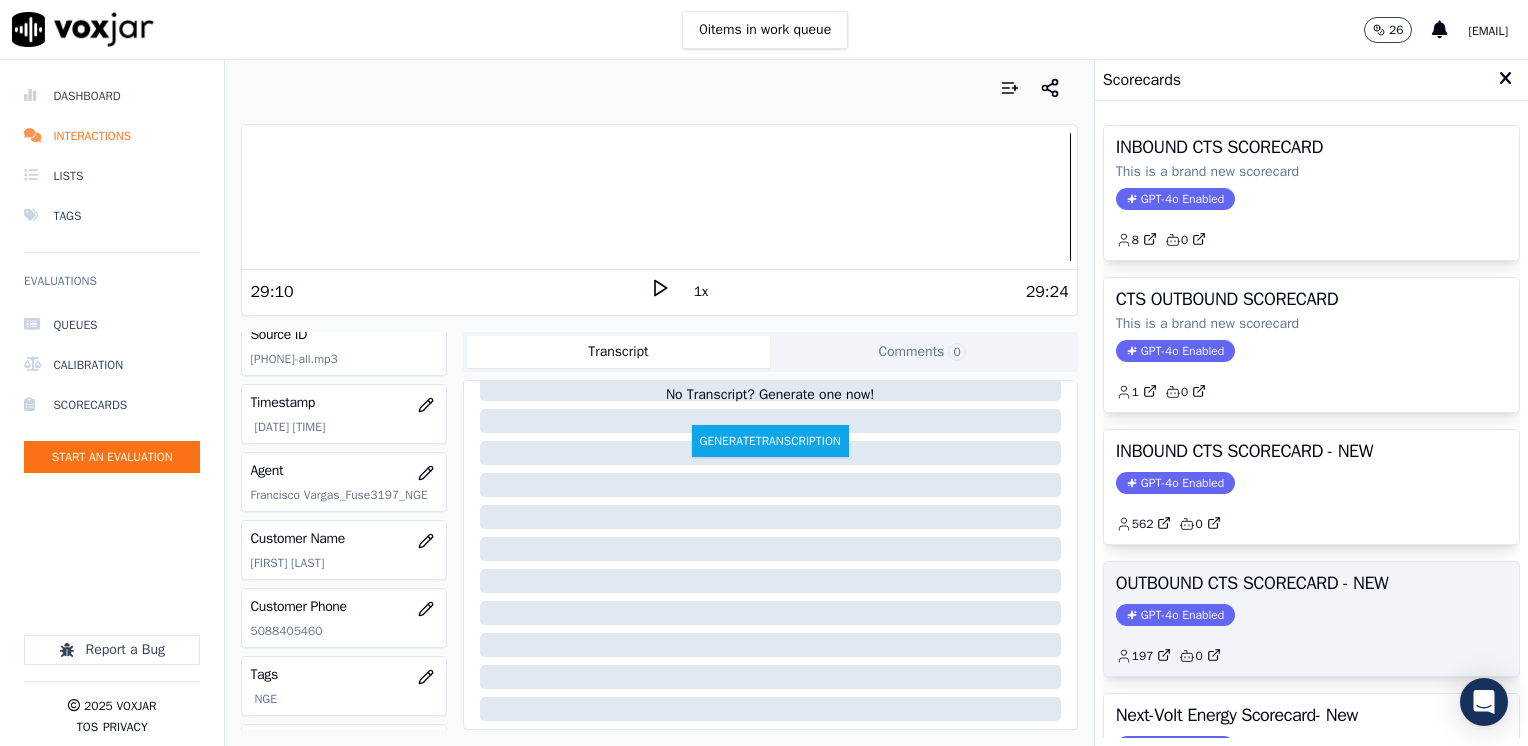 click on "GPT-4o Enabled" at bounding box center (1175, 615) 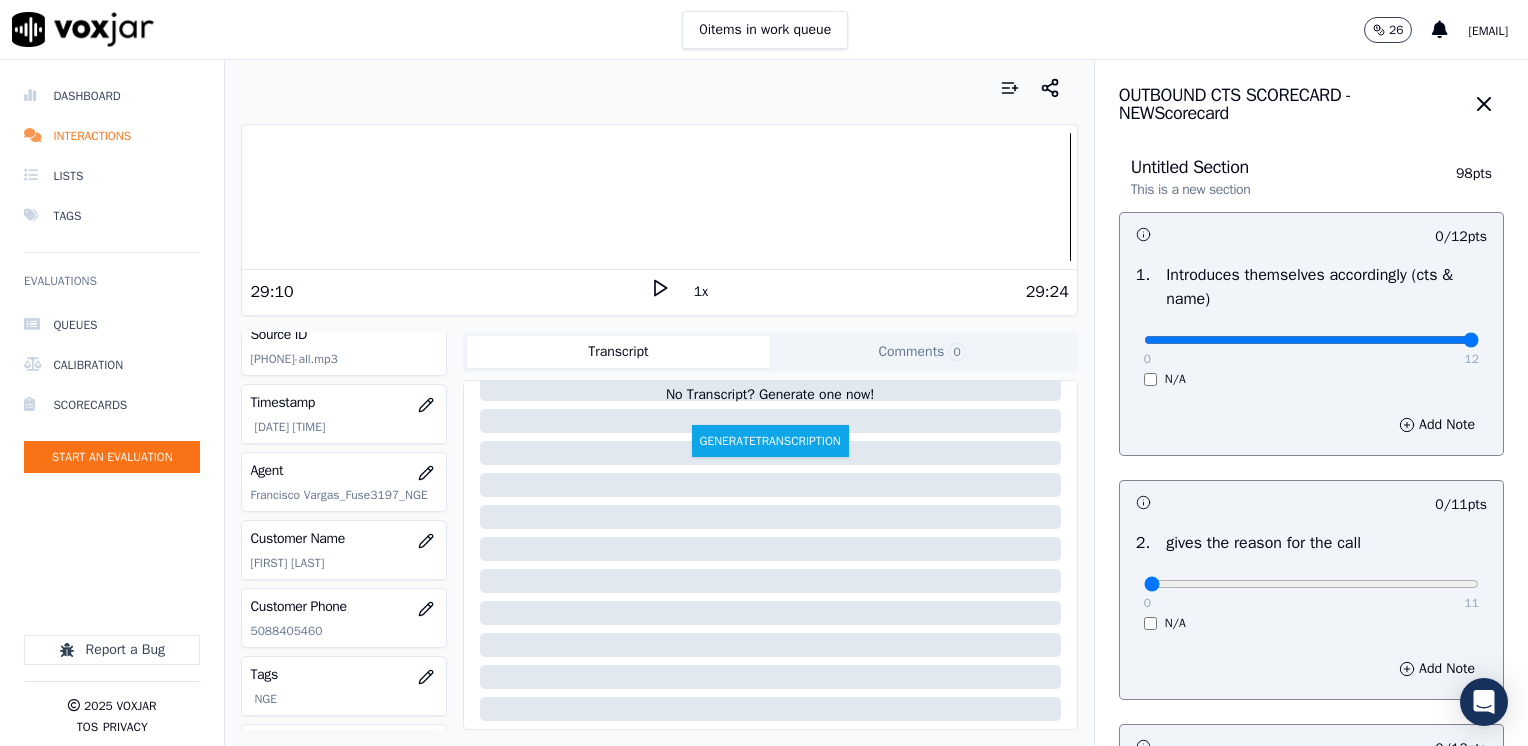 drag, startPoint x: 1132, startPoint y: 340, endPoint x: 1531, endPoint y: 340, distance: 399 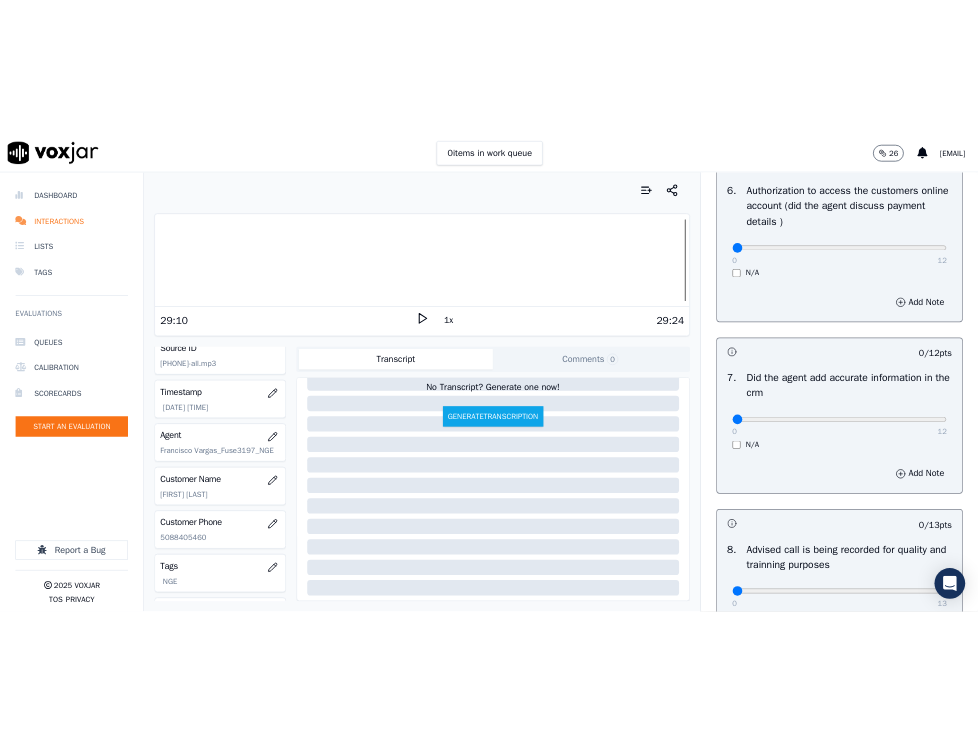 scroll, scrollTop: 1748, scrollLeft: 0, axis: vertical 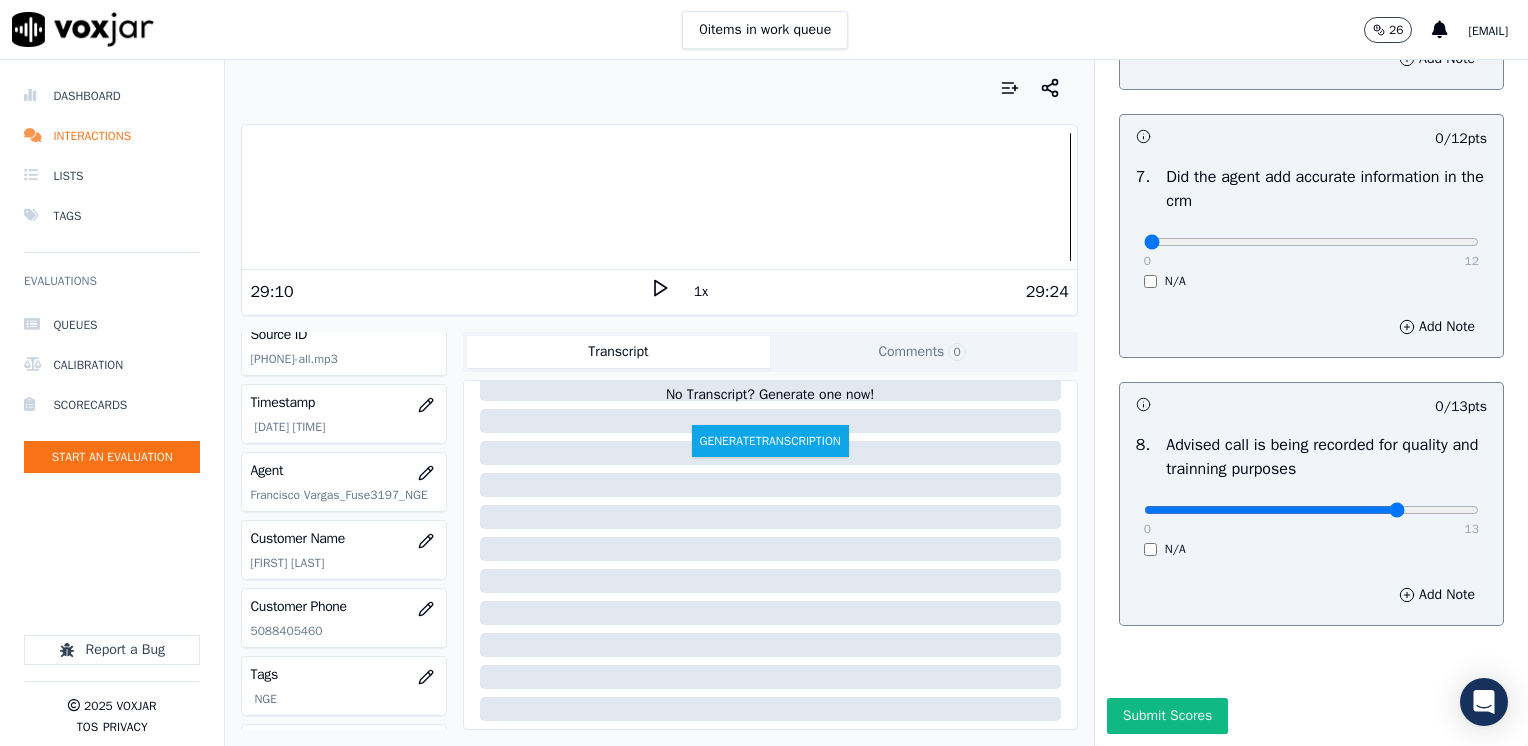 type on "10" 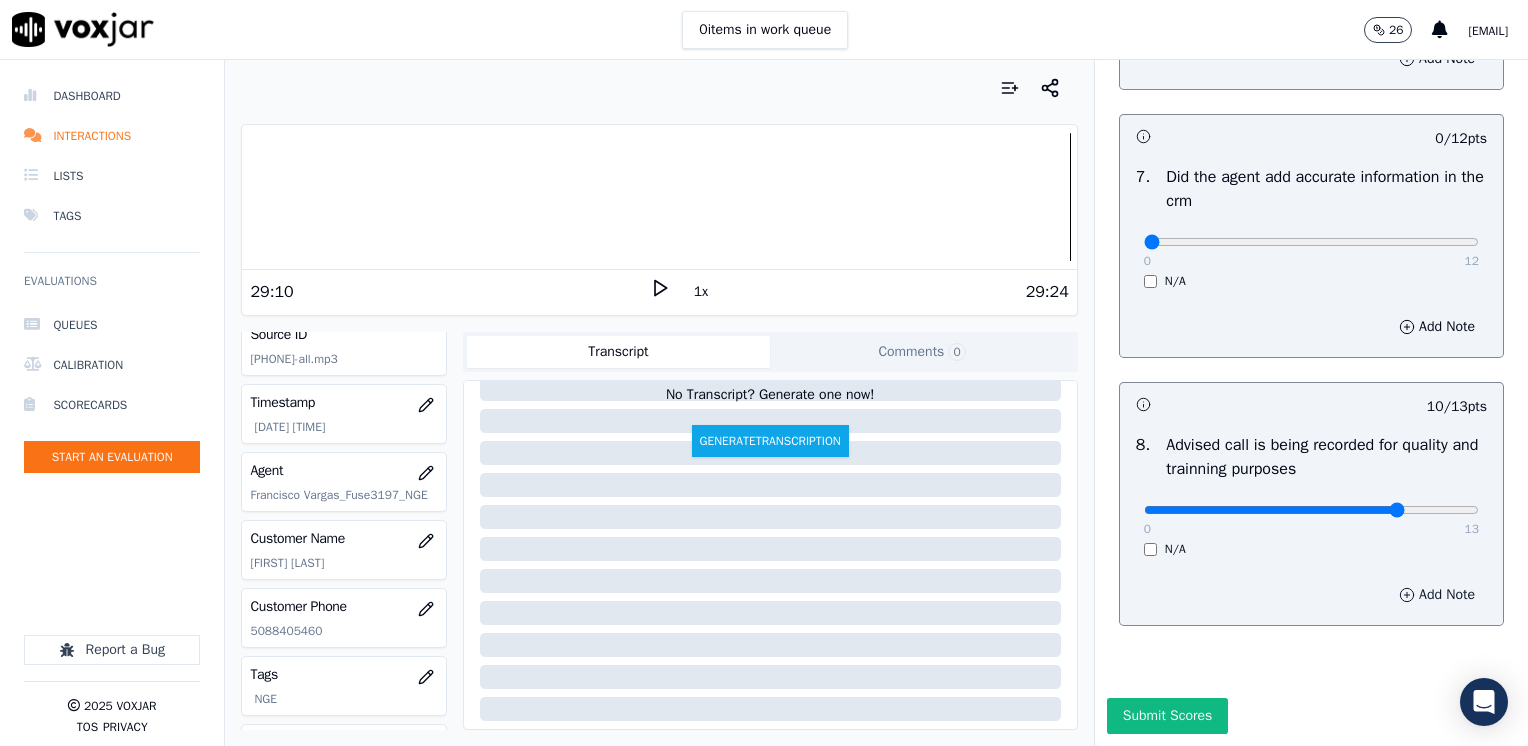 click on "Add Note" at bounding box center (1437, 595) 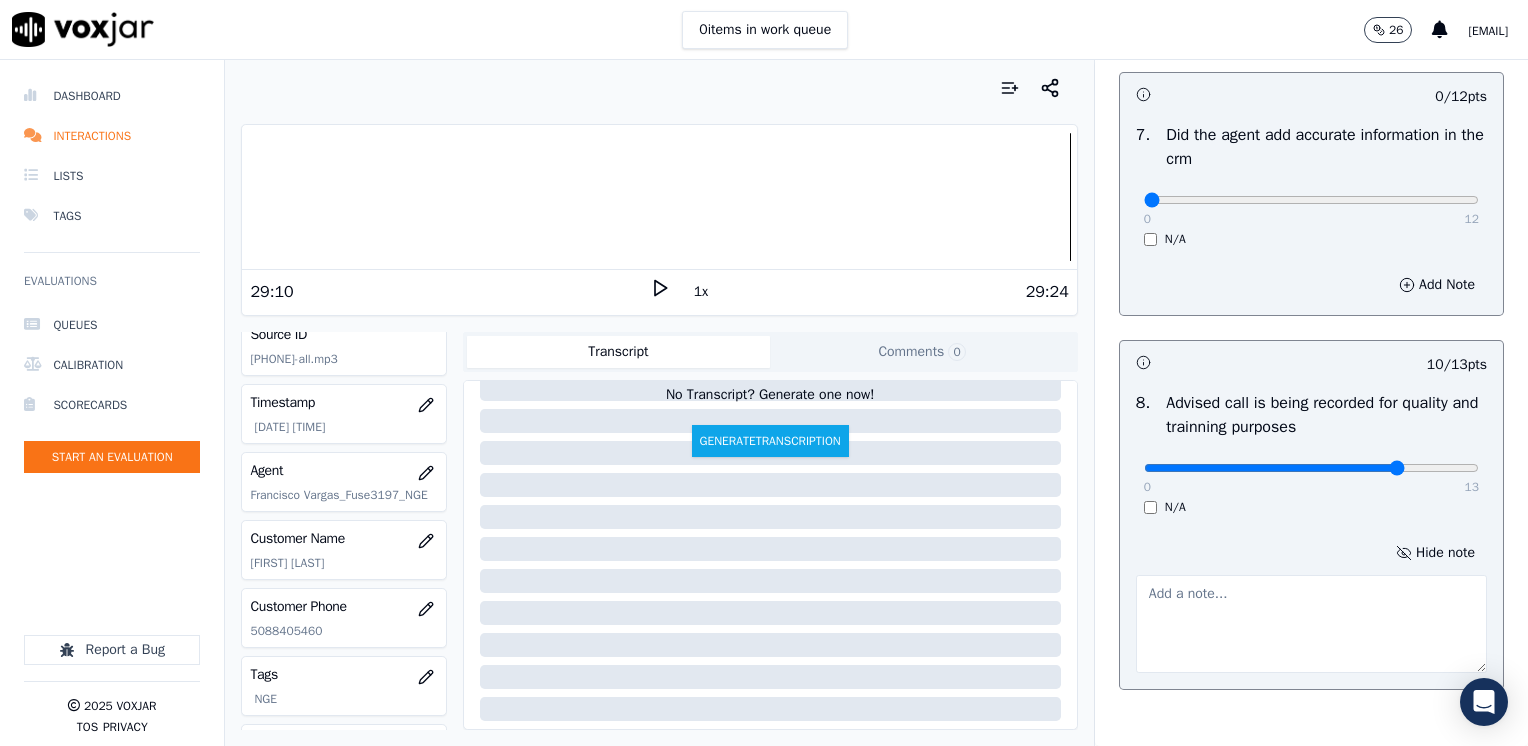 click at bounding box center [1311, 624] 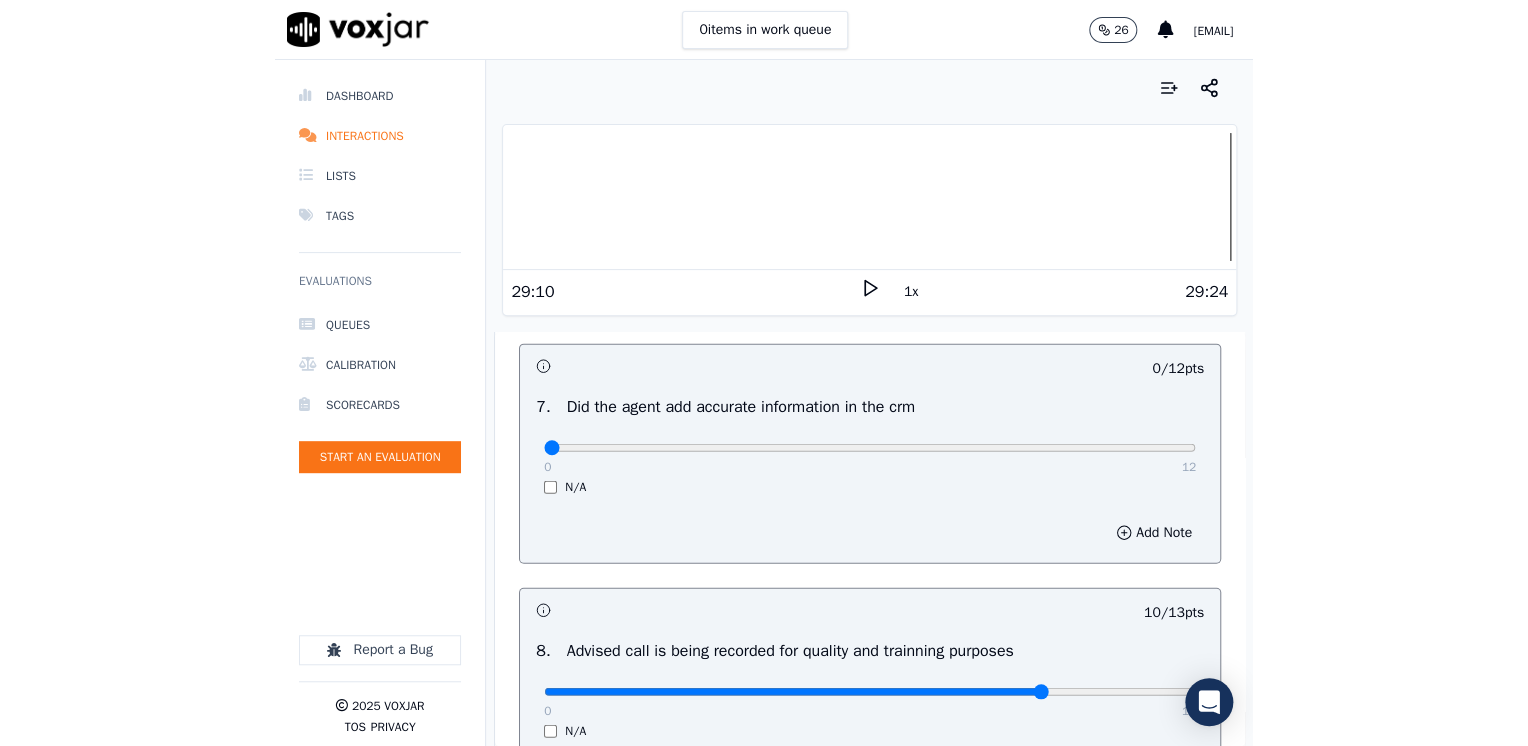 scroll, scrollTop: 1775, scrollLeft: 0, axis: vertical 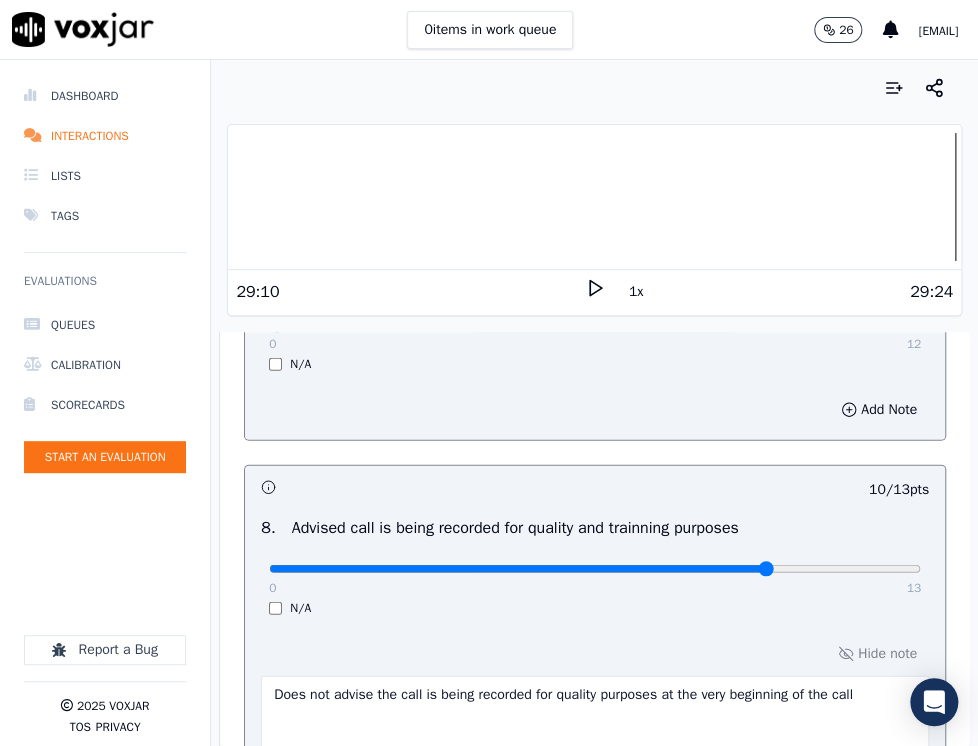 type on "Does not advise the call is being recorded for quality purposes at the very beginning of the call" 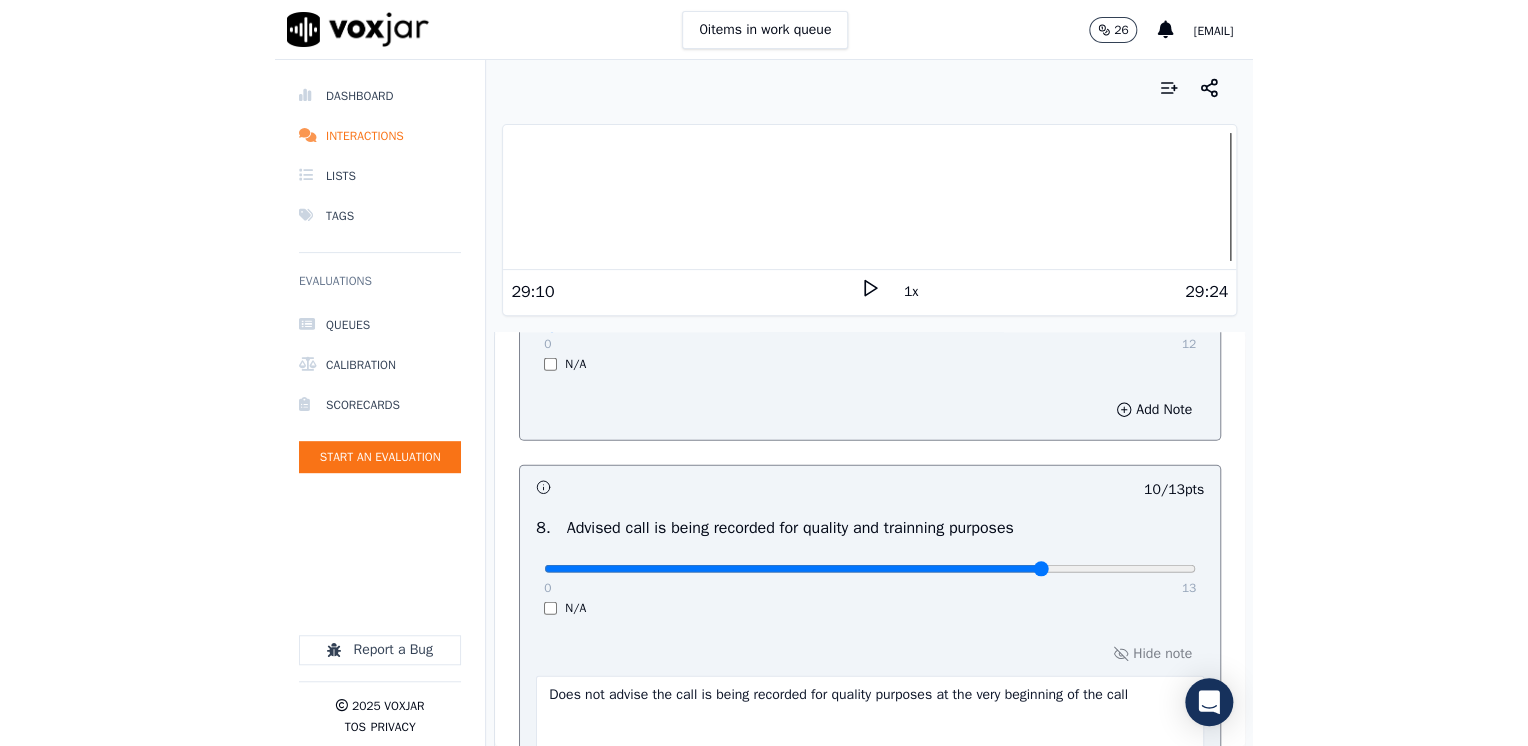 scroll, scrollTop: 1853, scrollLeft: 0, axis: vertical 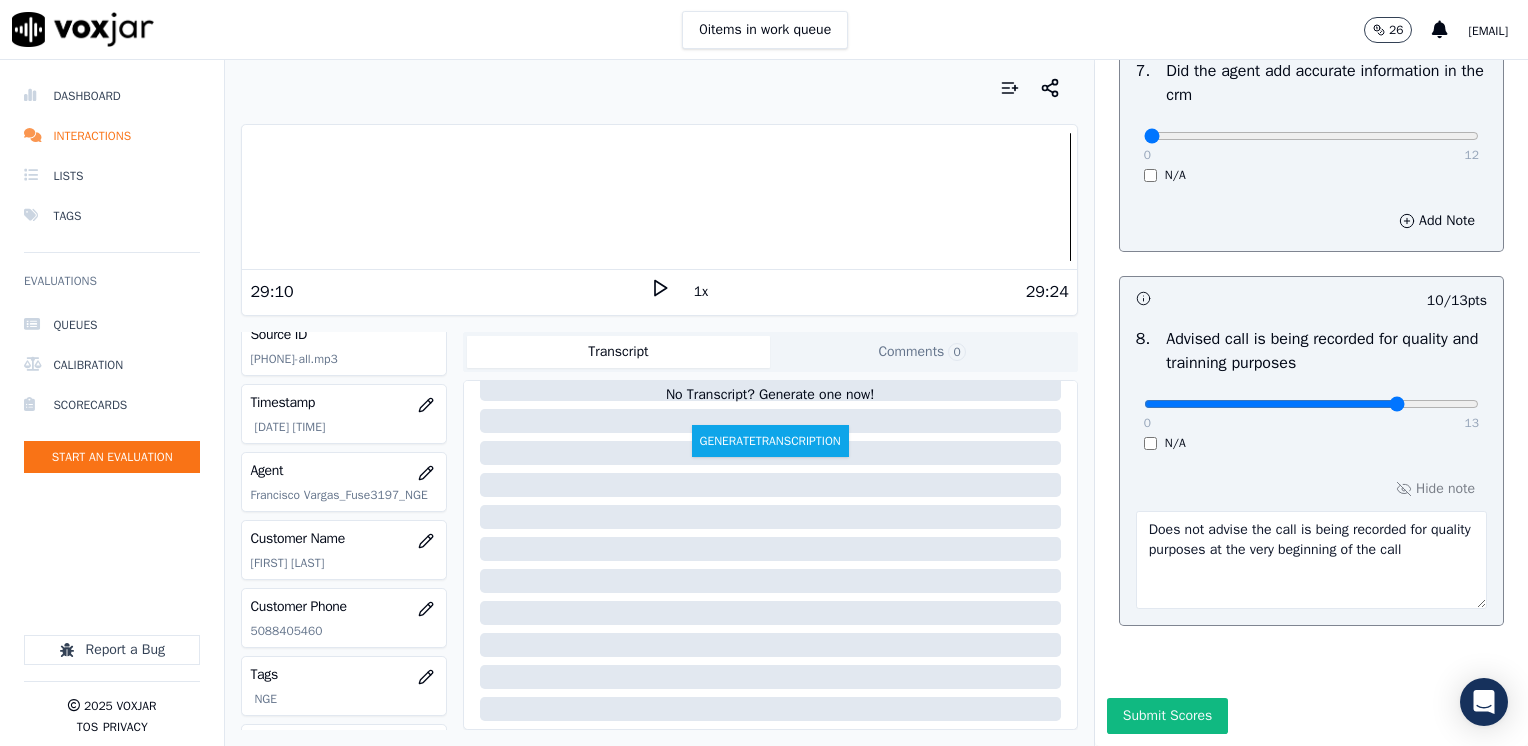 click on "Does not advise the call is being recorded for quality purposes at the very beginning of the call" at bounding box center [1311, 560] 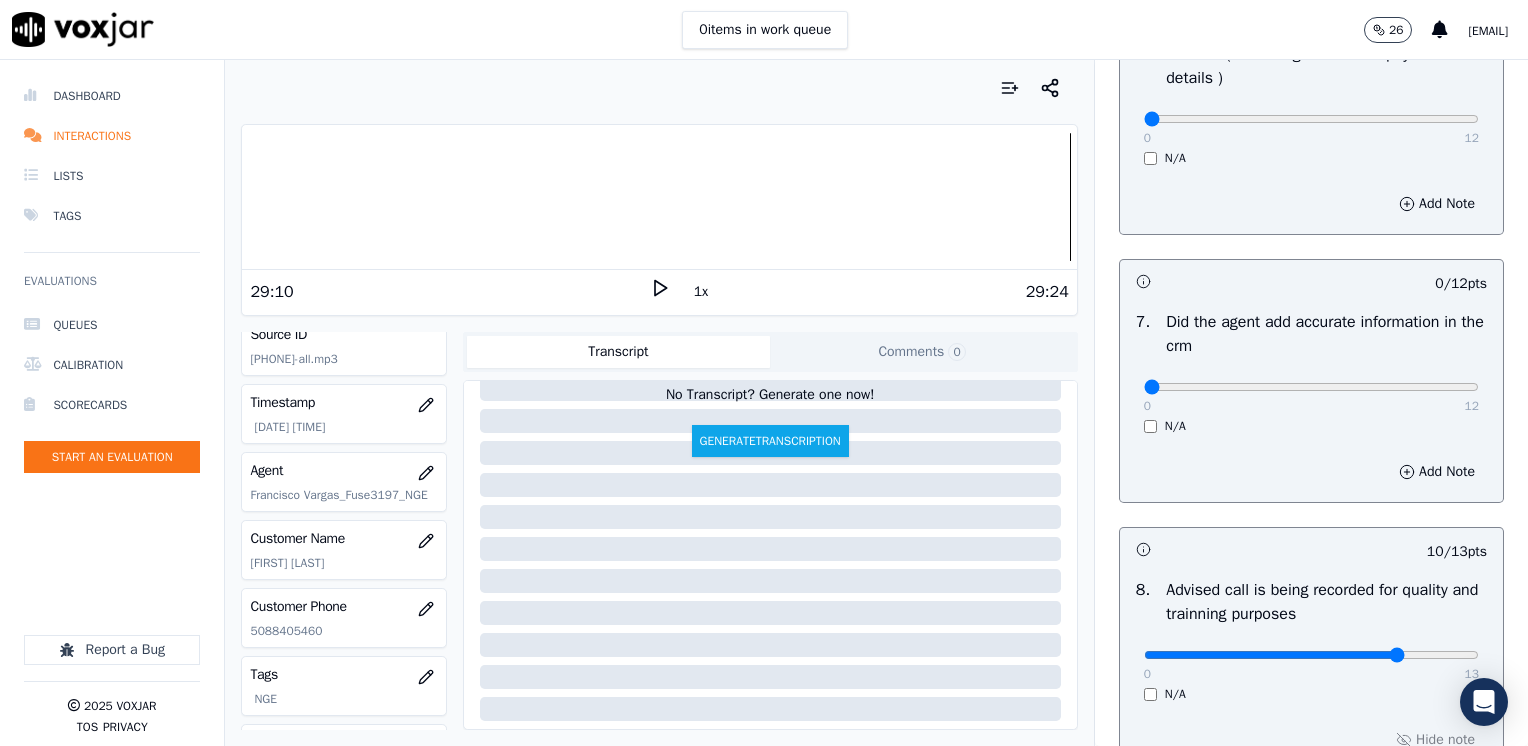 scroll, scrollTop: 1553, scrollLeft: 0, axis: vertical 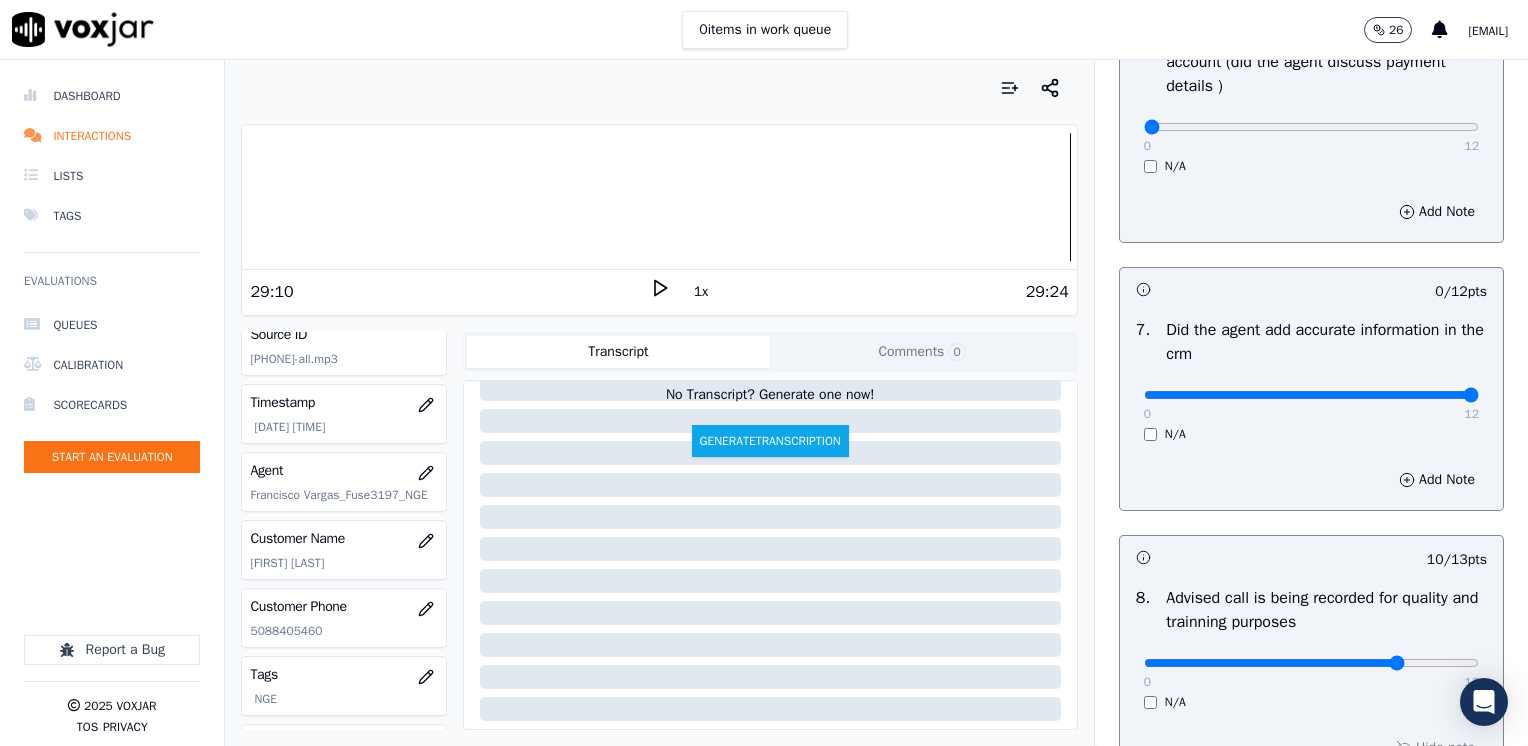 drag, startPoint x: 1133, startPoint y: 395, endPoint x: 1531, endPoint y: 395, distance: 398 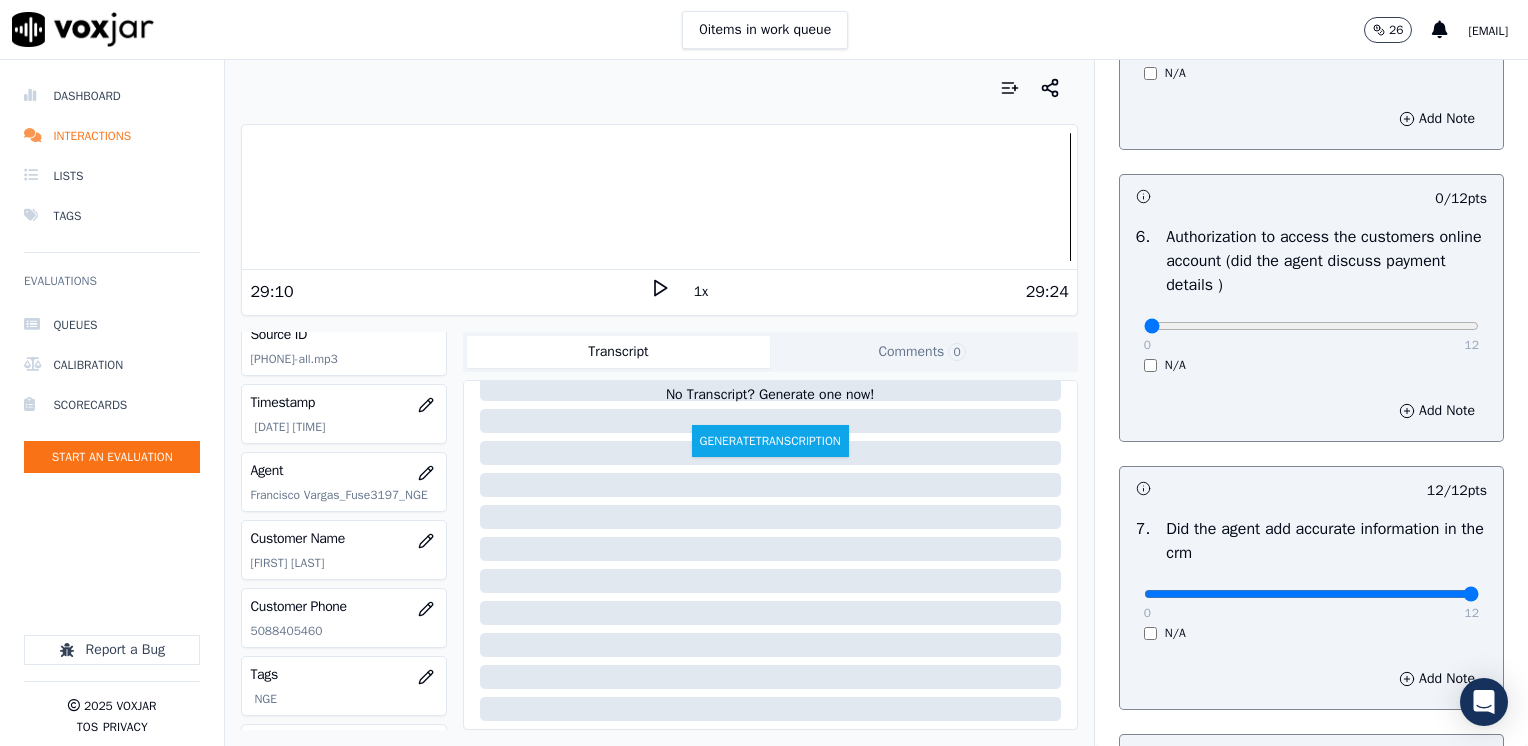 scroll, scrollTop: 1353, scrollLeft: 0, axis: vertical 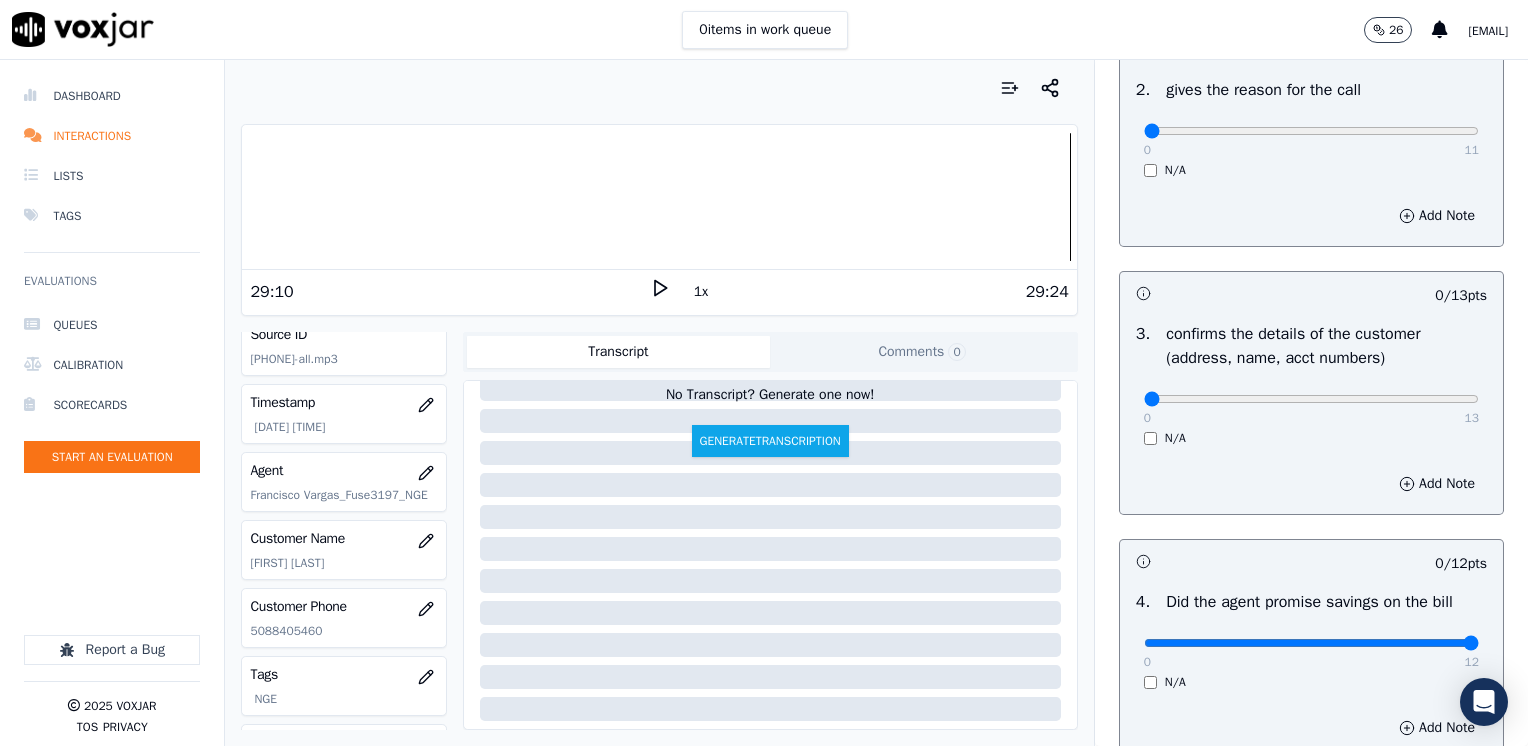 drag, startPoint x: 1132, startPoint y: 639, endPoint x: 1531, endPoint y: 618, distance: 399.55225 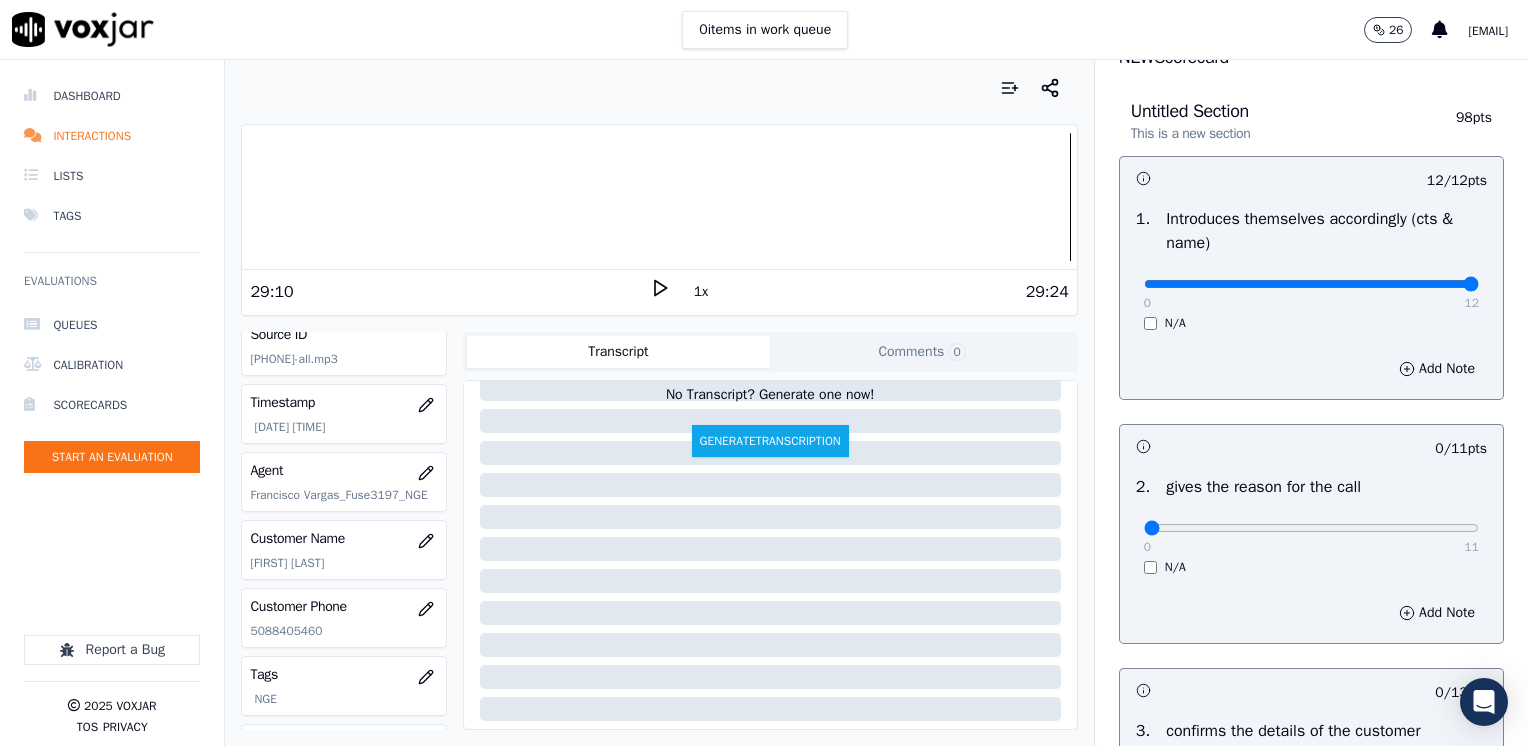scroll, scrollTop: 53, scrollLeft: 0, axis: vertical 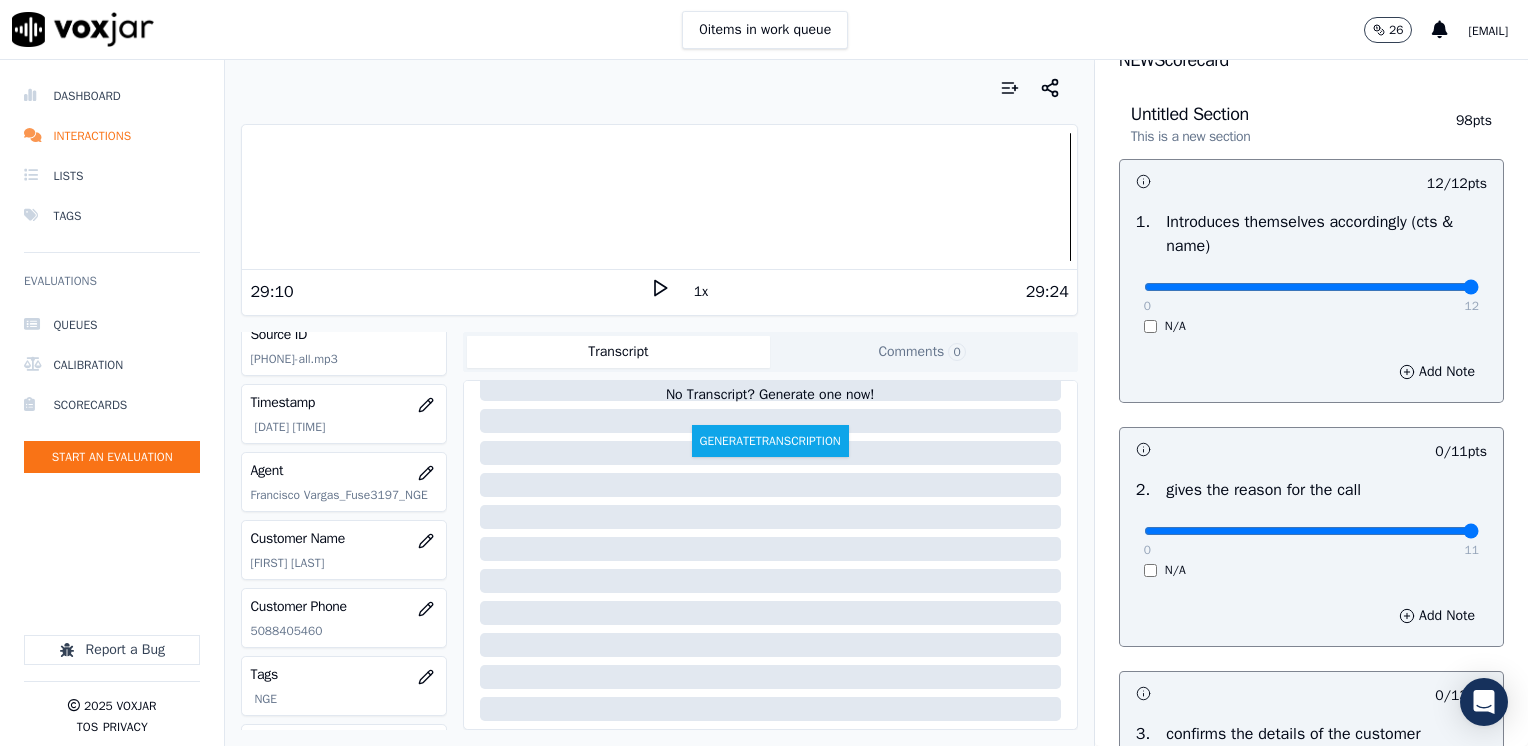 drag, startPoint x: 1135, startPoint y: 530, endPoint x: 1531, endPoint y: 478, distance: 399.39954 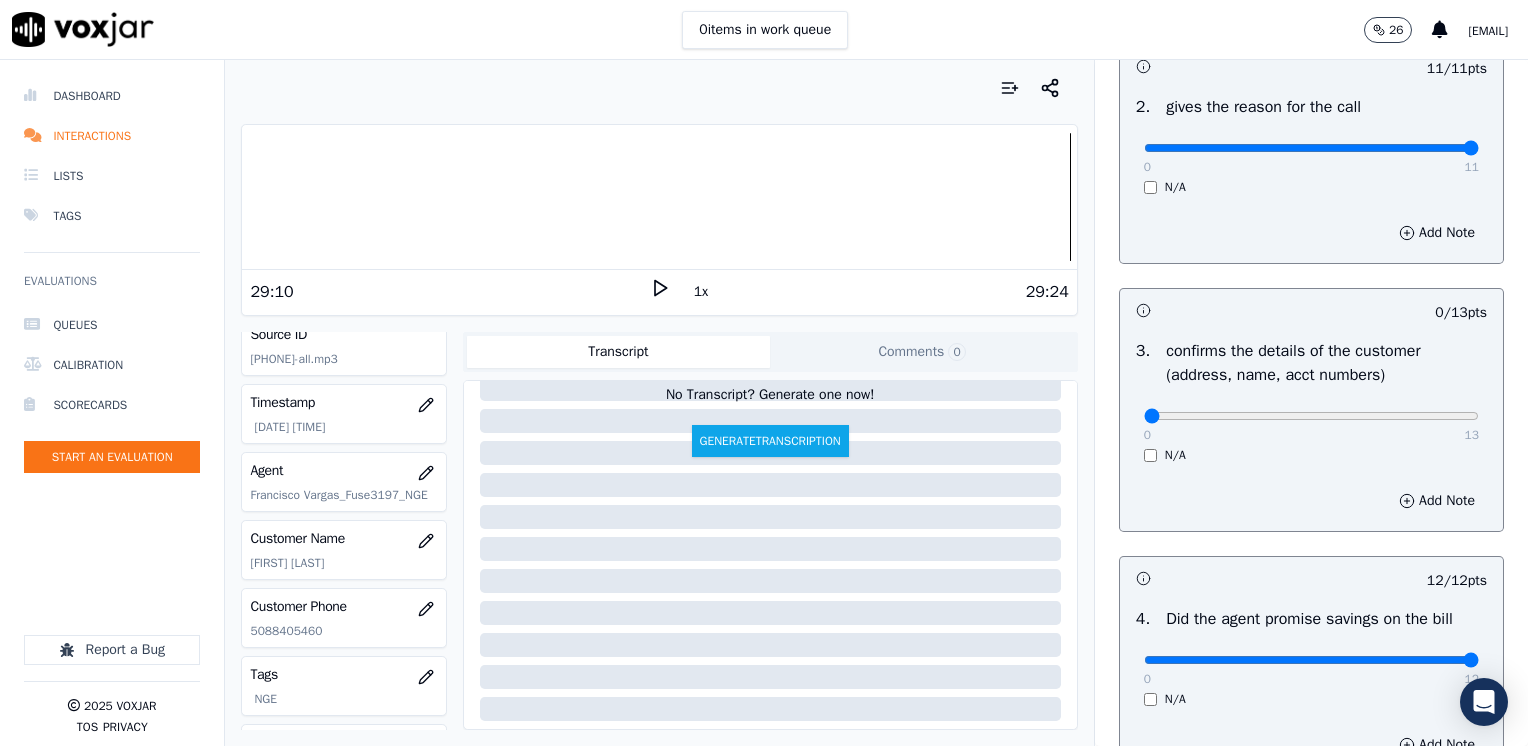 scroll, scrollTop: 553, scrollLeft: 0, axis: vertical 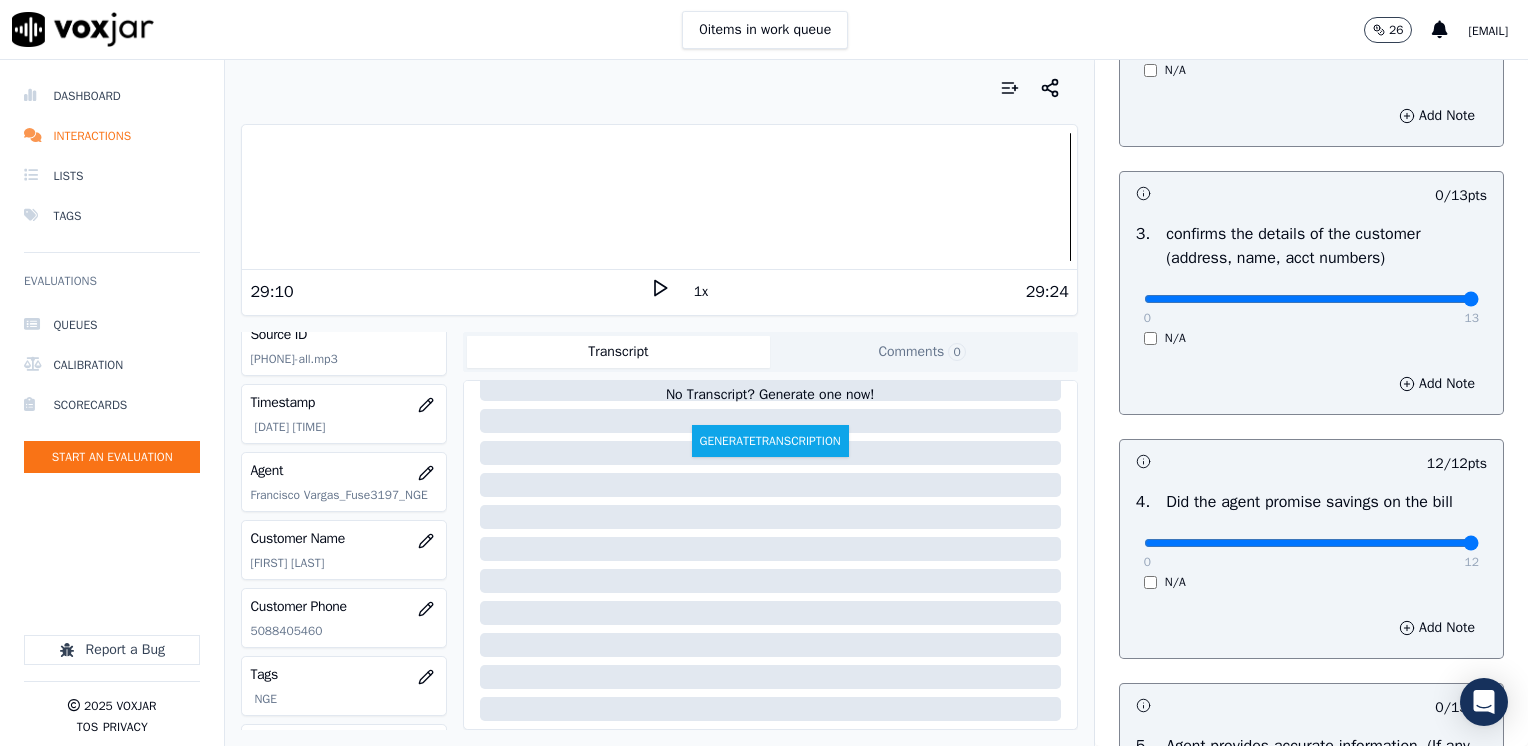 drag, startPoint x: 1131, startPoint y: 298, endPoint x: 1496, endPoint y: 296, distance: 365.0055 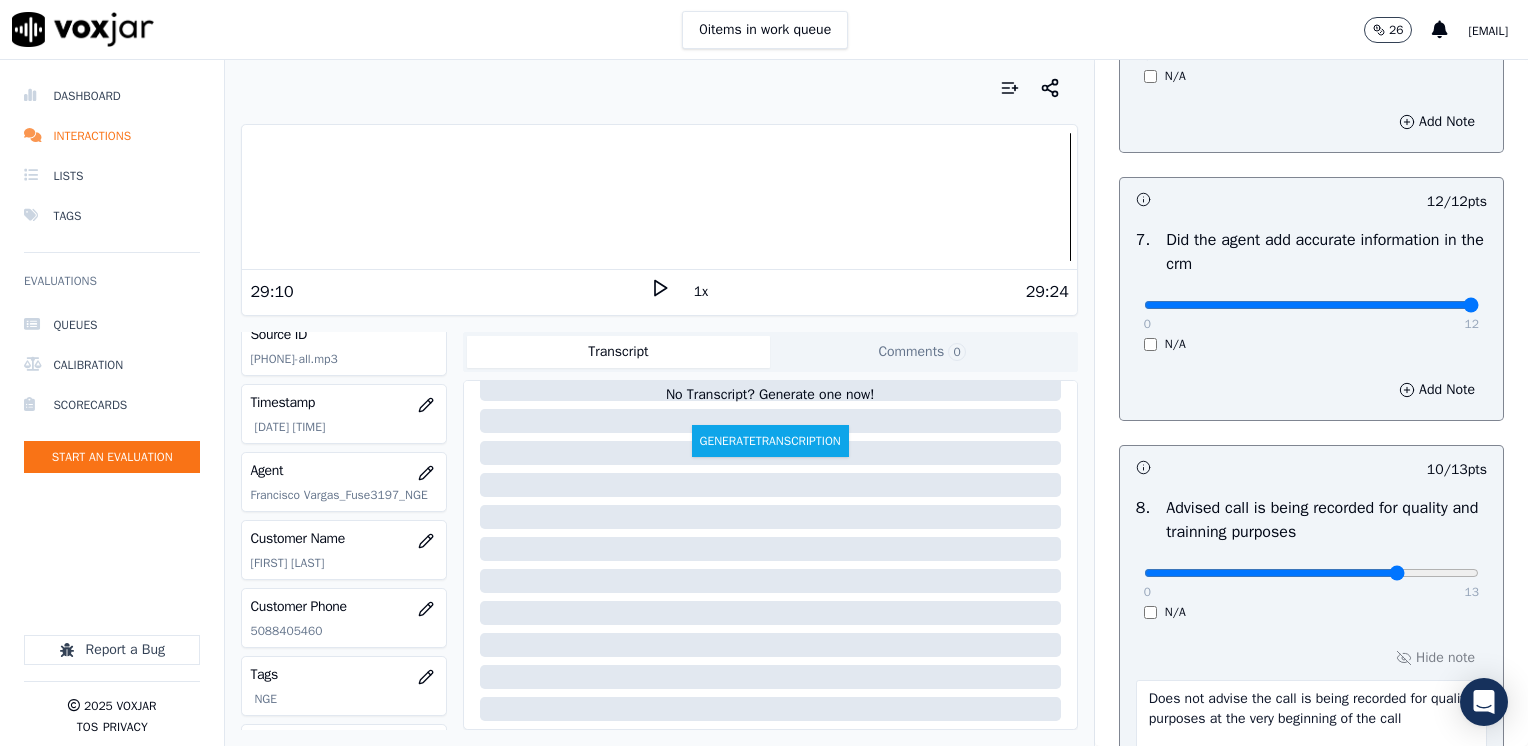 scroll, scrollTop: 1853, scrollLeft: 0, axis: vertical 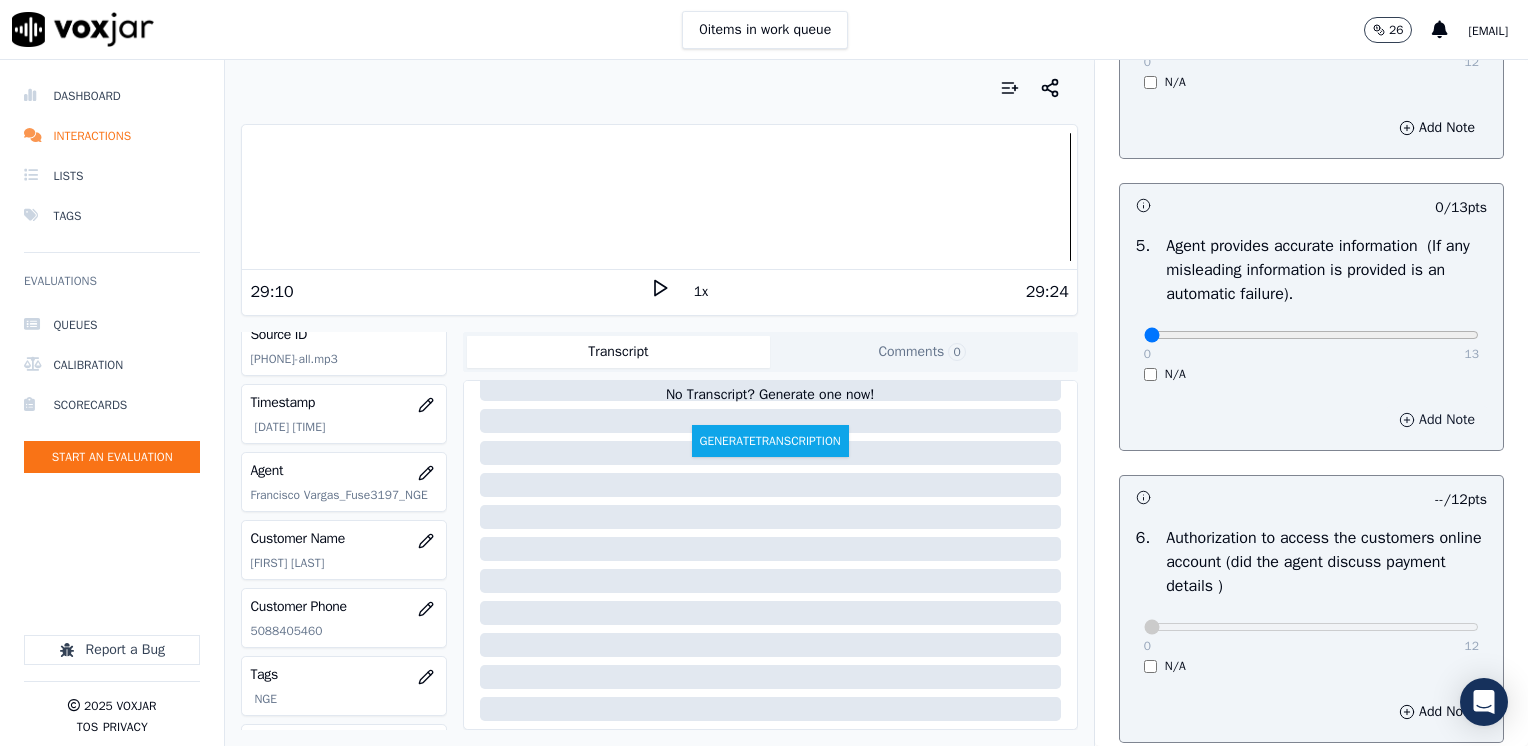 click on "Add Note" at bounding box center (1437, 420) 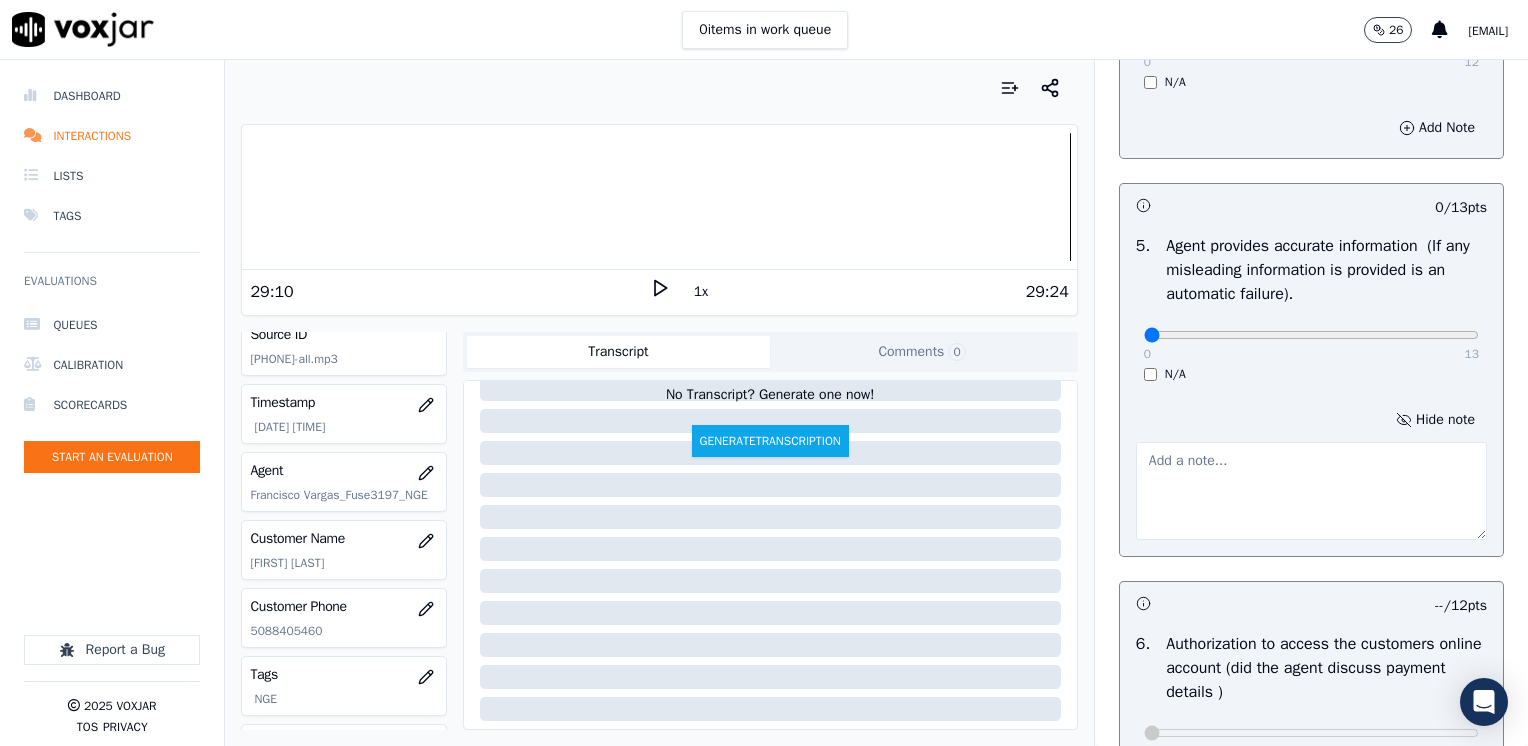 click at bounding box center [1311, 491] 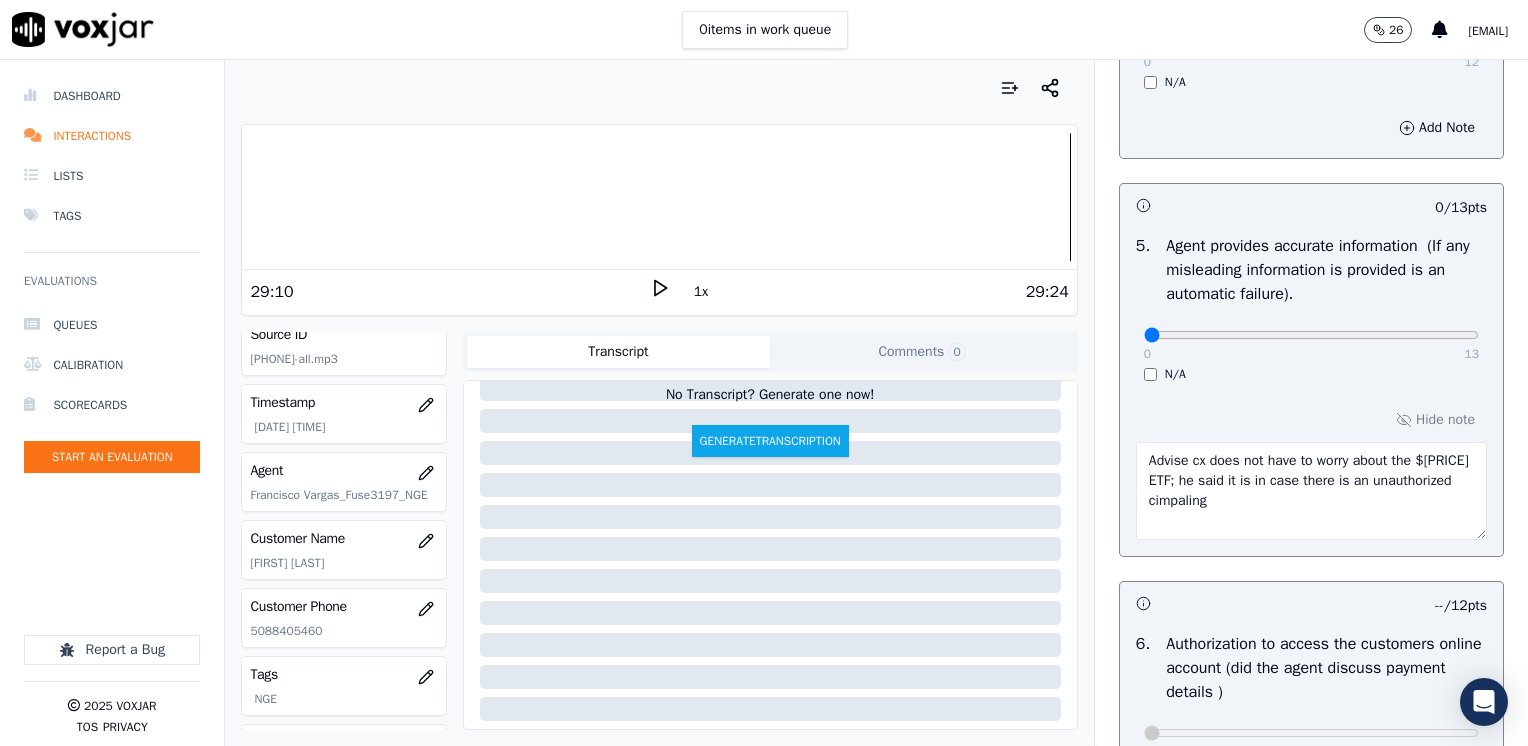 drag, startPoint x: 1327, startPoint y: 474, endPoint x: 1405, endPoint y: 487, distance: 79.07591 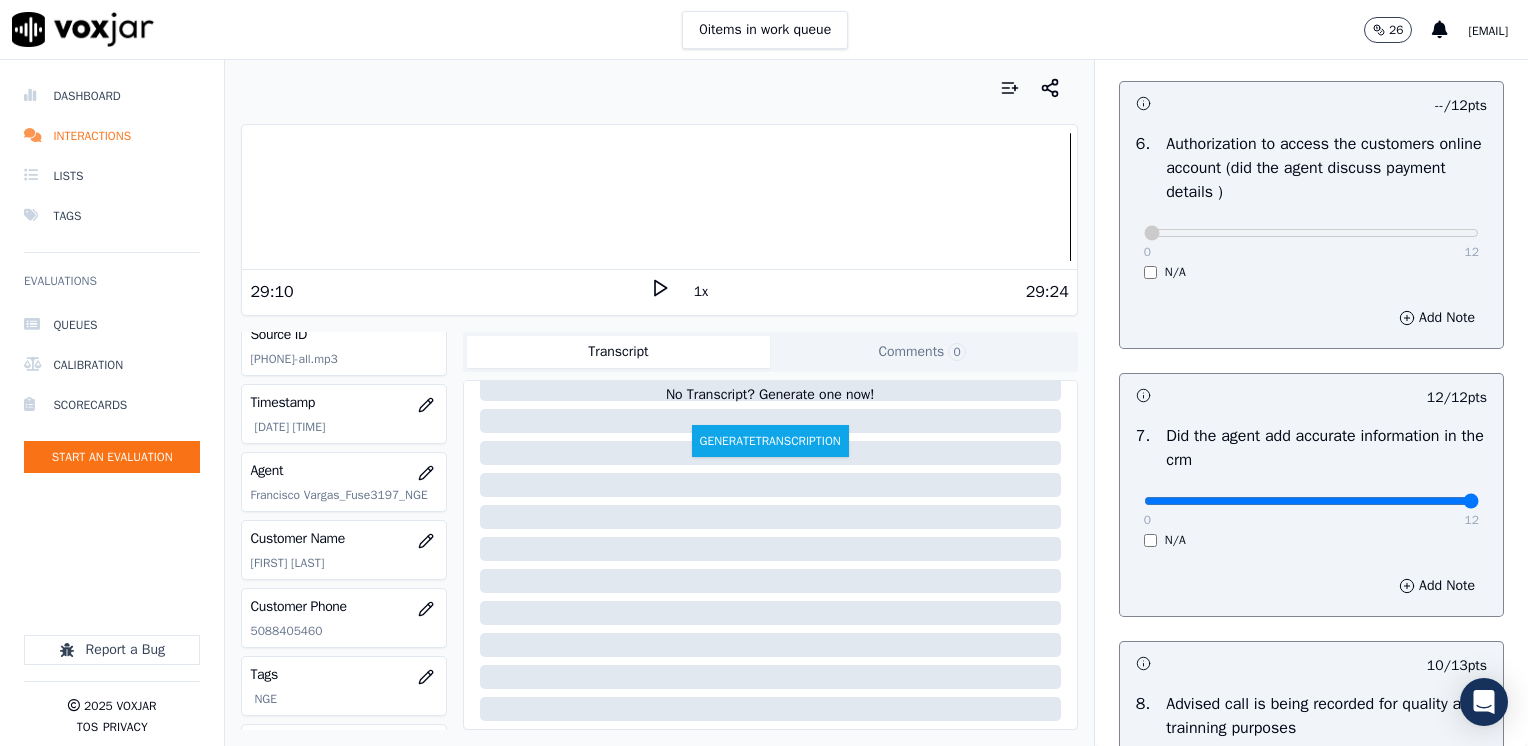 scroll, scrollTop: 1959, scrollLeft: 0, axis: vertical 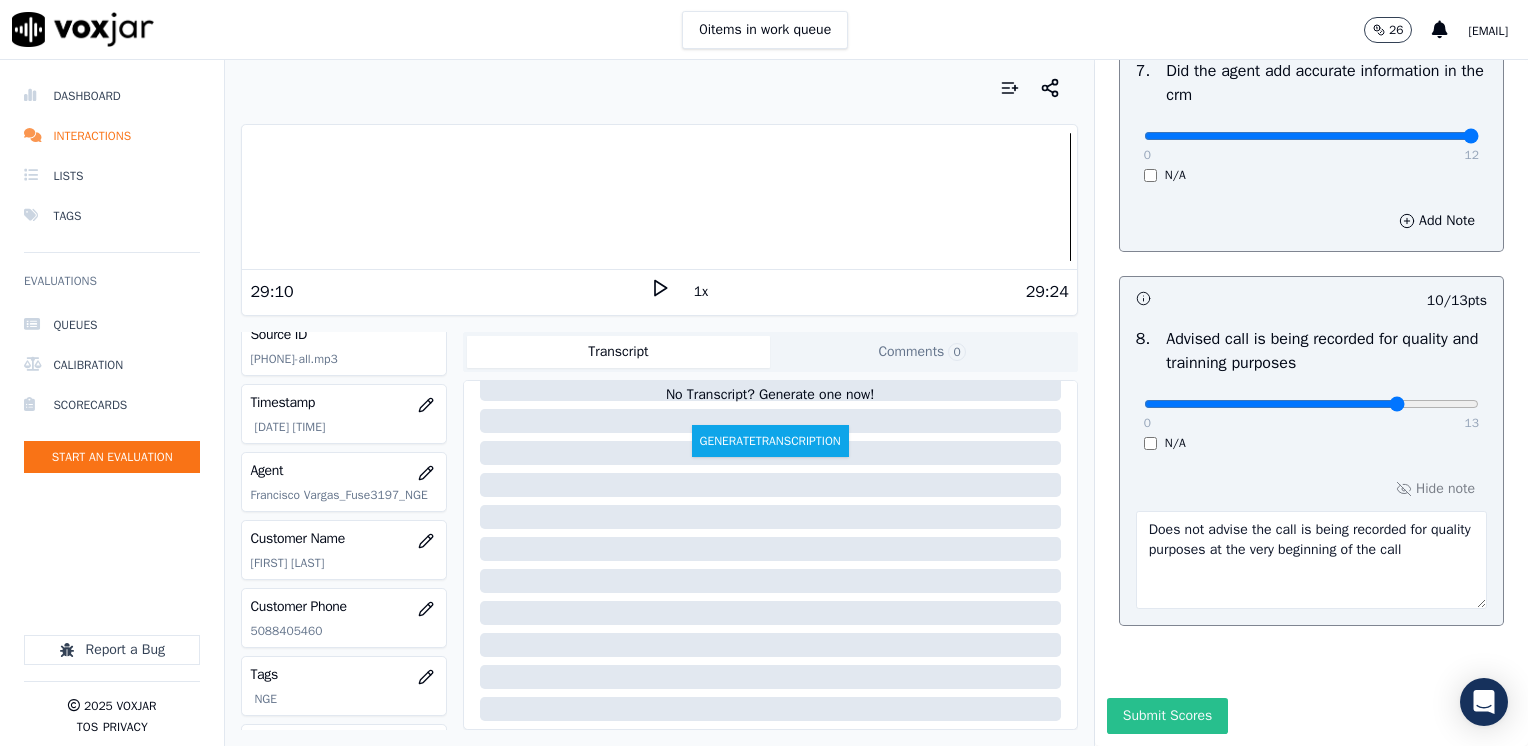 type on "Advise cx does not have to worry about the $125.00 ETF; he said it is in case cx changes to unauthorized company" 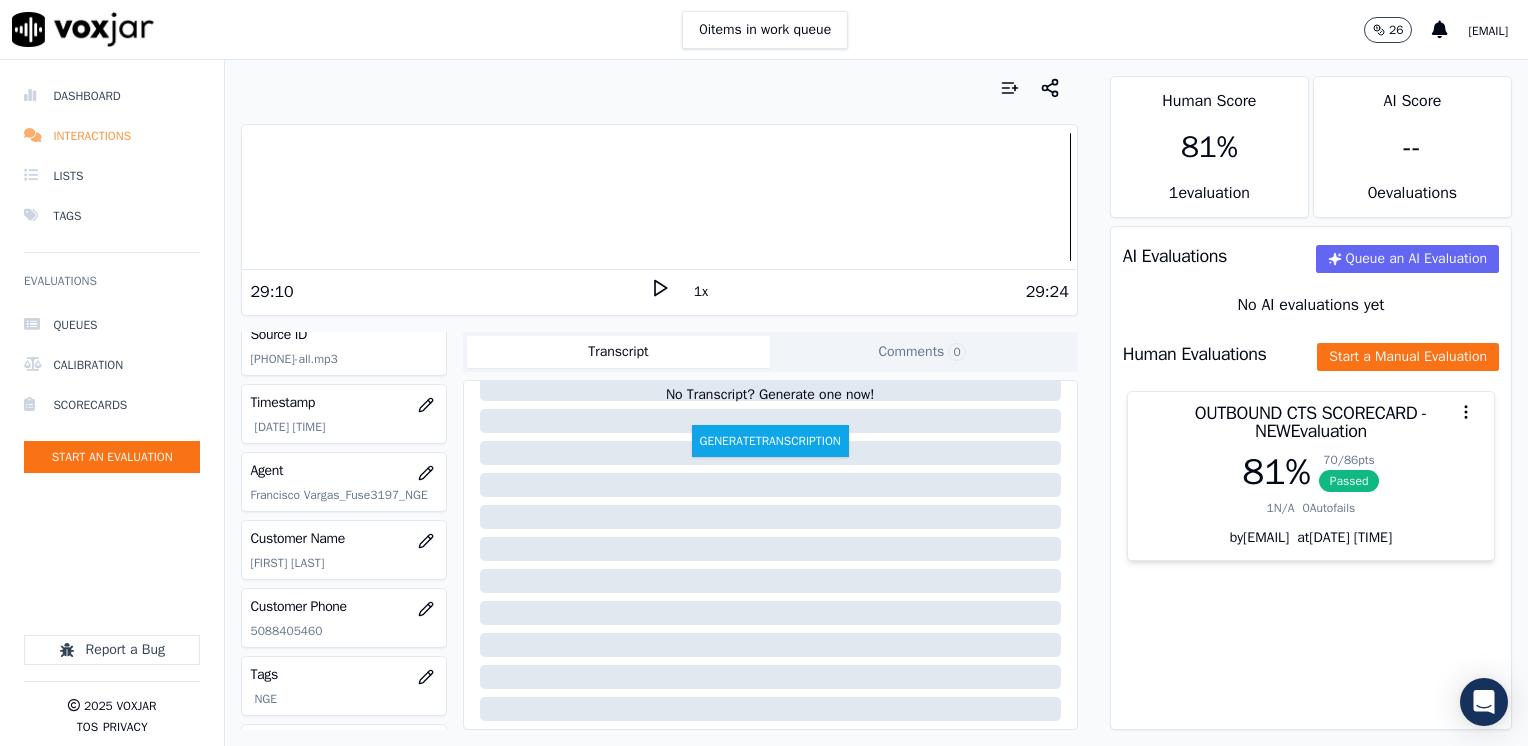 click on "Interactions" at bounding box center [112, 136] 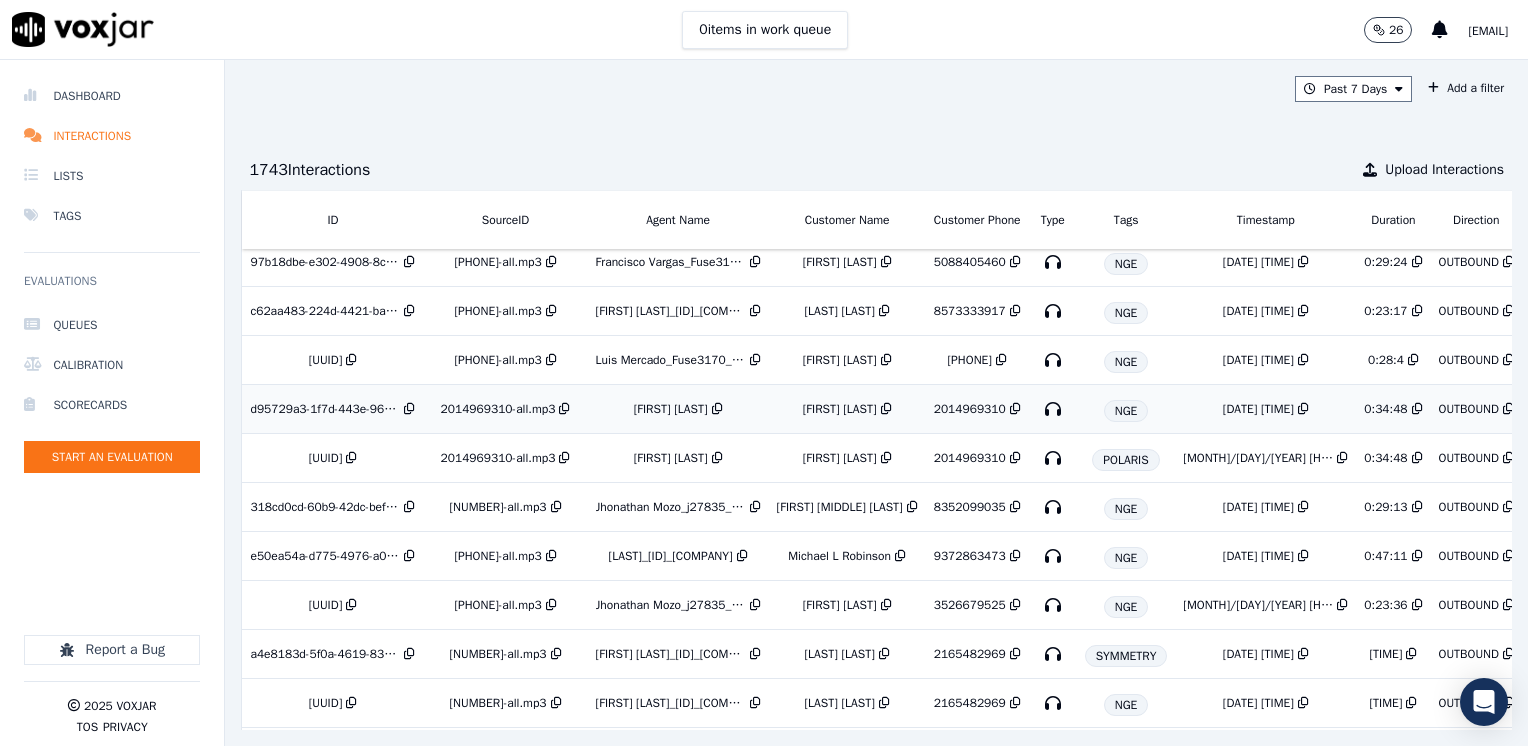 scroll, scrollTop: 0, scrollLeft: 0, axis: both 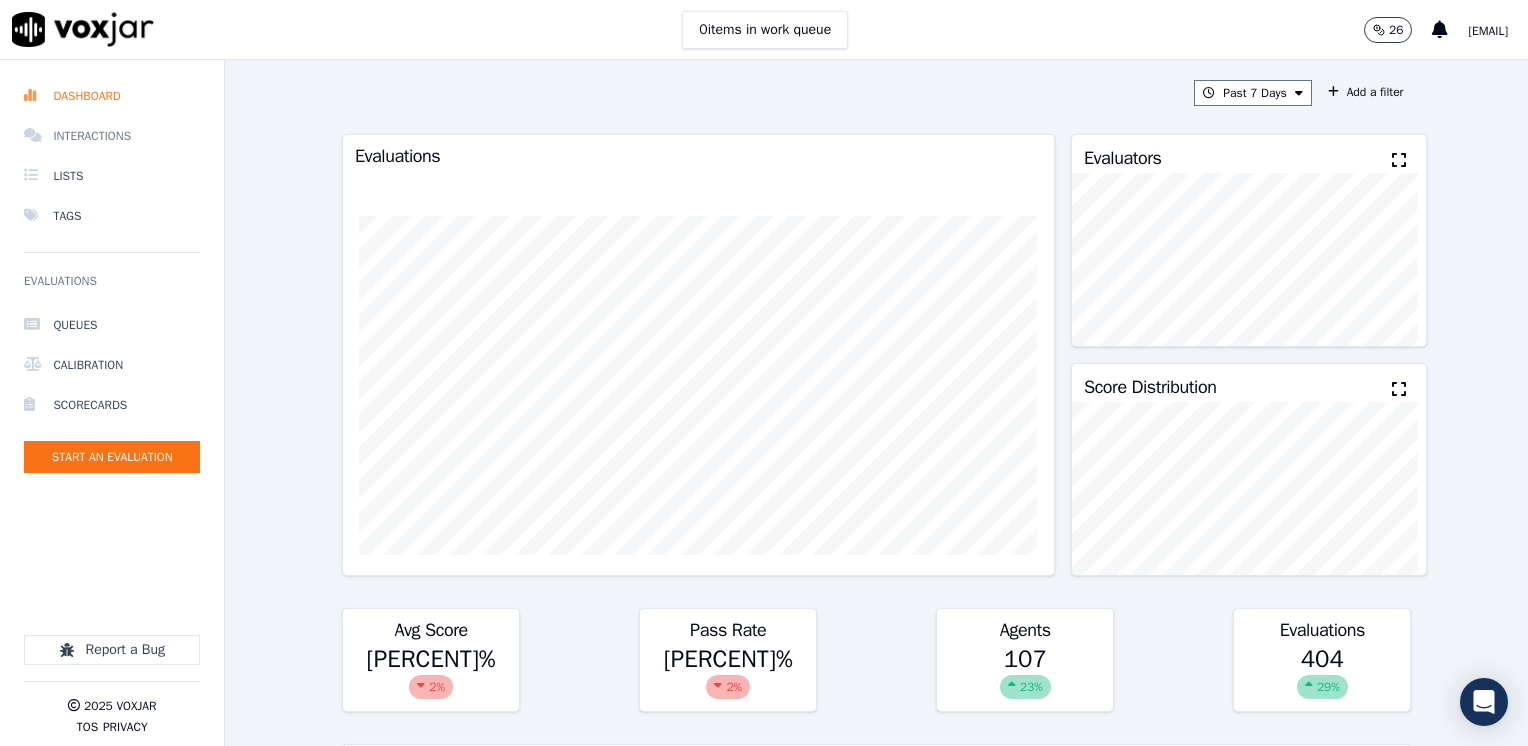click on "Interactions" at bounding box center (112, 136) 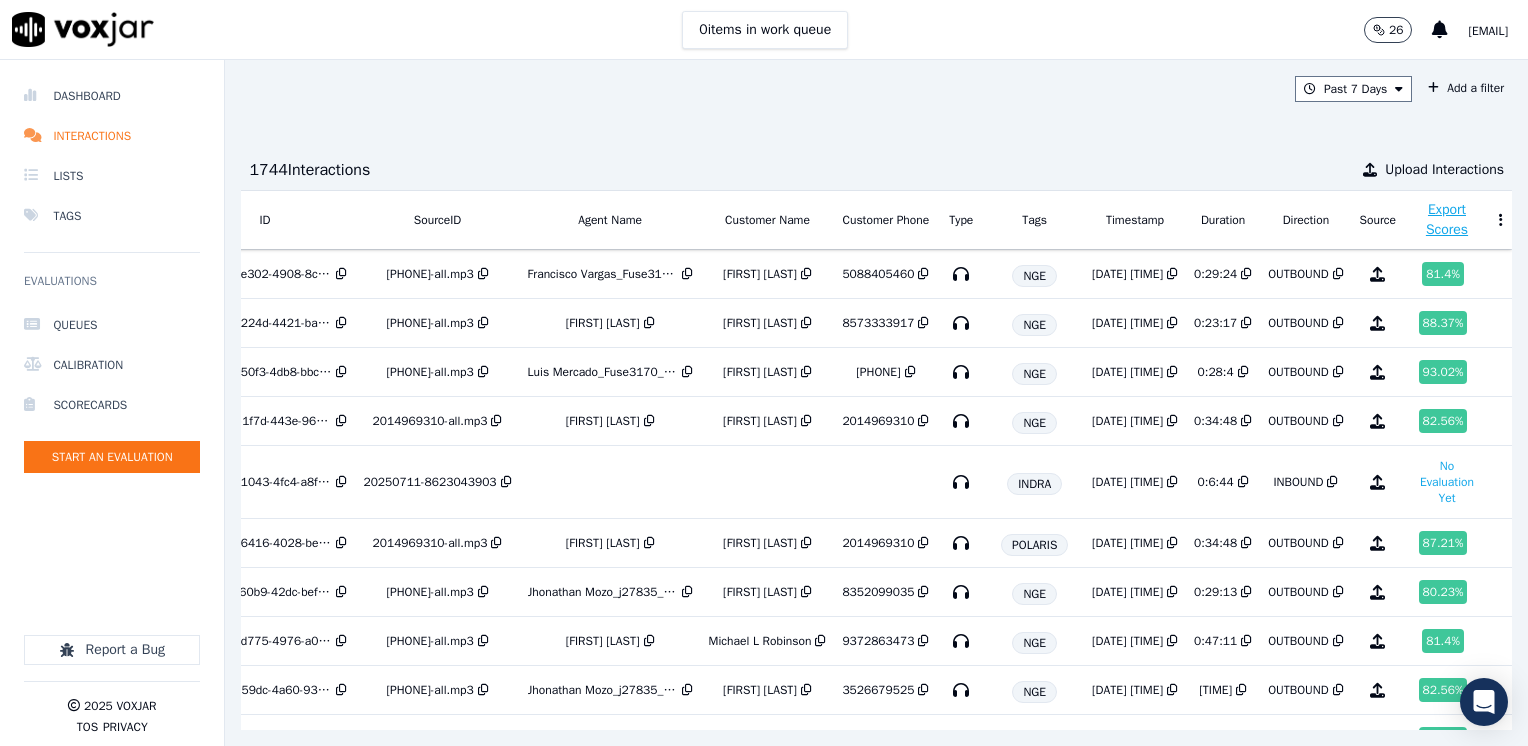 scroll, scrollTop: 0, scrollLeft: 178, axis: horizontal 